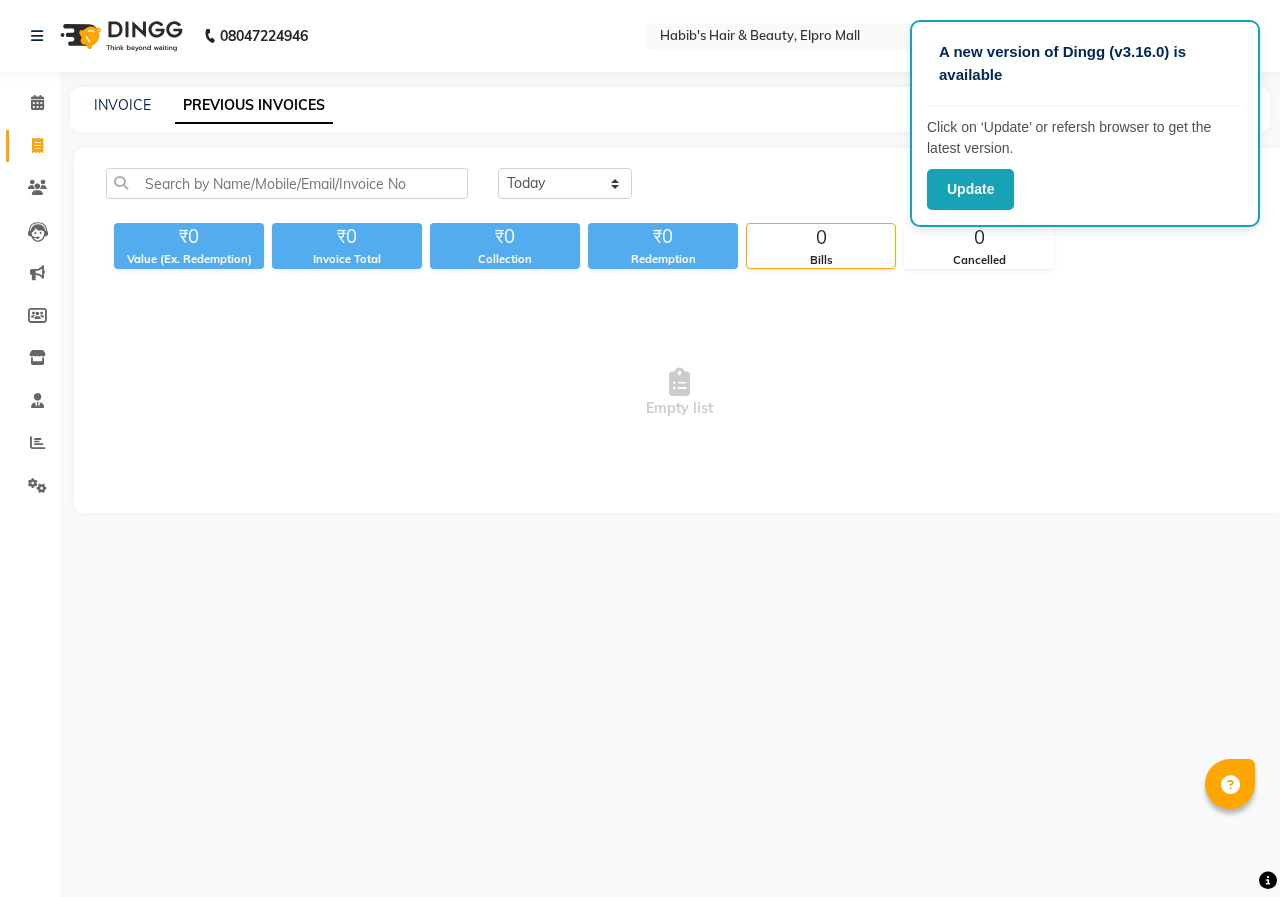 scroll, scrollTop: 0, scrollLeft: 0, axis: both 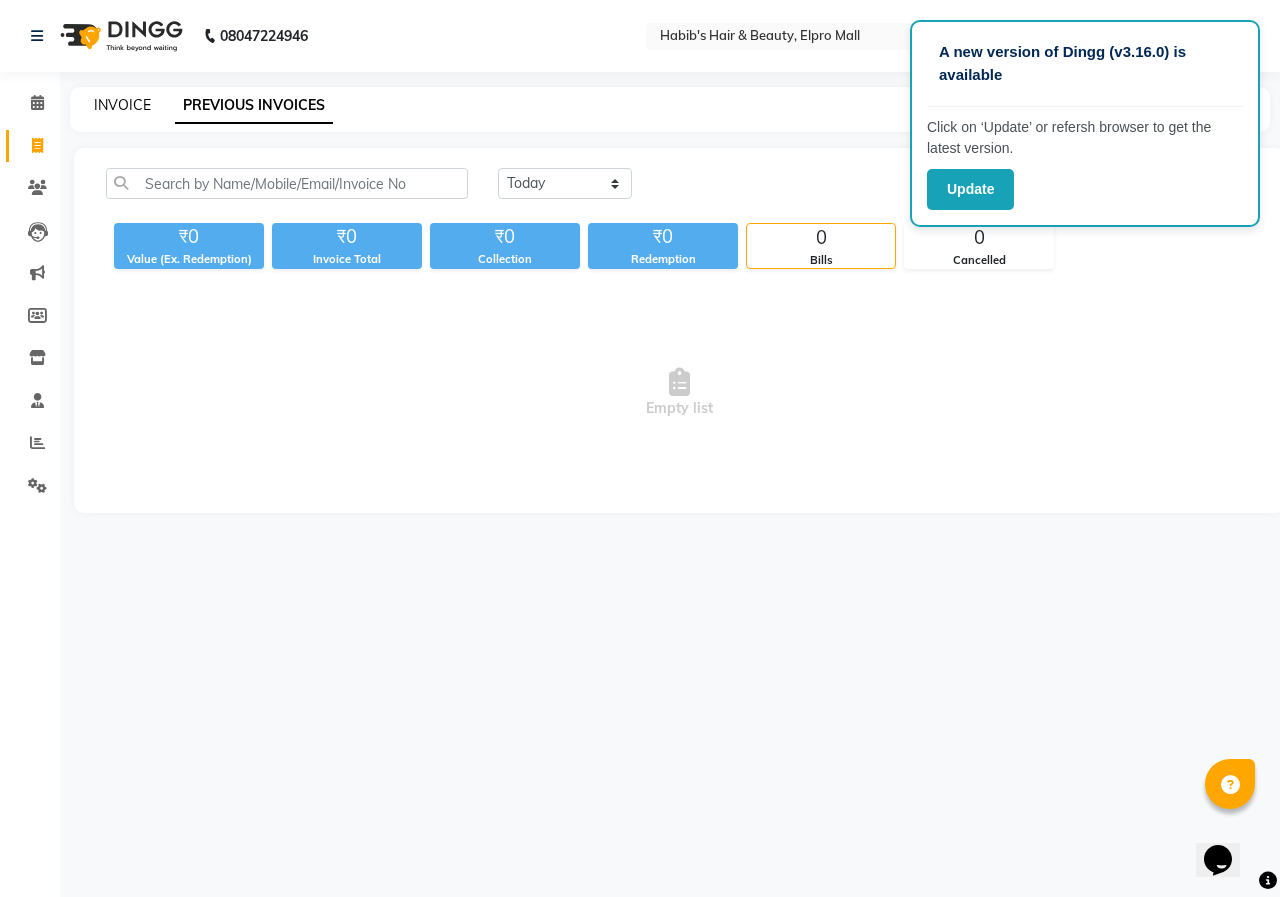 click on "INVOICE" 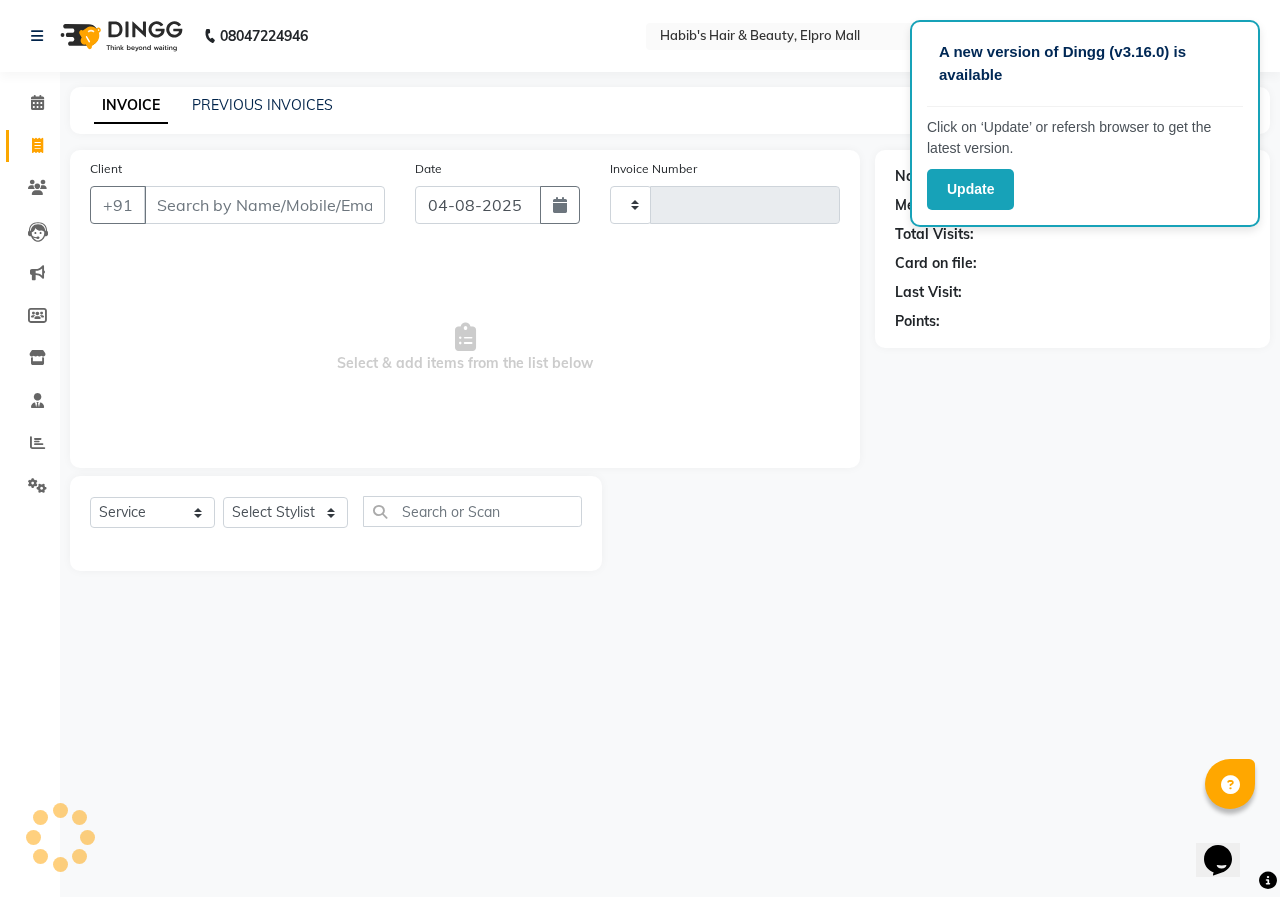 type on "4484" 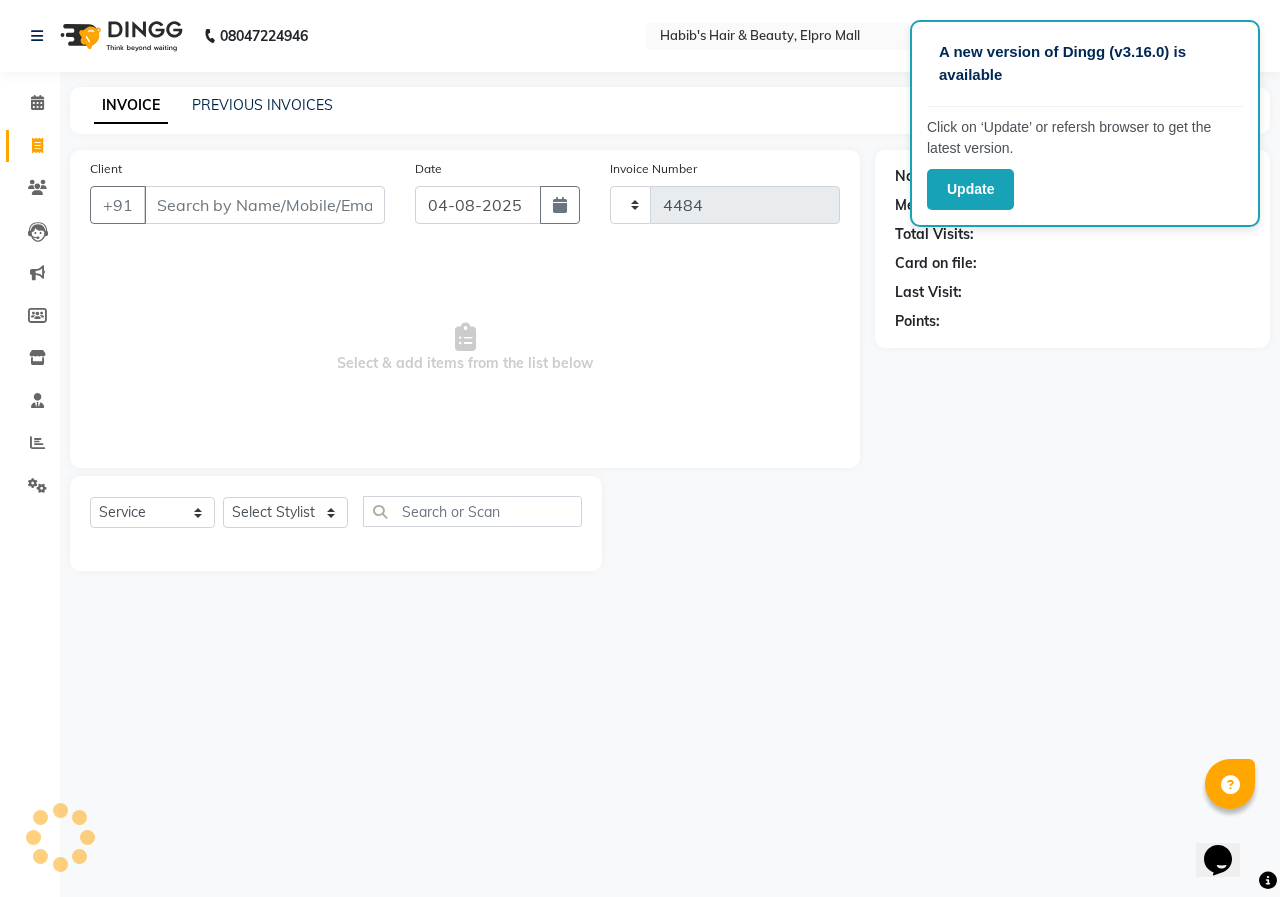 select on "3952" 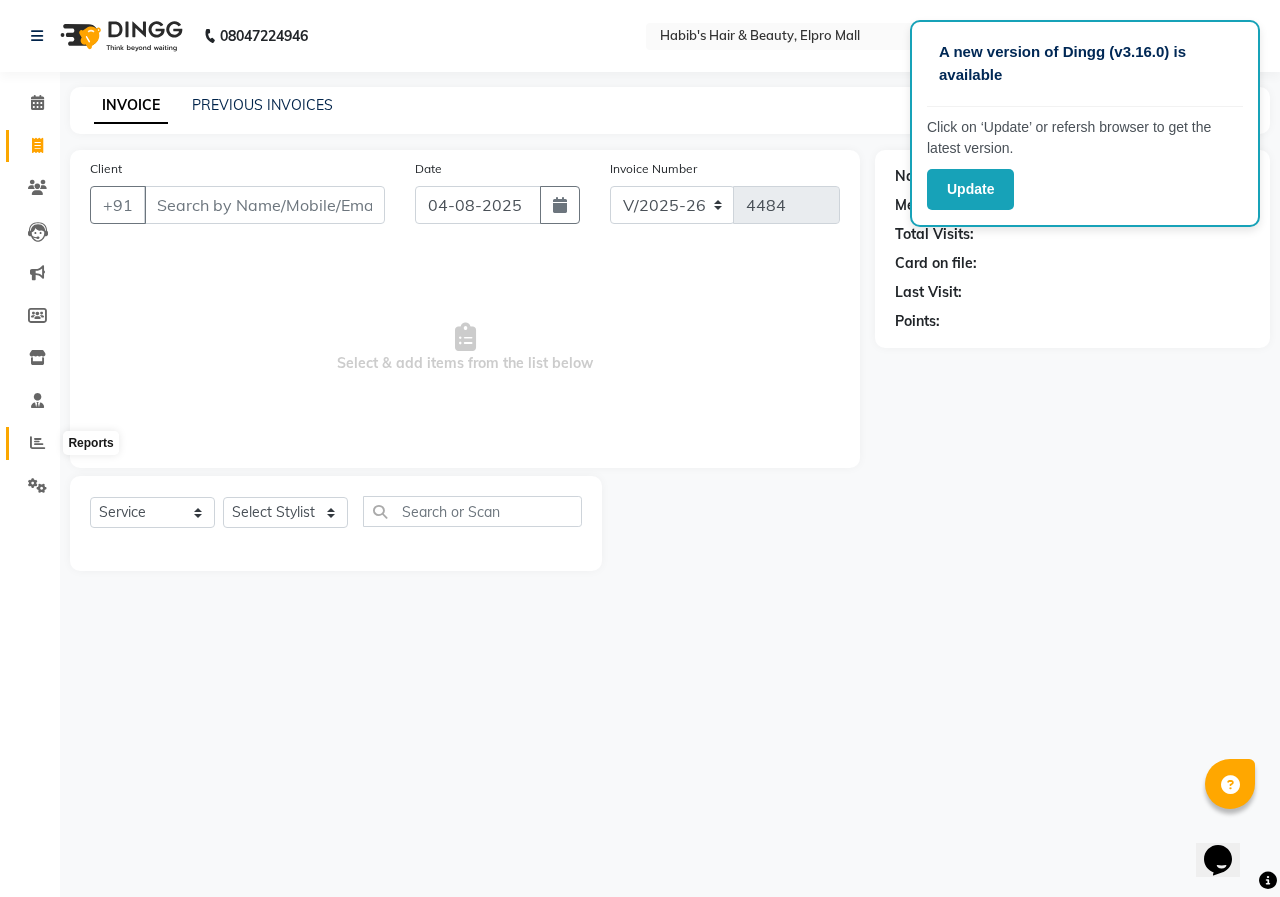 click 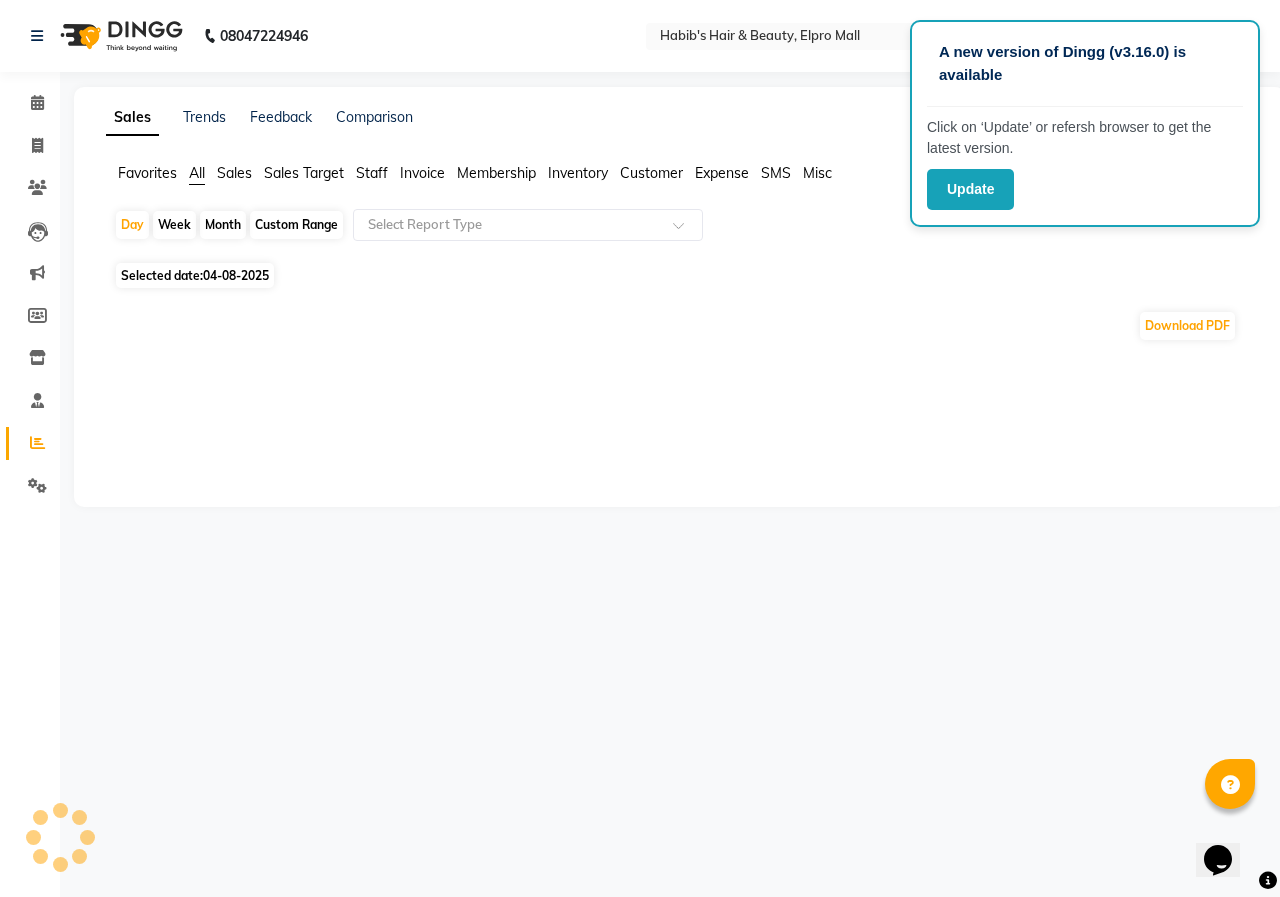 click on "Selected date:  04-08-2025" 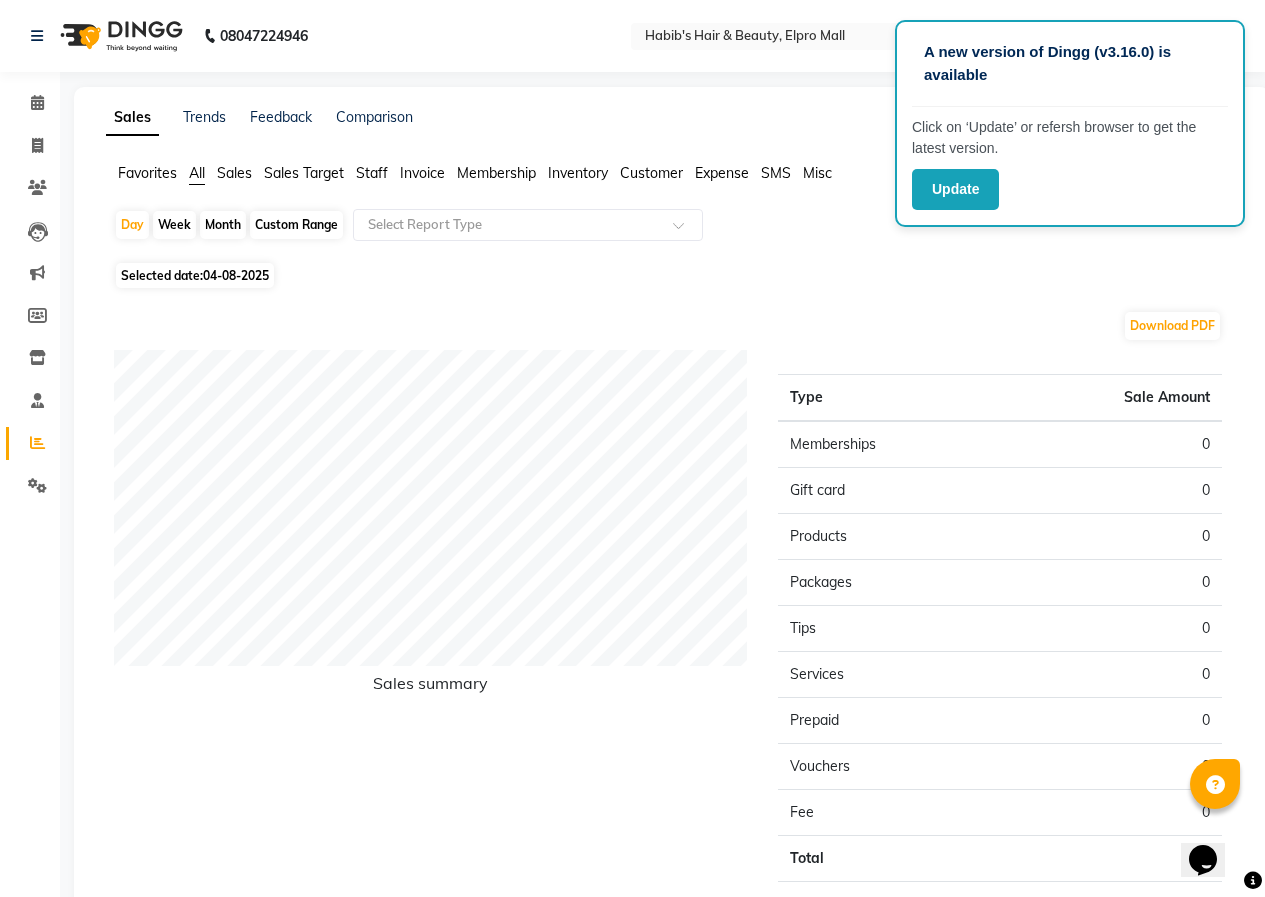 click on "Selected date:  04-08-2025" 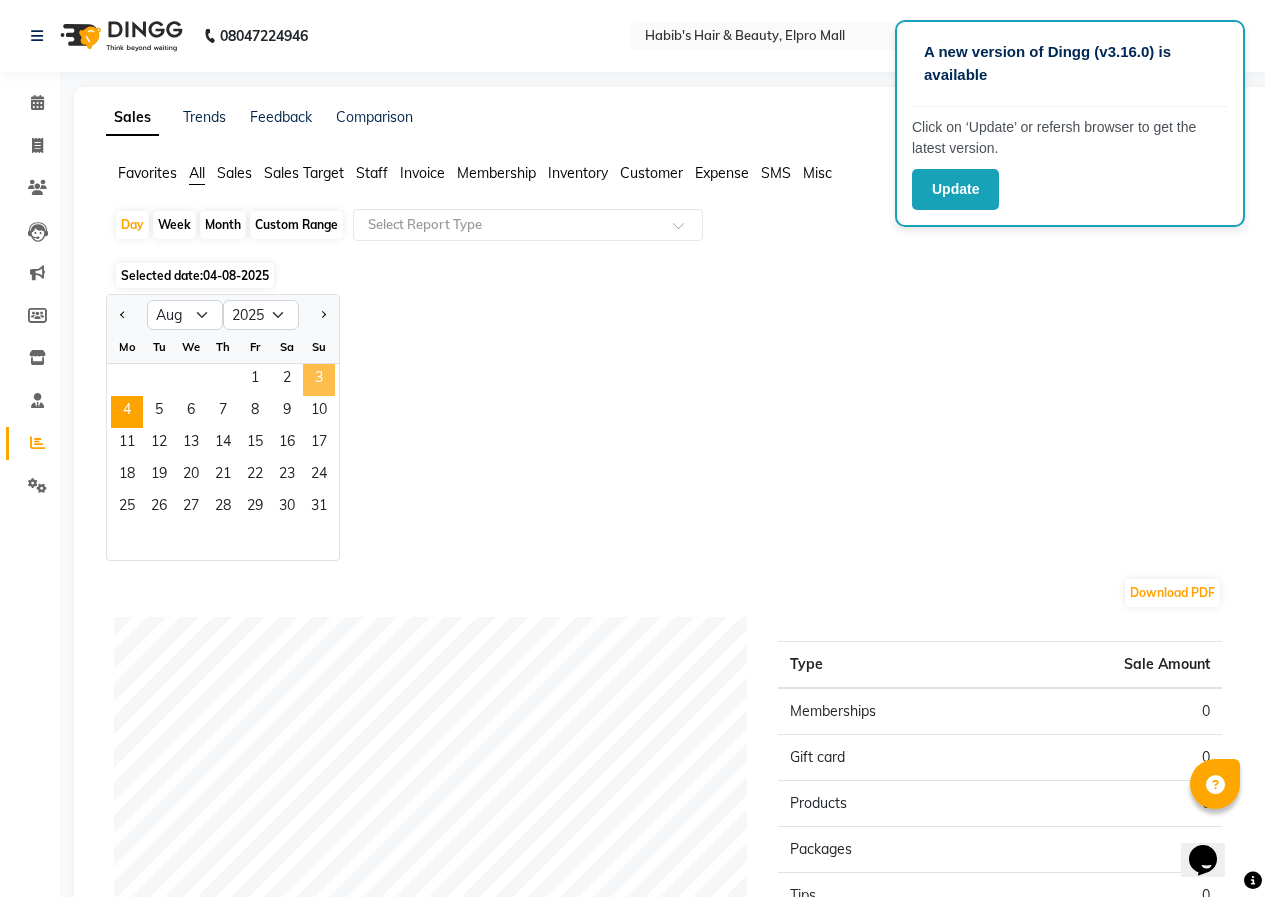 click on "3" 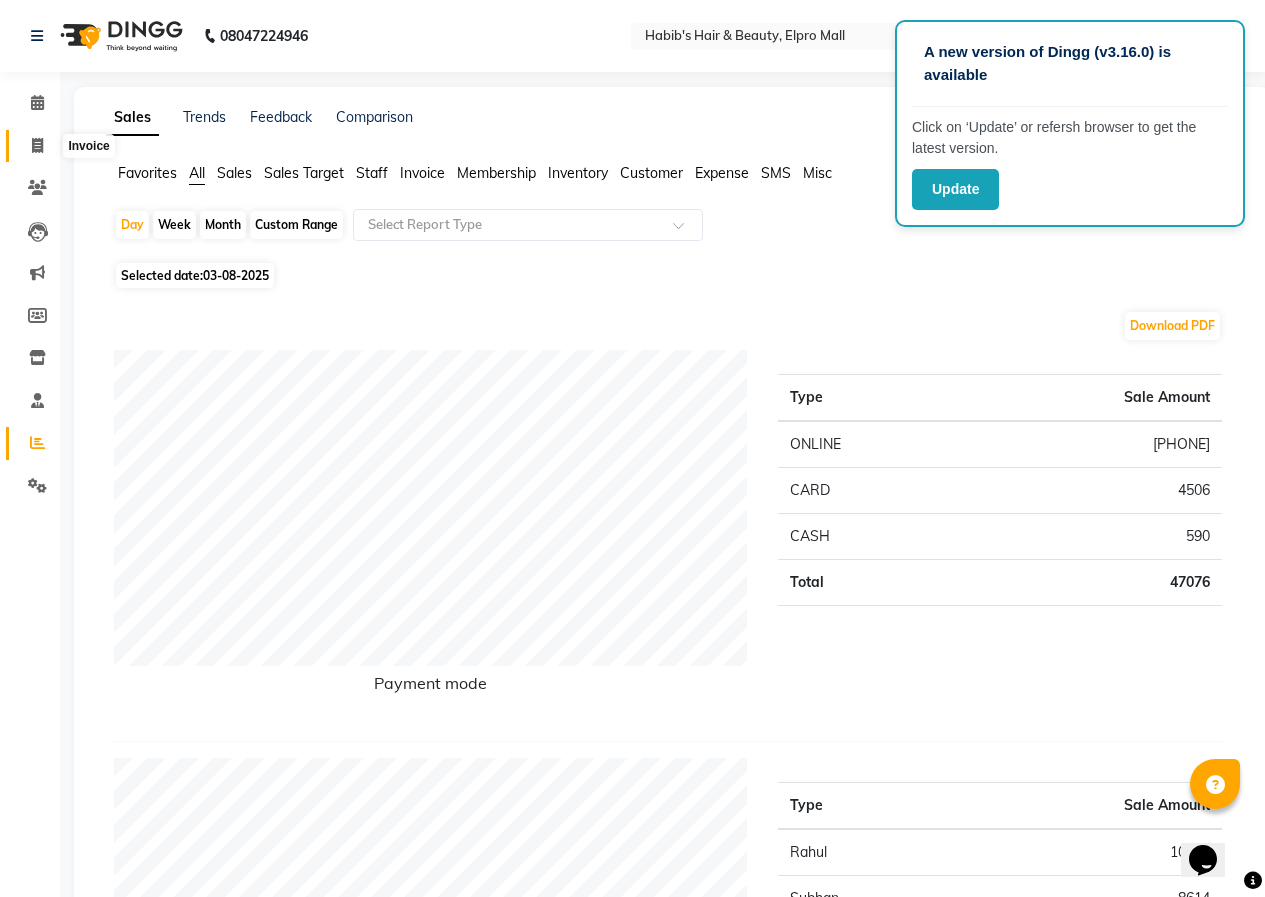 click 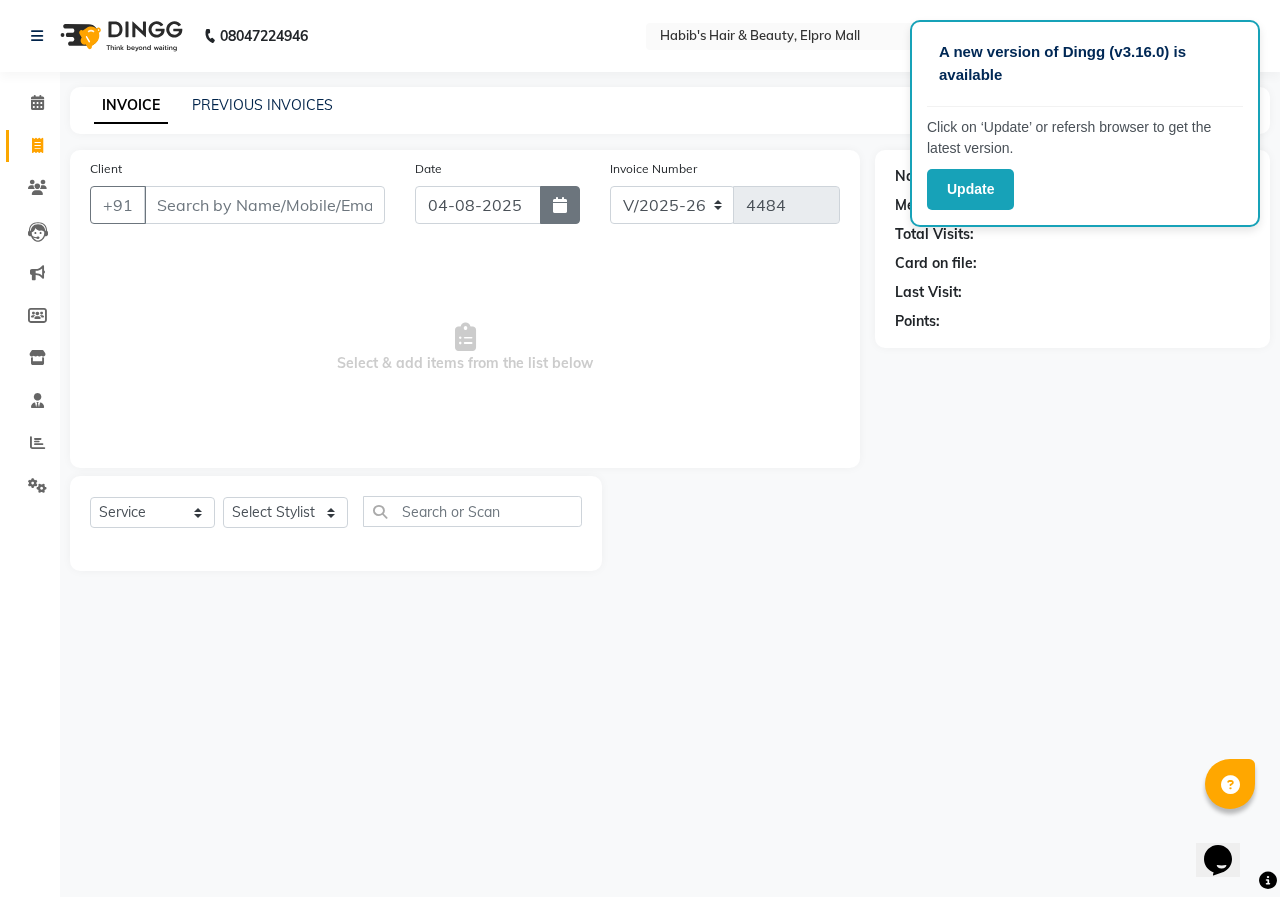 click 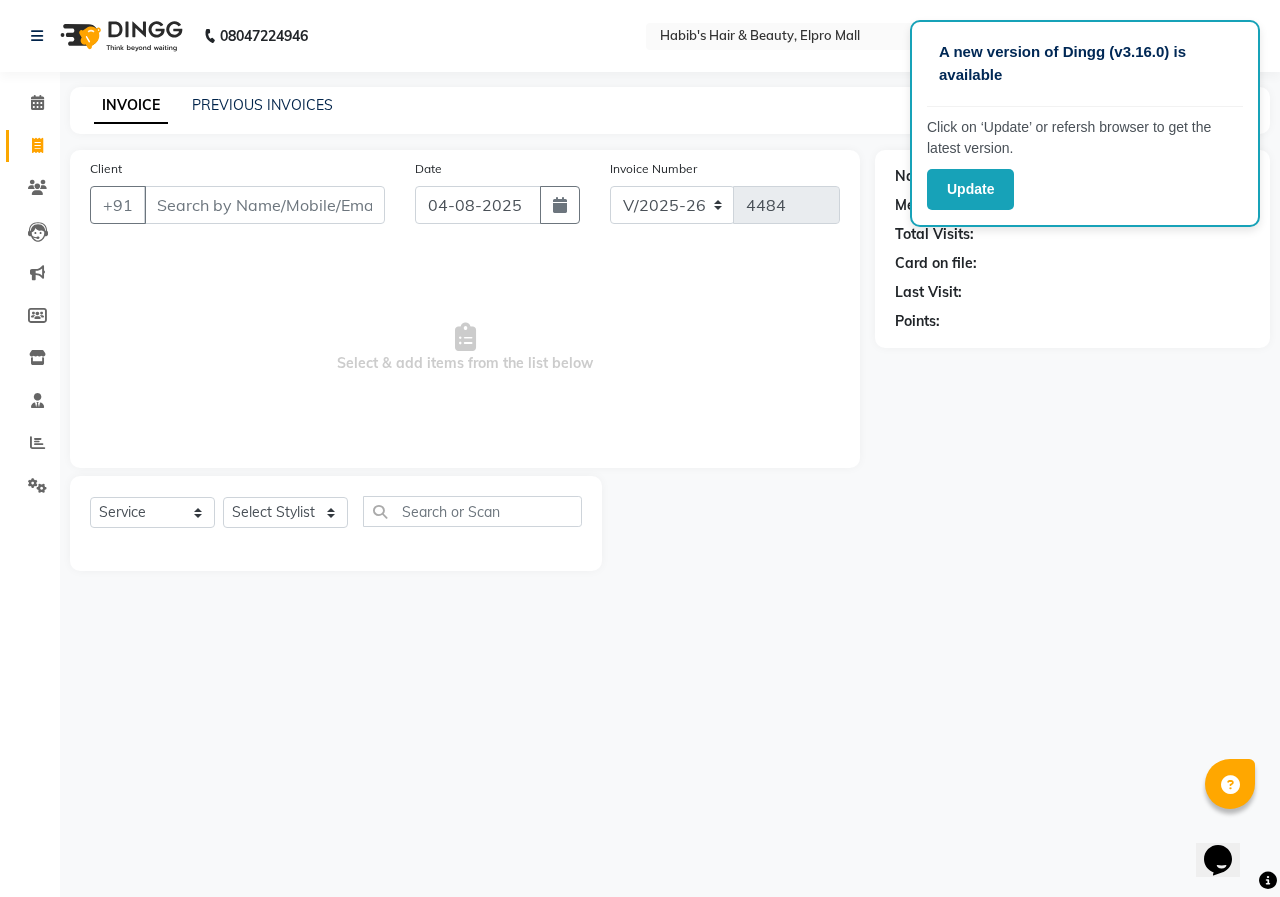 select on "8" 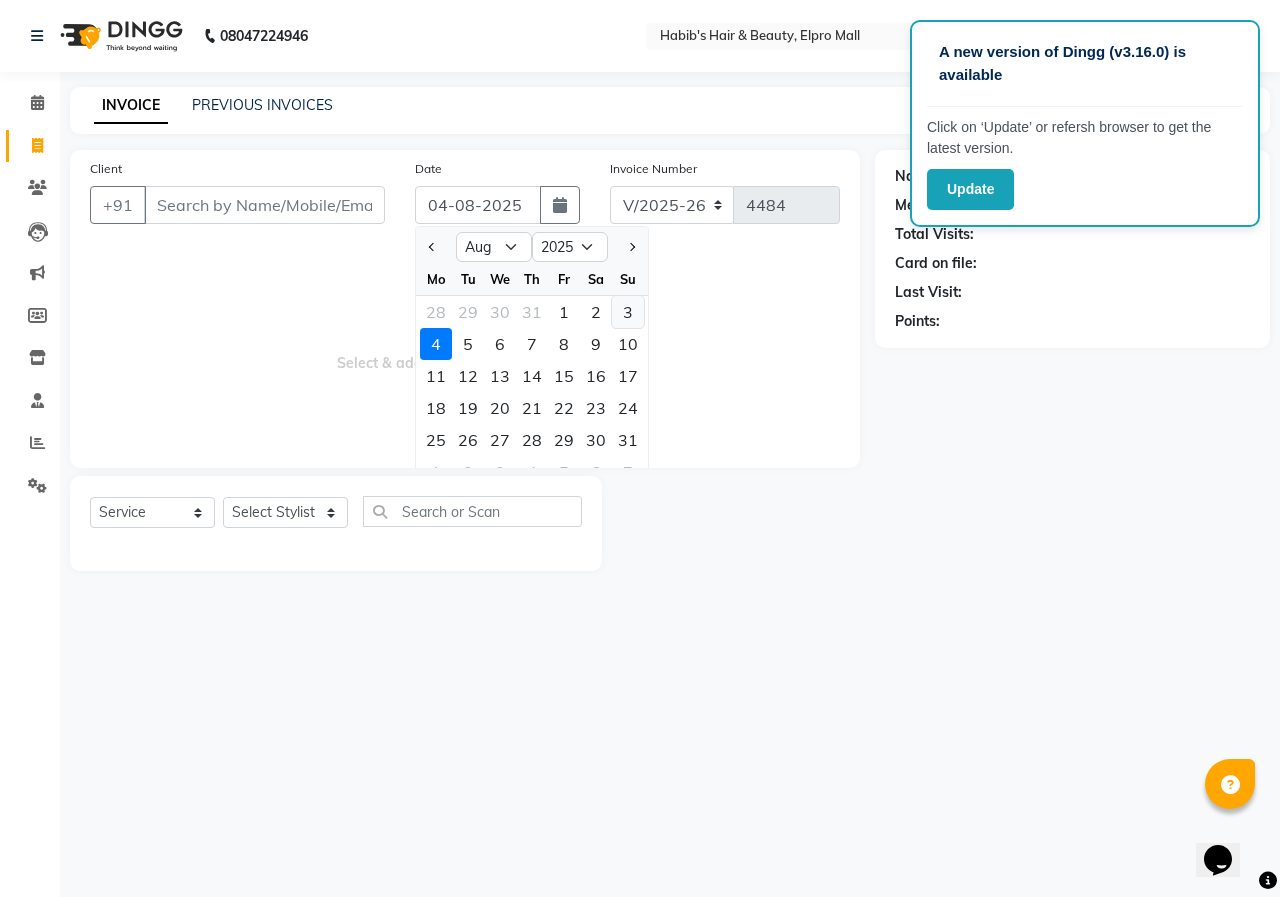 click on "3" 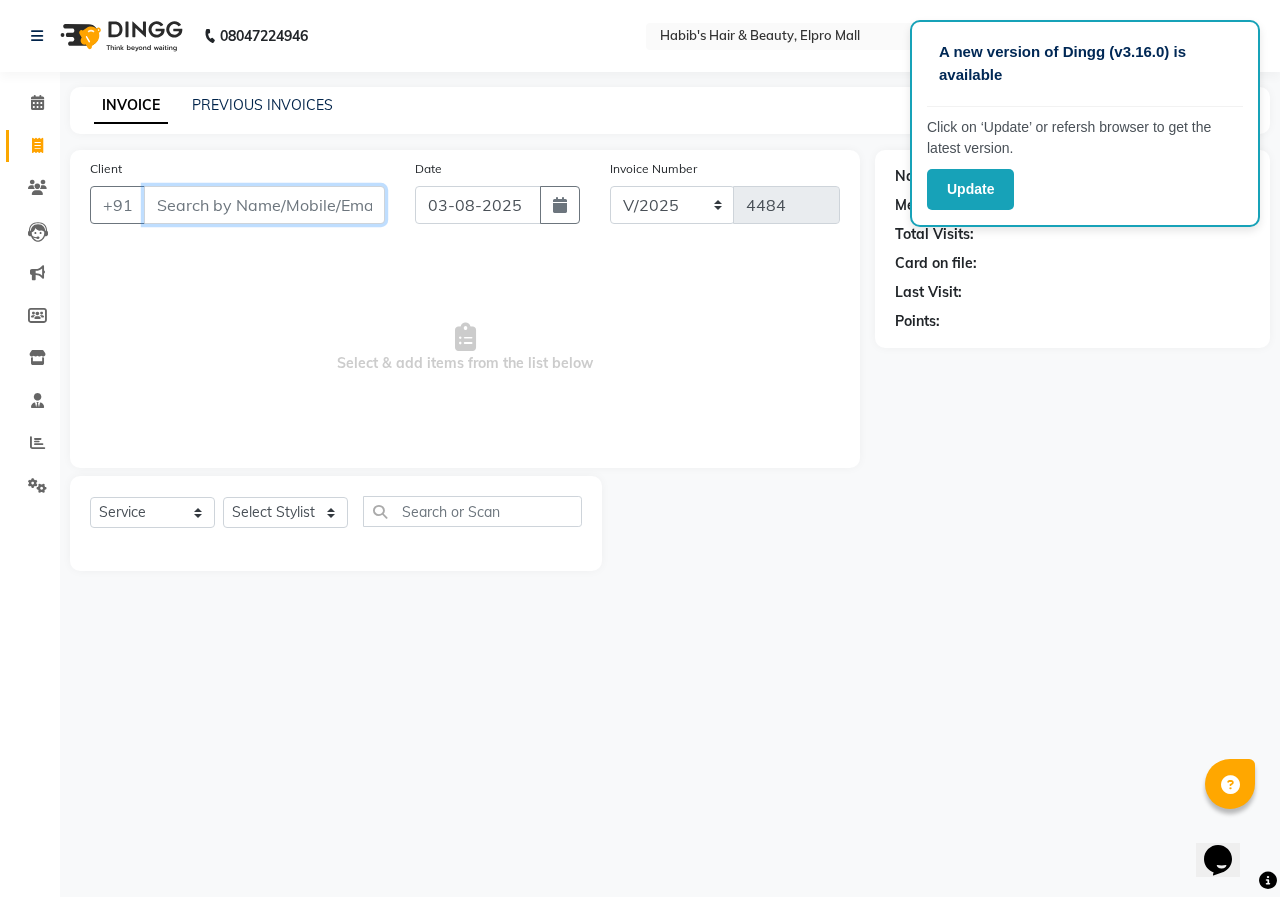 click on "Client" at bounding box center [264, 205] 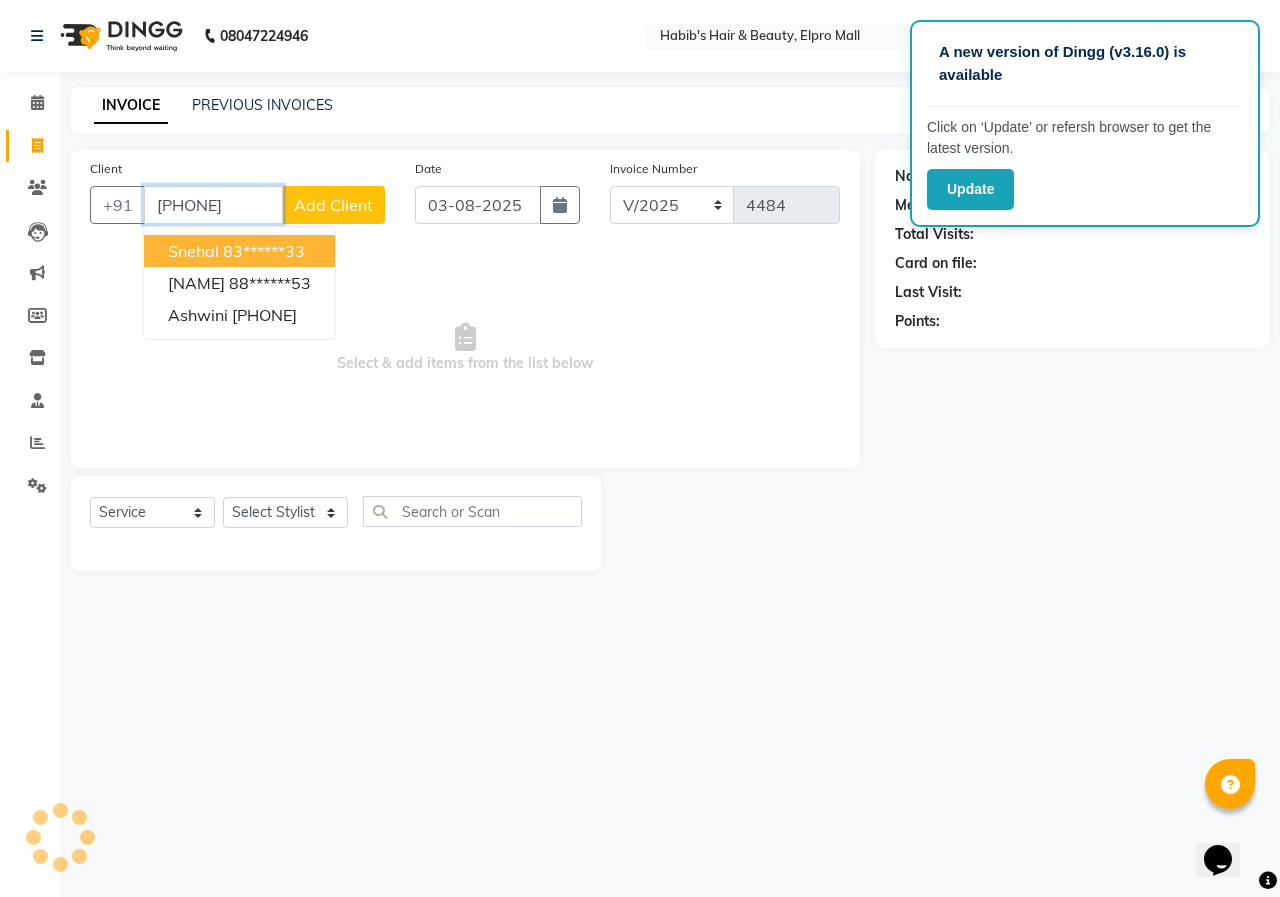 type on "[PHONE]" 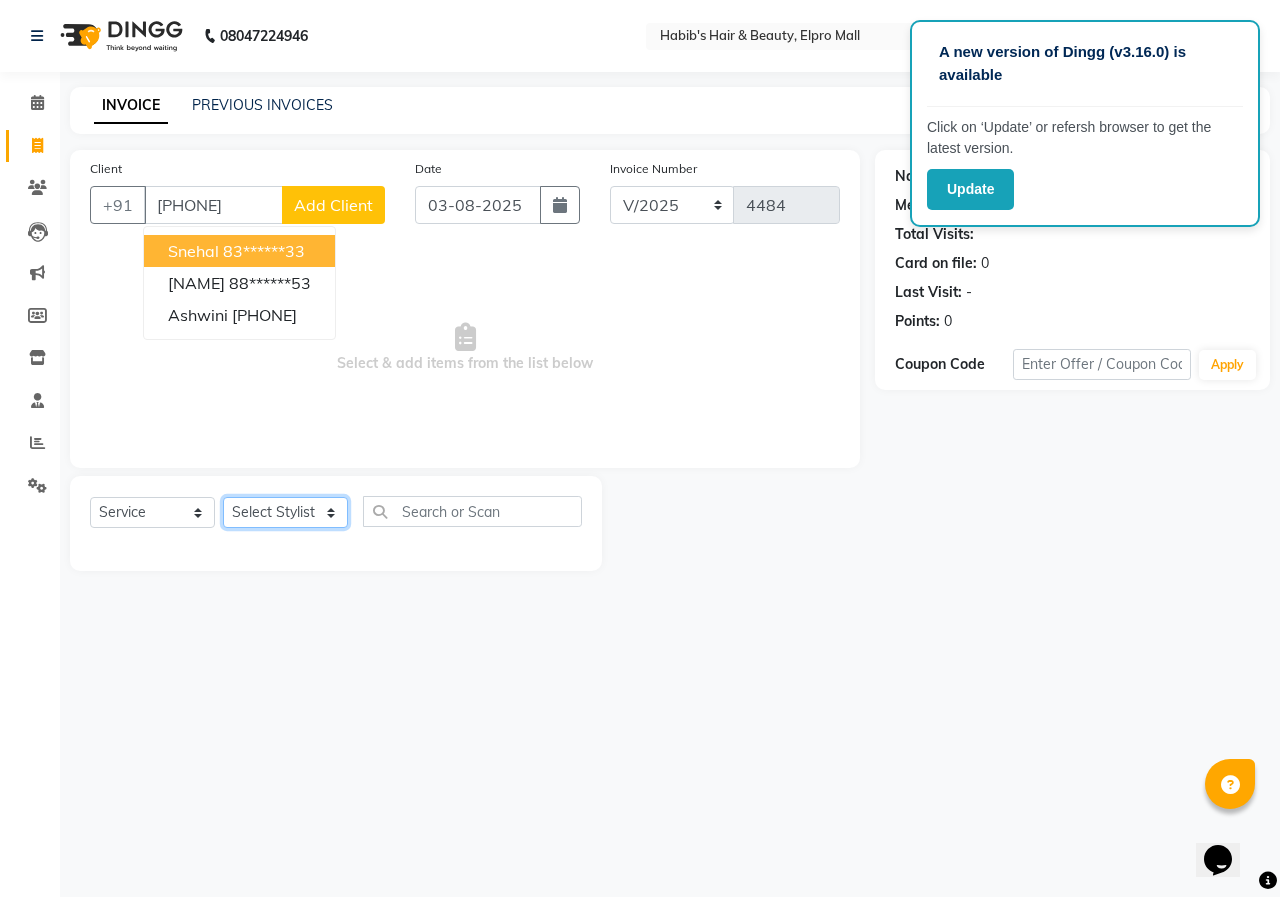 click on "Select Stylist ANUSHKA GAURI GUDDU Keshav Maushi Mhaske  priya  Rahul Ravi  Roshan Sagar SANA Sangam Sanika shabnam SONALI  subhan" 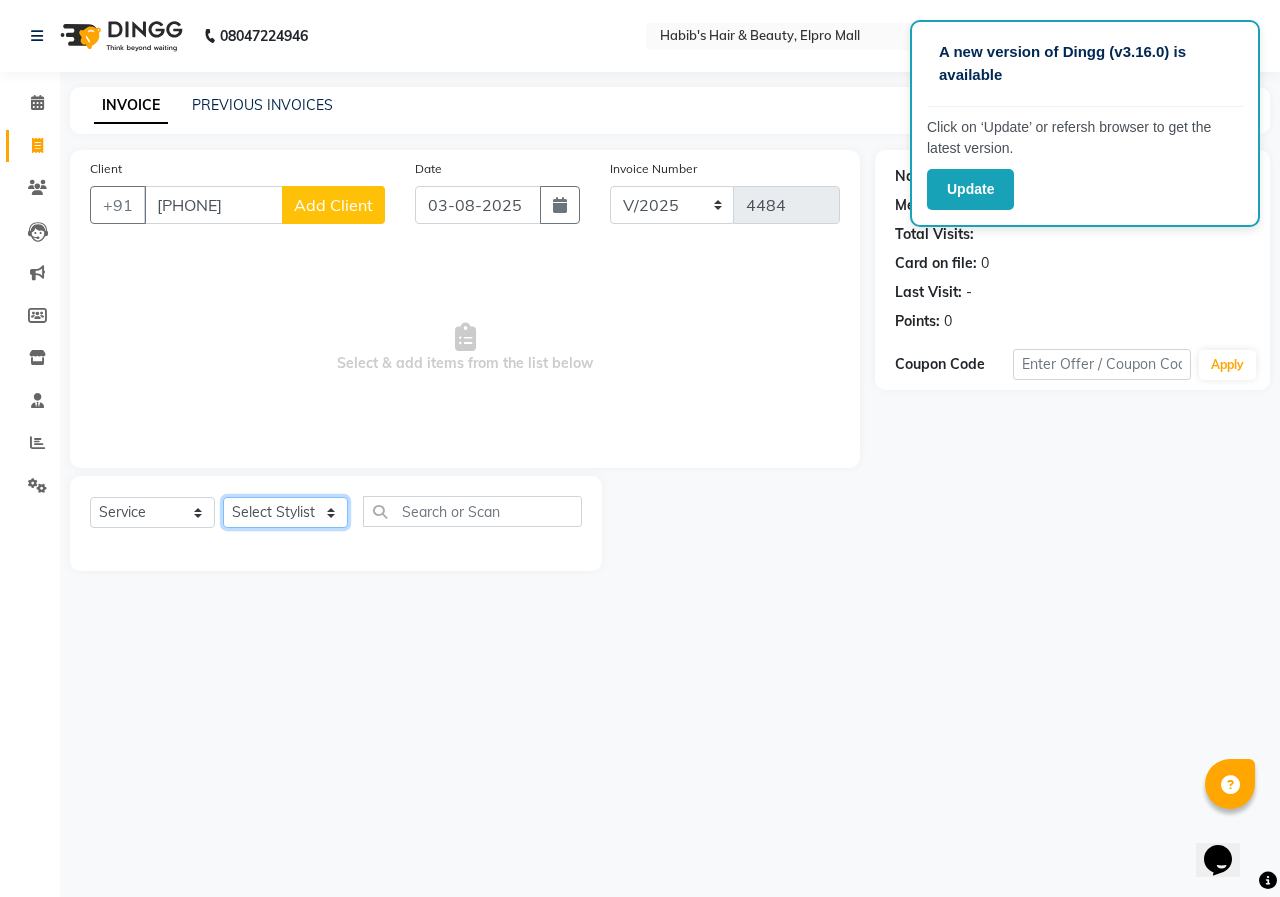 select on "80233" 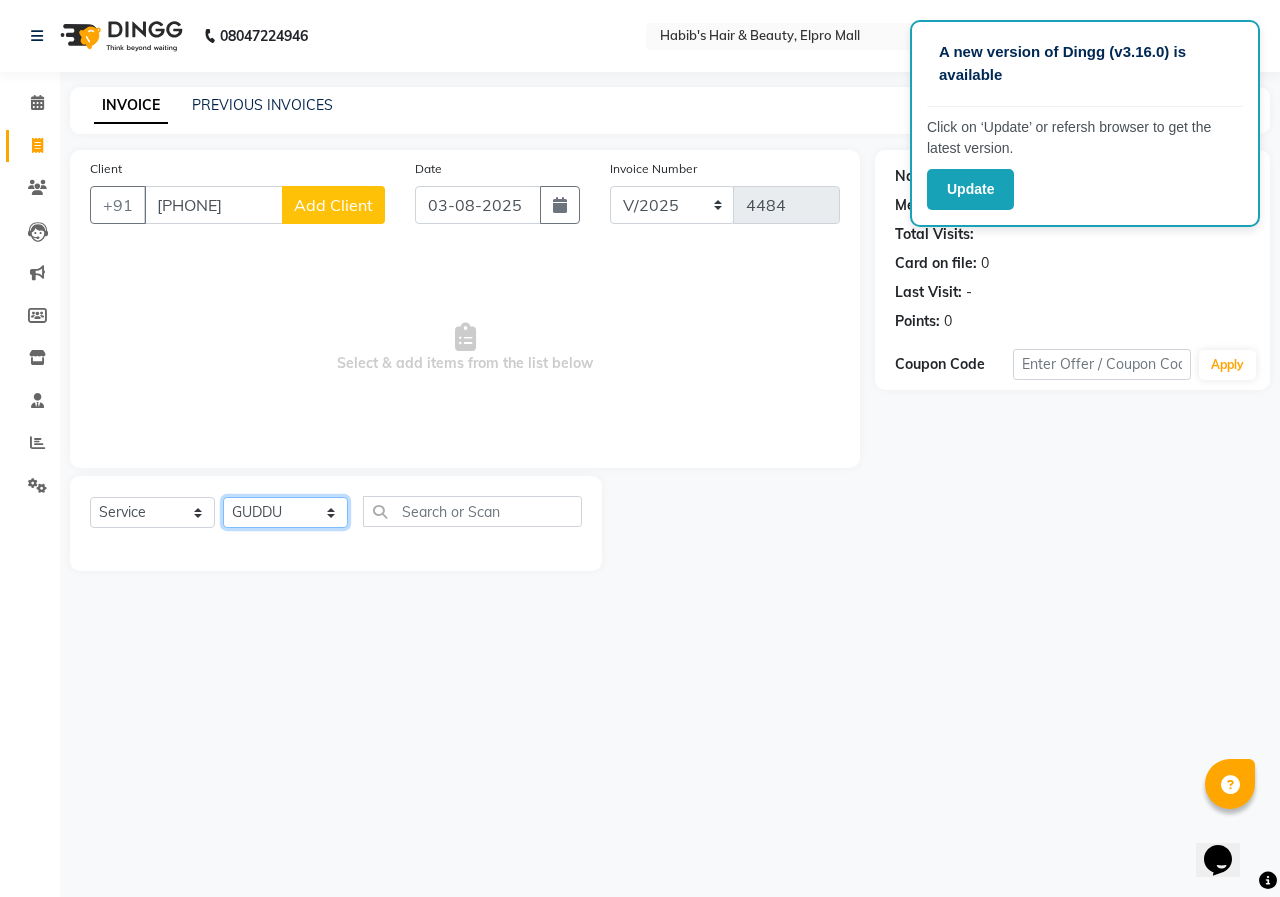 click on "Select Stylist ANUSHKA GAURI GUDDU Keshav Maushi Mhaske  priya  Rahul Ravi  Roshan Sagar SANA Sangam Sanika shabnam SONALI  subhan" 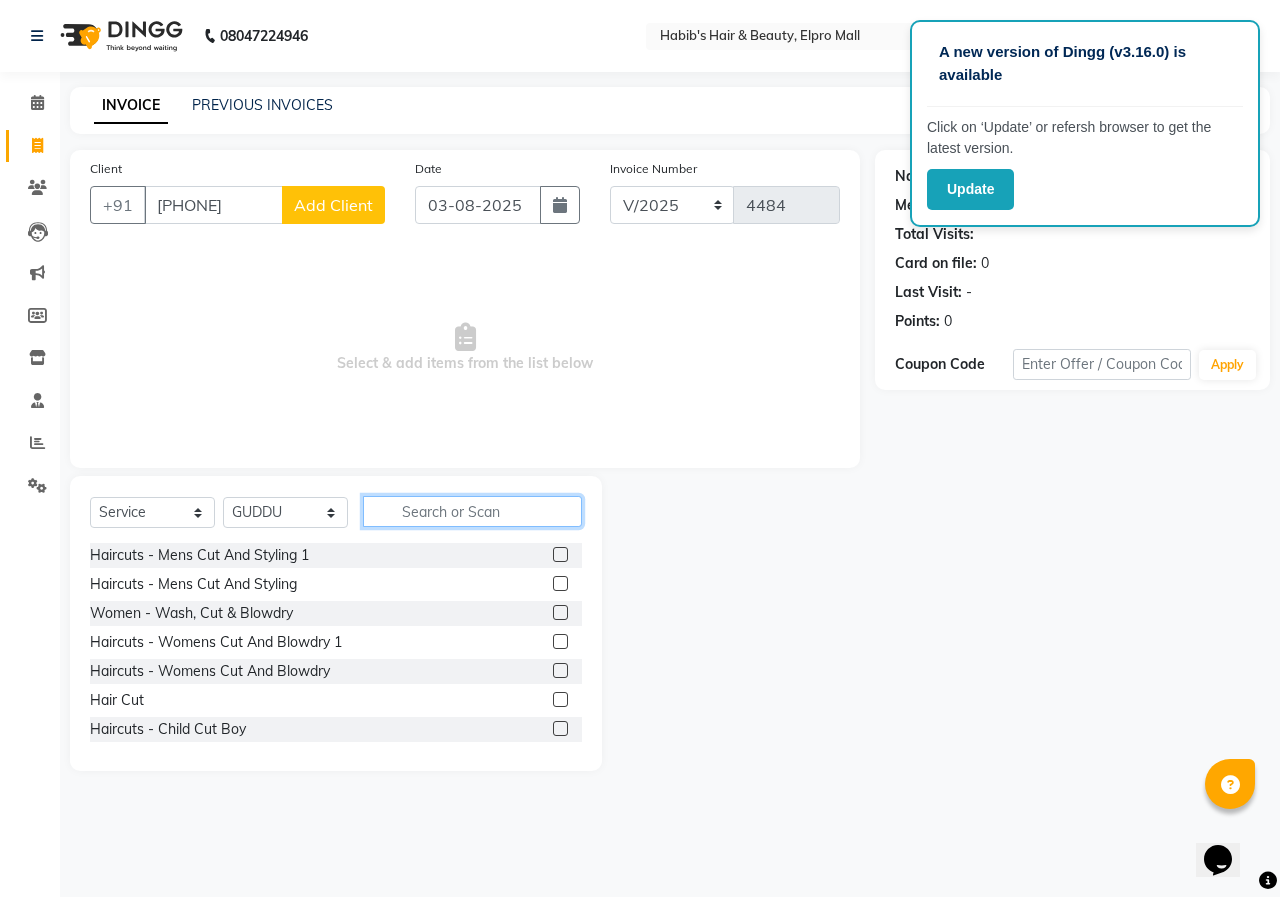 click 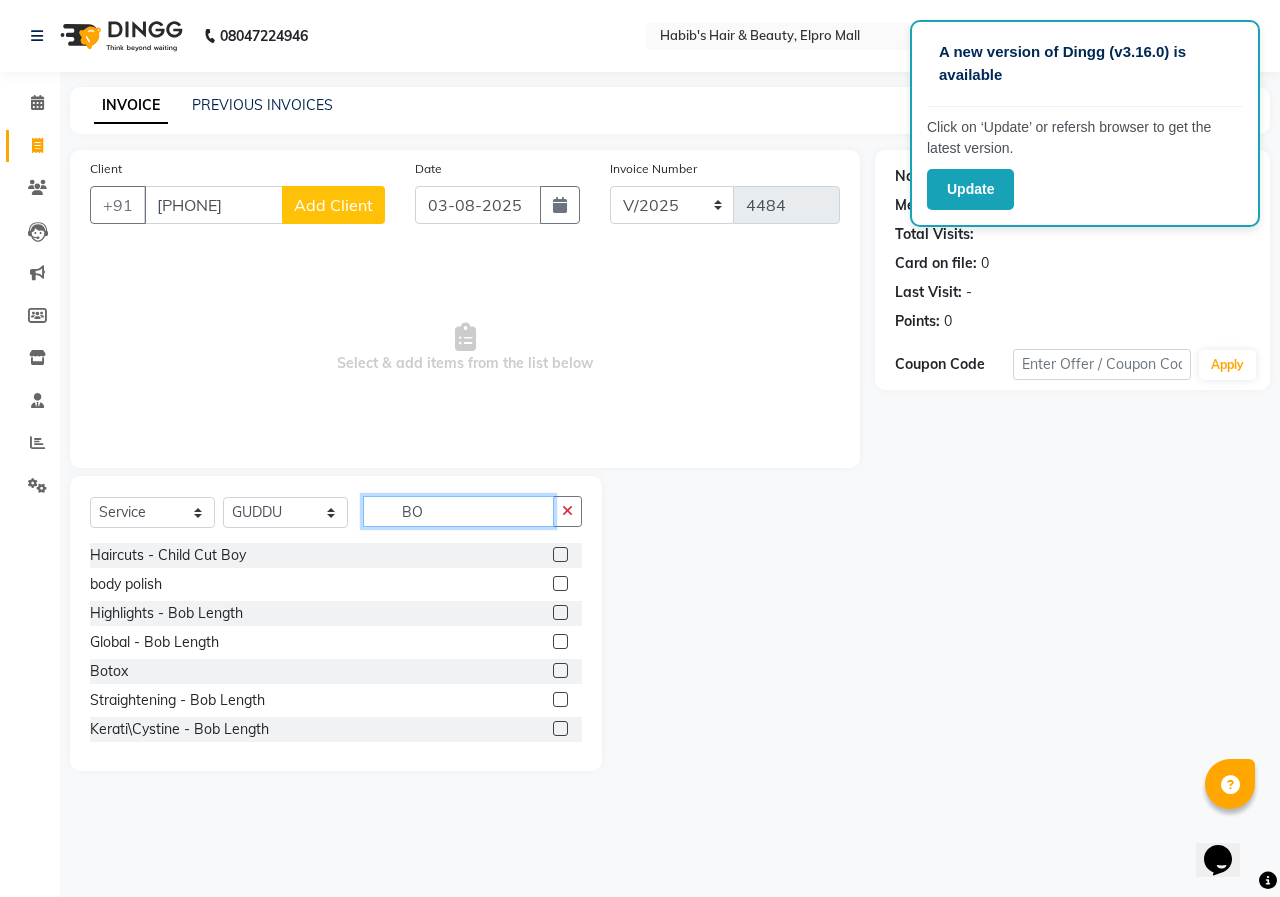 type on "BO" 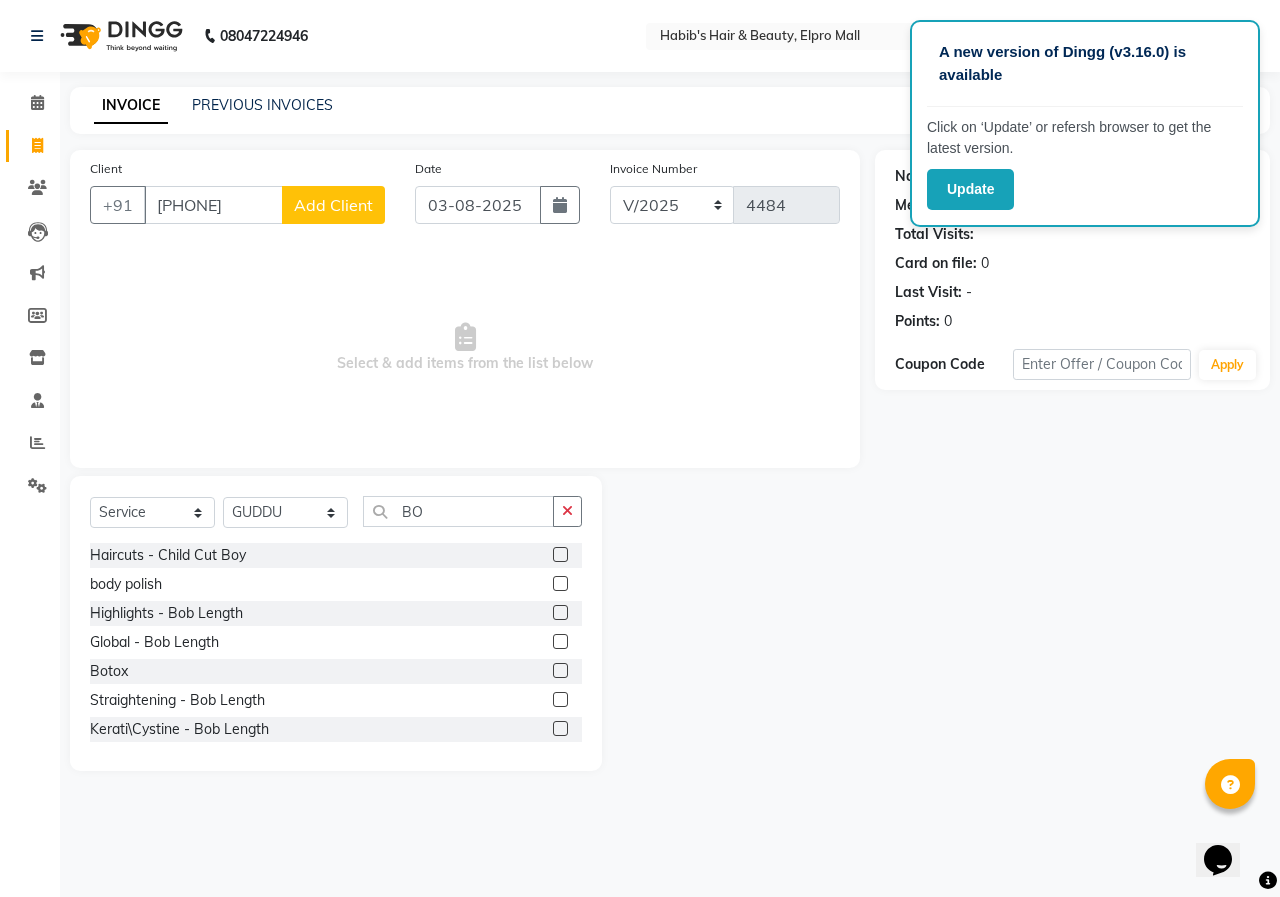 click 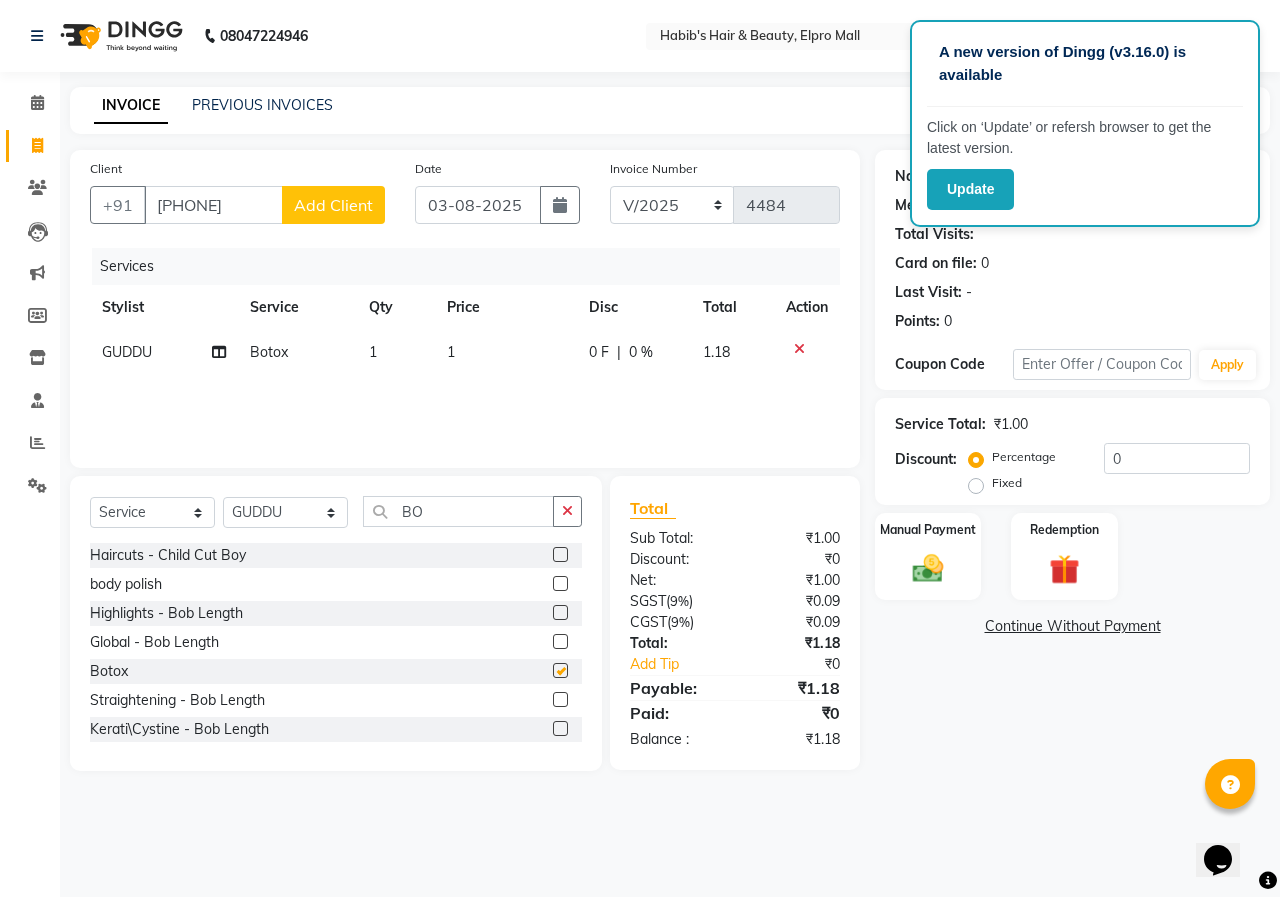 checkbox on "false" 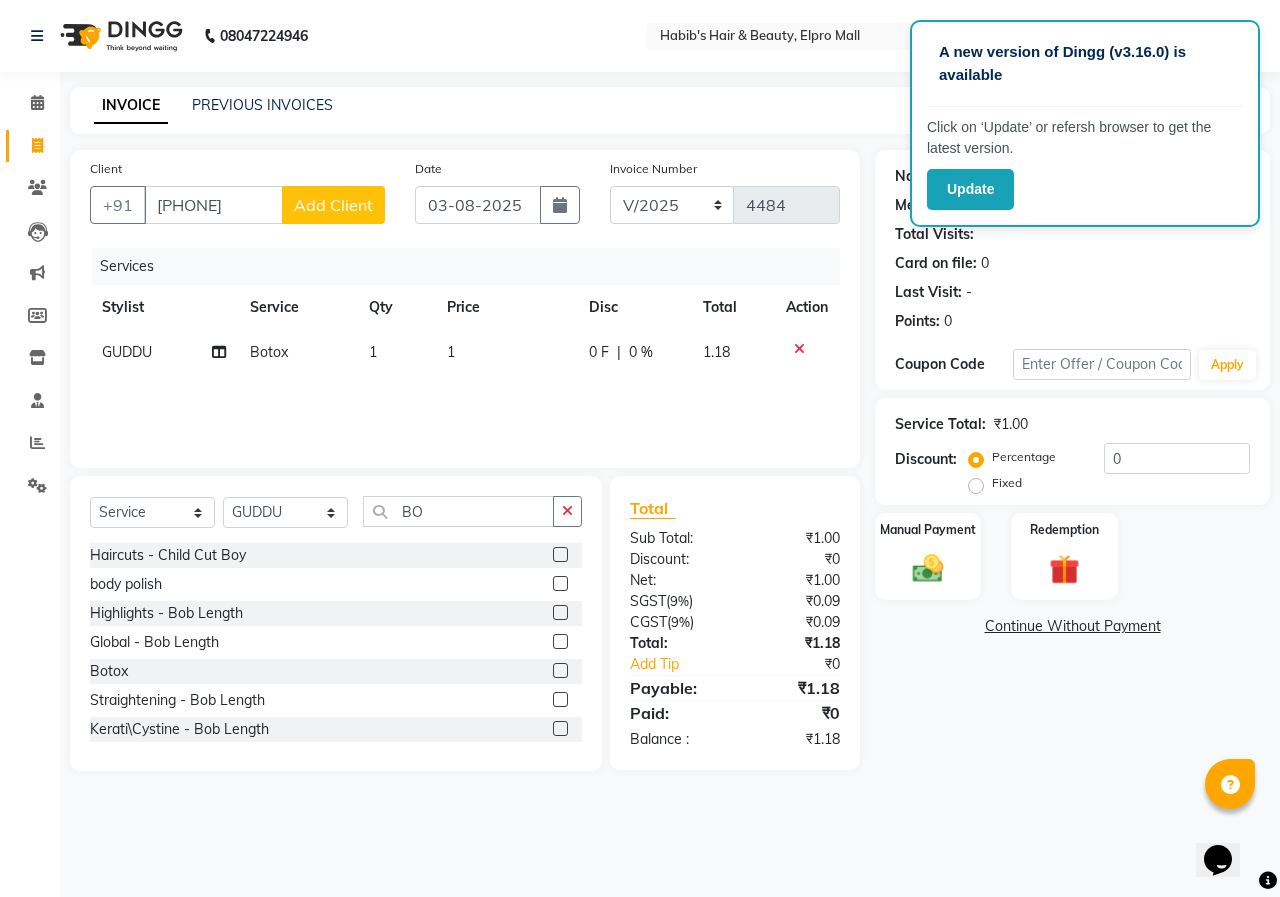 click on "1" 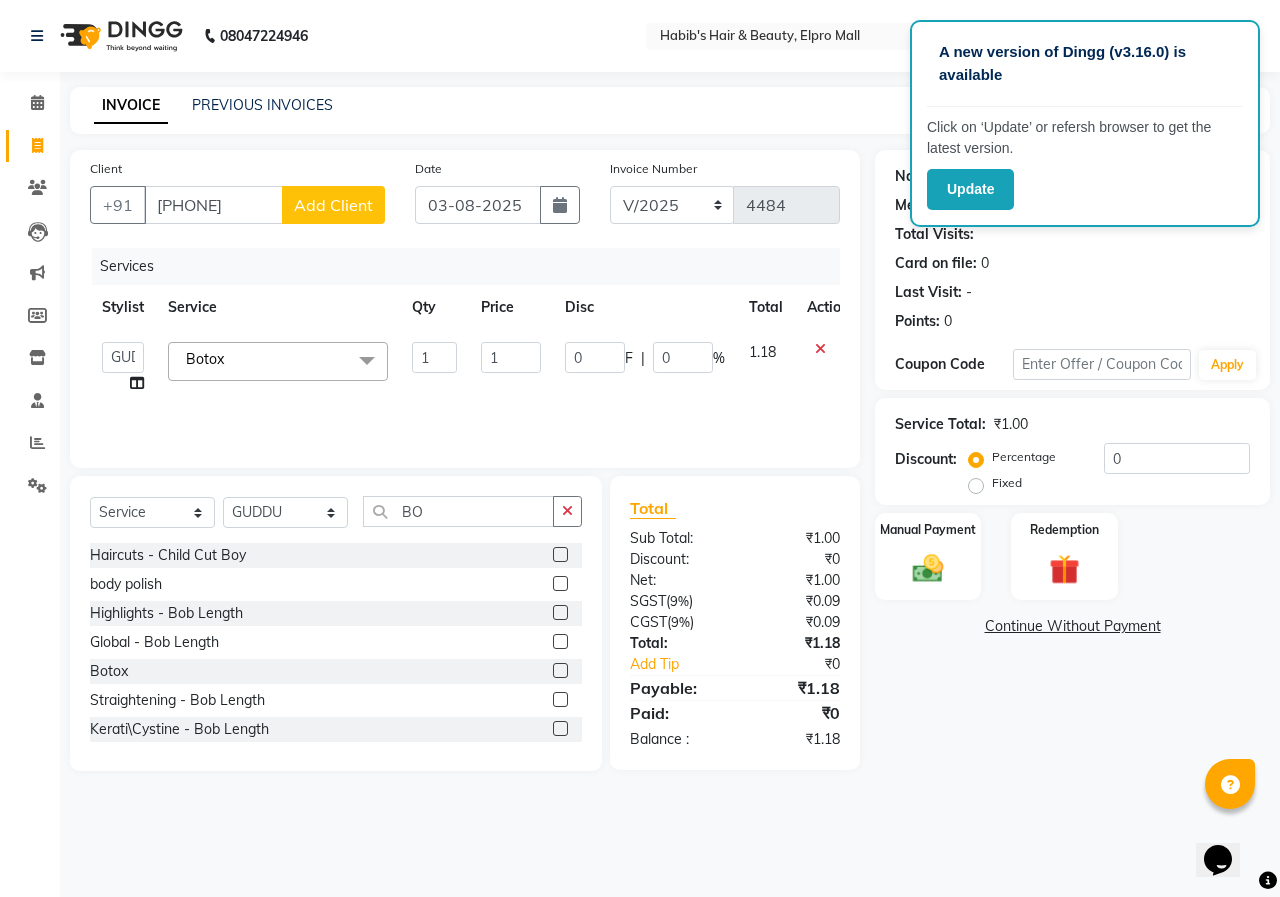 click on "1" 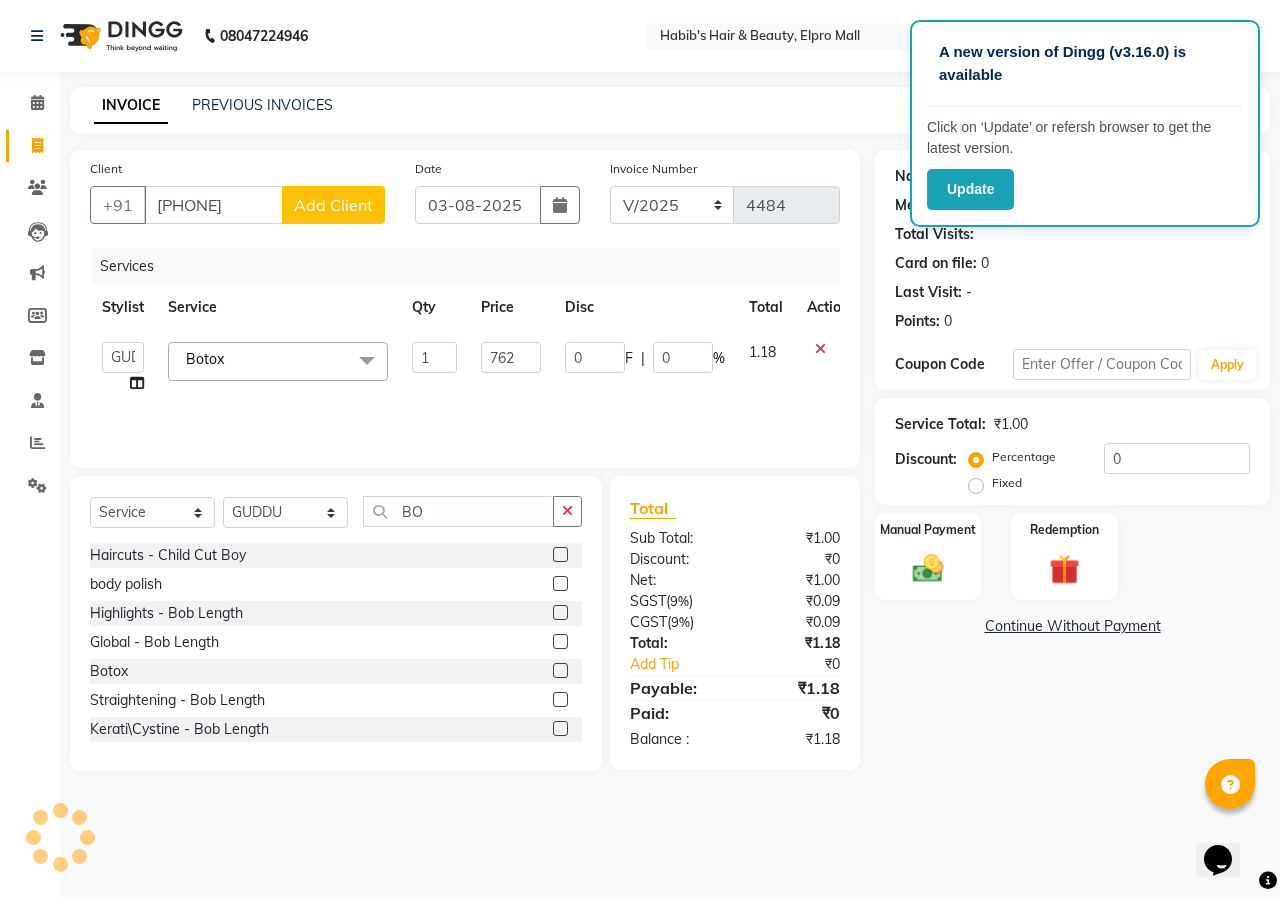 type on "7628" 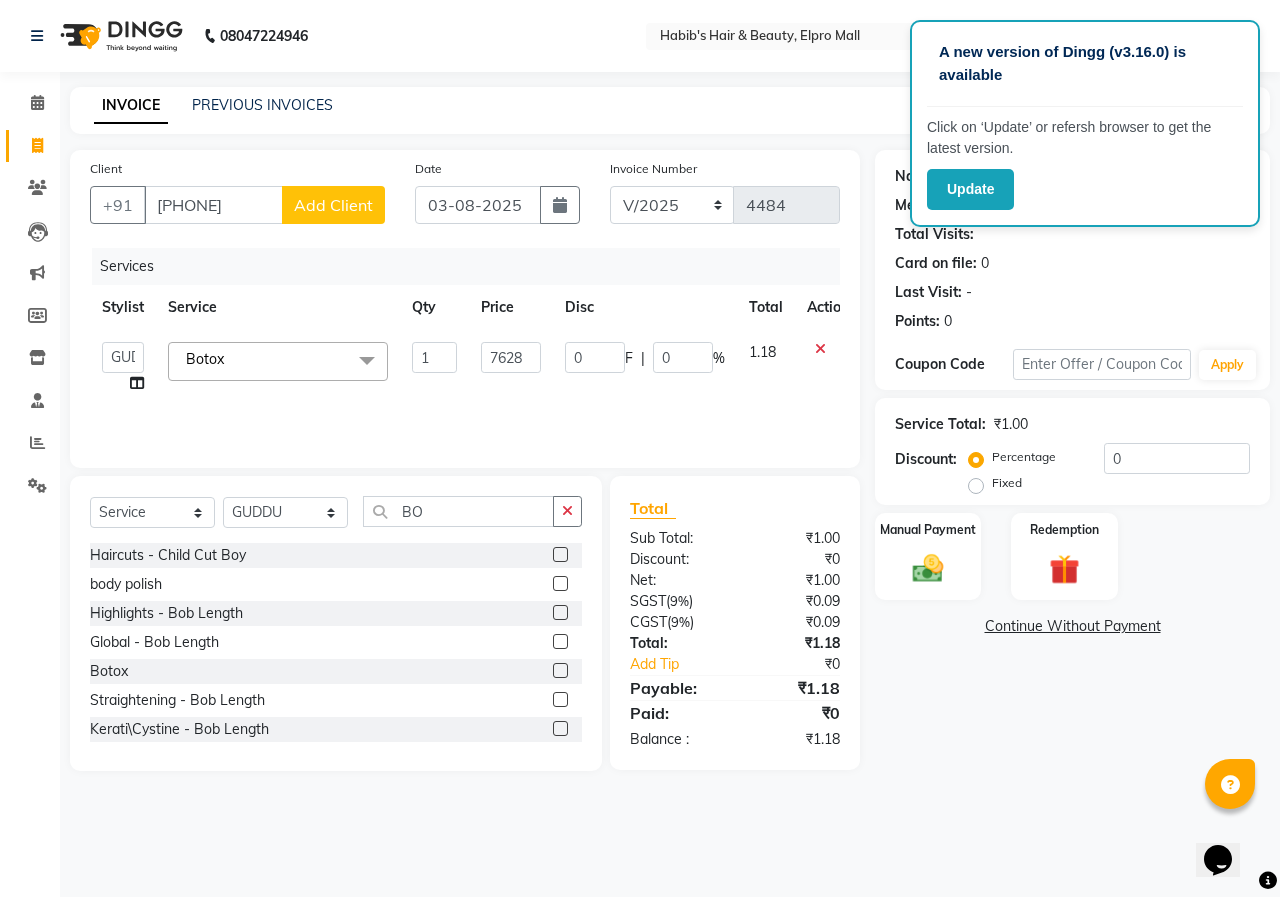 click on "Name: [NAME]  Membership:  No Active Membership  Total Visits:   Card on file:  0 Last Visit:   - Points:   0  Coupon Code Apply Service Total:  [CURRENCY][AMOUNT]  Discount:  Percentage   Fixed  0 Manual Payment Redemption  Continue Without Payment" 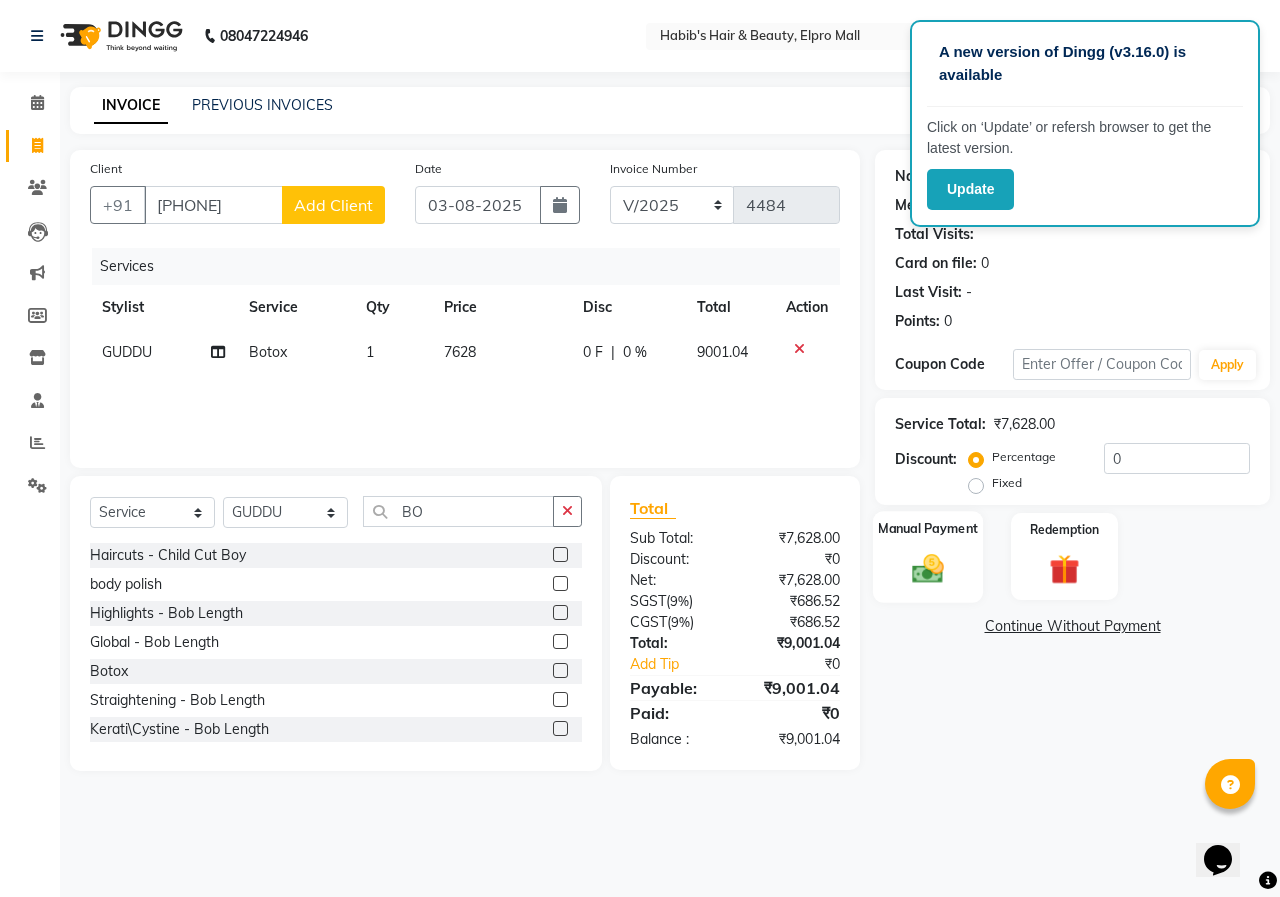 click on "Manual Payment" 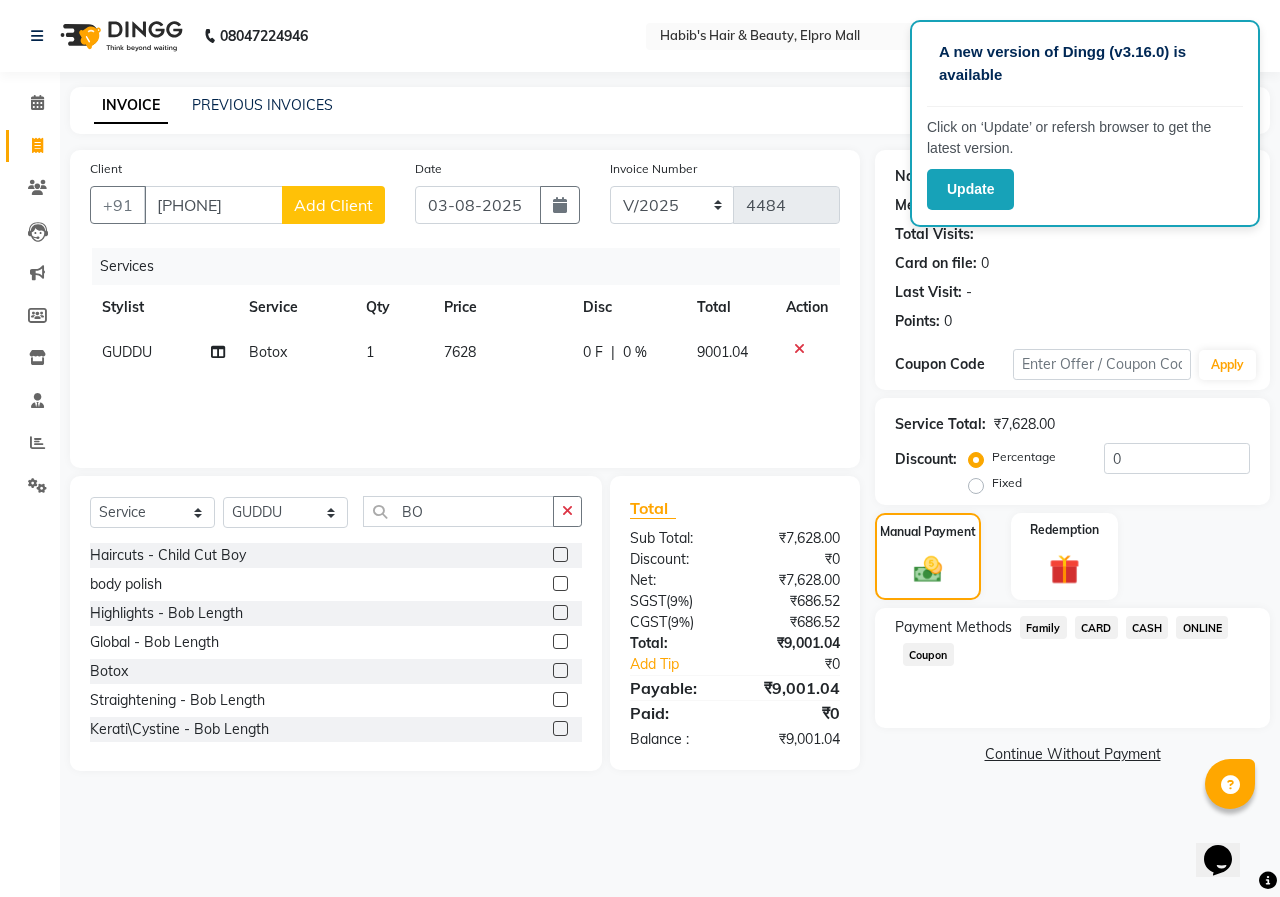 click on "ONLINE" 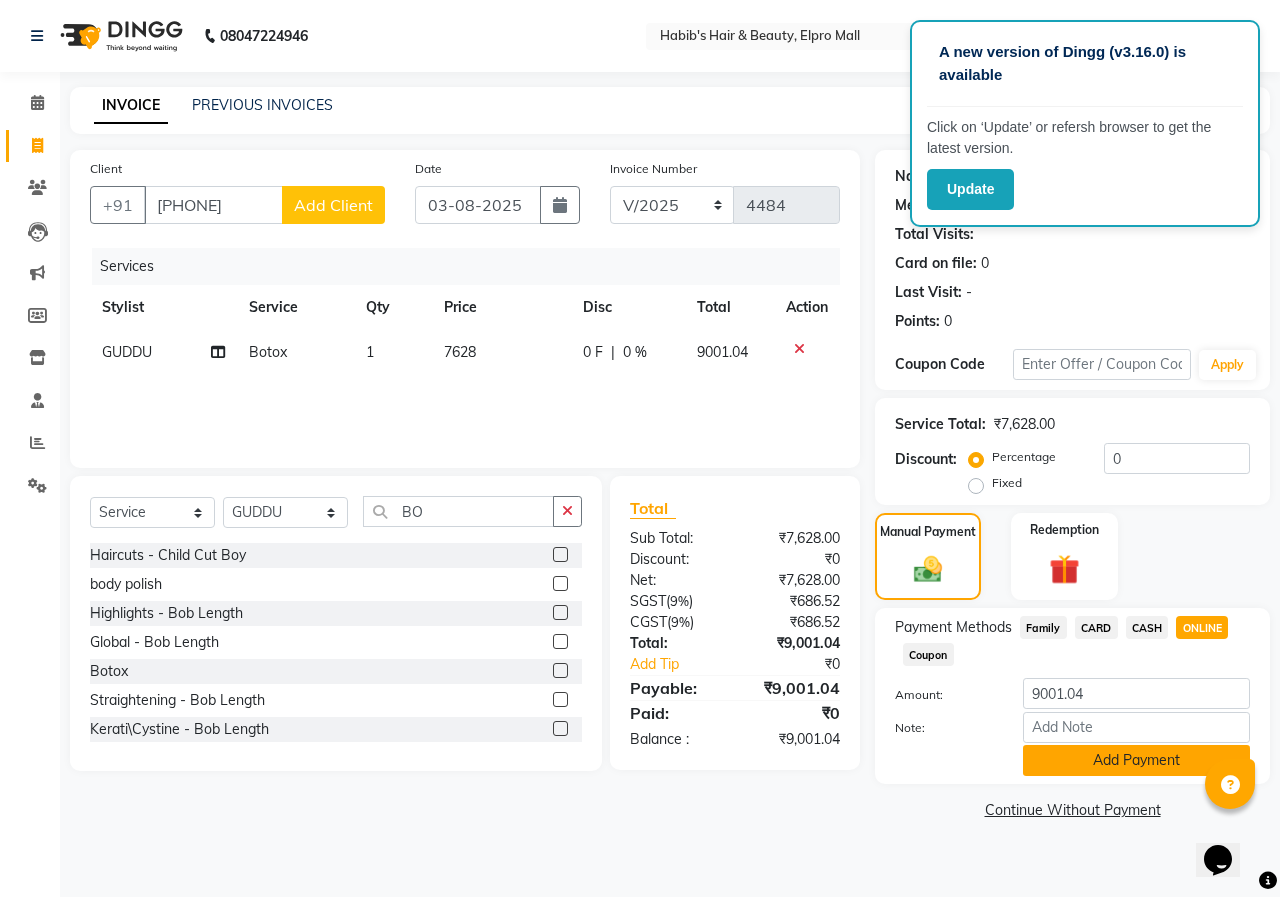 click on "Add Payment" 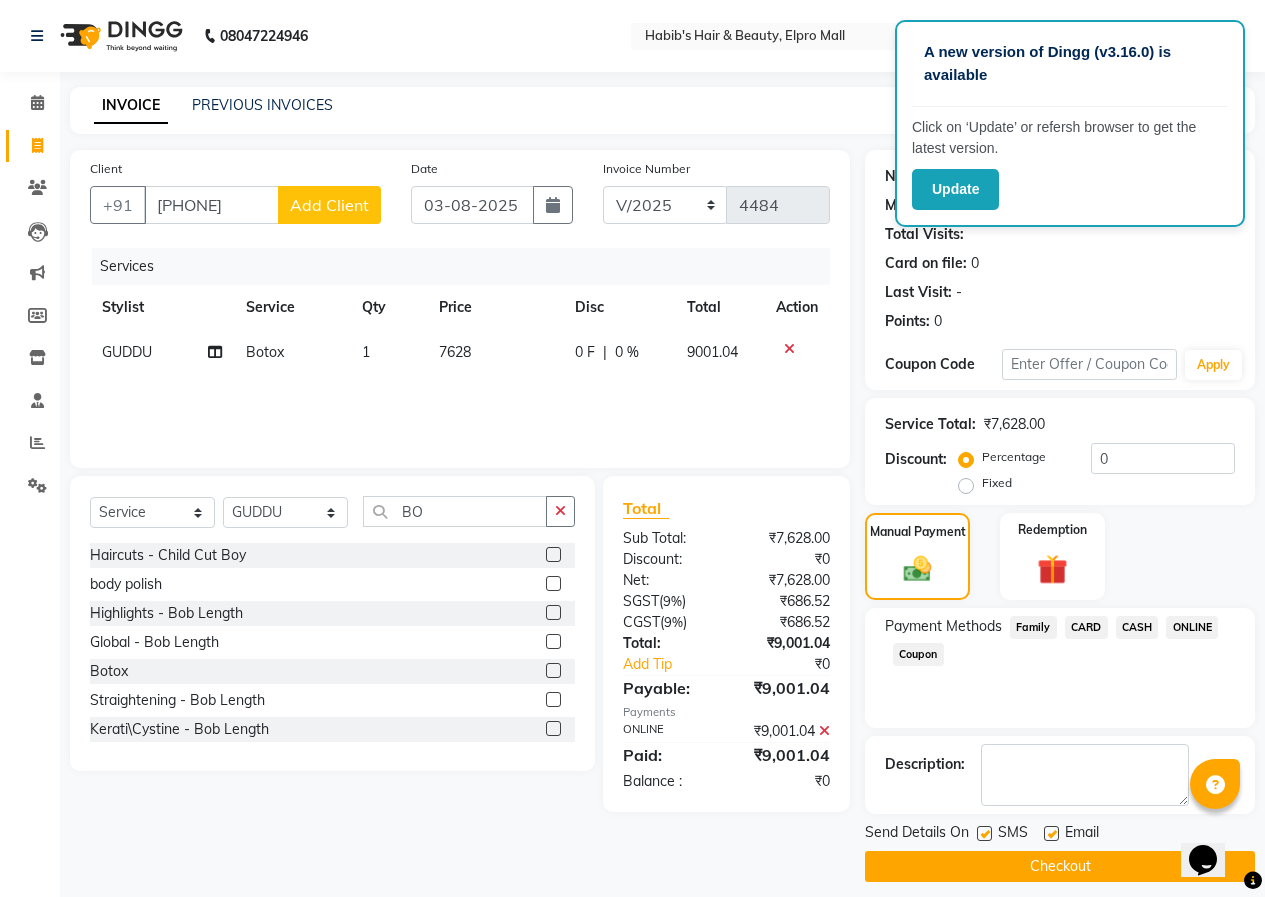 click on "Checkout" 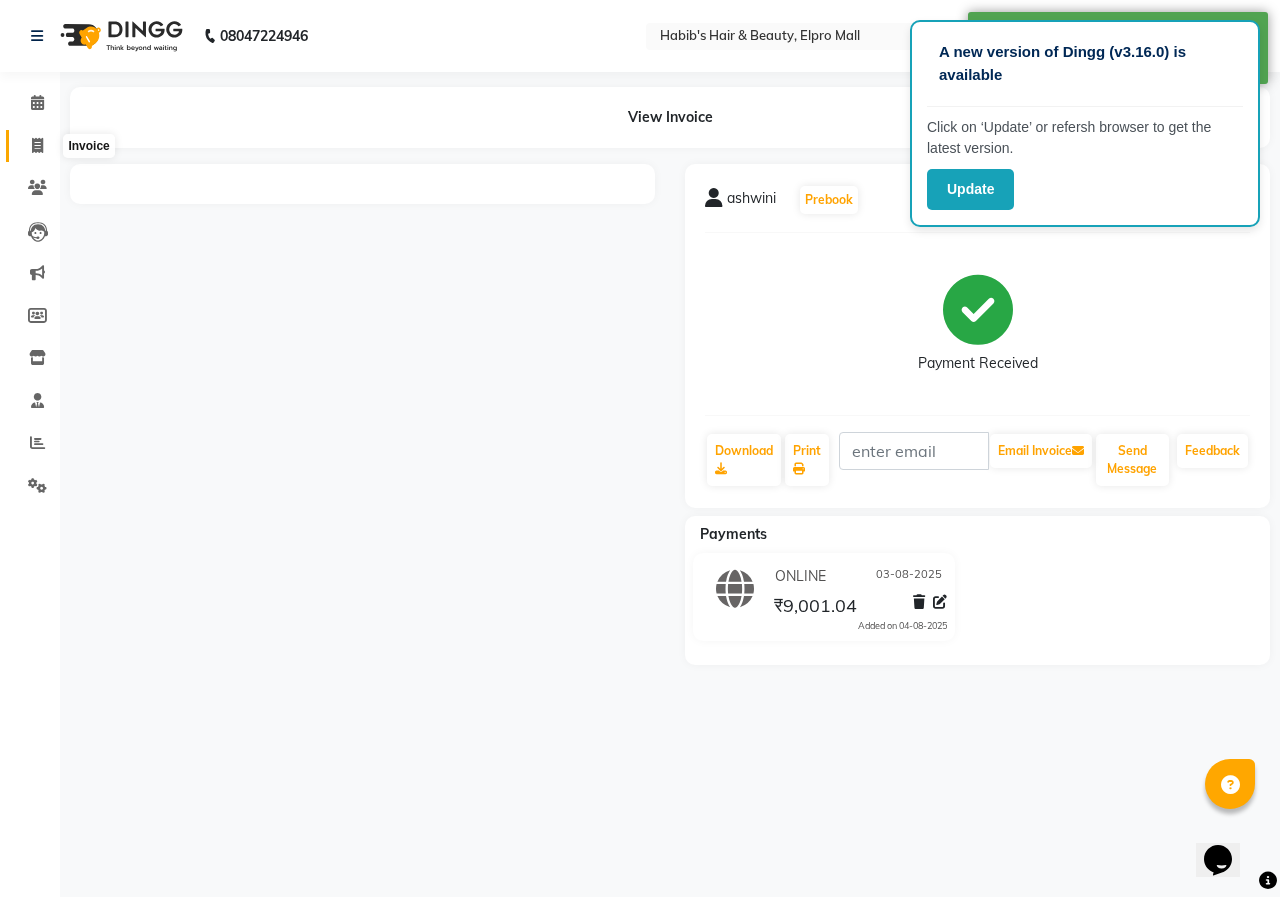 click 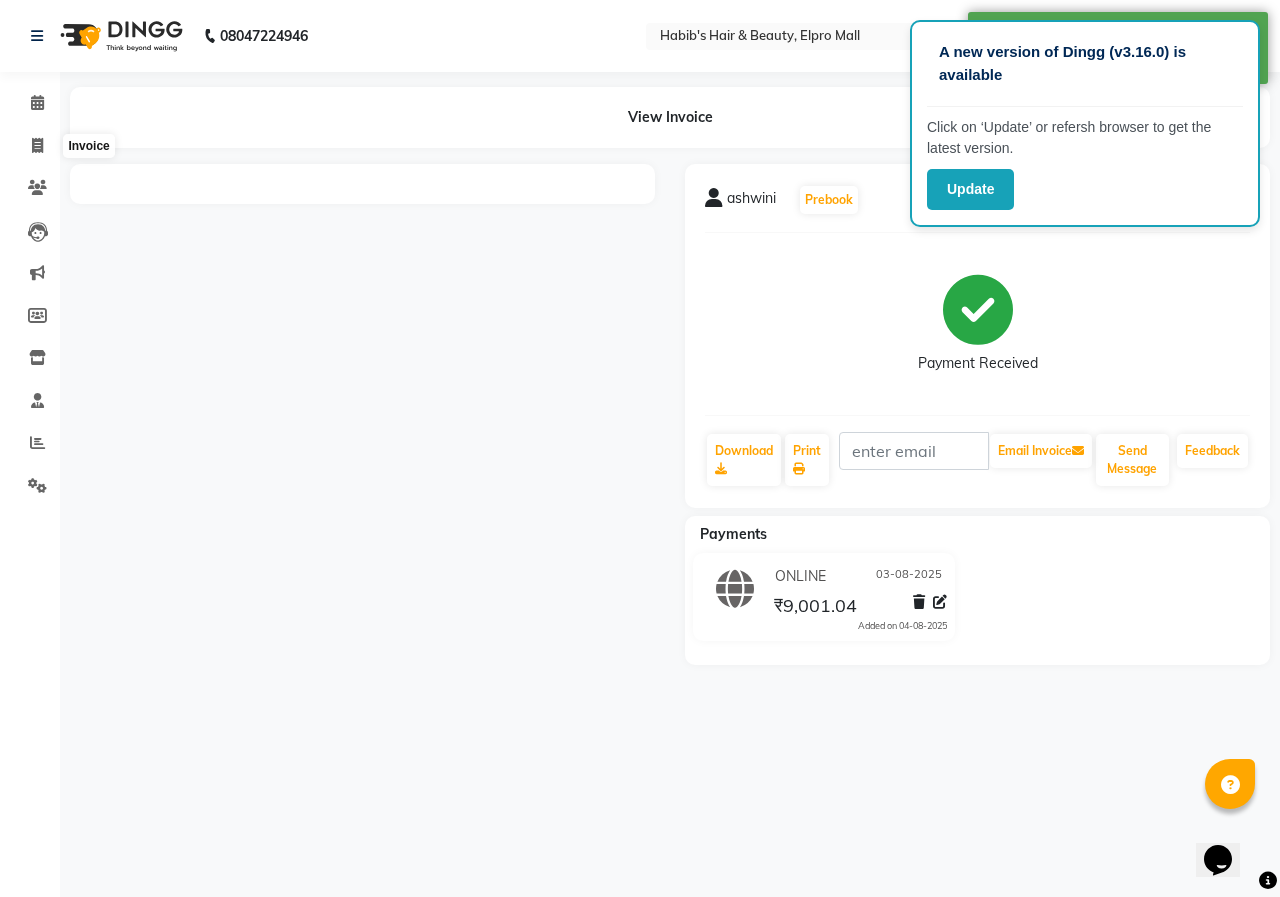 select on "service" 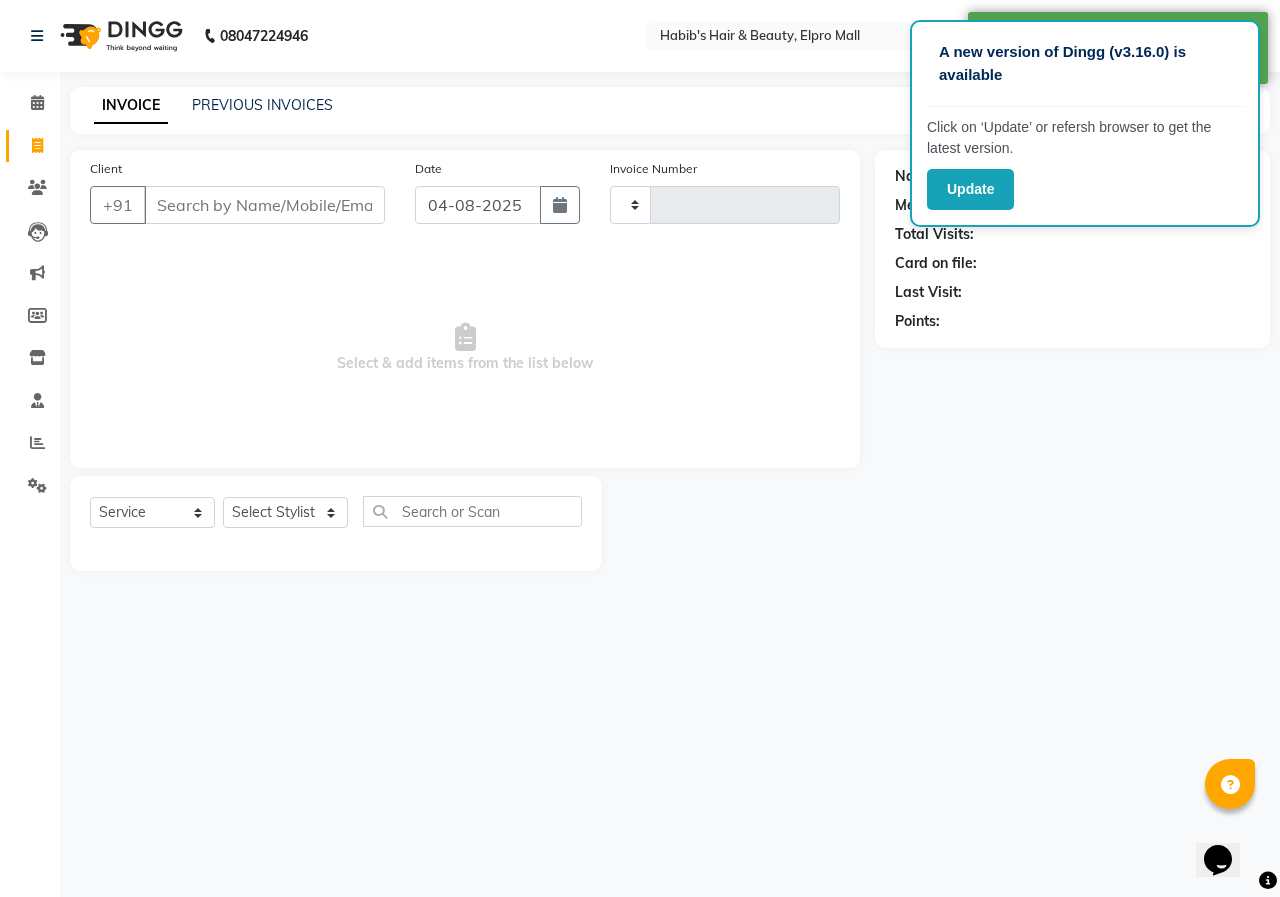 type on "4485" 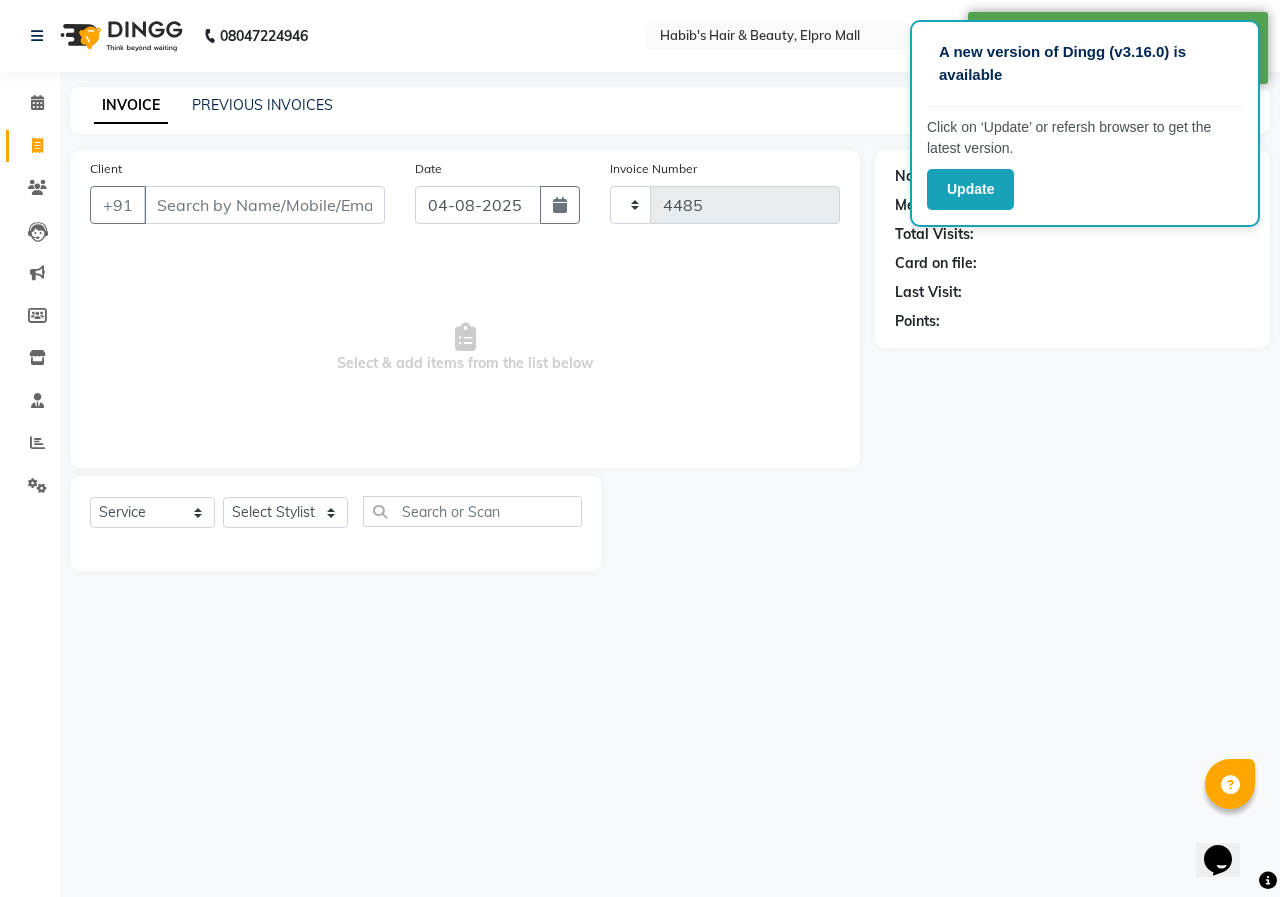 select on "3952" 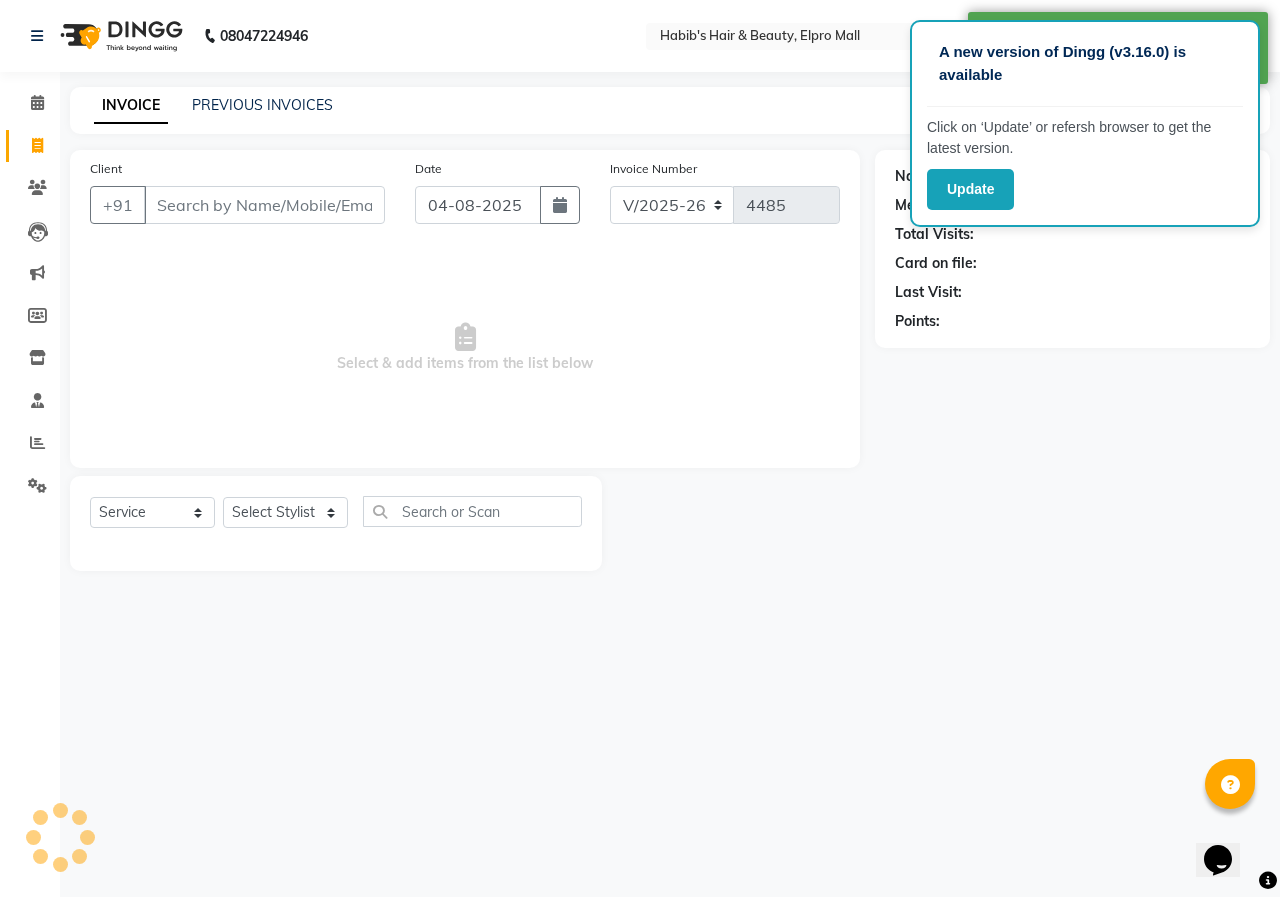 drag, startPoint x: 548, startPoint y: 208, endPoint x: 690, endPoint y: 343, distance: 195.9311 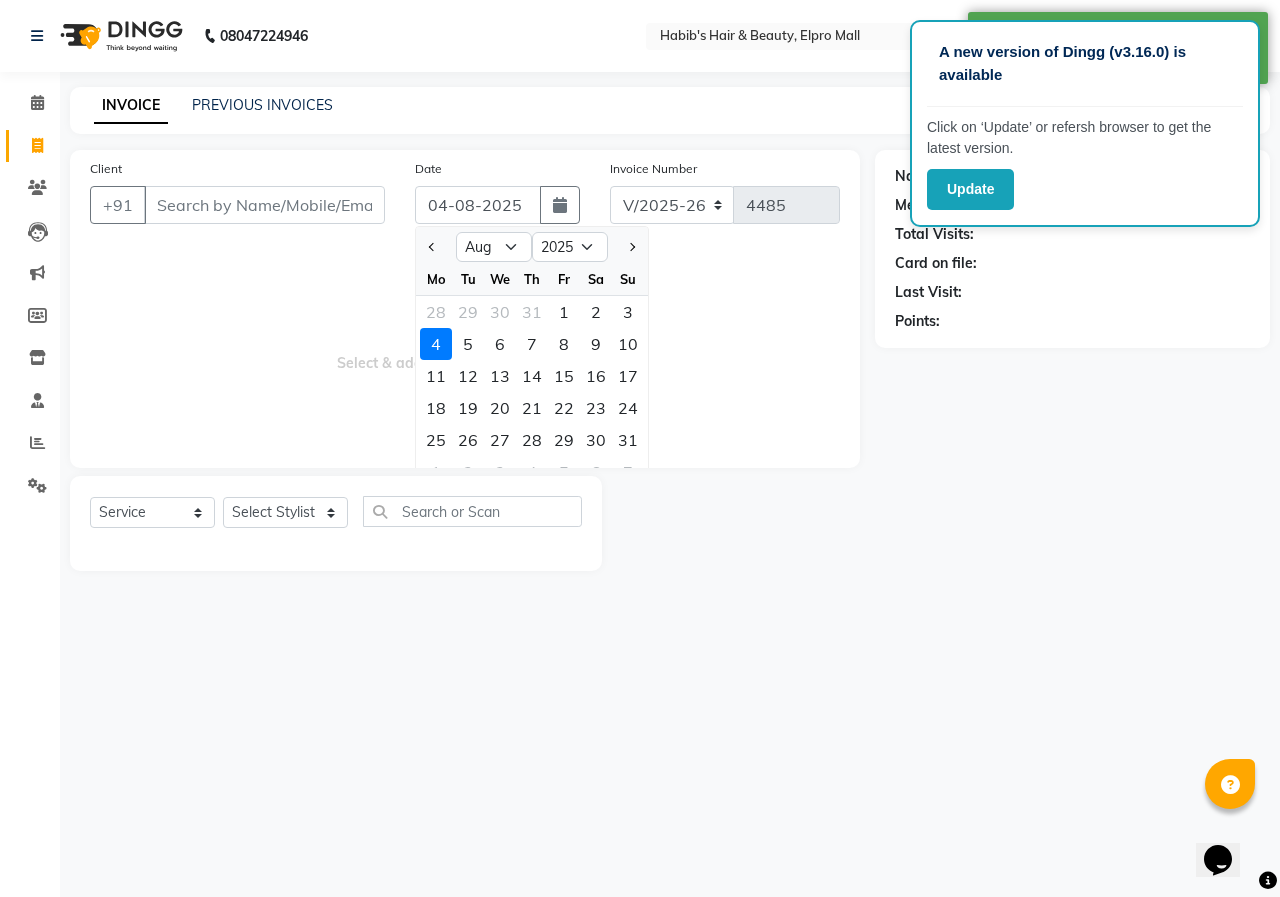 click on "3" 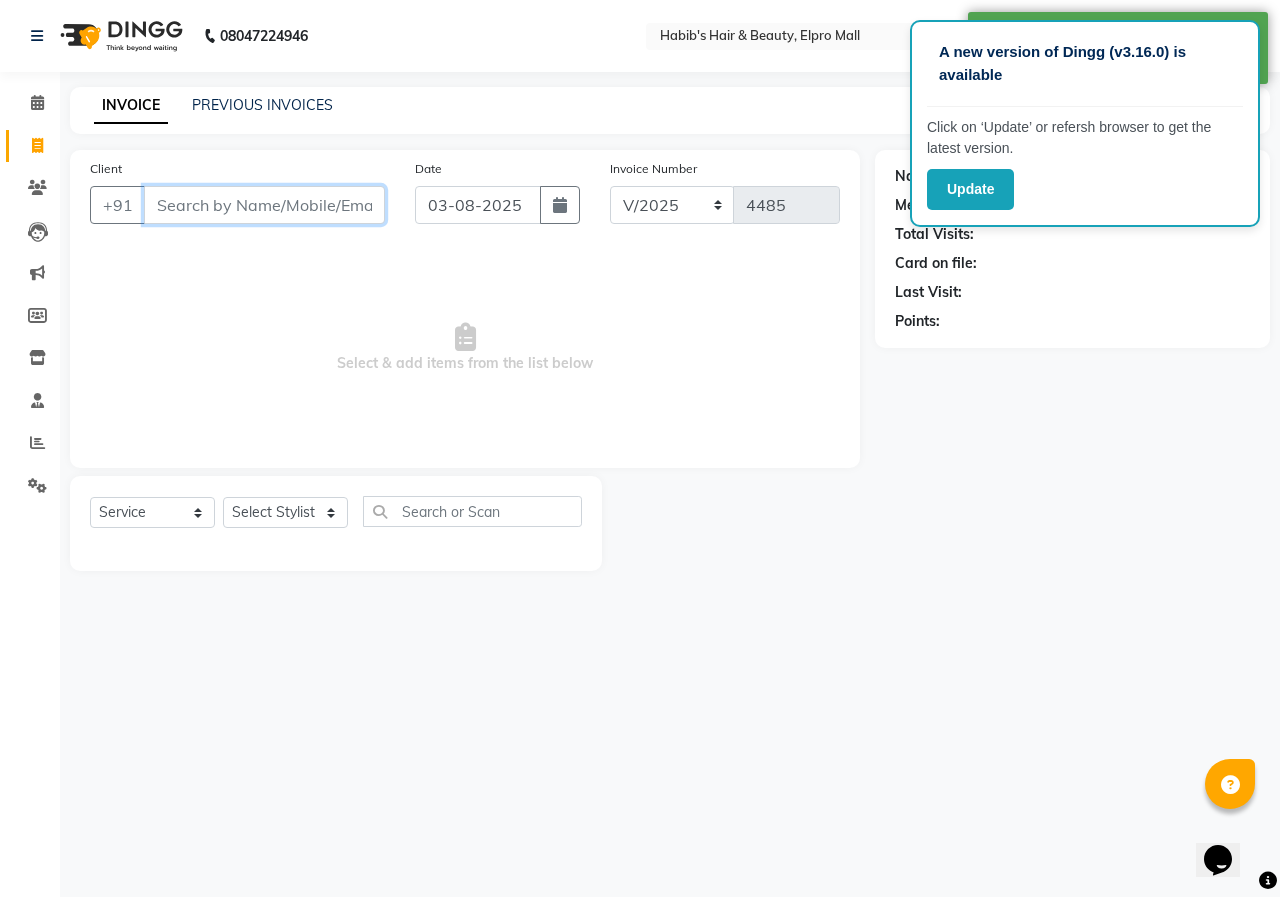 click on "Client" at bounding box center (264, 205) 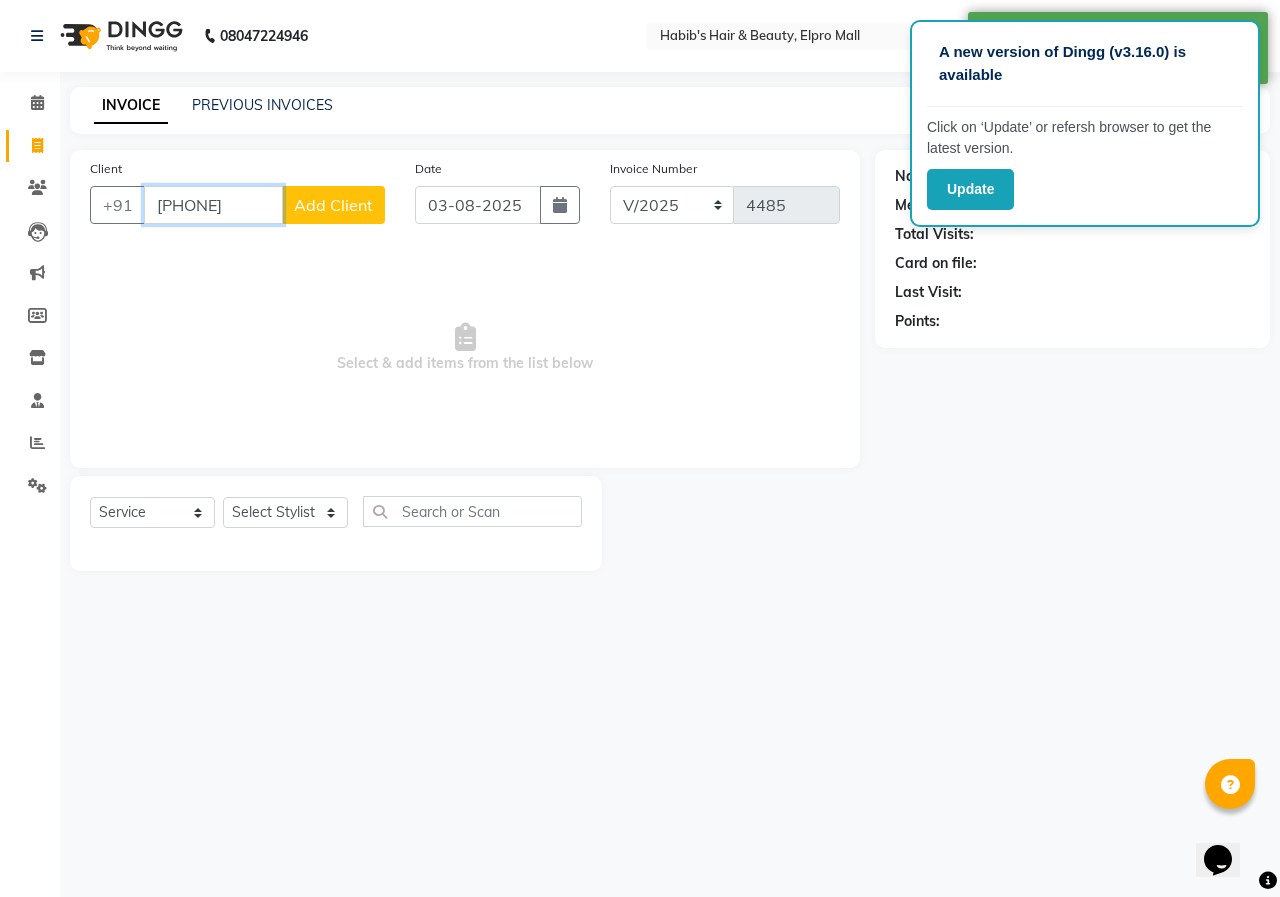 type on "[PHONE]" 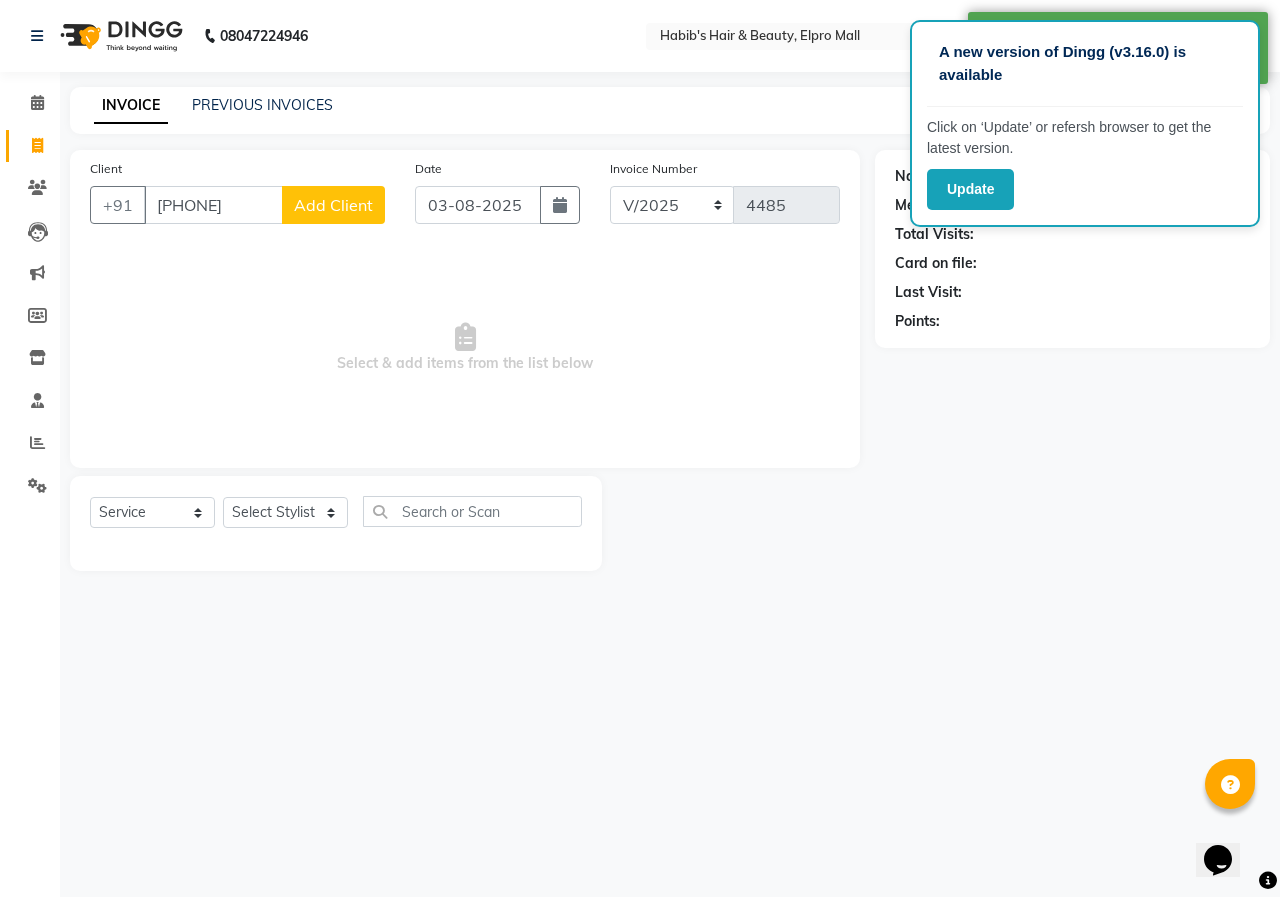 click on "Add Client" 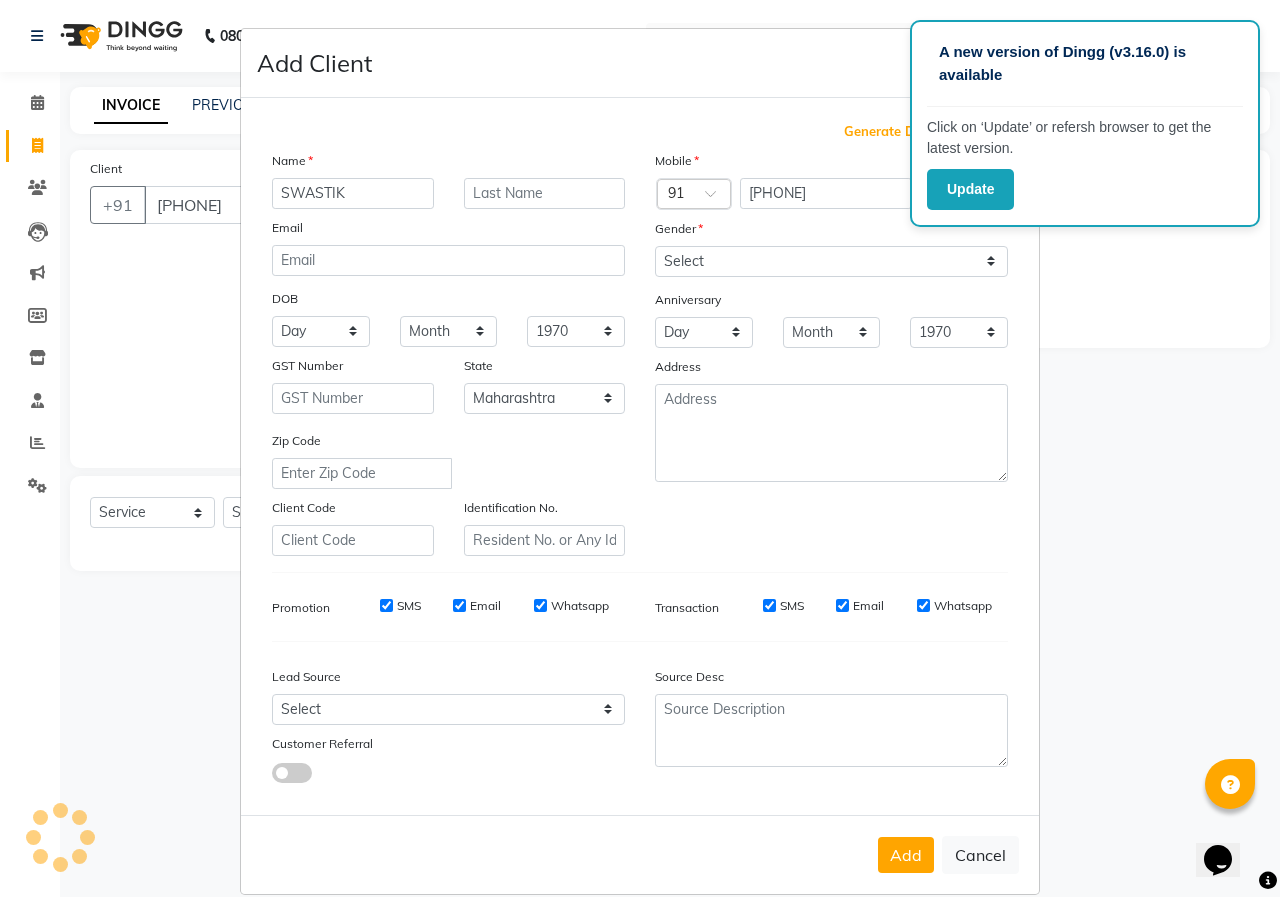 type on "SWASTIK" 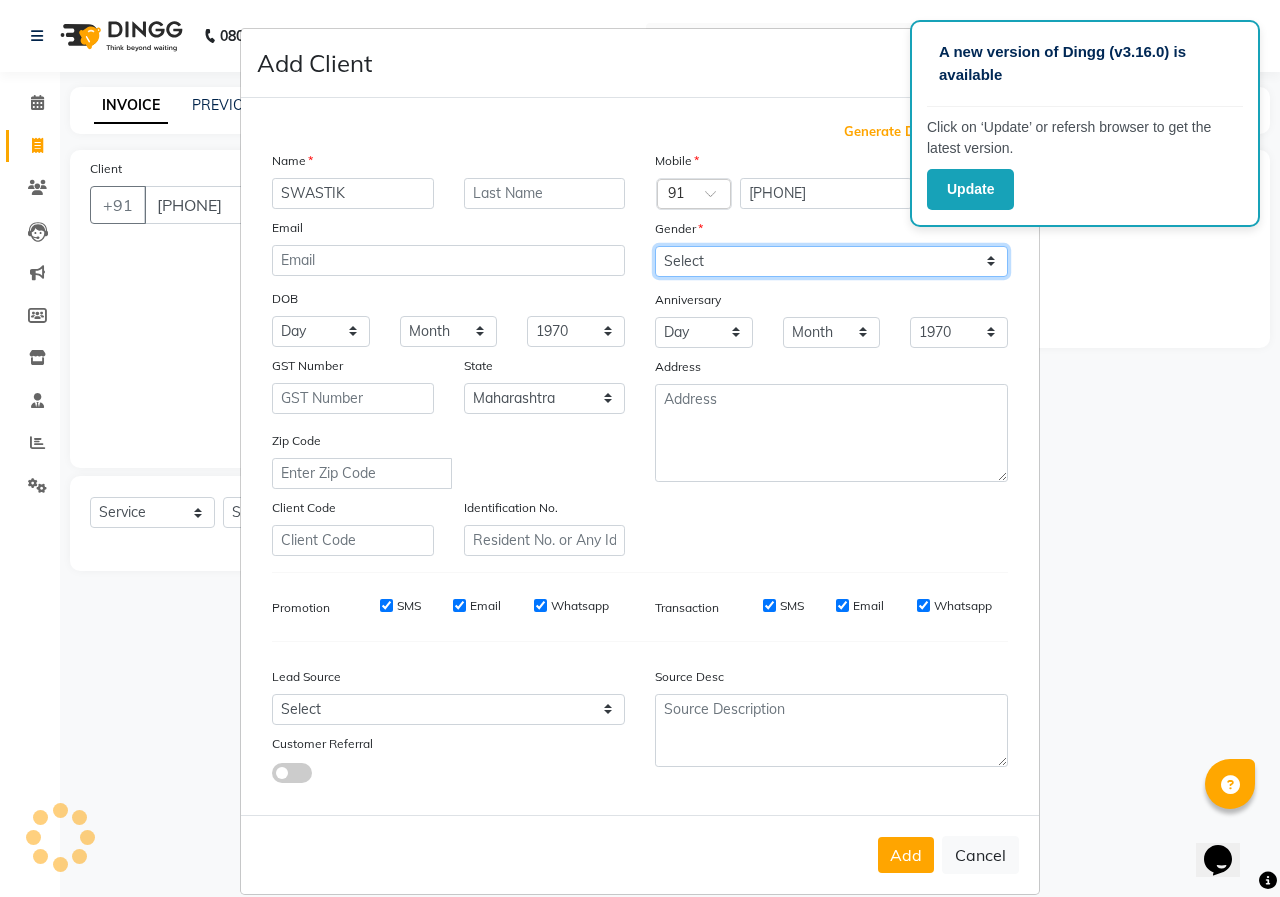 drag, startPoint x: 755, startPoint y: 255, endPoint x: 759, endPoint y: 274, distance: 19.416489 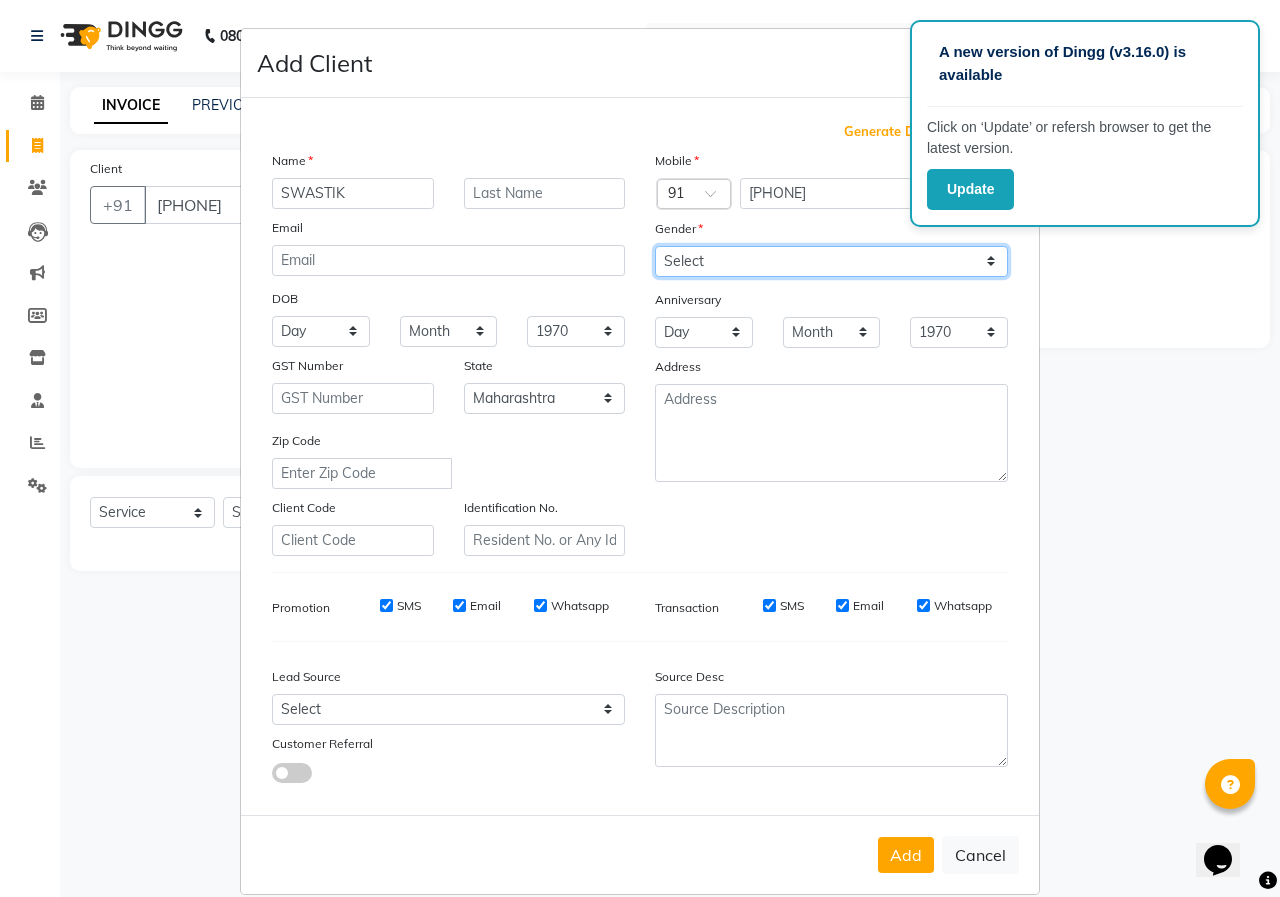 select on "female" 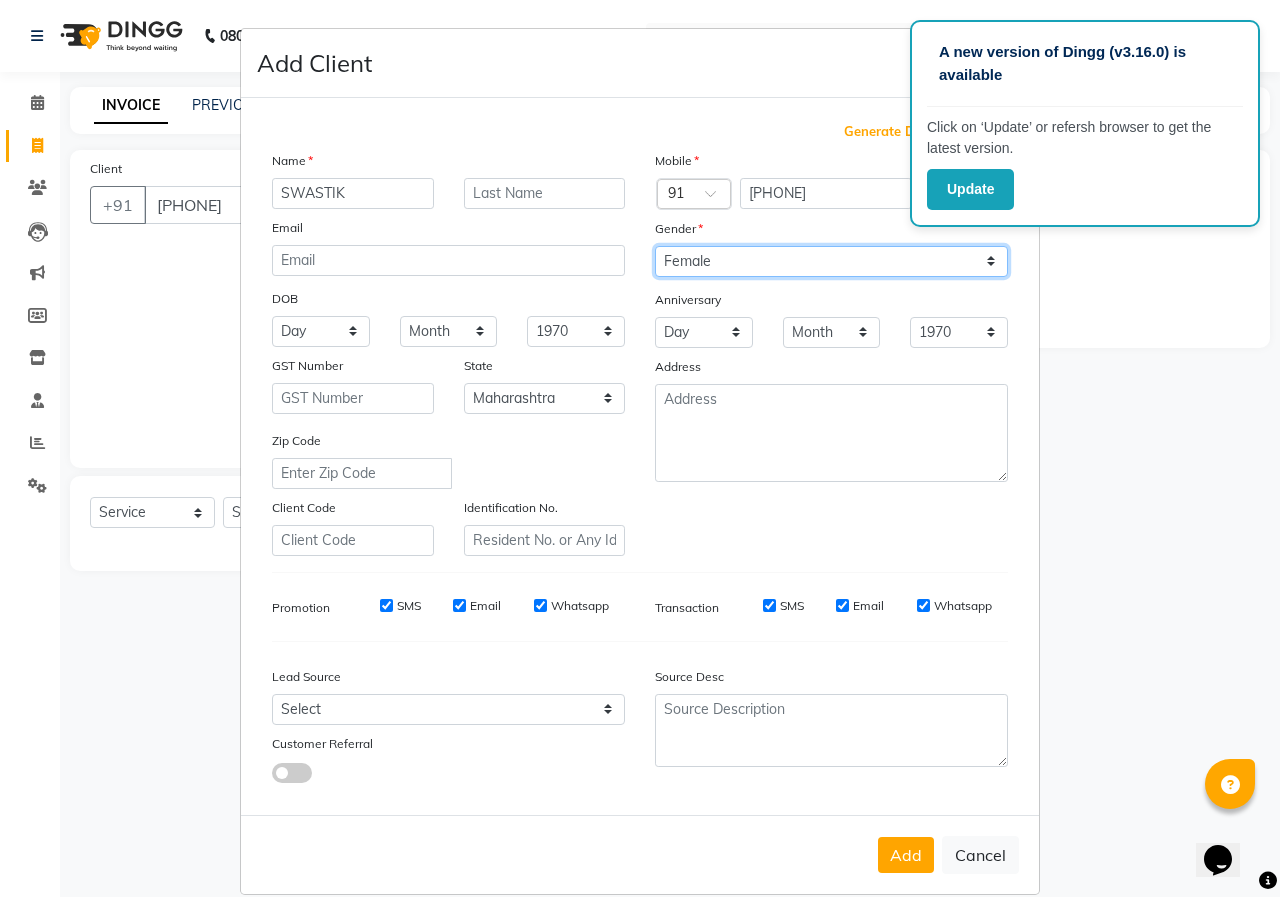click on "Select Male Female Other Prefer Not To Say" at bounding box center (831, 261) 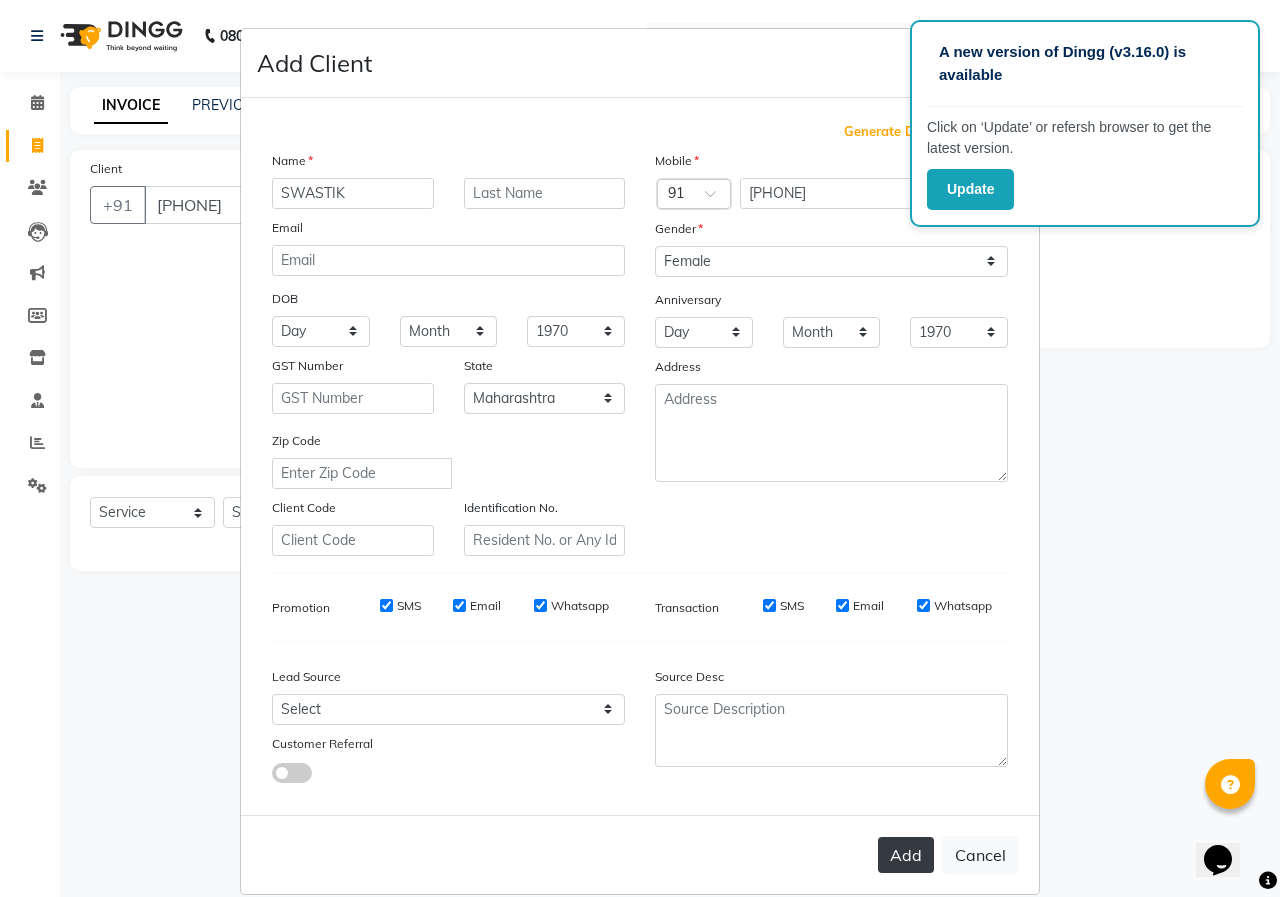 click on "Add" at bounding box center [906, 855] 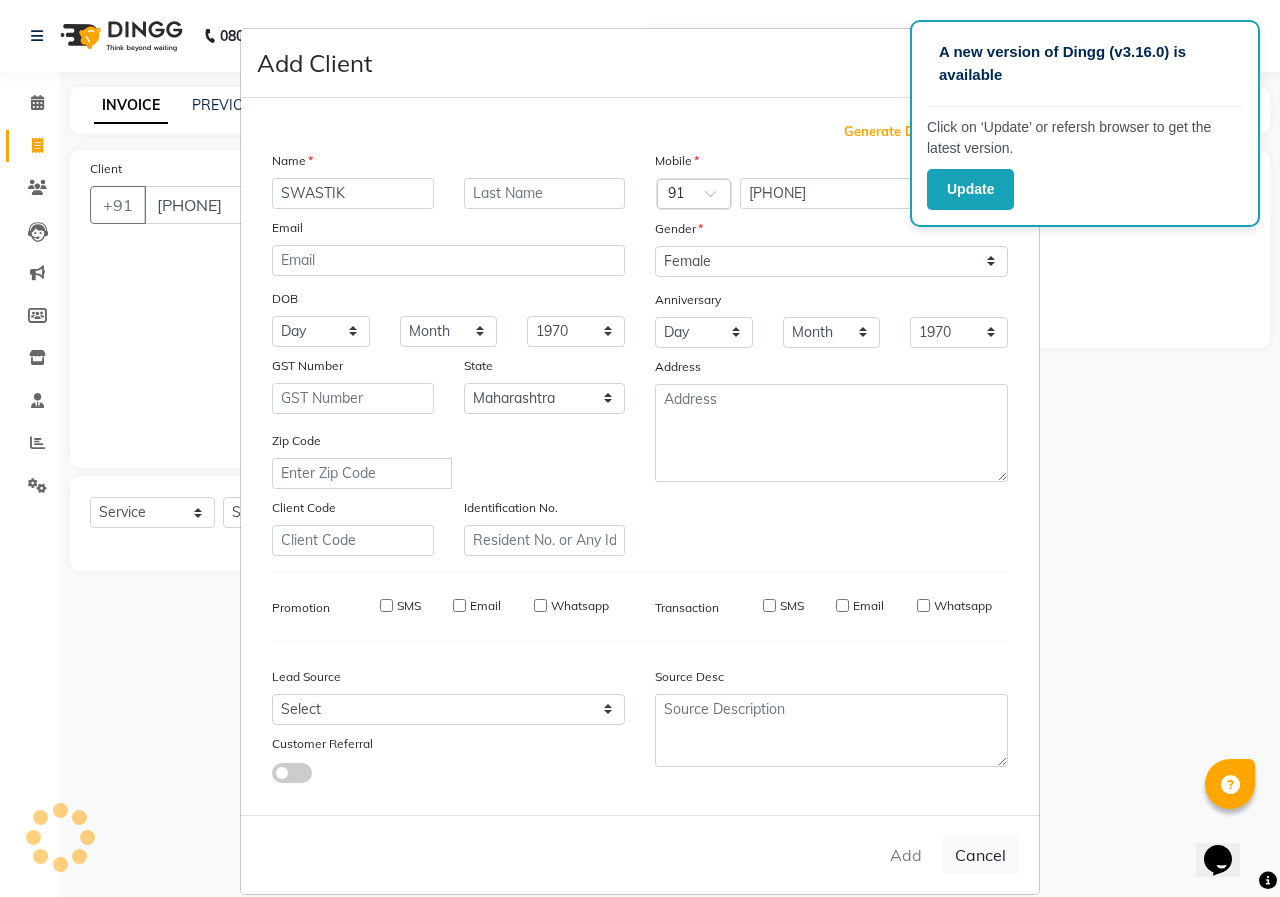 type on "98******83" 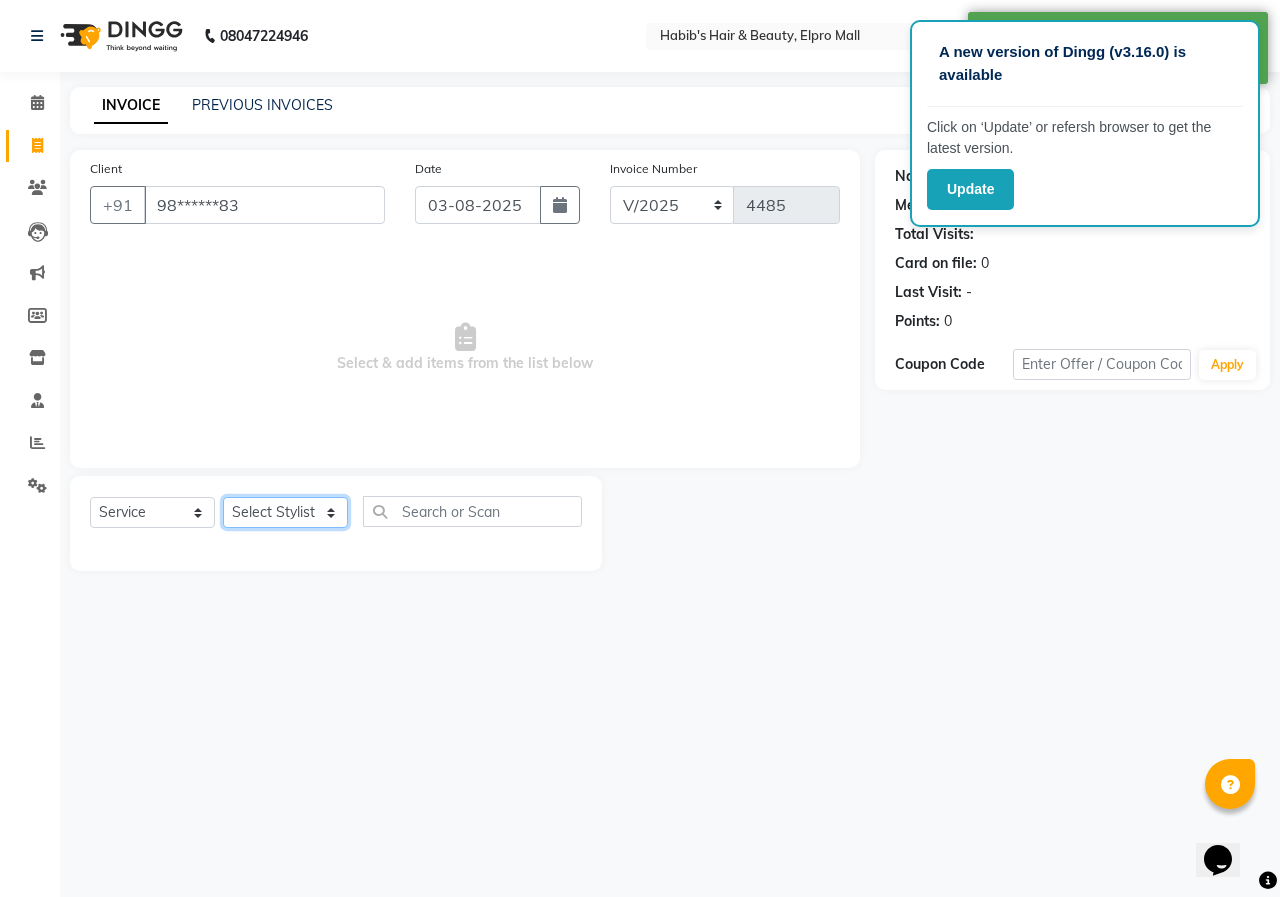 click on "Select Stylist ANUSHKA GAURI GUDDU Keshav Maushi Mhaske  priya  Rahul Ravi  Roshan Sagar SANA Sangam Sanika shabnam SONALI  subhan" 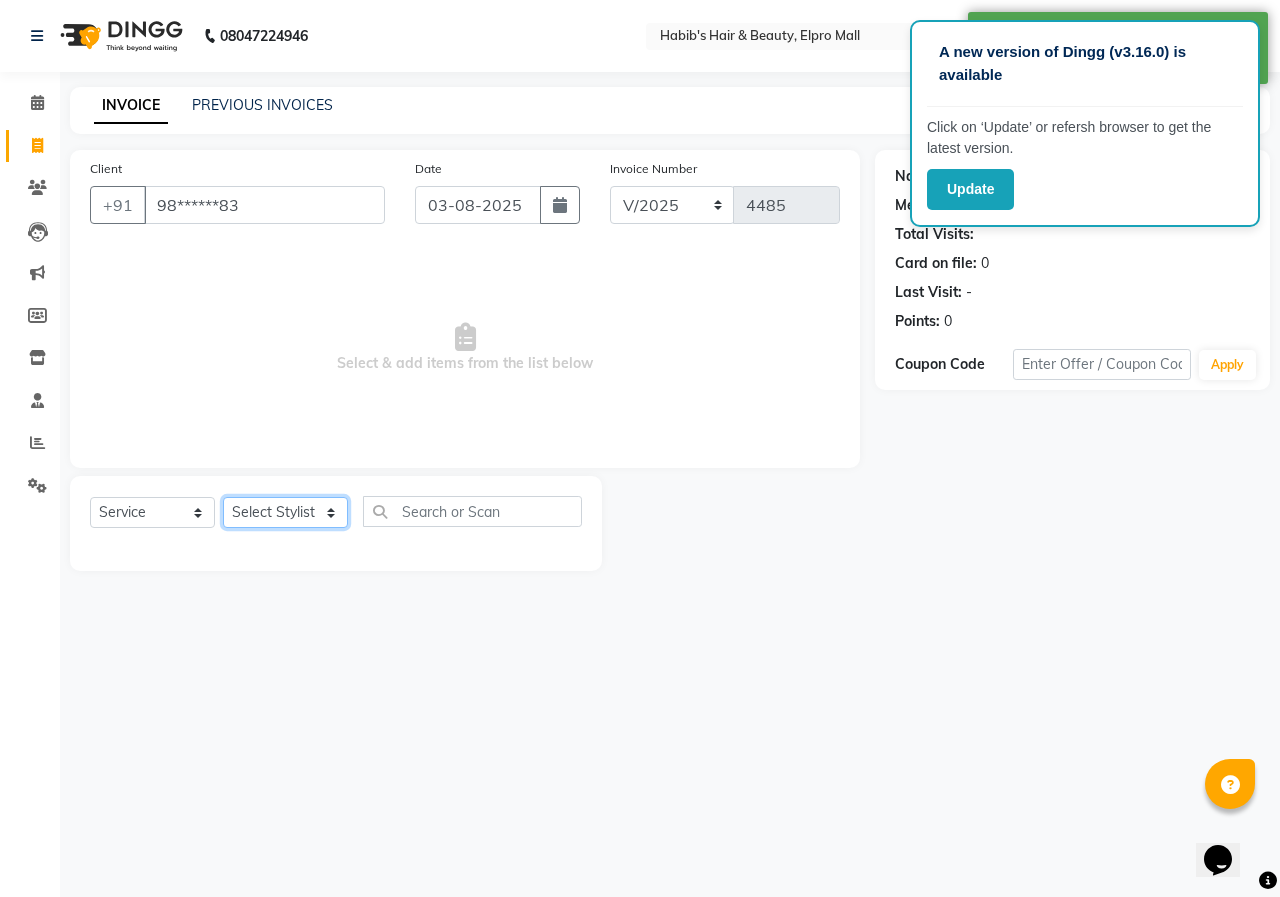 select on "22795" 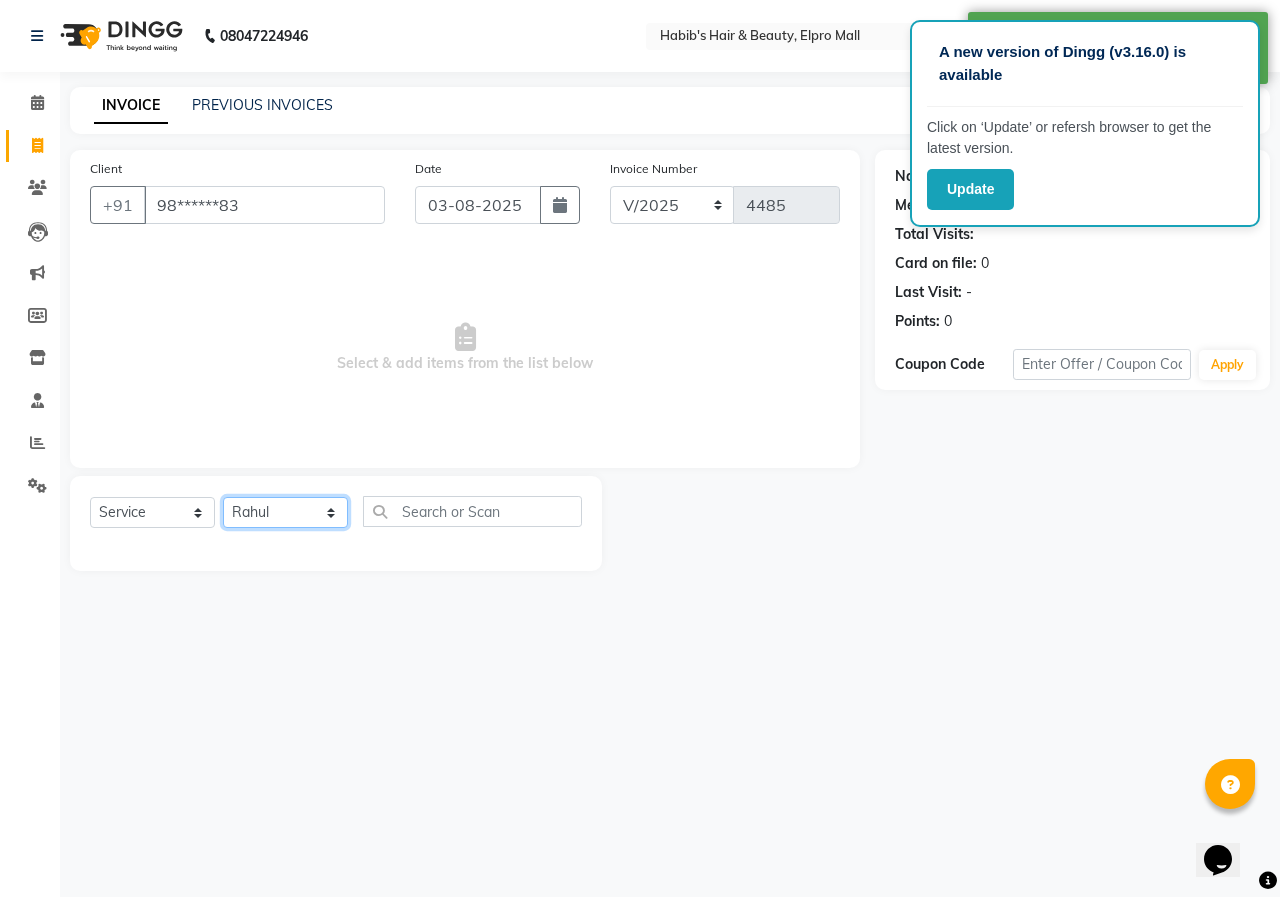 click on "Select Stylist ANUSHKA GAURI GUDDU Keshav Maushi Mhaske  priya  Rahul Ravi  Roshan Sagar SANA Sangam Sanika shabnam SONALI  subhan" 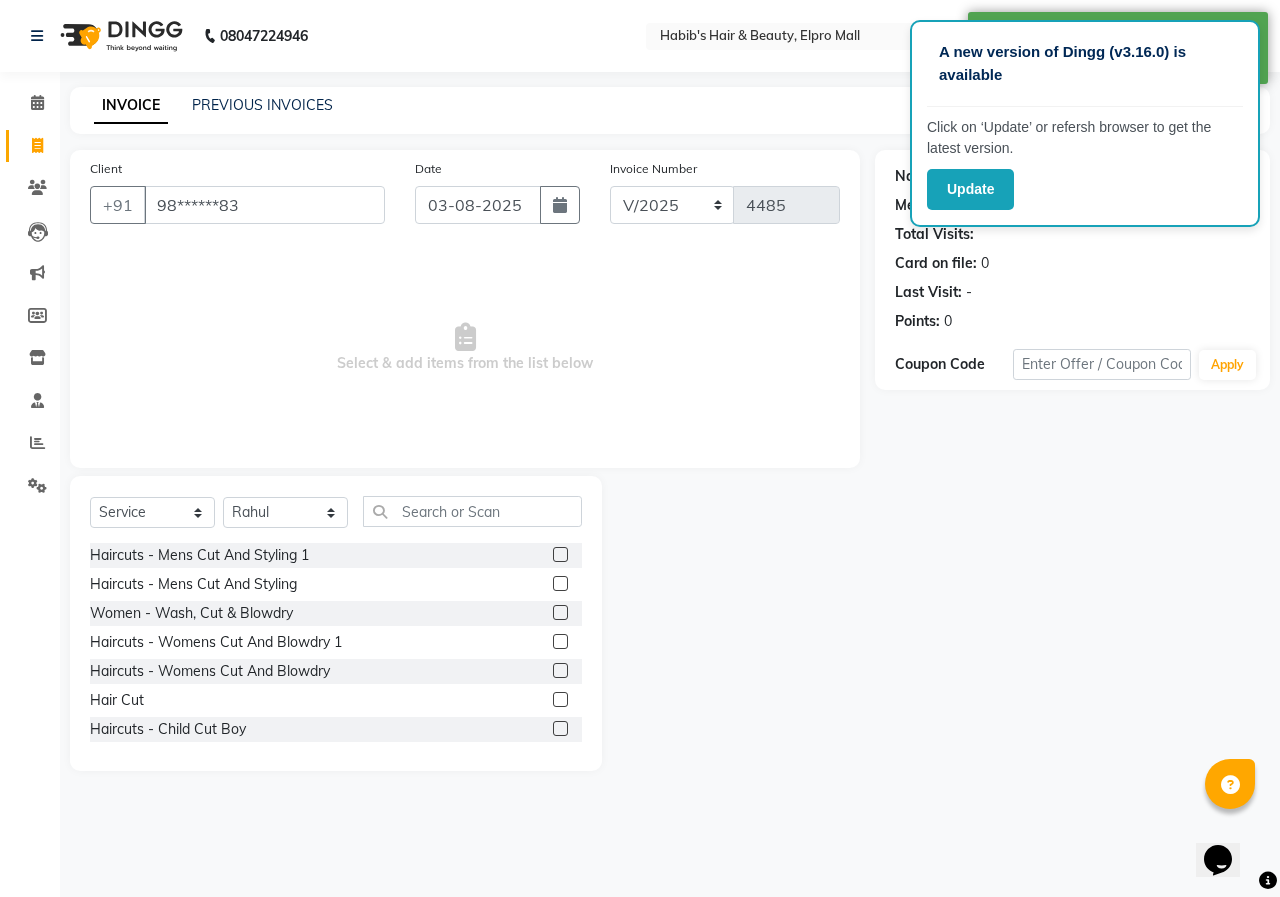 click 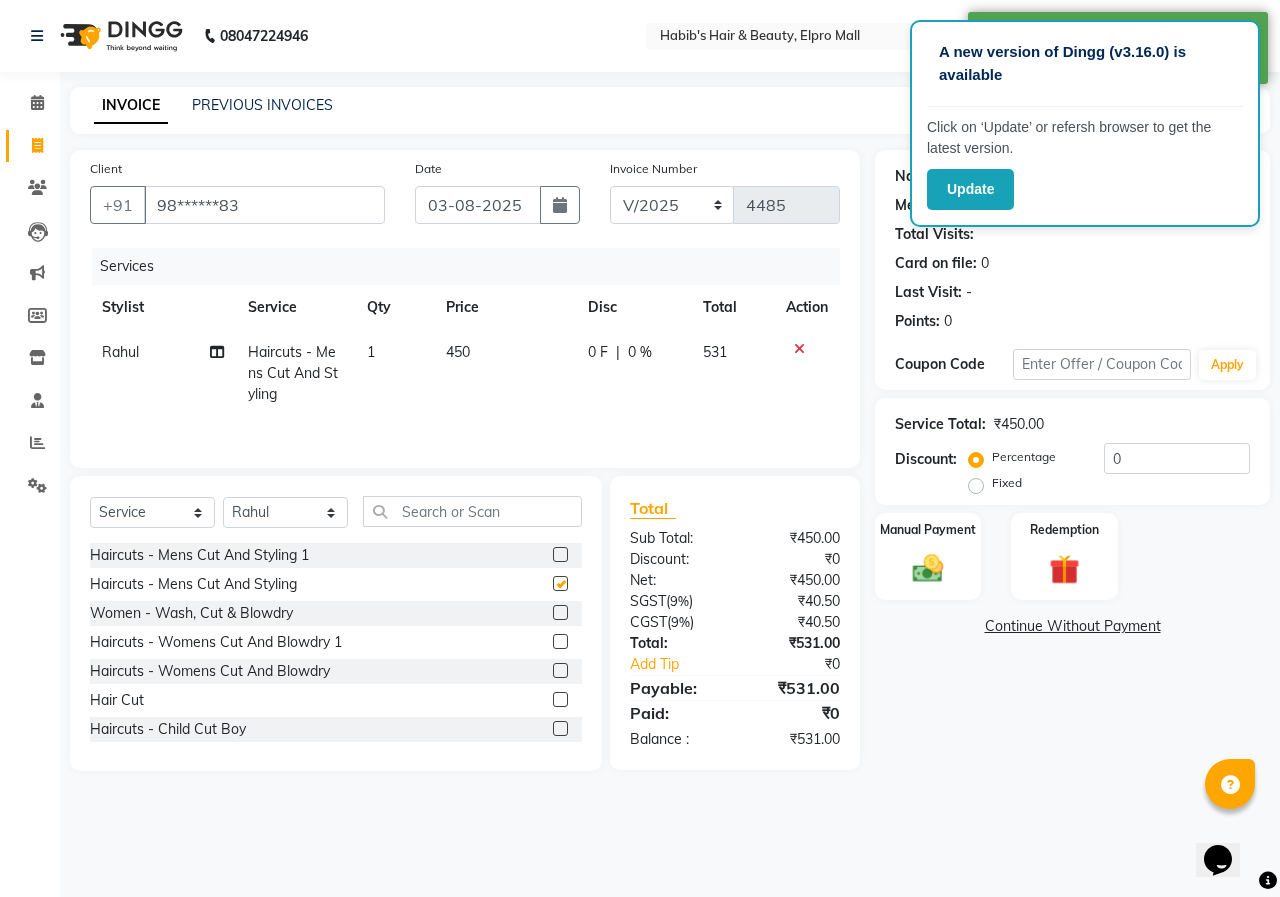 checkbox on "false" 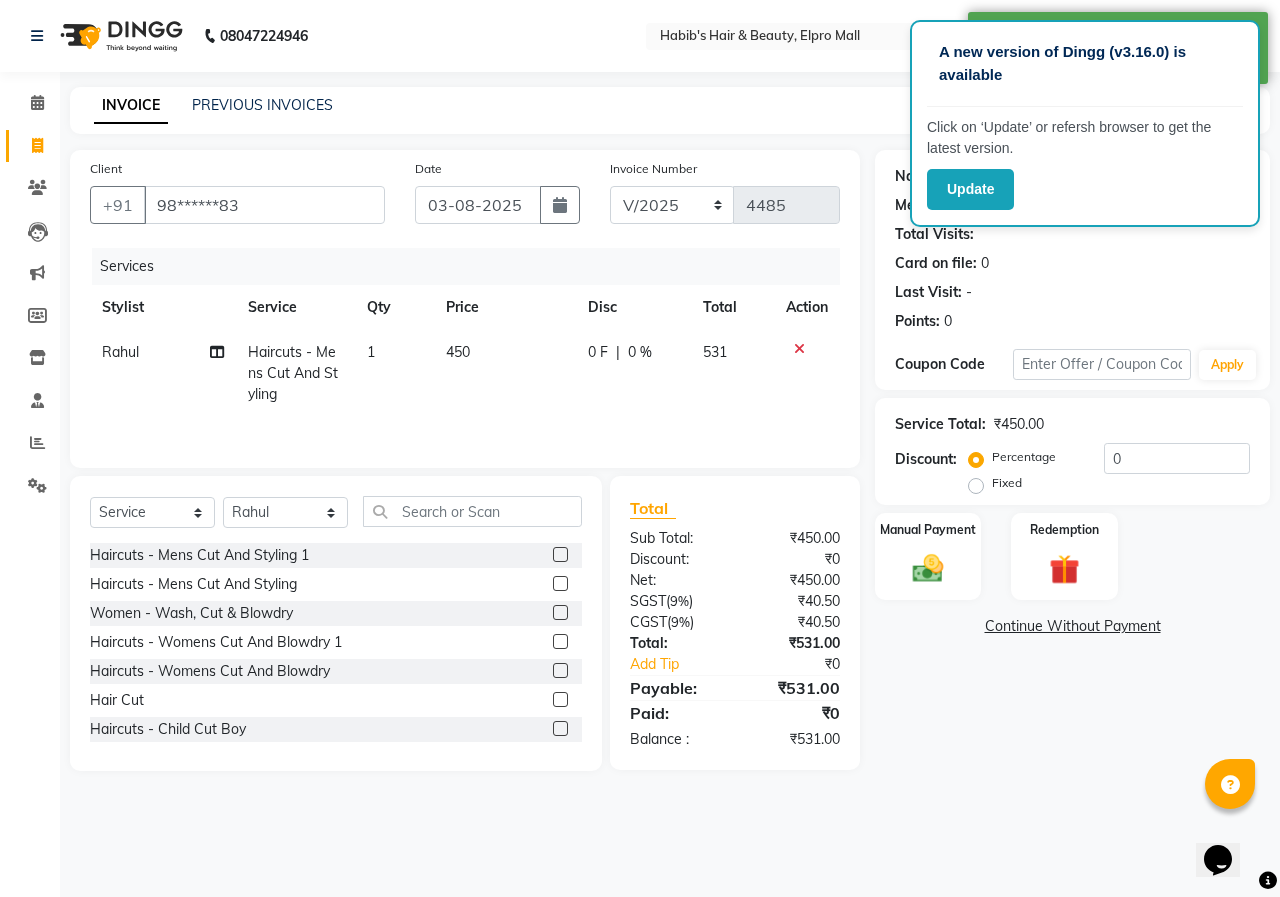 click on "450" 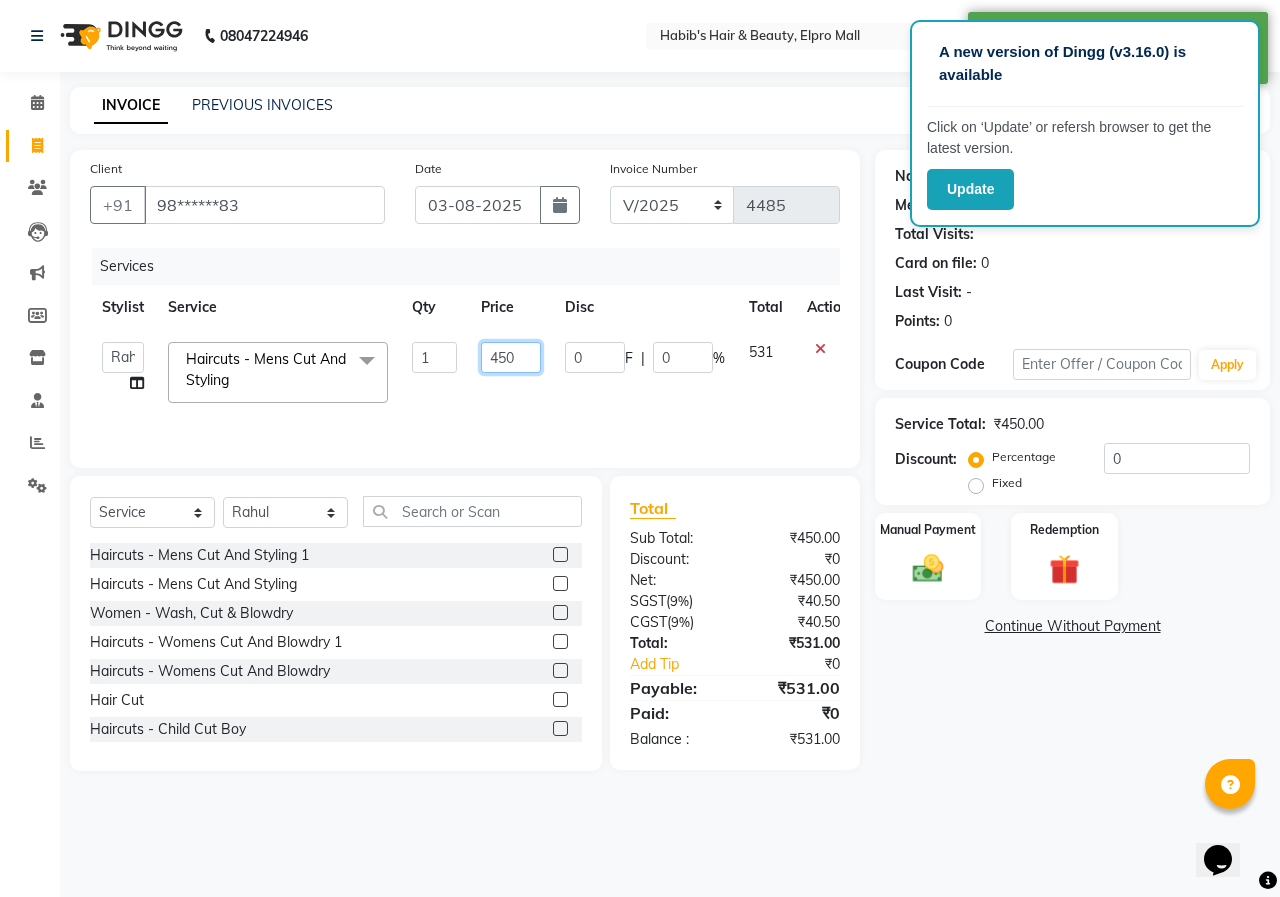click on "450" 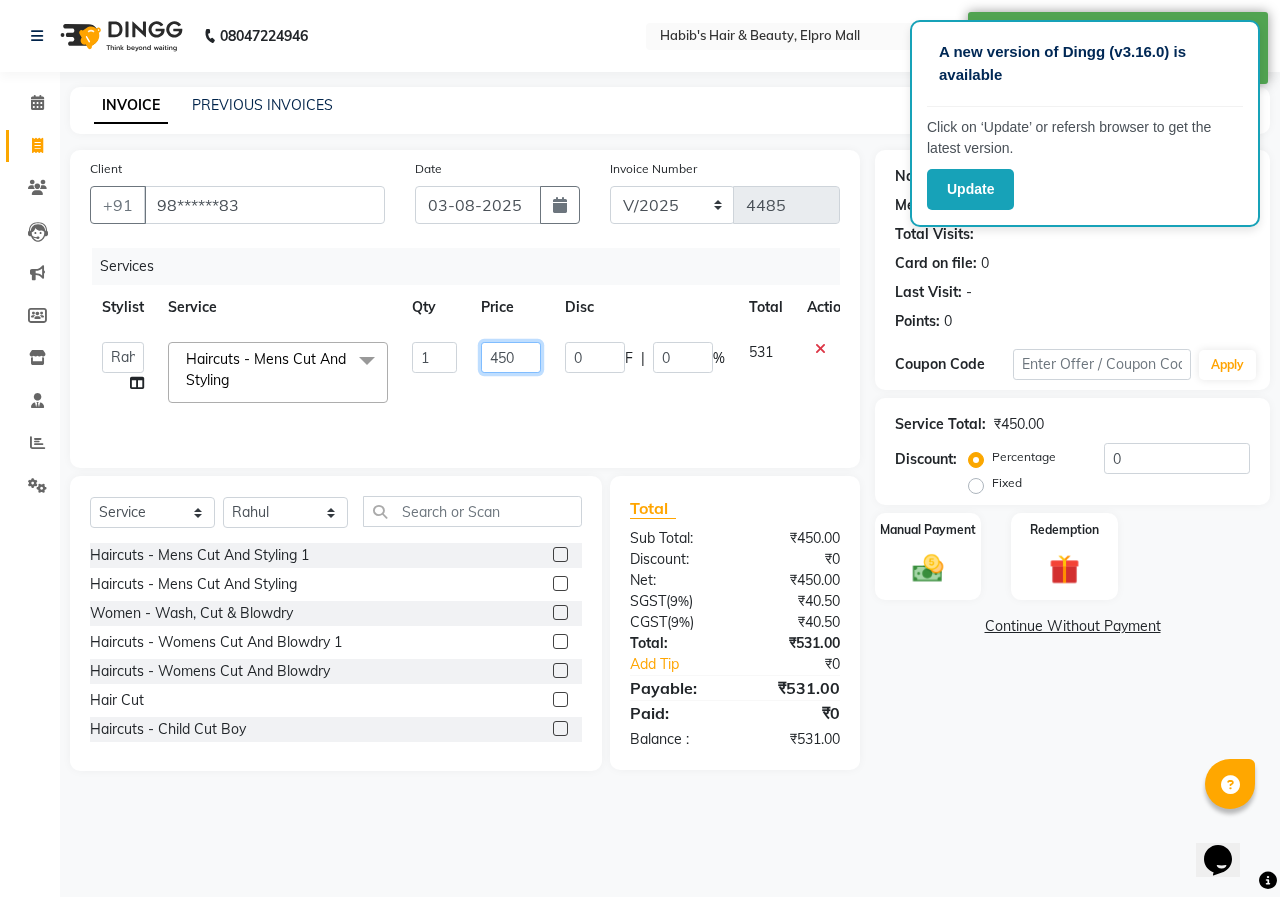 click on "450" 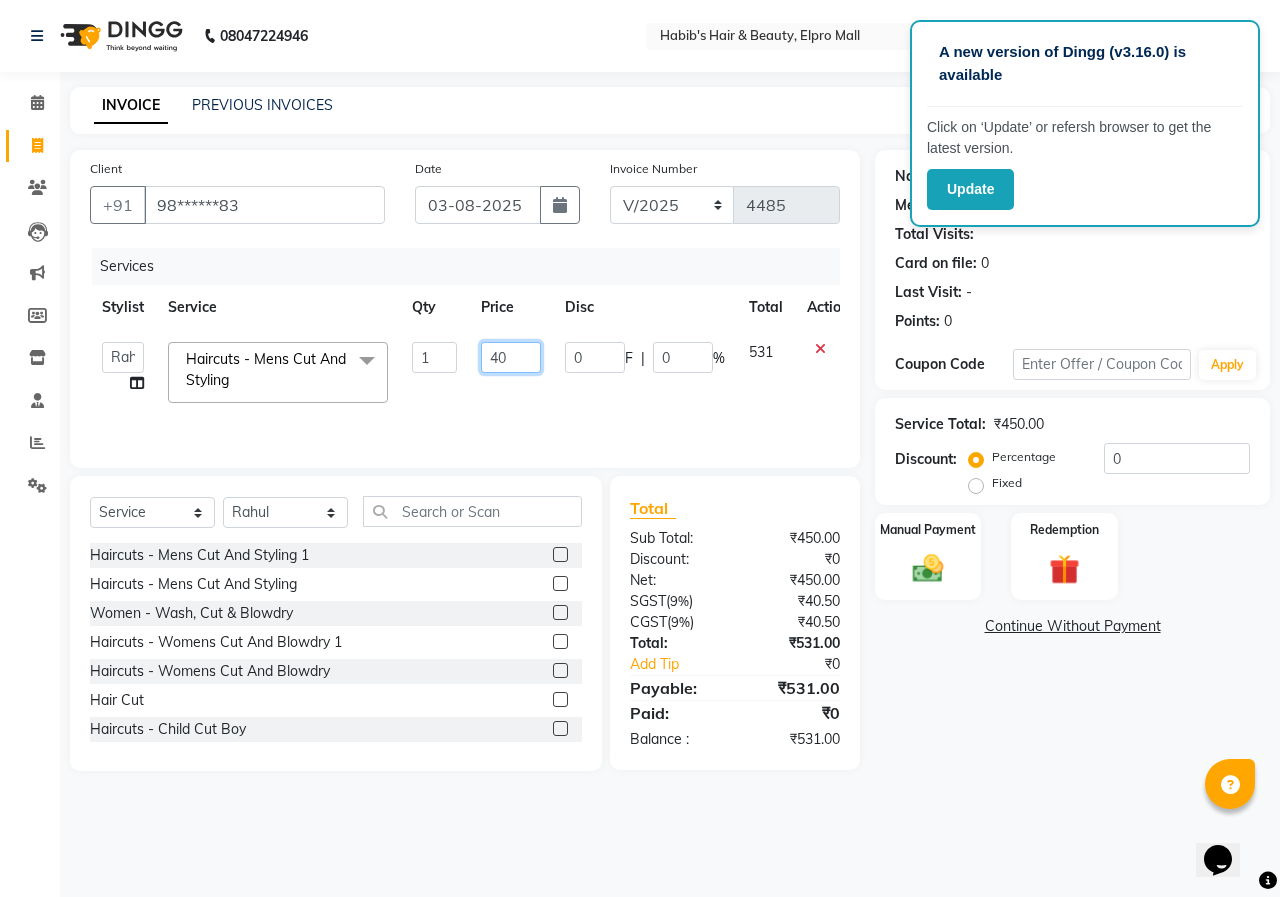 type on "409" 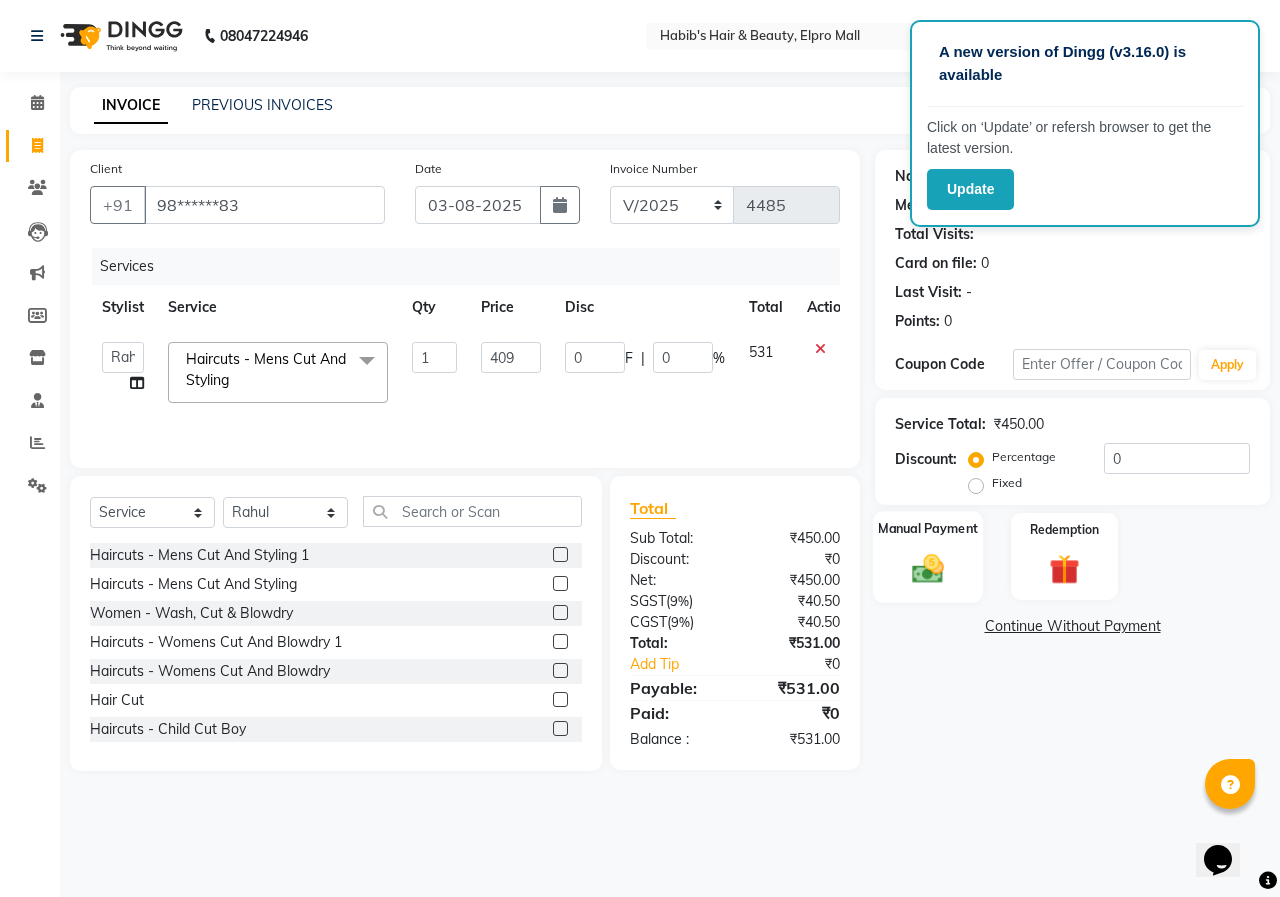 click on "Manual Payment" 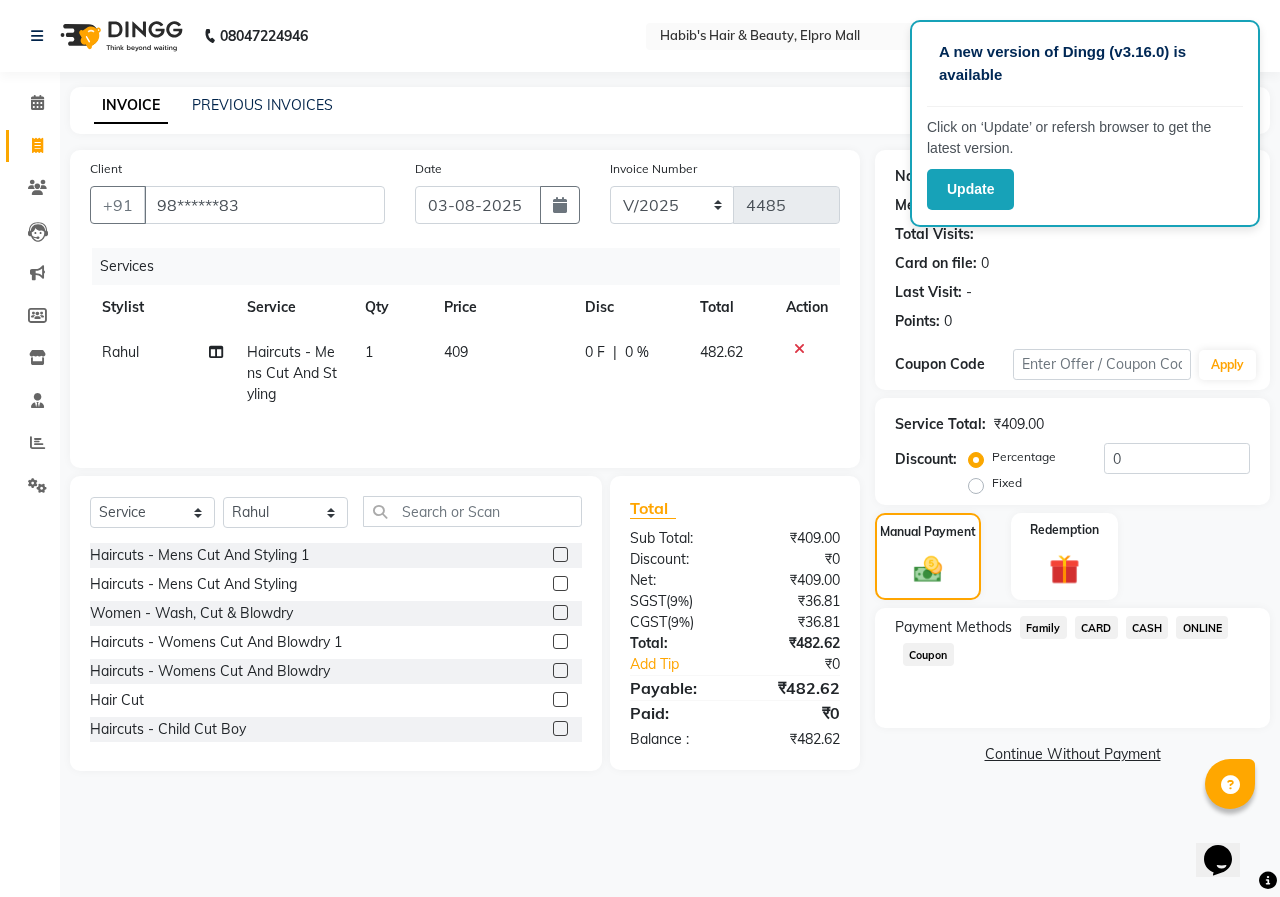 click on "ONLINE" 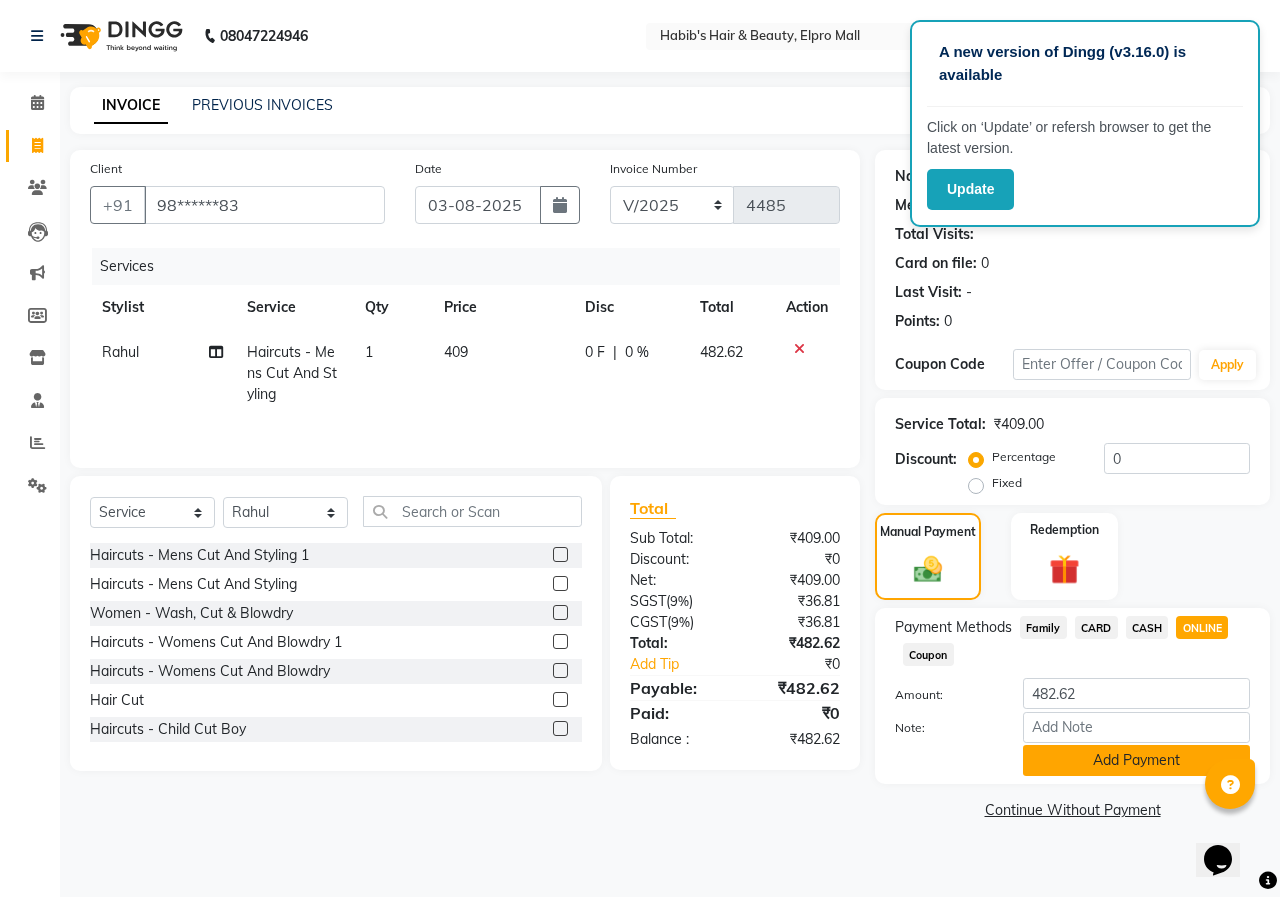 click on "Add Payment" 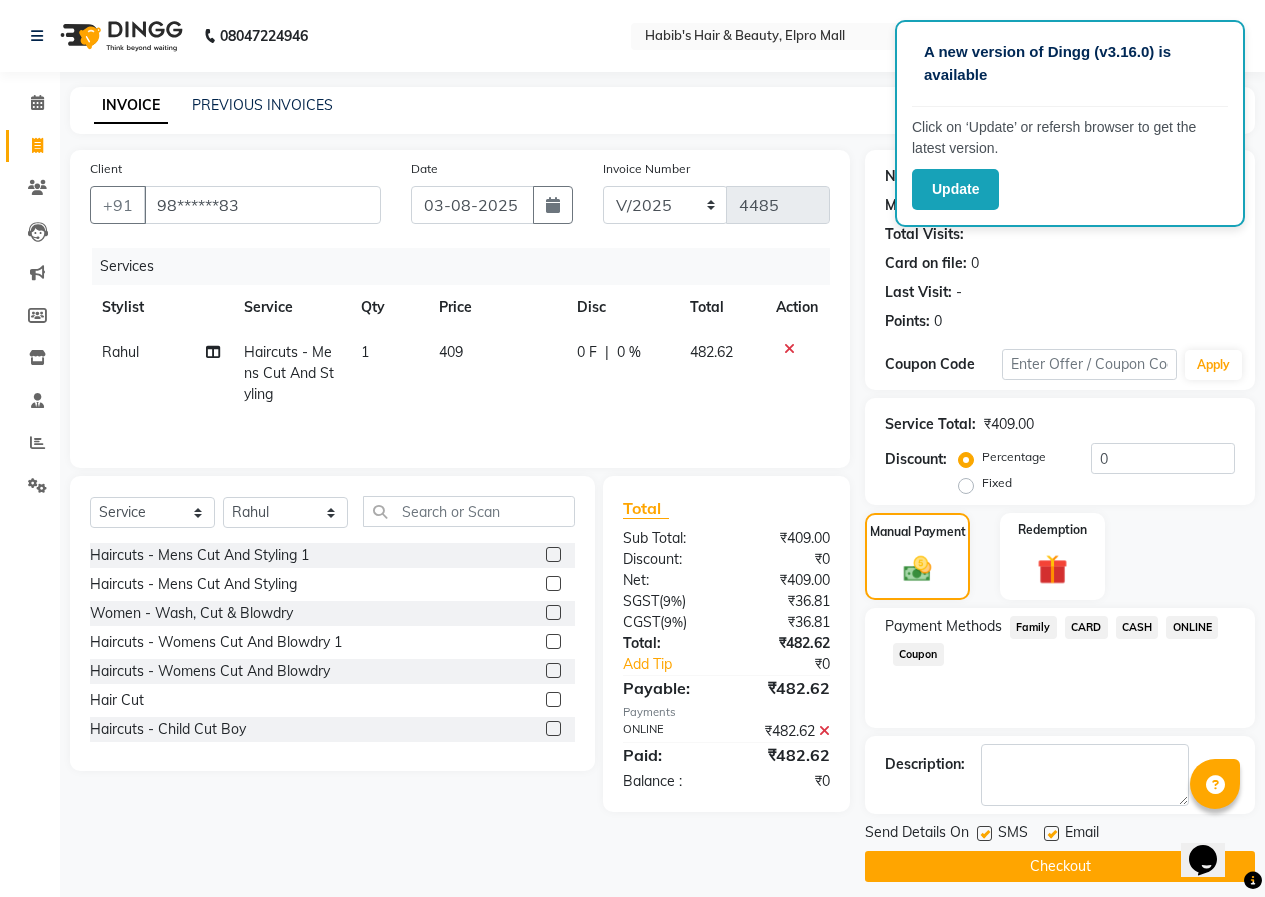 click on "Checkout" 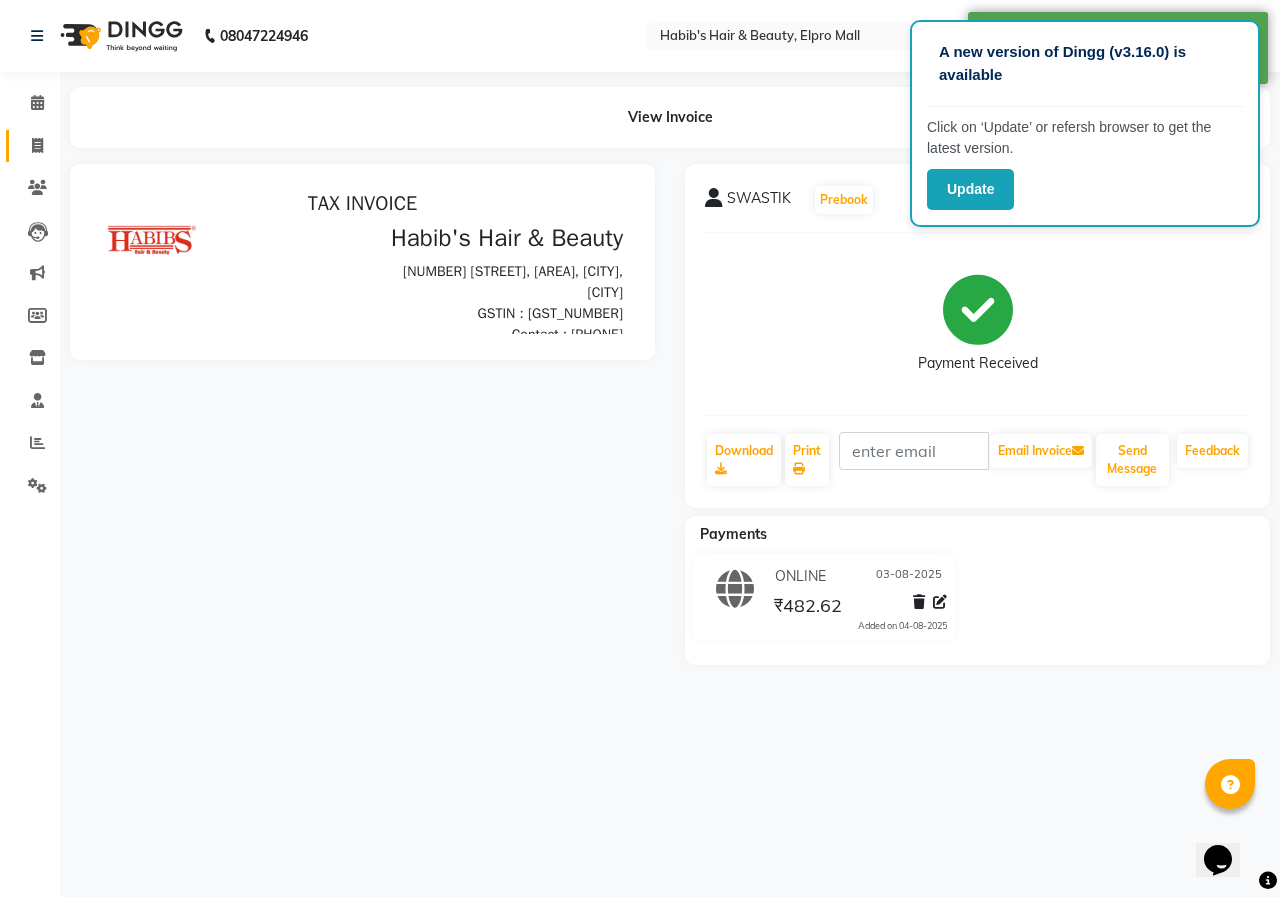 scroll, scrollTop: 0, scrollLeft: 0, axis: both 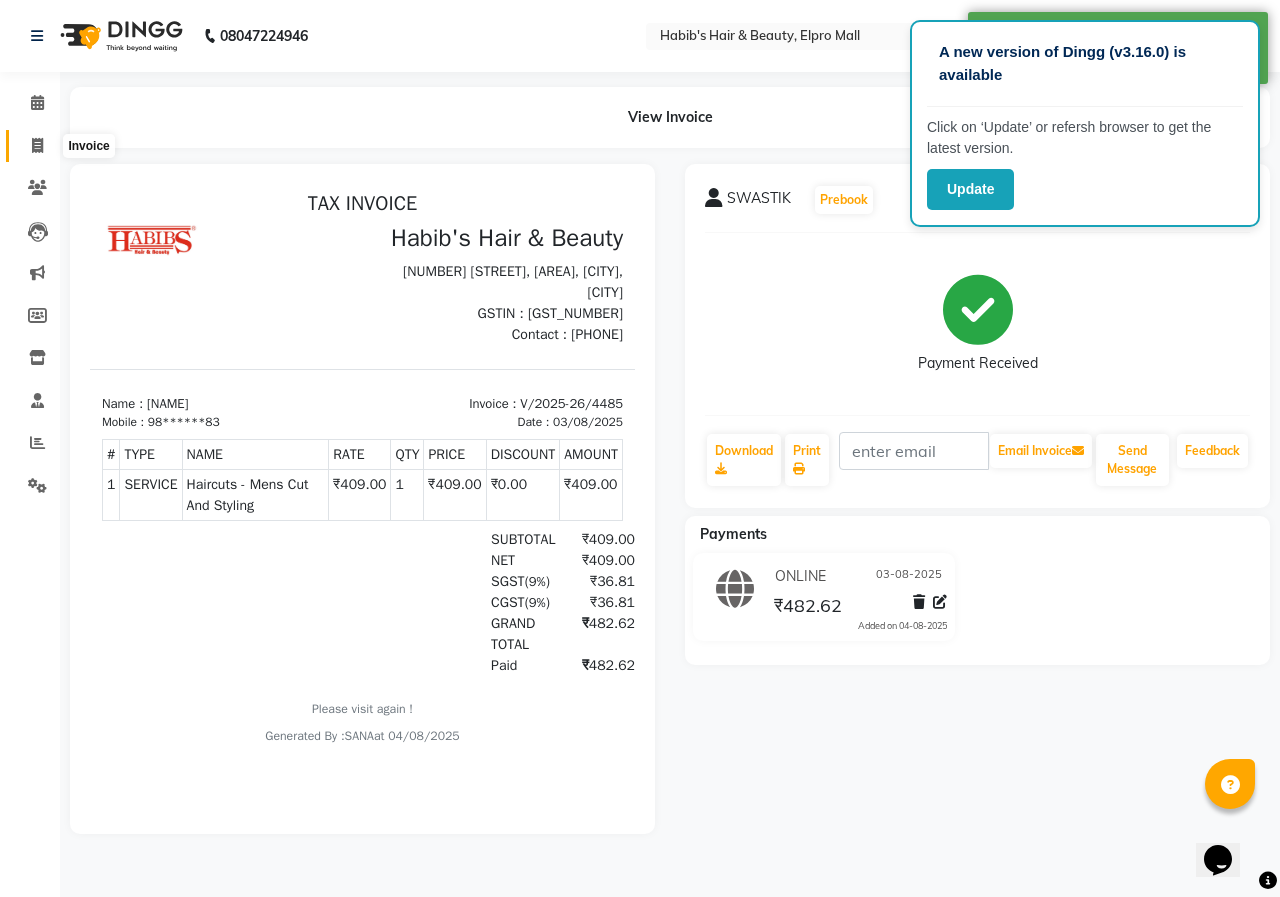 click 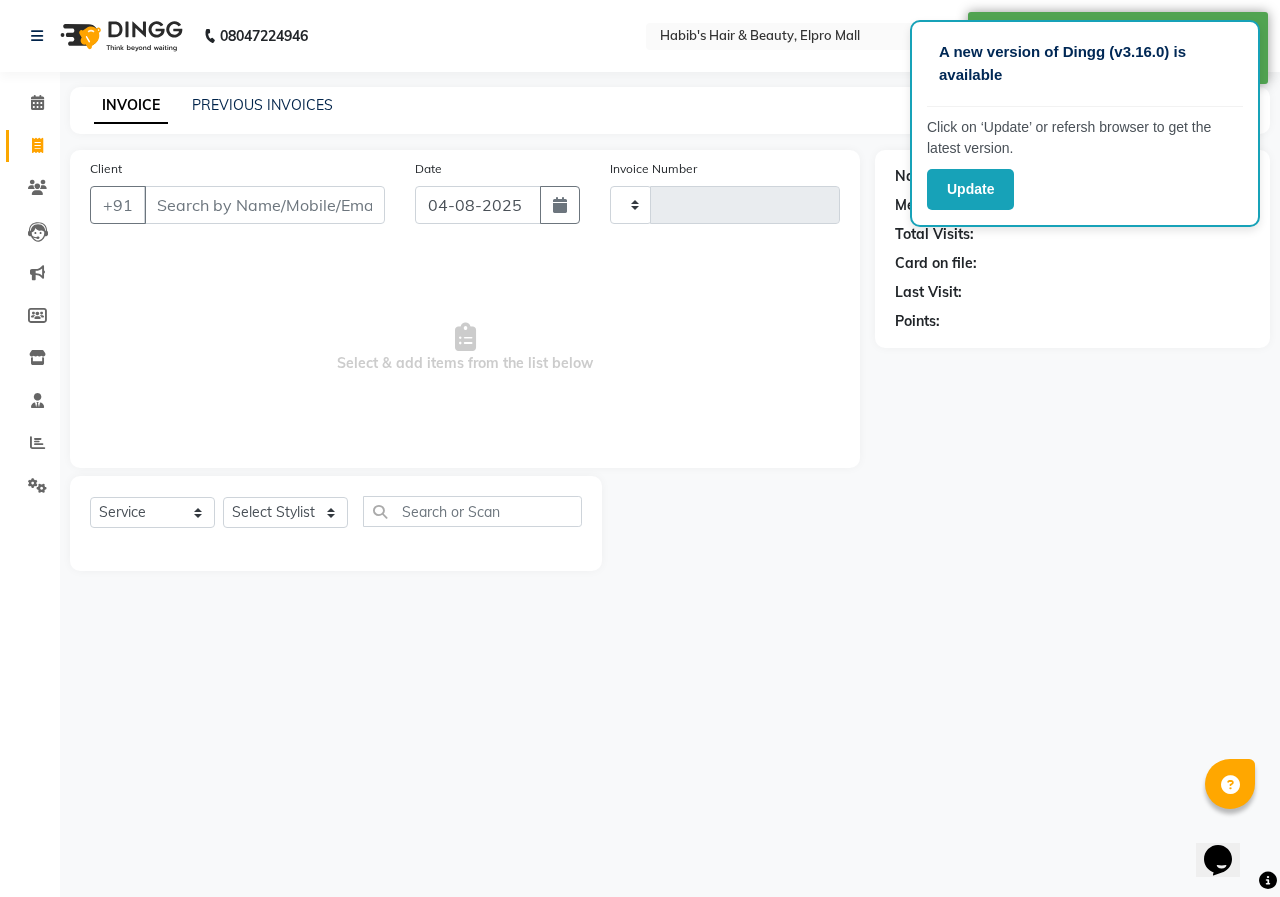 type on "4486" 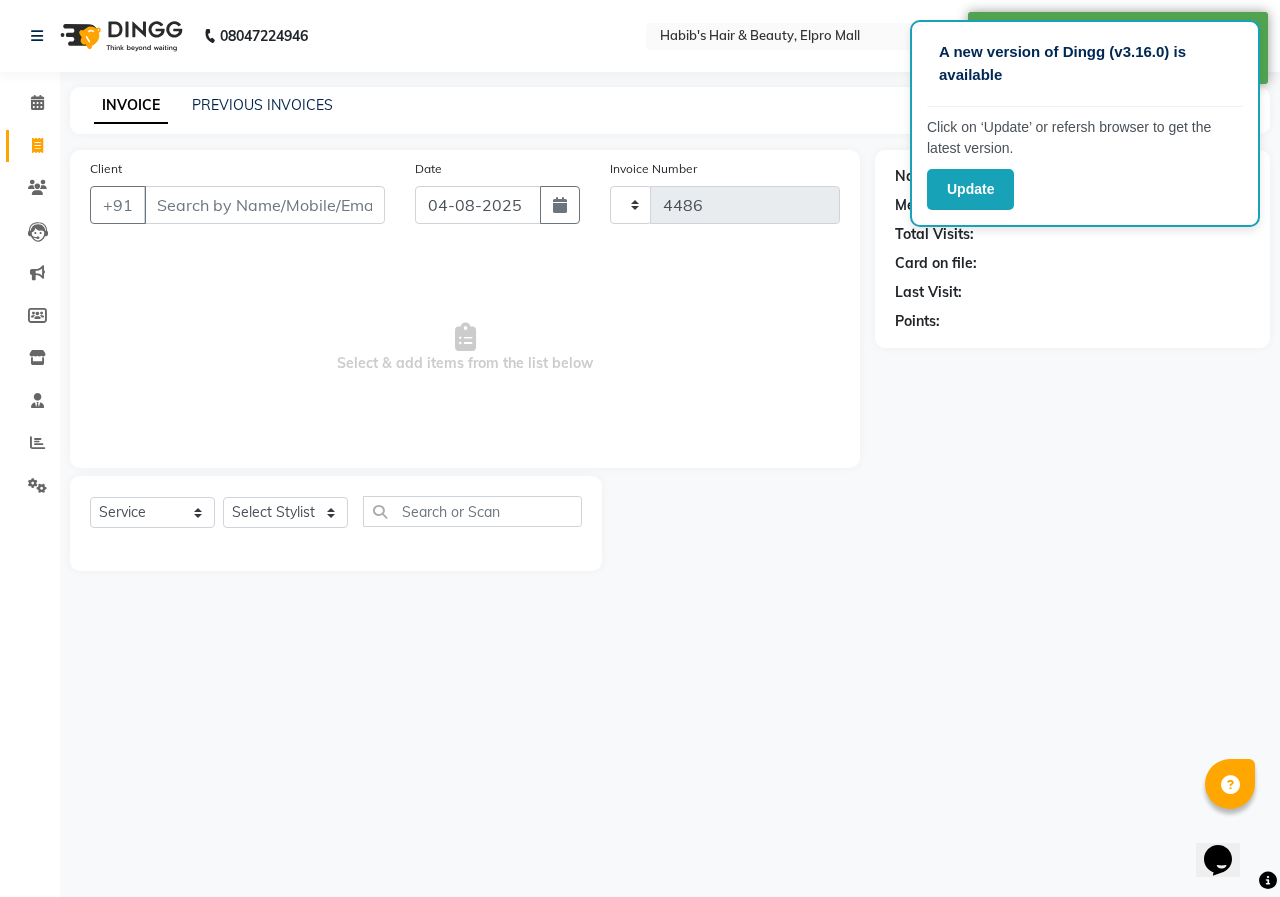 select on "3952" 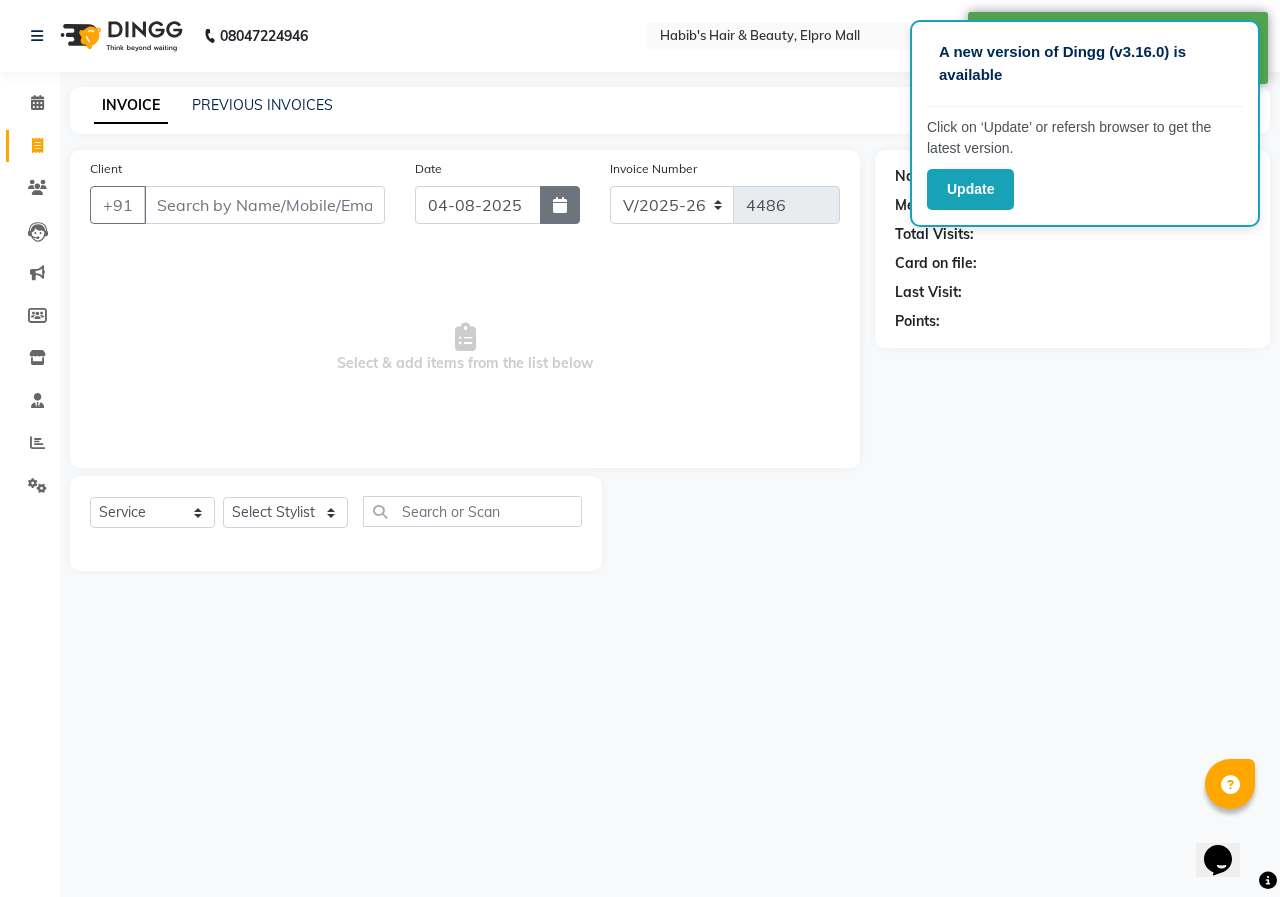 click 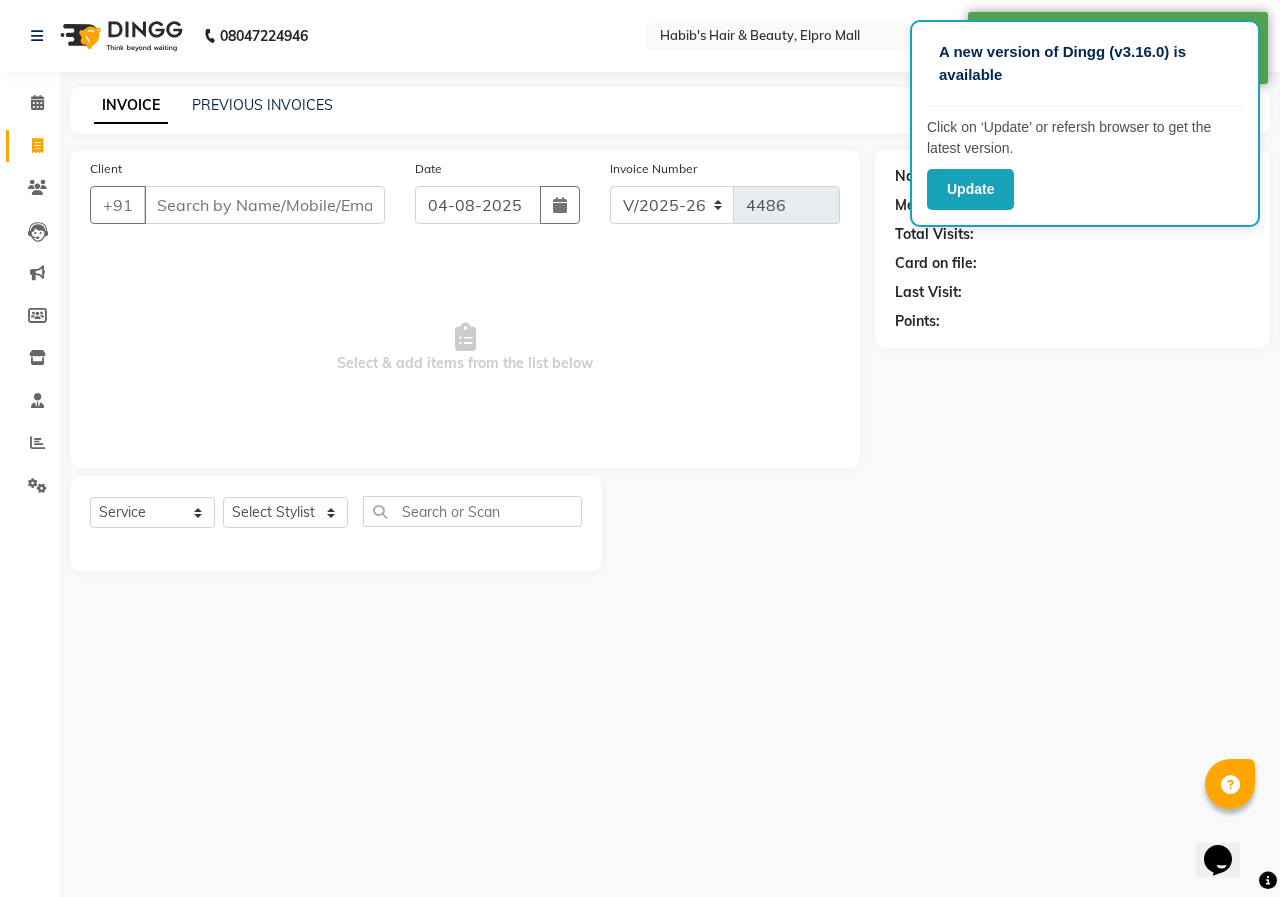 select on "8" 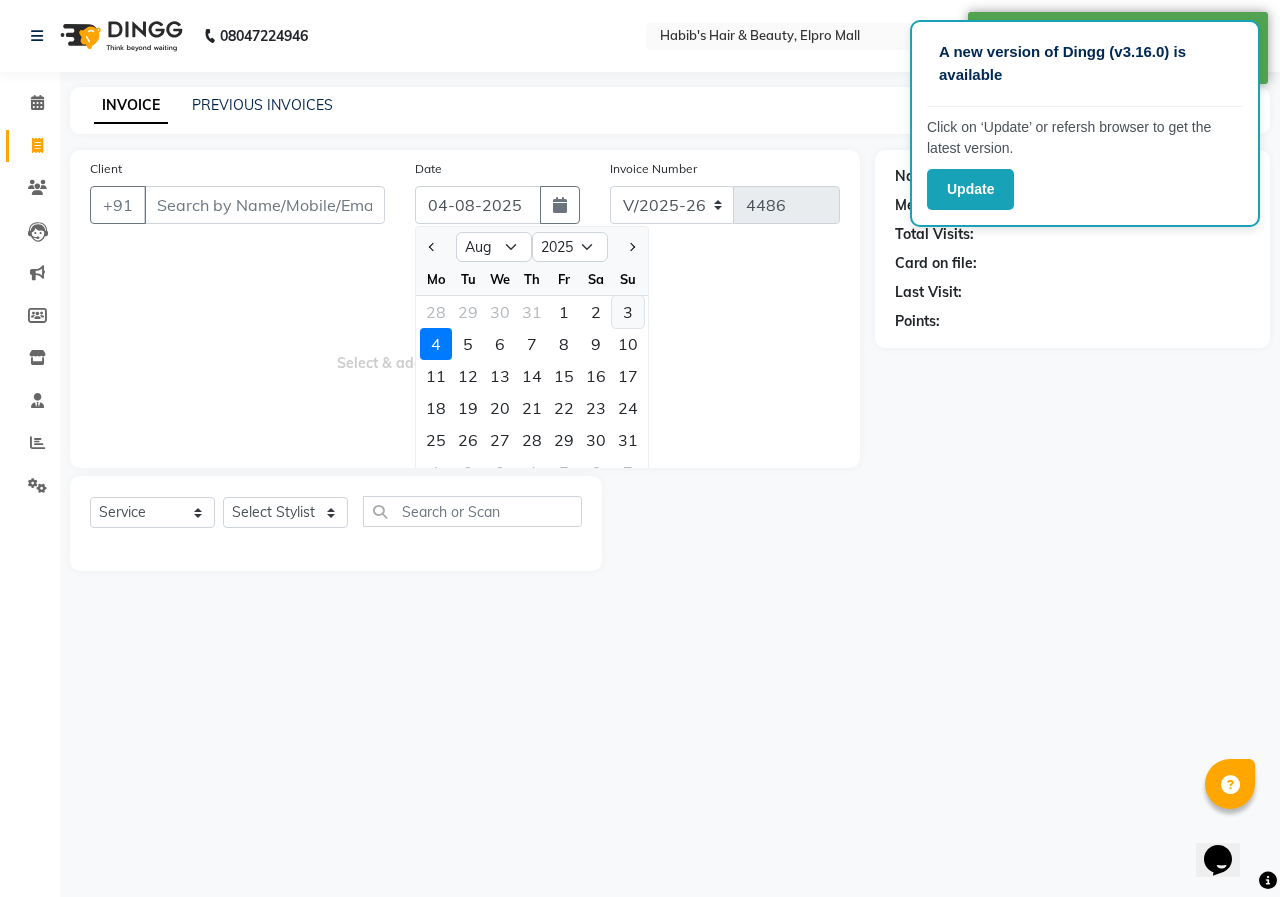 click on "3" 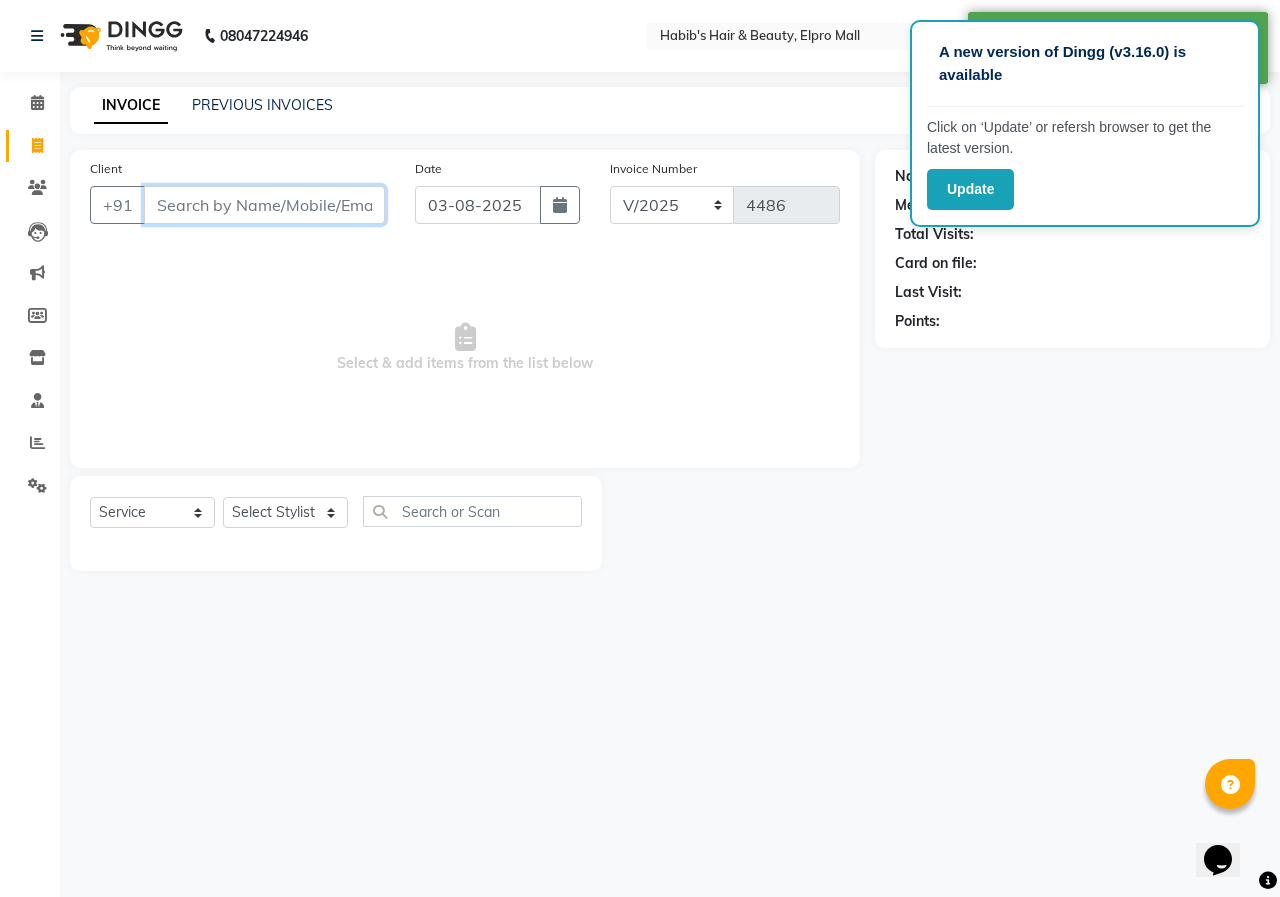 click on "Client" at bounding box center [264, 205] 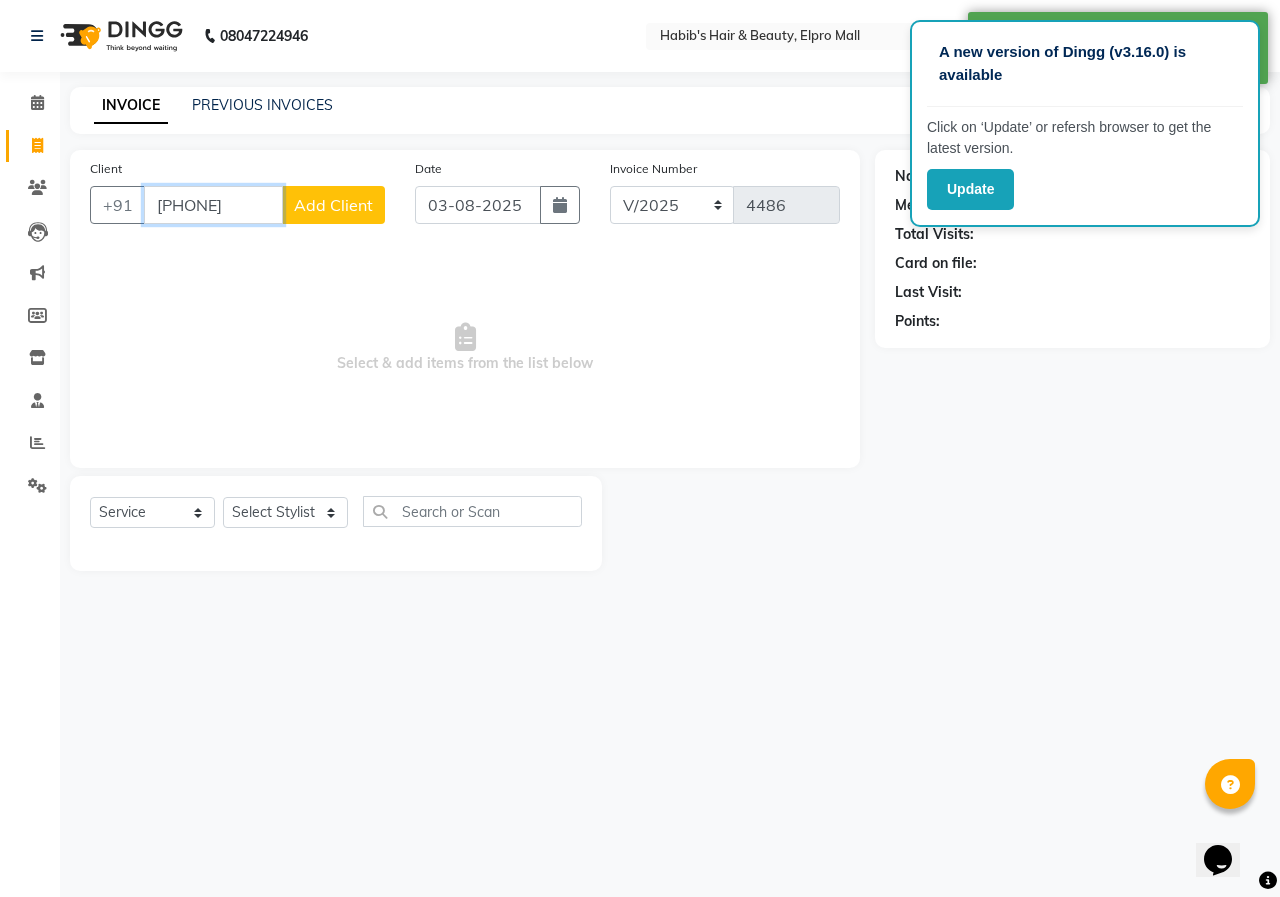 type on "[PHONE]" 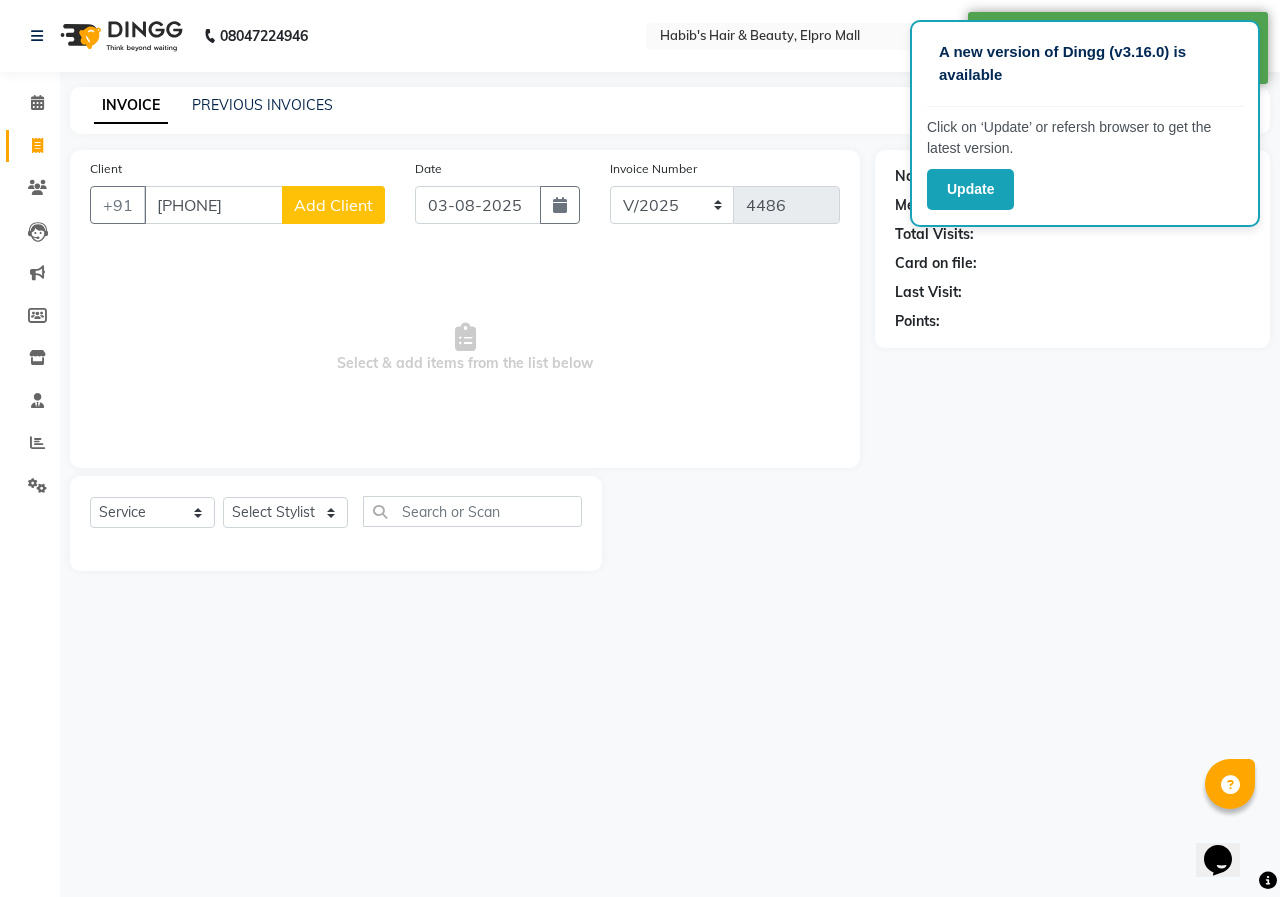 click on "Add Client" 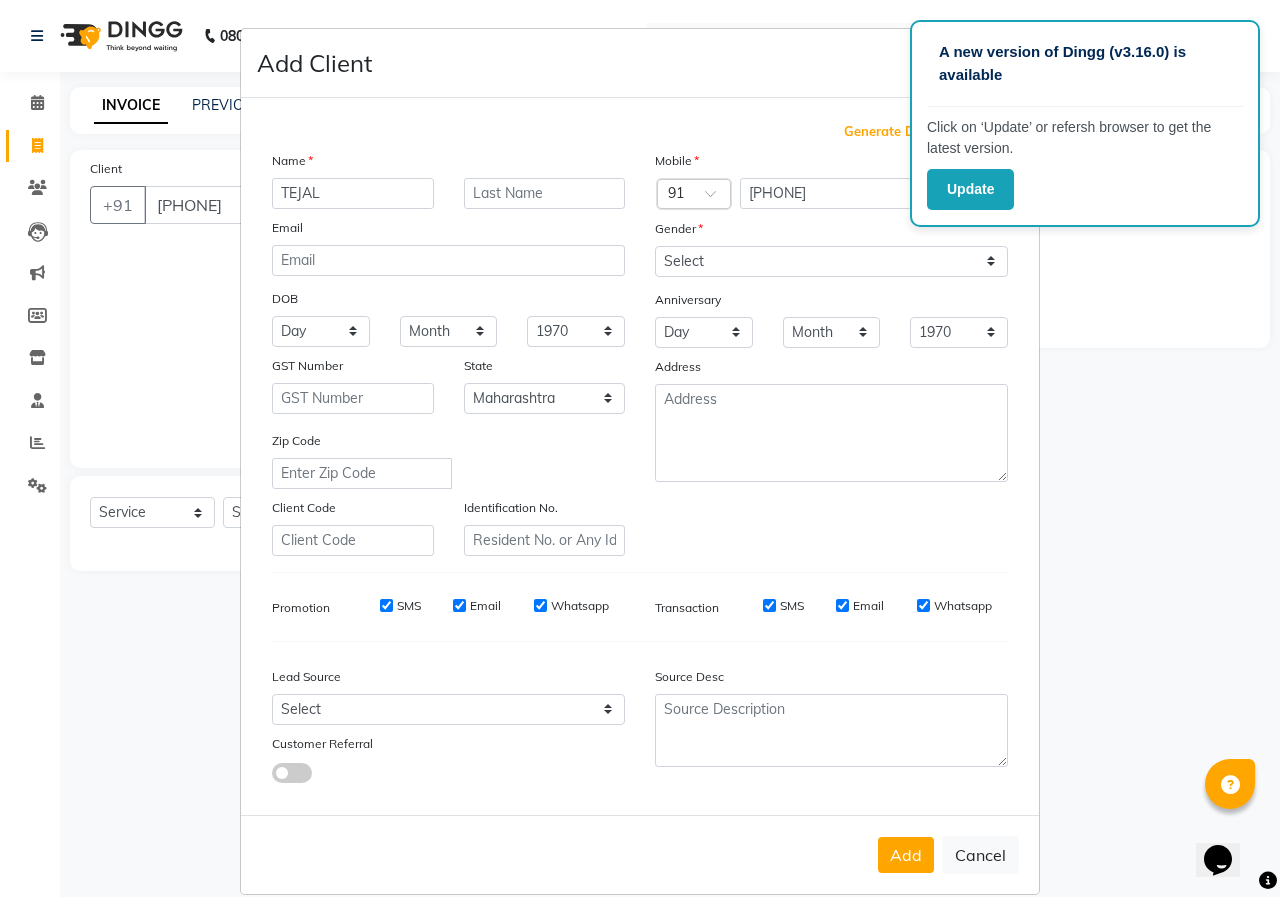 type on "TEJAL" 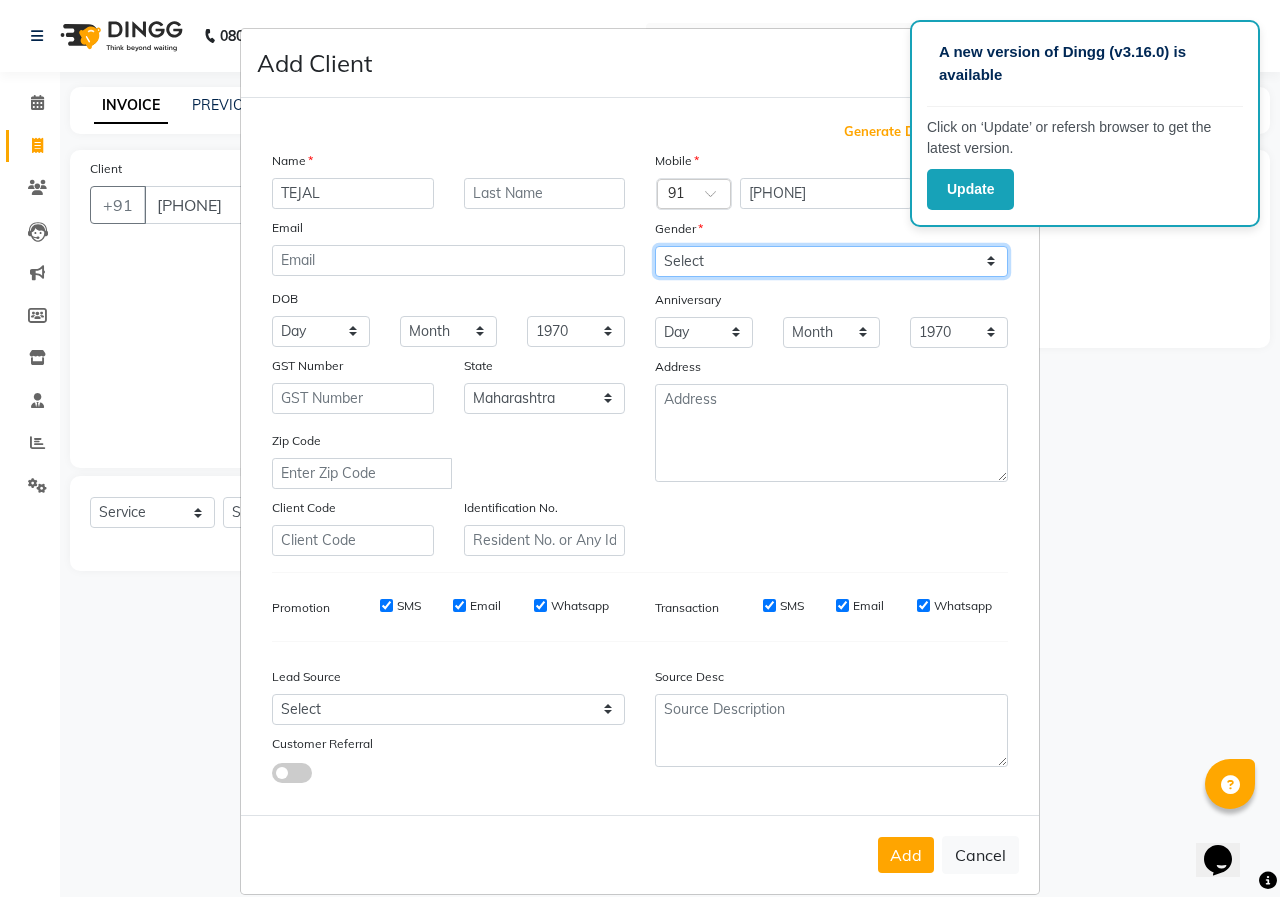 click on "Select Male Female Other Prefer Not To Say" at bounding box center [831, 261] 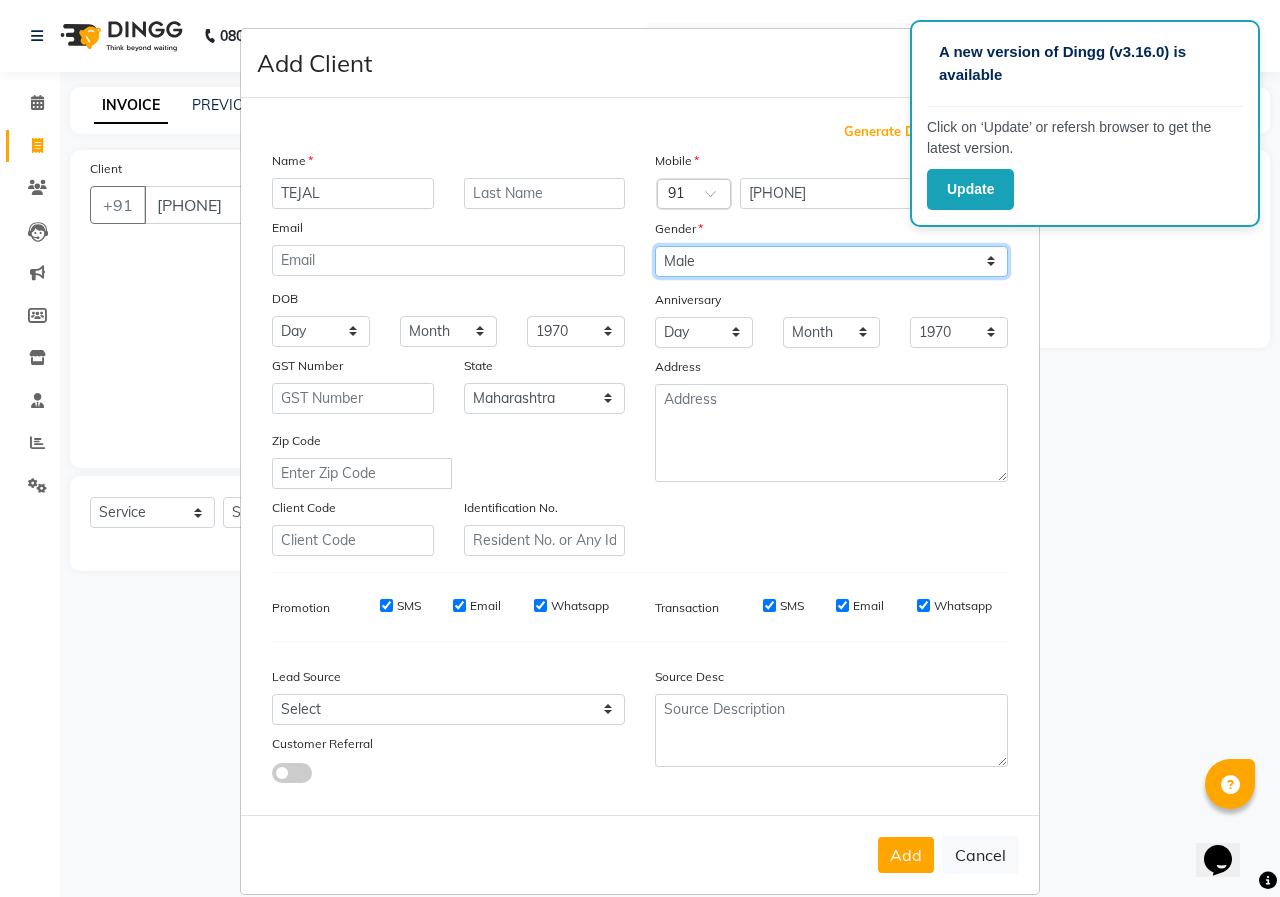 click on "Select Male Female Other Prefer Not To Say" at bounding box center [831, 261] 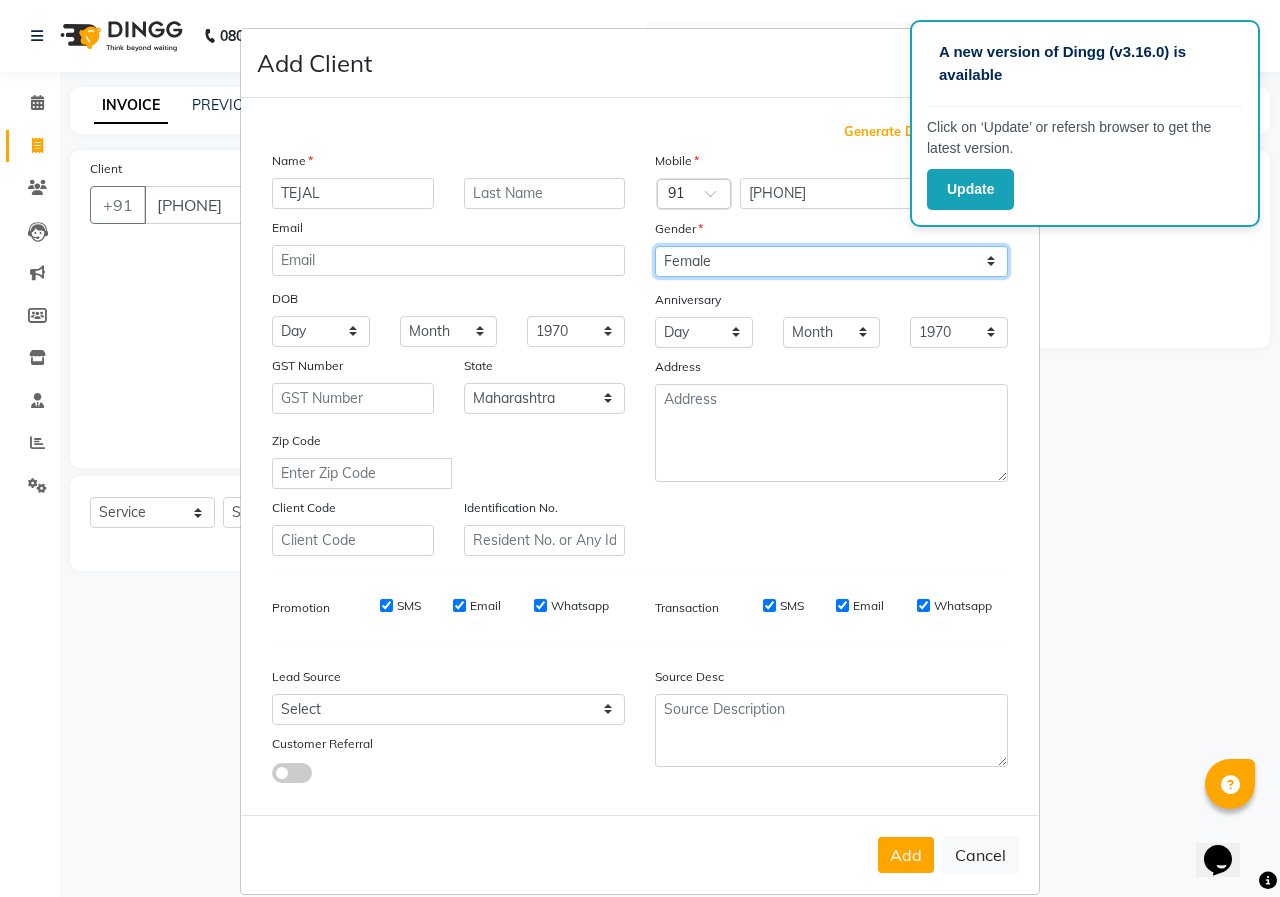 click on "Select Male Female Other Prefer Not To Say" at bounding box center [831, 261] 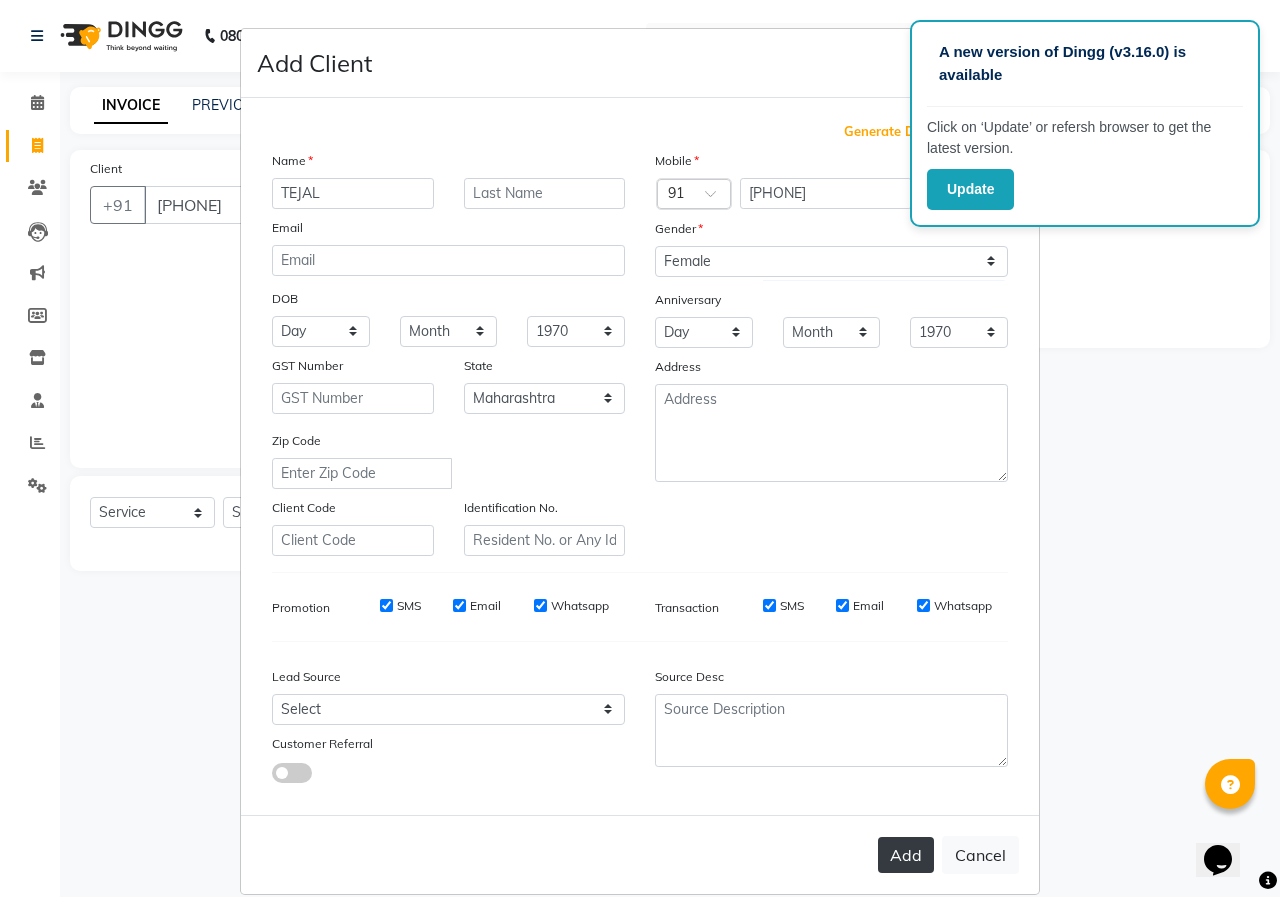 click on "Add" at bounding box center (906, 855) 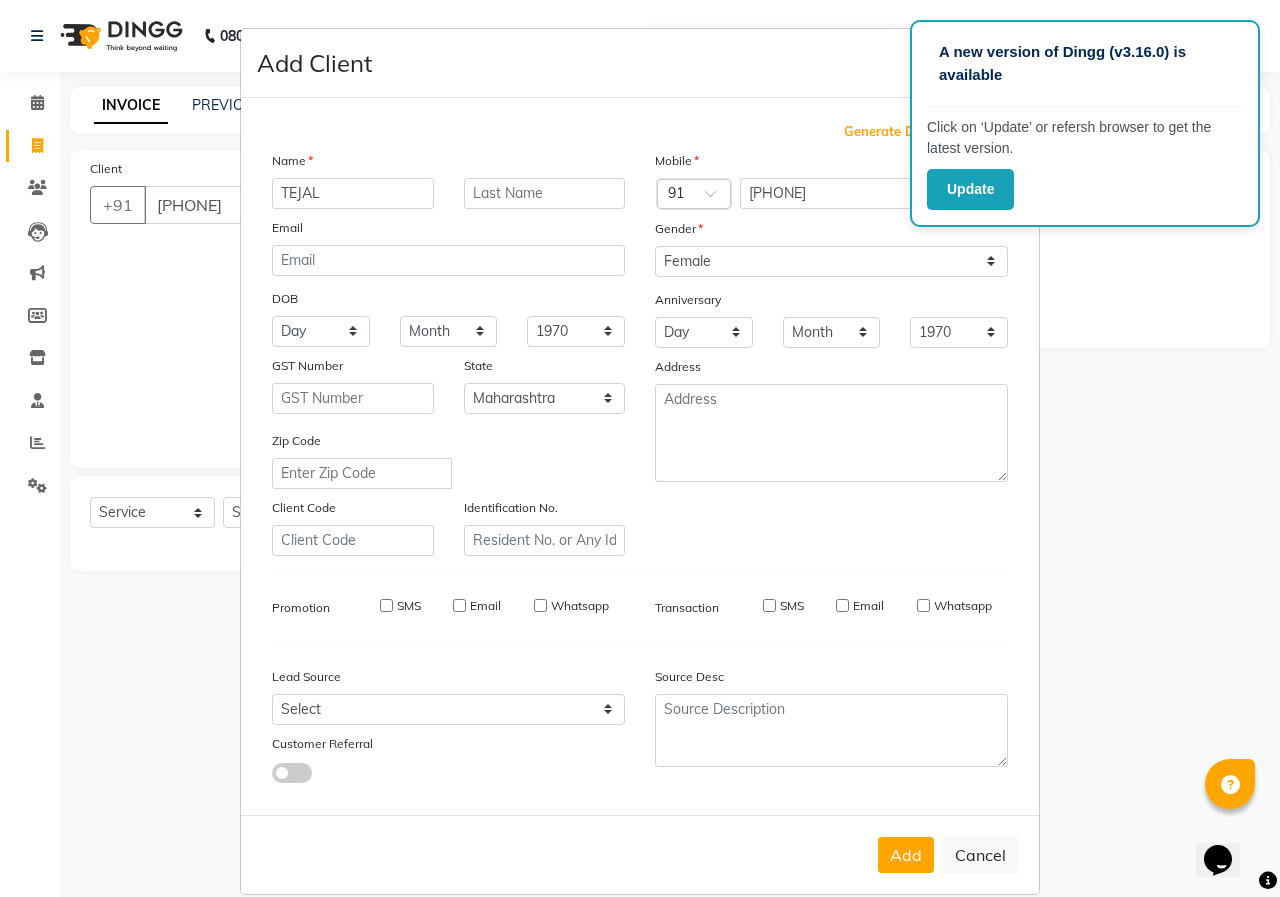 type on "83******29" 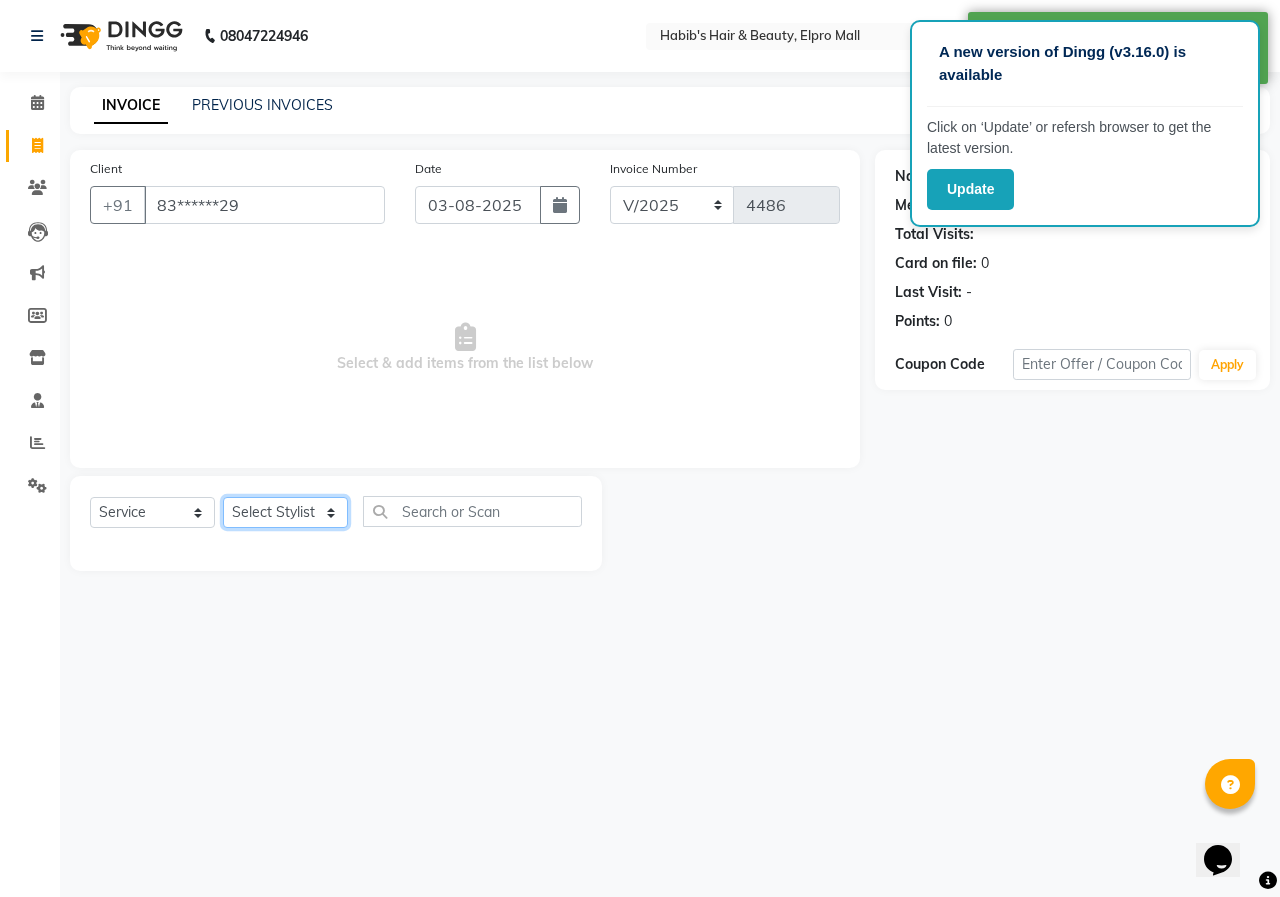 click on "Select Stylist ANUSHKA GAURI GUDDU Keshav Maushi Mhaske  priya  Rahul Ravi  Roshan Sagar SANA Sangam Sanika shabnam SONALI  subhan" 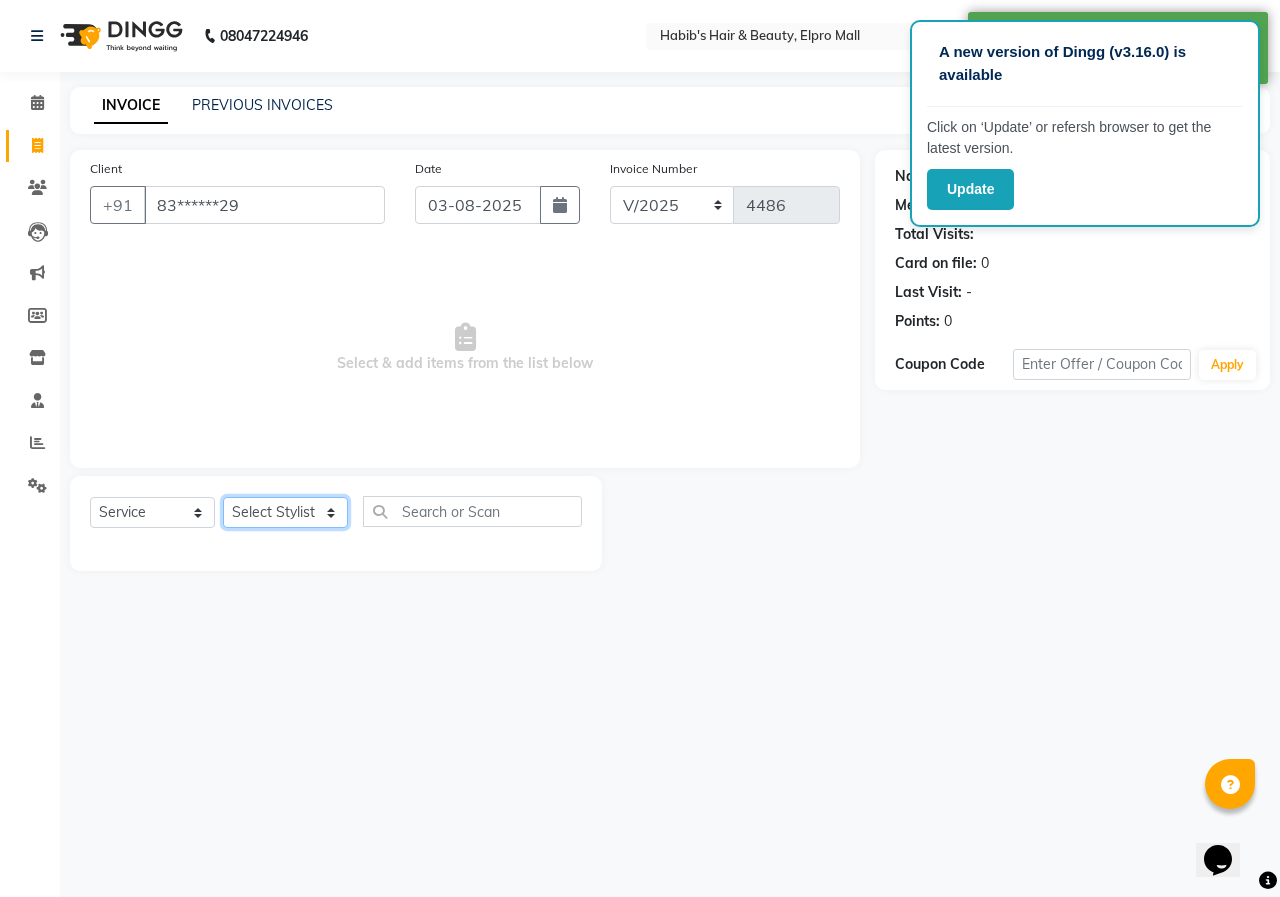 select on "26748" 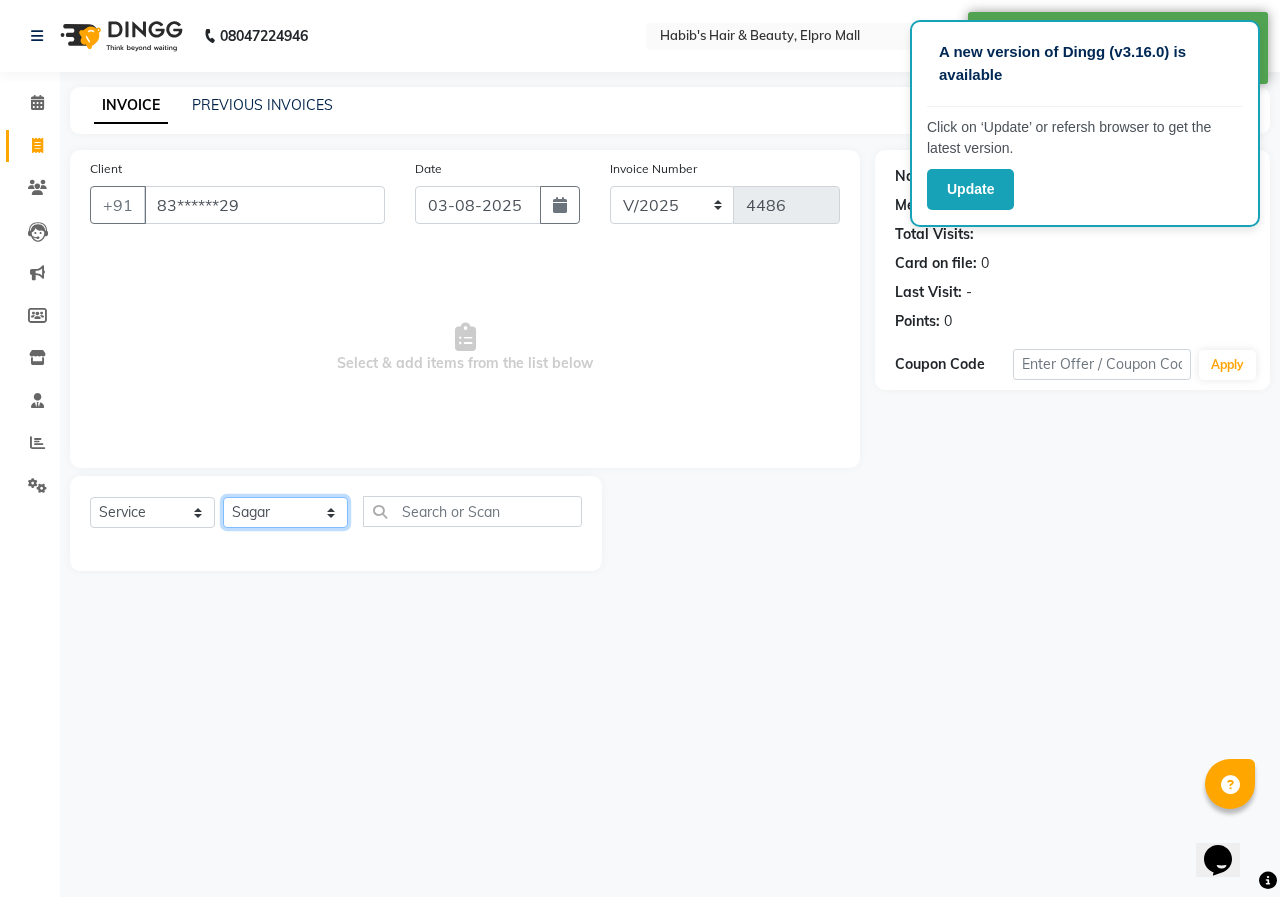 click on "Select Stylist ANUSHKA GAURI GUDDU Keshav Maushi Mhaske  priya  Rahul Ravi  Roshan Sagar SANA Sangam Sanika shabnam SONALI  subhan" 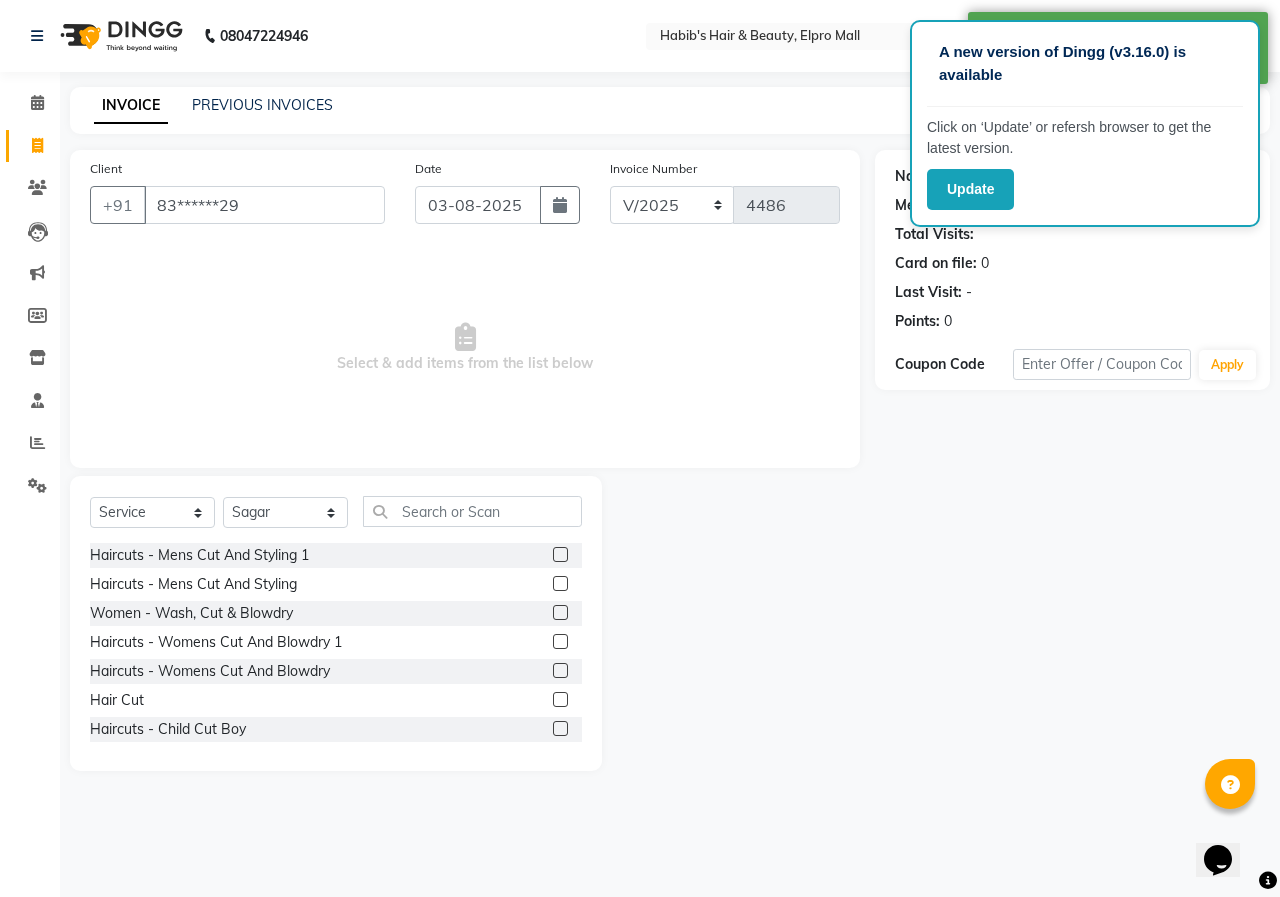 drag, startPoint x: 544, startPoint y: 697, endPoint x: 571, endPoint y: 697, distance: 27 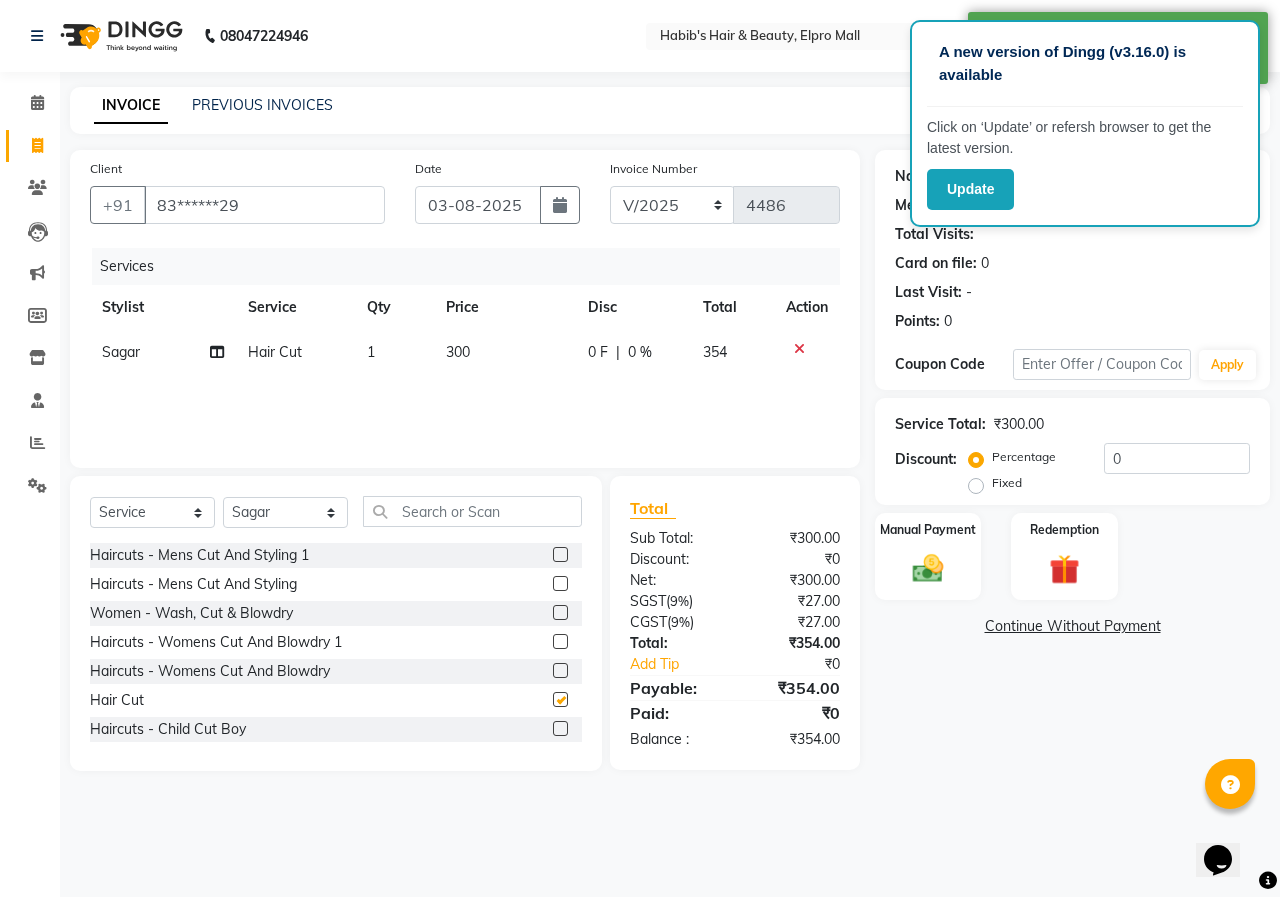 checkbox on "false" 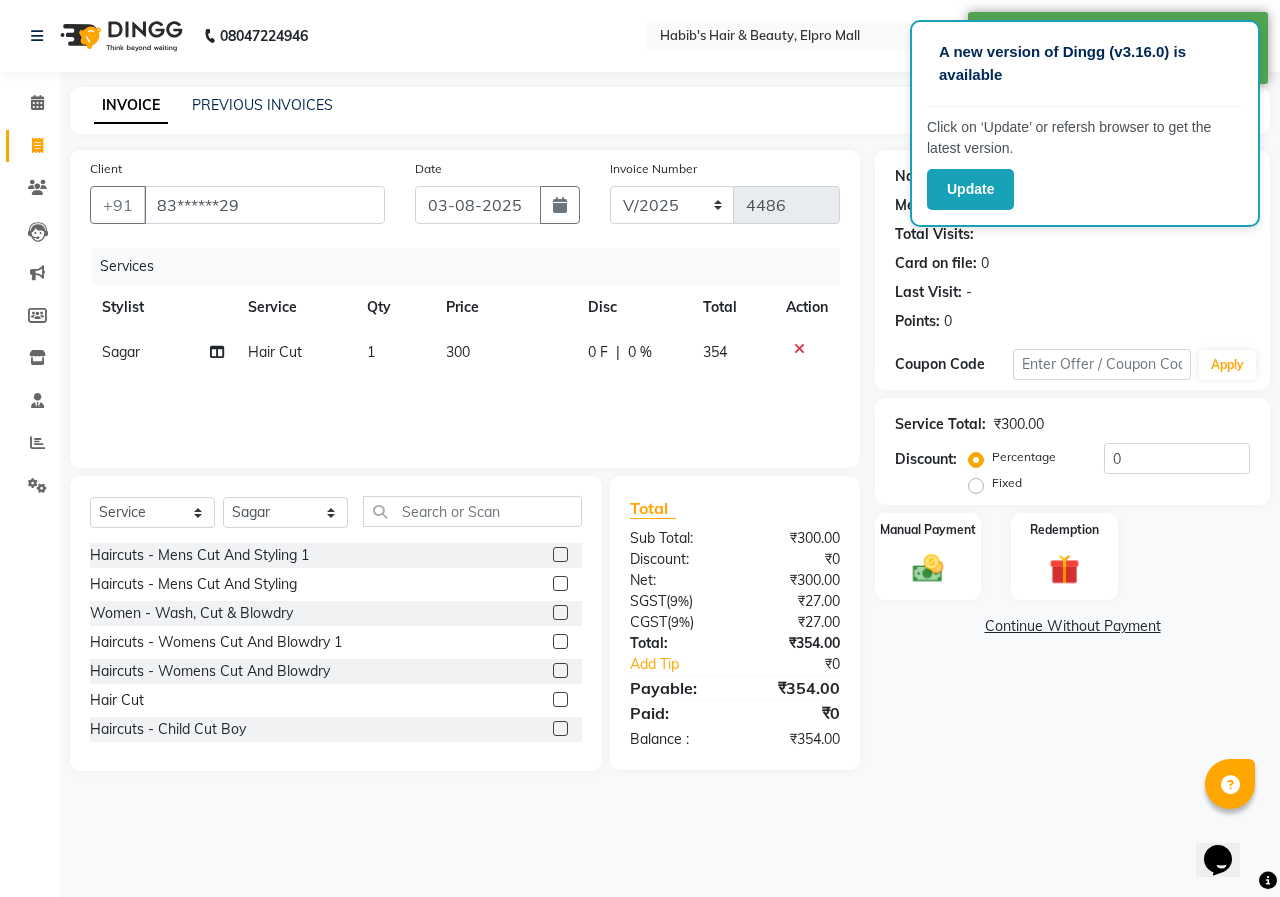 click on "Manual Payment Redemption" 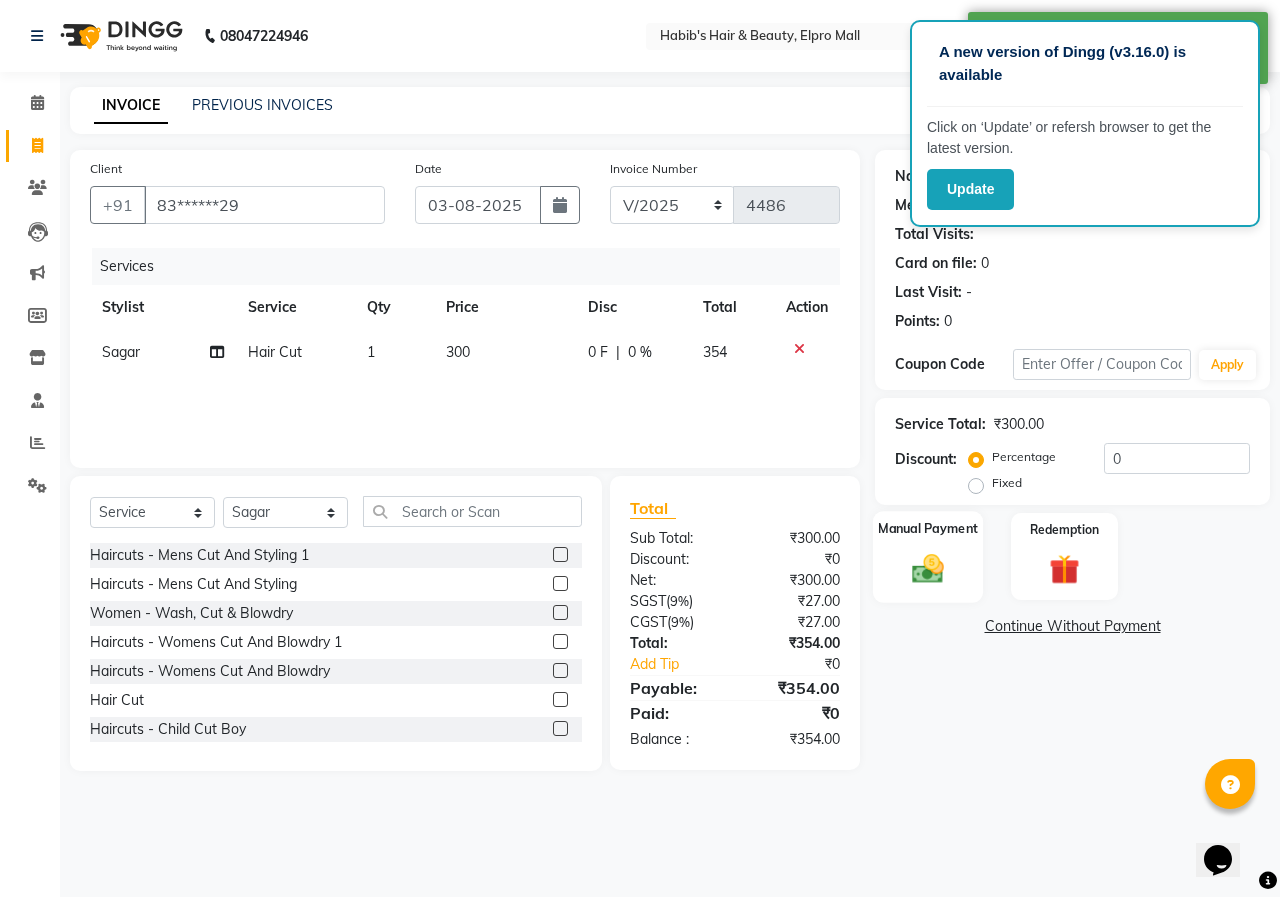 click 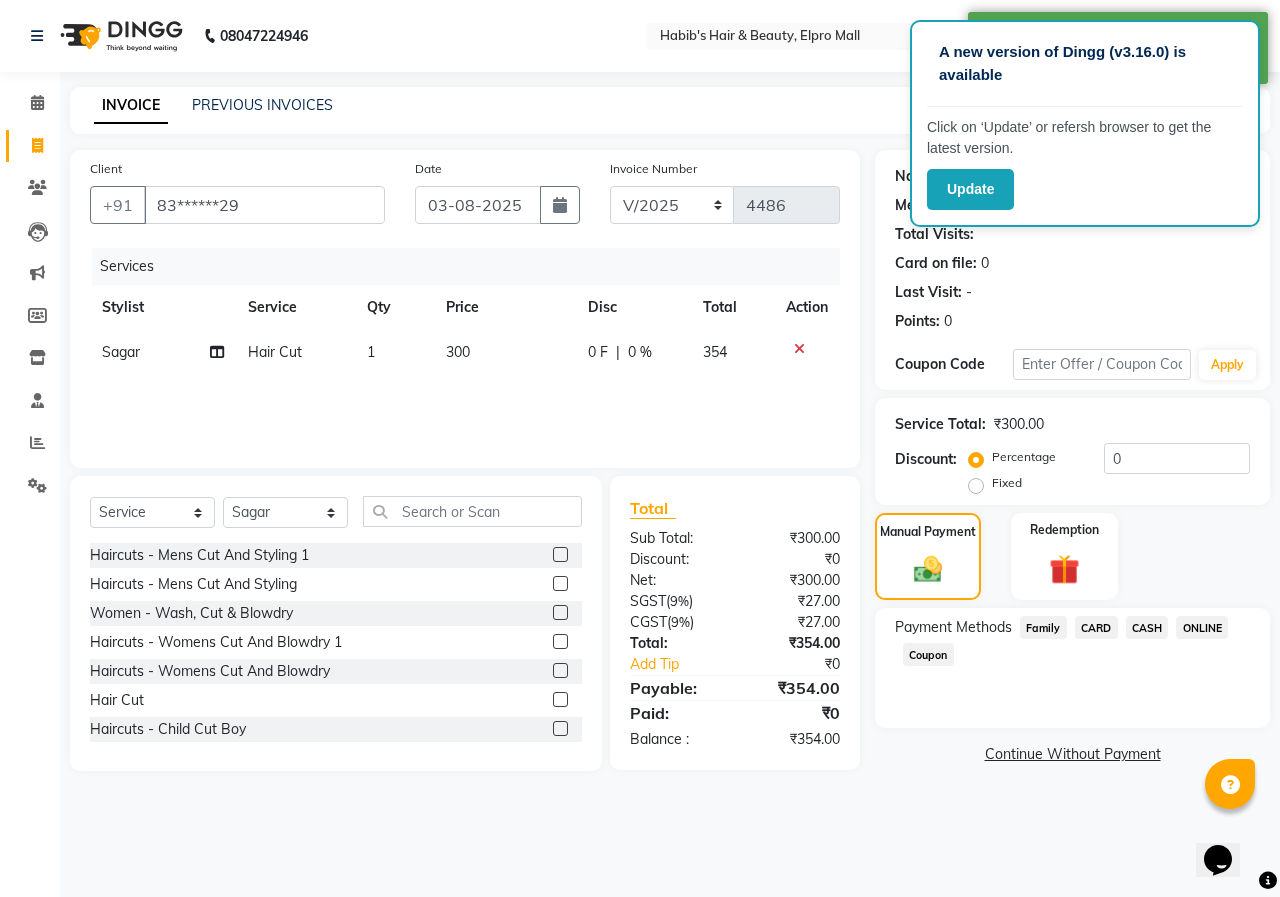 click on "ONLINE" 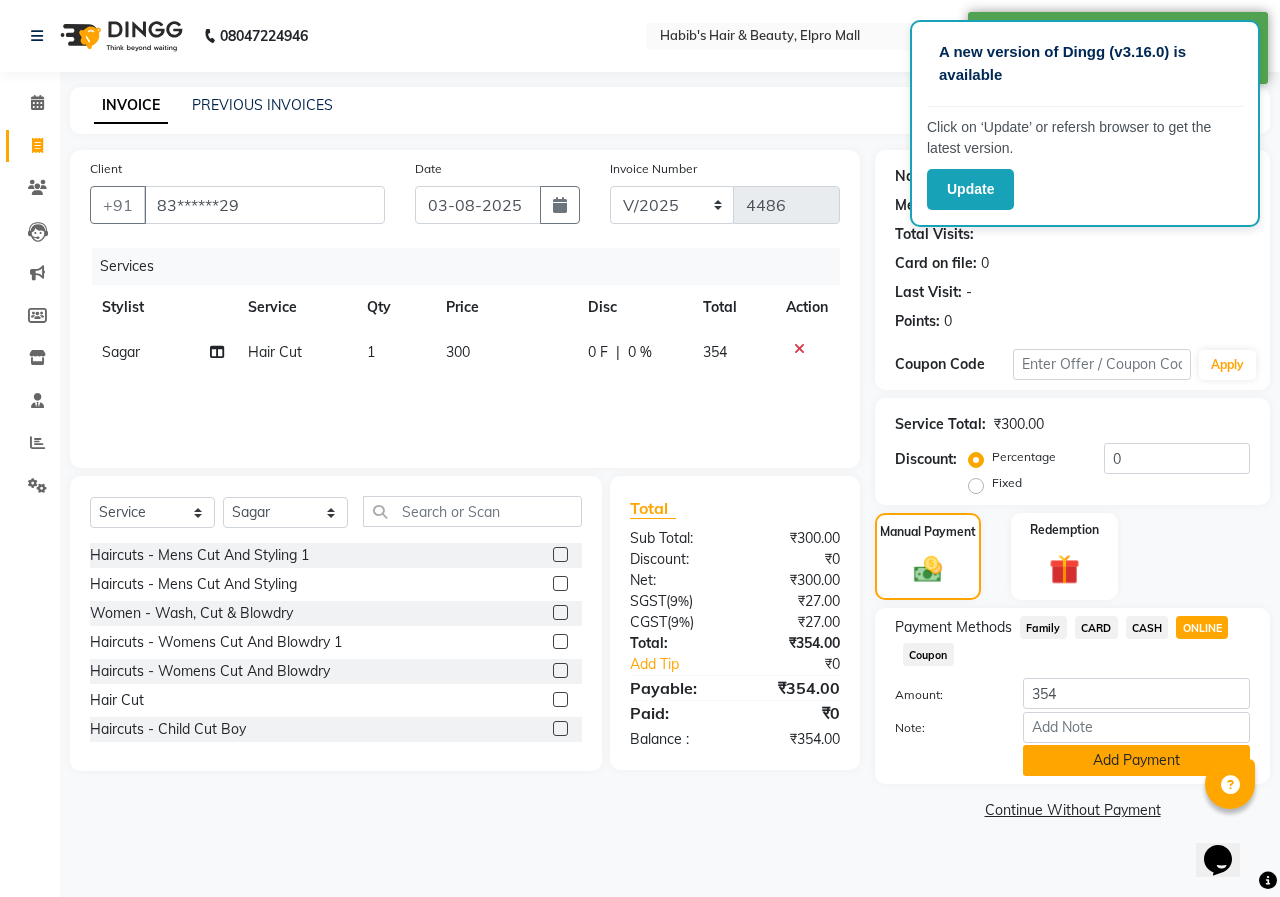 click on "Add Payment" 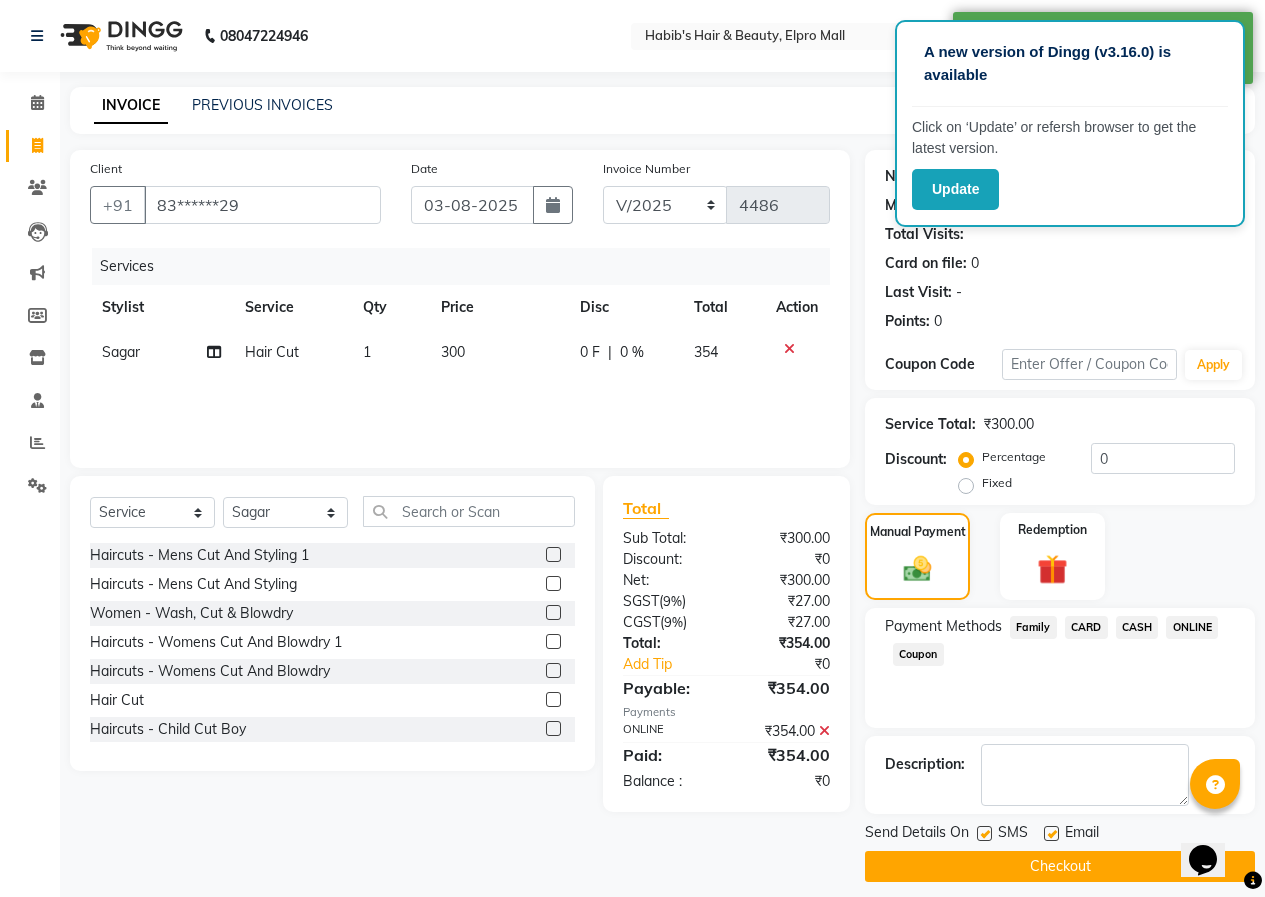click on "Checkout" 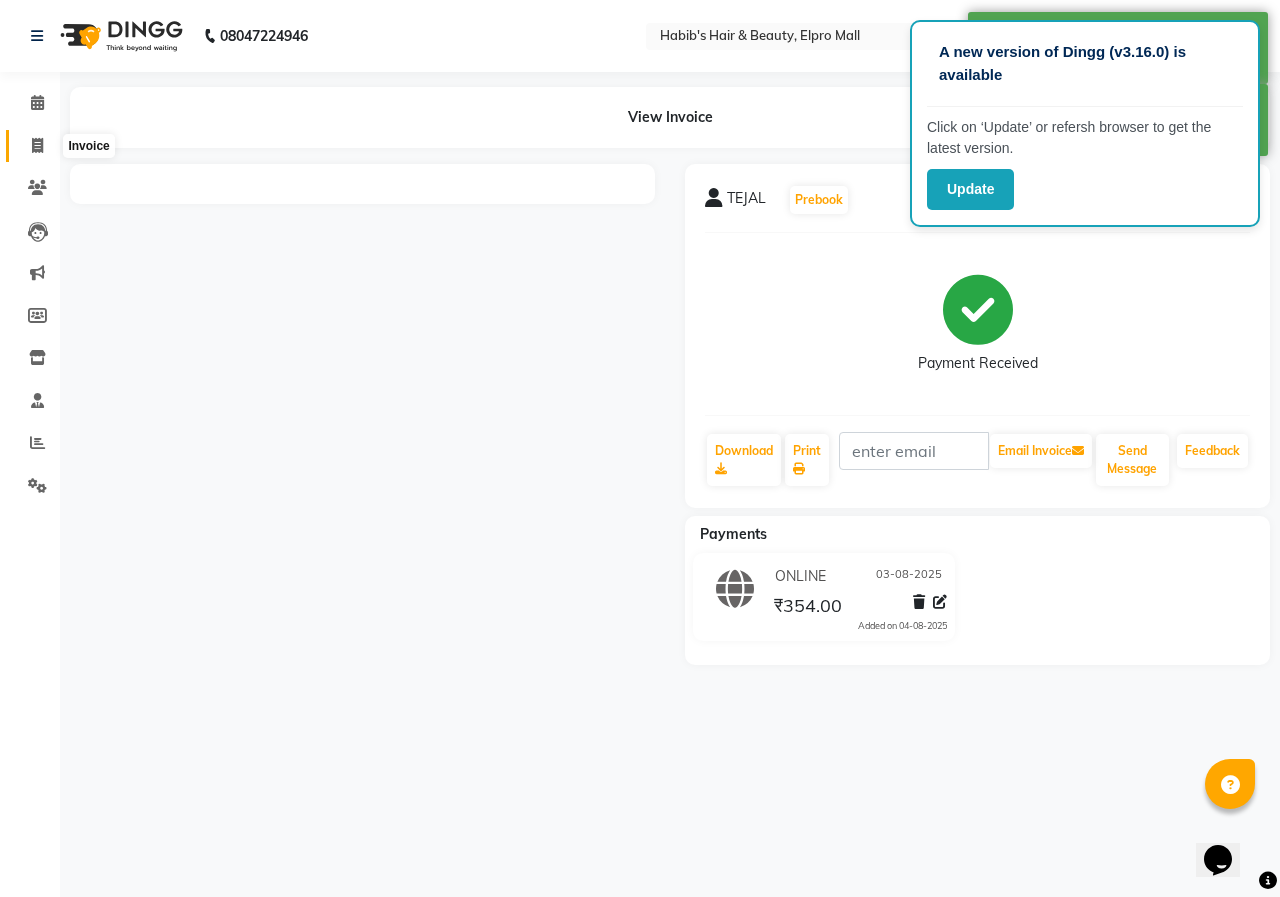 click 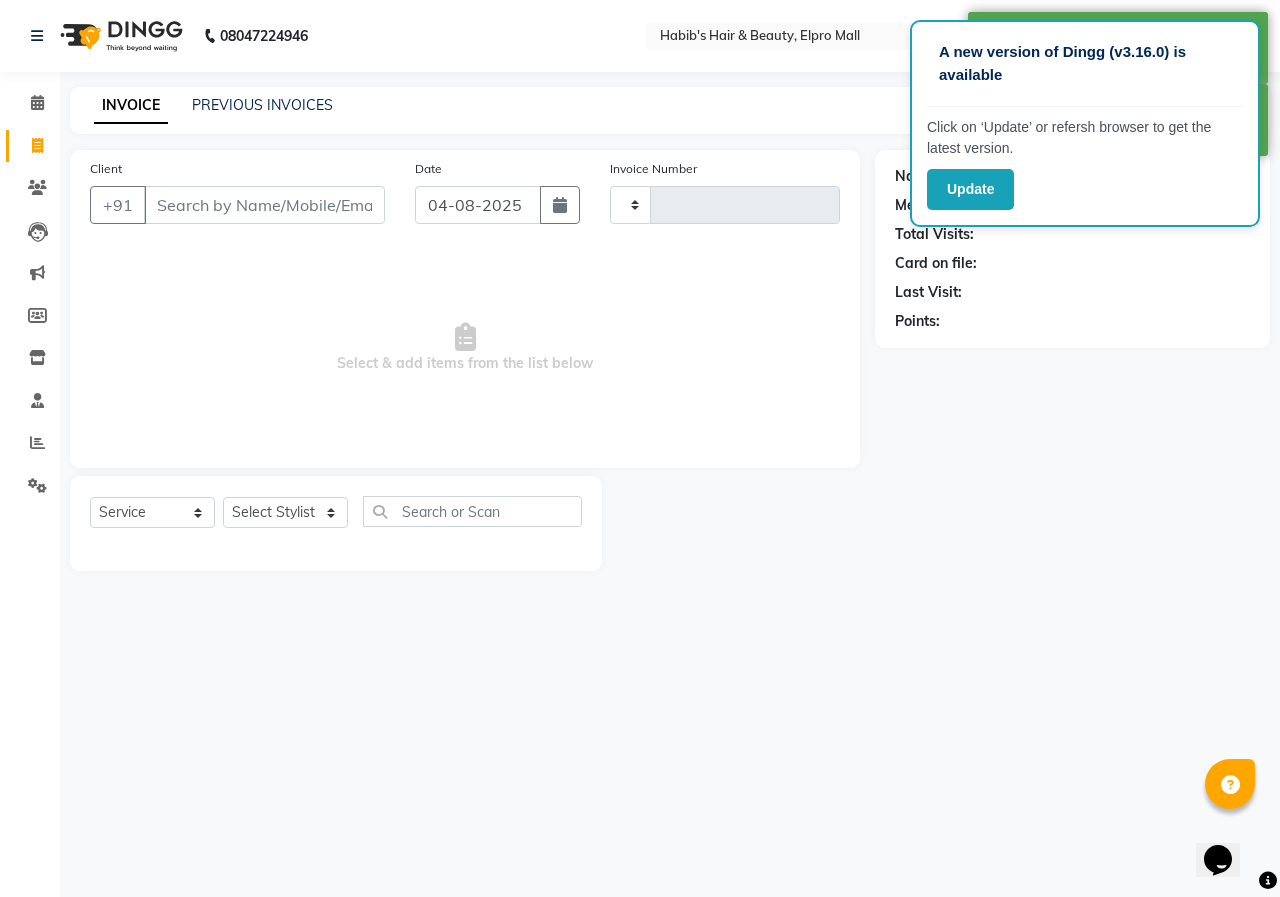 type on "4487" 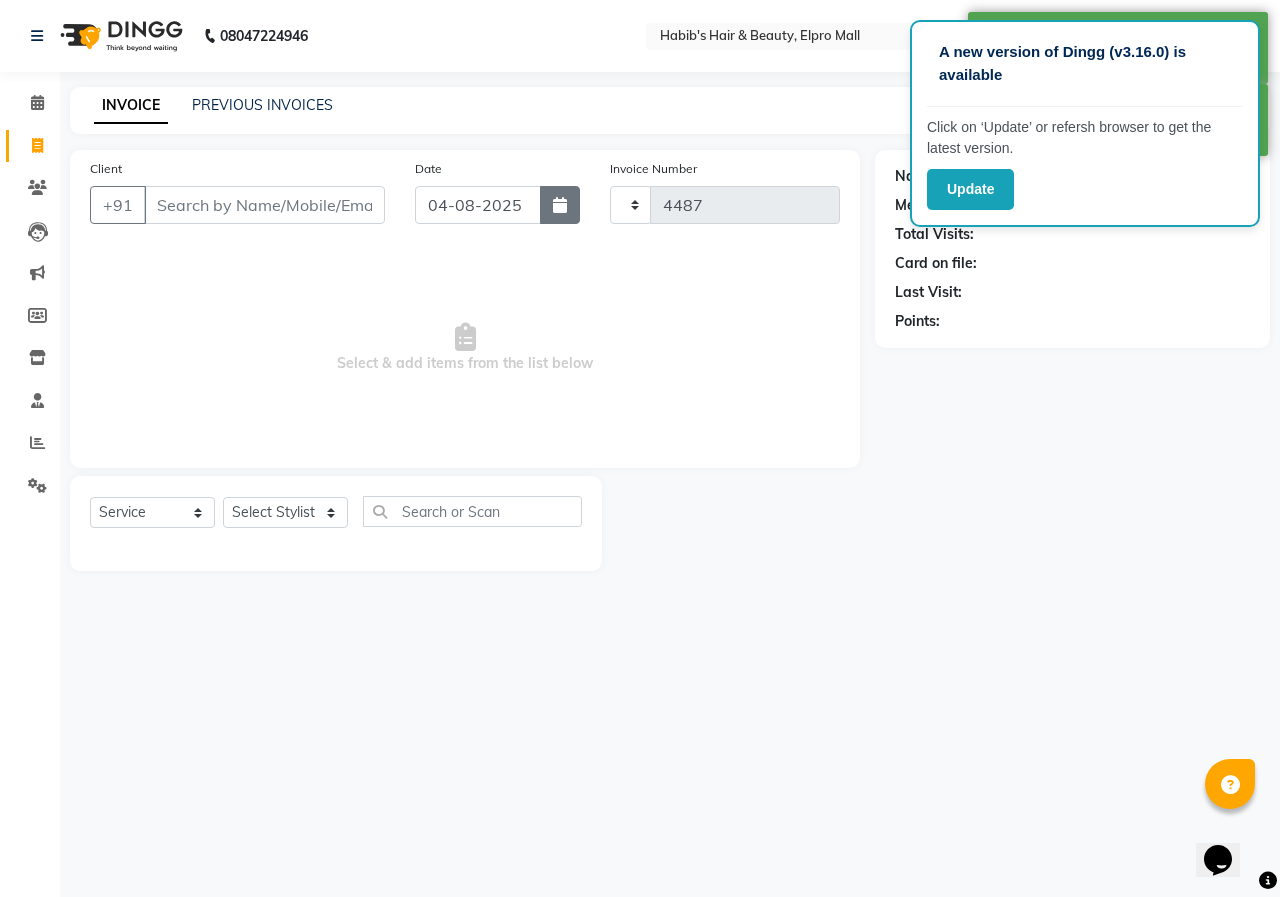 select on "3952" 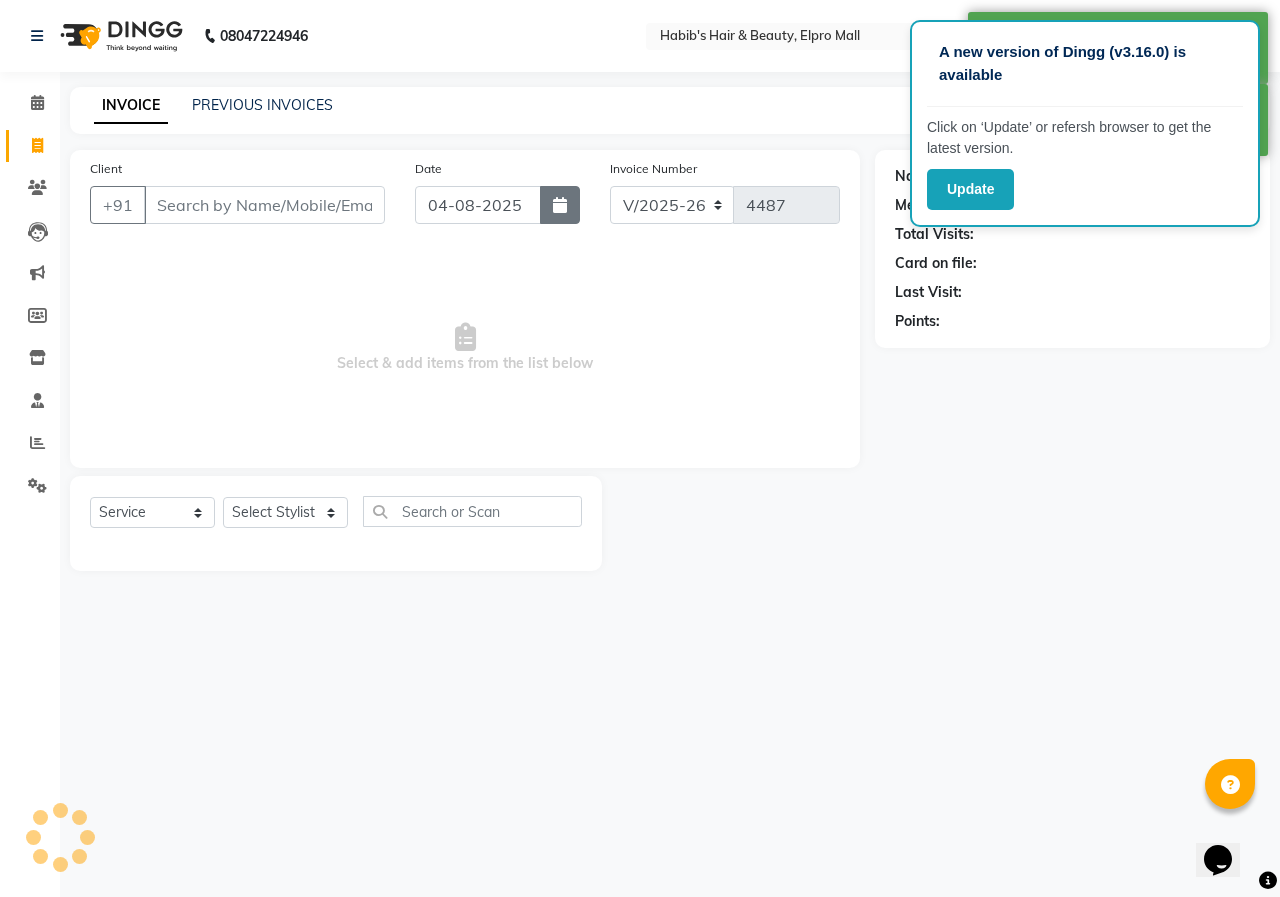 click 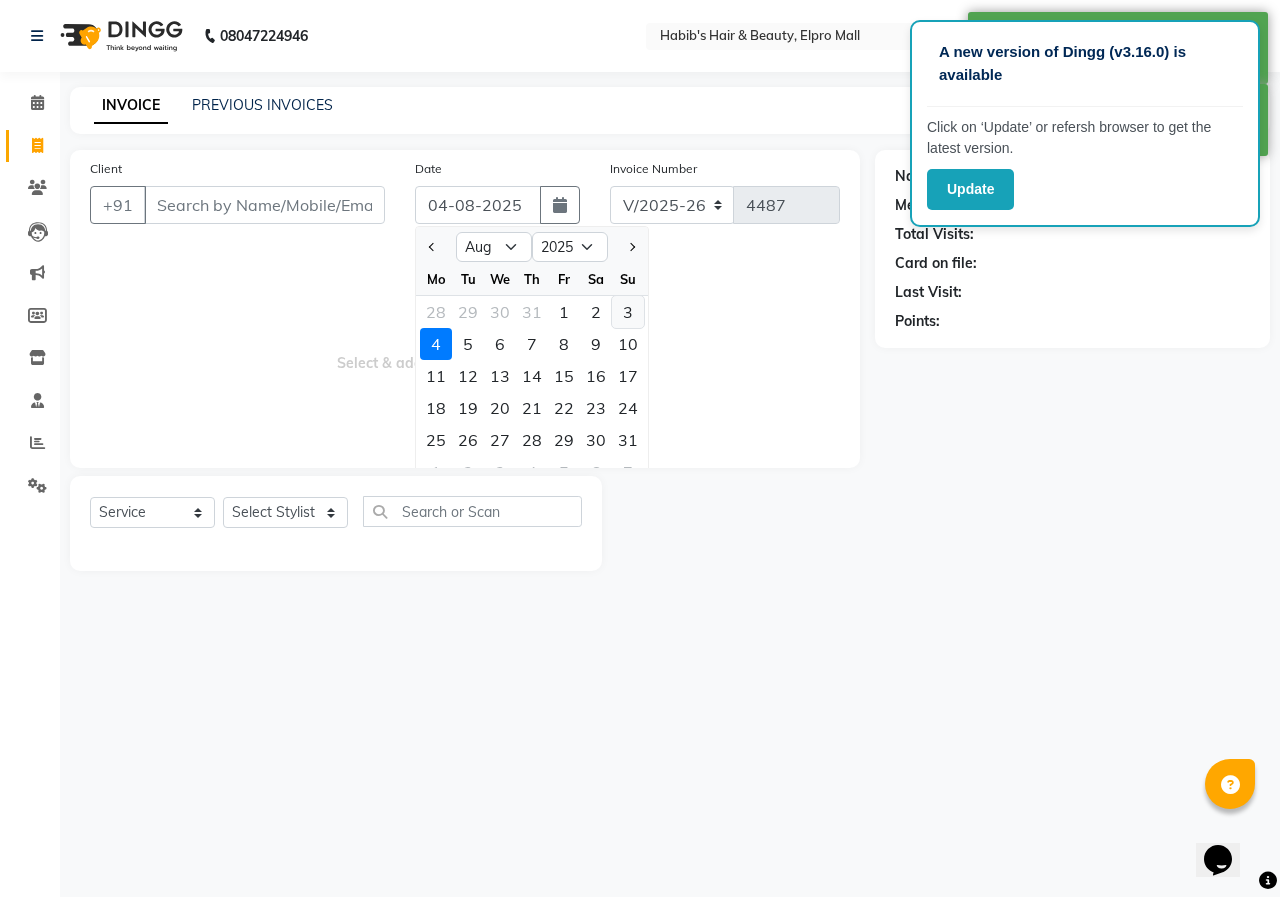 click on "3" 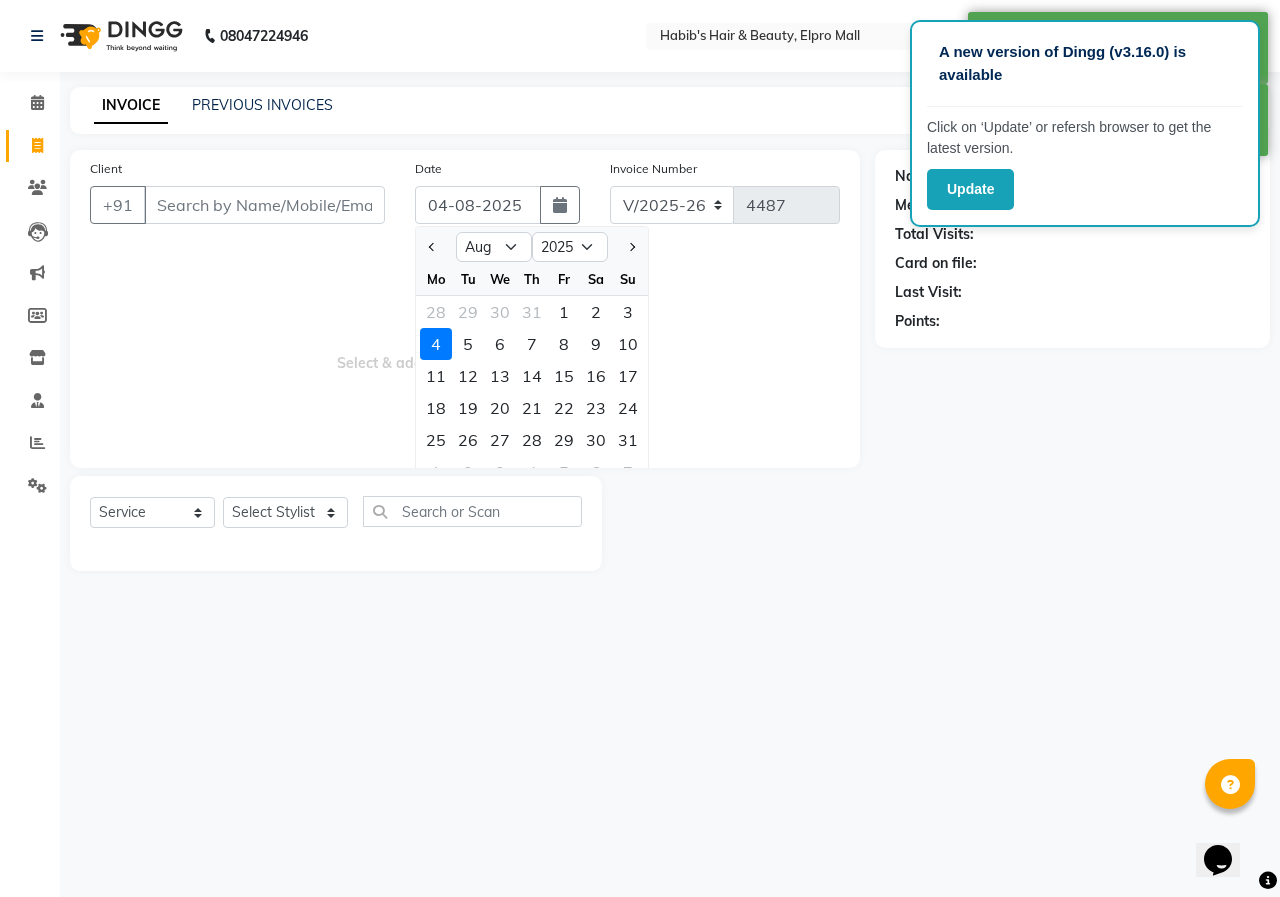 type on "03-08-2025" 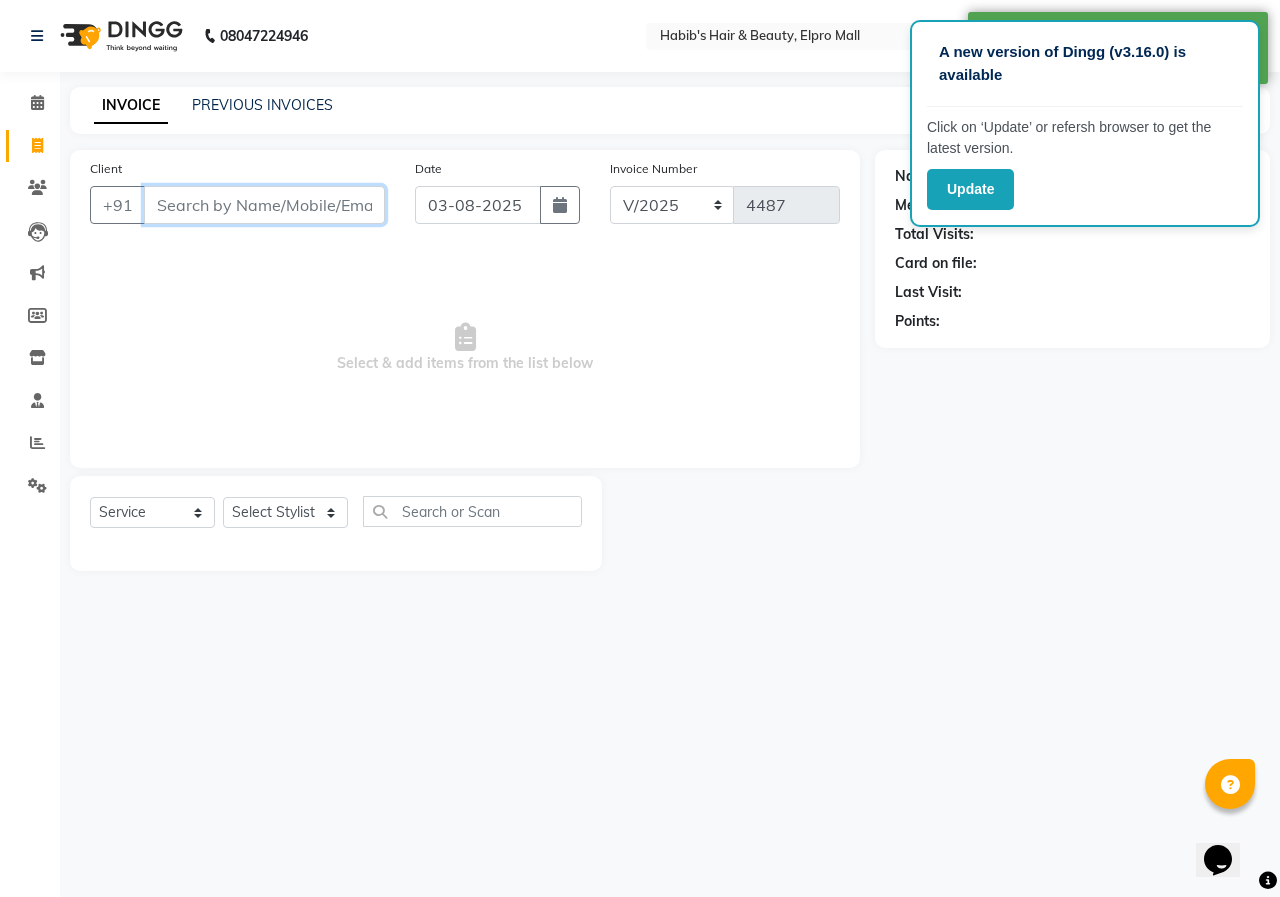 click on "Client" at bounding box center (264, 205) 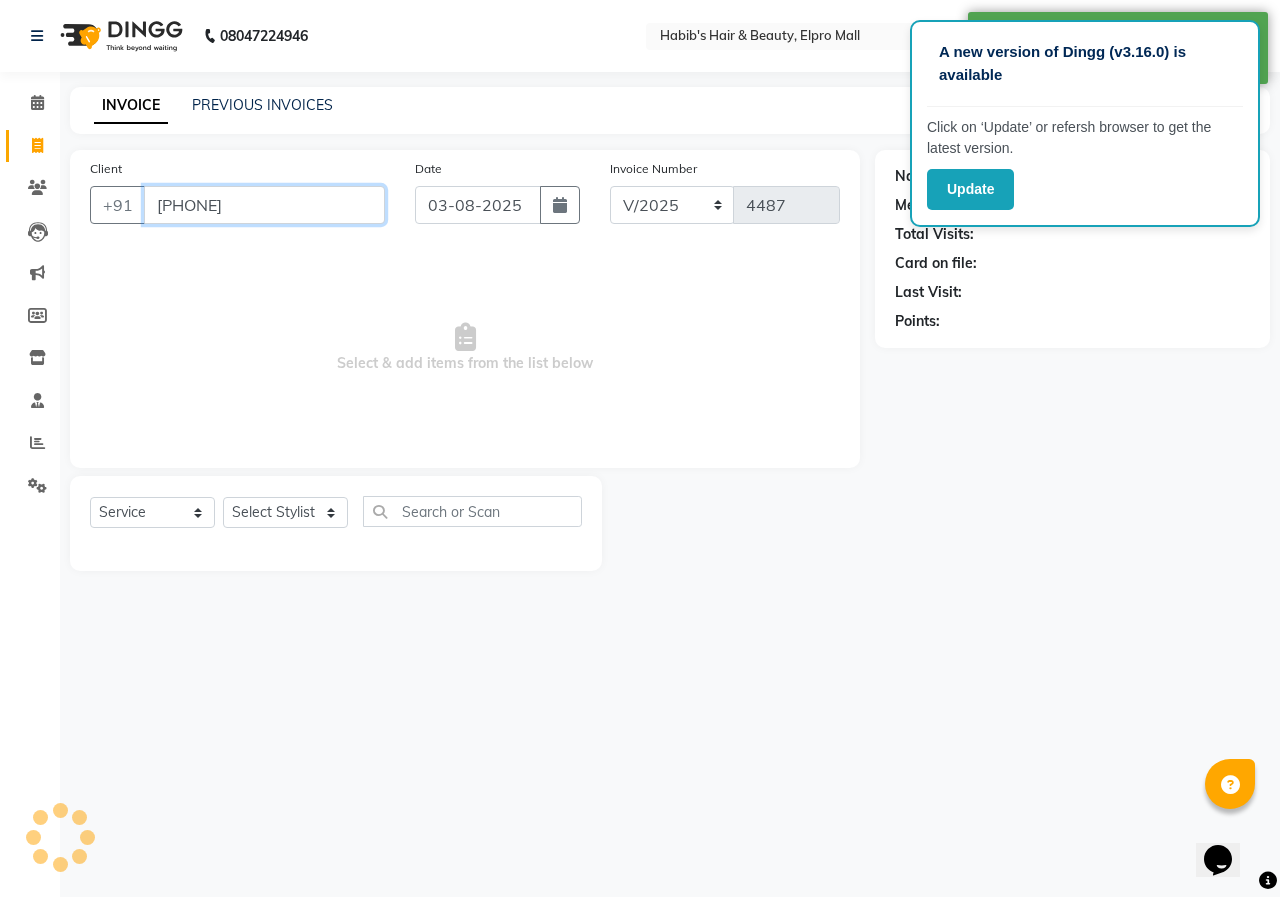type on "[PHONE]" 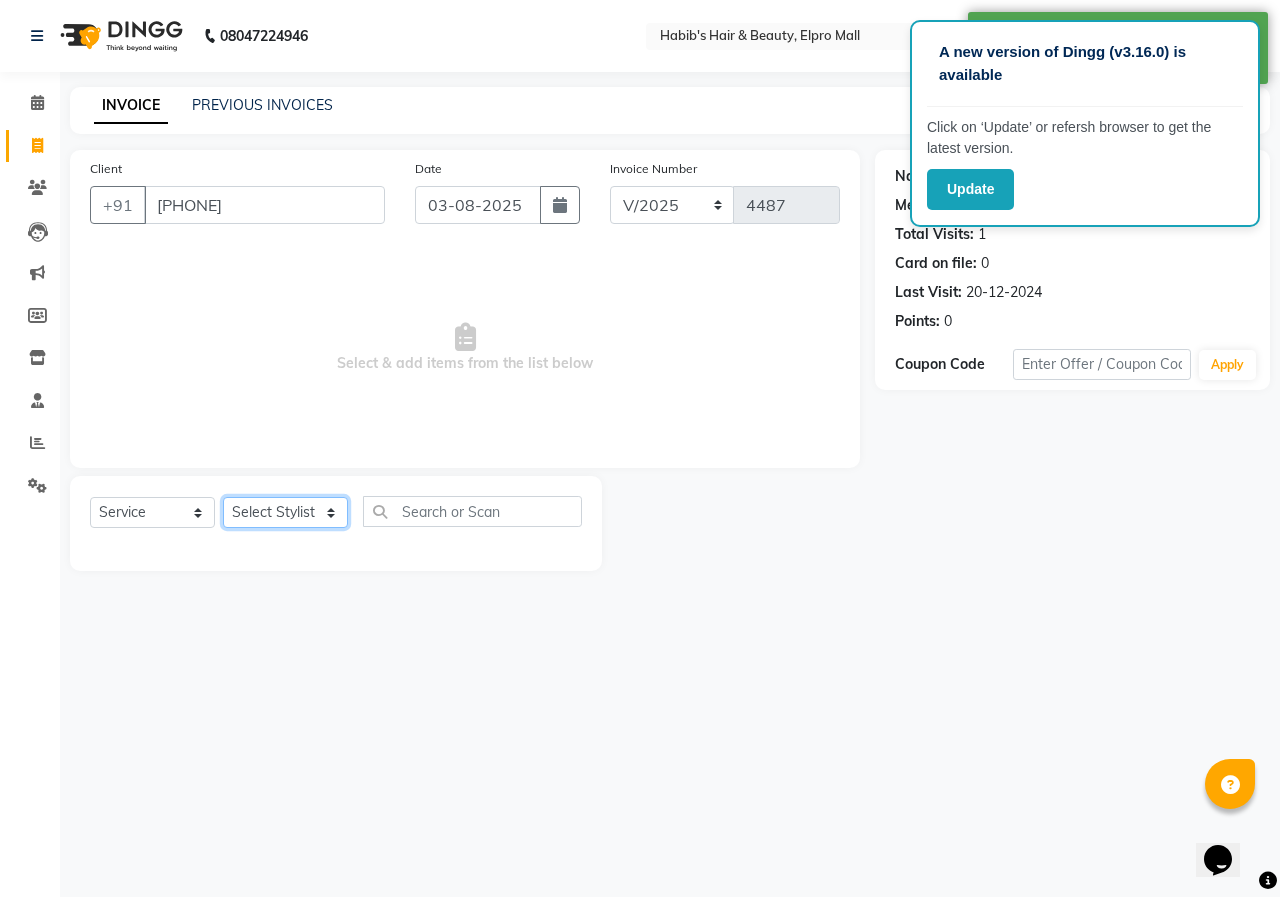 click on "Select Stylist ANUSHKA GAURI GUDDU Keshav Maushi Mhaske  priya  Rahul Ravi  Roshan Sagar SANA Sangam Sanika shabnam SONALI  subhan" 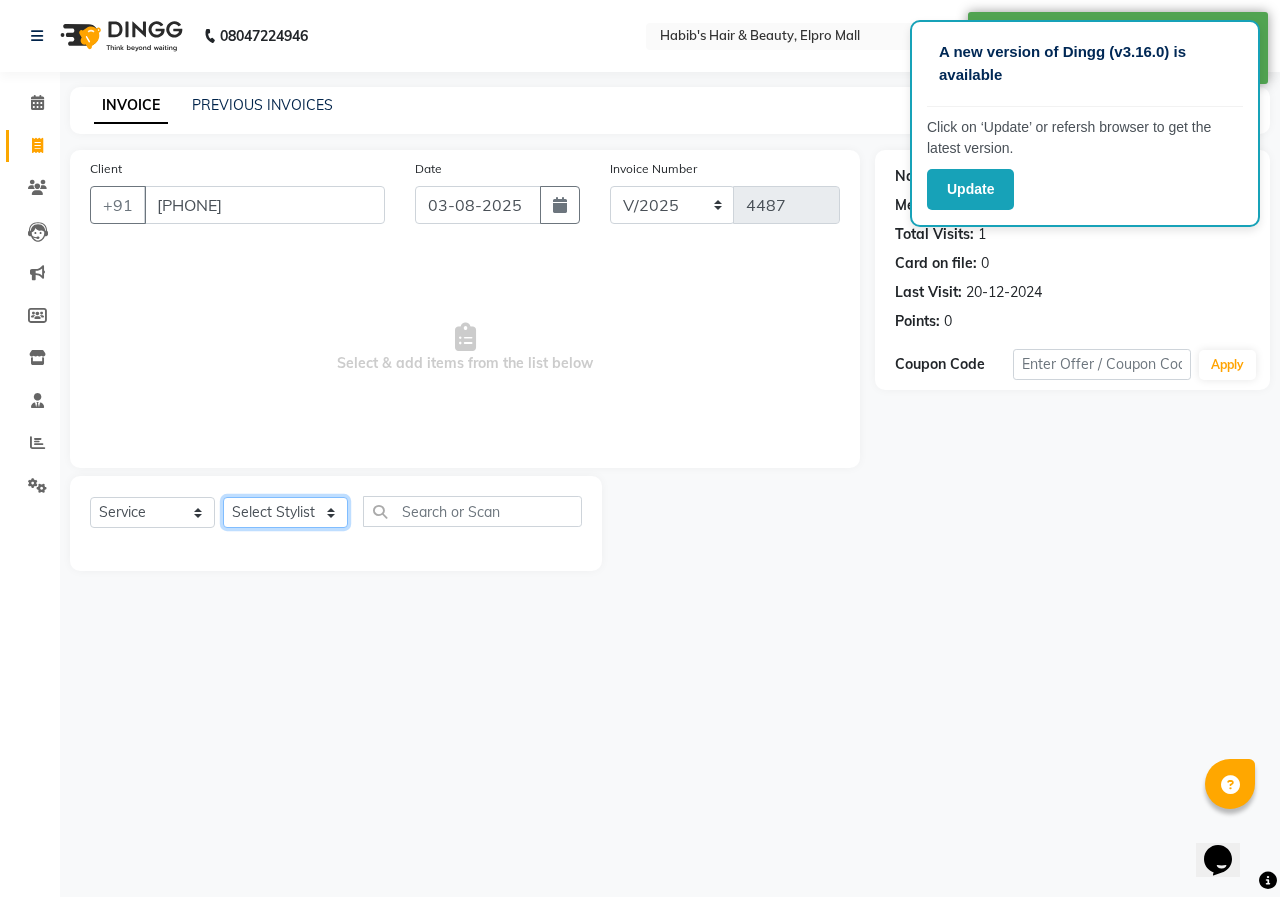 select on "[PHONE]" 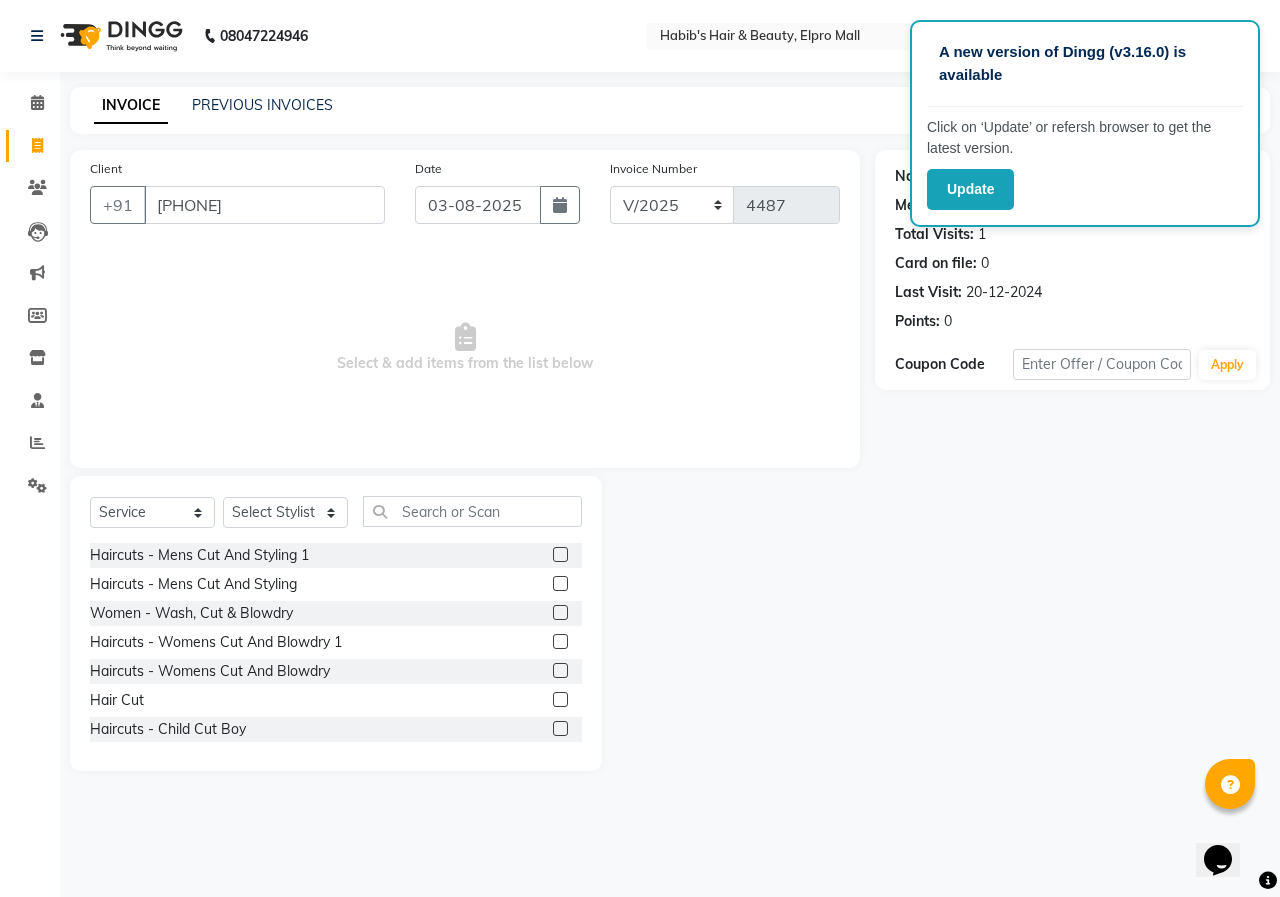 click 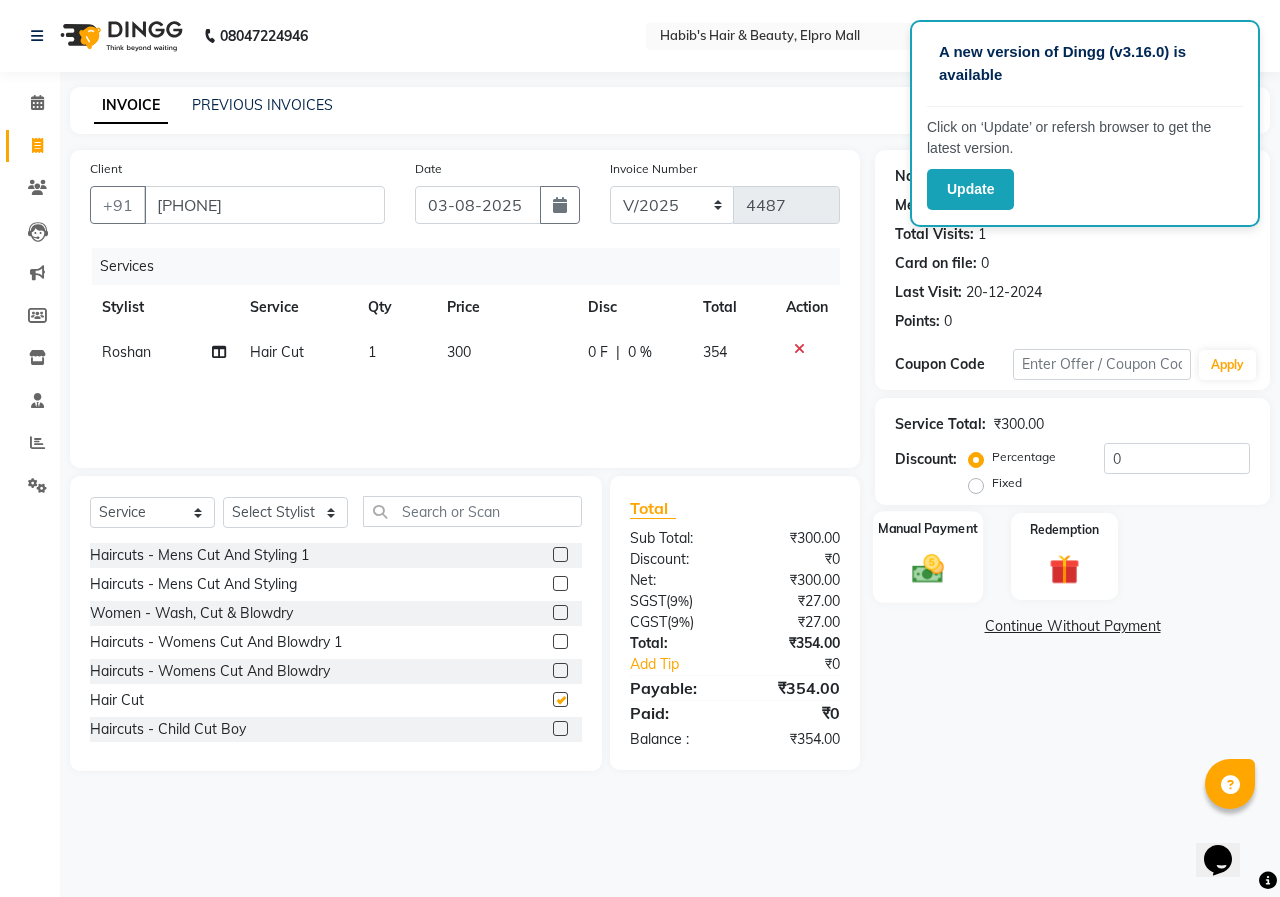 checkbox on "false" 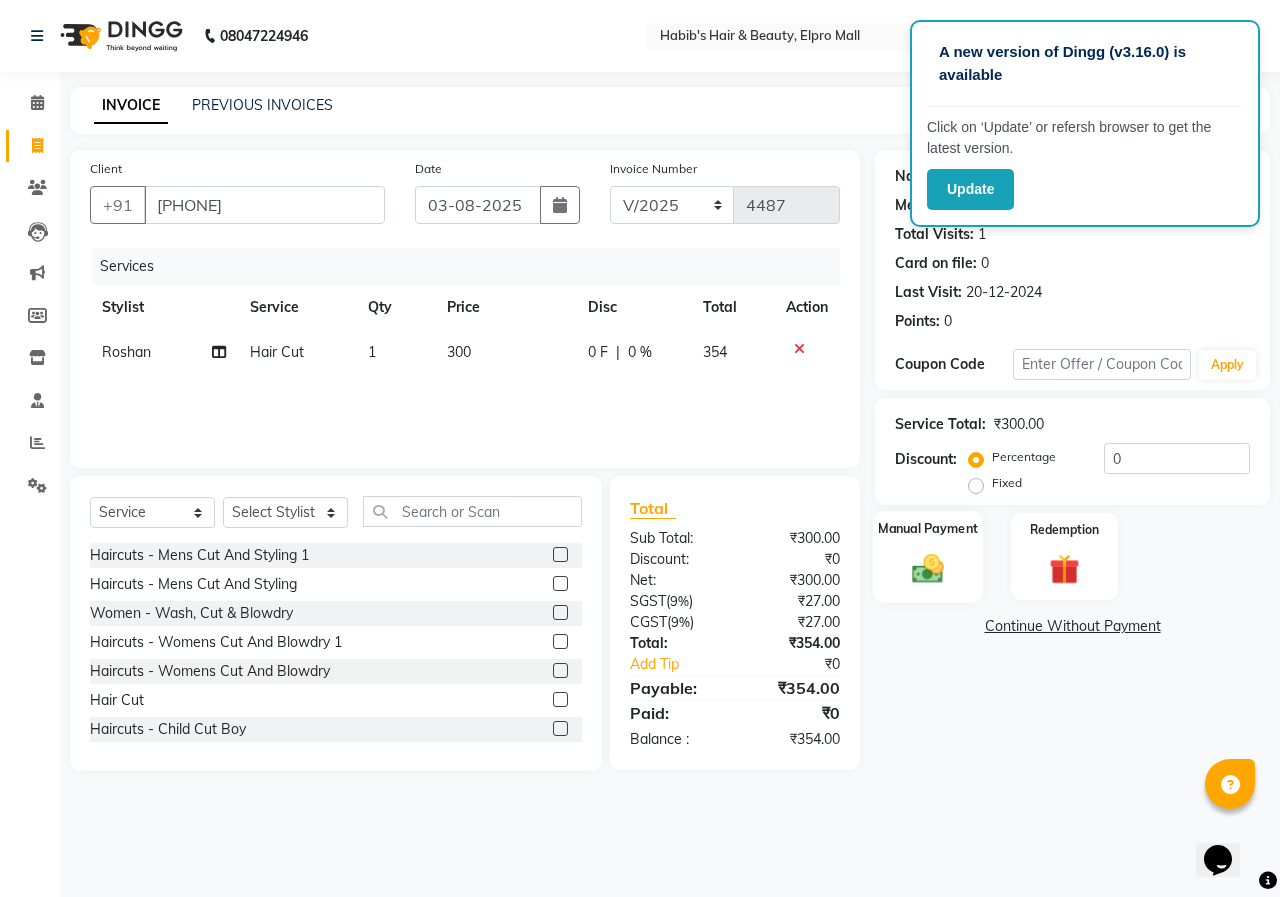 click on "Manual Payment" 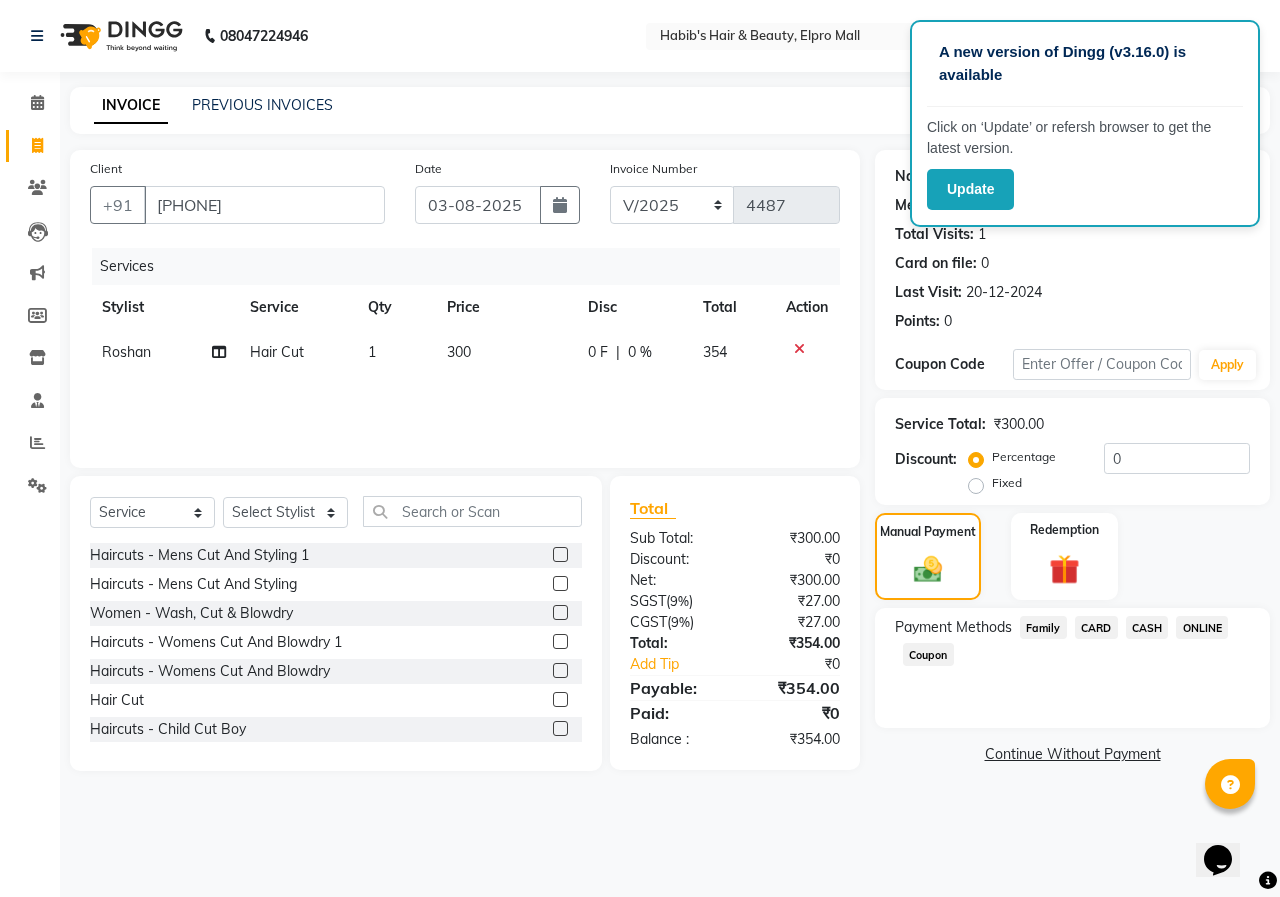 click on "ONLINE" 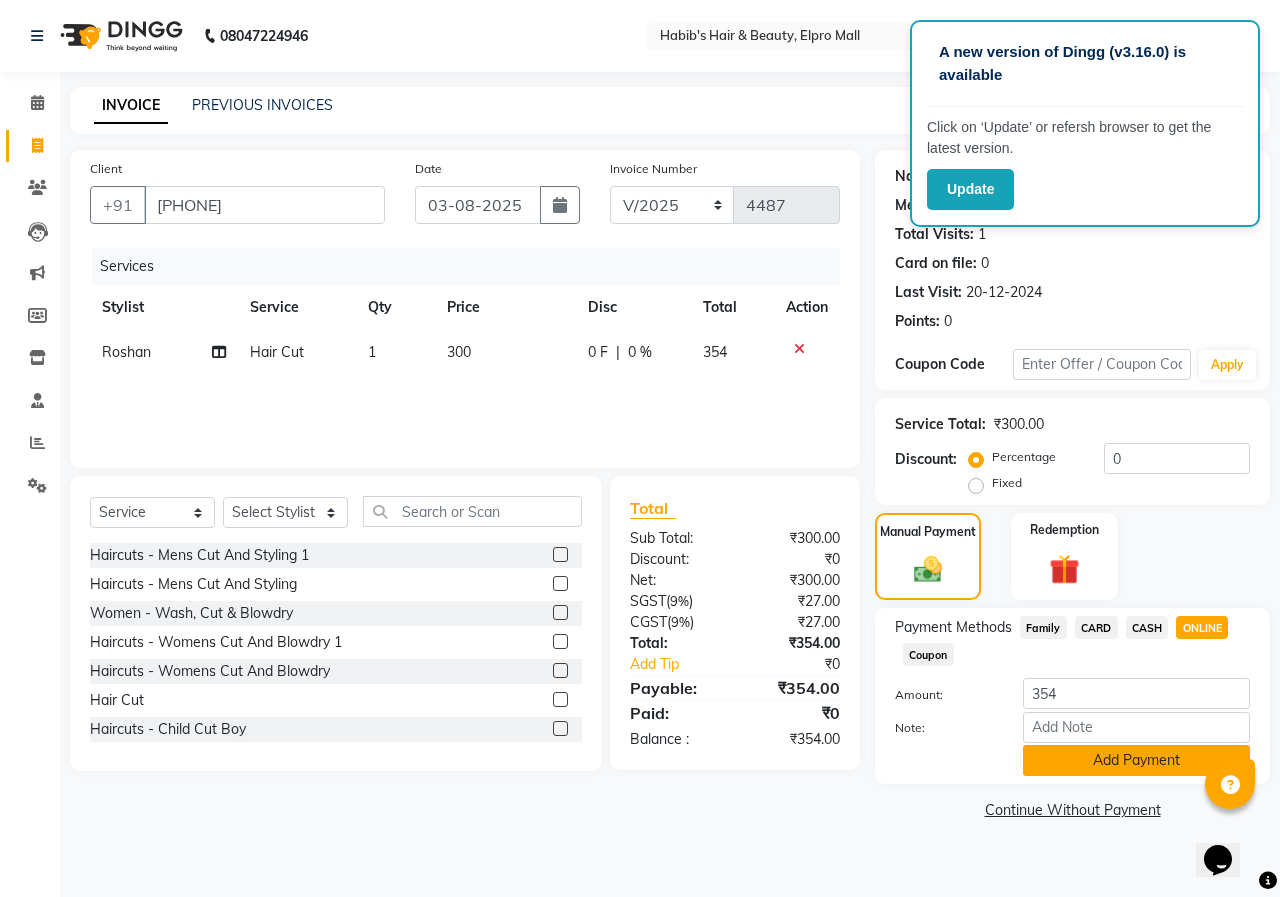 click on "Add Payment" 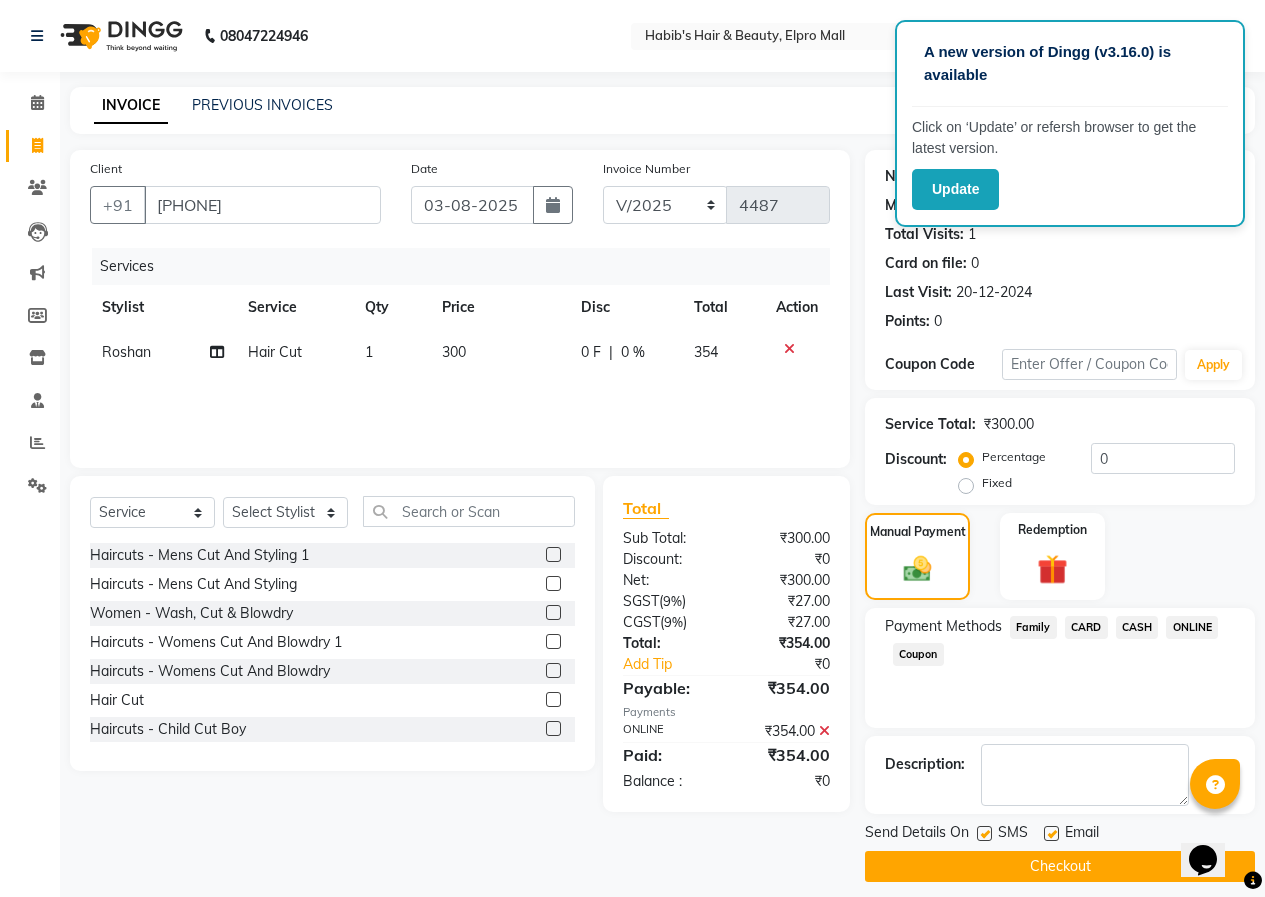 click on "Checkout" 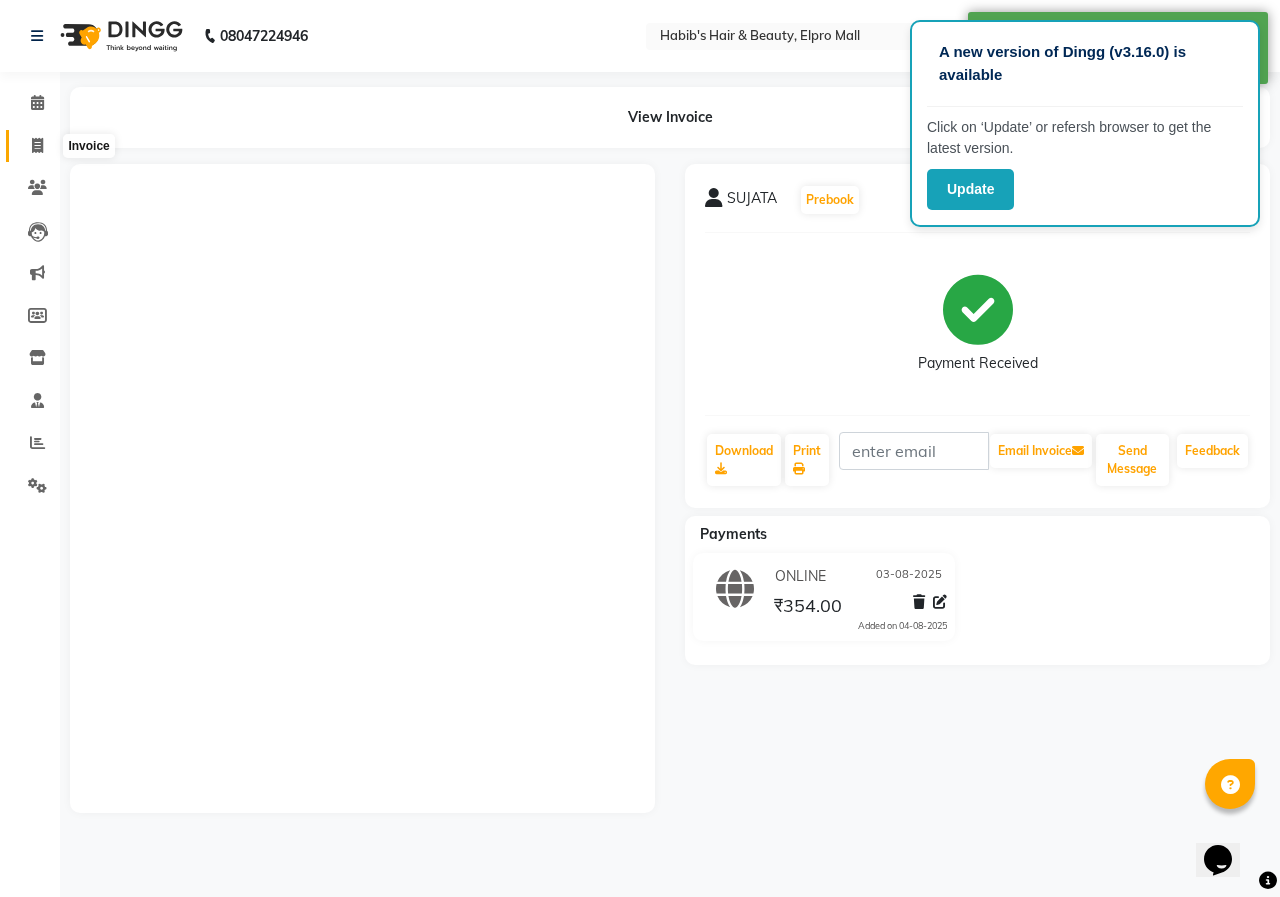click 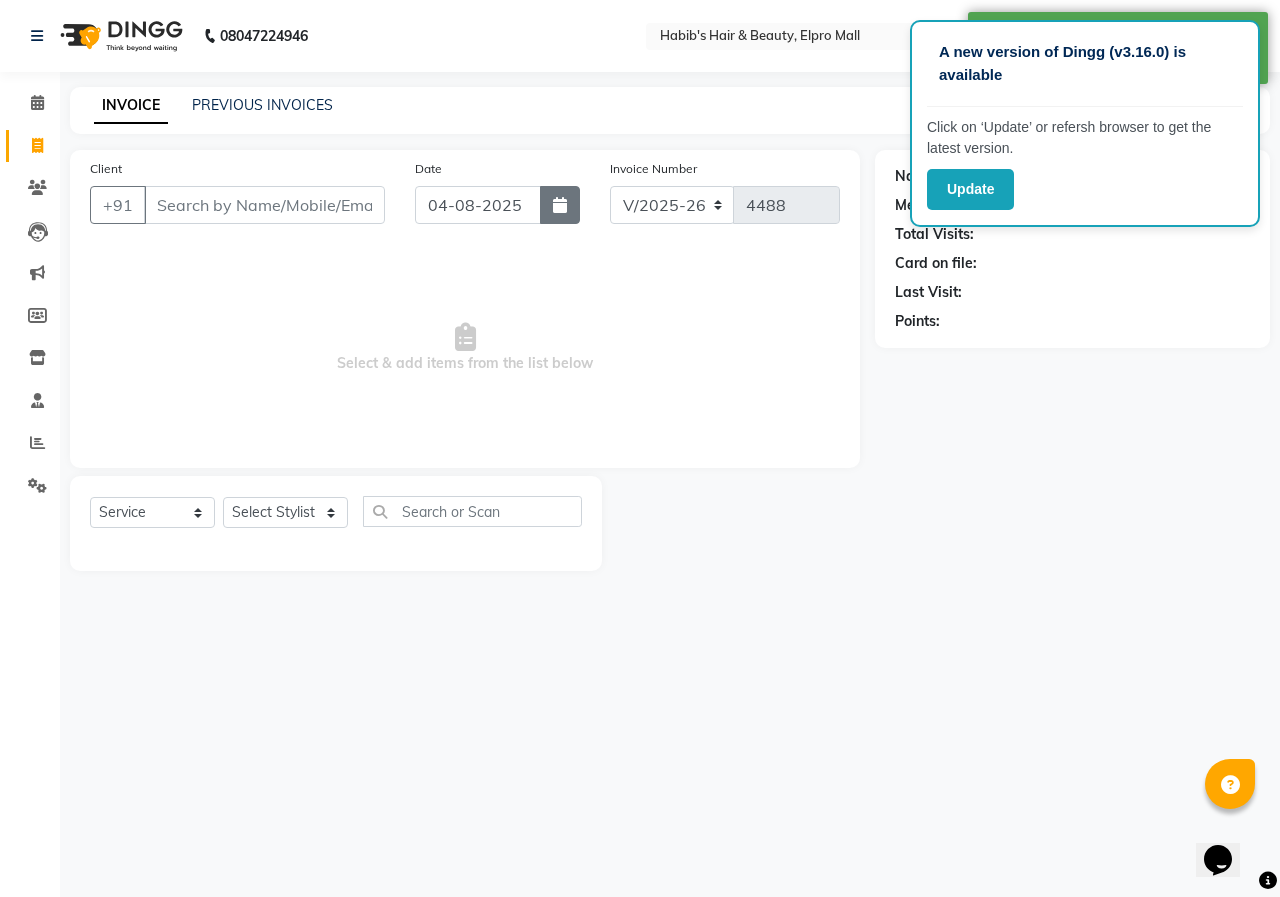 click 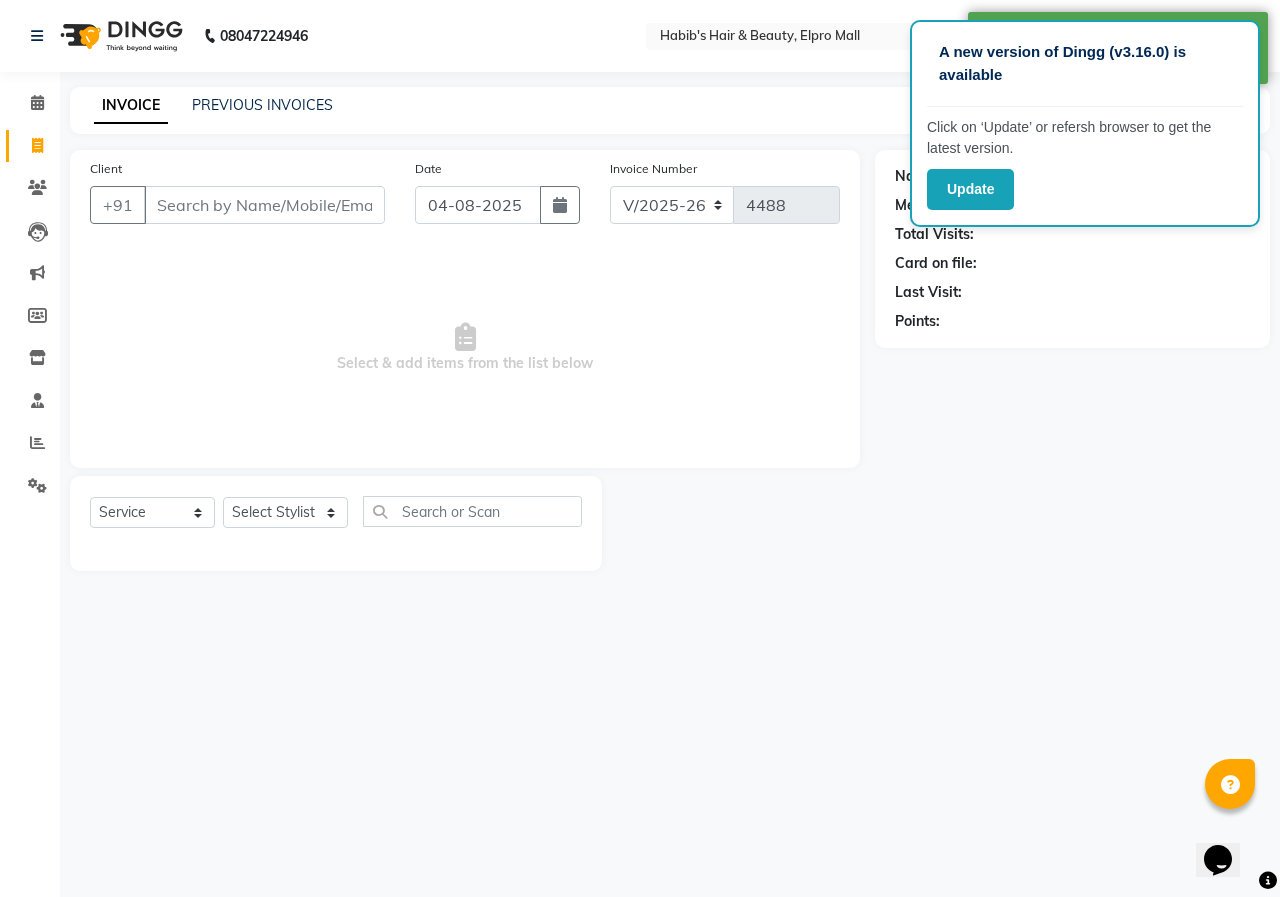 select on "8" 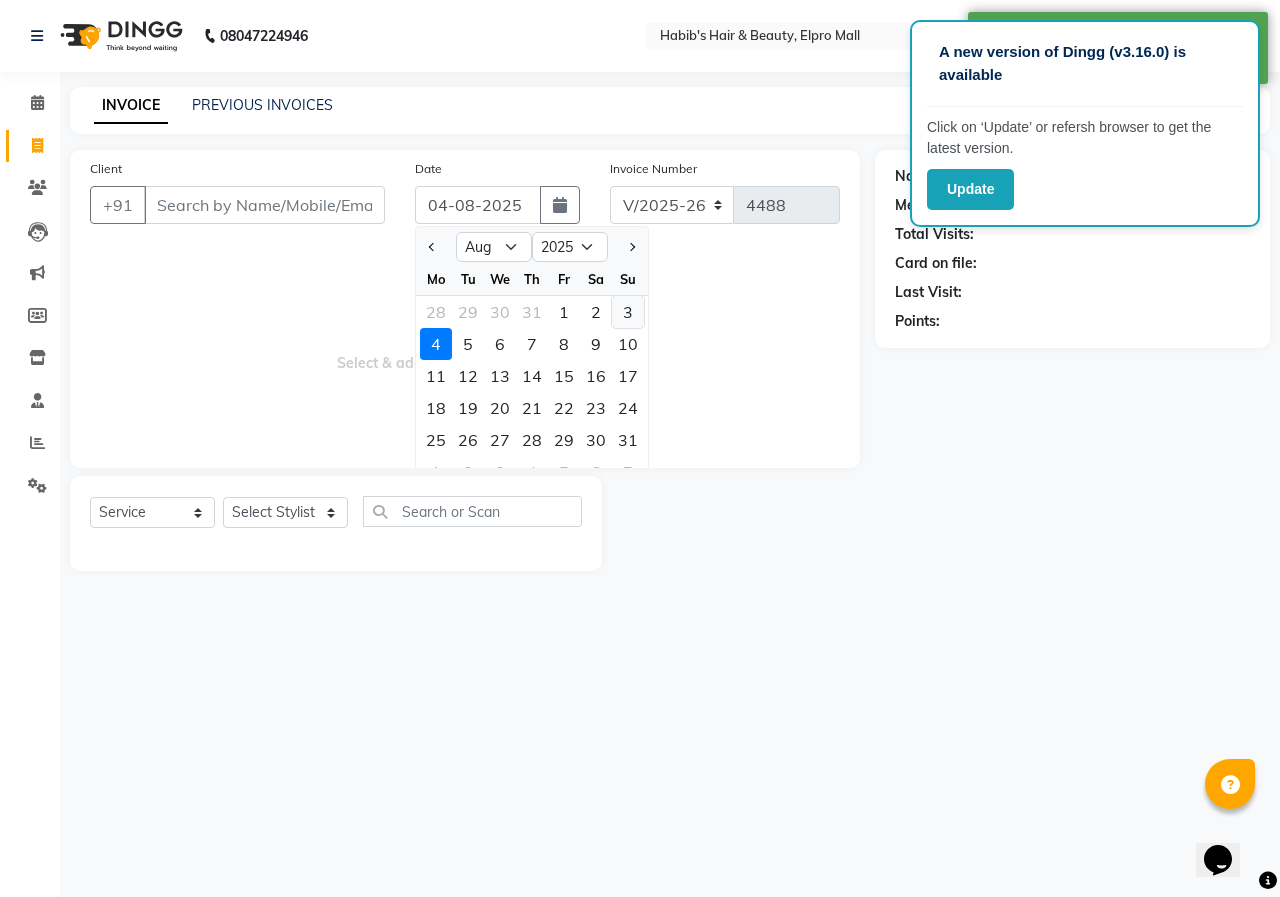 click on "3" 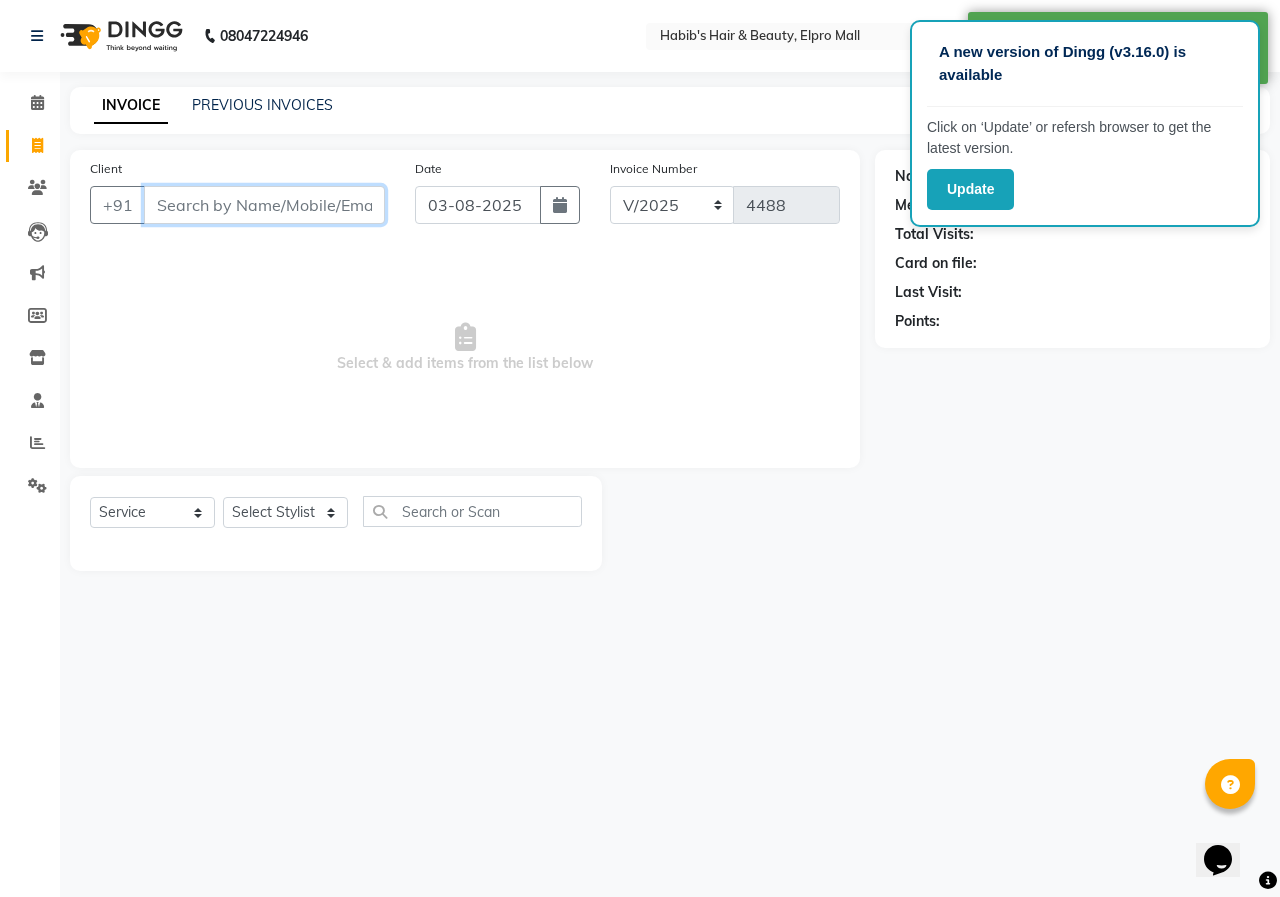 click on "Client" at bounding box center (264, 205) 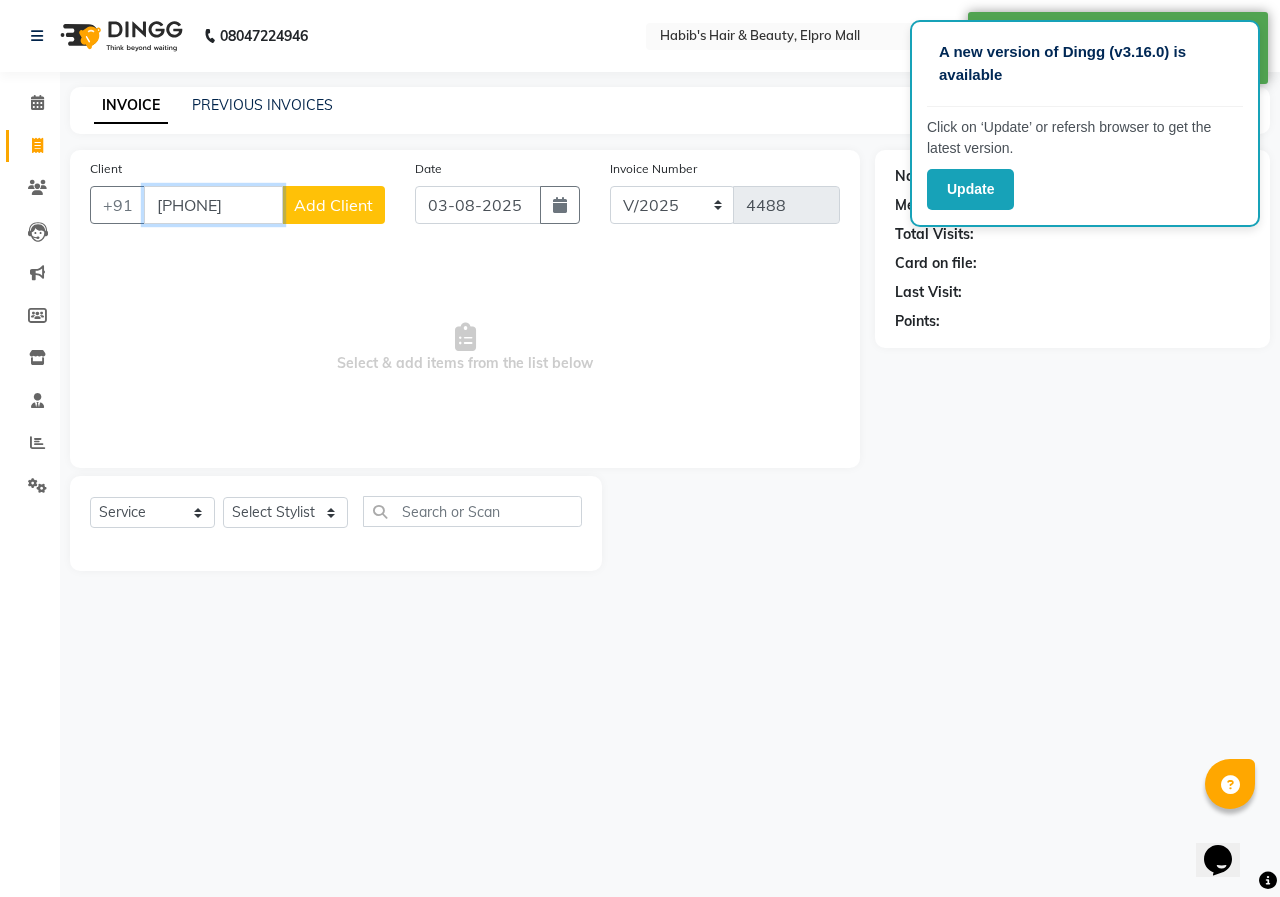 type on "[PHONE]" 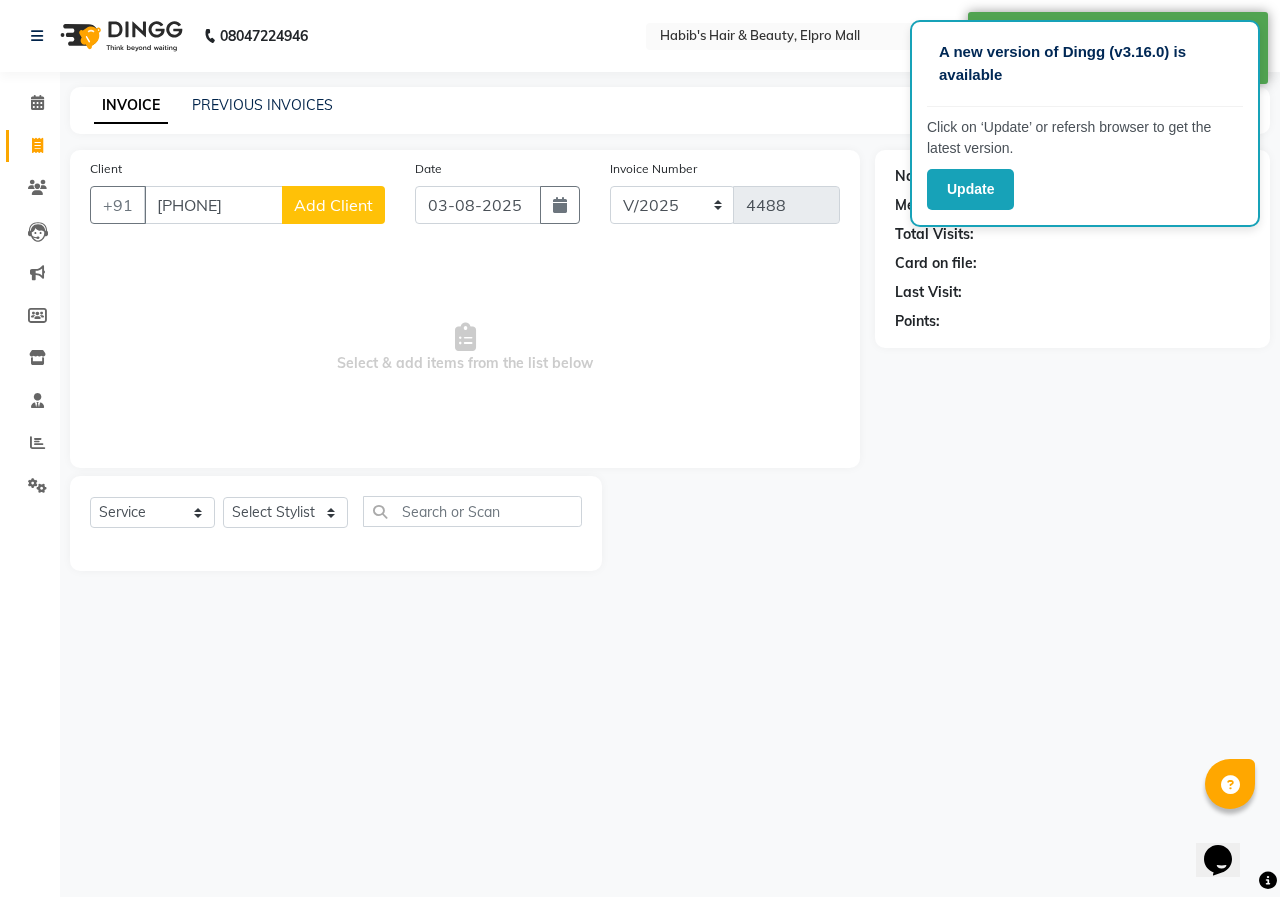 click on "Add Client" 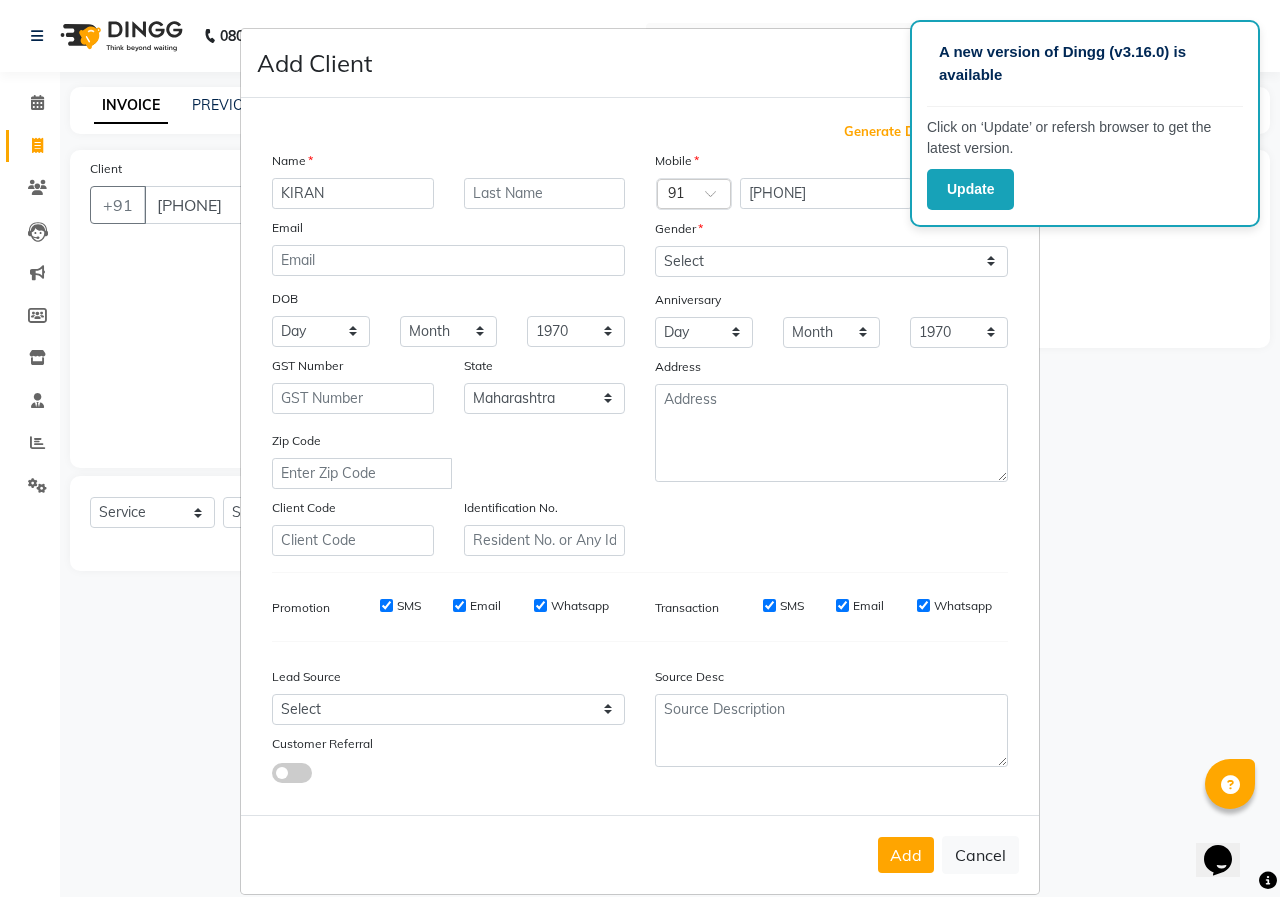 type on "KIRAN" 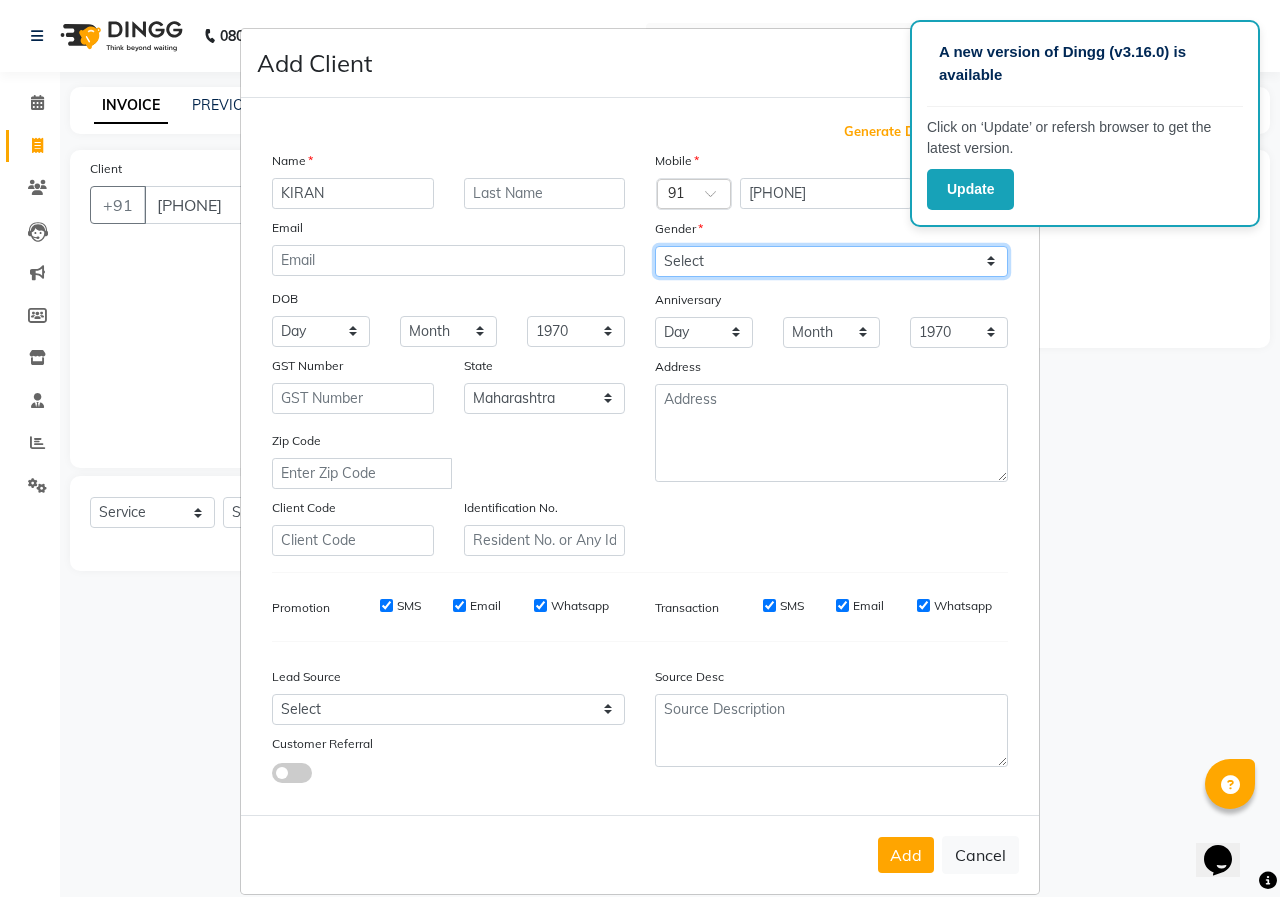 click on "Select Male Female Other Prefer Not To Say" at bounding box center [831, 261] 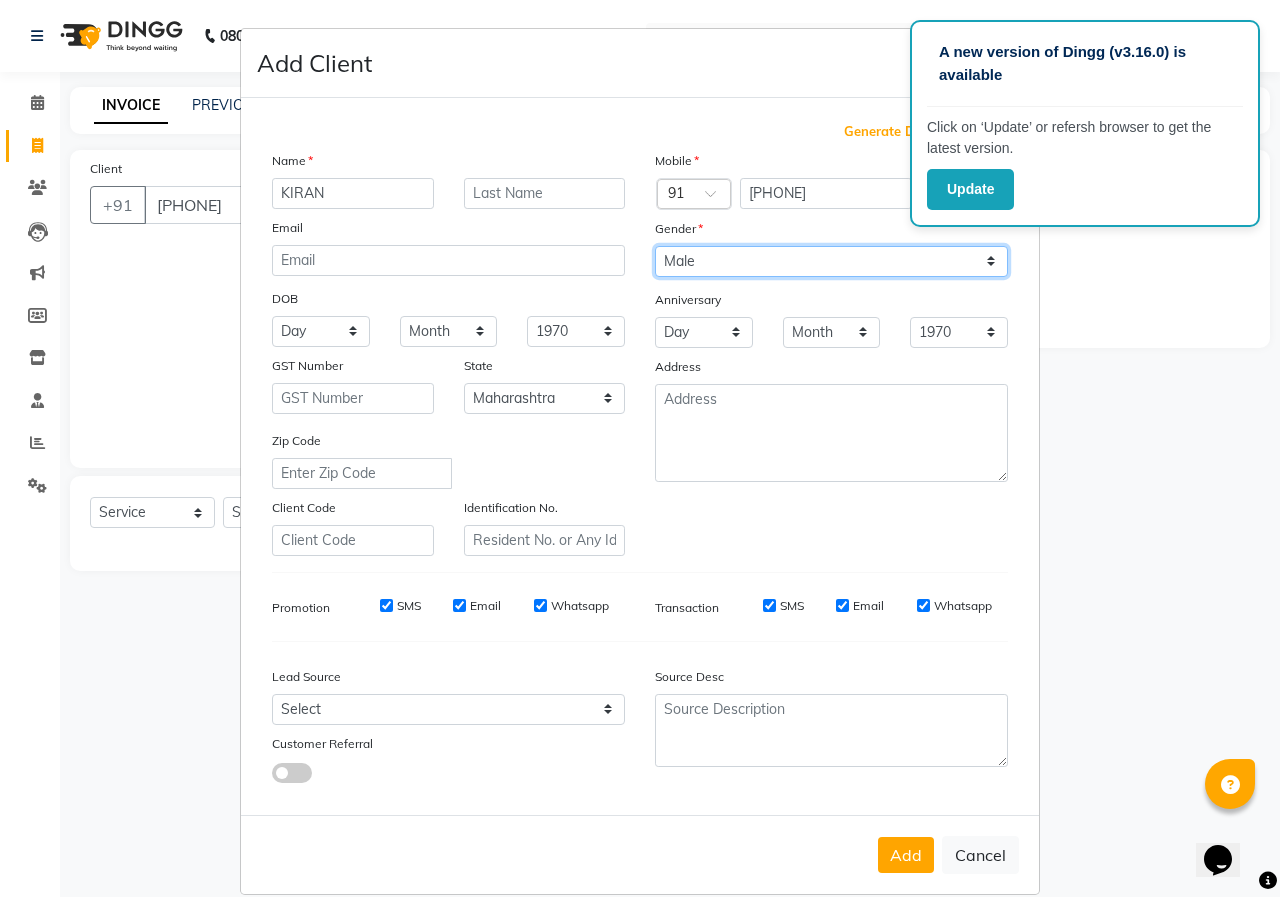 click on "Select Male Female Other Prefer Not To Say" at bounding box center (831, 261) 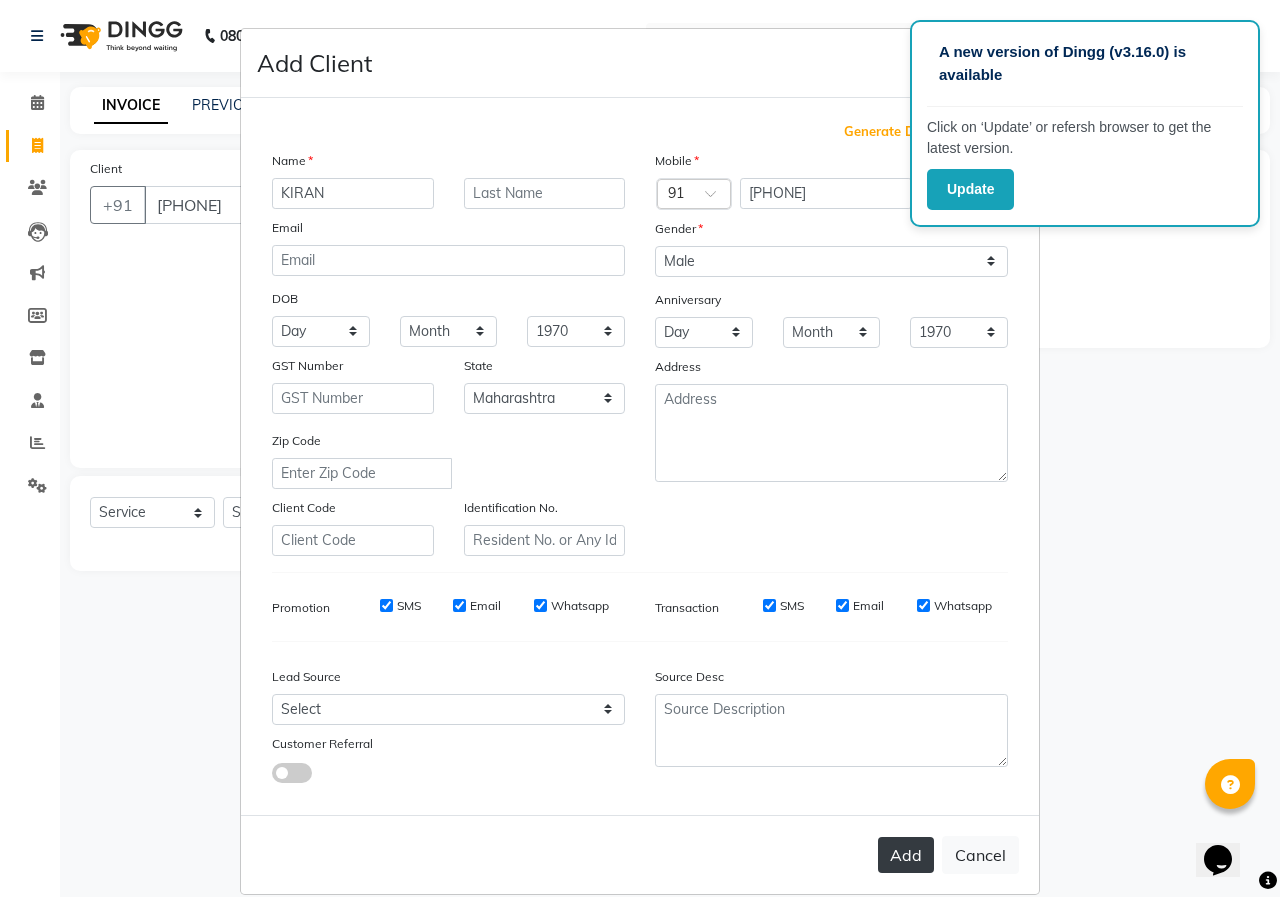 click on "Add" at bounding box center (906, 855) 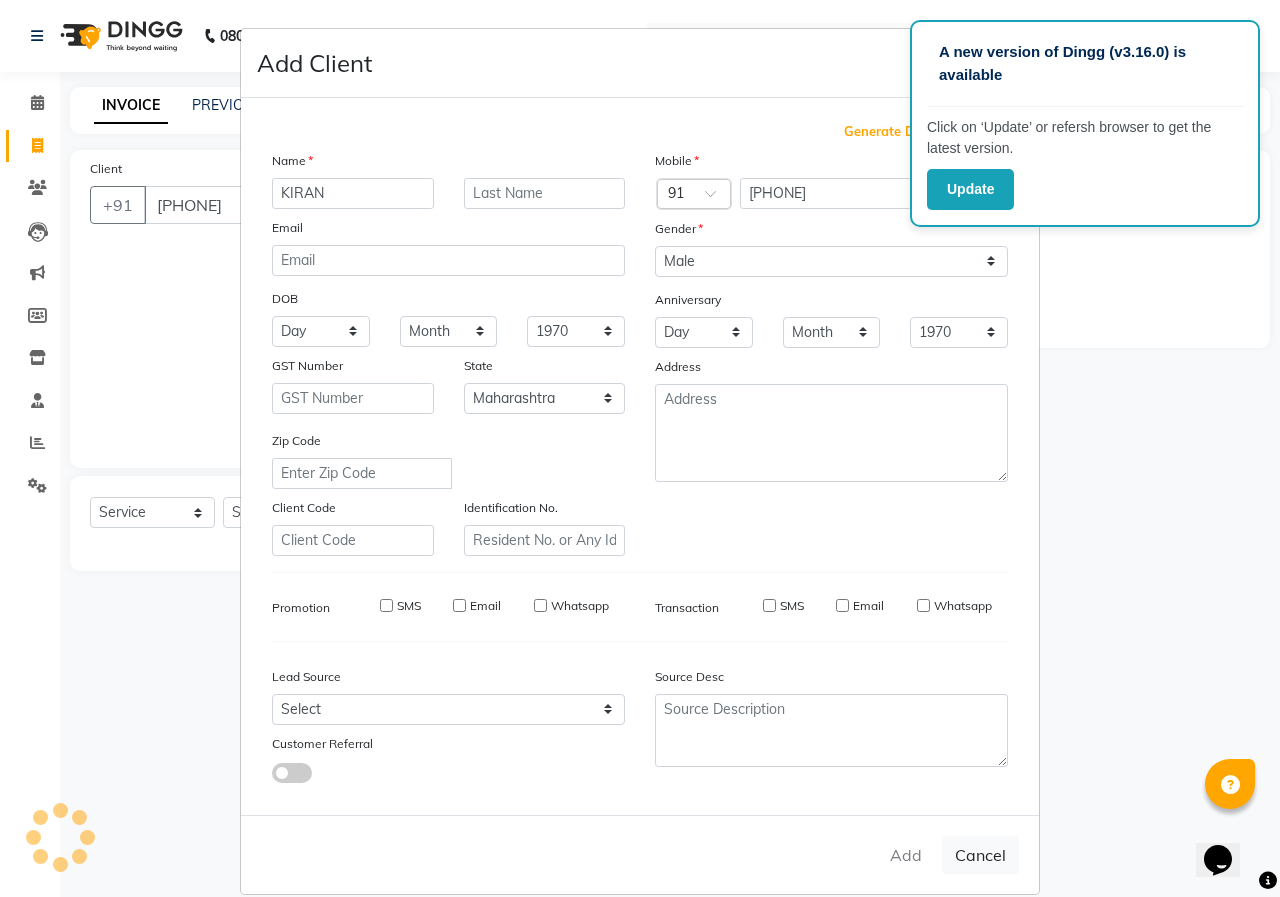 type on "70******49" 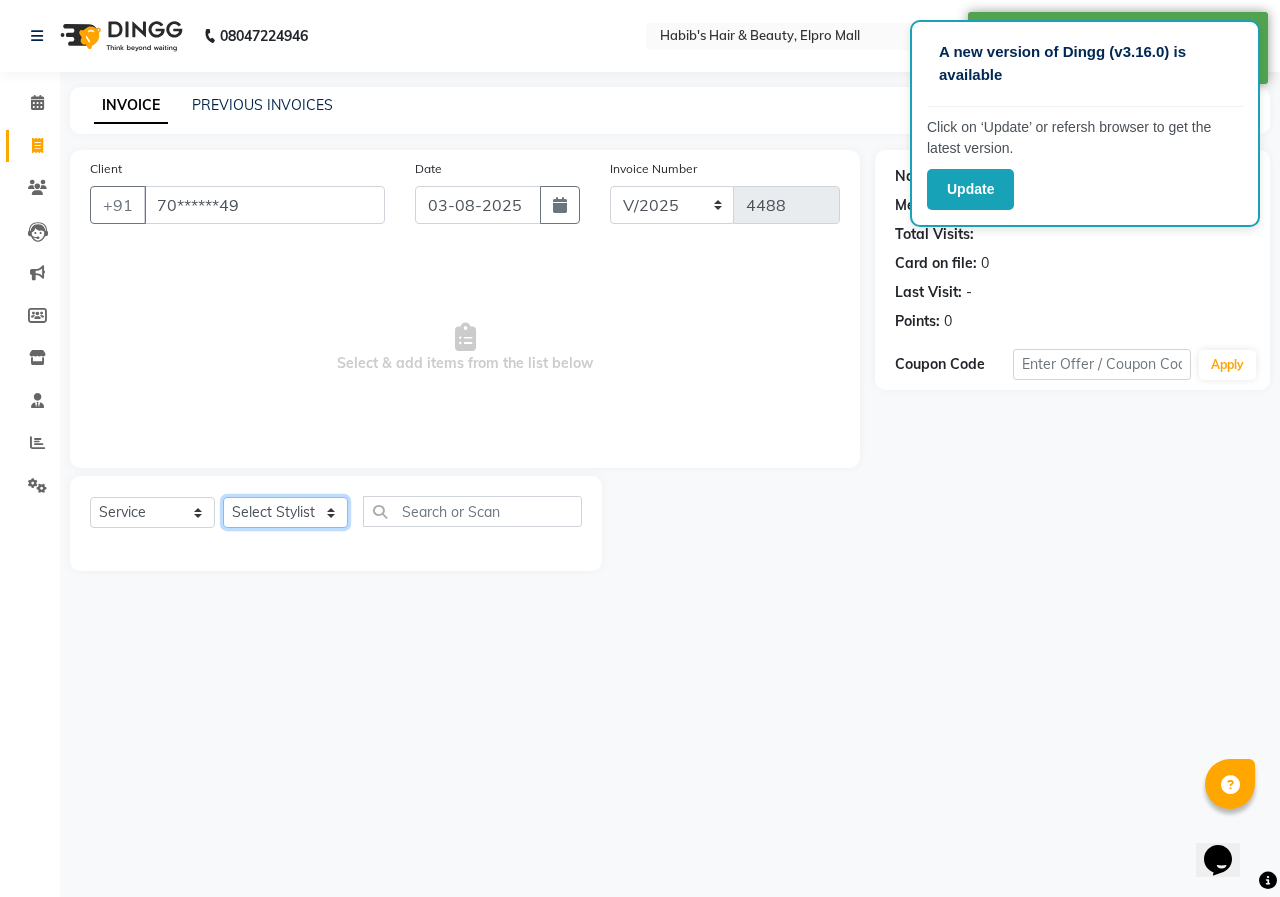 click on "Select Stylist ANUSHKA GAURI GUDDU Keshav Maushi Mhaske  priya  Rahul Ravi  Roshan Sagar SANA Sangam Sanika shabnam SONALI  subhan" 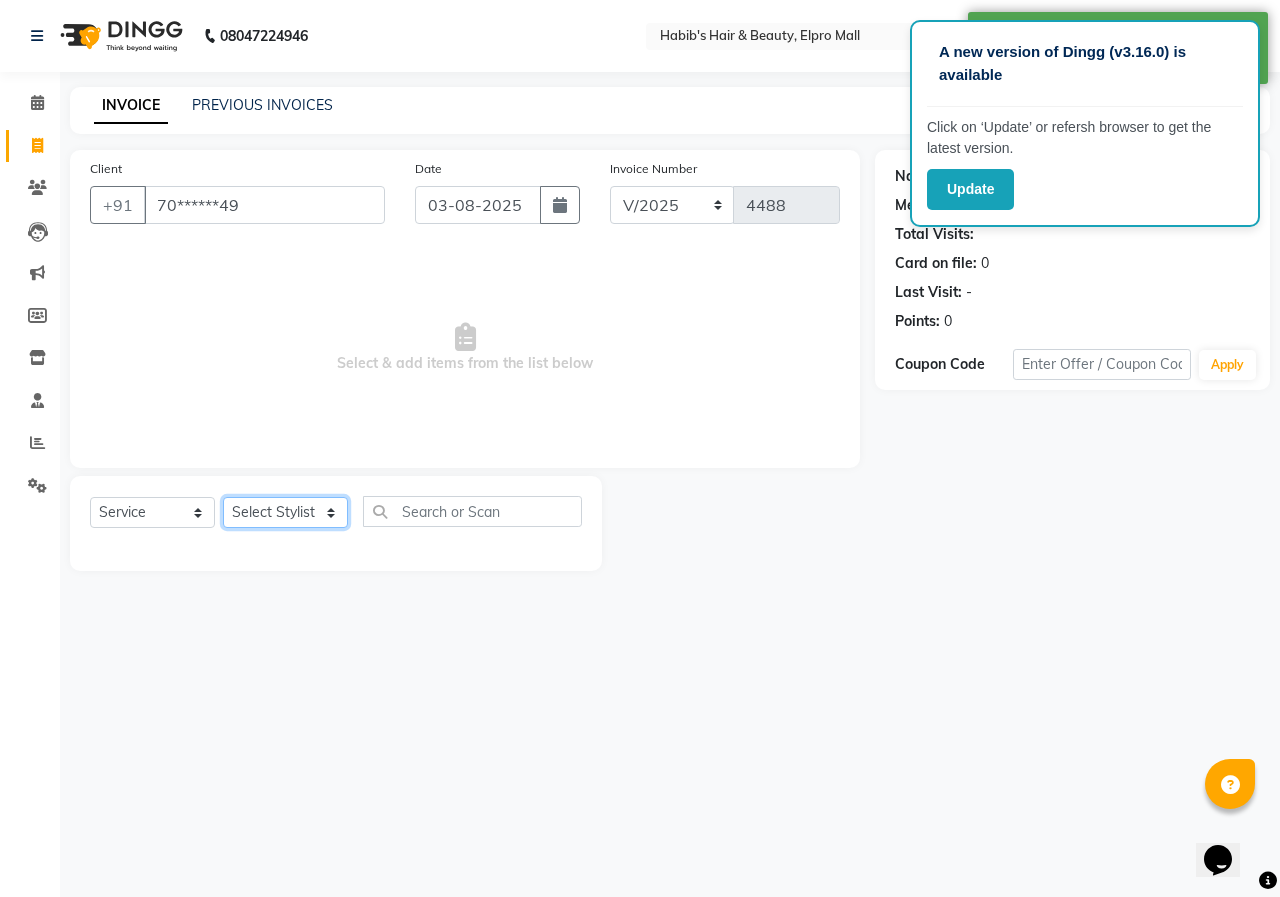 click on "Select Stylist ANUSHKA GAURI GUDDU Keshav Maushi Mhaske  priya  Rahul Ravi  Roshan Sagar SANA Sangam Sanika shabnam SONALI  subhan" 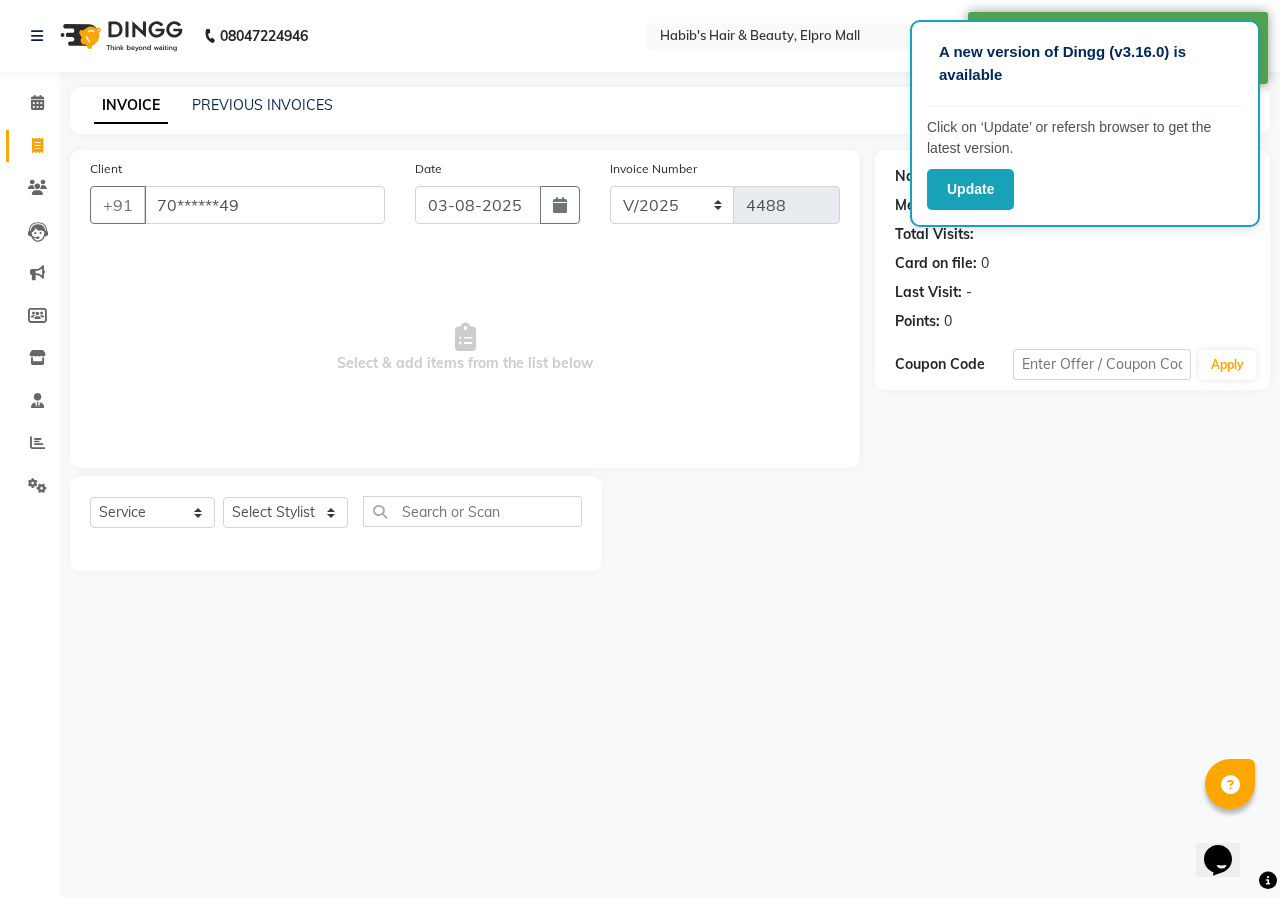drag, startPoint x: 331, startPoint y: 497, endPoint x: 292, endPoint y: 313, distance: 188.08774 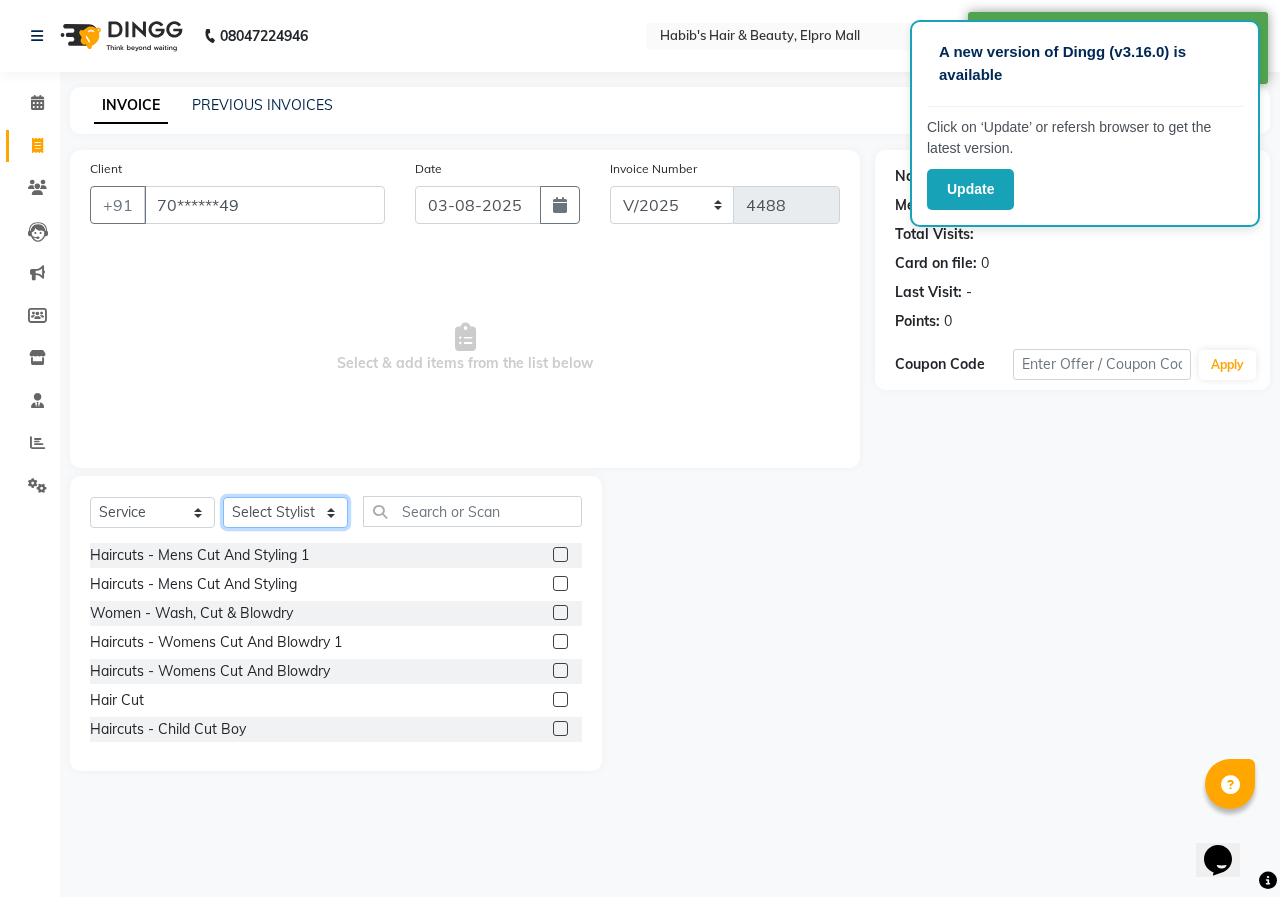 click on "Select Stylist ANUSHKA GAURI GUDDU Keshav Maushi Mhaske  priya  Rahul Ravi  Roshan Sagar SANA Sangam Sanika shabnam SONALI  subhan" 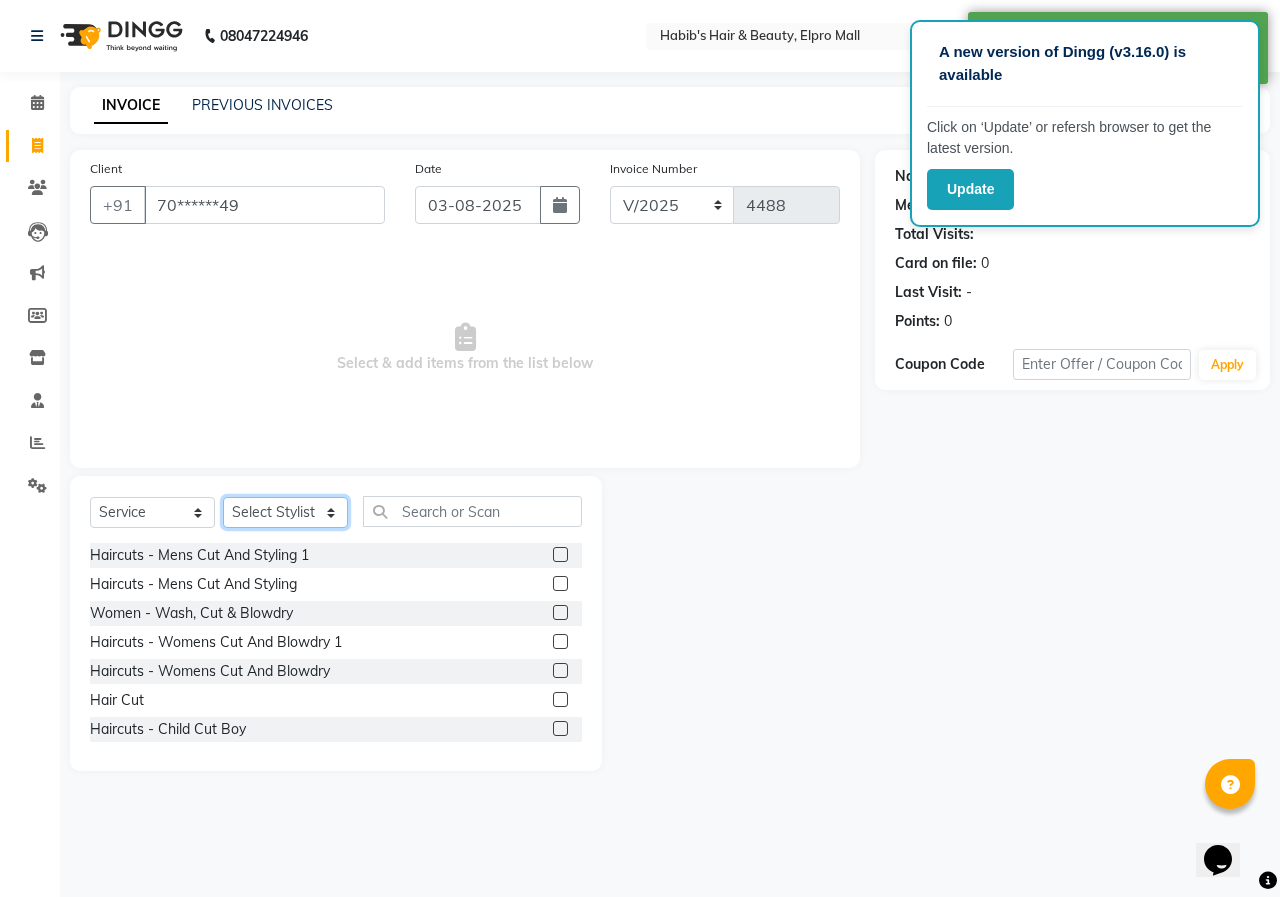 select on "26748" 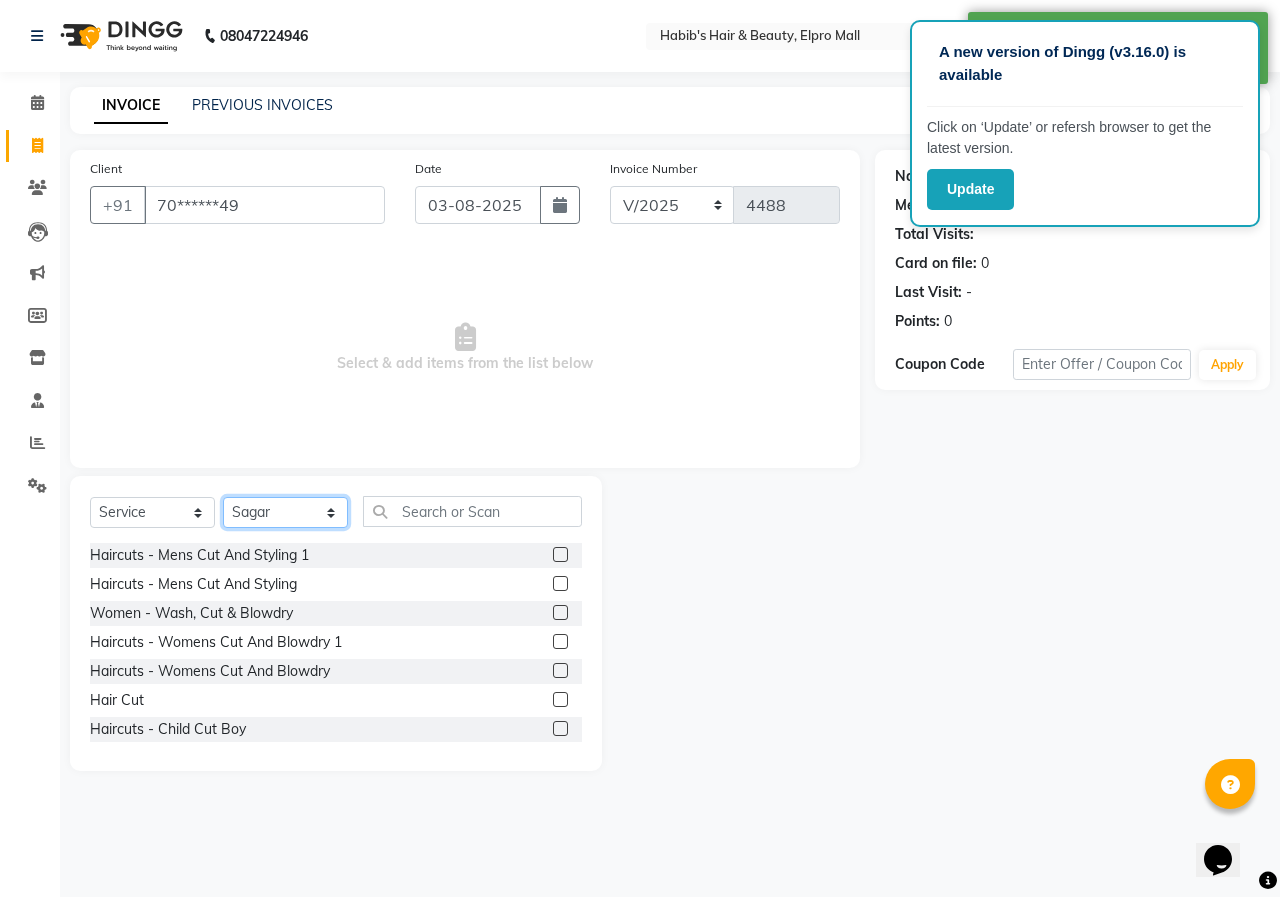 click on "Select Stylist ANUSHKA GAURI GUDDU Keshav Maushi Mhaske  priya  Rahul Ravi  Roshan Sagar SANA Sangam Sanika shabnam SONALI  subhan" 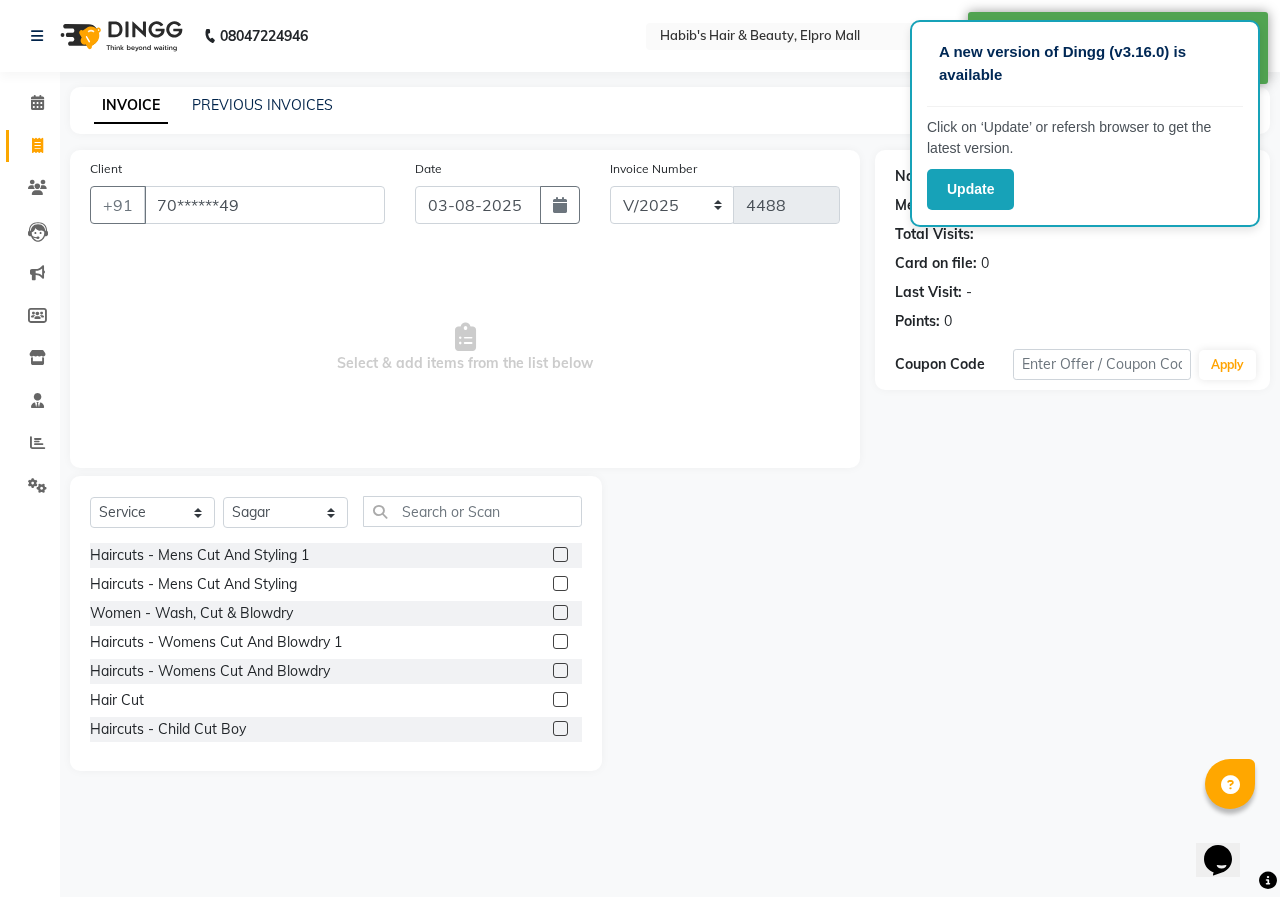 click 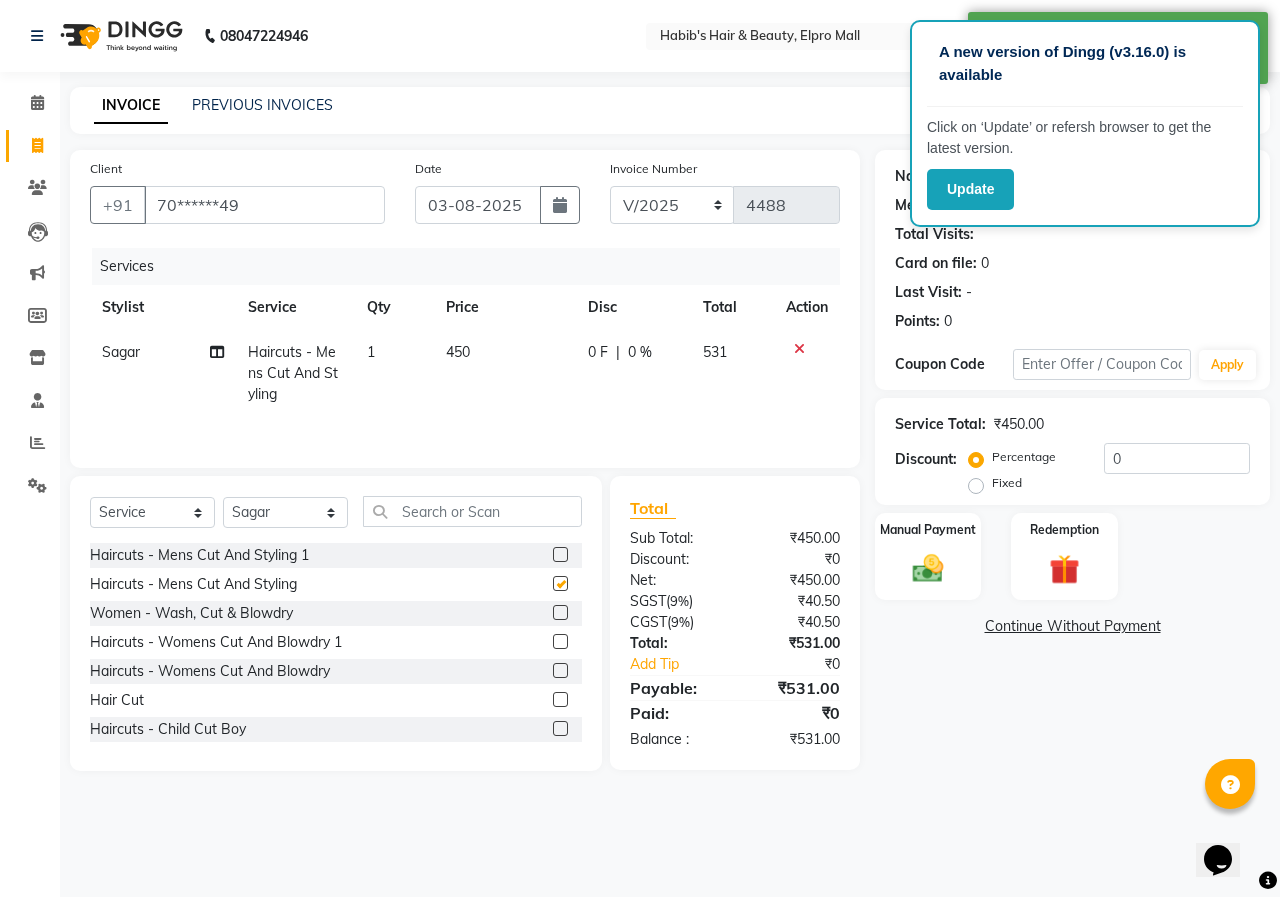 checkbox on "false" 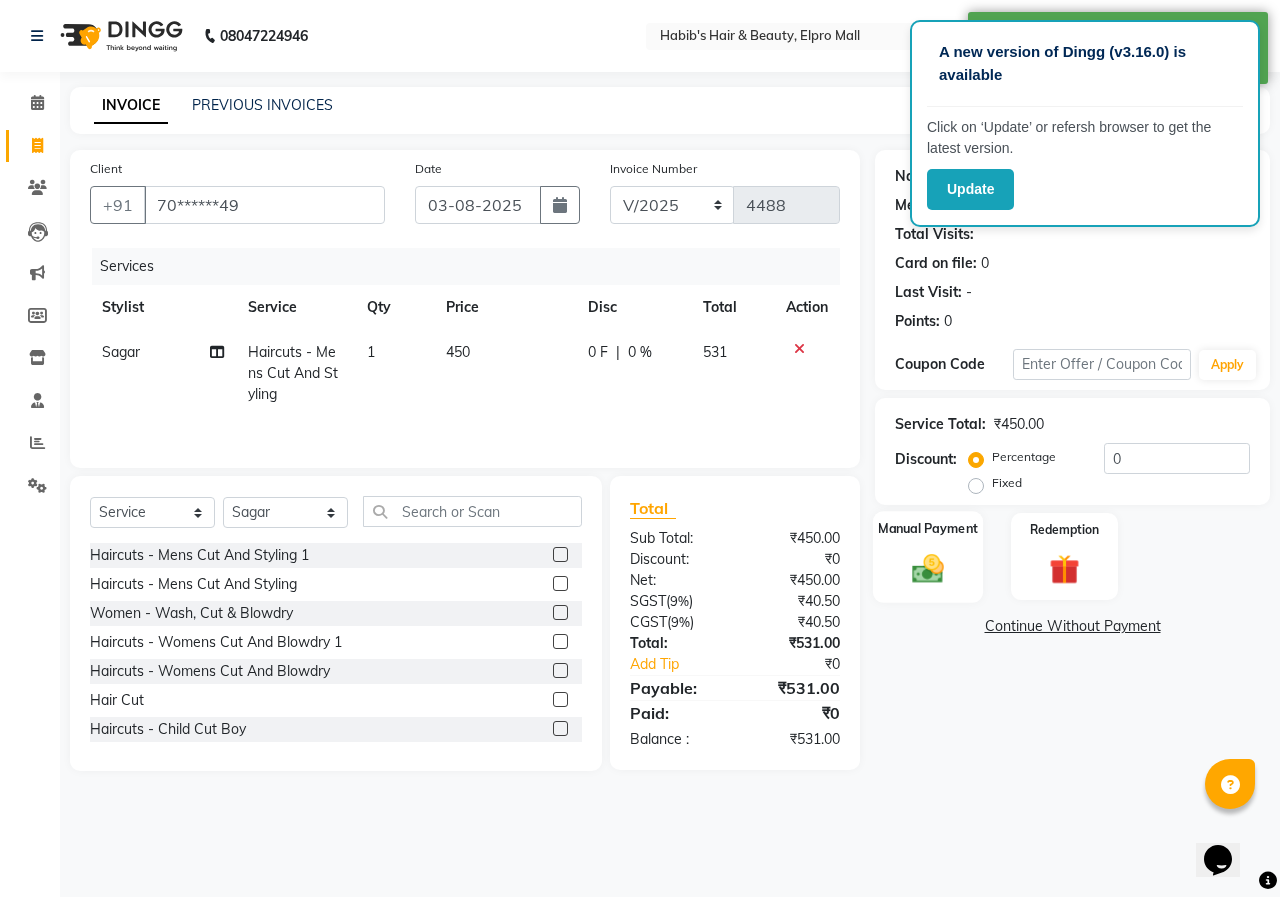 click 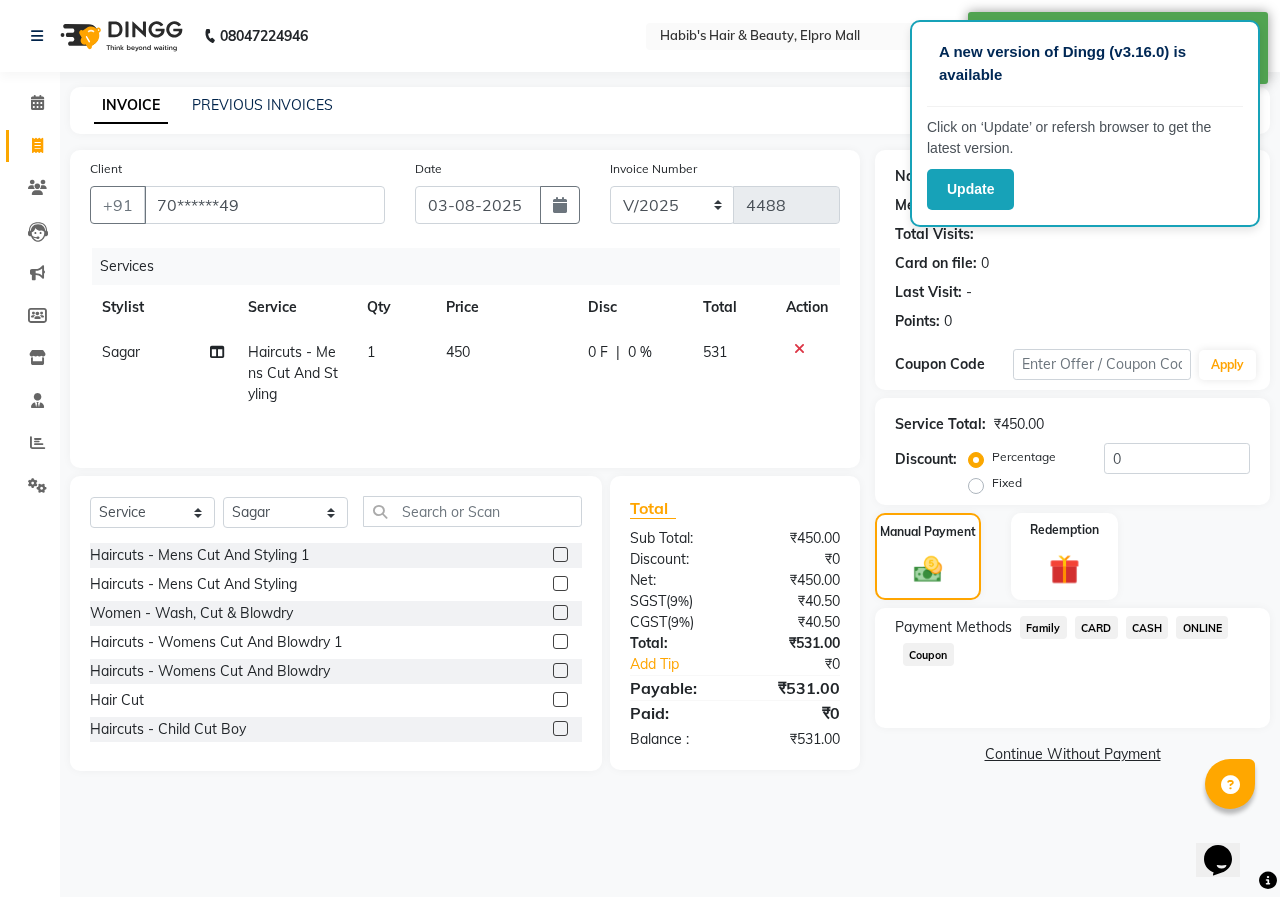 click on "ONLINE" 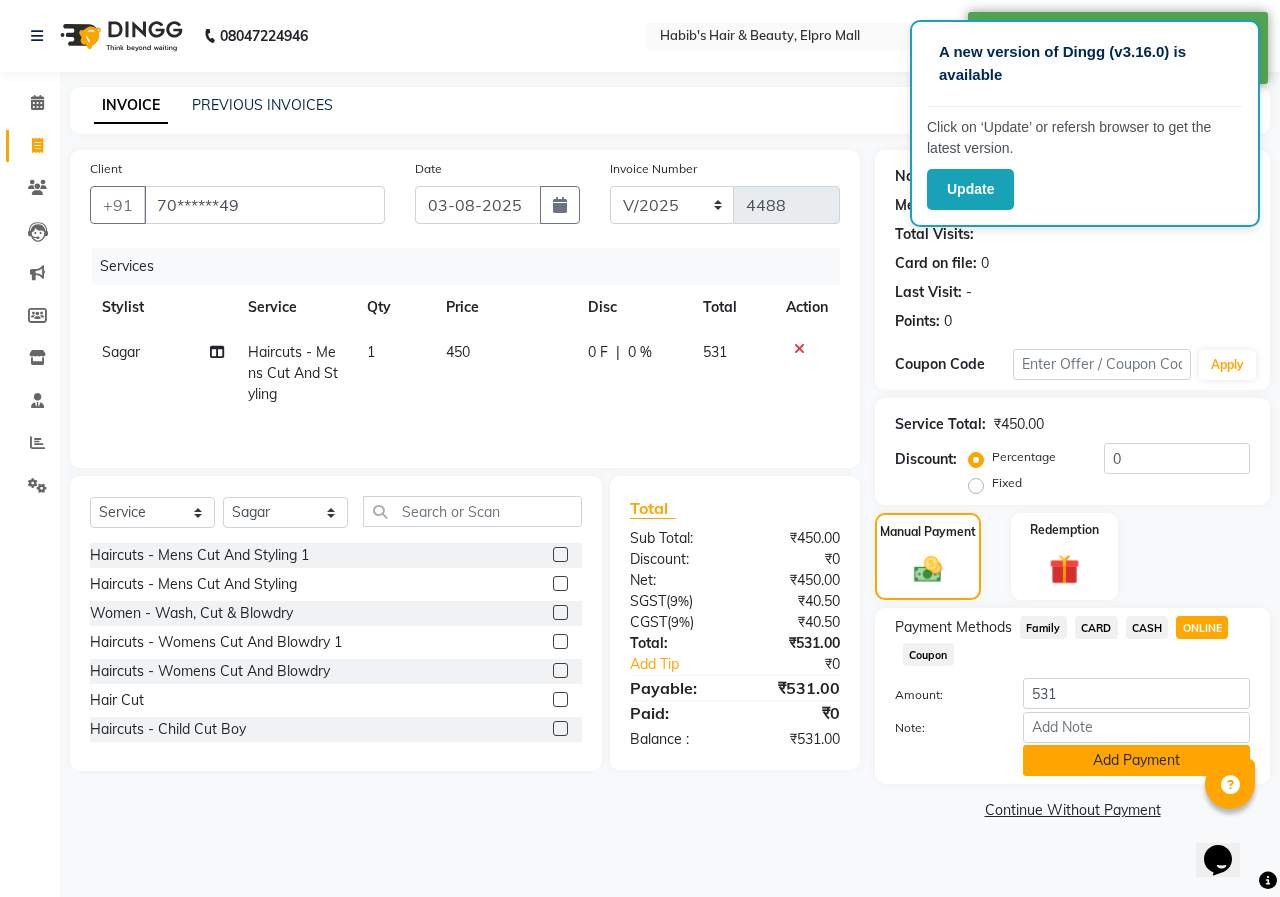 click on "Add Payment" 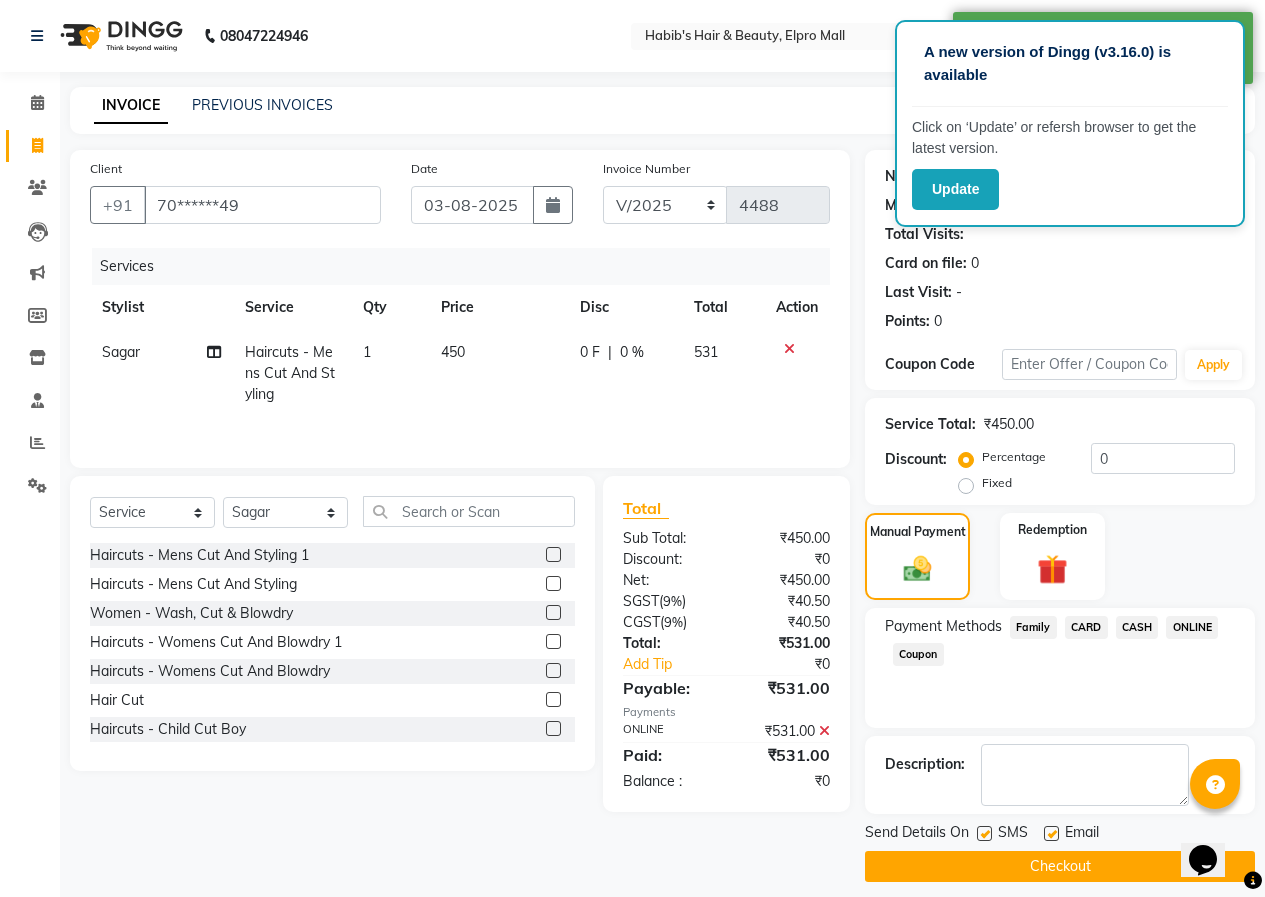 click on "Checkout" 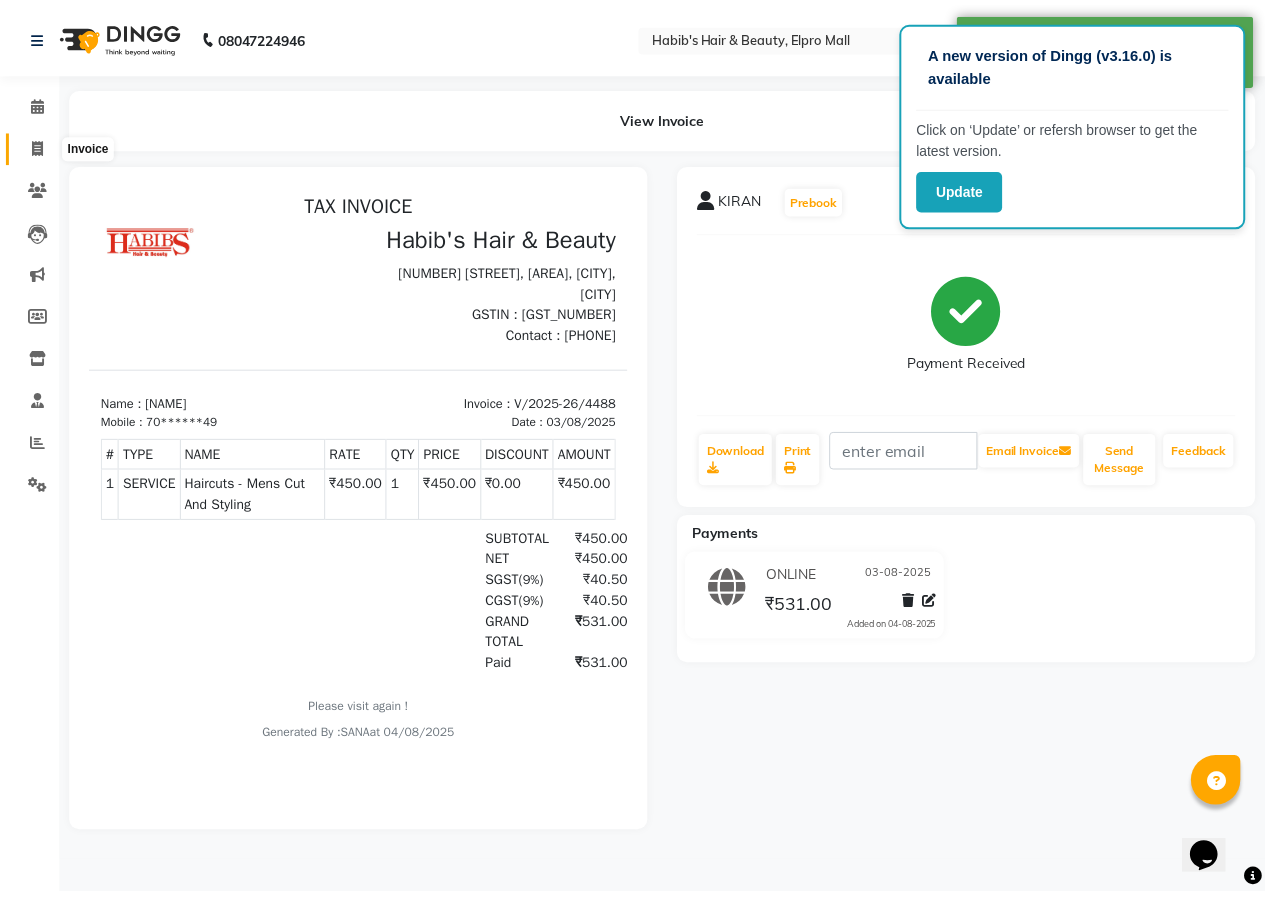 scroll, scrollTop: 0, scrollLeft: 0, axis: both 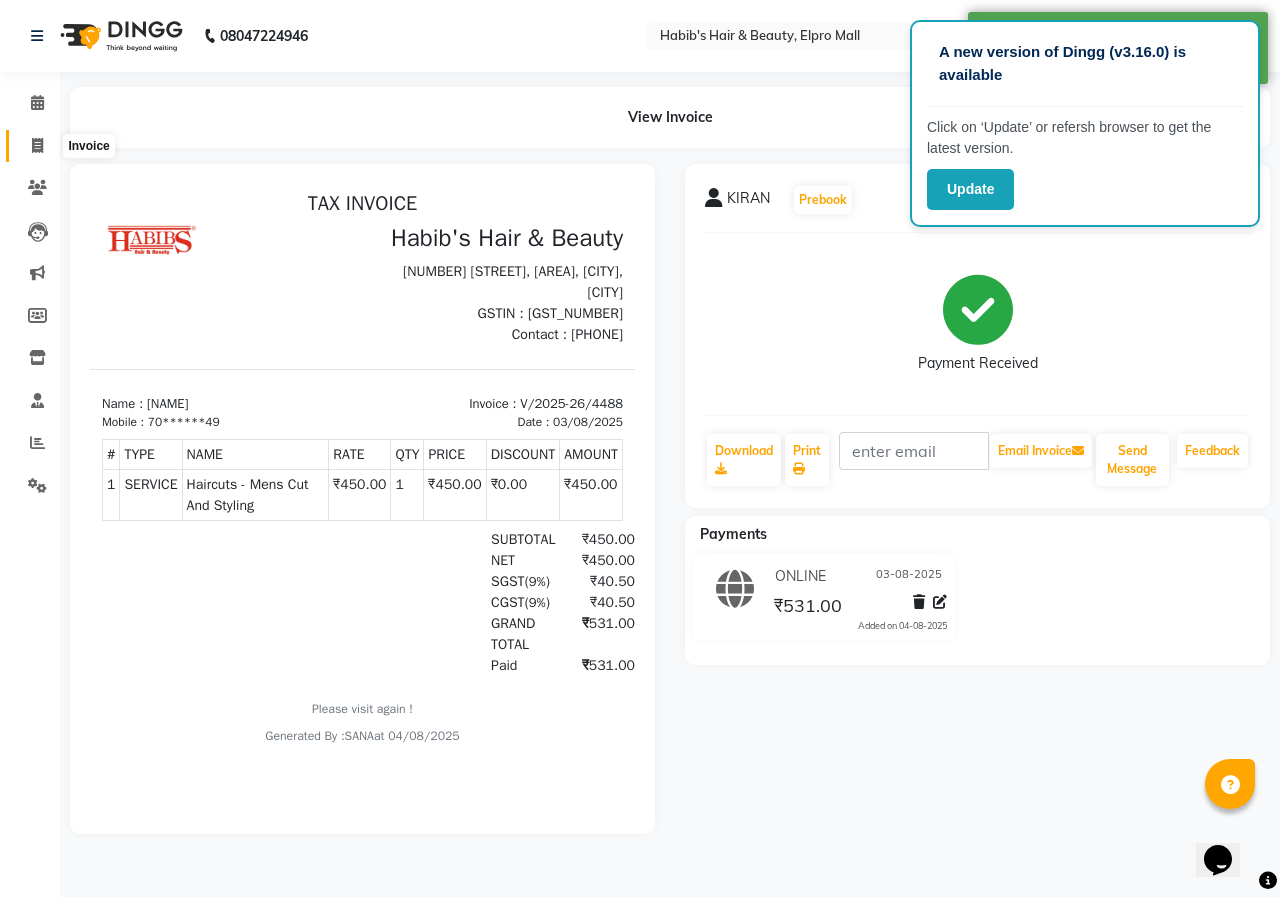 click 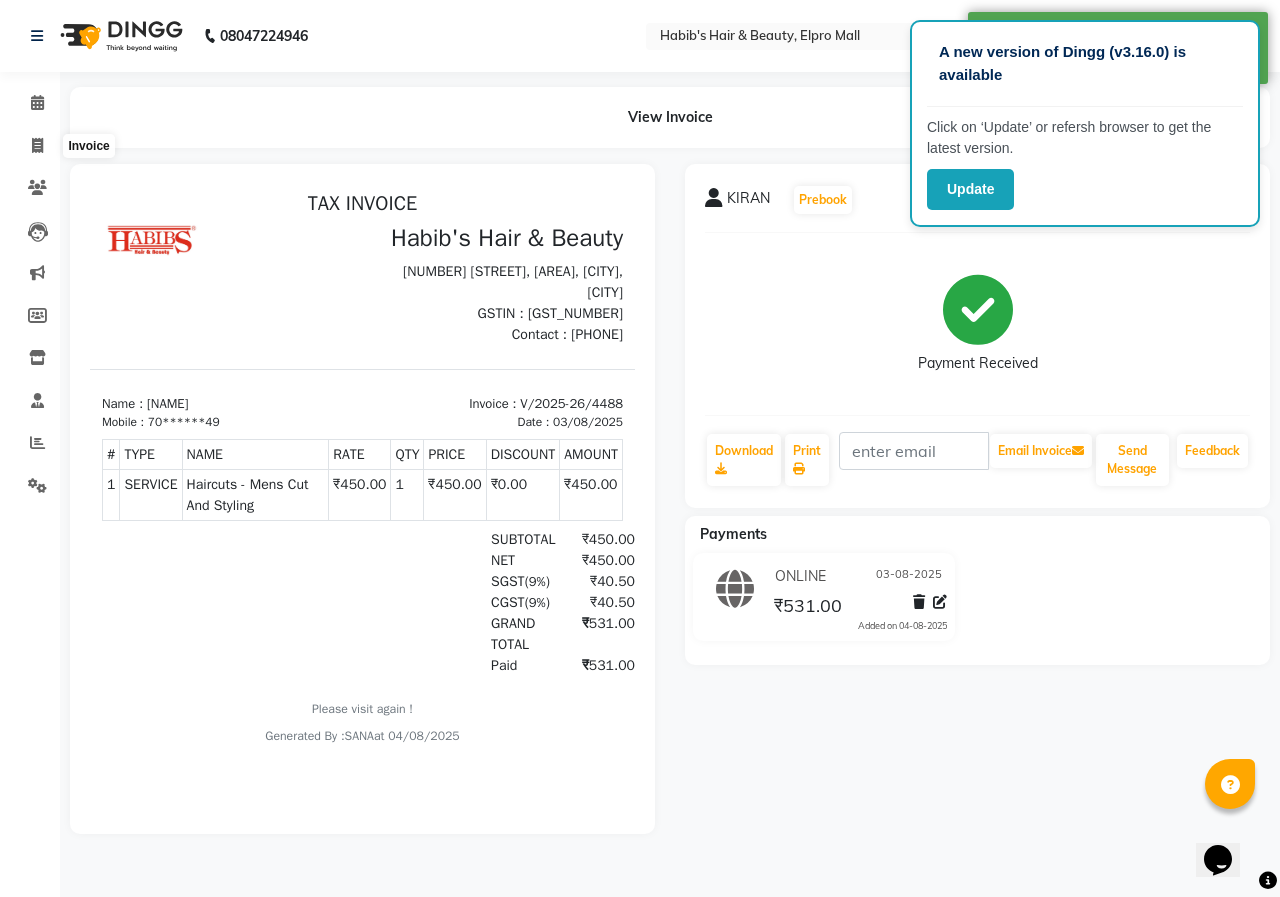 select on "3952" 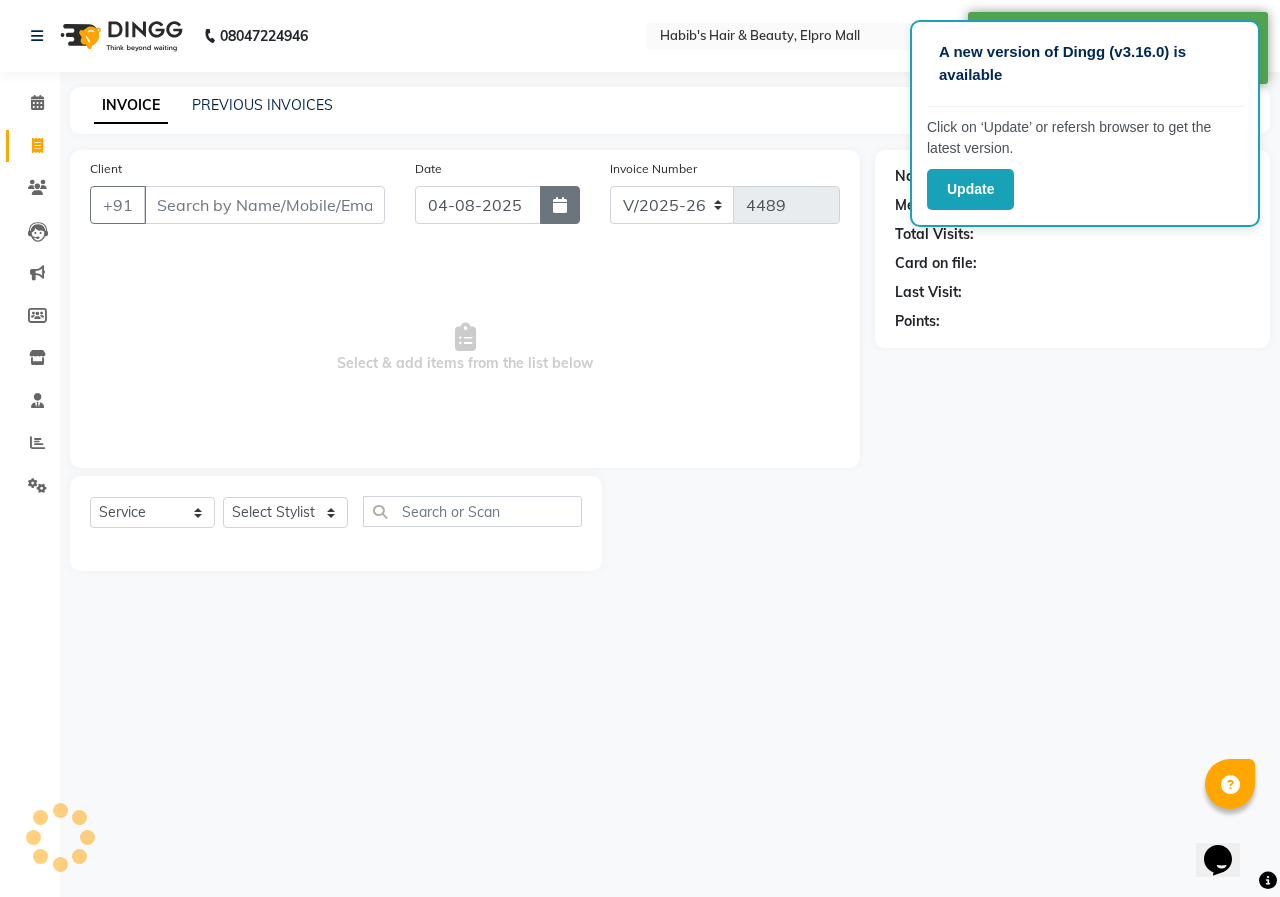click 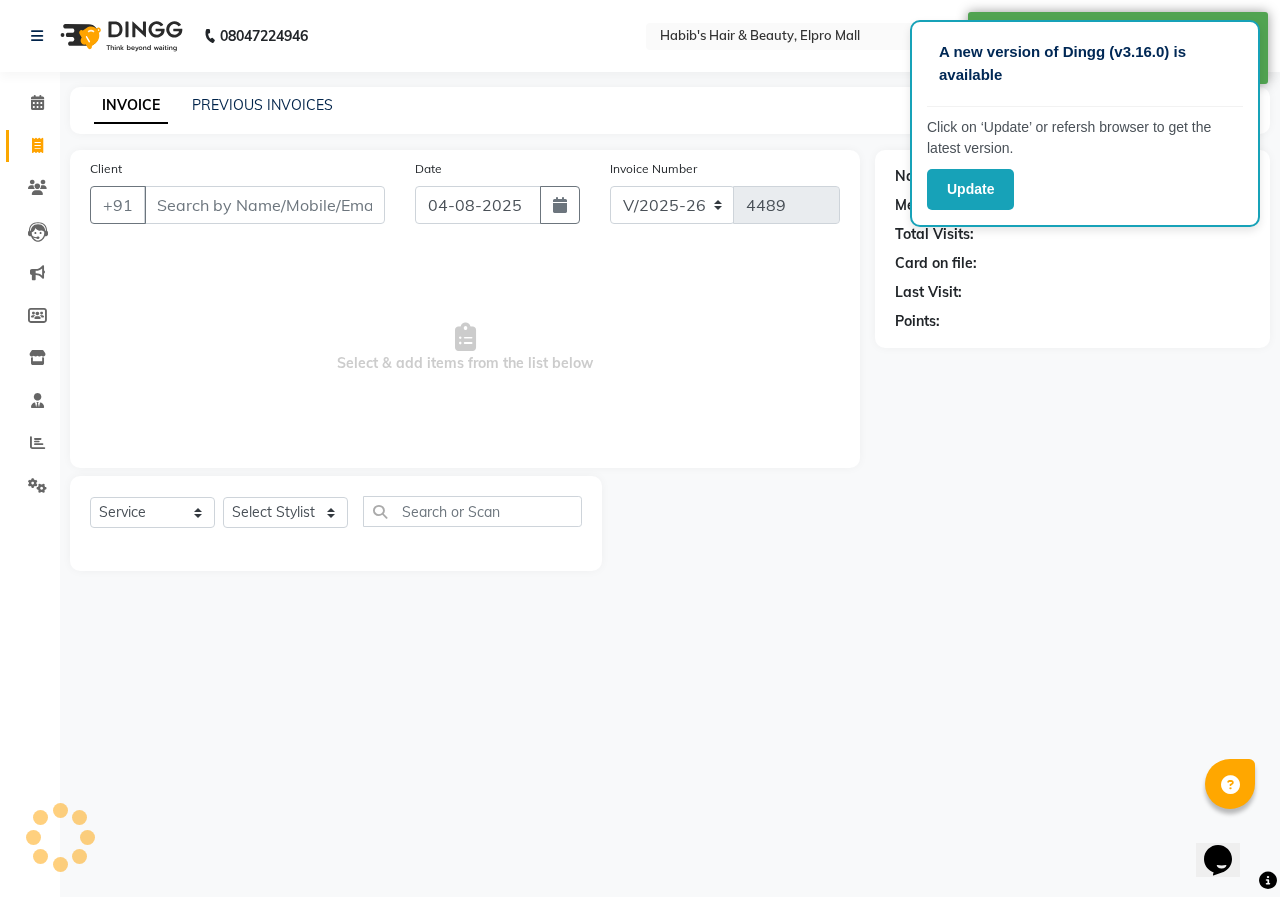 select on "8" 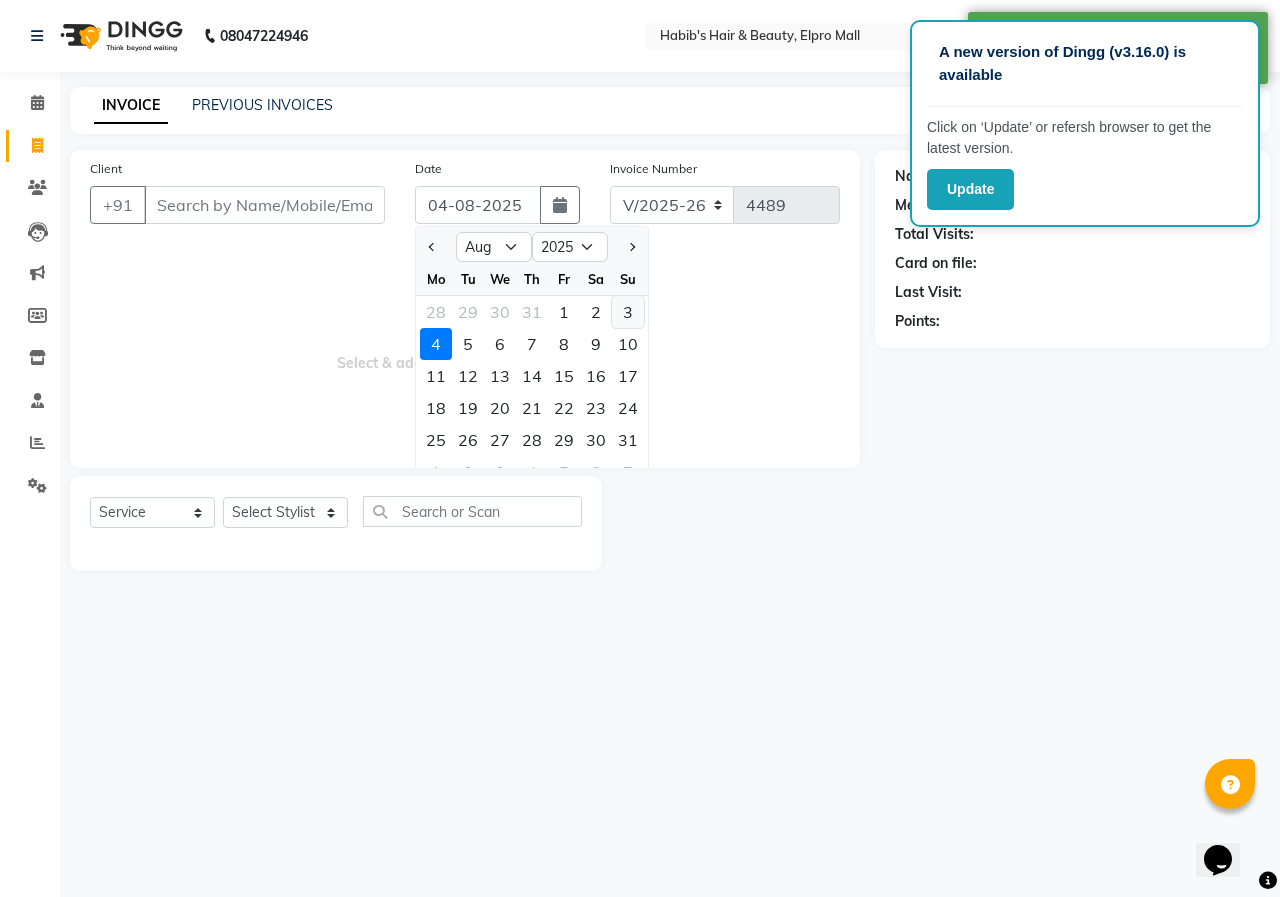 click on "3" 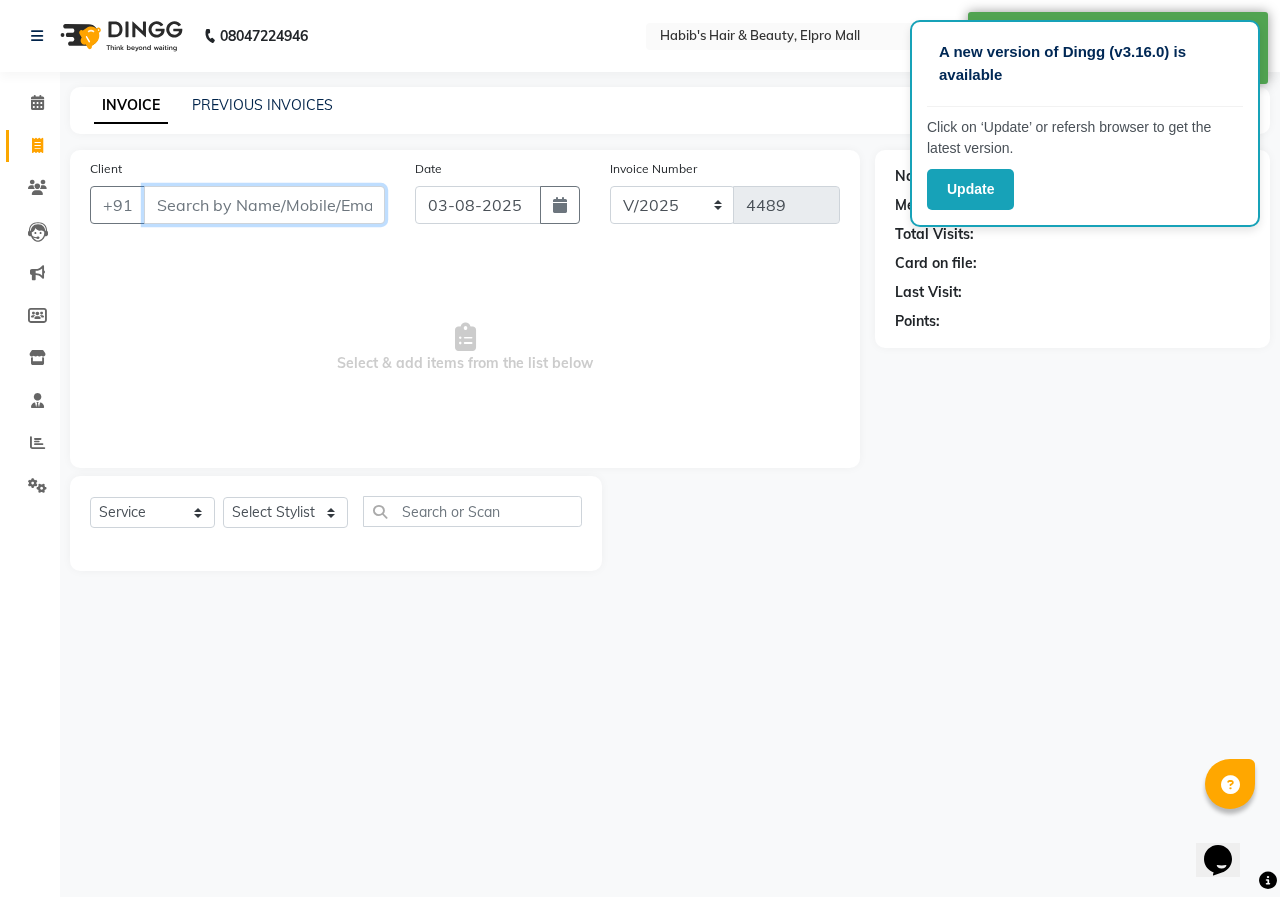 click on "Client" at bounding box center [264, 205] 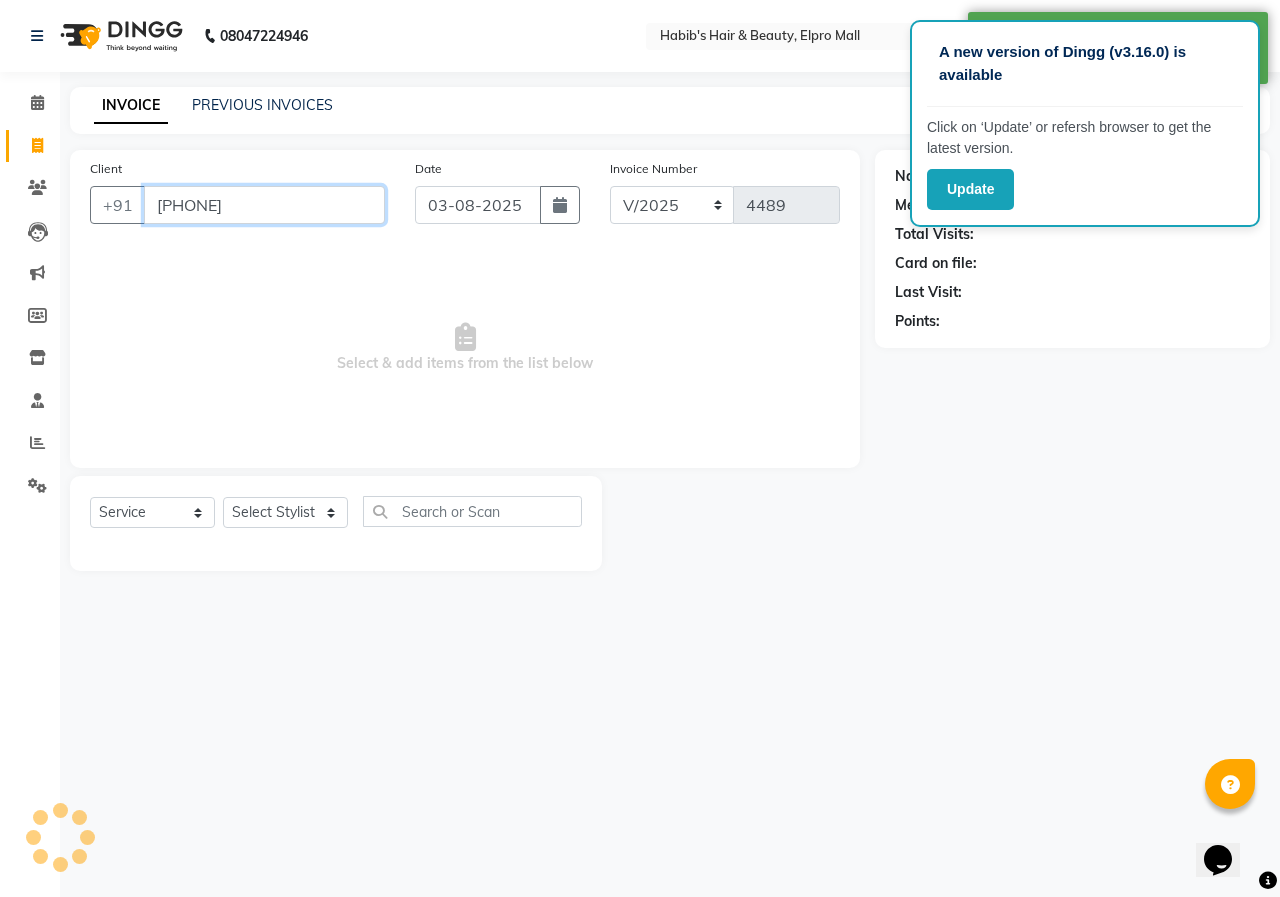 type on "[PHONE]" 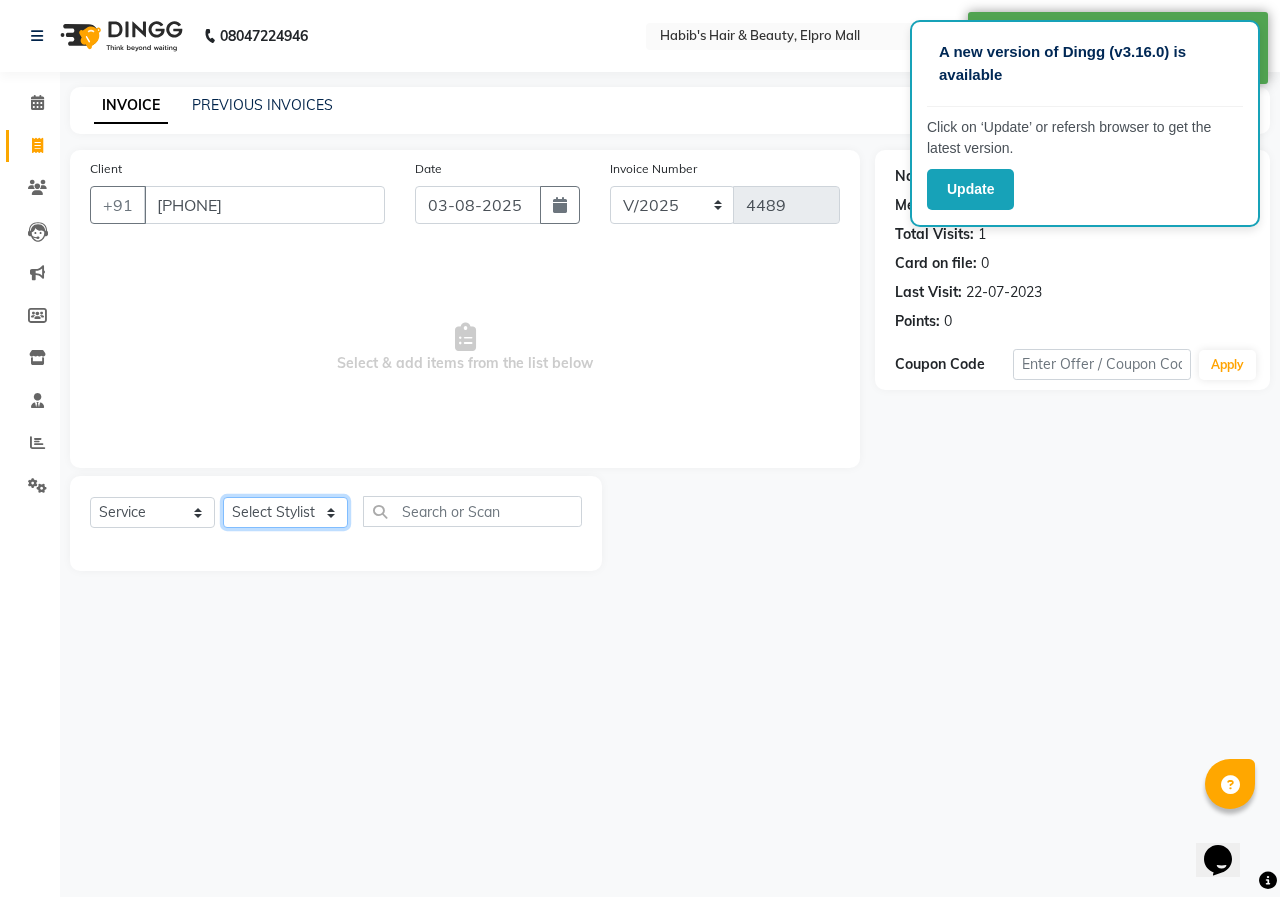 click on "Select Stylist ANUSHKA GAURI GUDDU Keshav Maushi Mhaske  priya  Rahul Ravi  Roshan Sagar SANA Sangam Sanika shabnam SONALI  subhan" 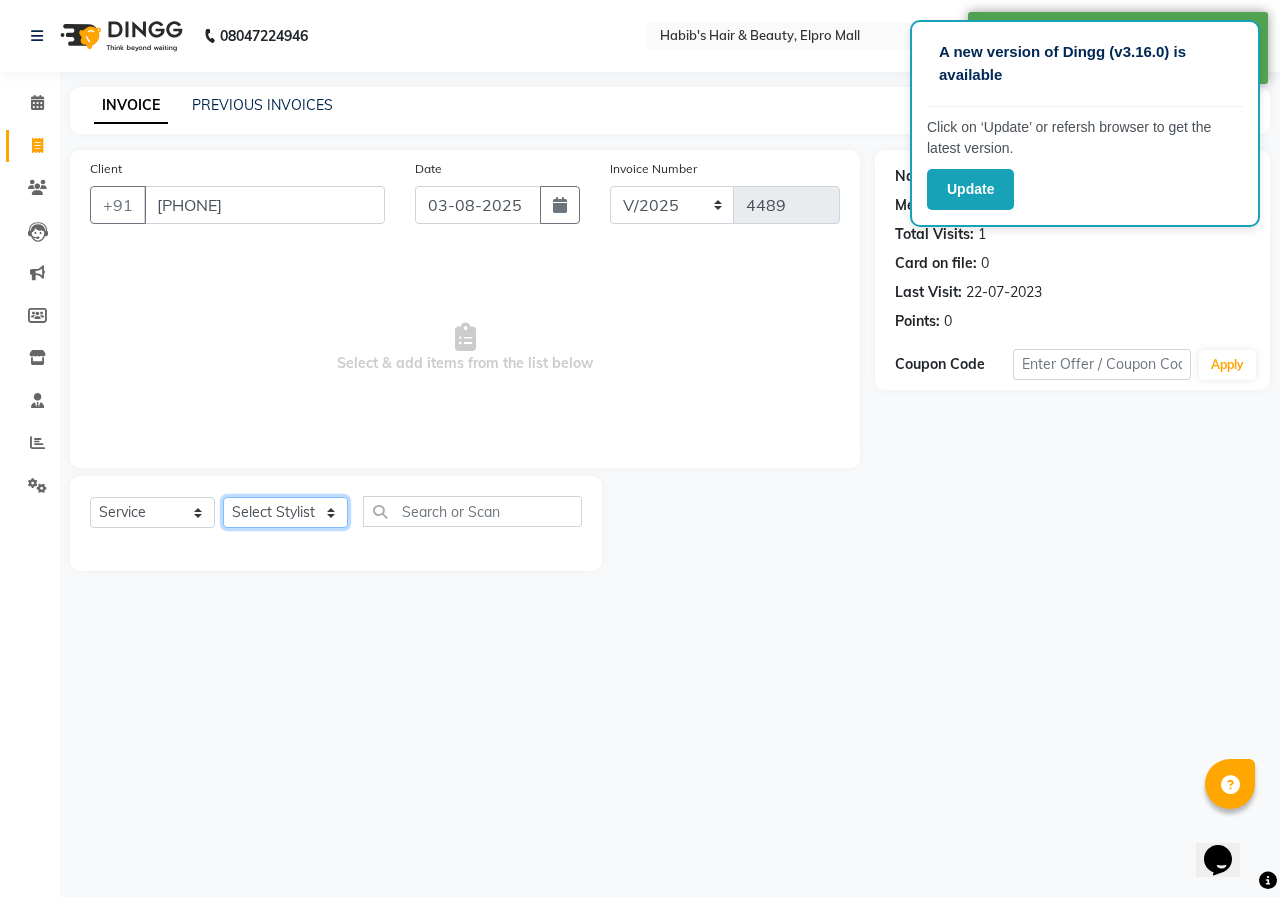 select on "19814" 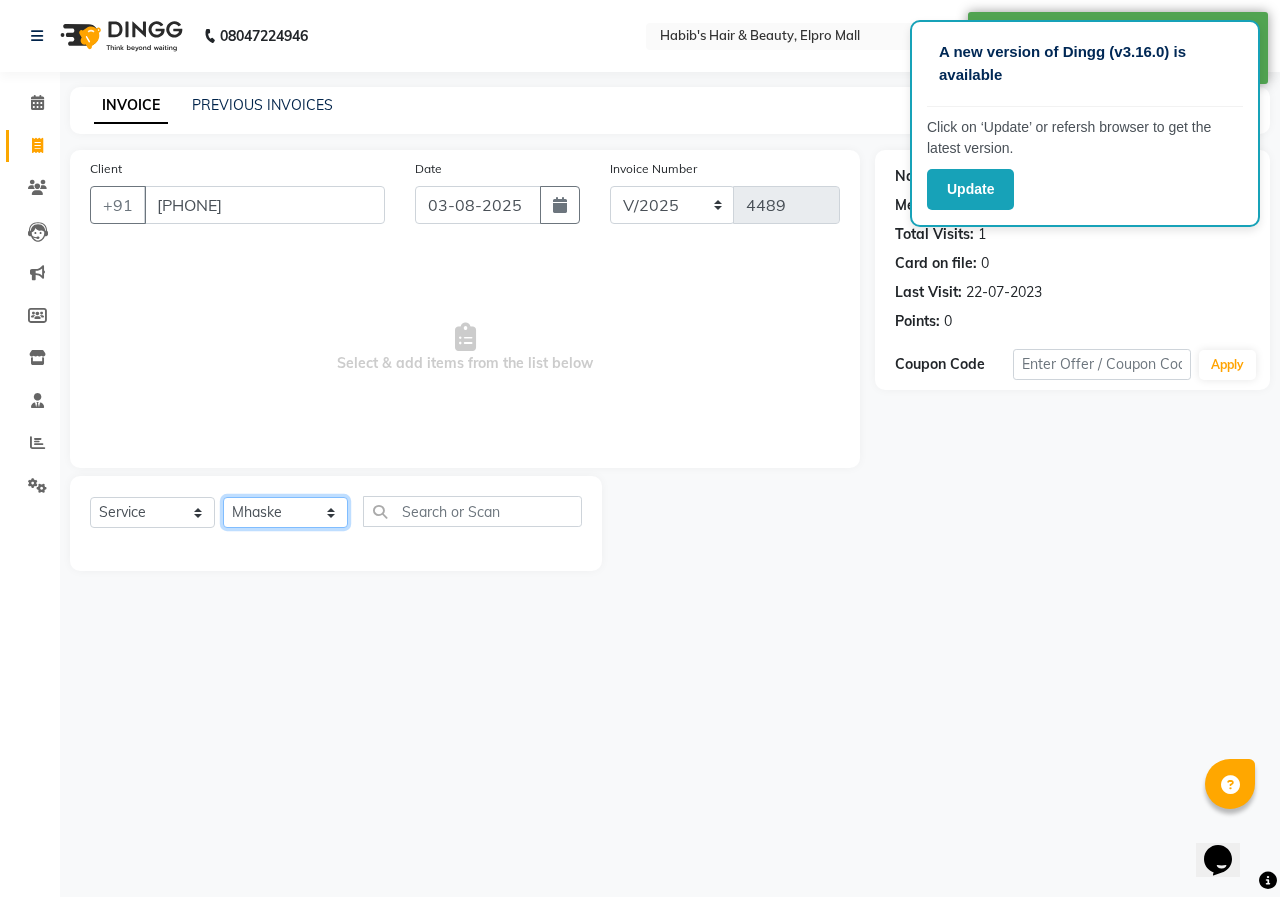 click on "Select Stylist ANUSHKA GAURI GUDDU Keshav Maushi Mhaske  priya  Rahul Ravi  Roshan Sagar SANA Sangam Sanika shabnam SONALI  subhan" 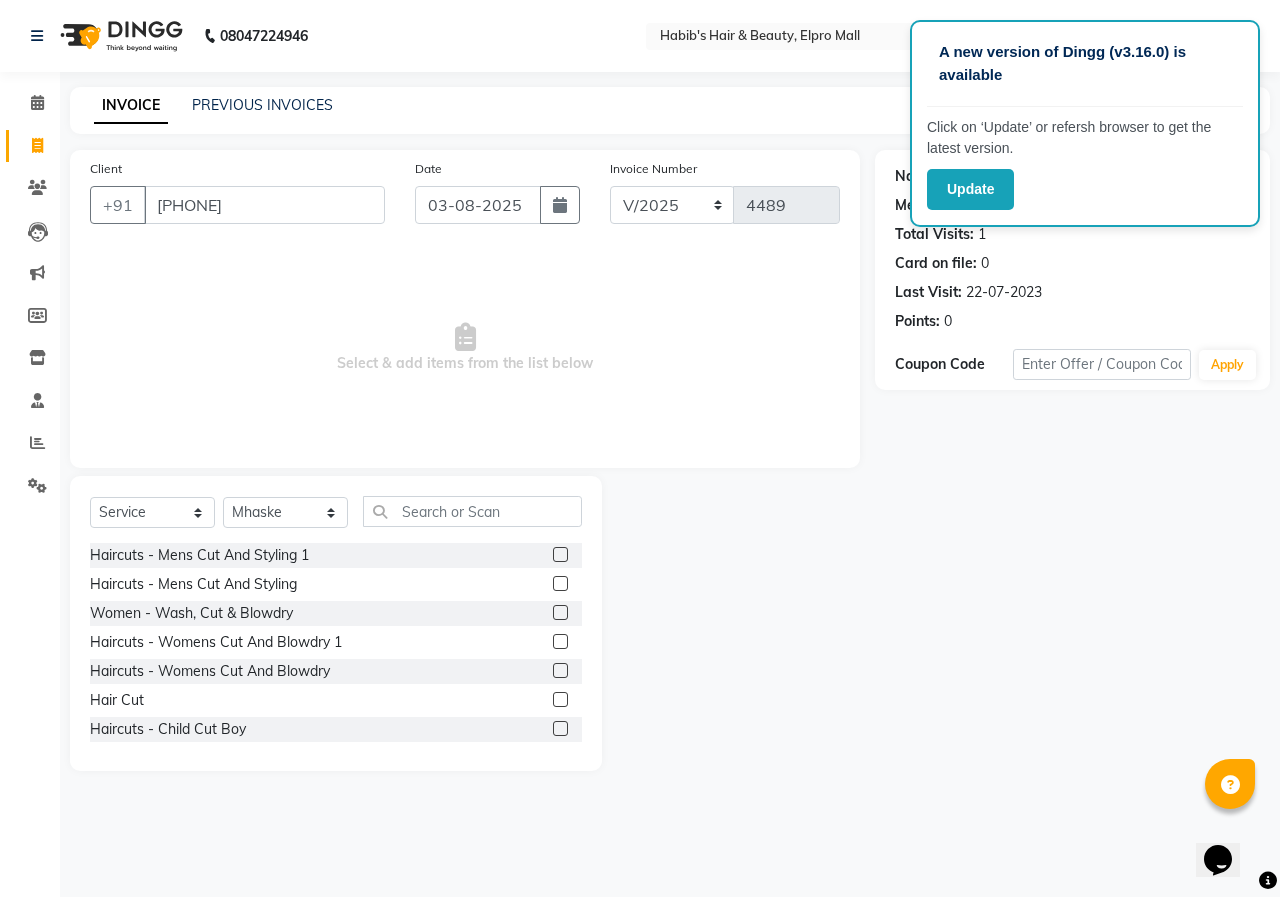 click 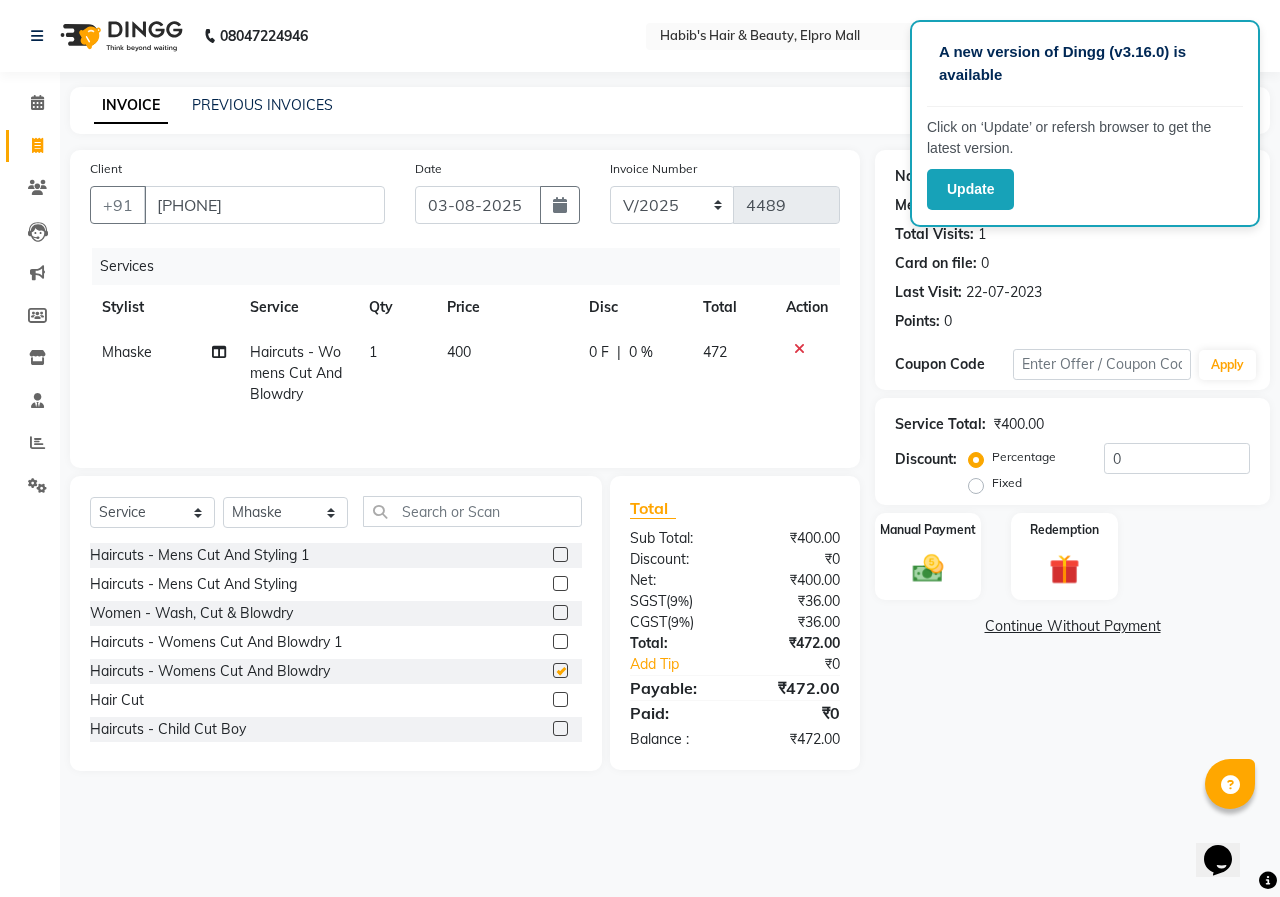 checkbox on "false" 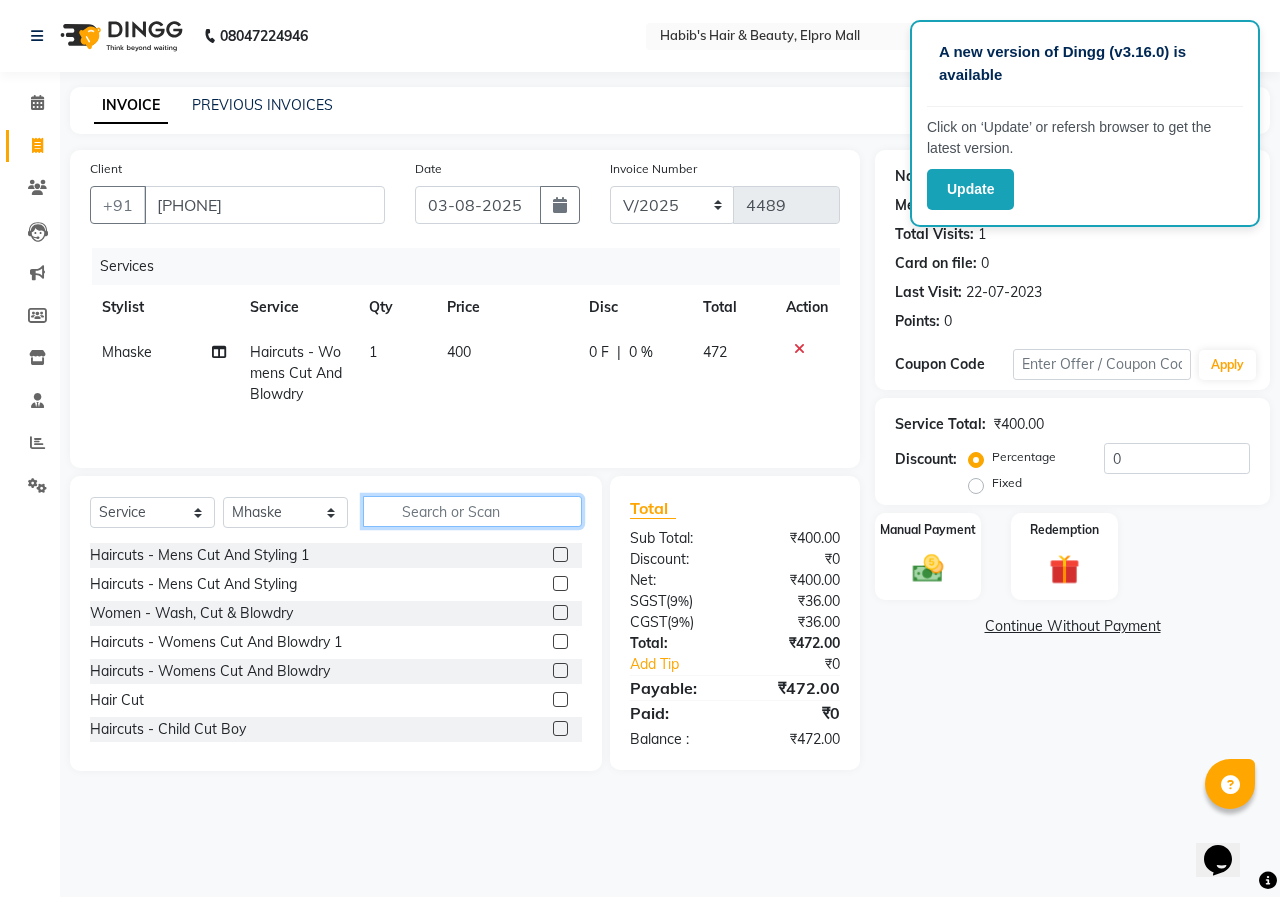 click 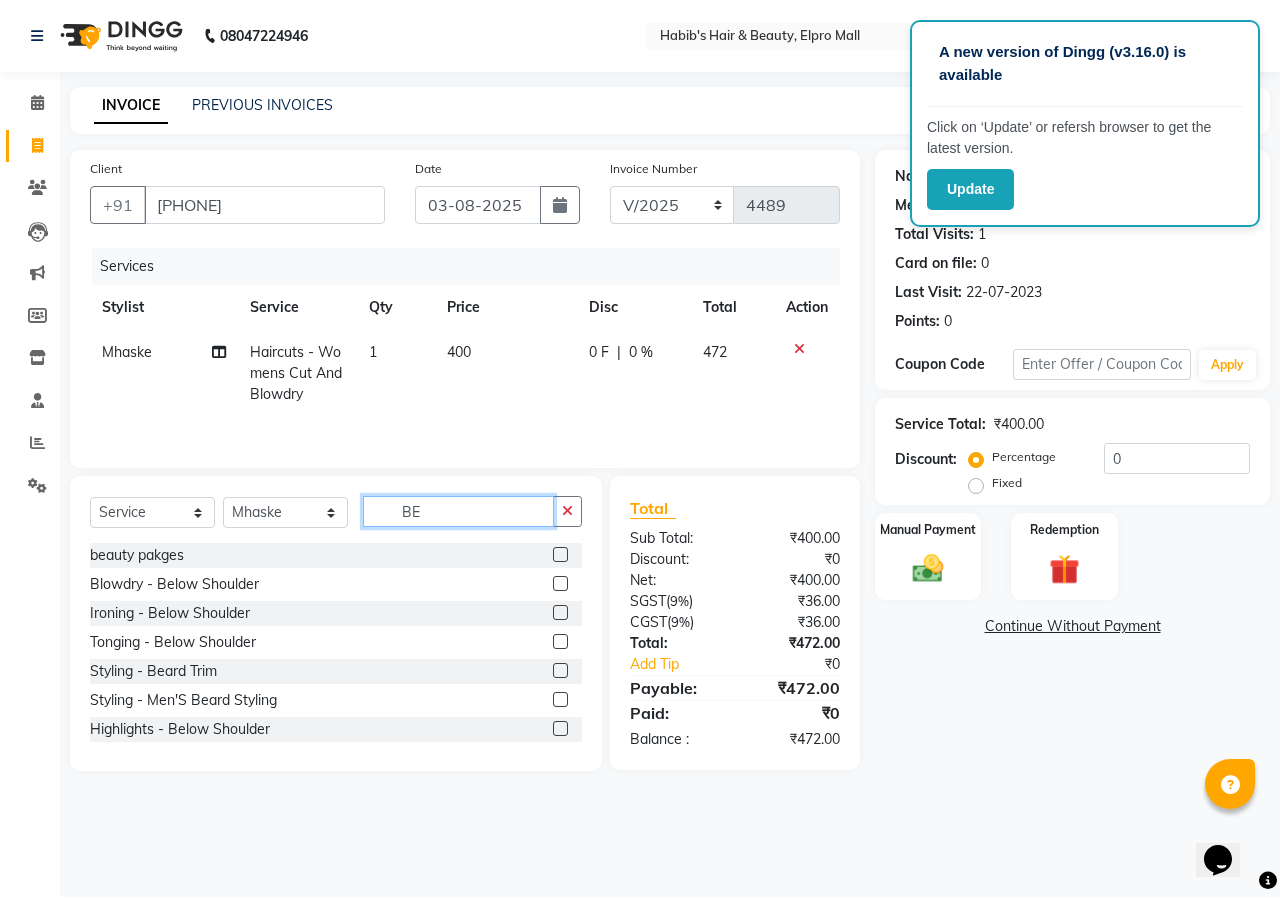 type on "BE" 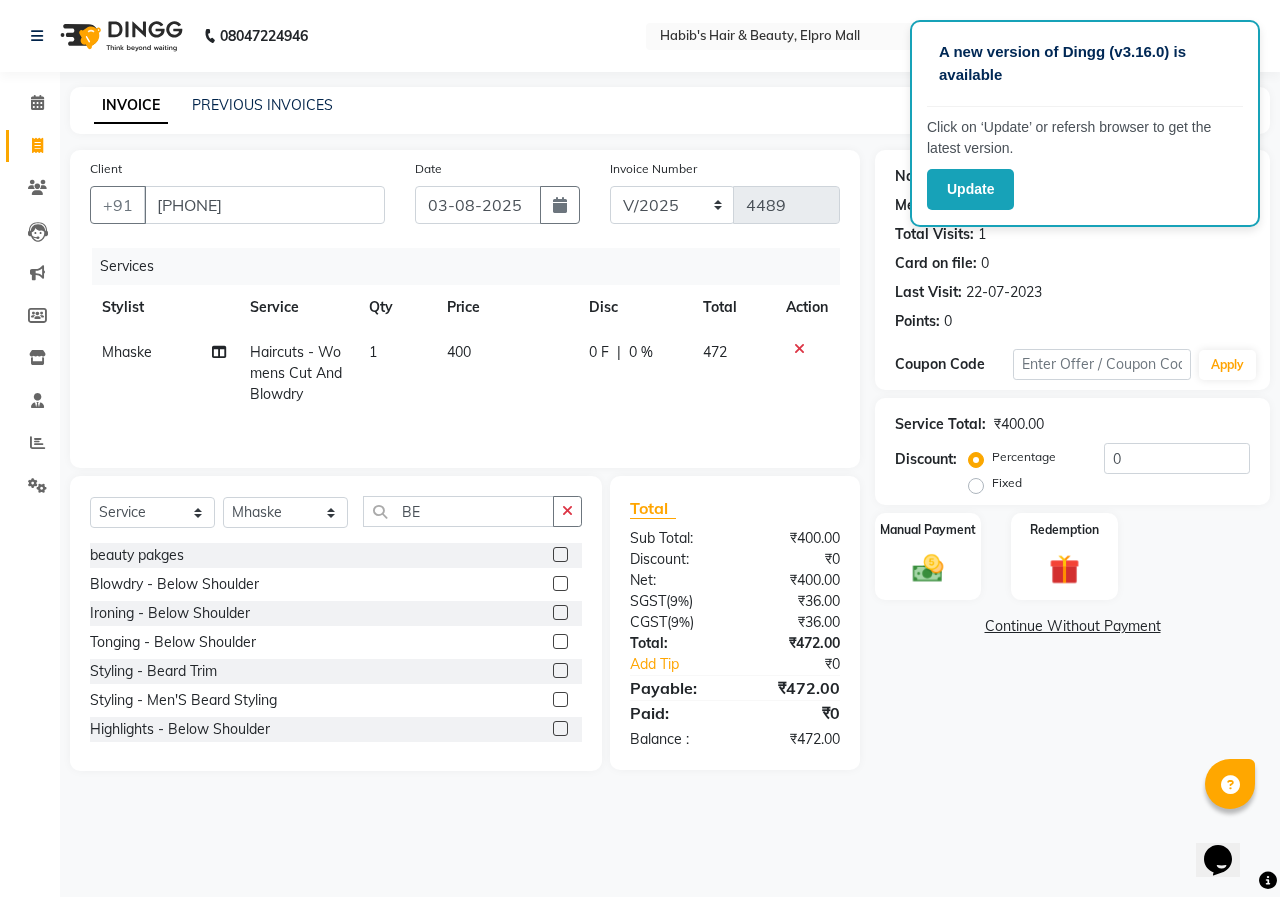 click 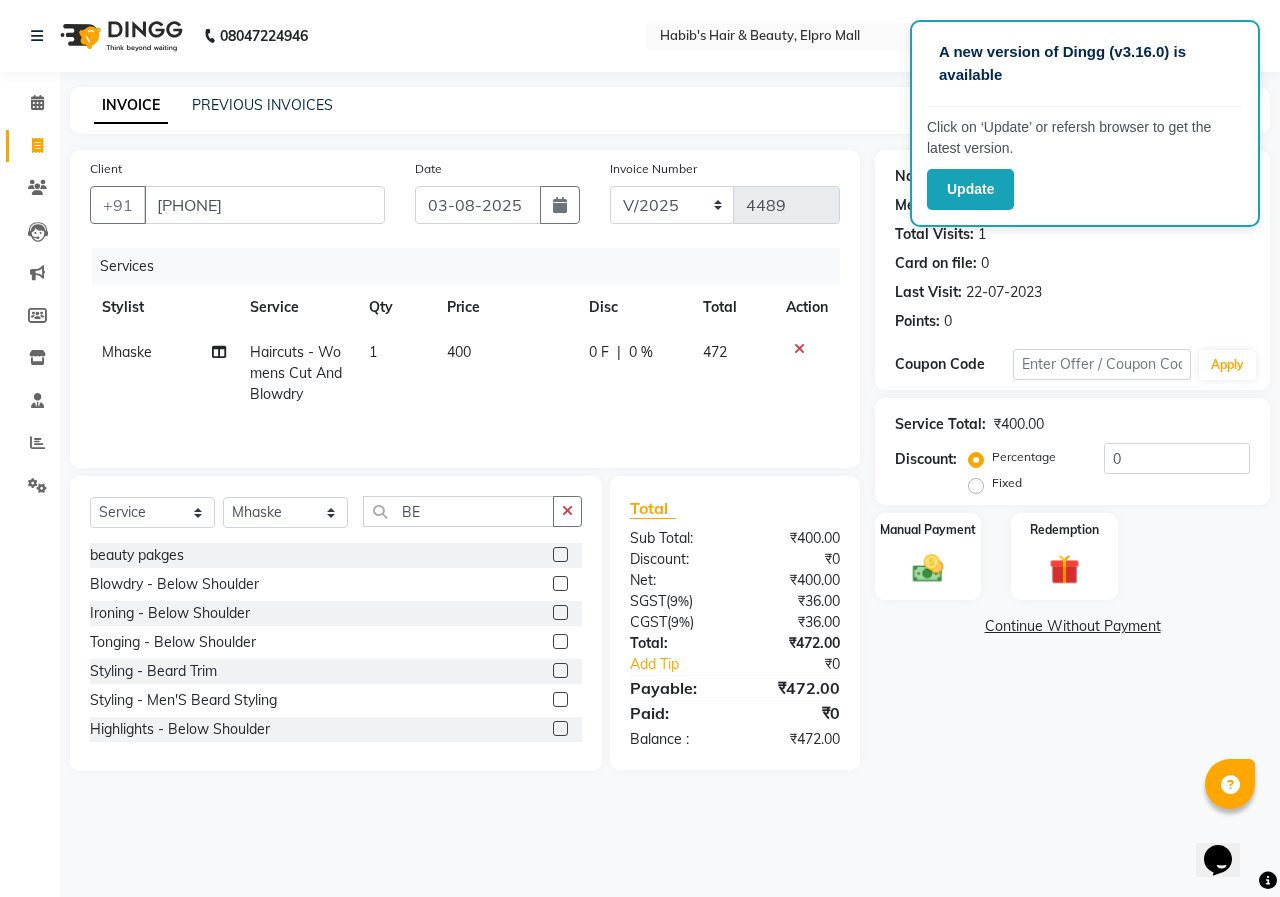 click at bounding box center [559, 671] 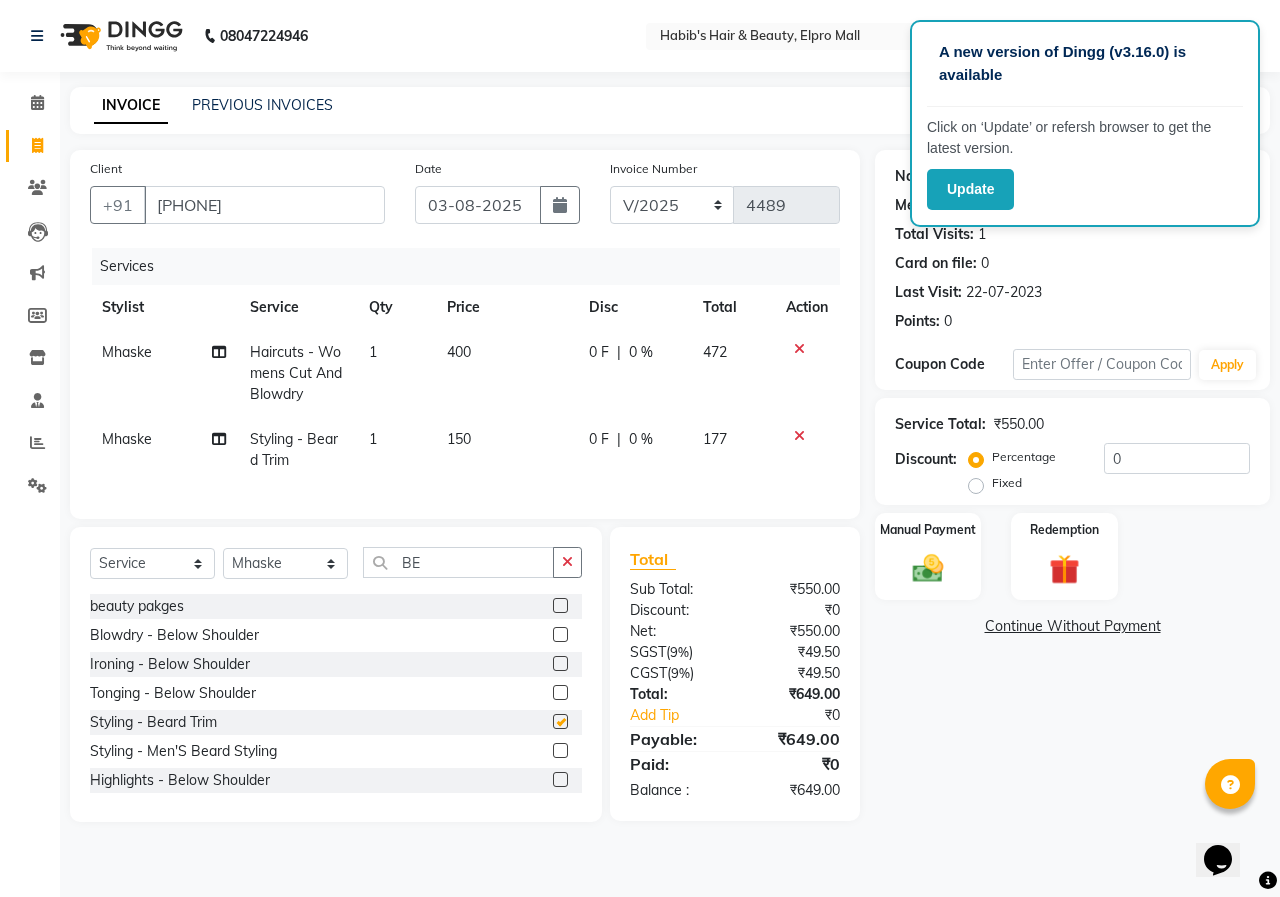 checkbox on "false" 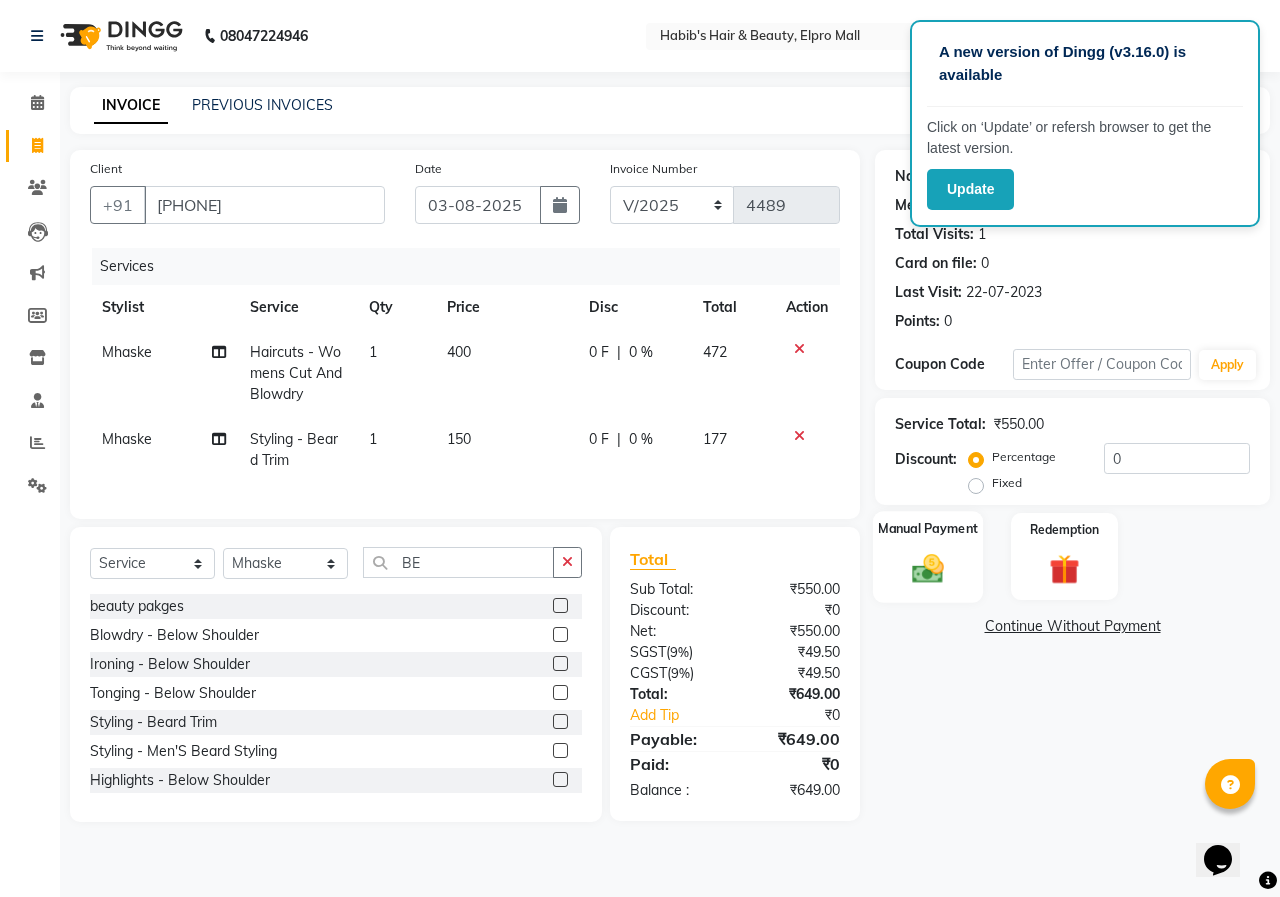 click 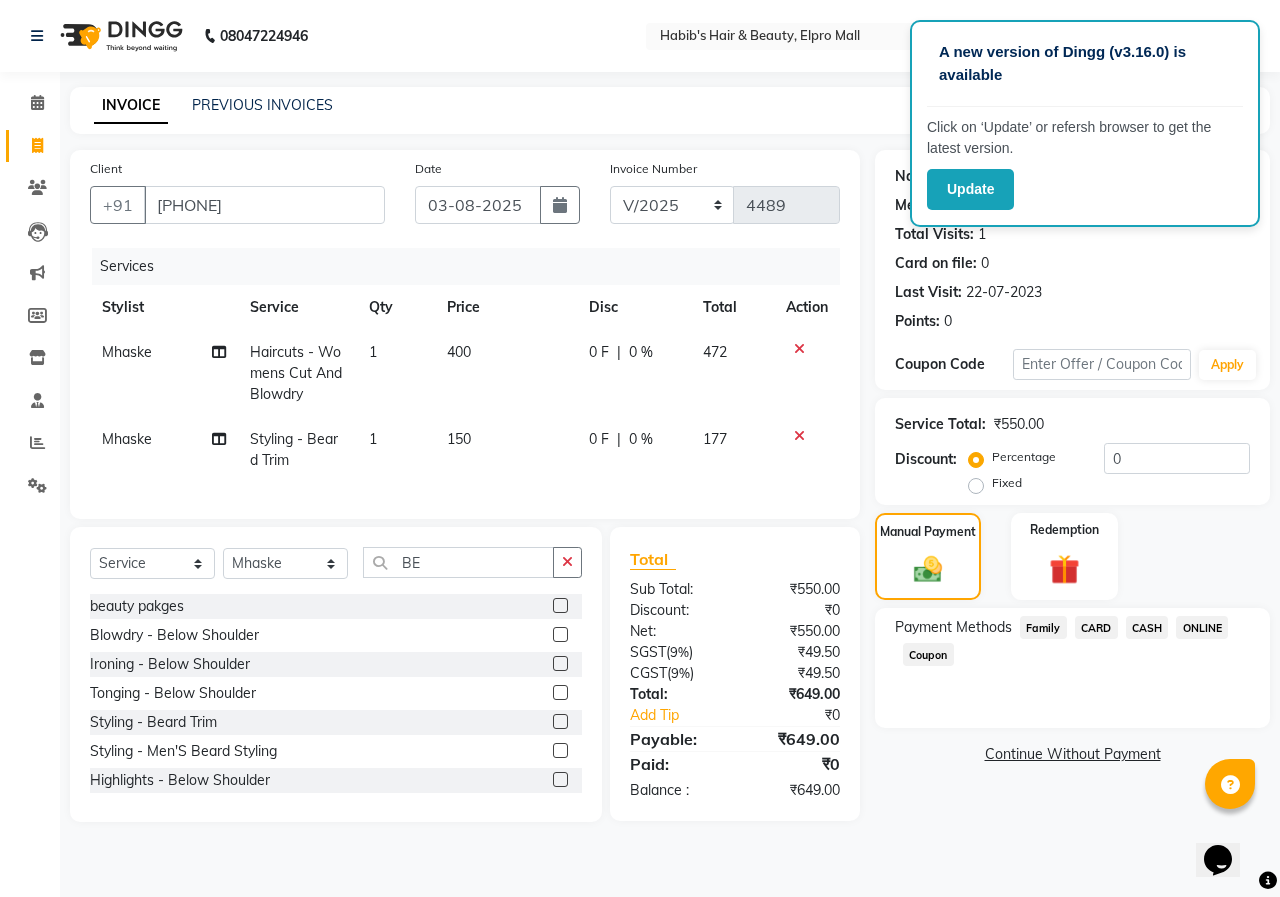 click on "CASH" 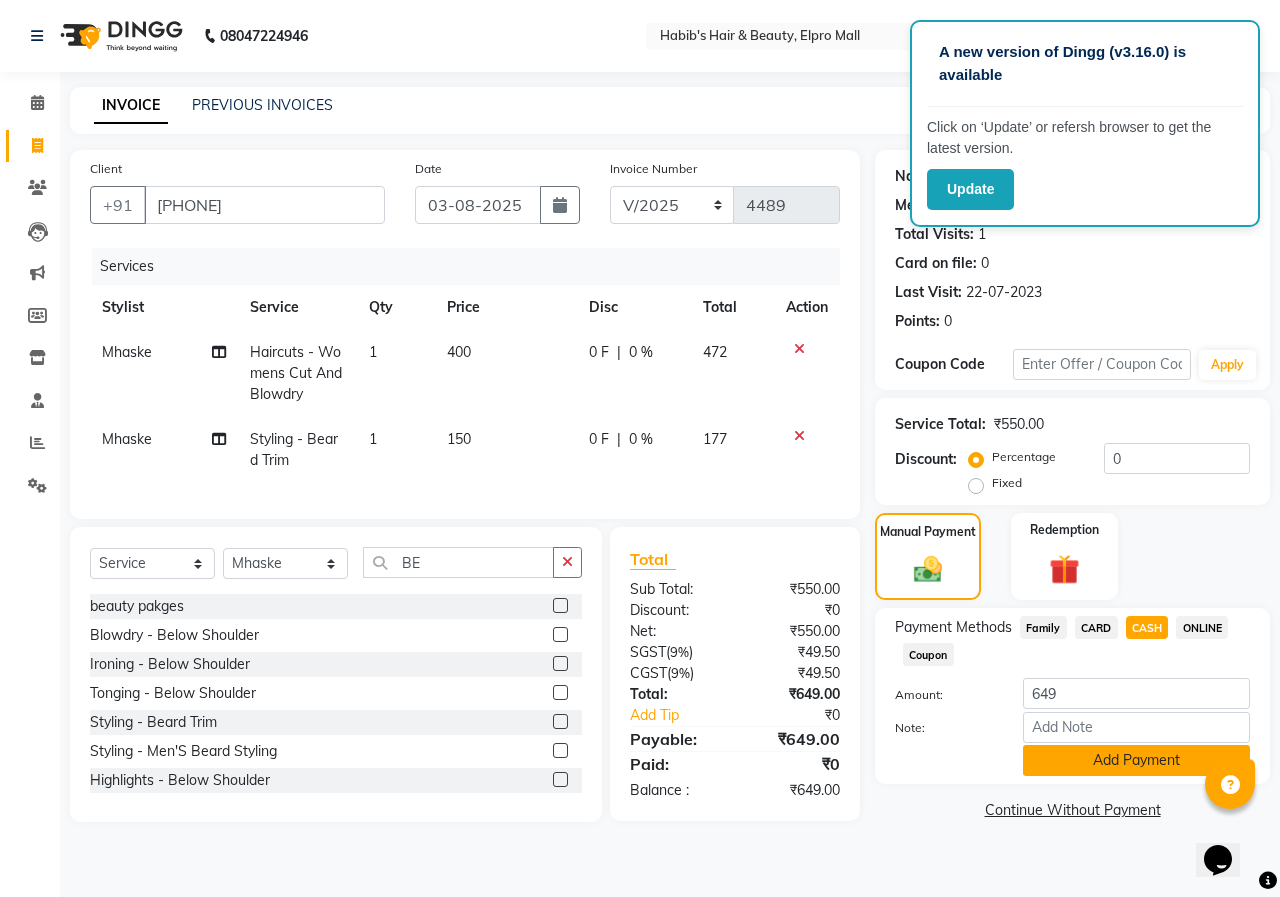 click on "Add Payment" 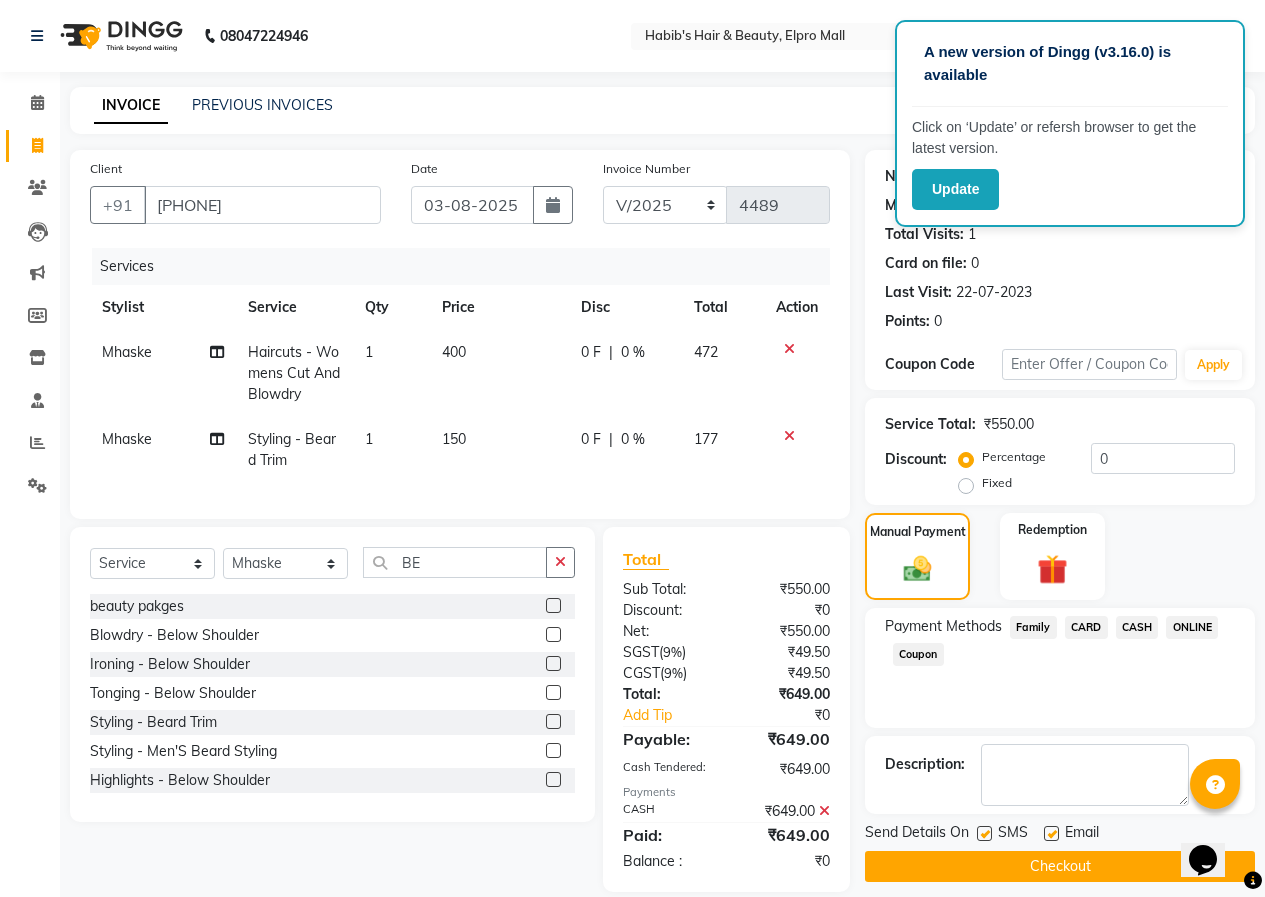 click on "Checkout" 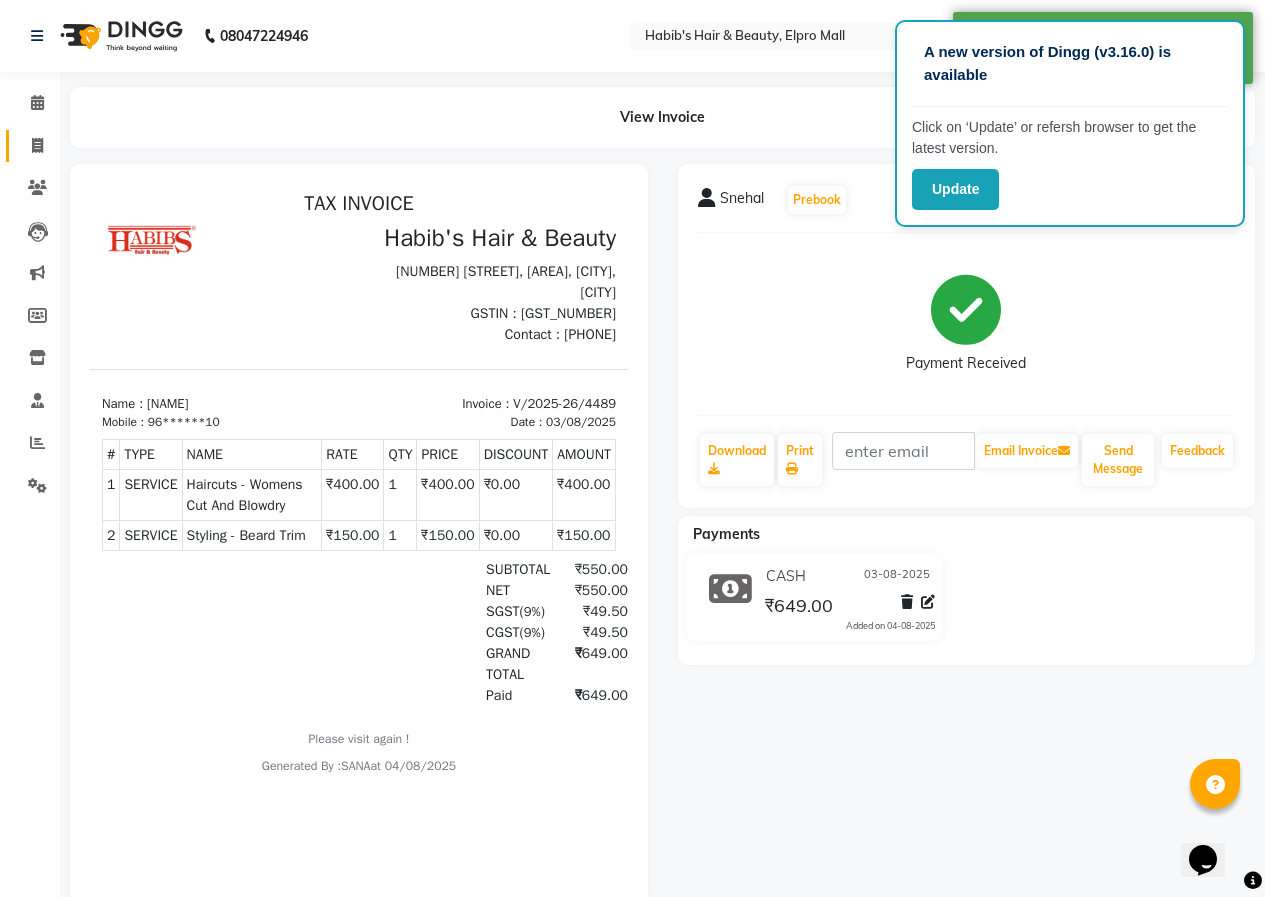 scroll, scrollTop: 0, scrollLeft: 0, axis: both 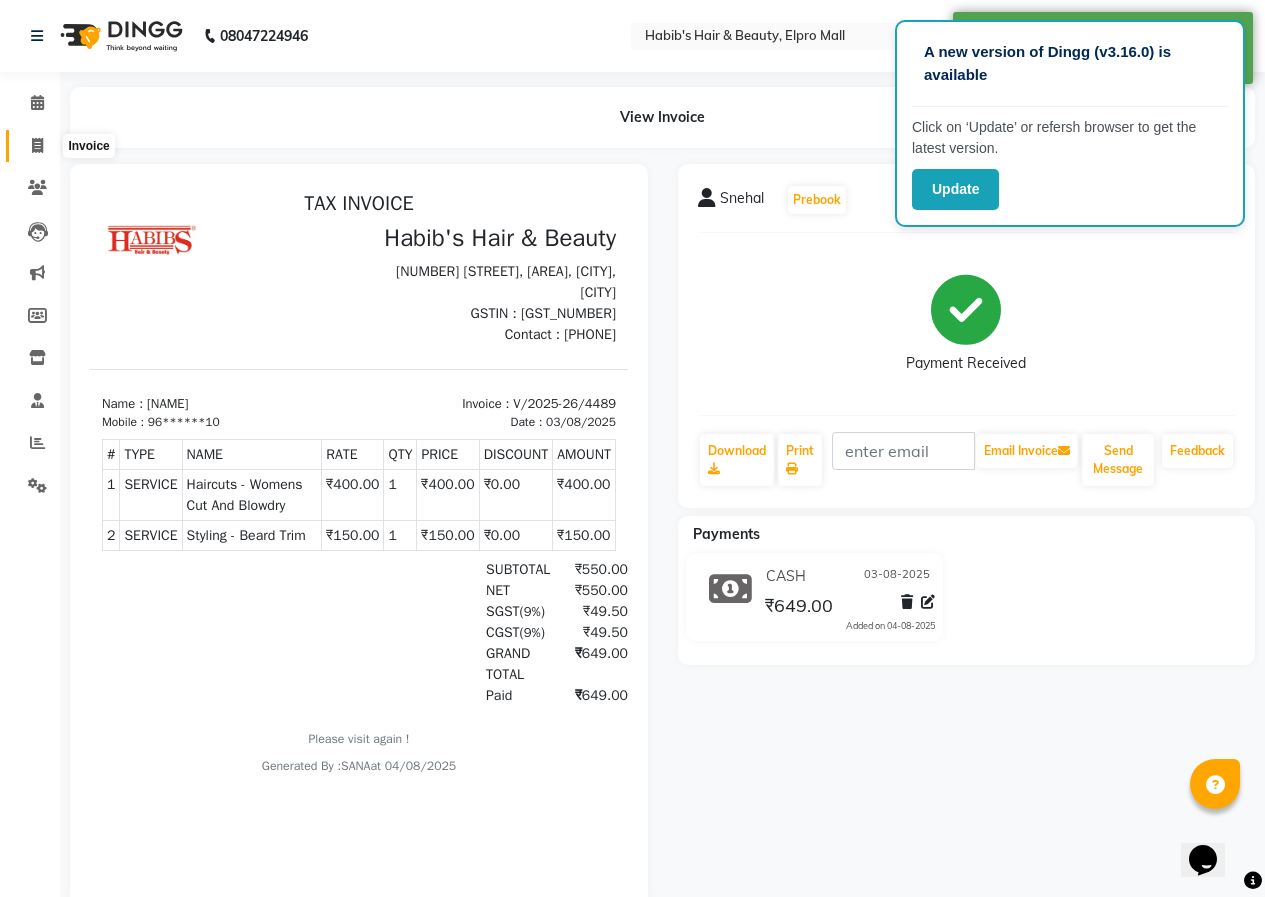 click 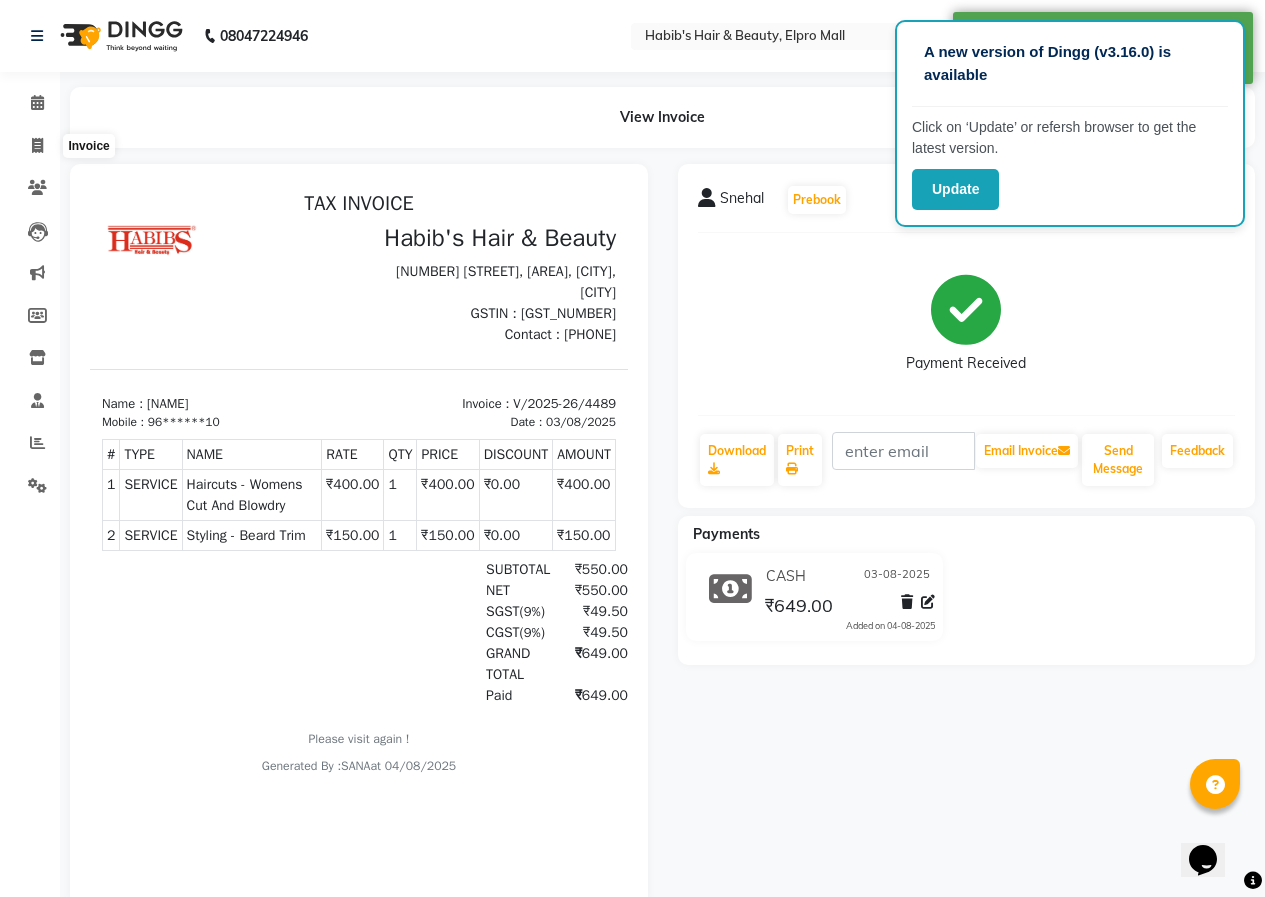 select on "3952" 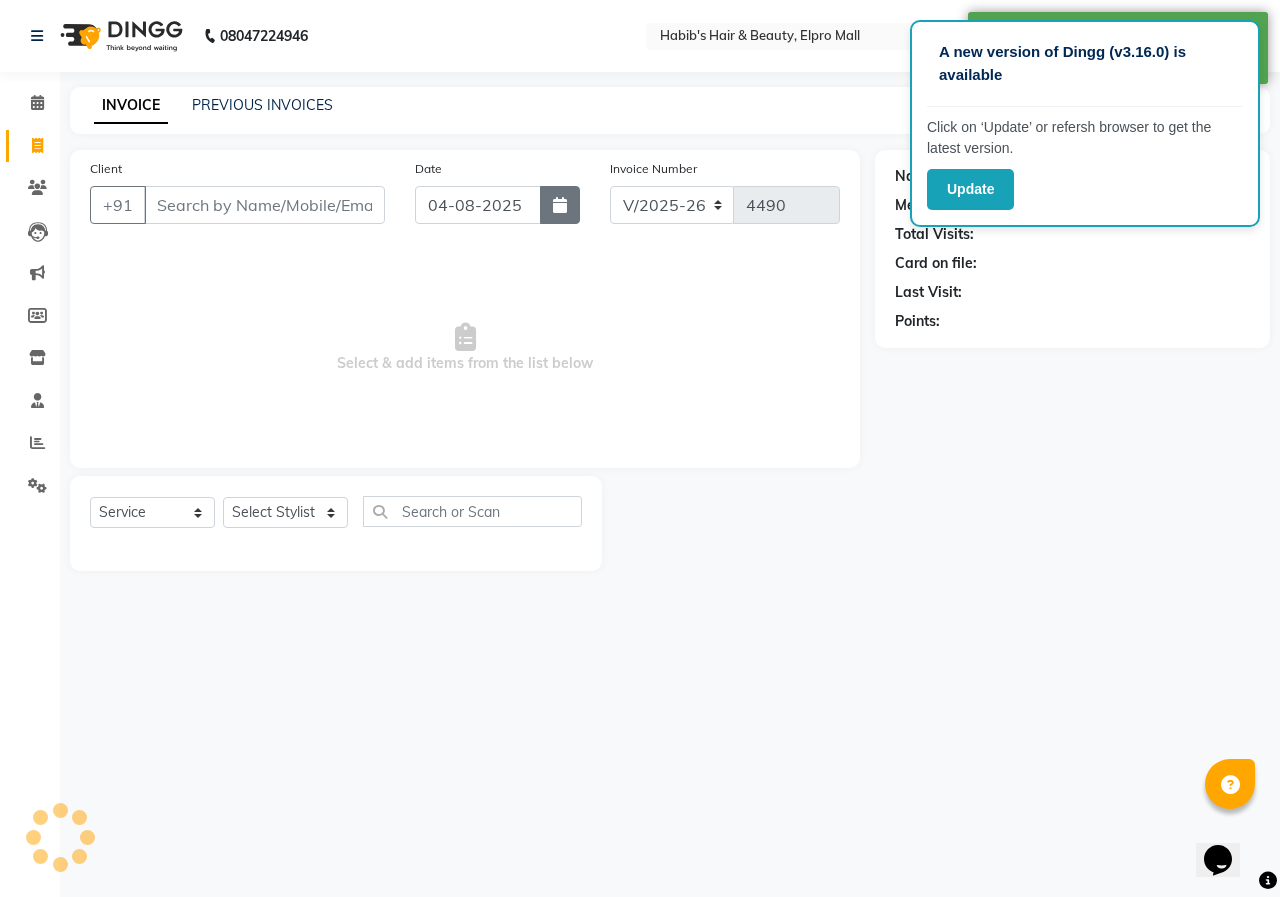 click 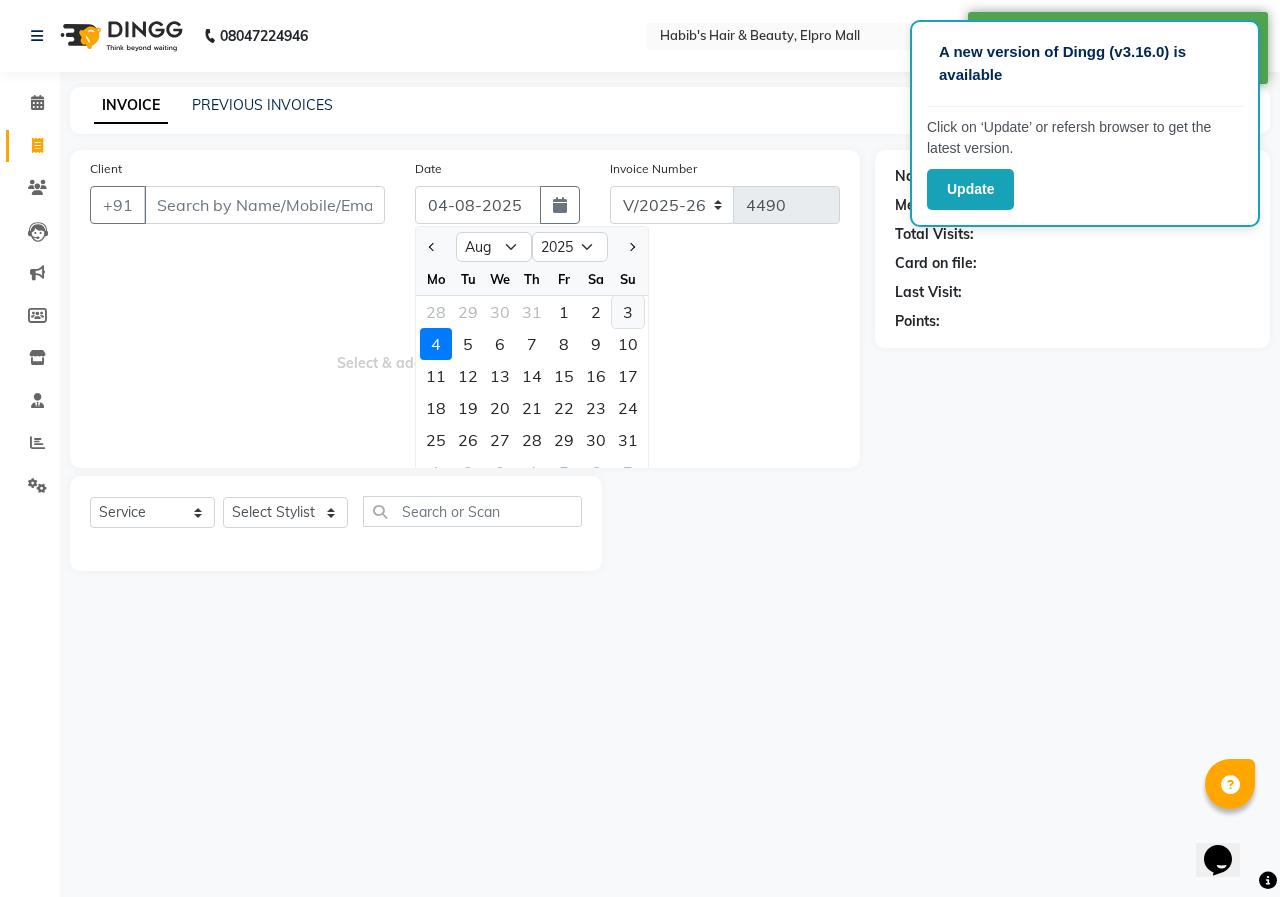 click on "3" 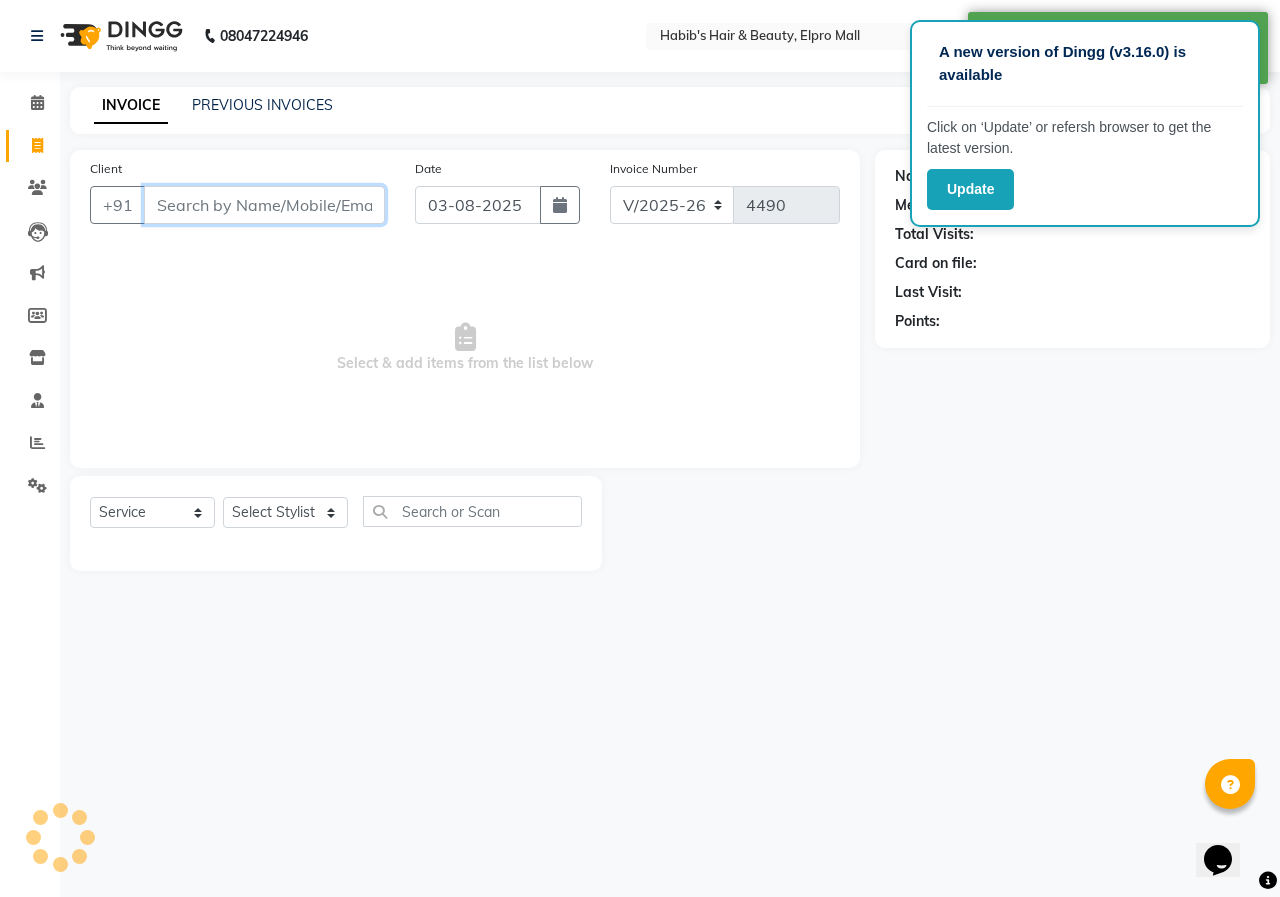 click on "Client" at bounding box center (264, 205) 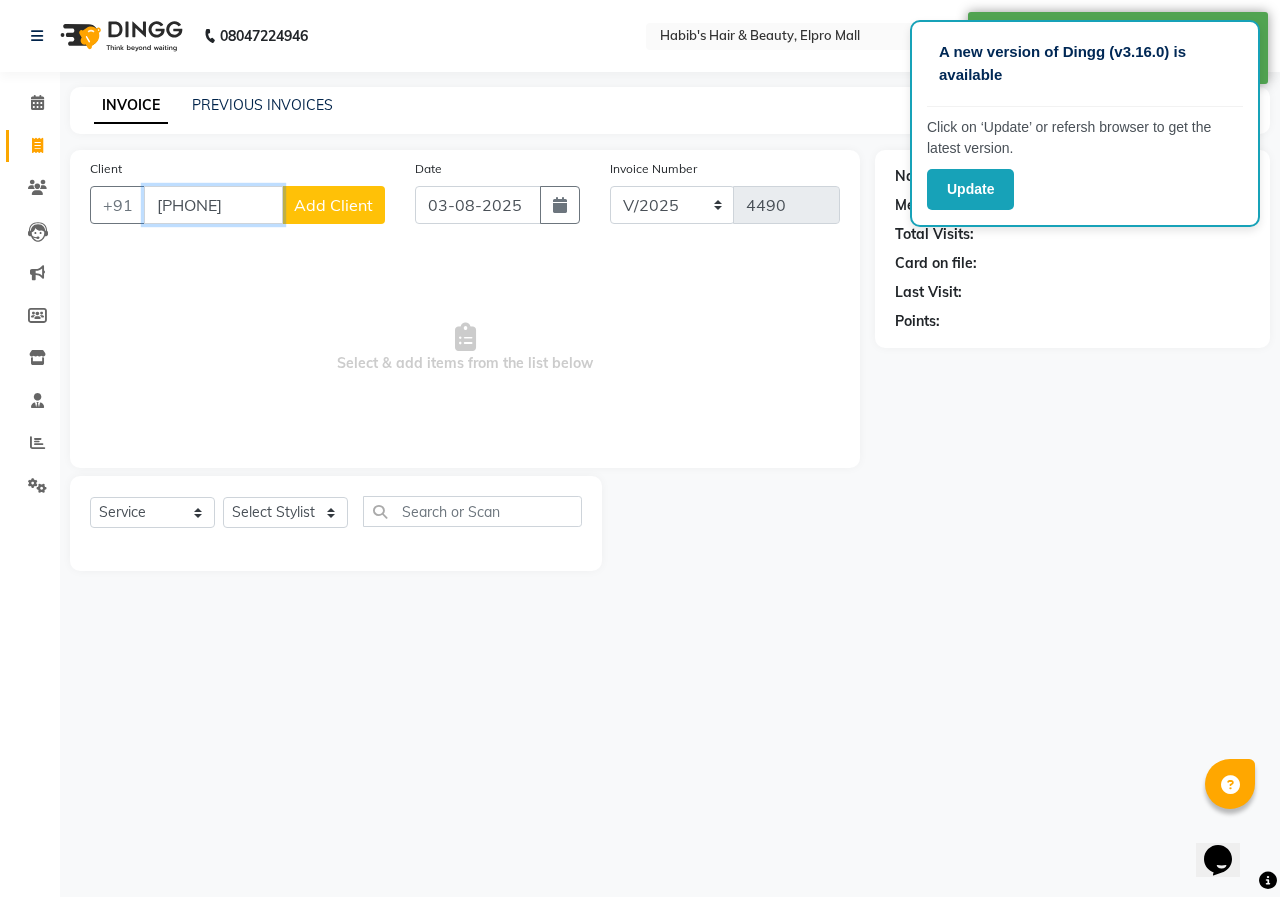 type on "[PHONE]" 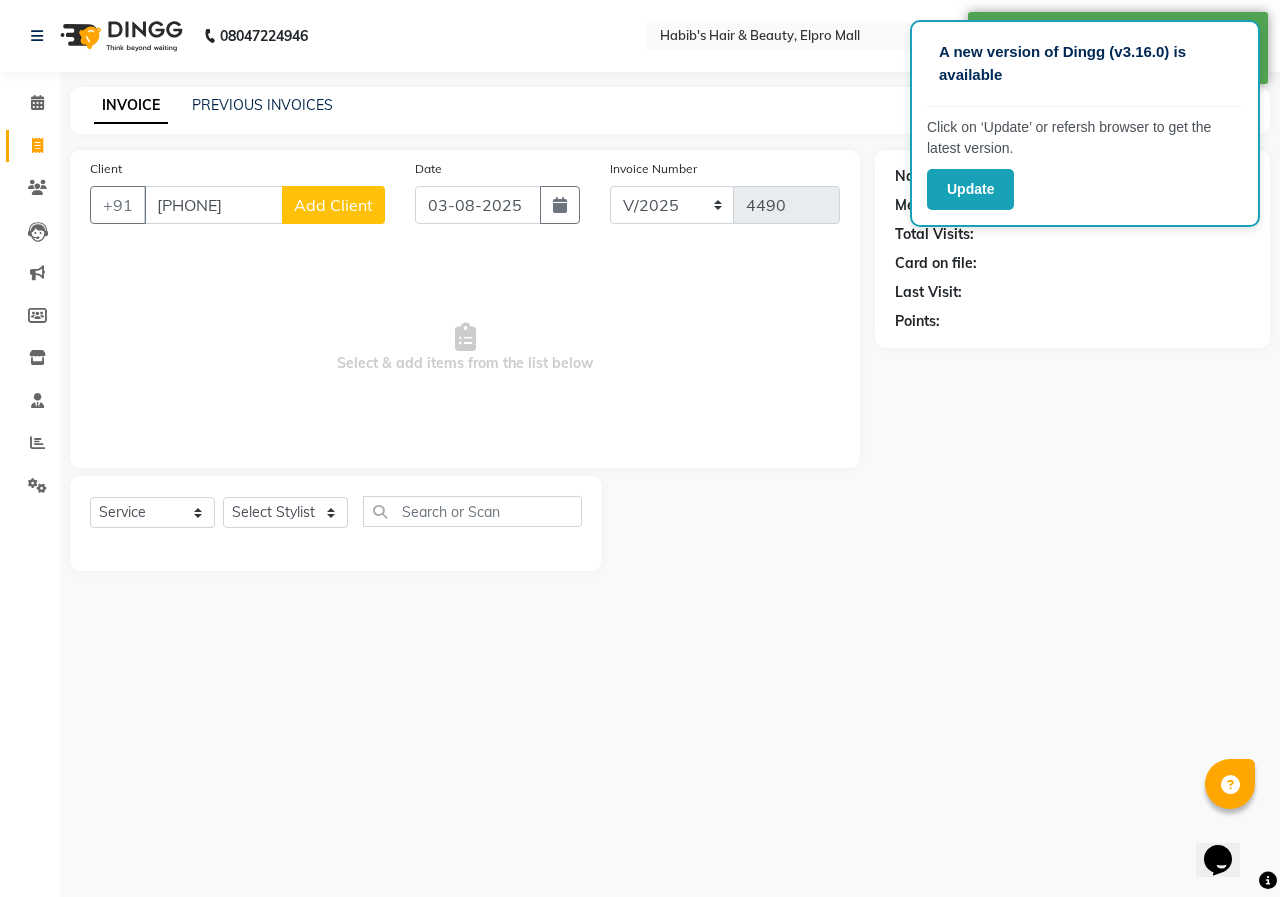 click on "Add Client" 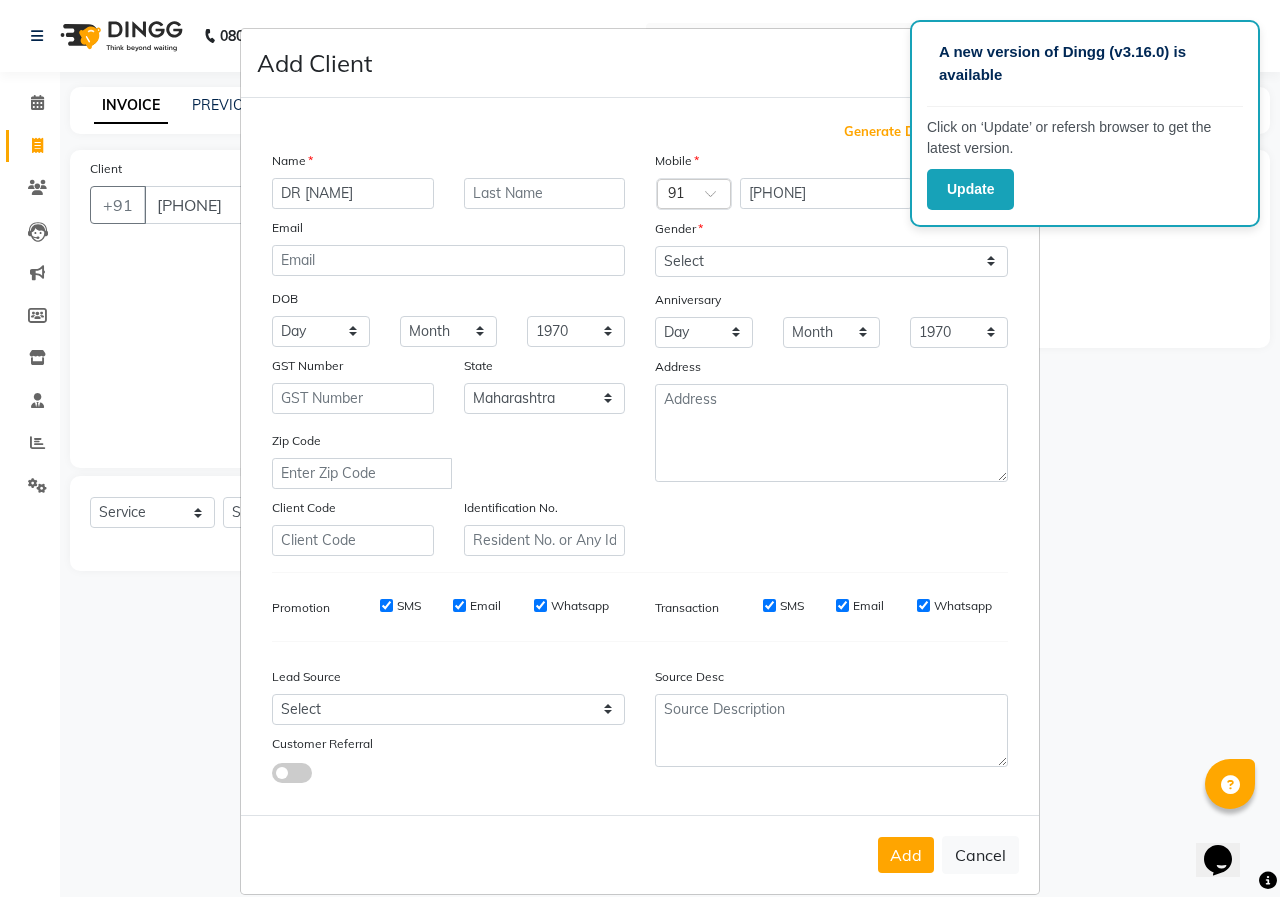 type on "DR [NAME]" 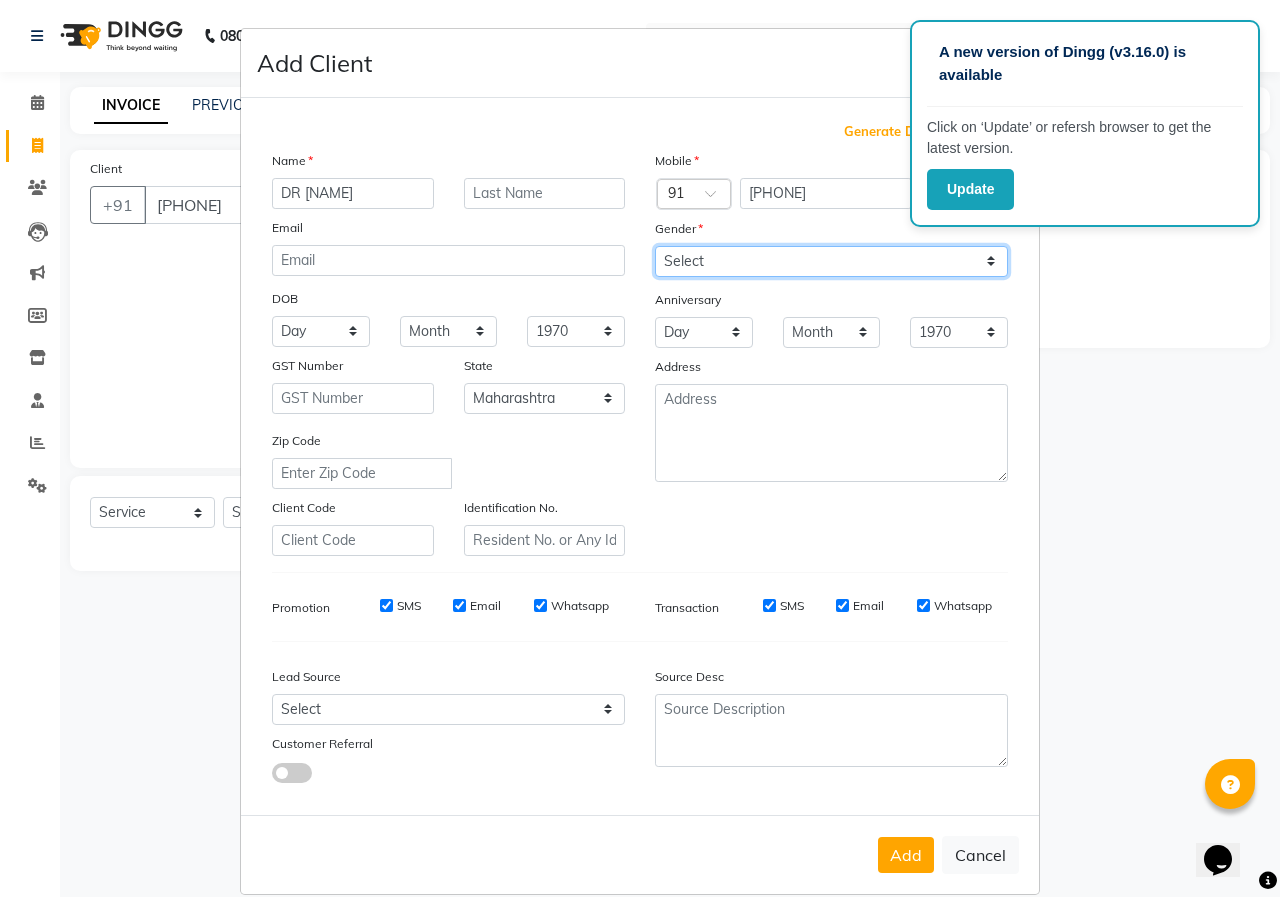 drag, startPoint x: 695, startPoint y: 261, endPoint x: 701, endPoint y: 276, distance: 16.155495 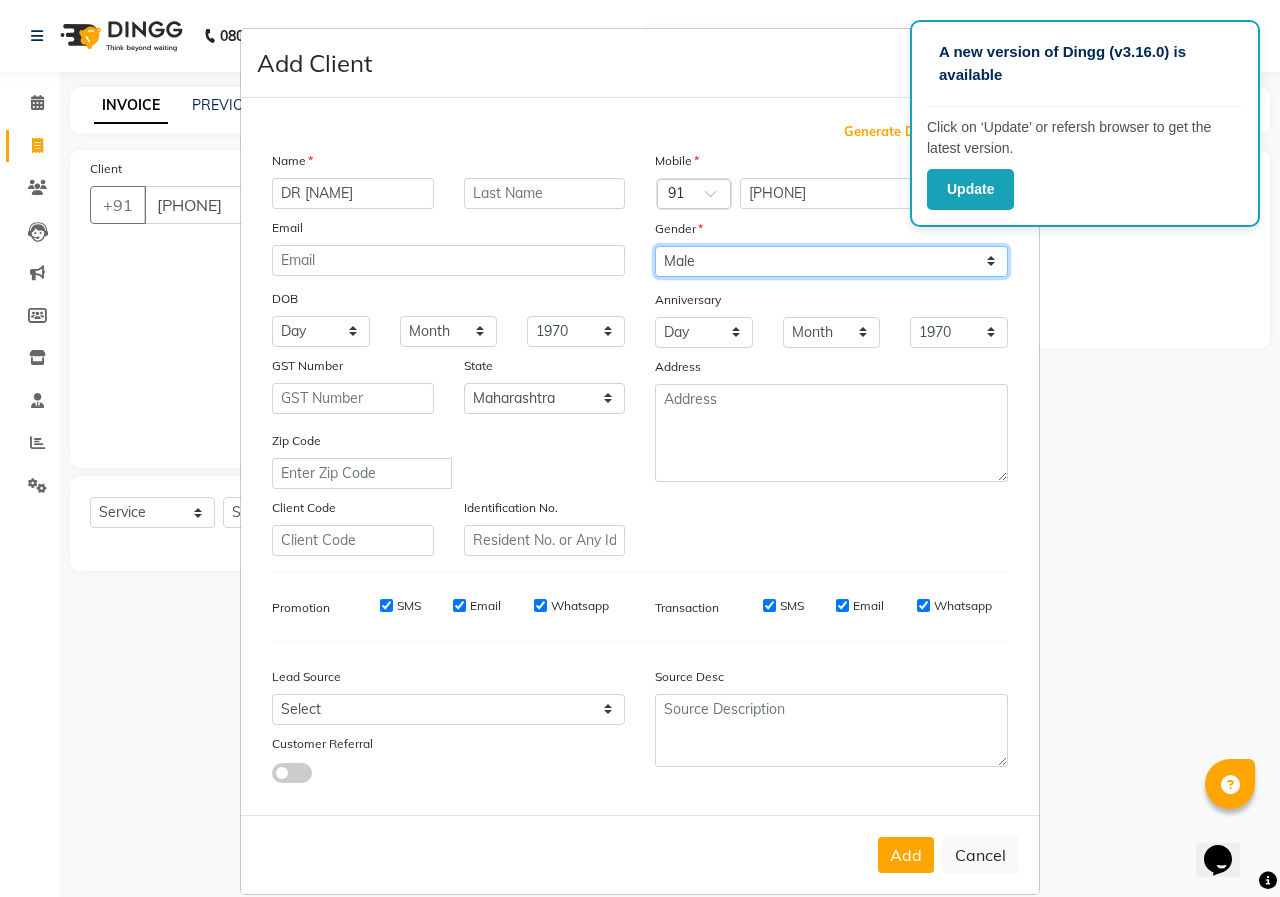 click on "Select Male Female Other Prefer Not To Say" at bounding box center (831, 261) 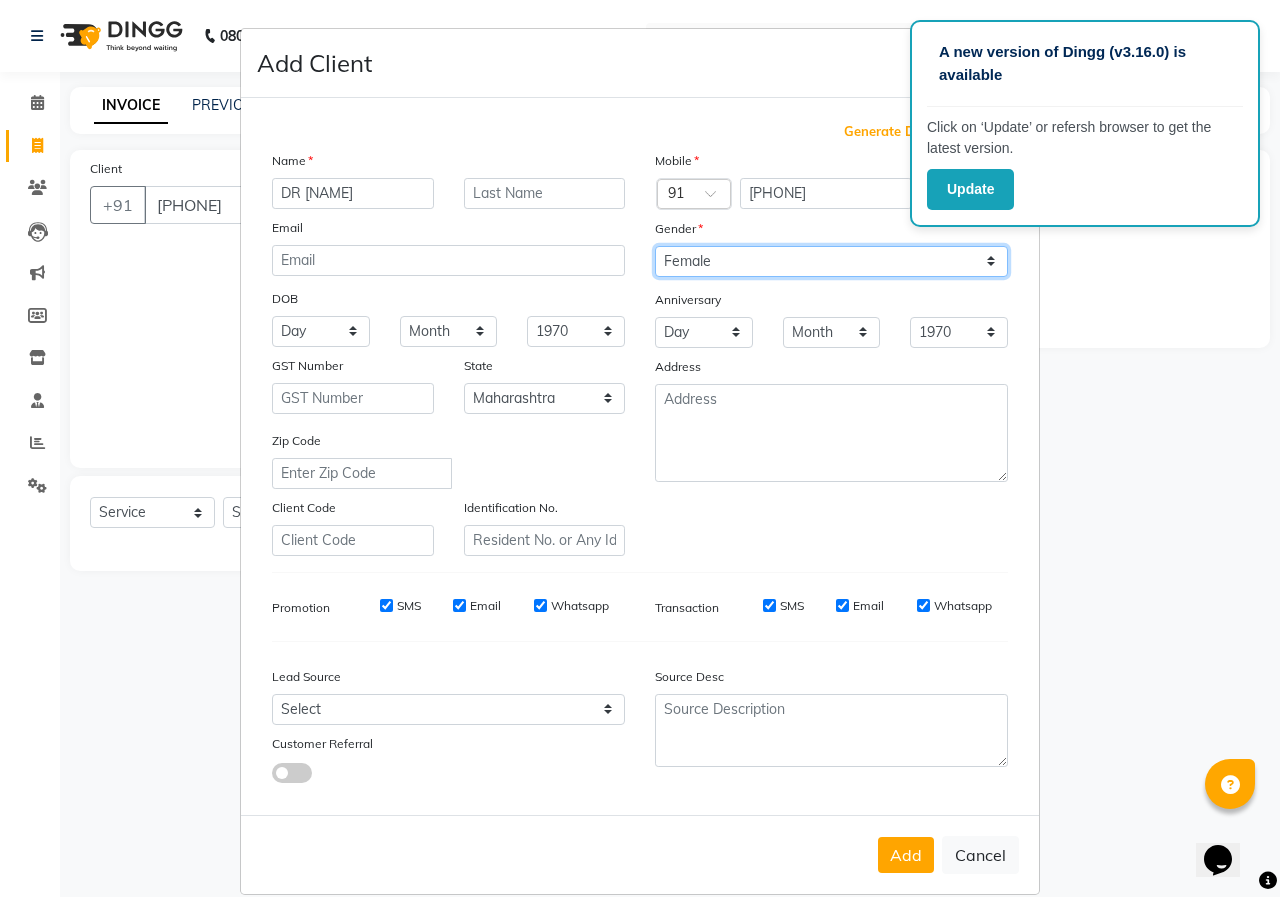 click on "Select Male Female Other Prefer Not To Say" at bounding box center [831, 261] 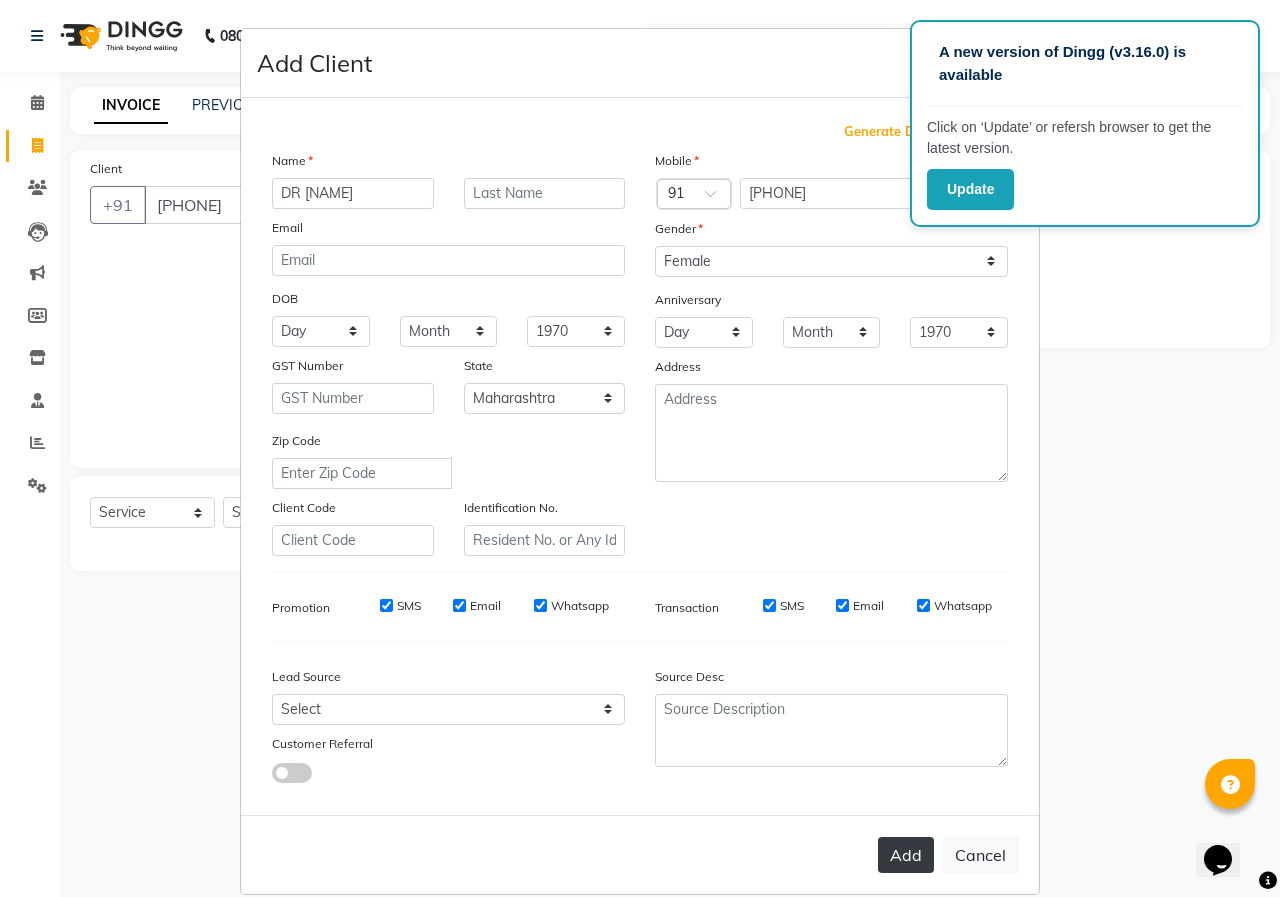 click on "Add" at bounding box center [906, 855] 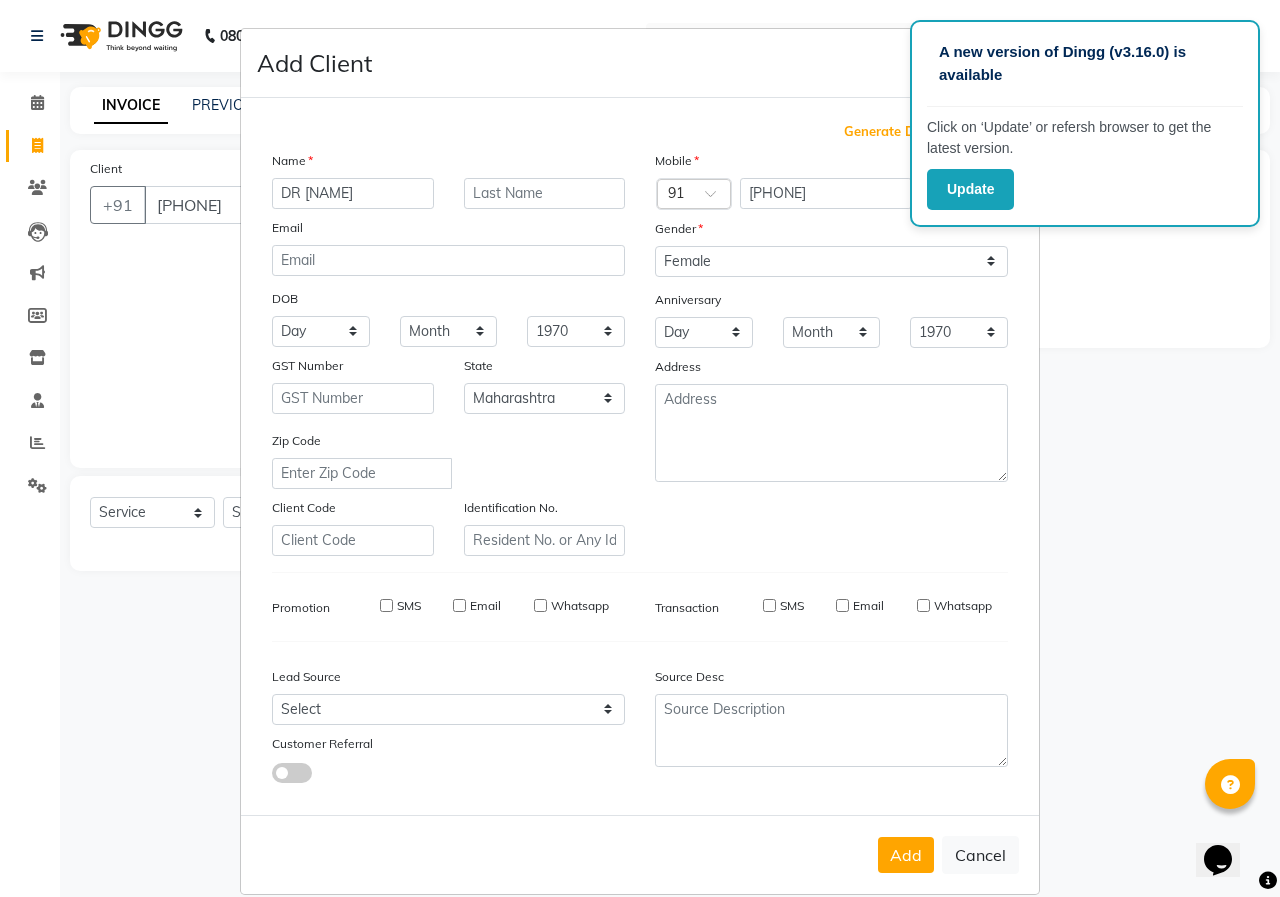 type on "75******09" 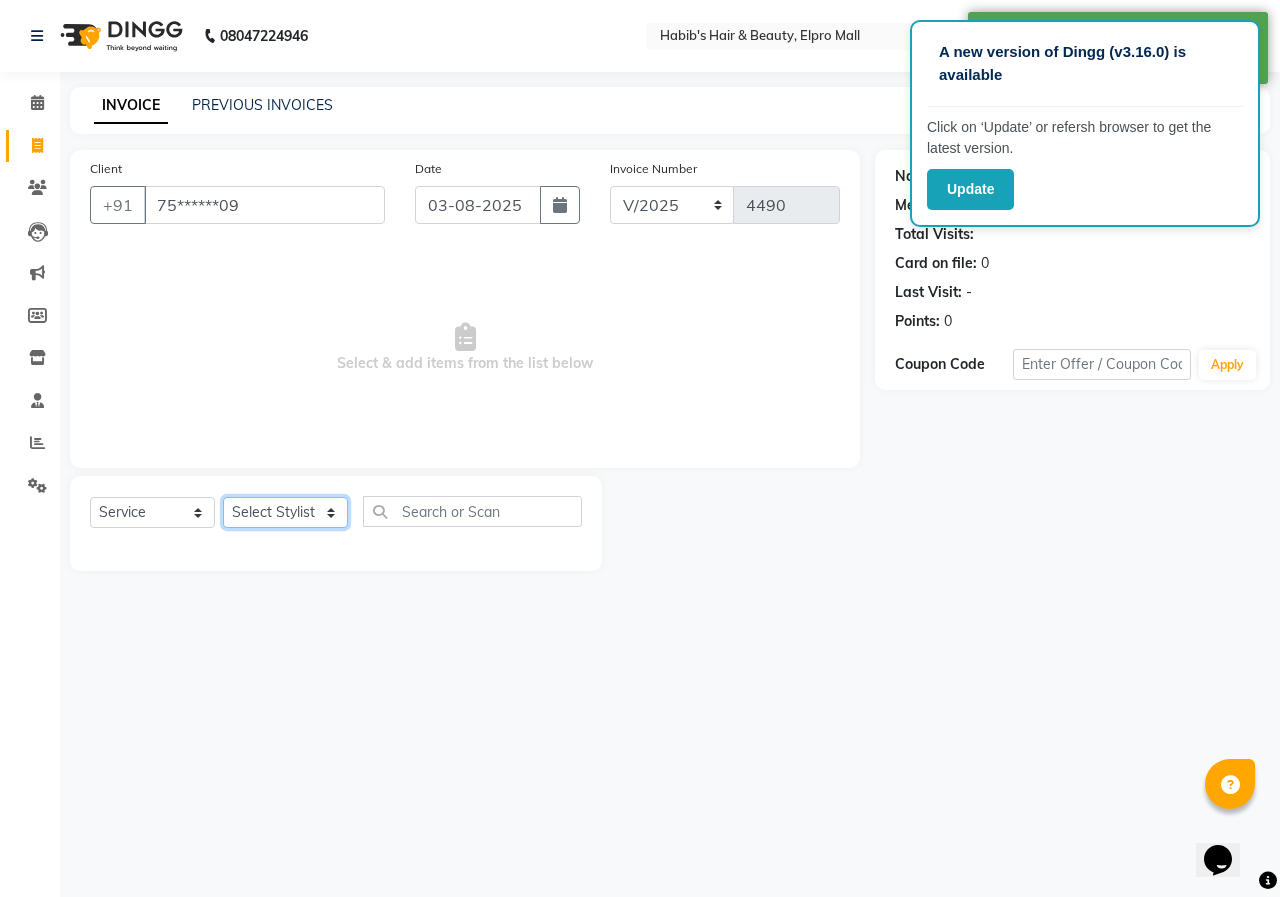click on "Select Stylist ANUSHKA GAURI GUDDU Keshav Maushi Mhaske  priya  Rahul Ravi  Roshan Sagar SANA Sangam Sanika shabnam SONALI  subhan" 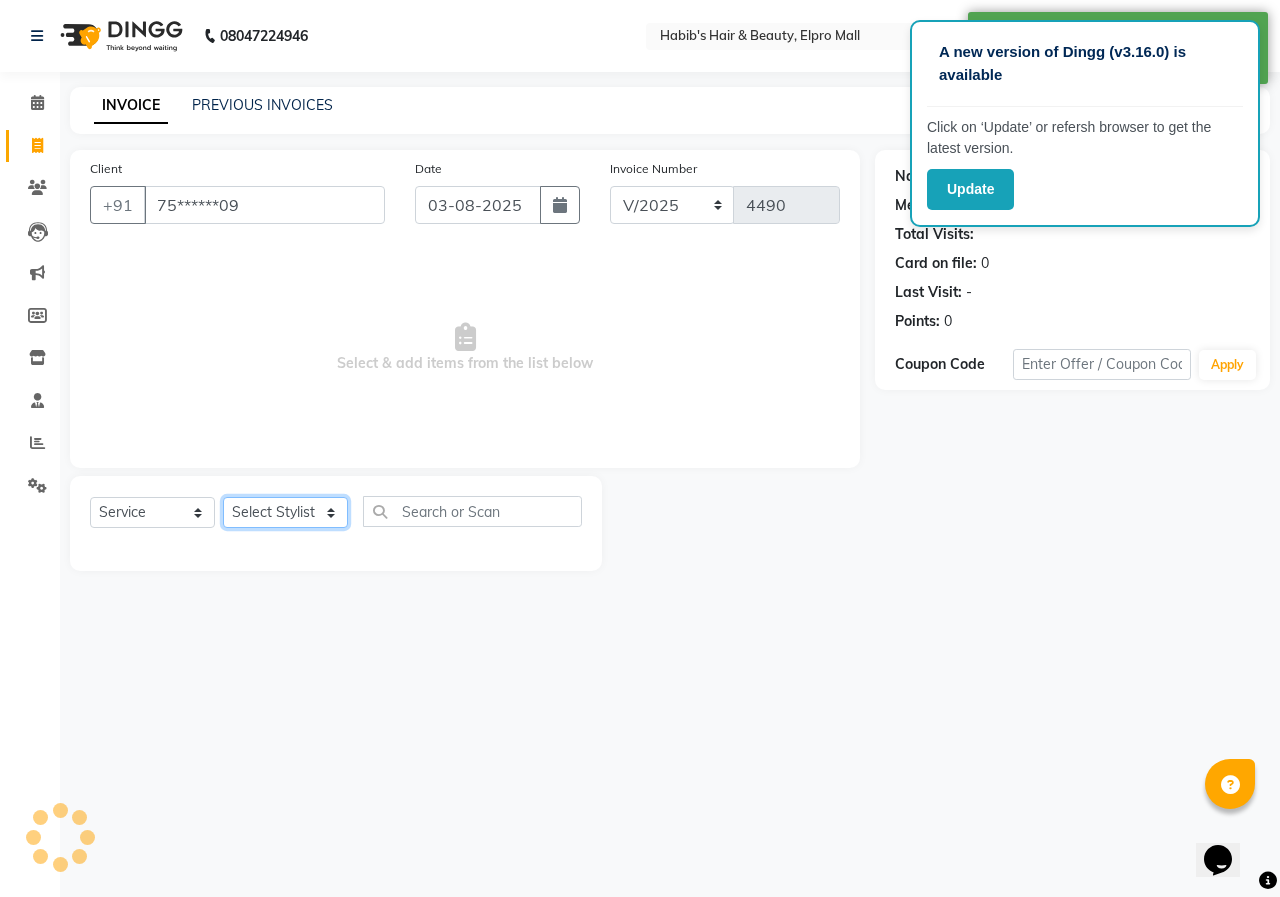 select on "22795" 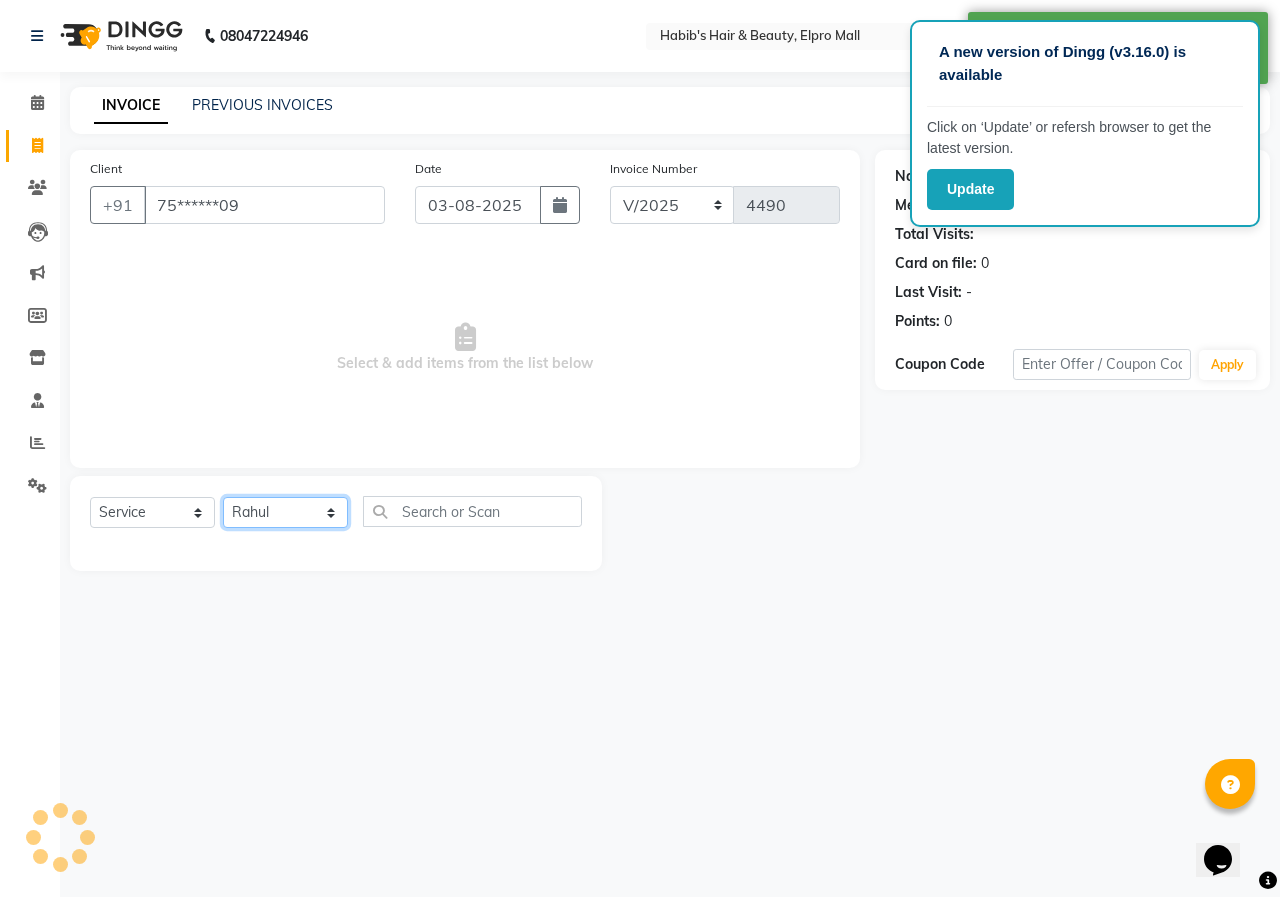 click on "Select Stylist ANUSHKA GAURI GUDDU Keshav Maushi Mhaske  priya  Rahul Ravi  Roshan Sagar SANA Sangam Sanika shabnam SONALI  subhan" 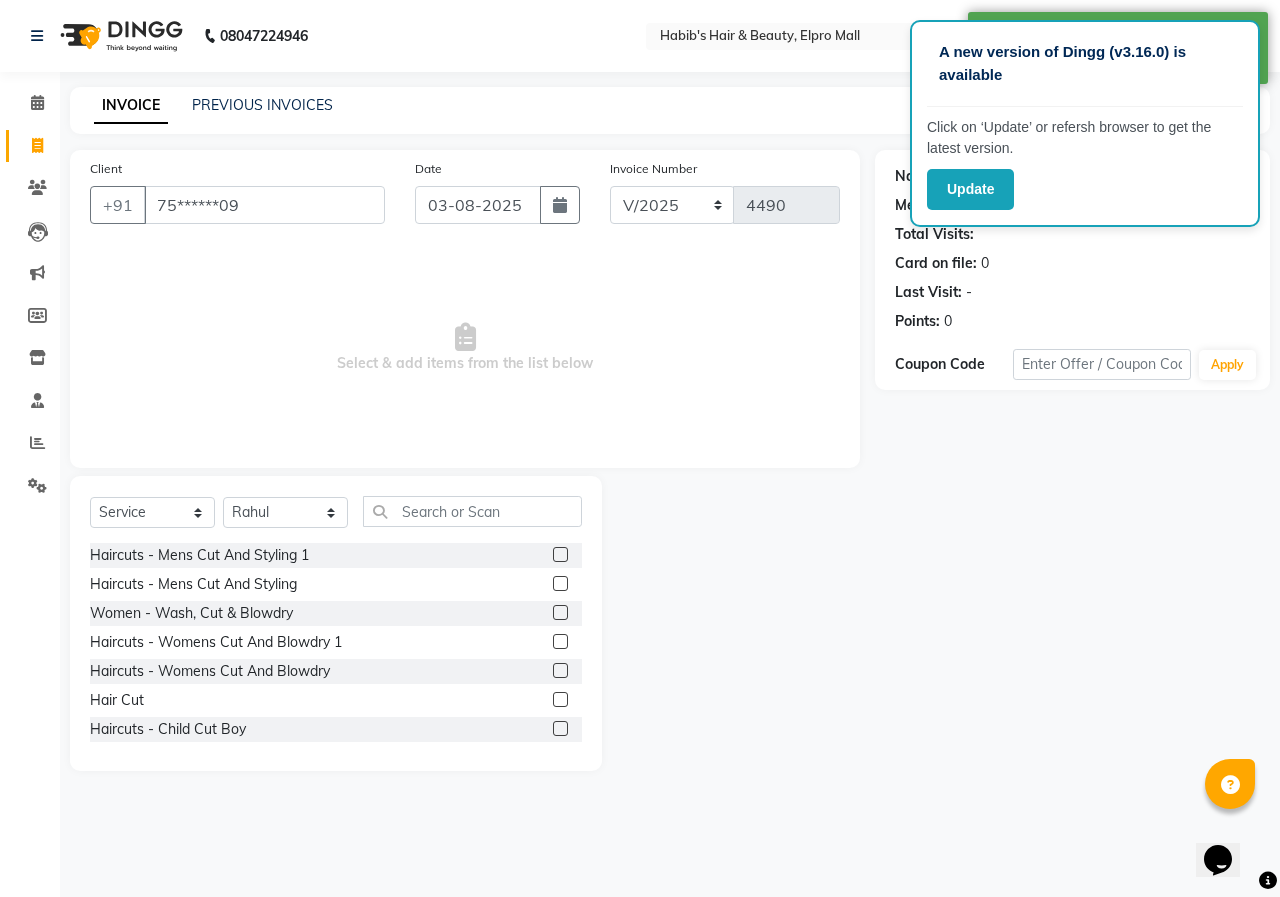drag, startPoint x: 550, startPoint y: 638, endPoint x: 566, endPoint y: 641, distance: 16.27882 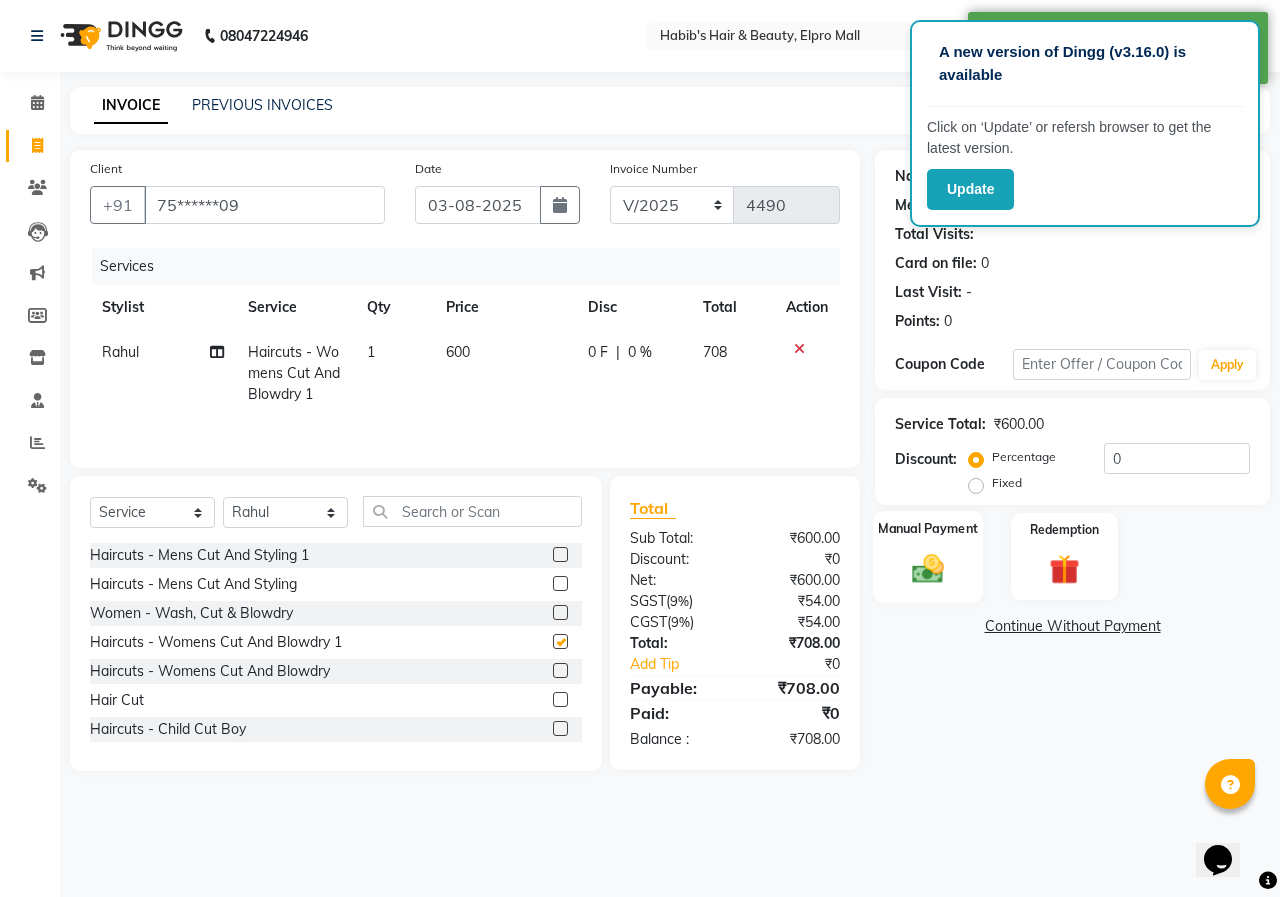 checkbox on "false" 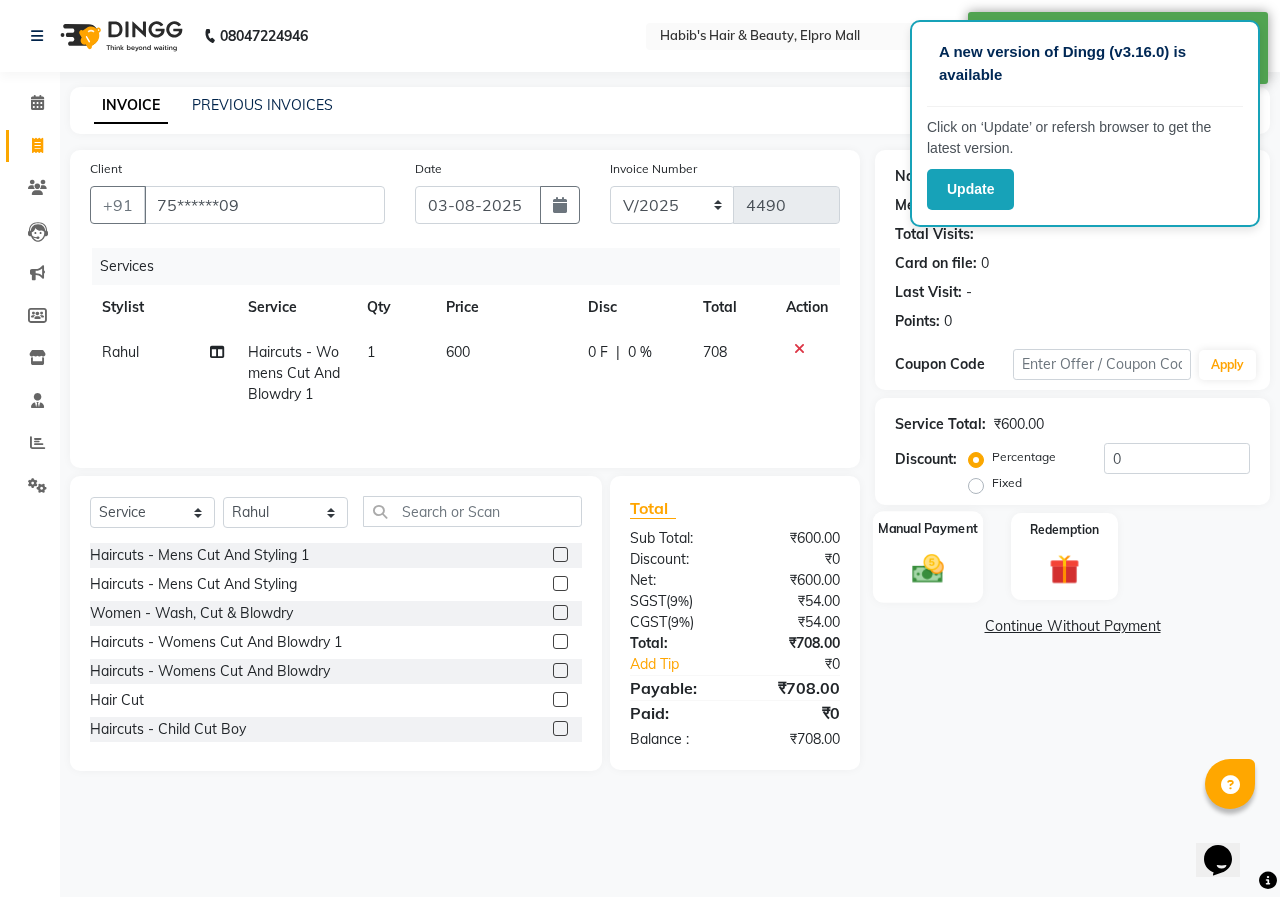 click on "Manual Payment" 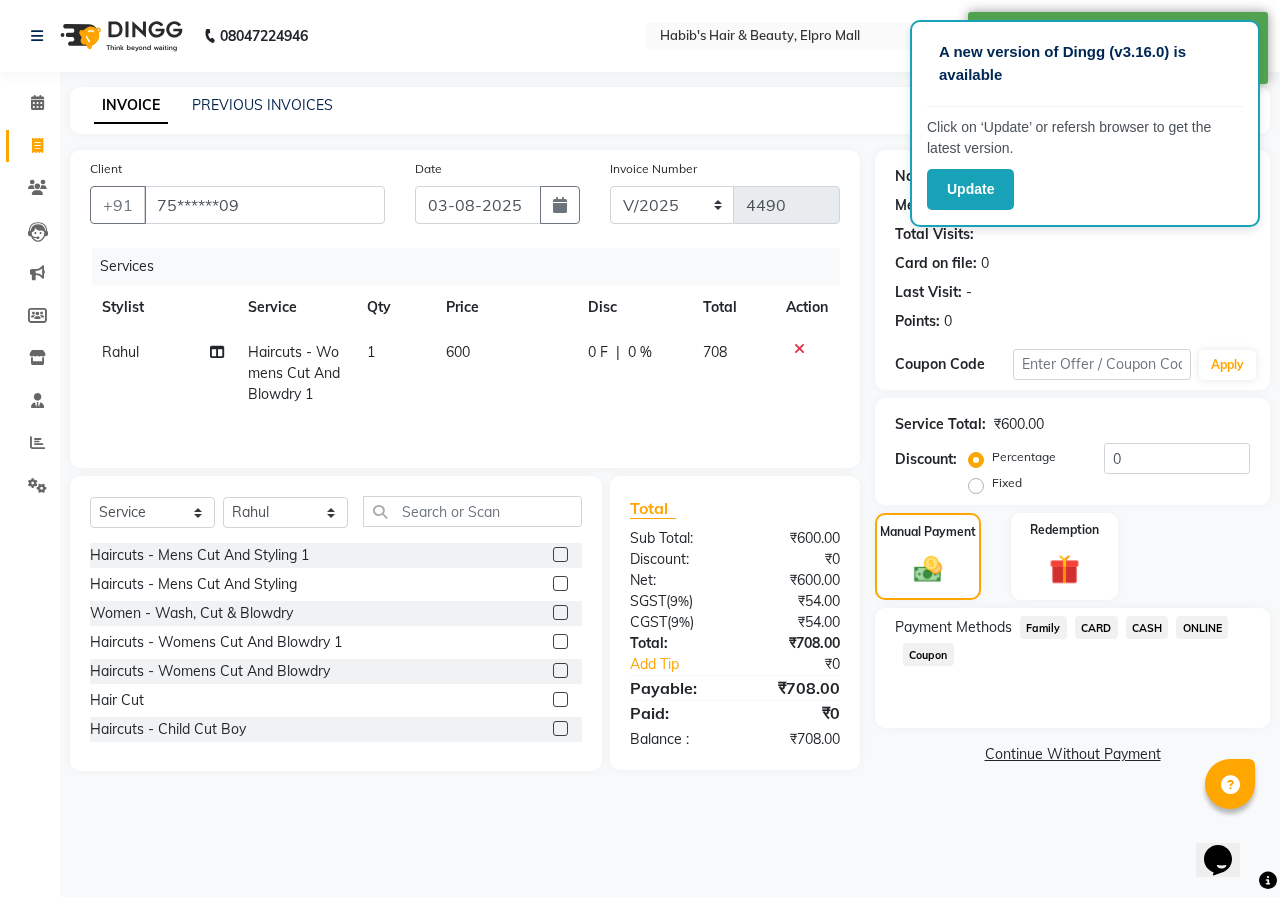 click on "ONLINE" 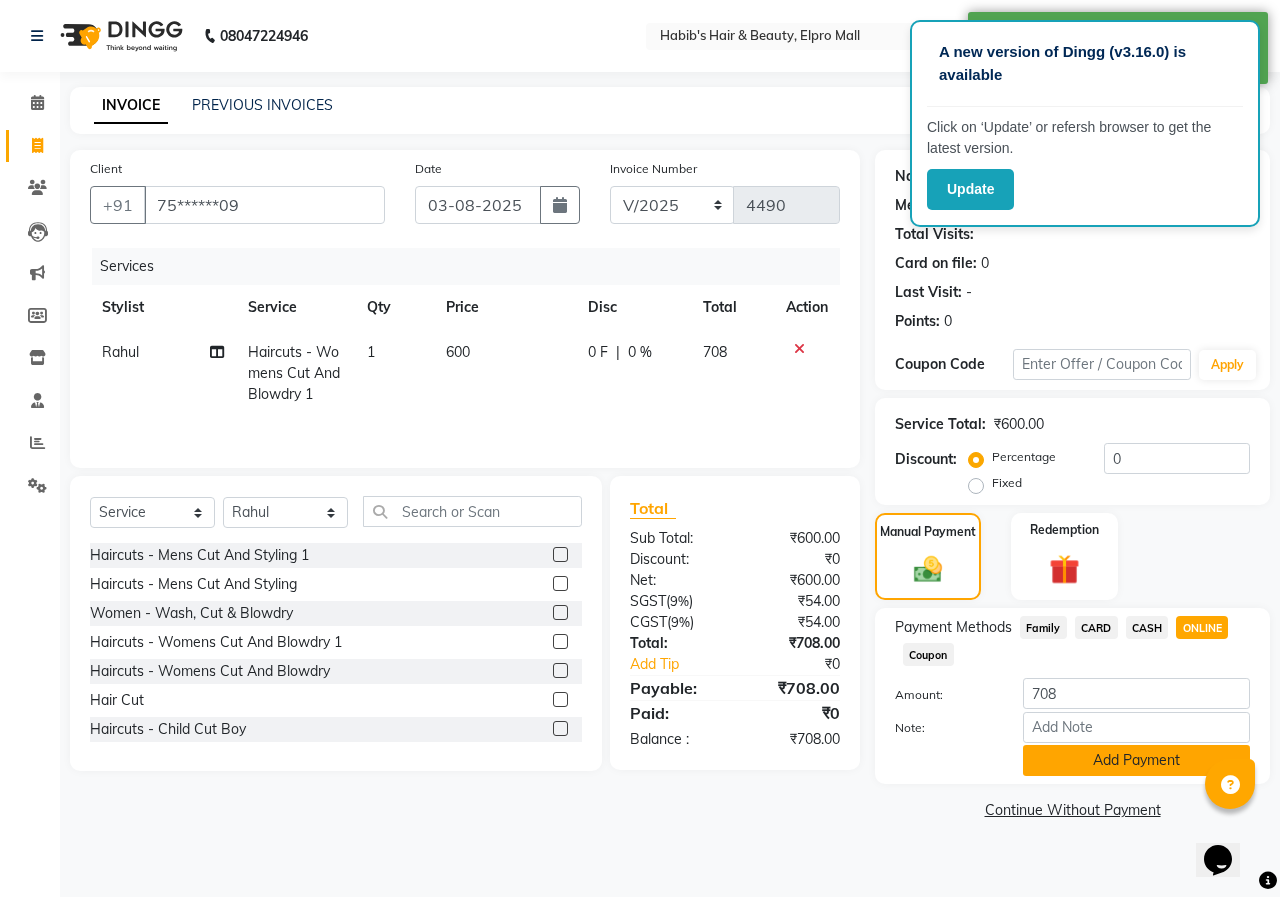 click on "Add Payment" 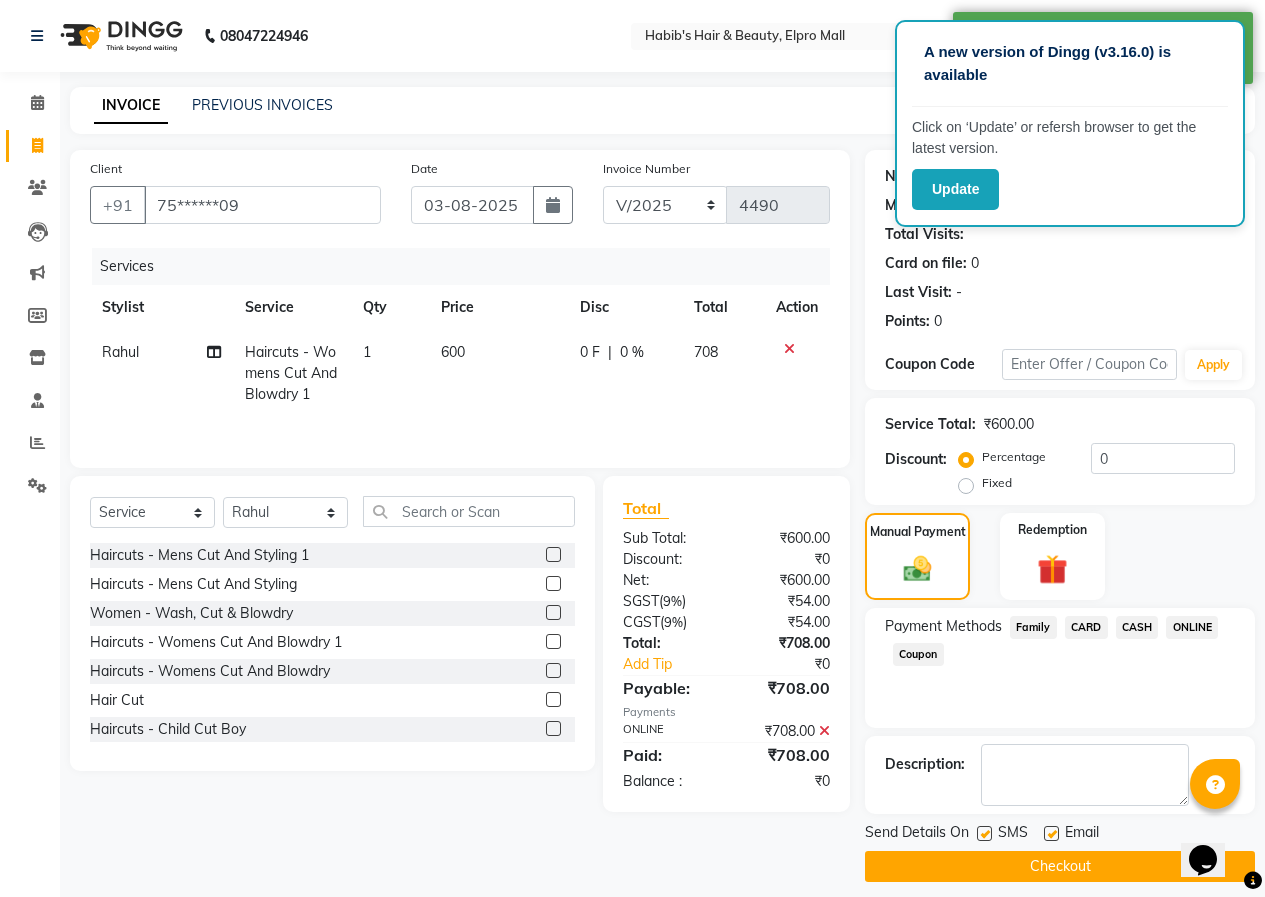 click on "Checkout" 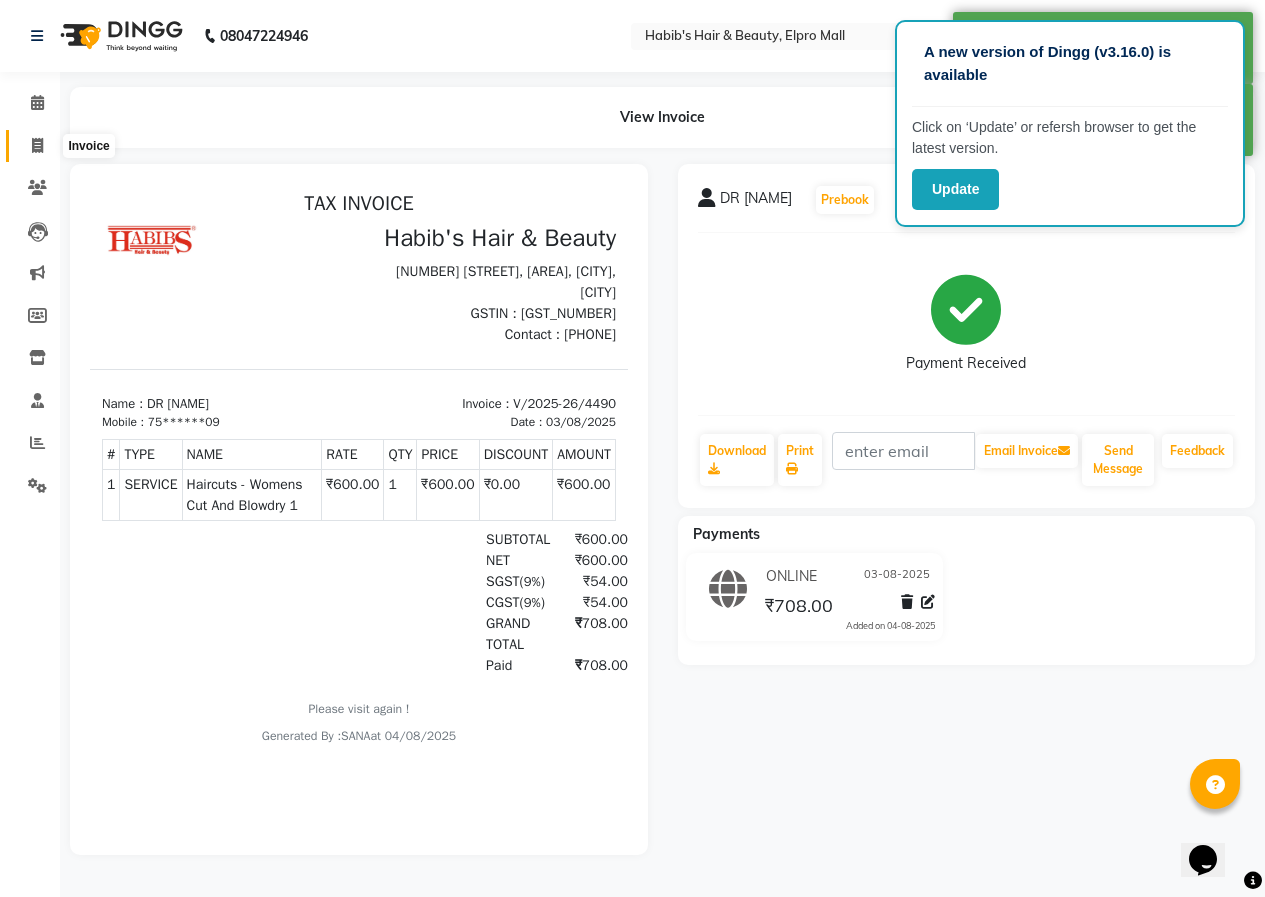 scroll, scrollTop: 0, scrollLeft: 0, axis: both 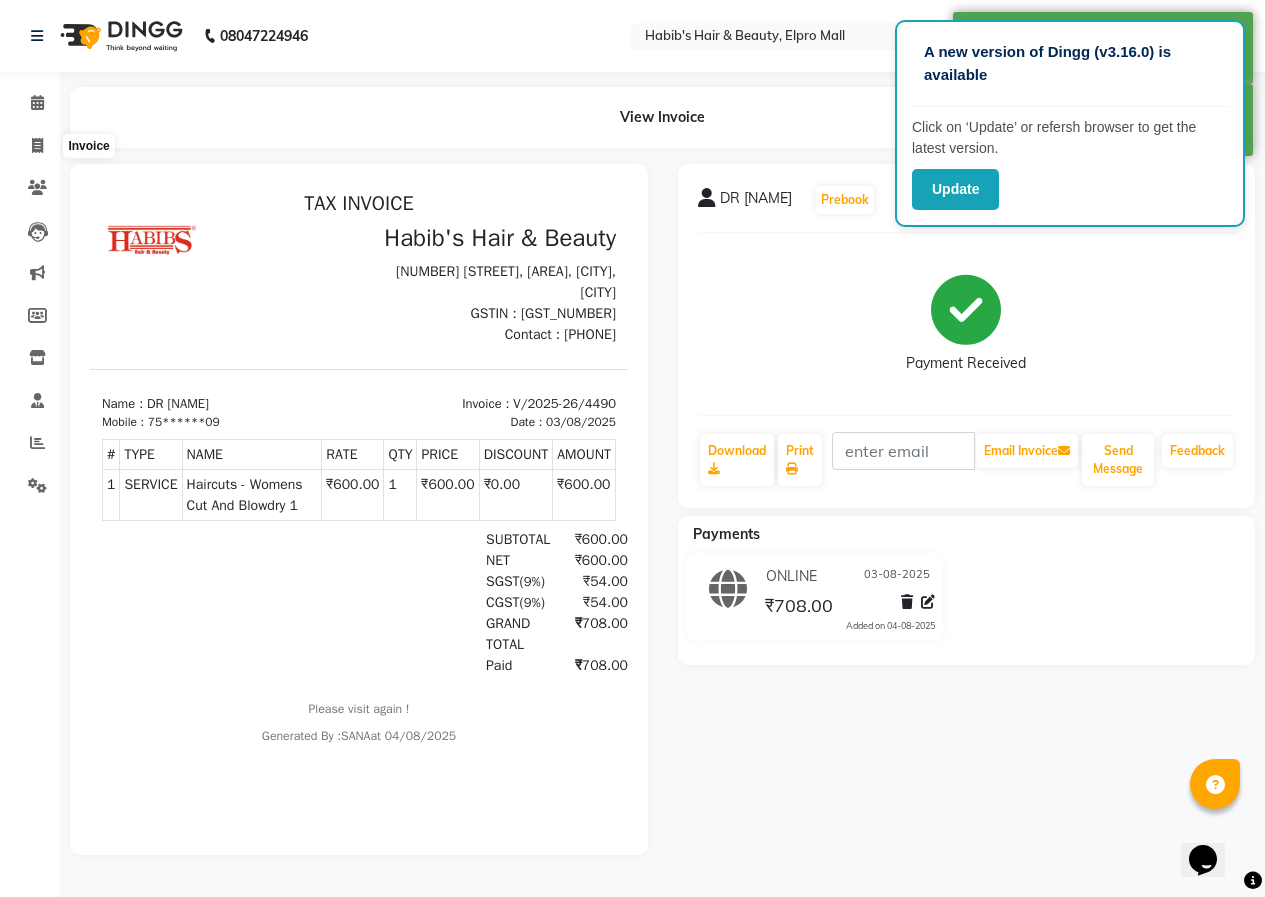select on "service" 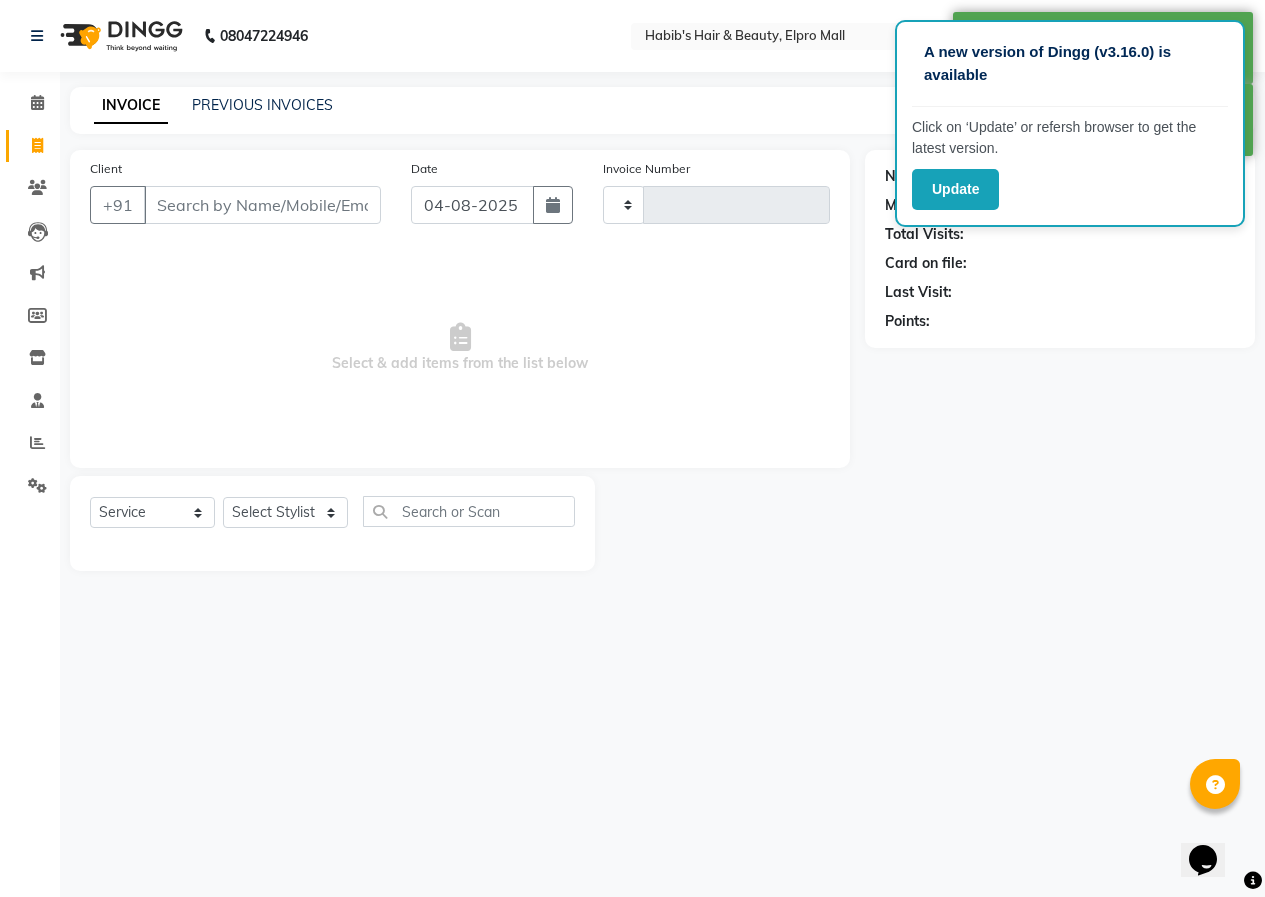 type on "4491" 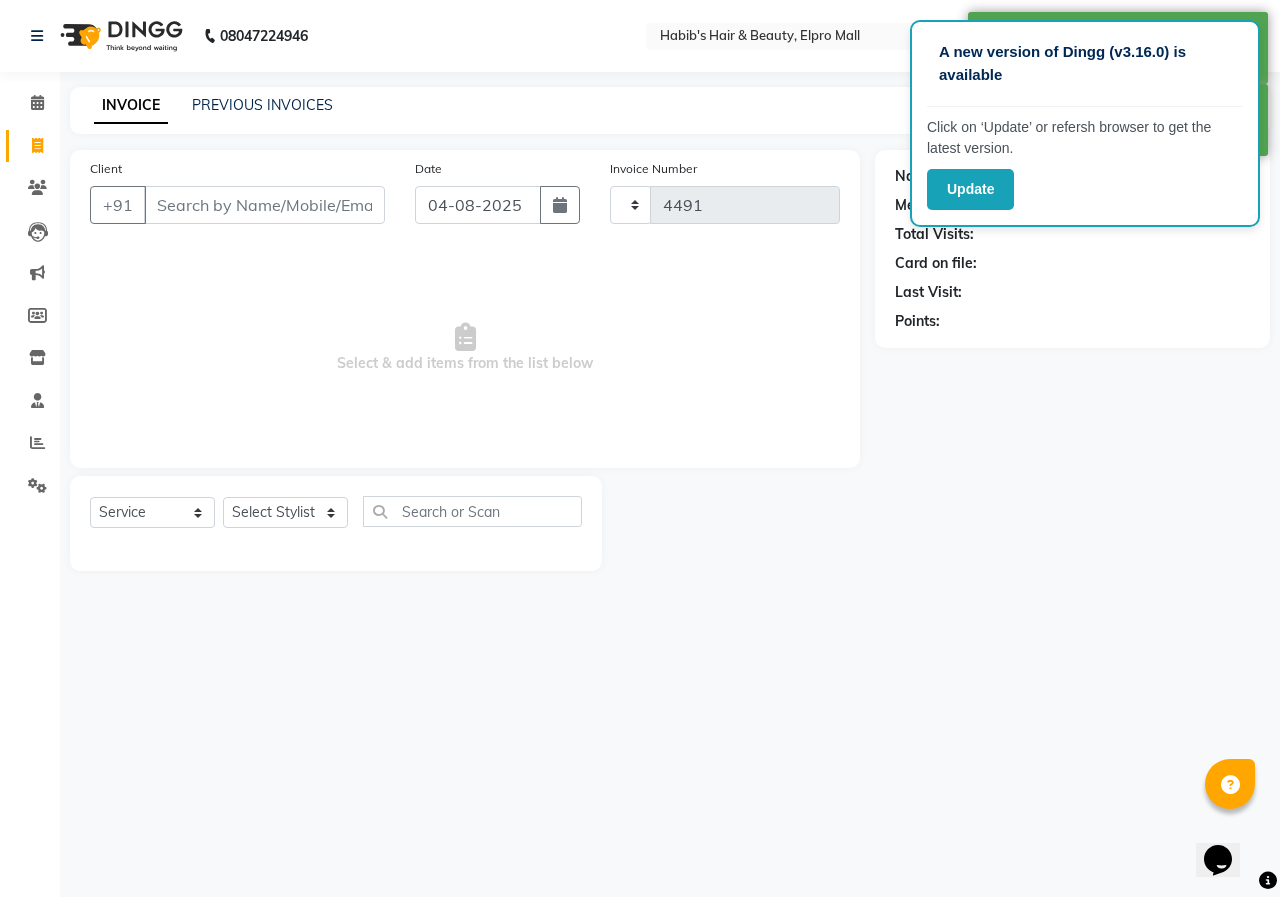 select on "3952" 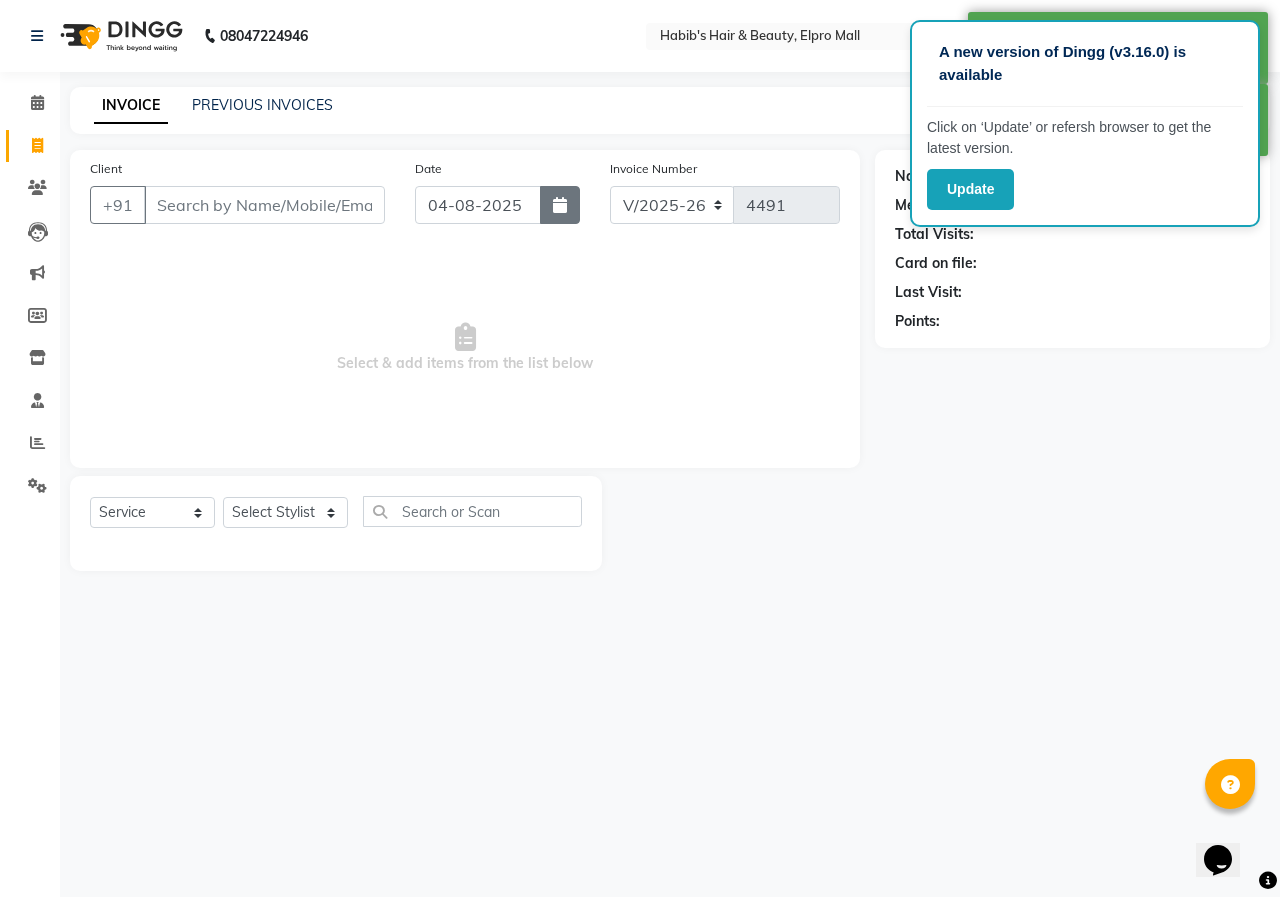 drag, startPoint x: 551, startPoint y: 202, endPoint x: 551, endPoint y: 219, distance: 17 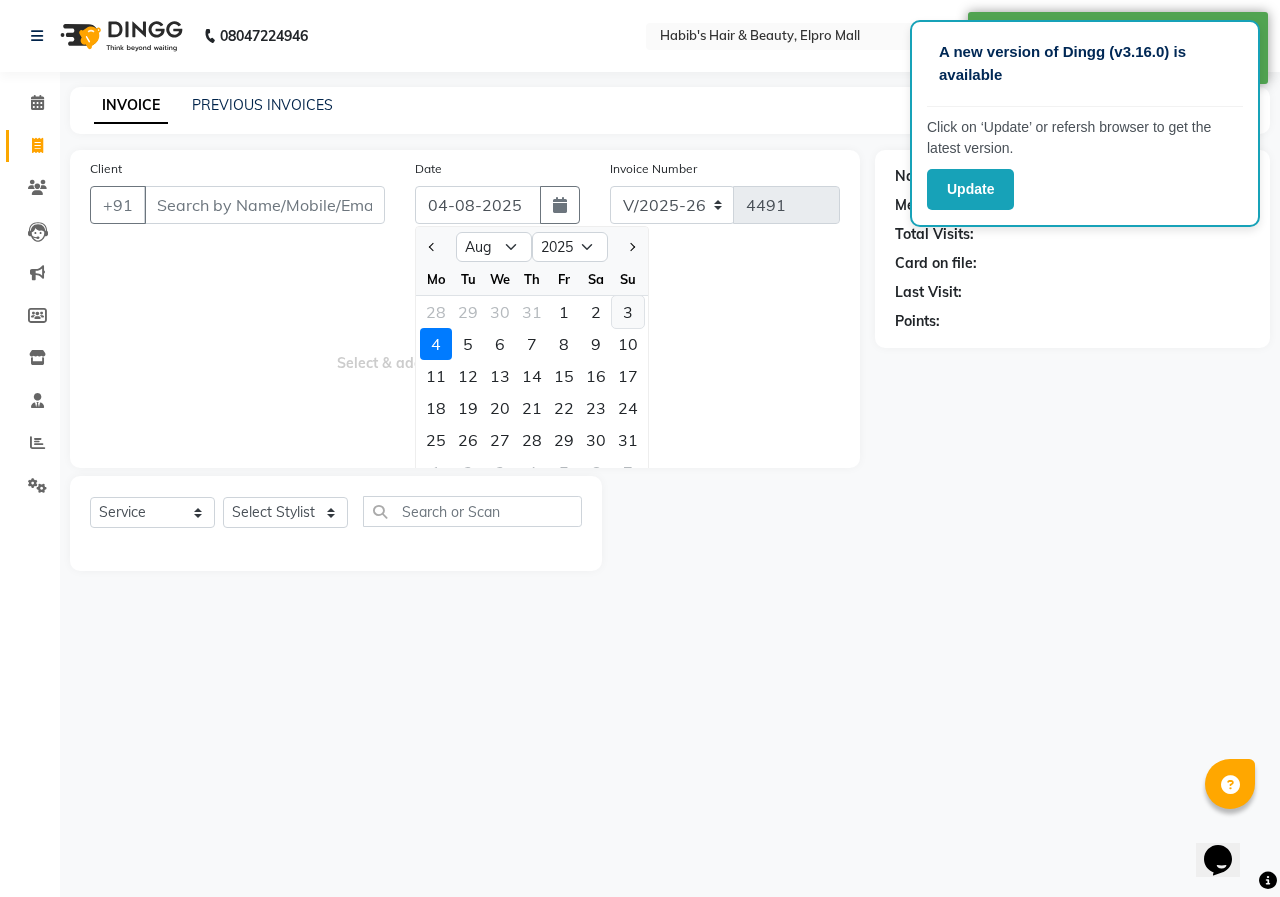 click on "3" 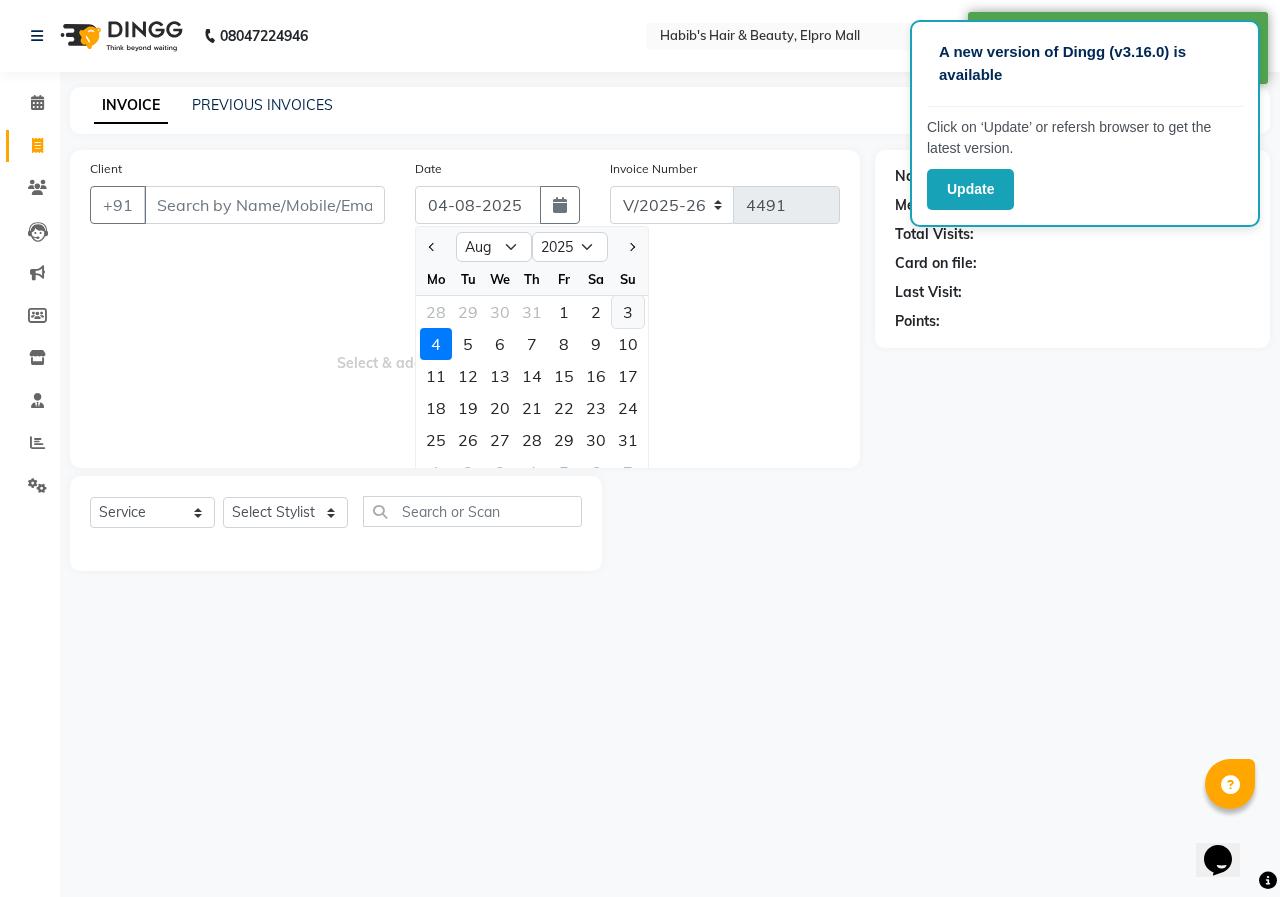type on "03-08-2025" 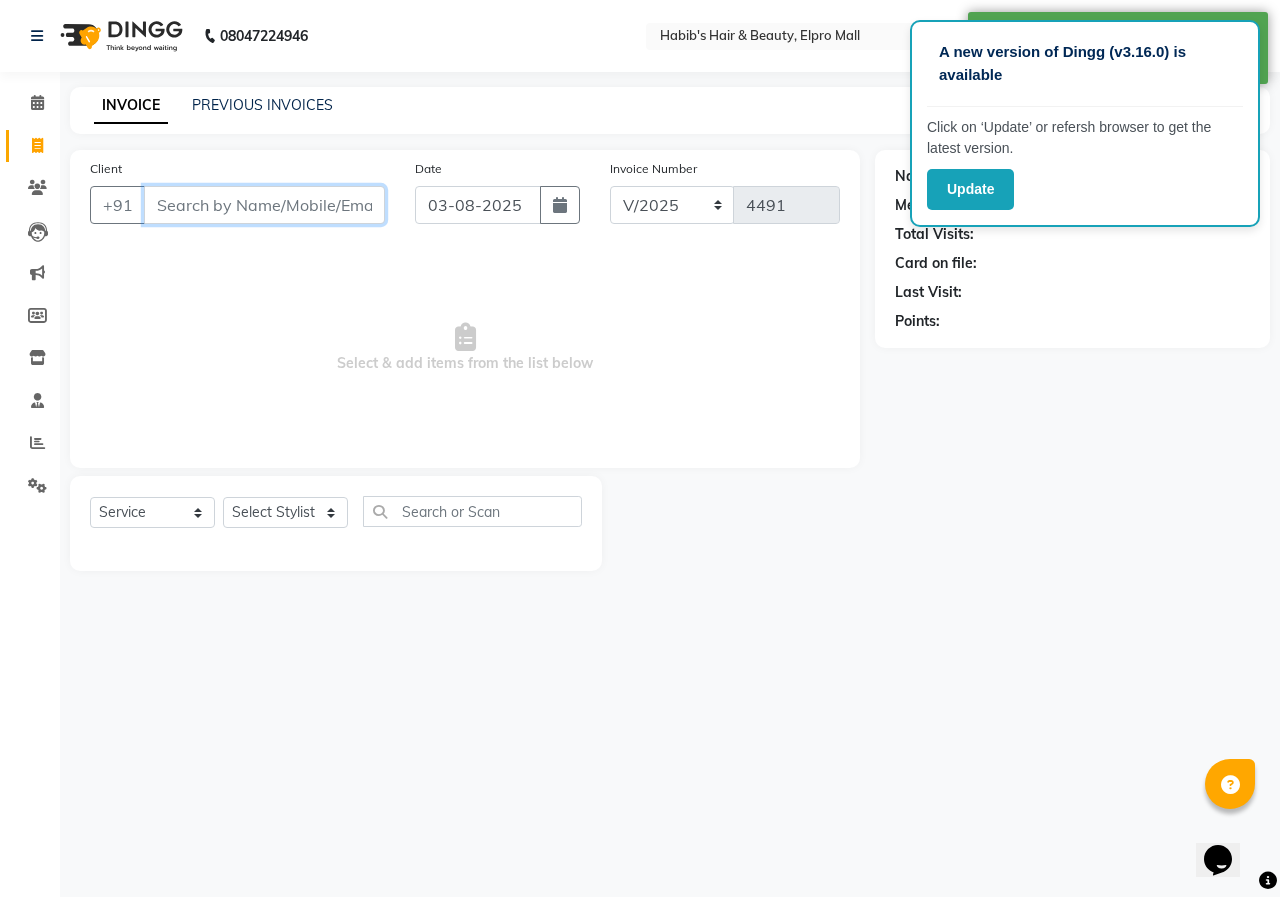 click on "Client" at bounding box center [264, 205] 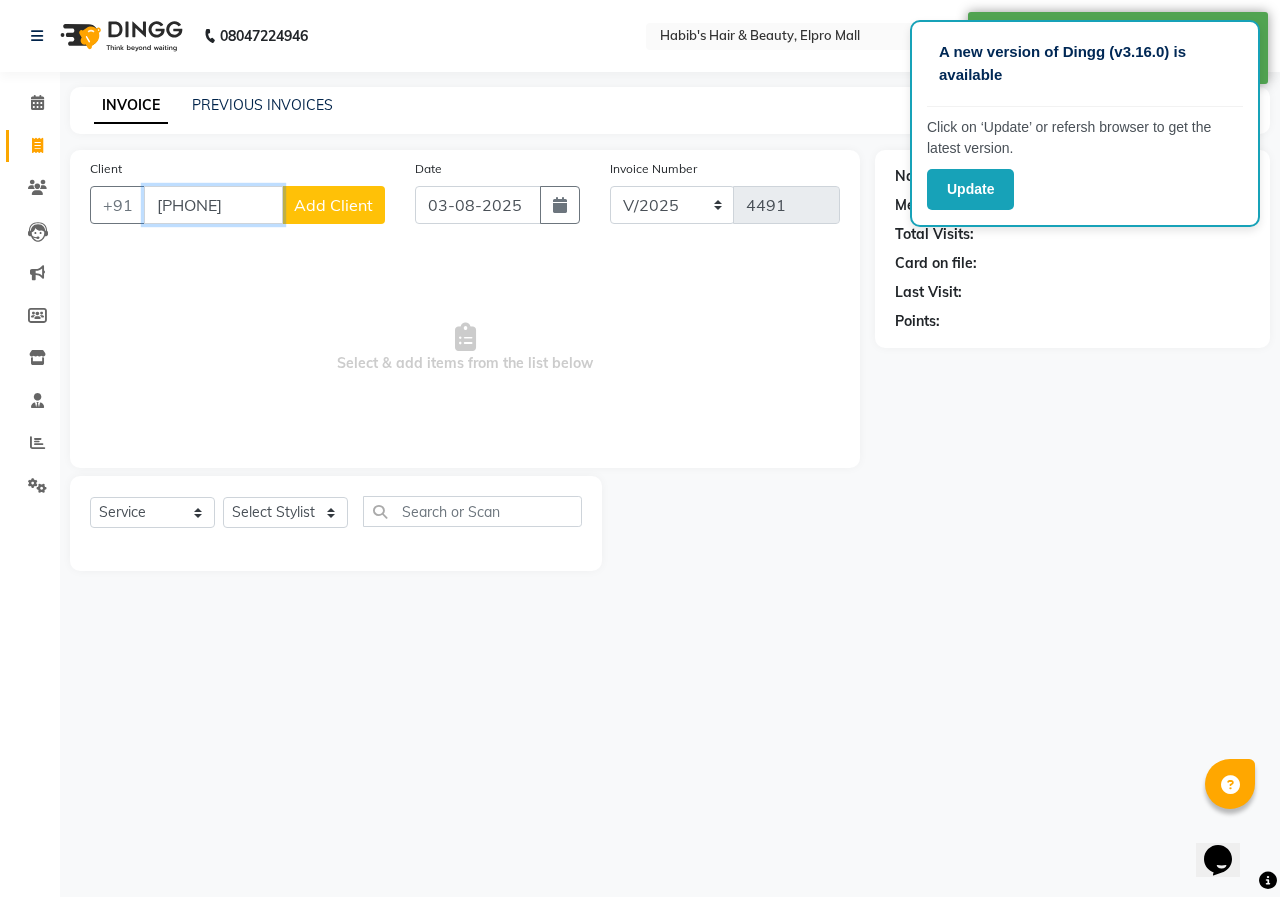 type on "[PHONE]" 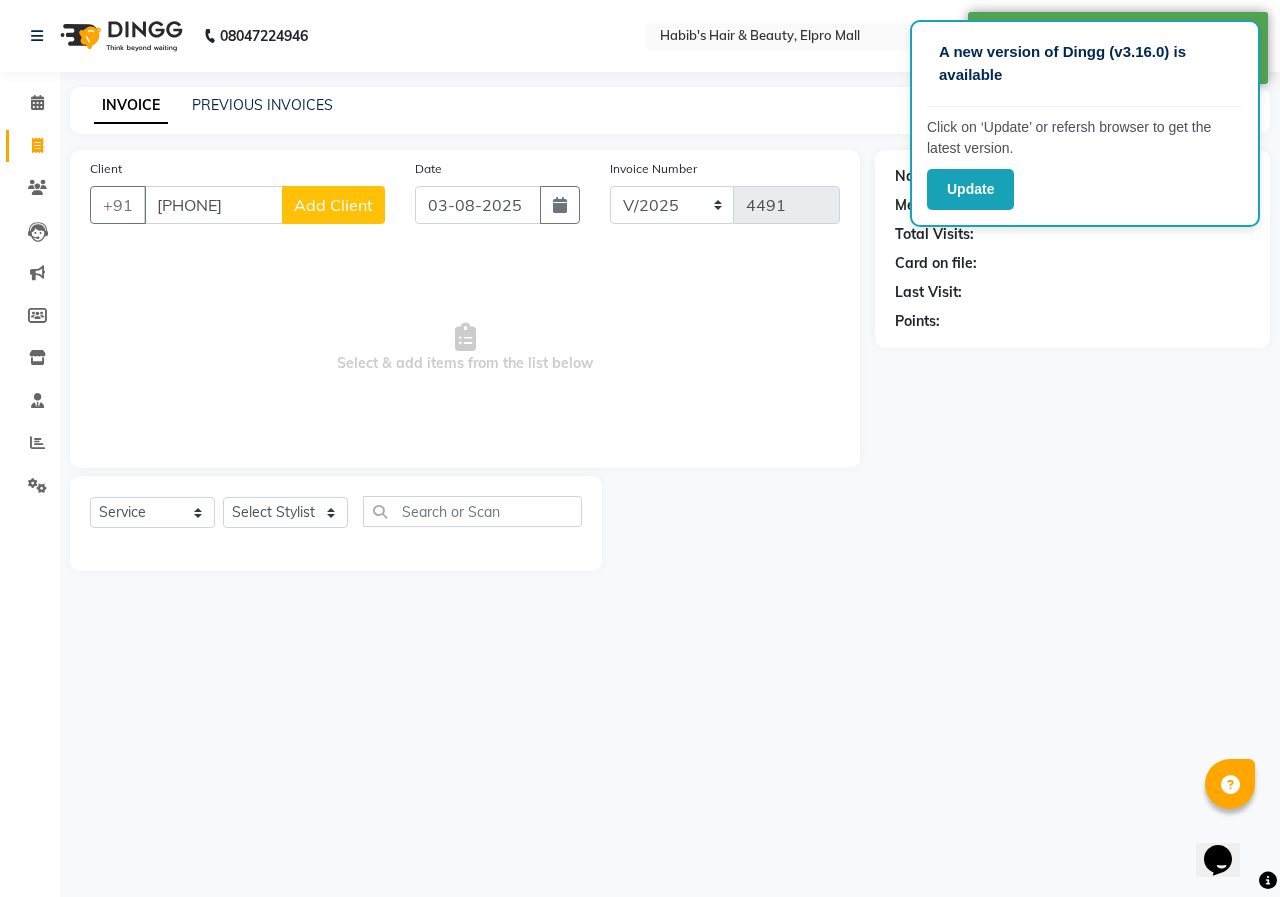 click on "Add Client" 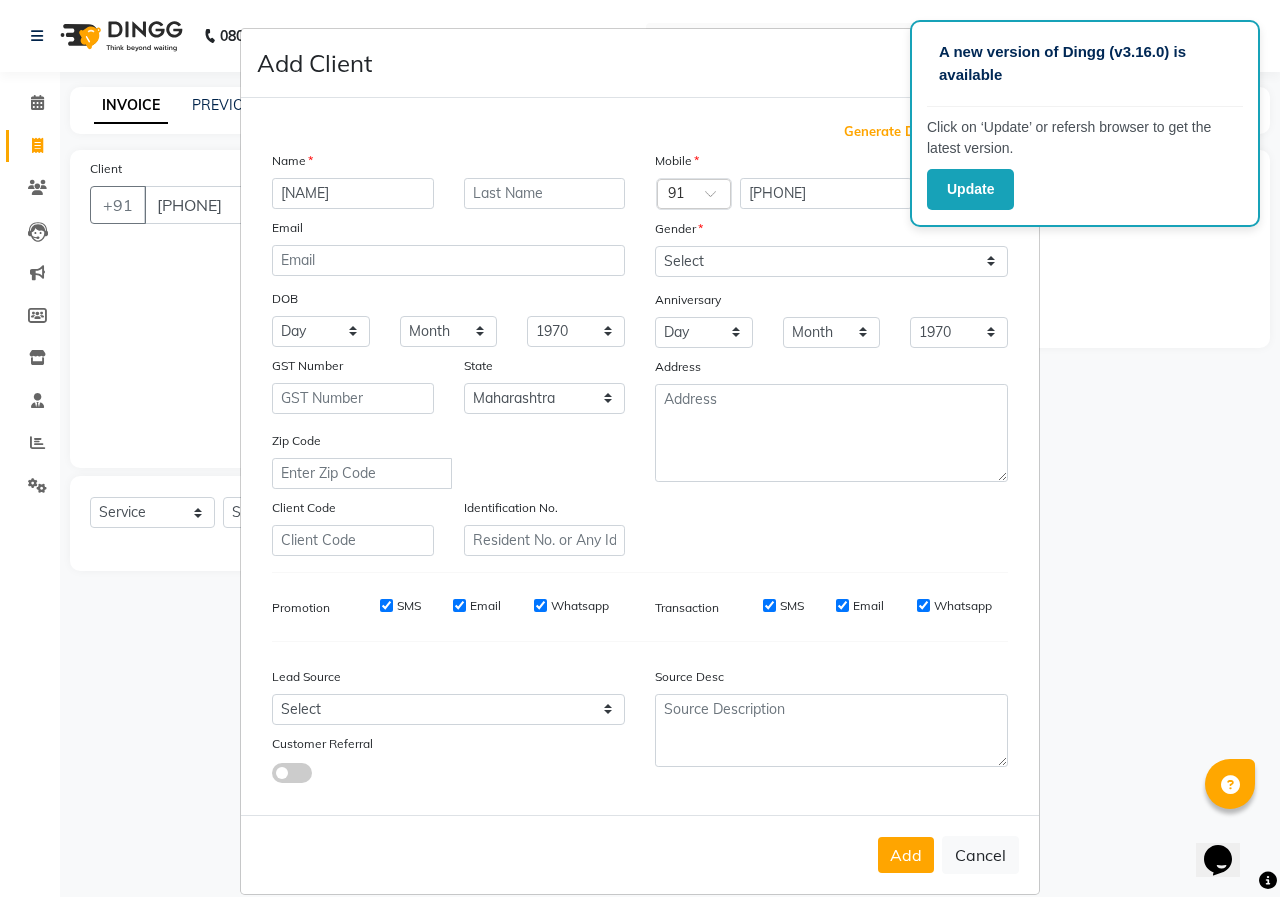type on "[NAME]" 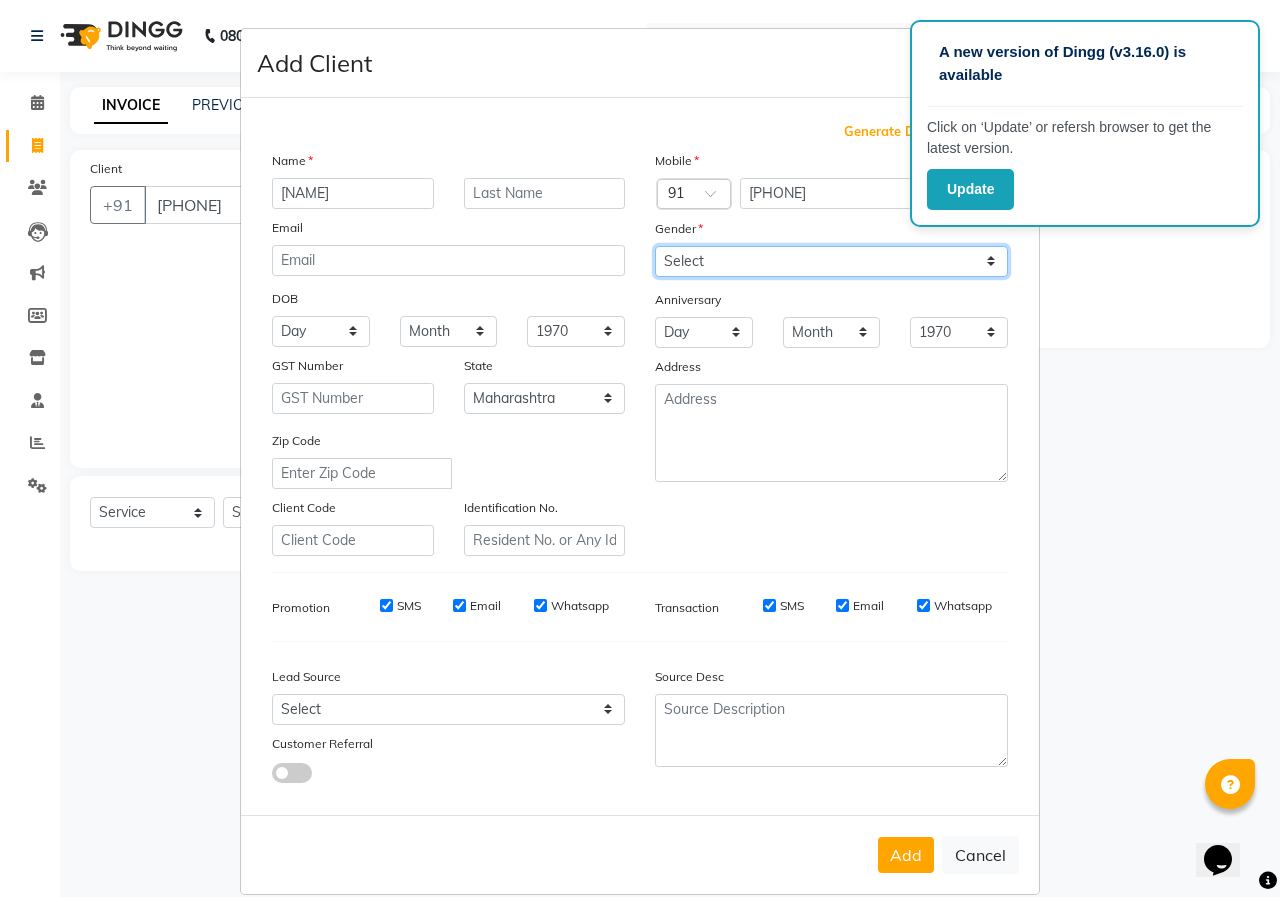 click on "Select Male Female Other Prefer Not To Say" at bounding box center [831, 261] 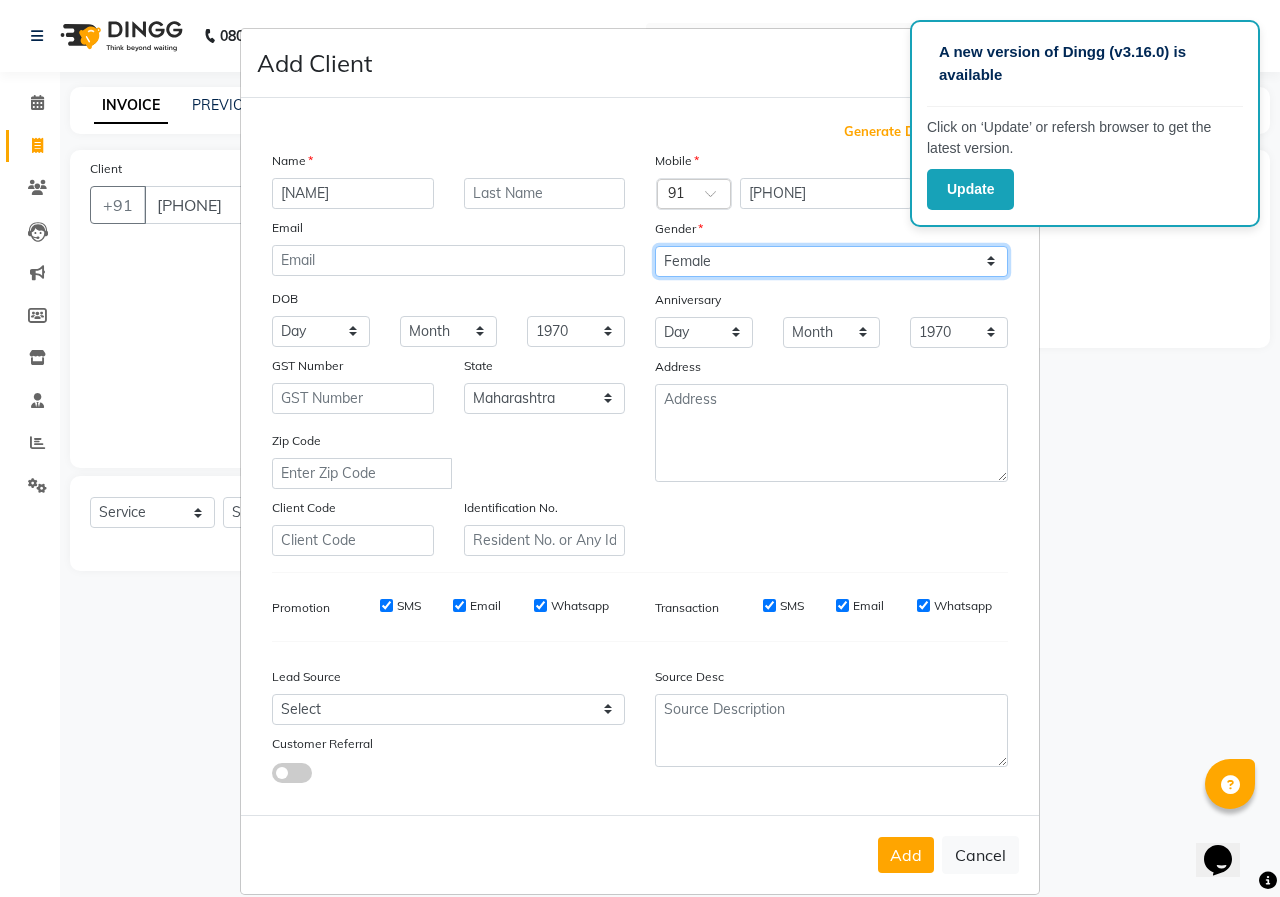 click on "Select Male Female Other Prefer Not To Say" at bounding box center (831, 261) 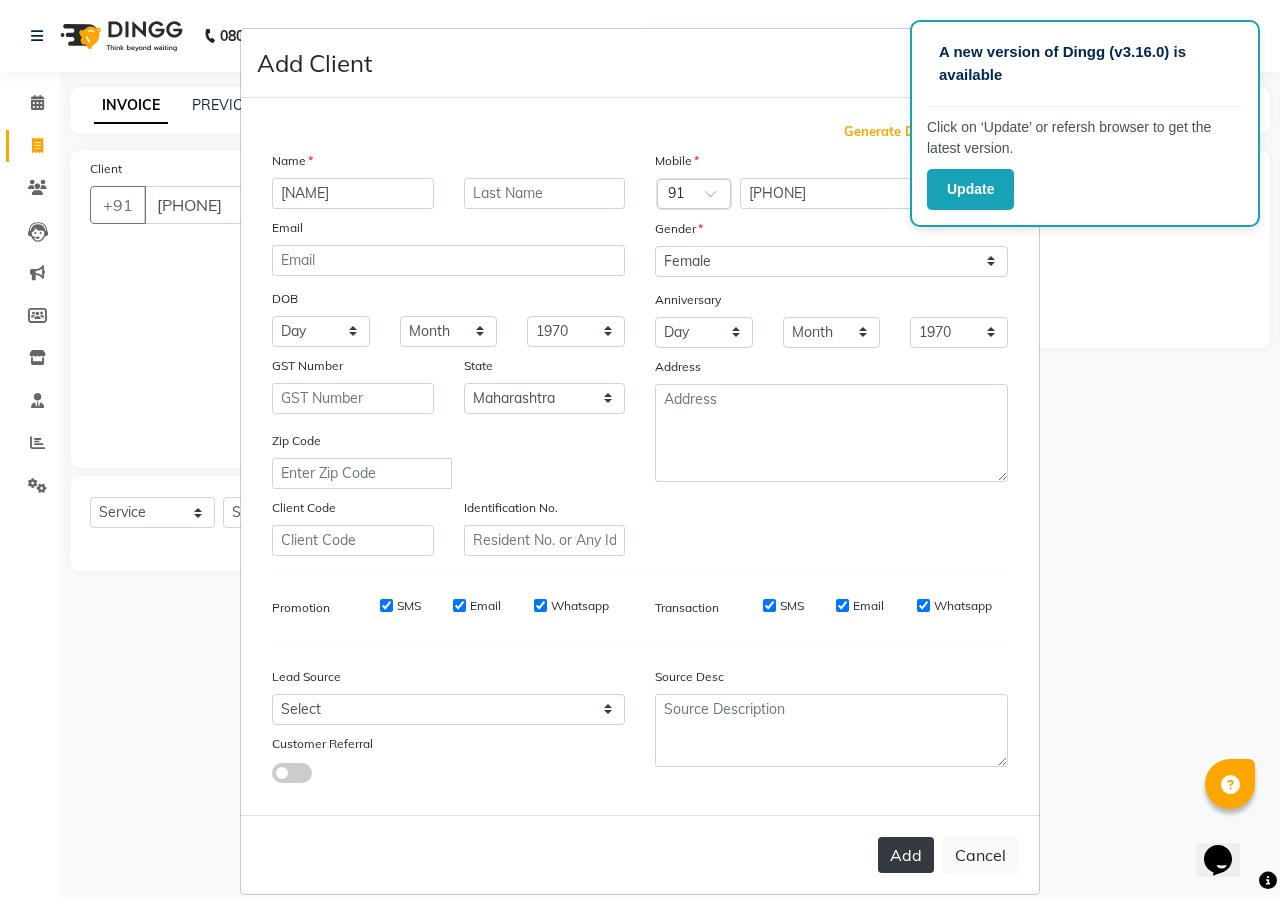 click on "Add" at bounding box center (906, 855) 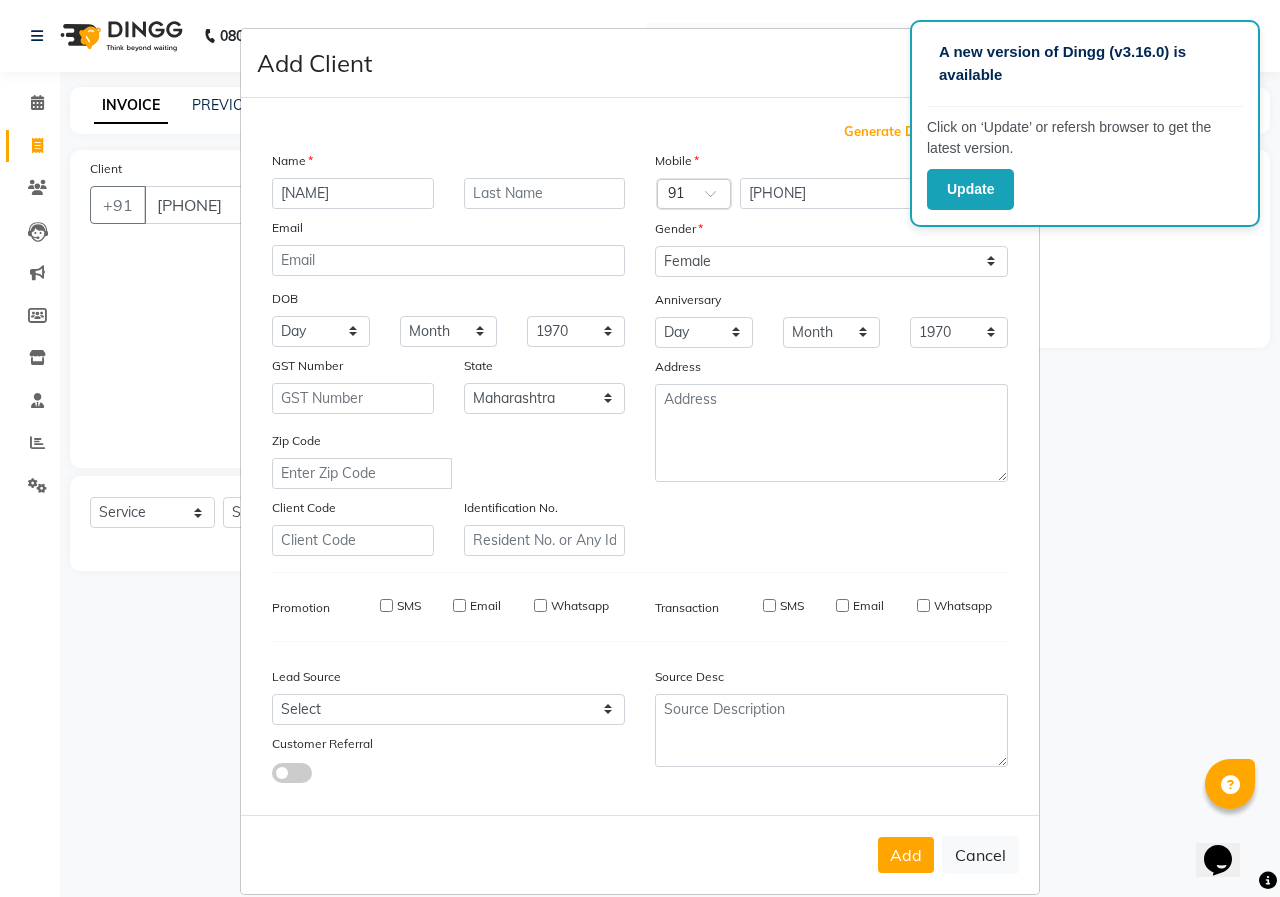 type on "96******16" 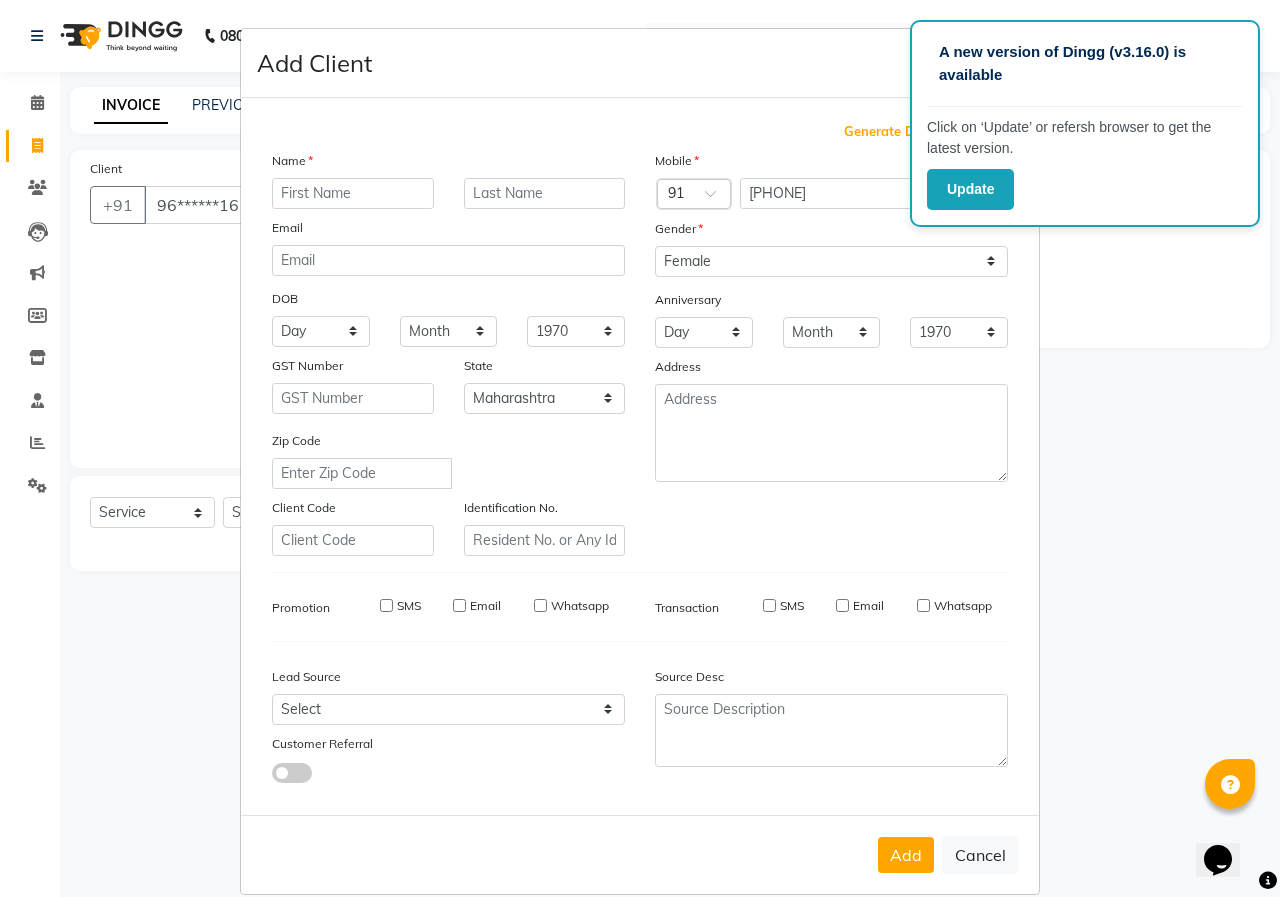 select 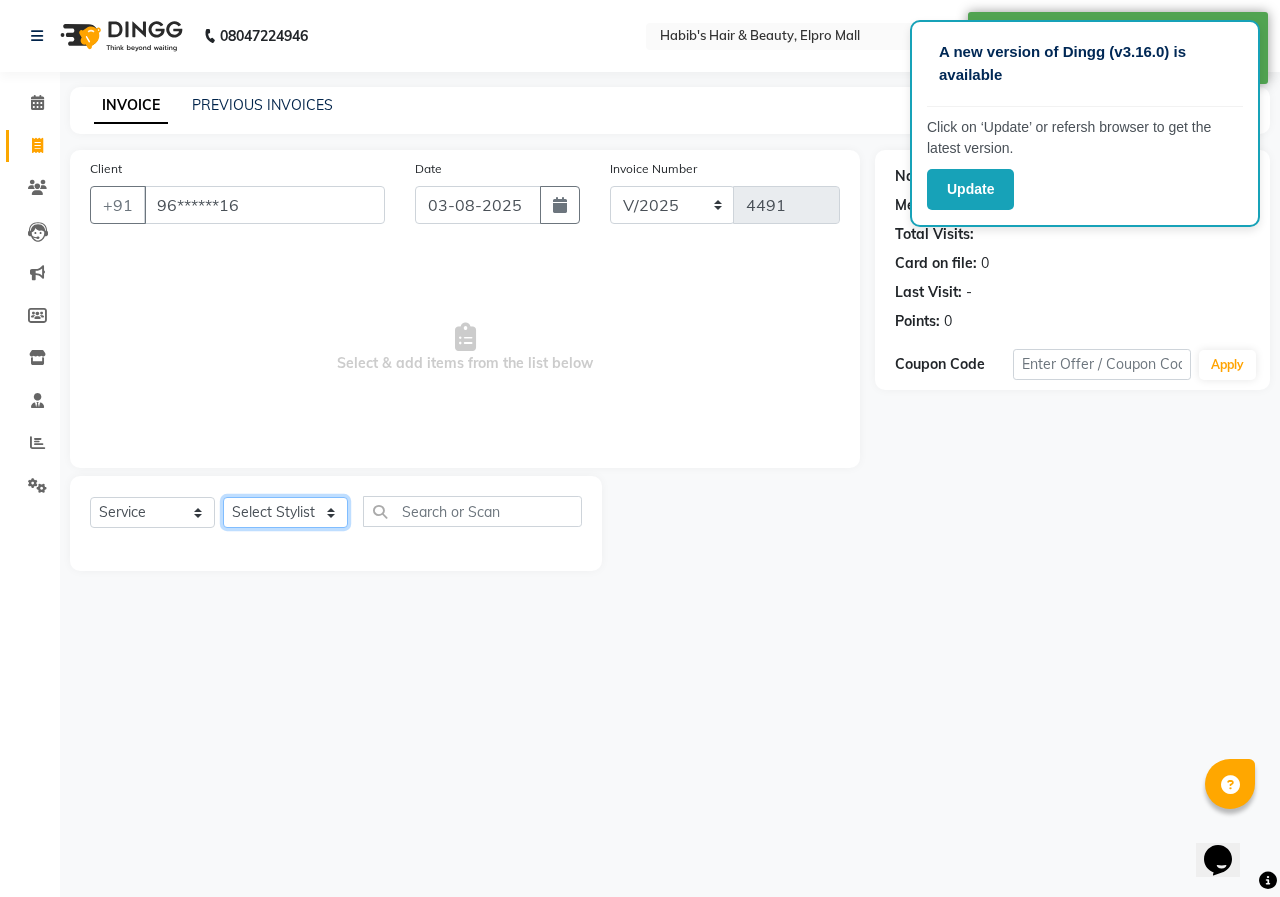 click on "Select Stylist ANUSHKA GAURI GUDDU Keshav Maushi Mhaske  priya  Rahul Ravi  Roshan Sagar SANA Sangam Sanika shabnam SONALI  subhan" 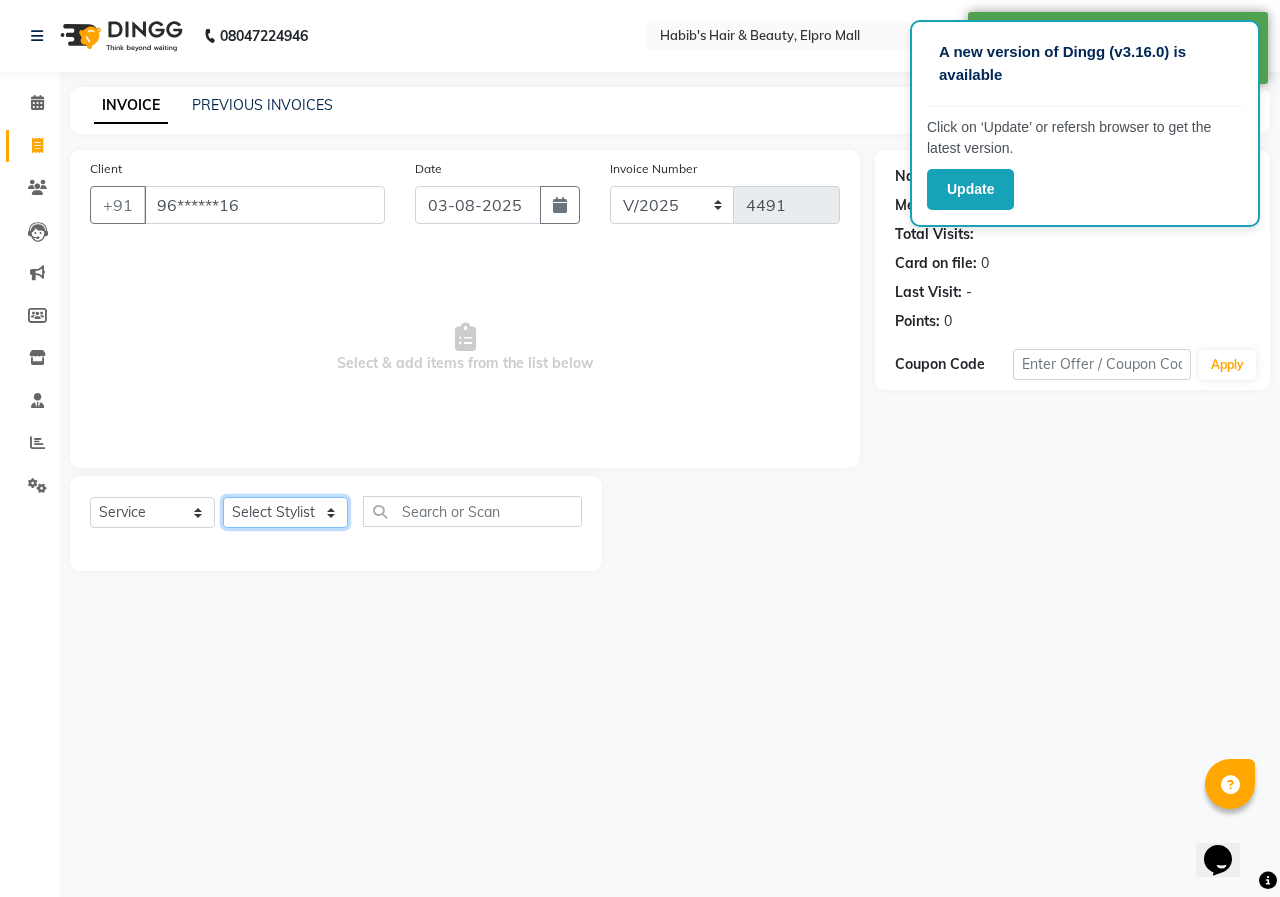 select on "[PHONE]" 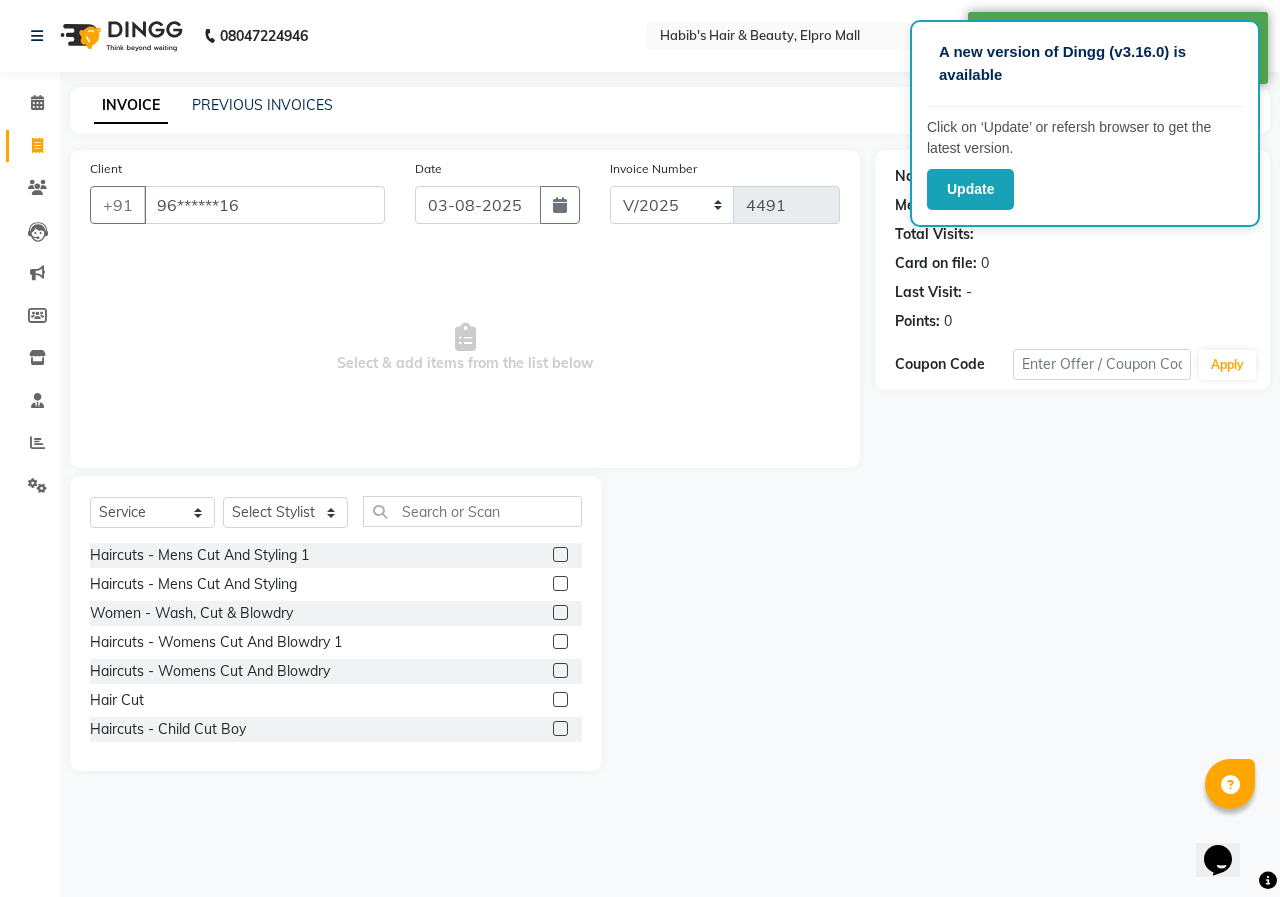 click 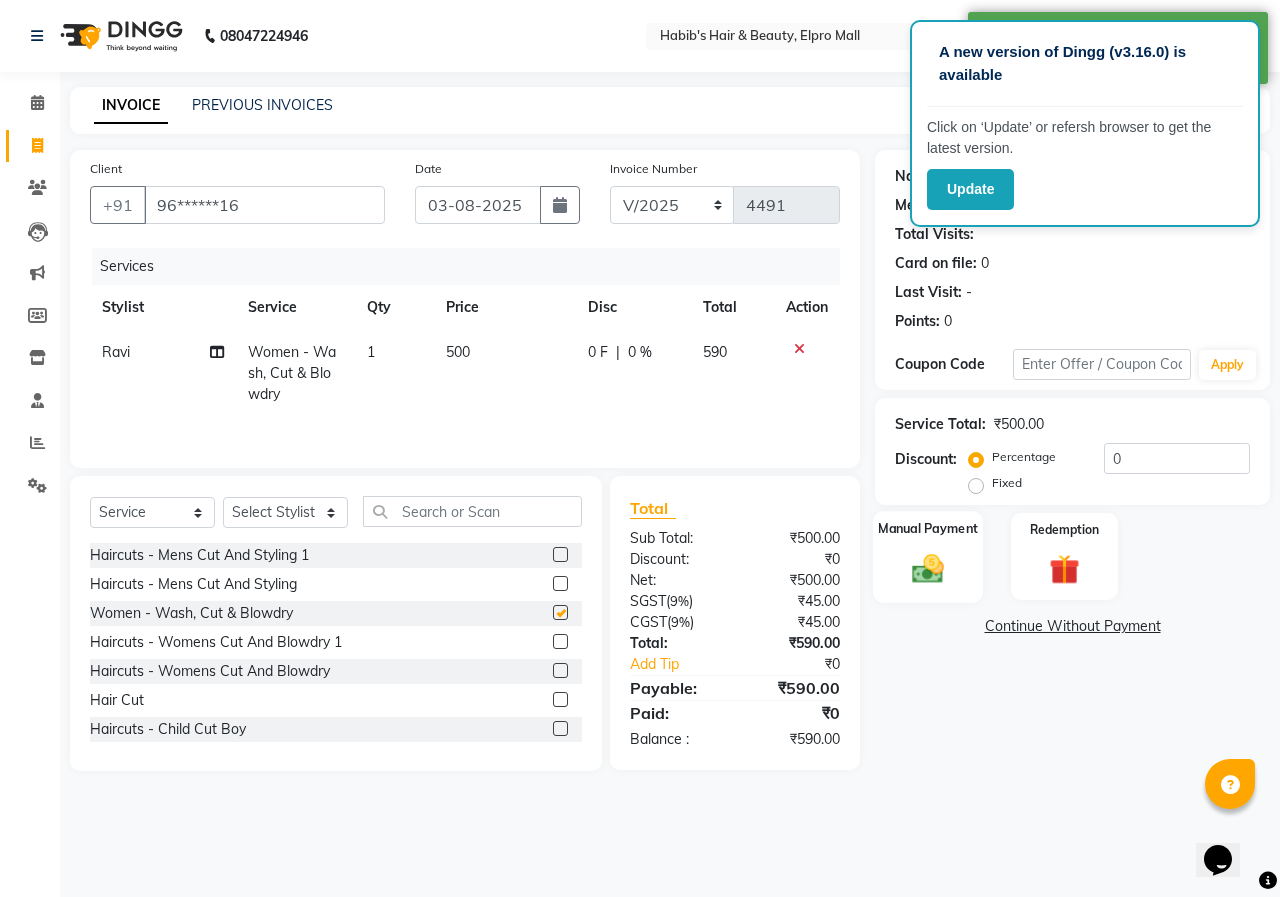 checkbox on "false" 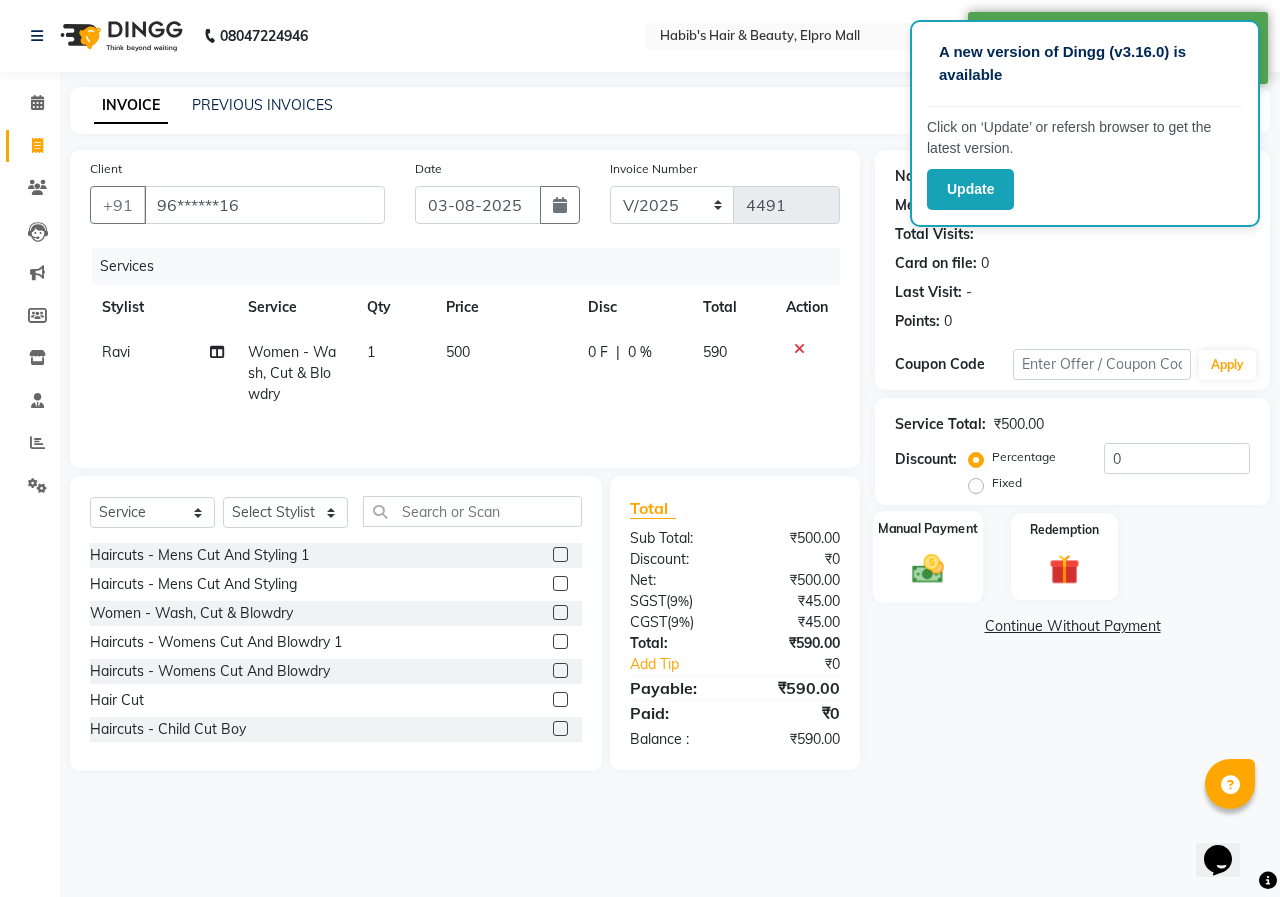 click on "Manual Payment" 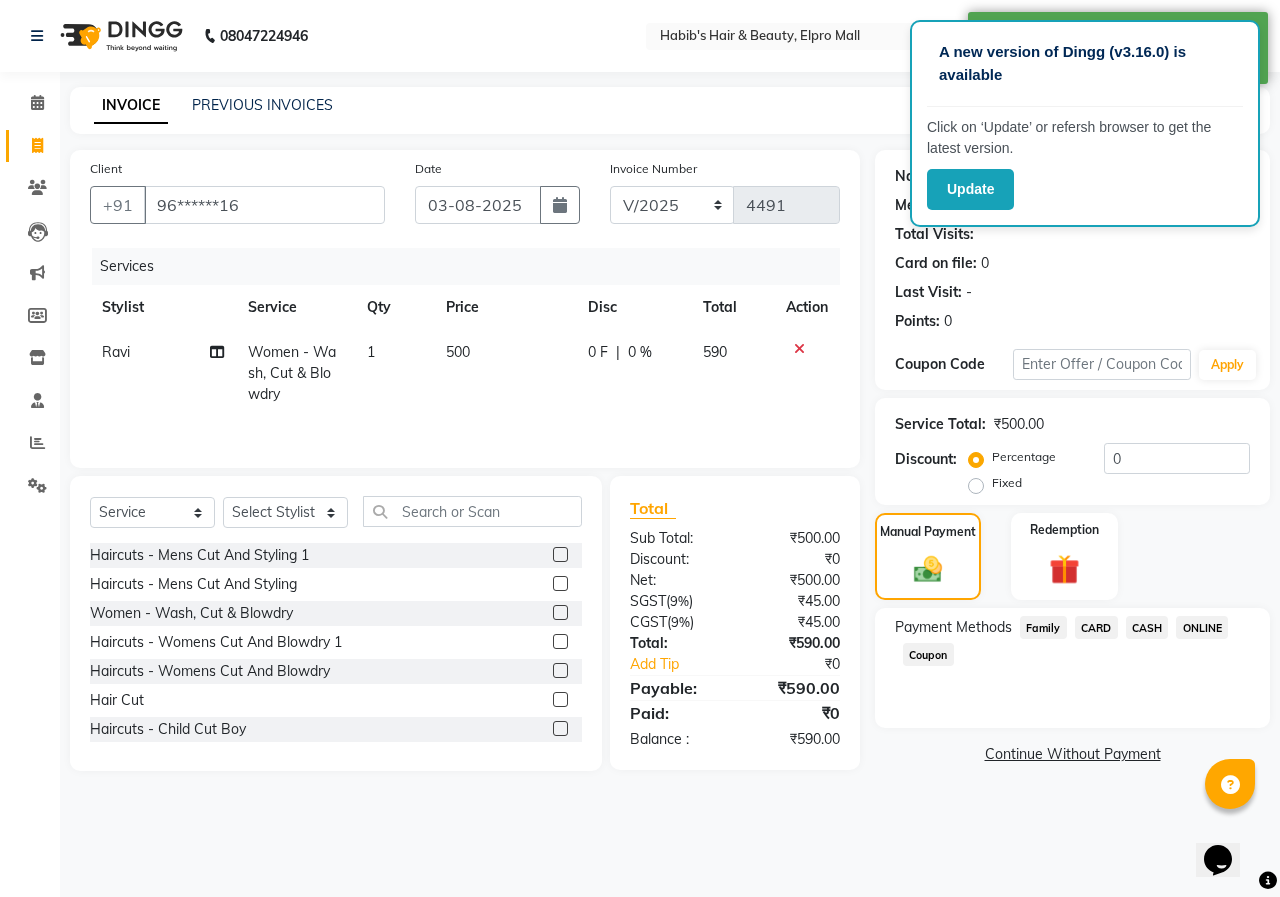 click on "ONLINE" 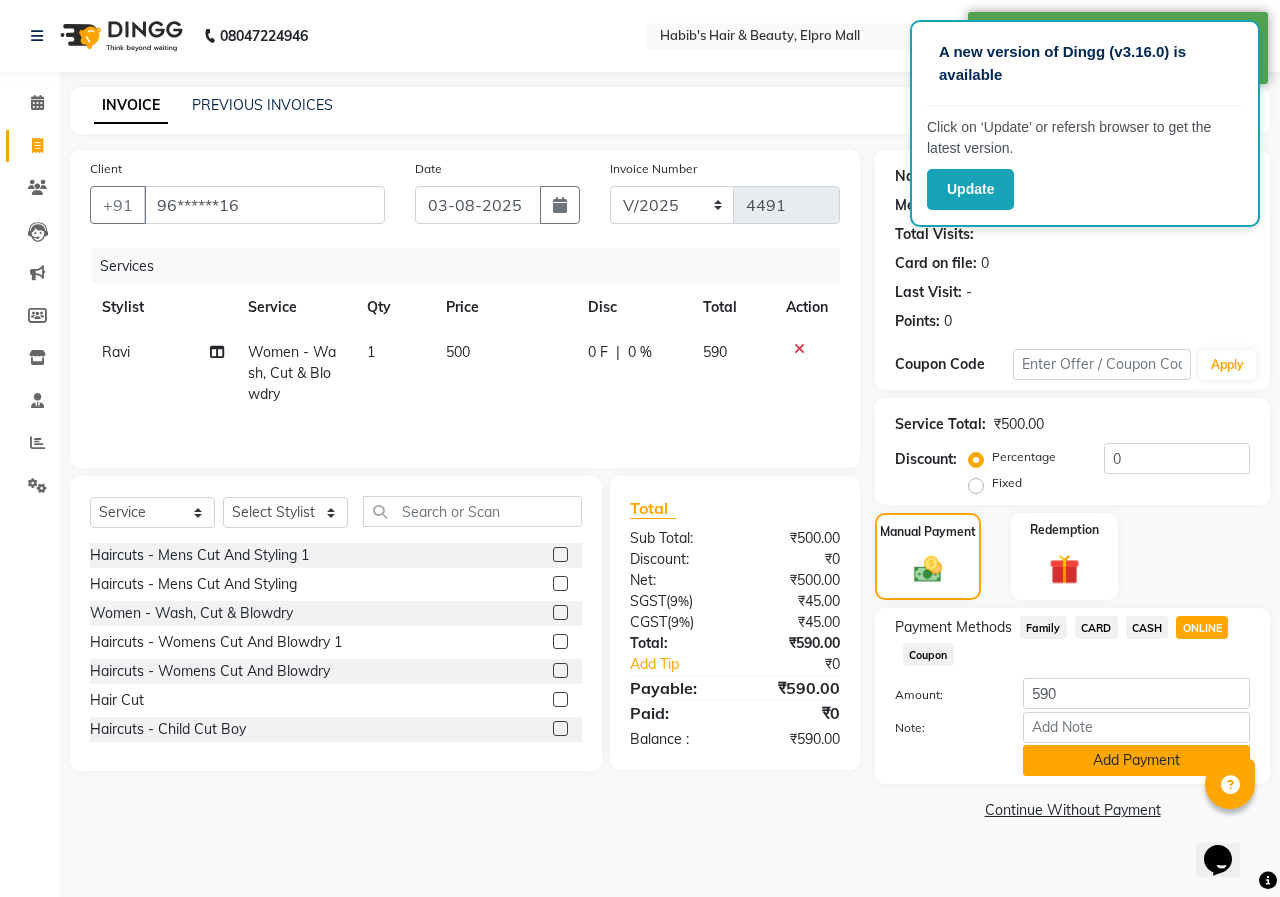 click on "Add Payment" 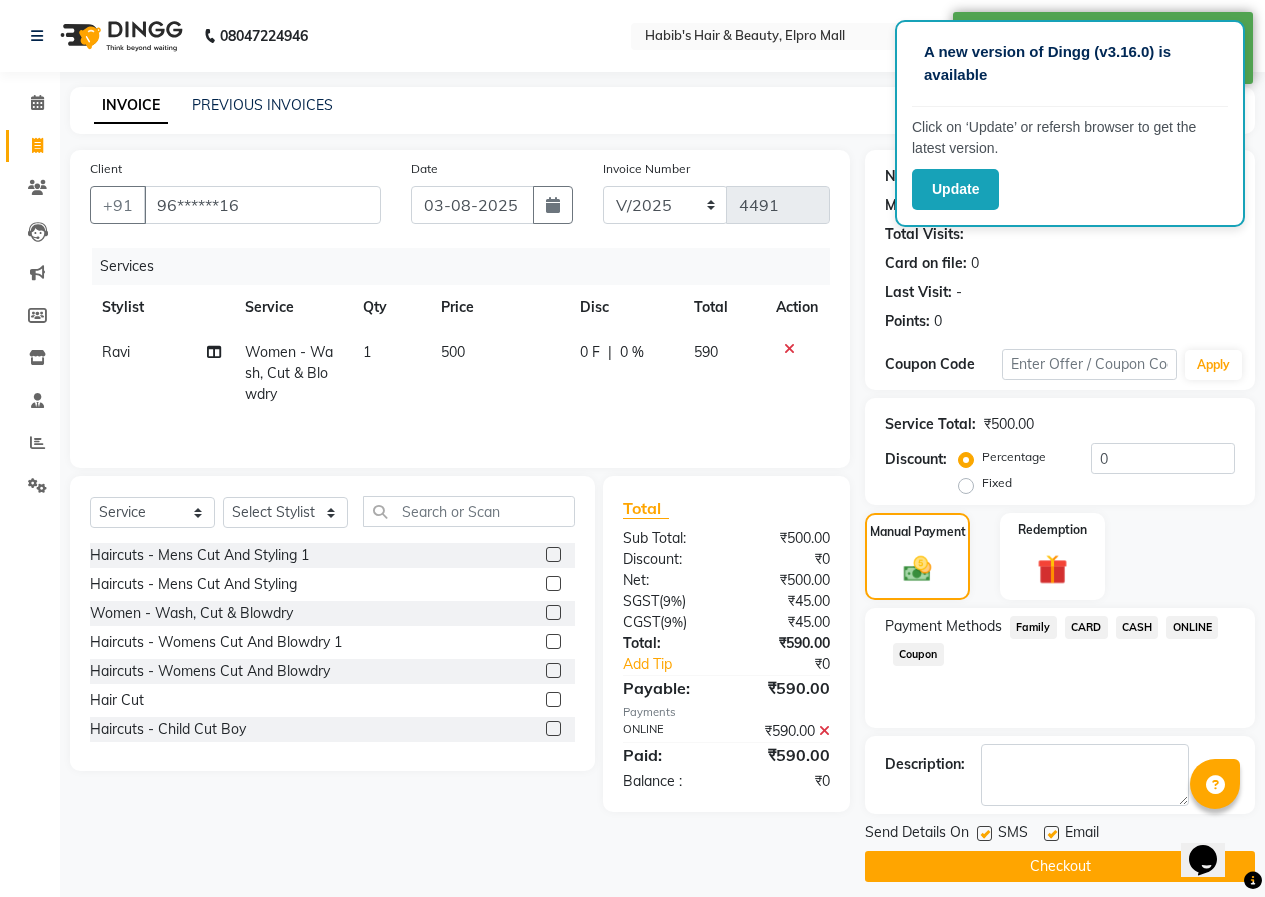 click on "Checkout" 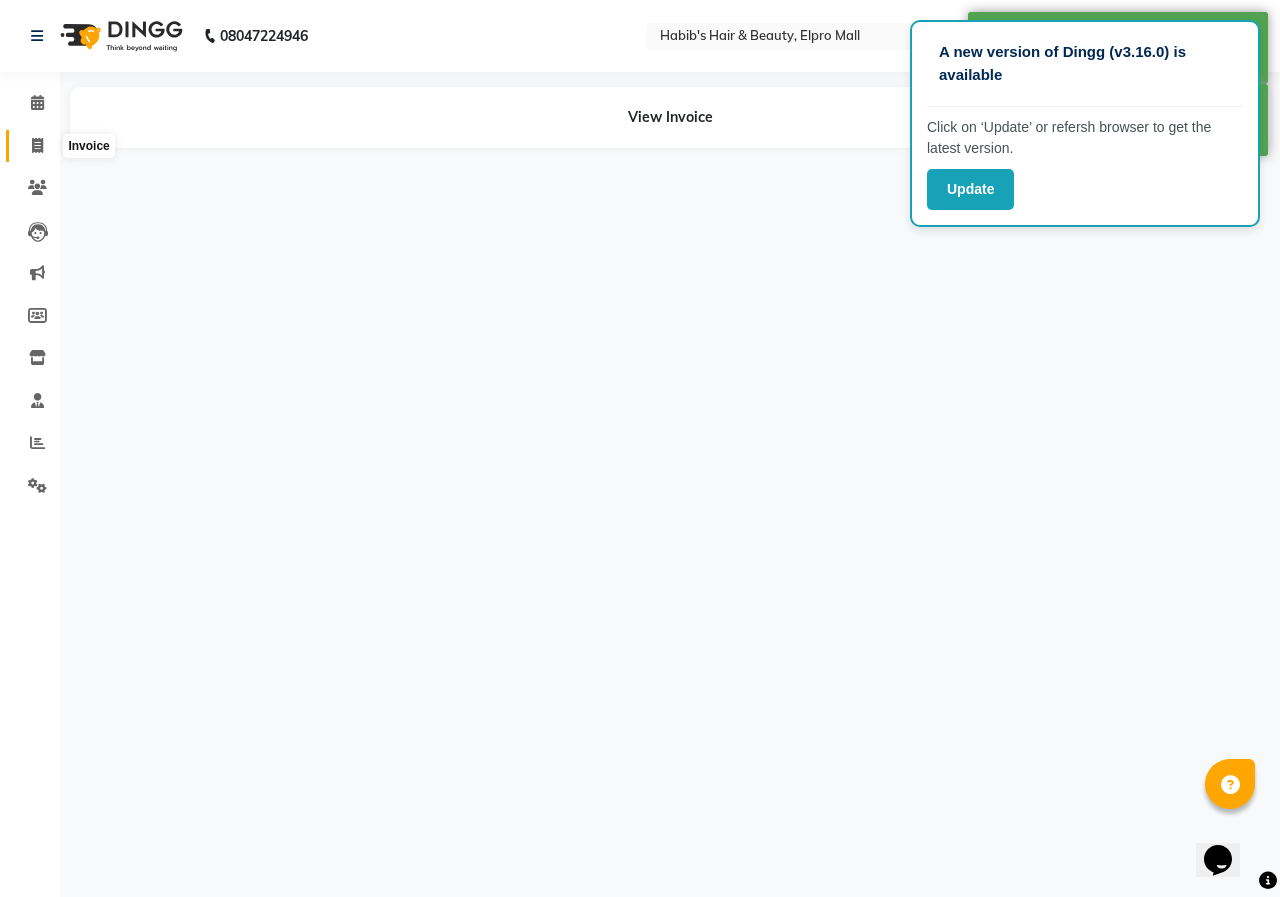 click 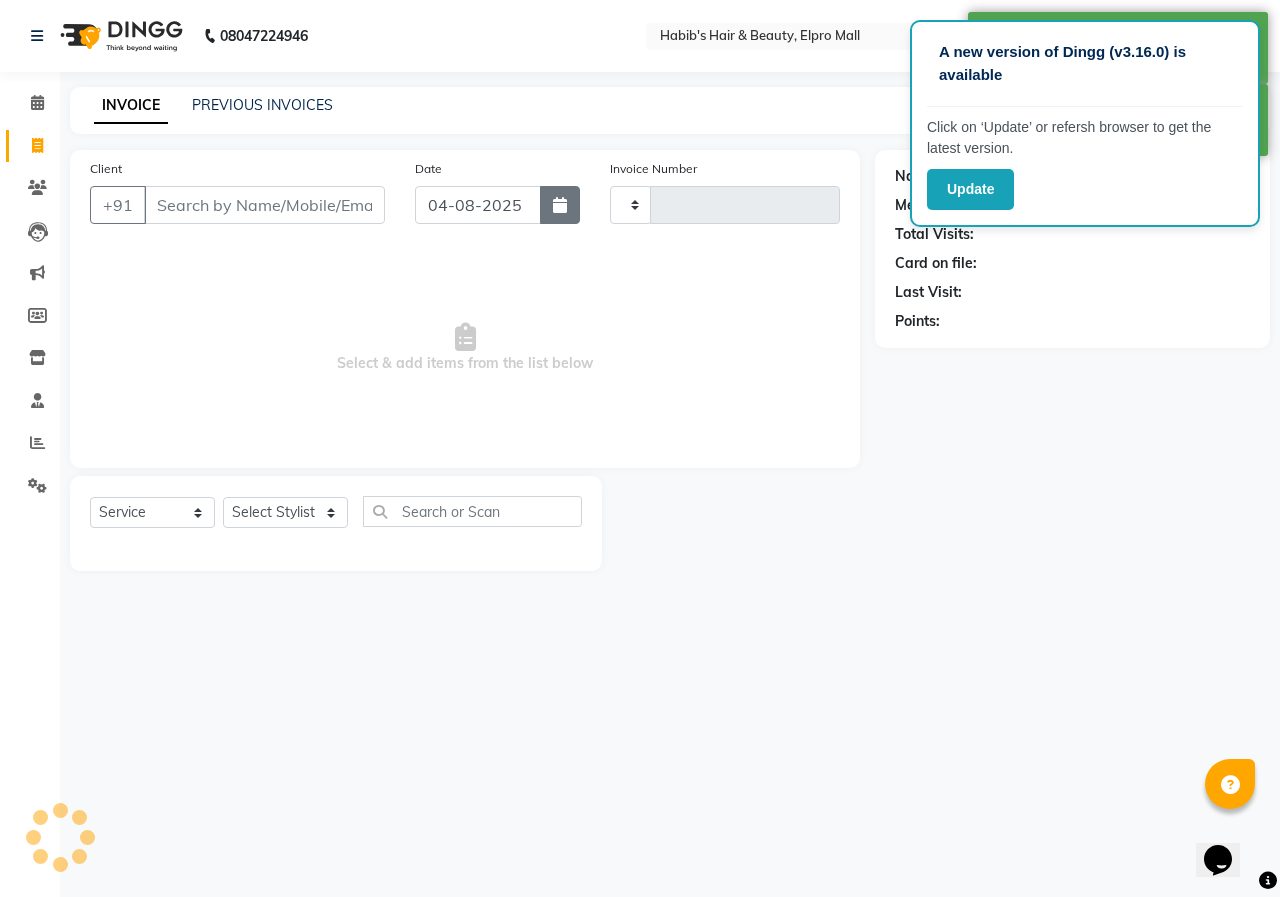 click 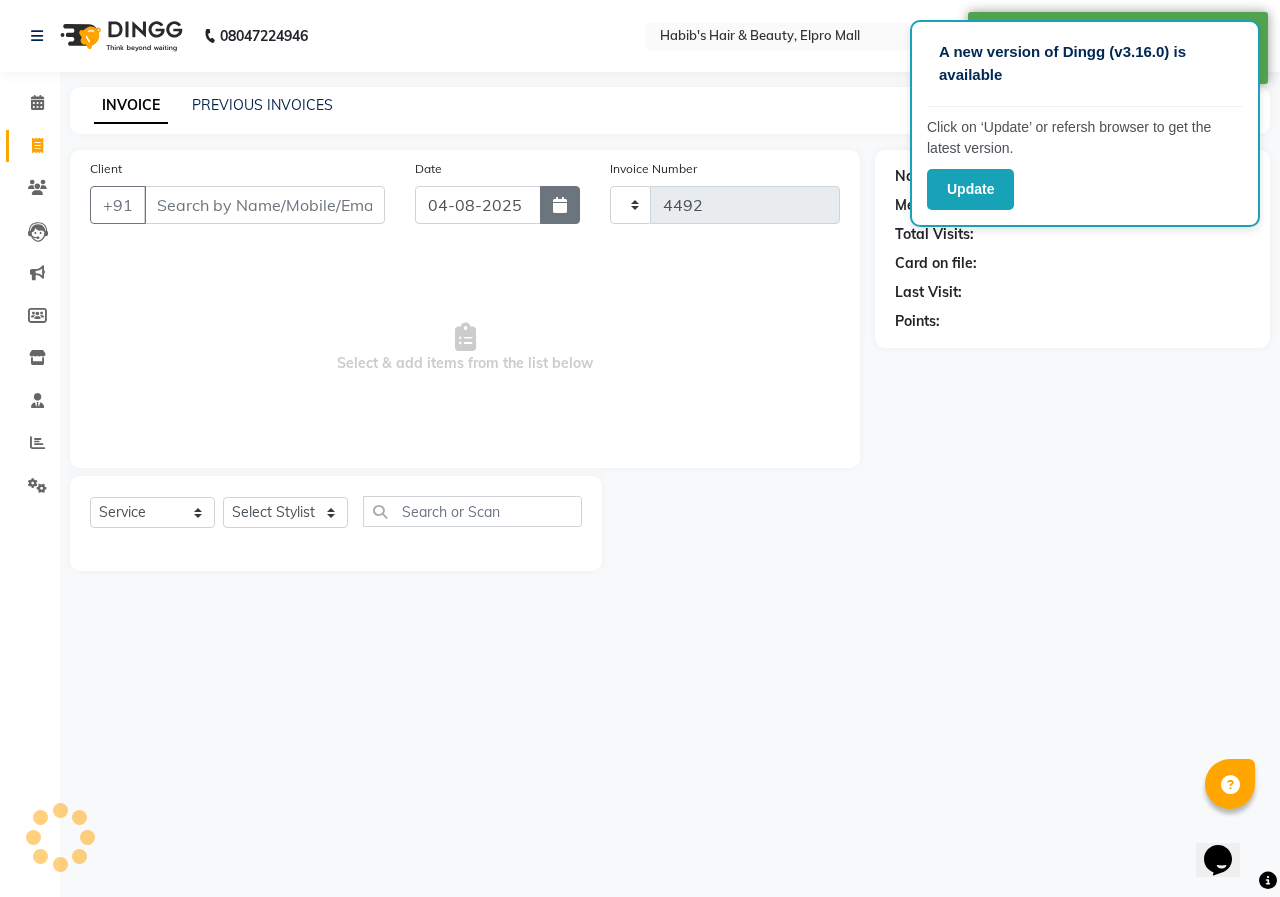select on "3952" 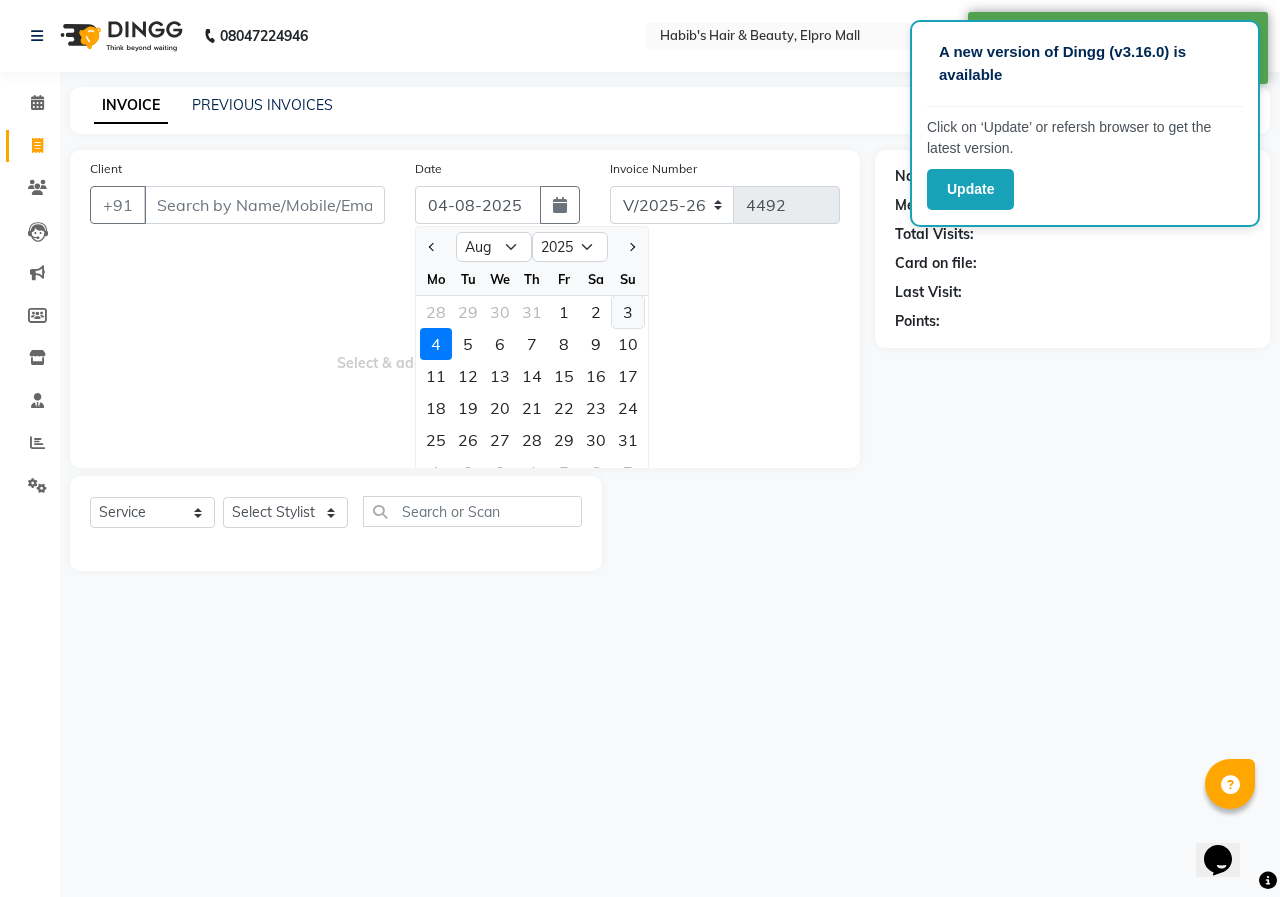 click on "3" 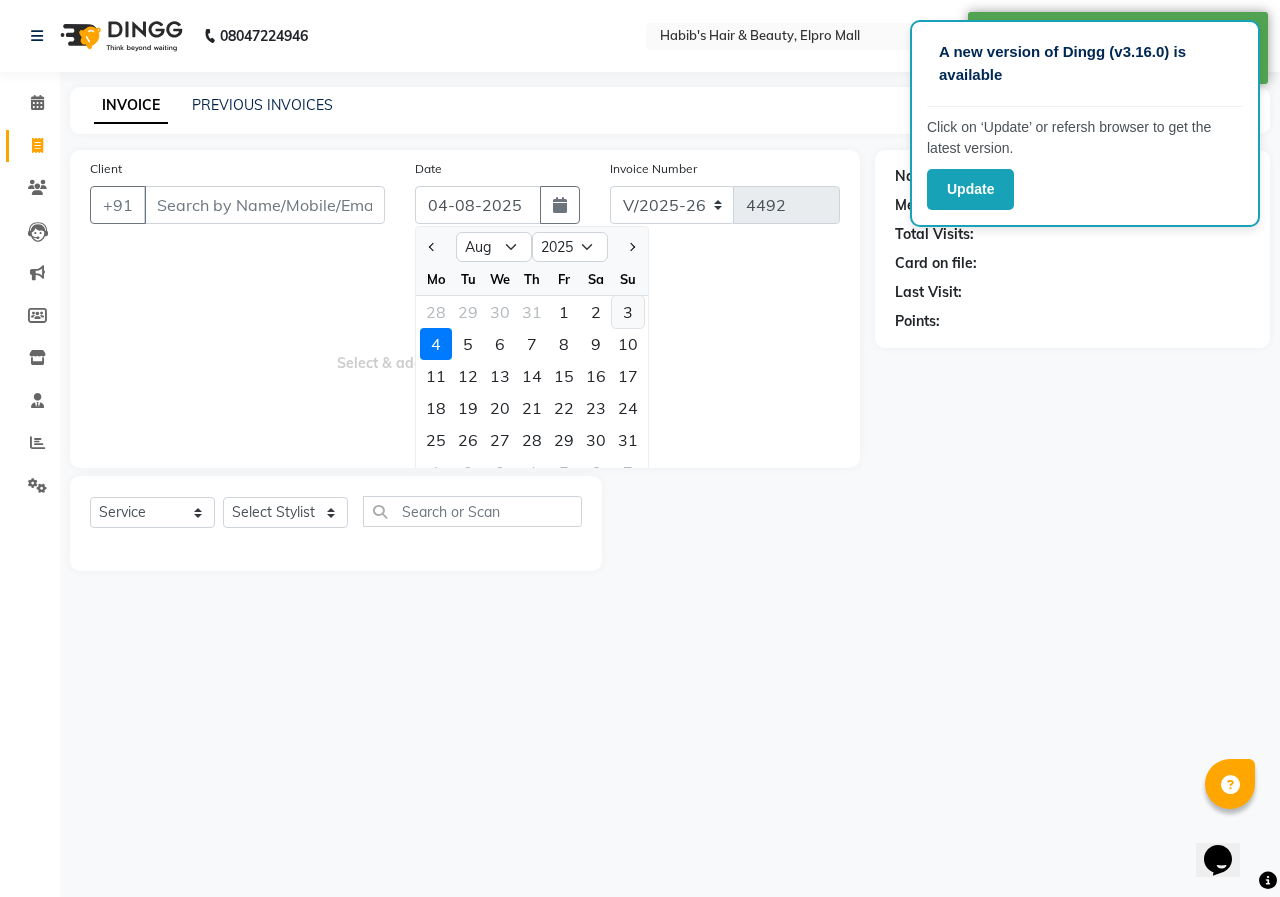 type on "03-08-2025" 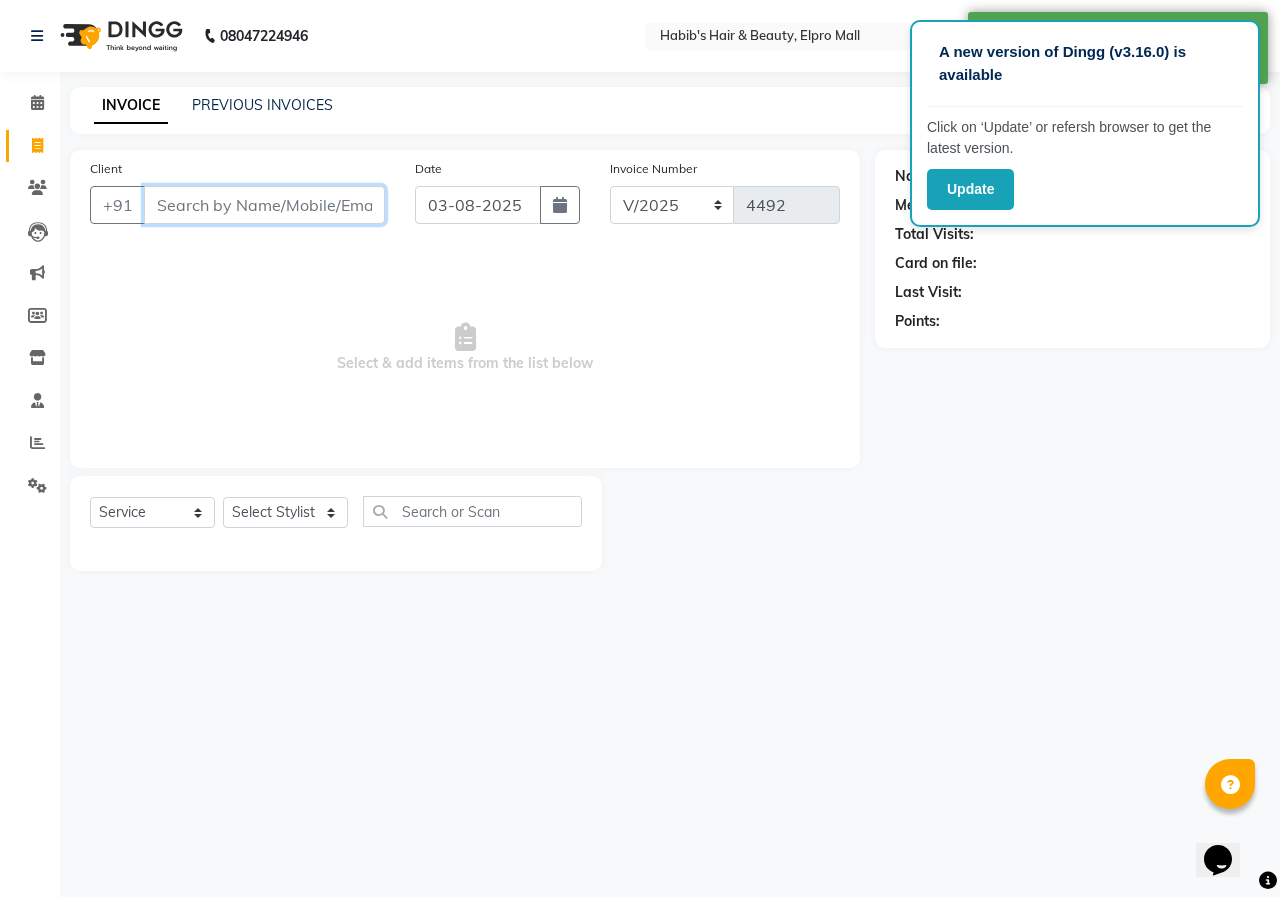 click on "Client" at bounding box center (264, 205) 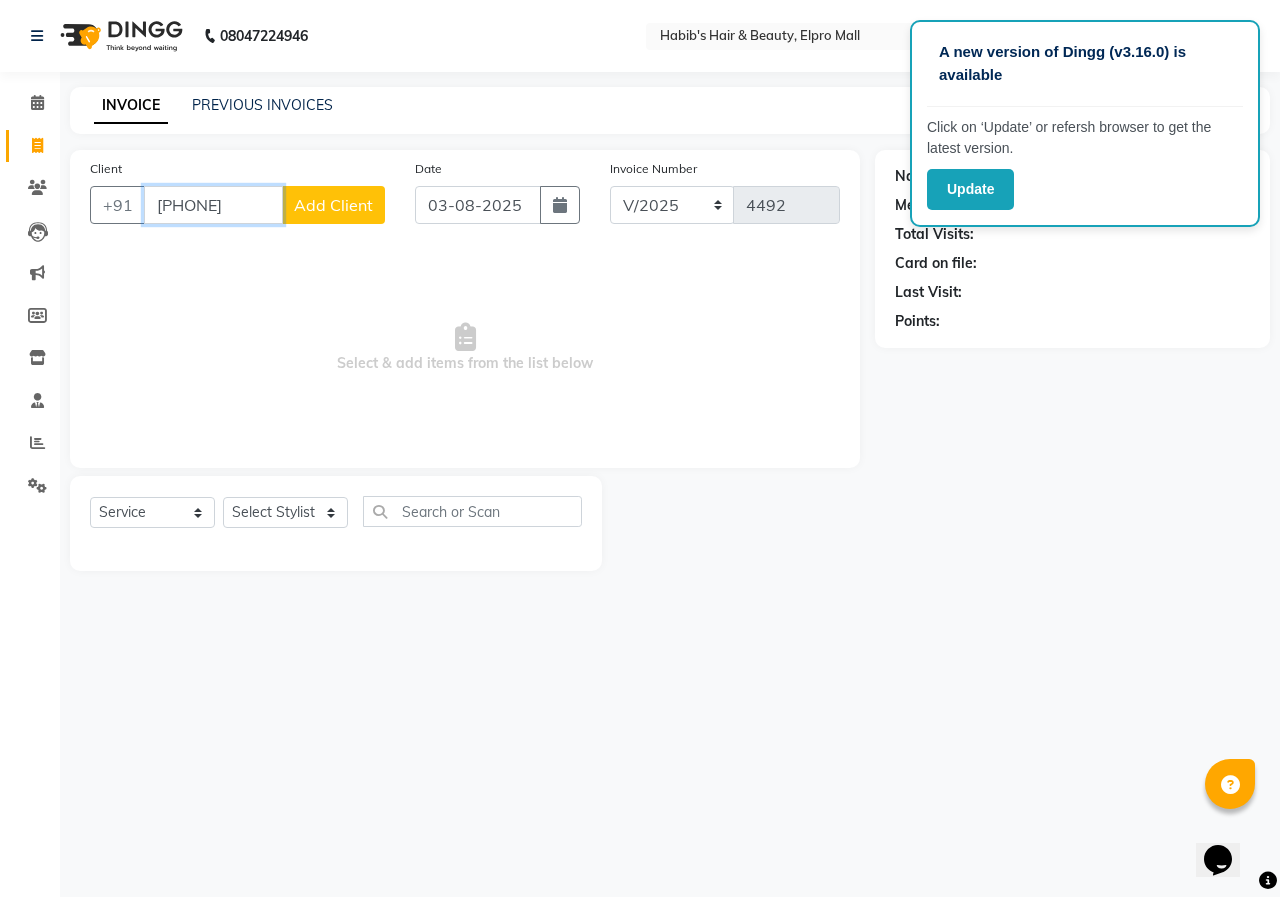 type on "[PHONE]" 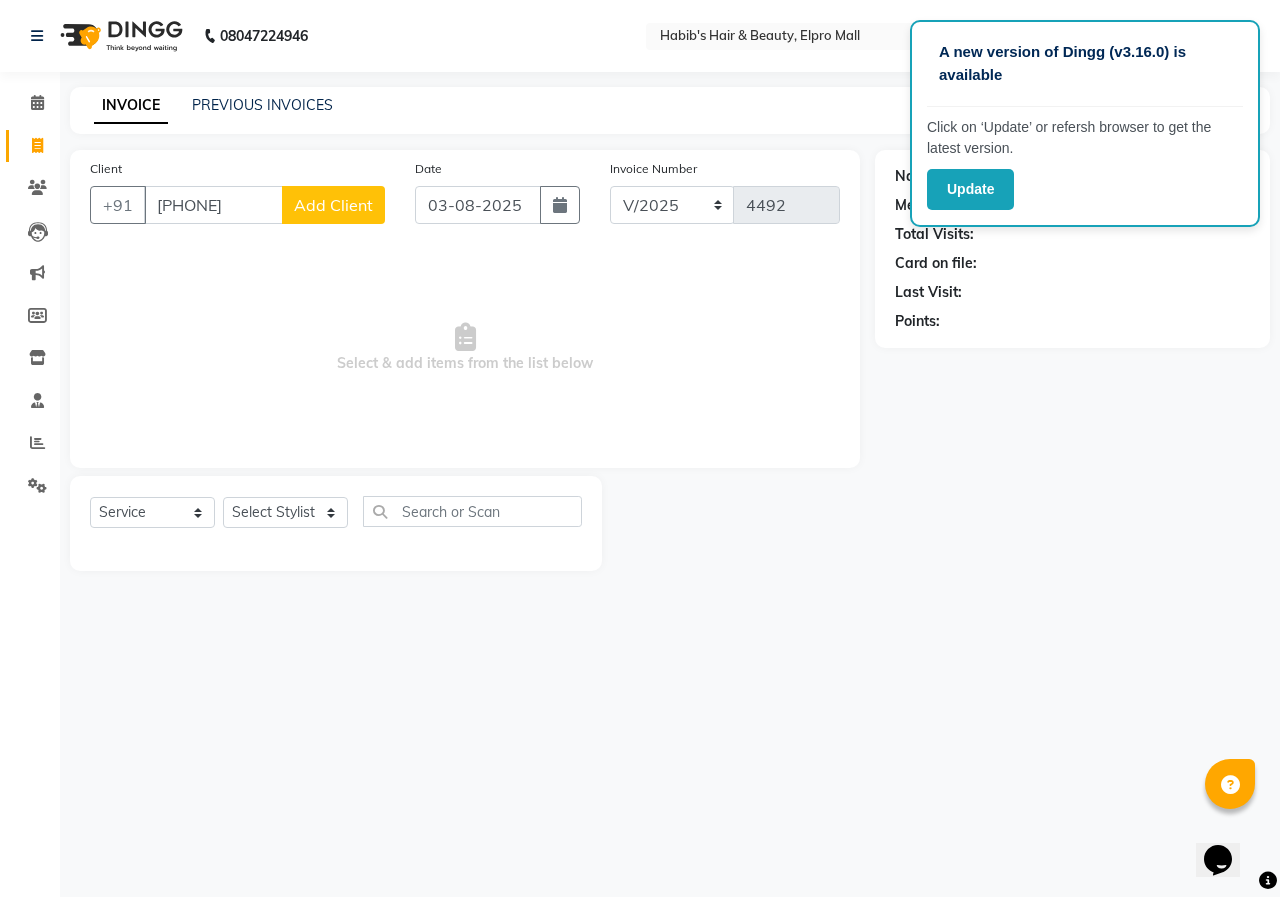click on "Add Client" 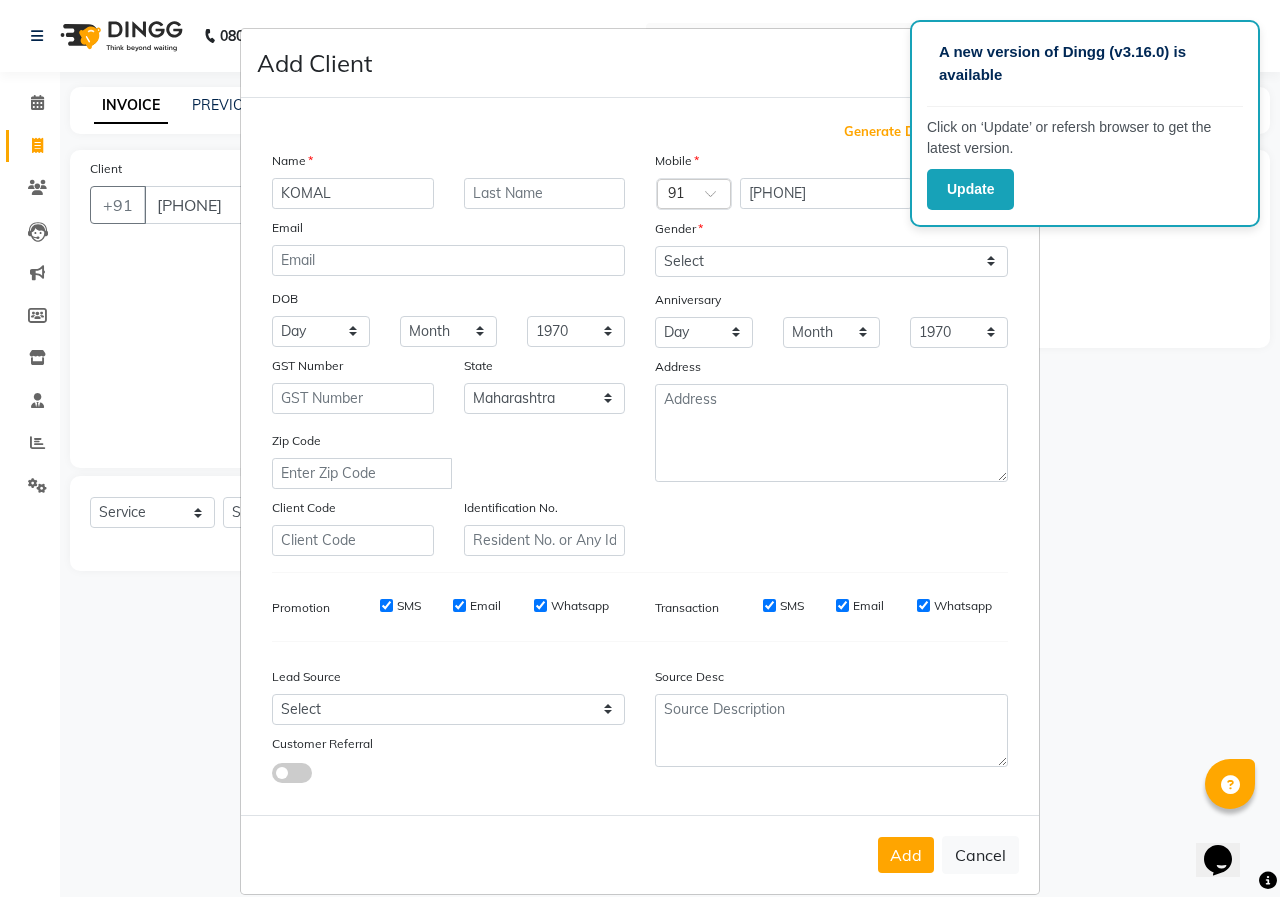 type on "KOMAL" 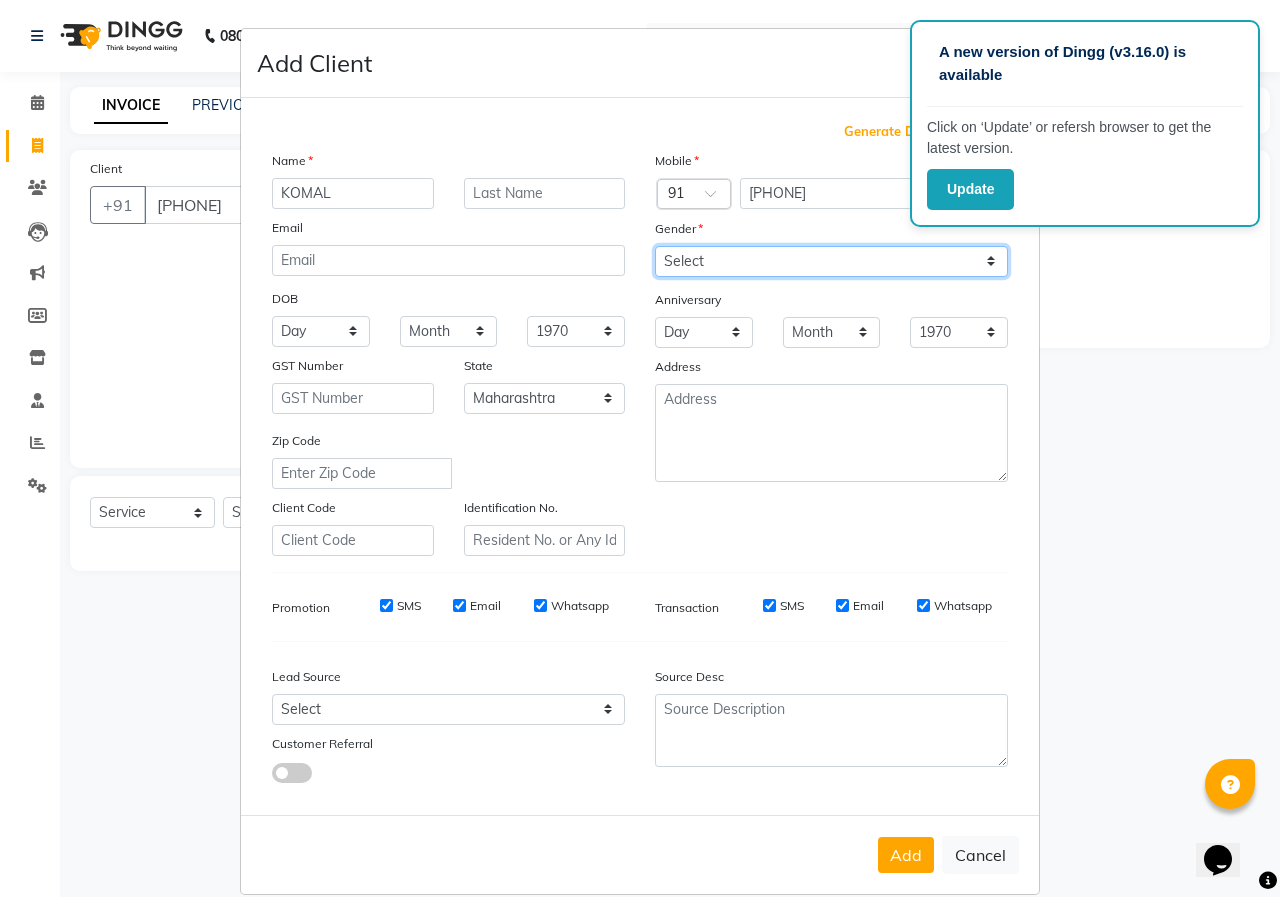 click on "Select Male Female Other Prefer Not To Say" at bounding box center [831, 261] 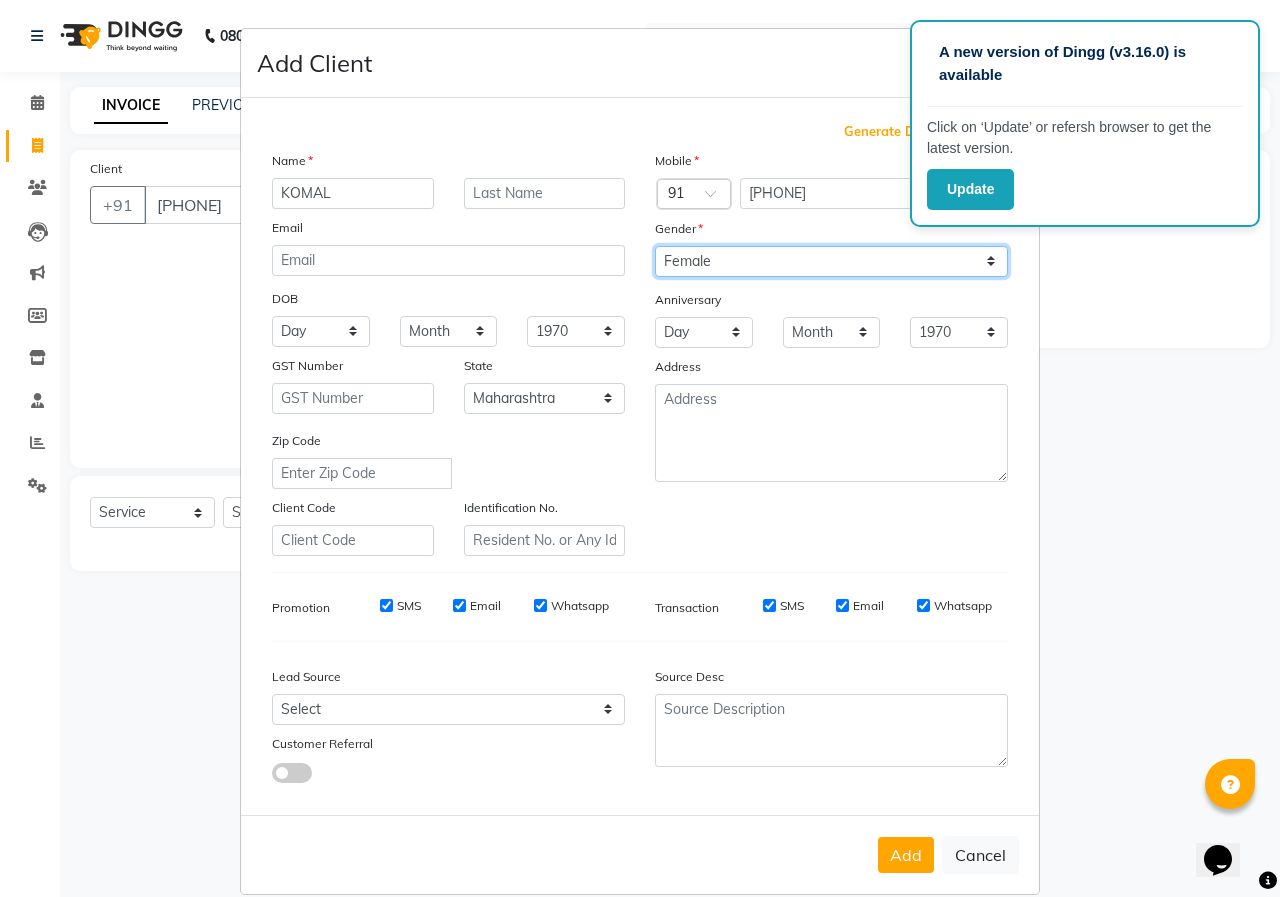 click on "Select Male Female Other Prefer Not To Say" at bounding box center (831, 261) 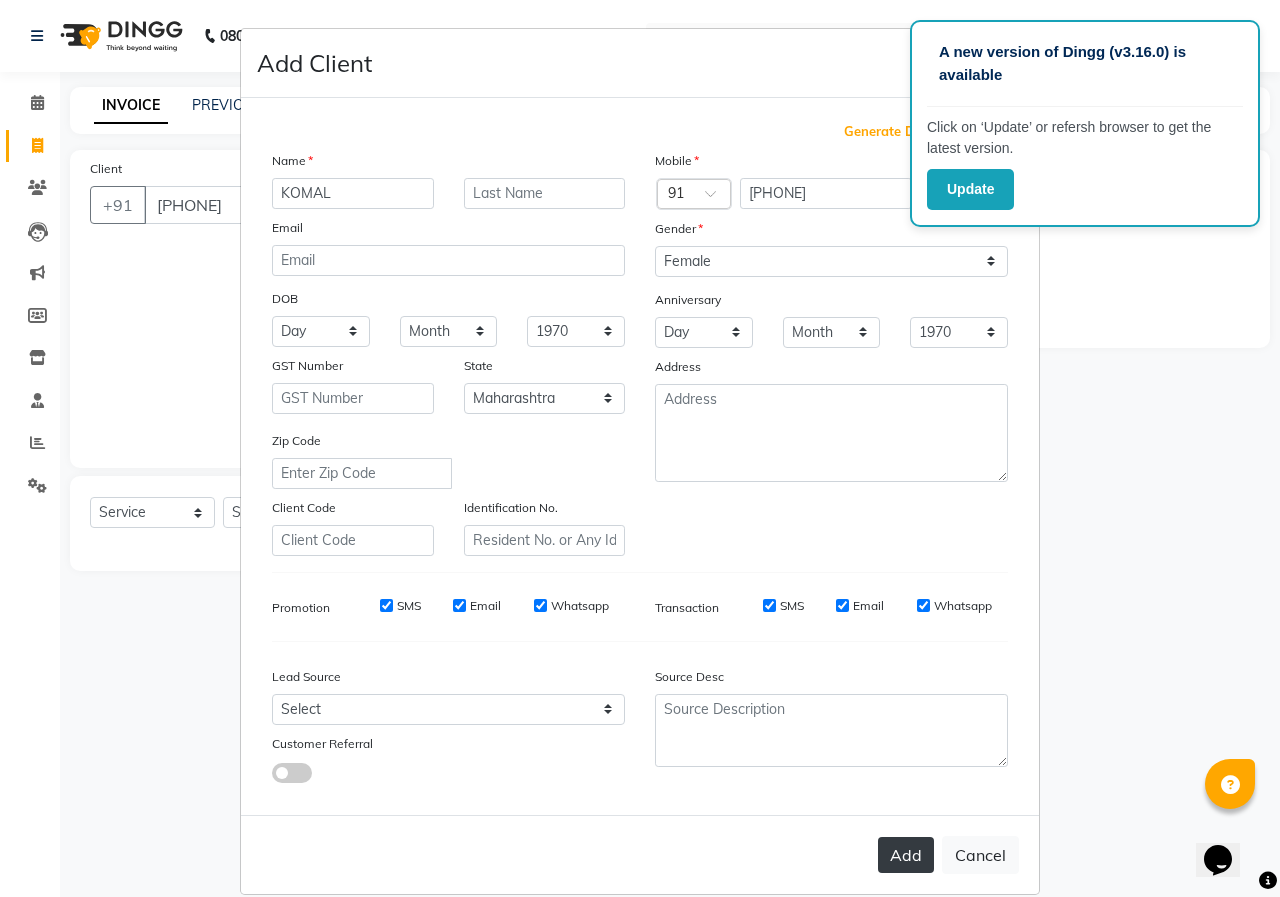 click on "Add" at bounding box center (906, 855) 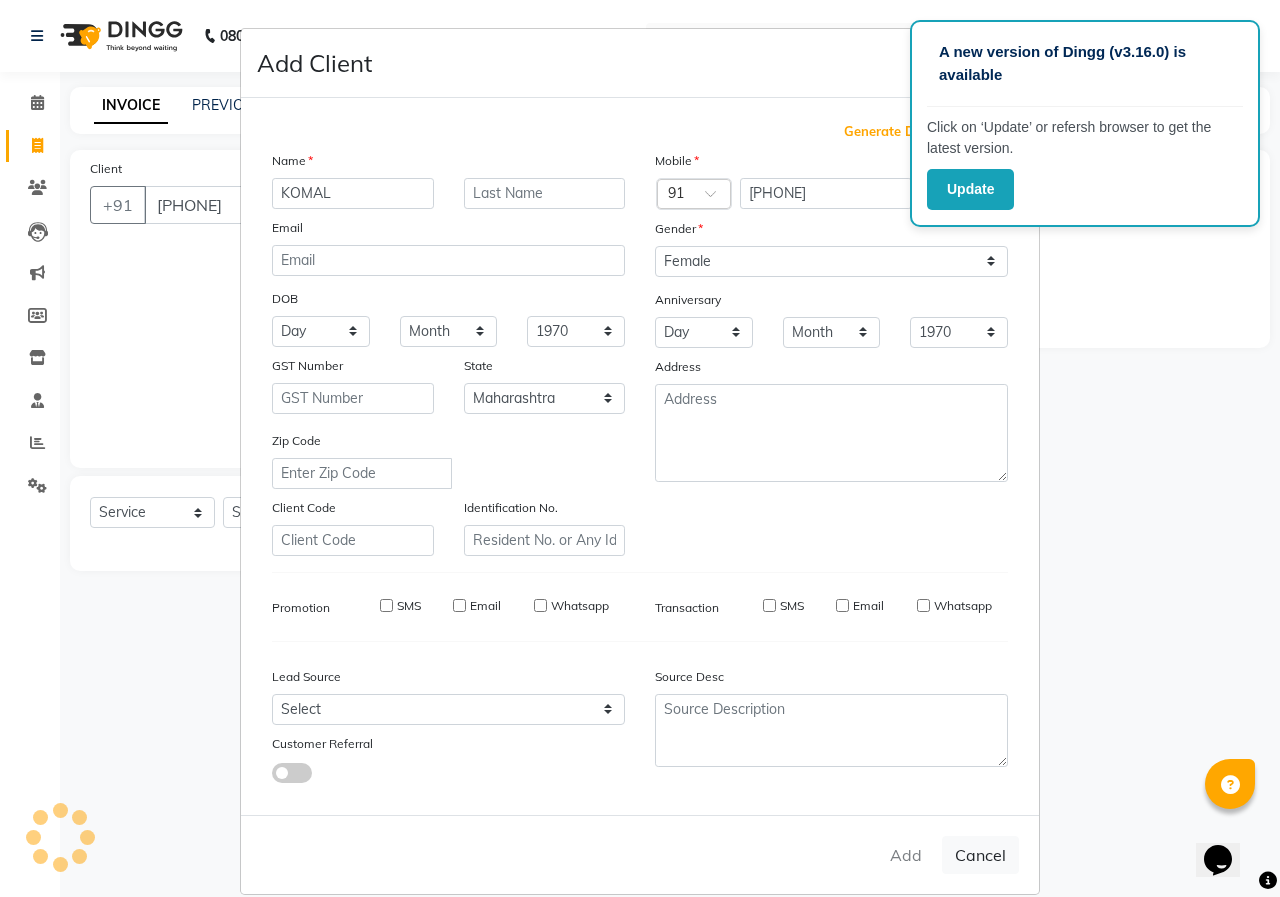 type on "98******95" 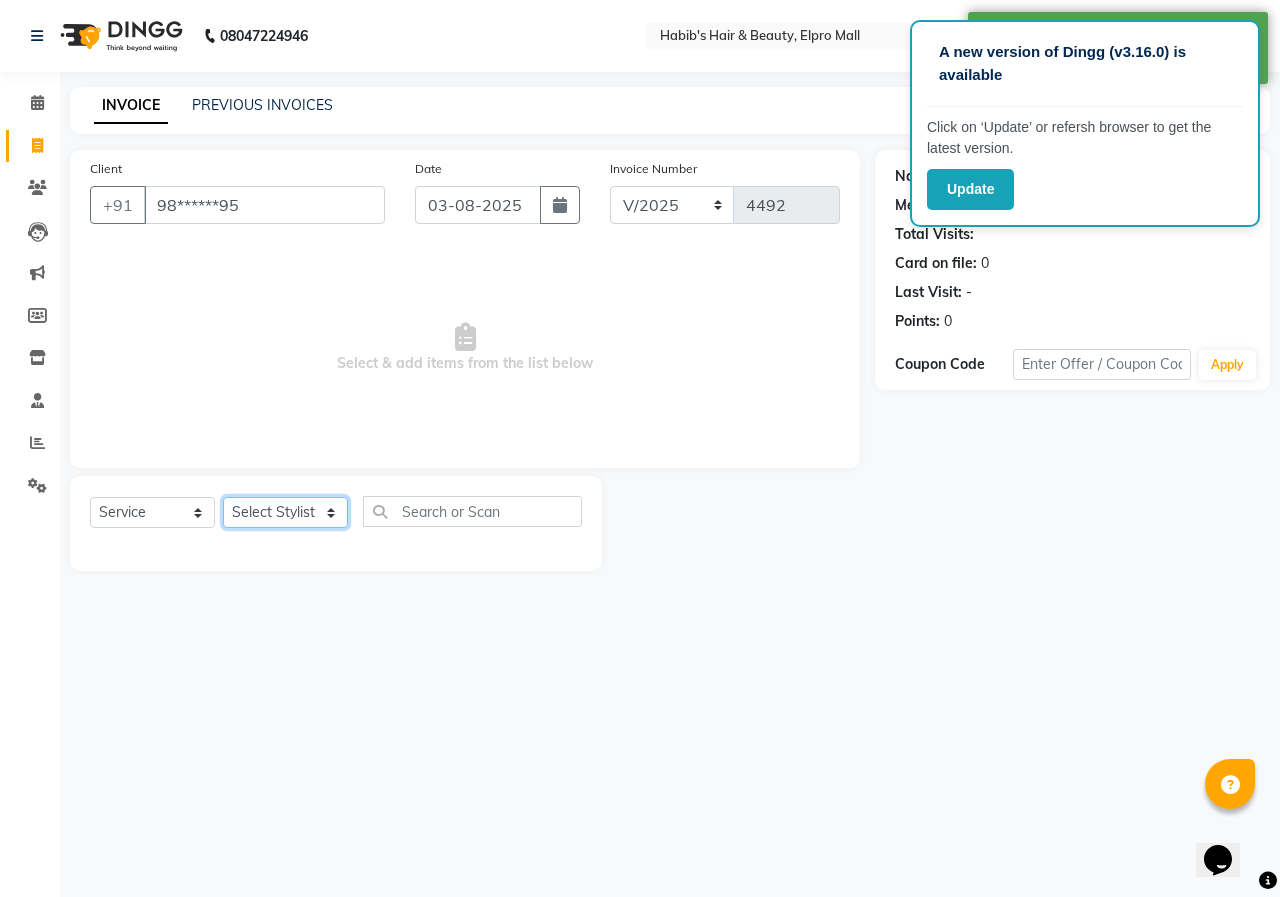 click on "Select Stylist ANUSHKA GAURI GUDDU Keshav Maushi Mhaske  priya  Rahul Ravi  Roshan Sagar SANA Sangam Sanika shabnam SONALI  subhan" 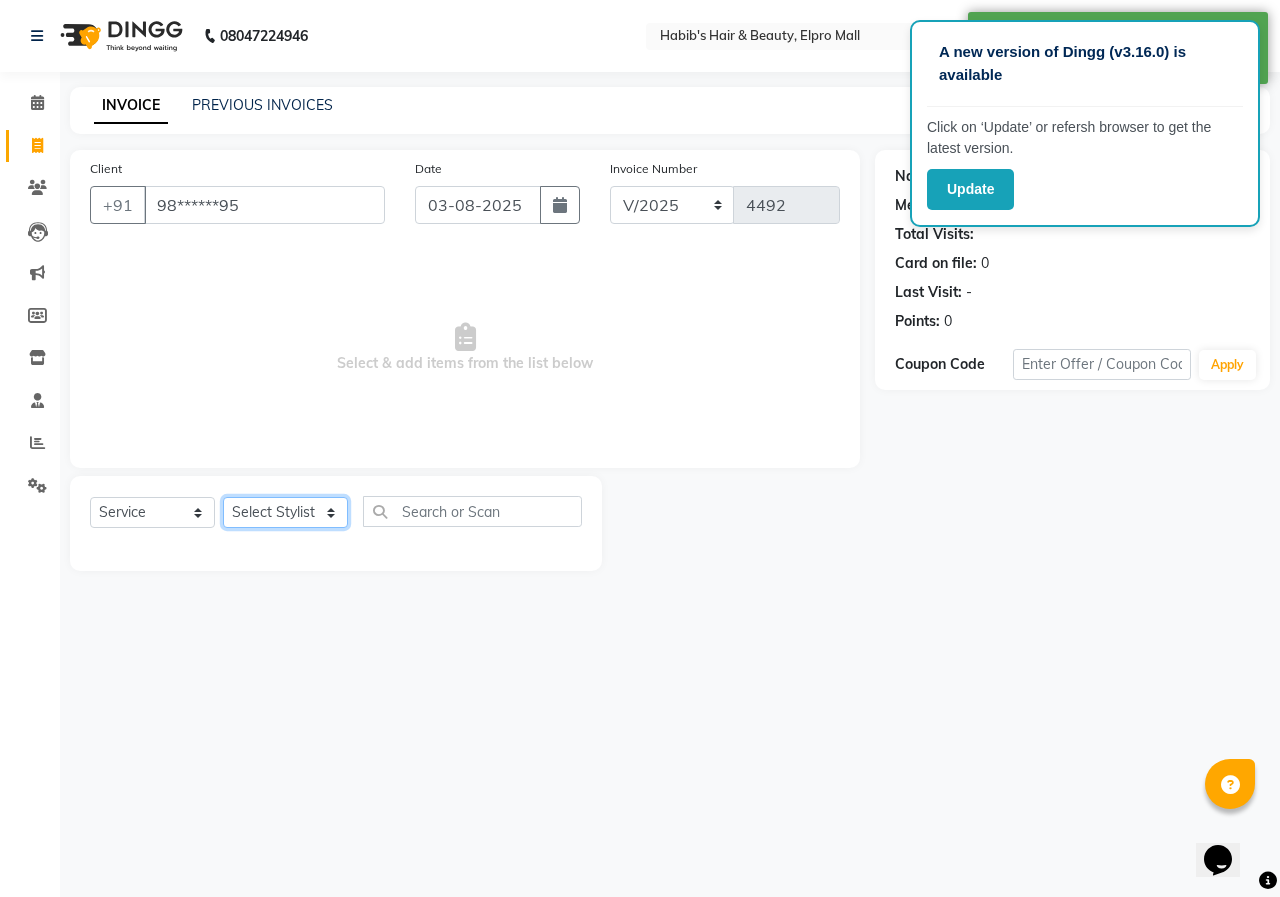 select on "[PHONE]" 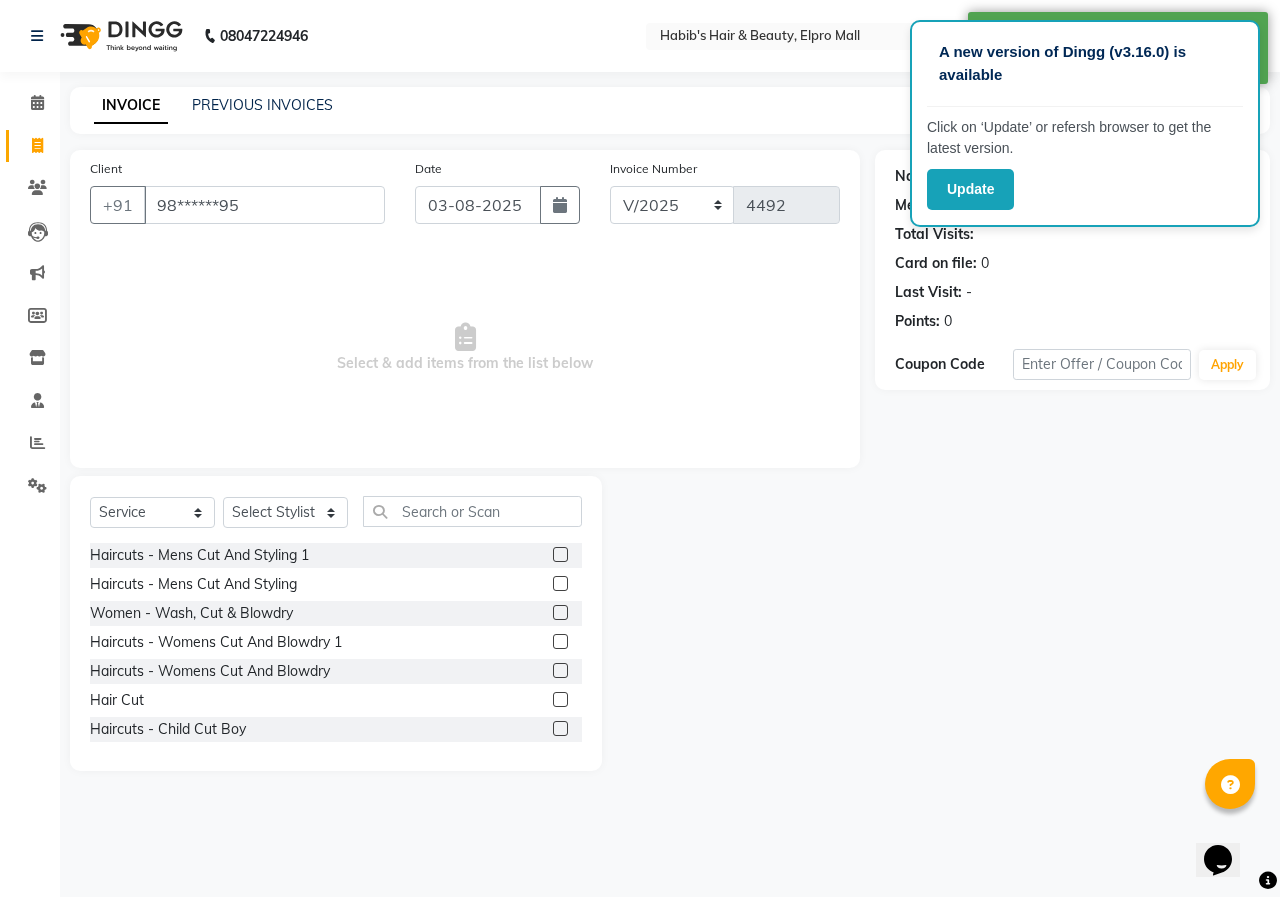 click 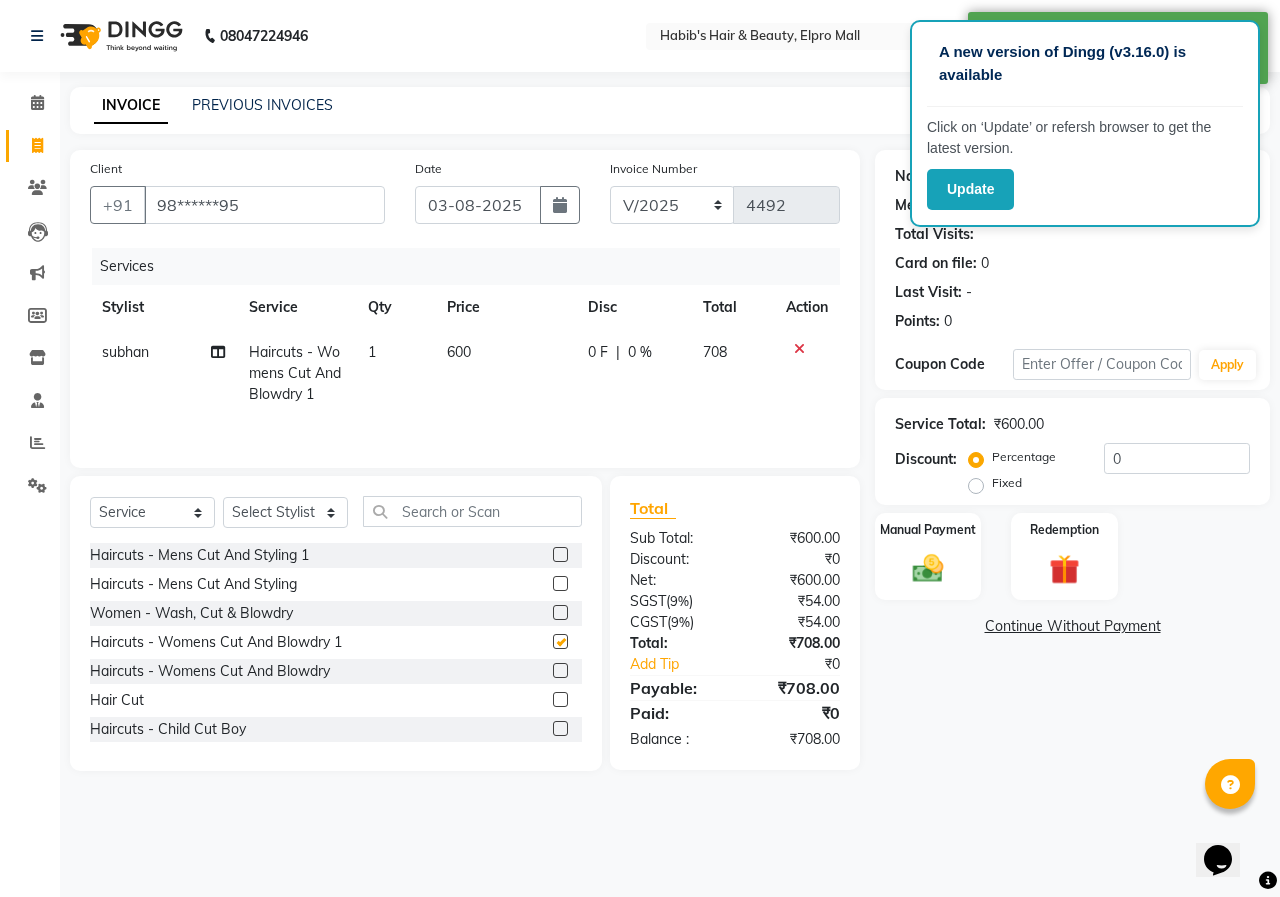 checkbox on "false" 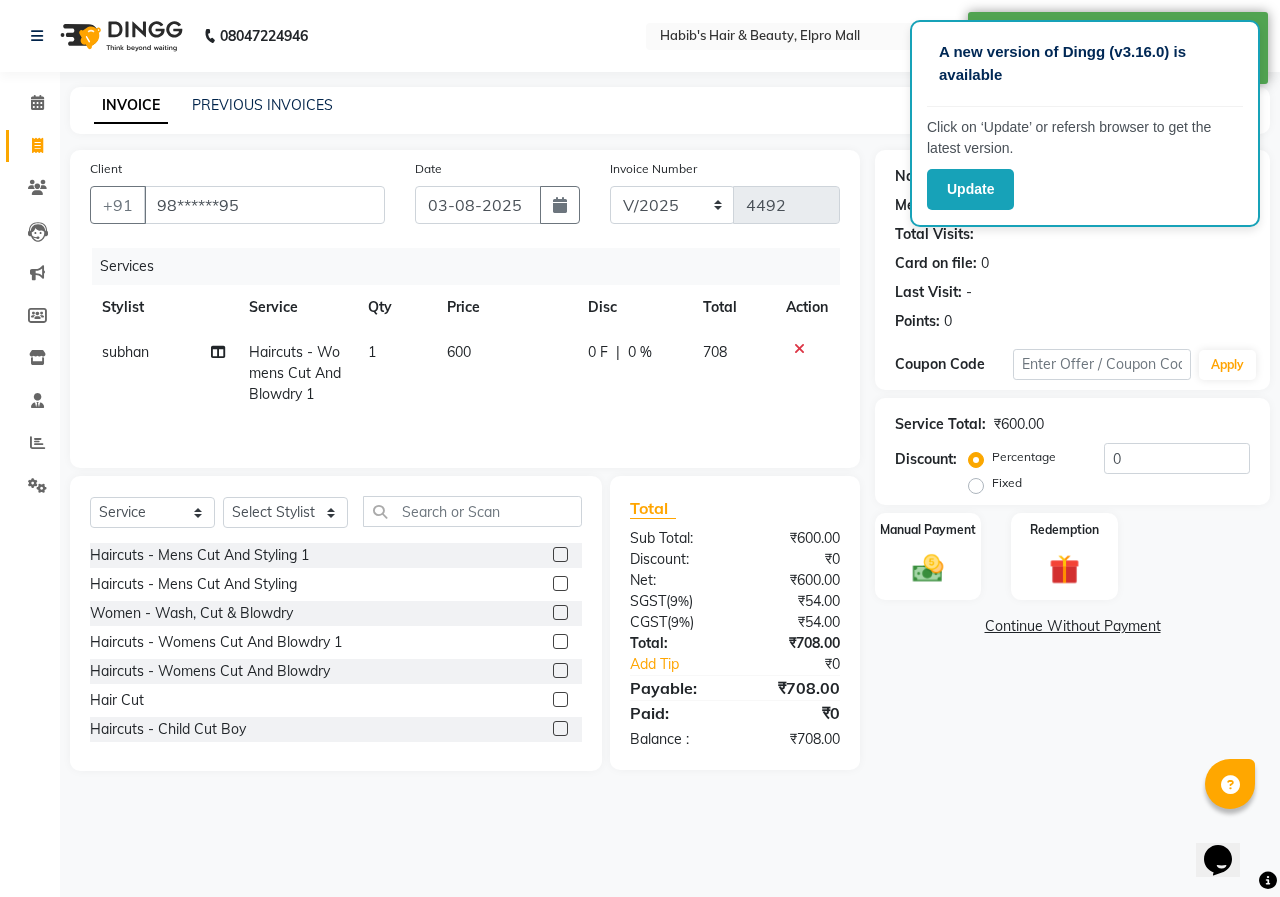 click 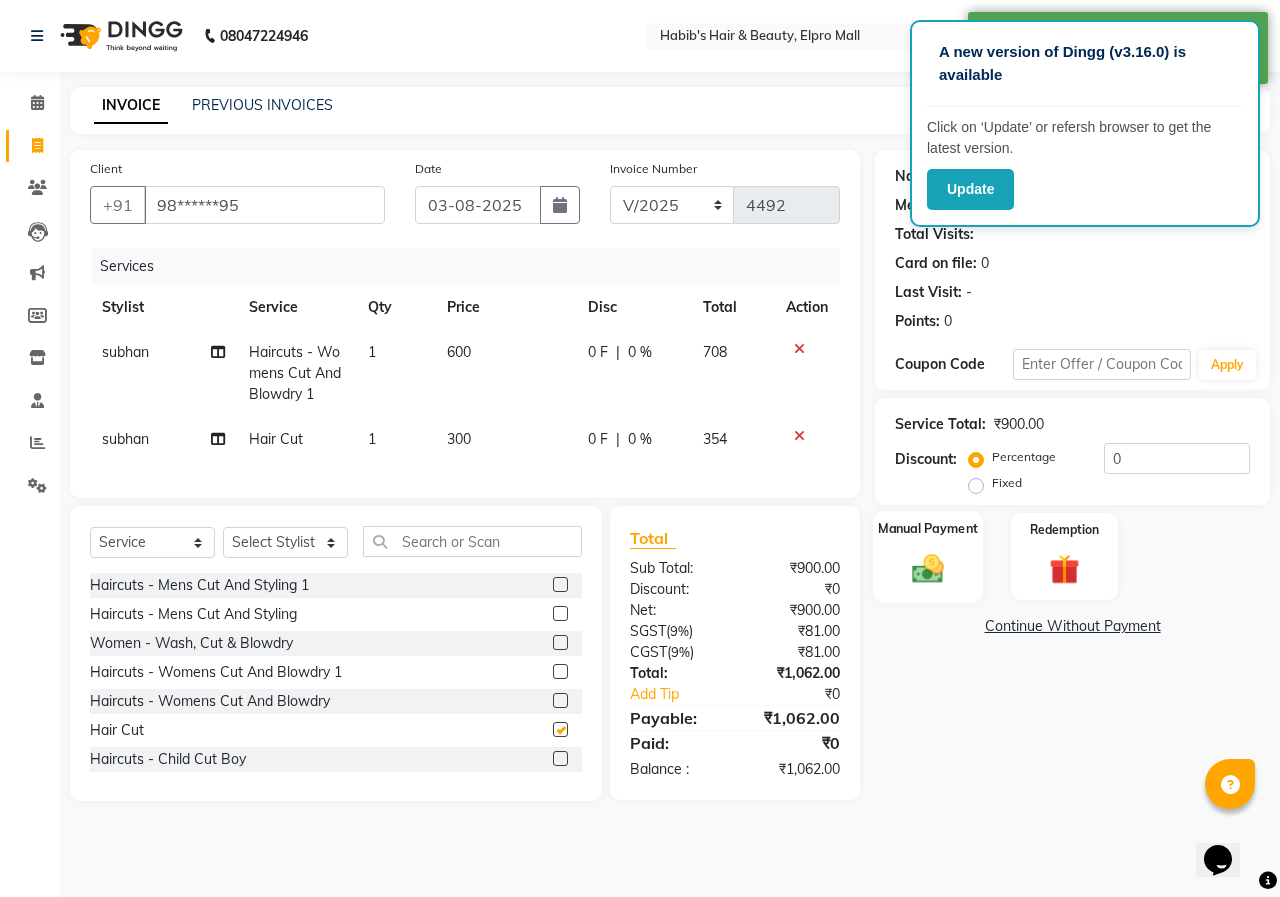 checkbox on "false" 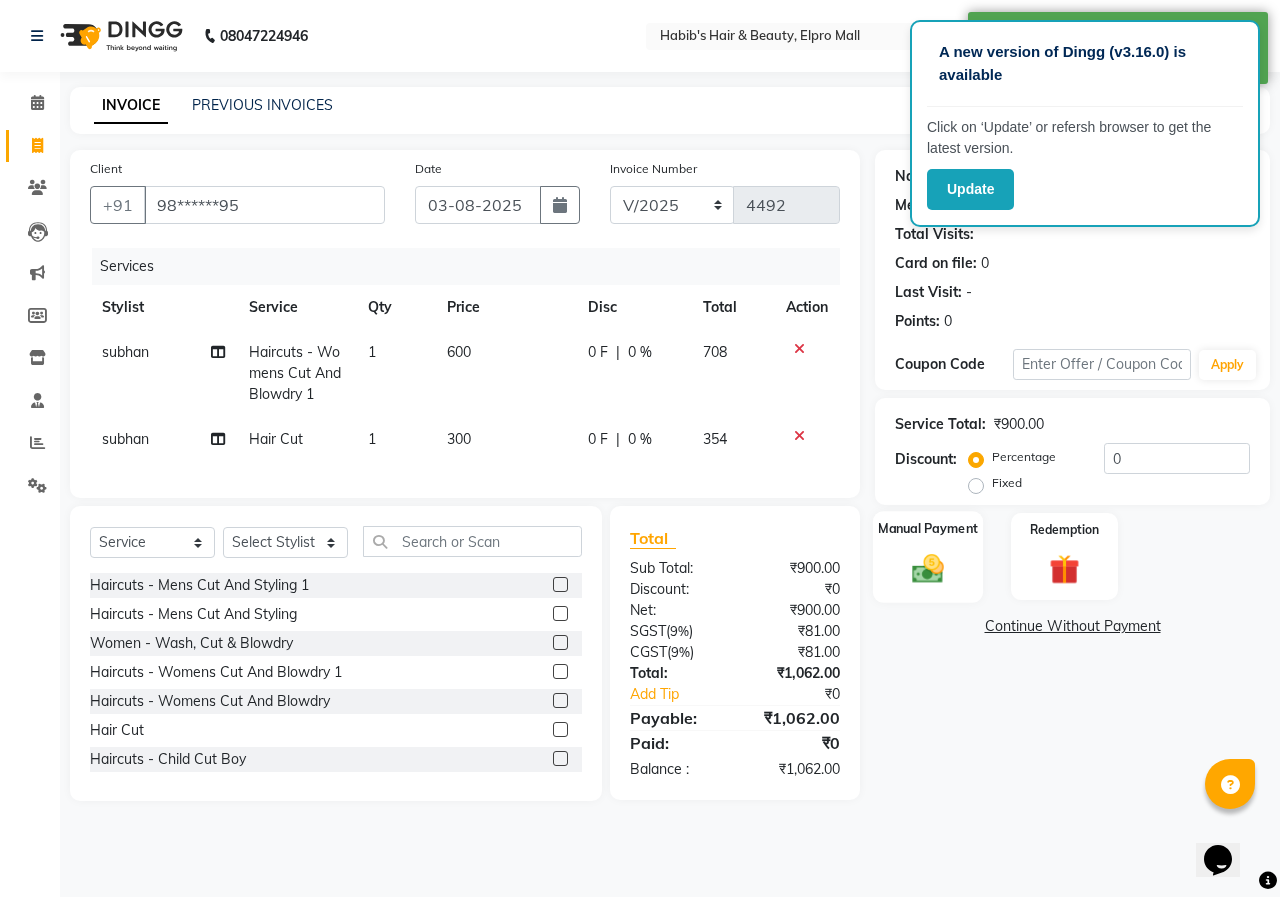 click 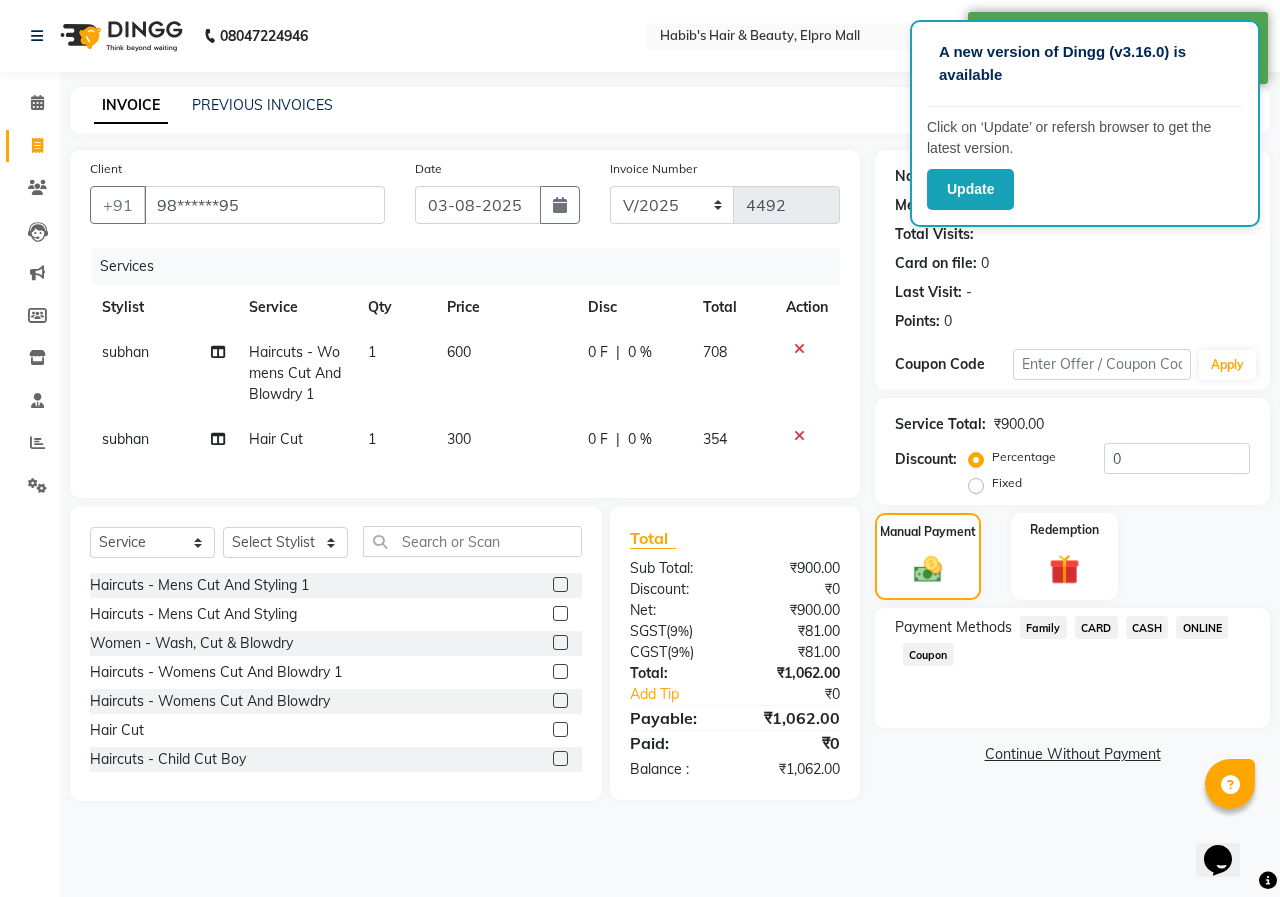 click on "ONLINE" 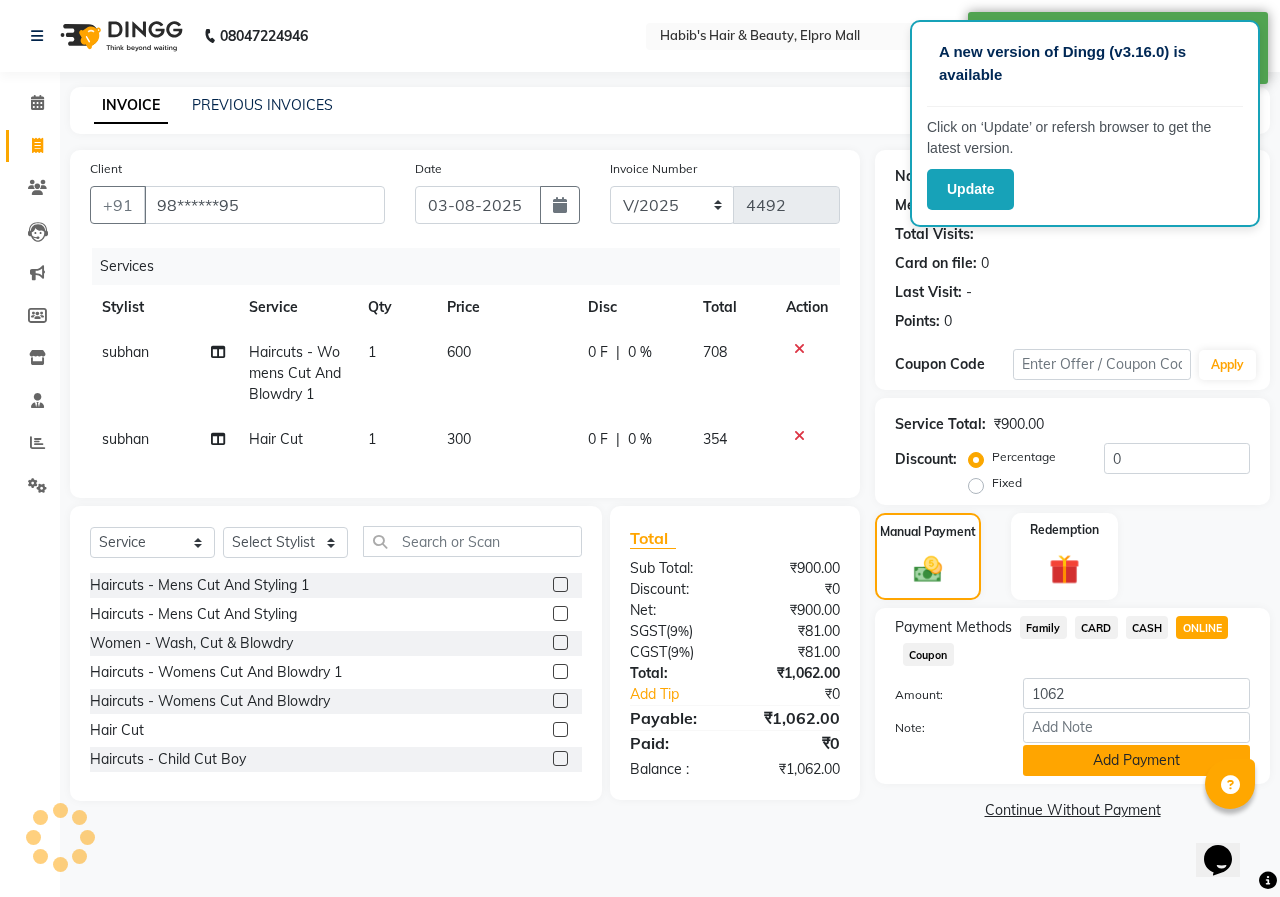 click on "Add Payment" 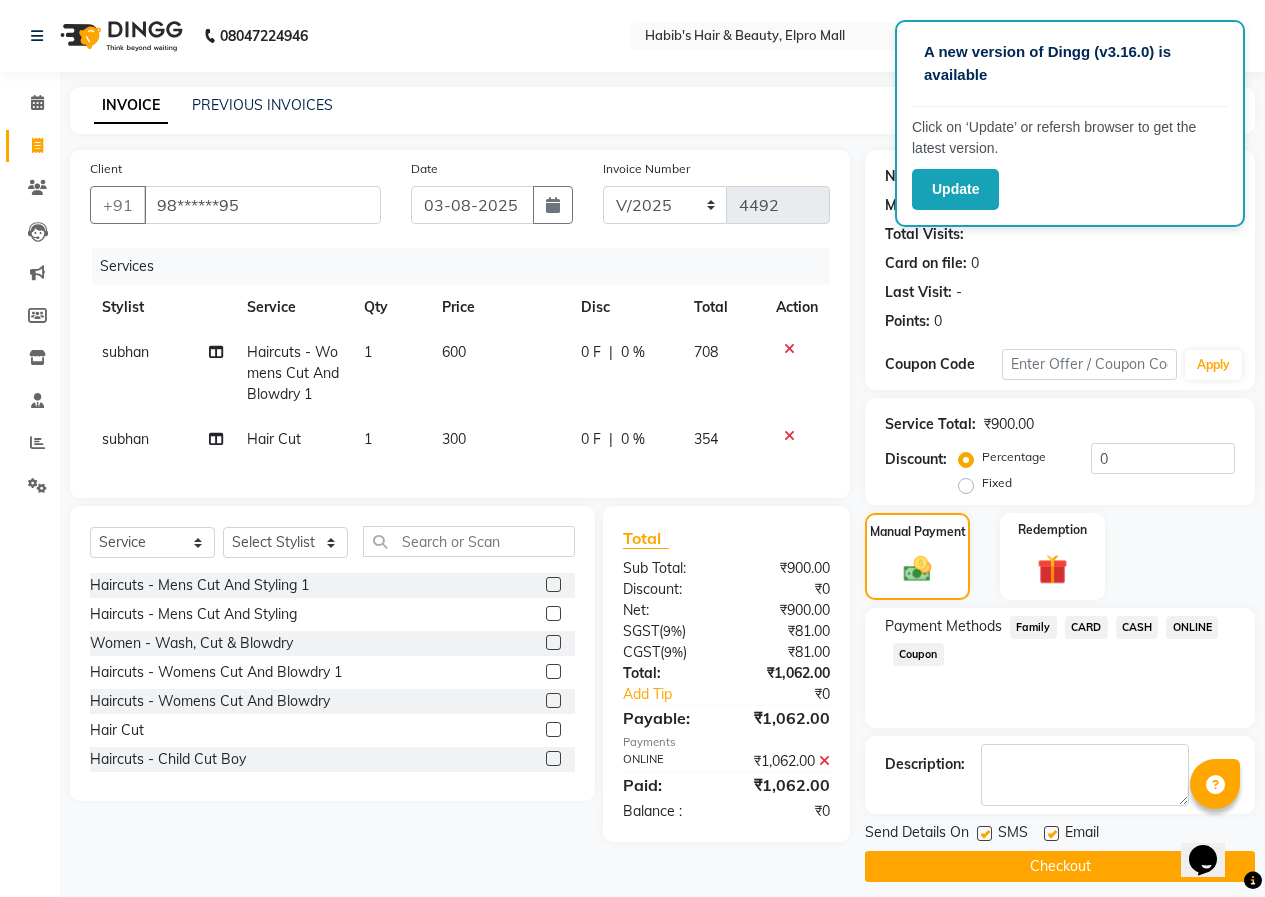 click on "Checkout" 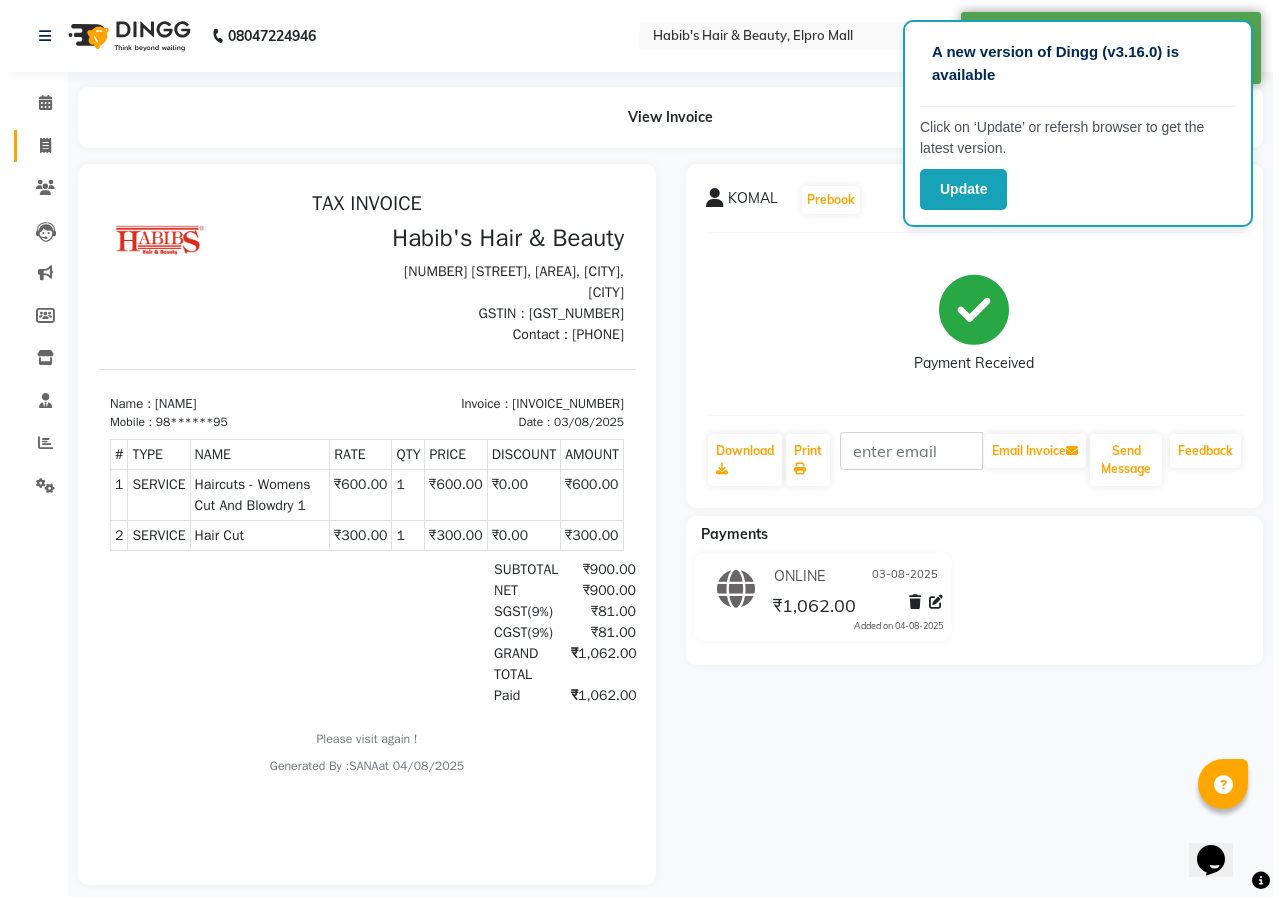 scroll, scrollTop: 0, scrollLeft: 0, axis: both 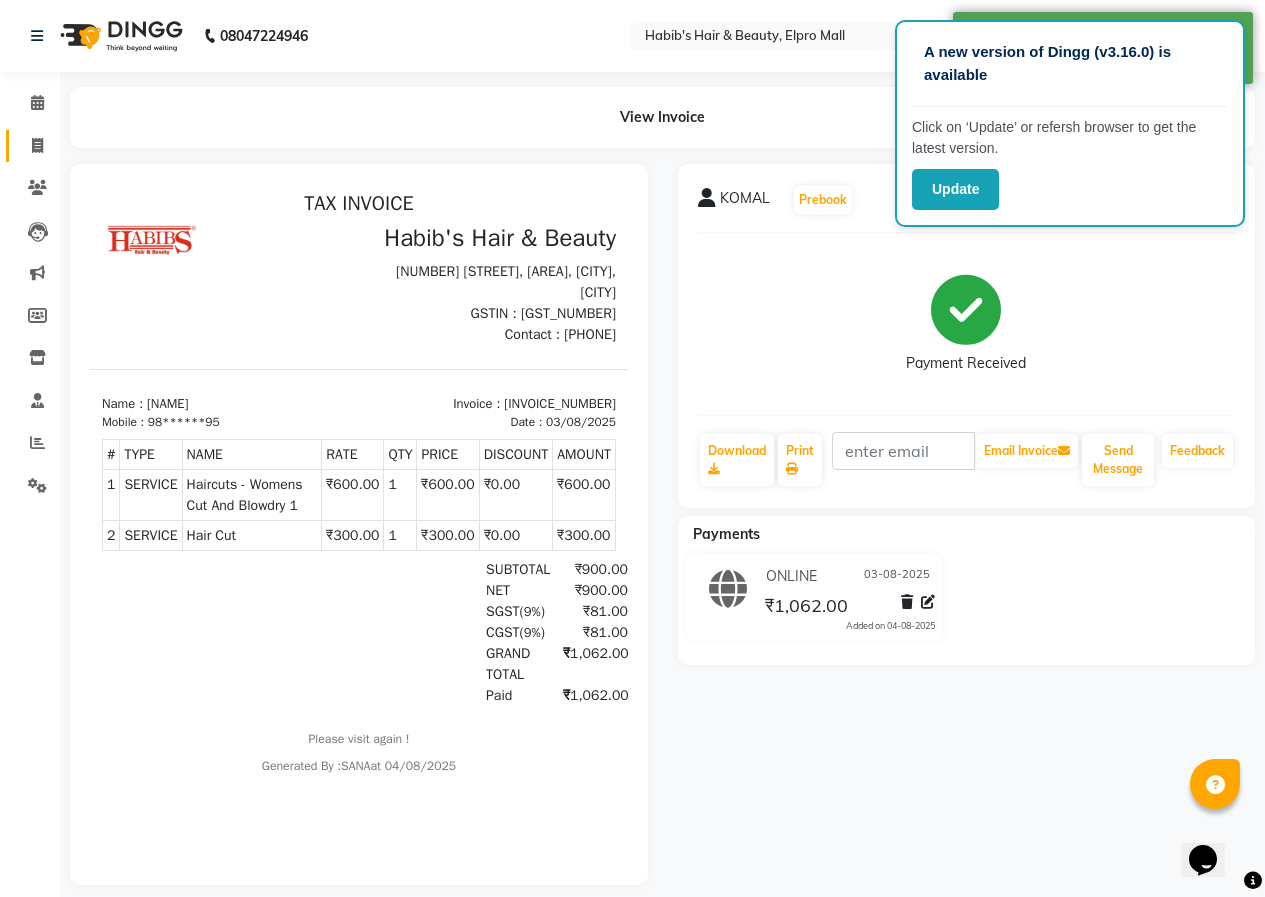 click 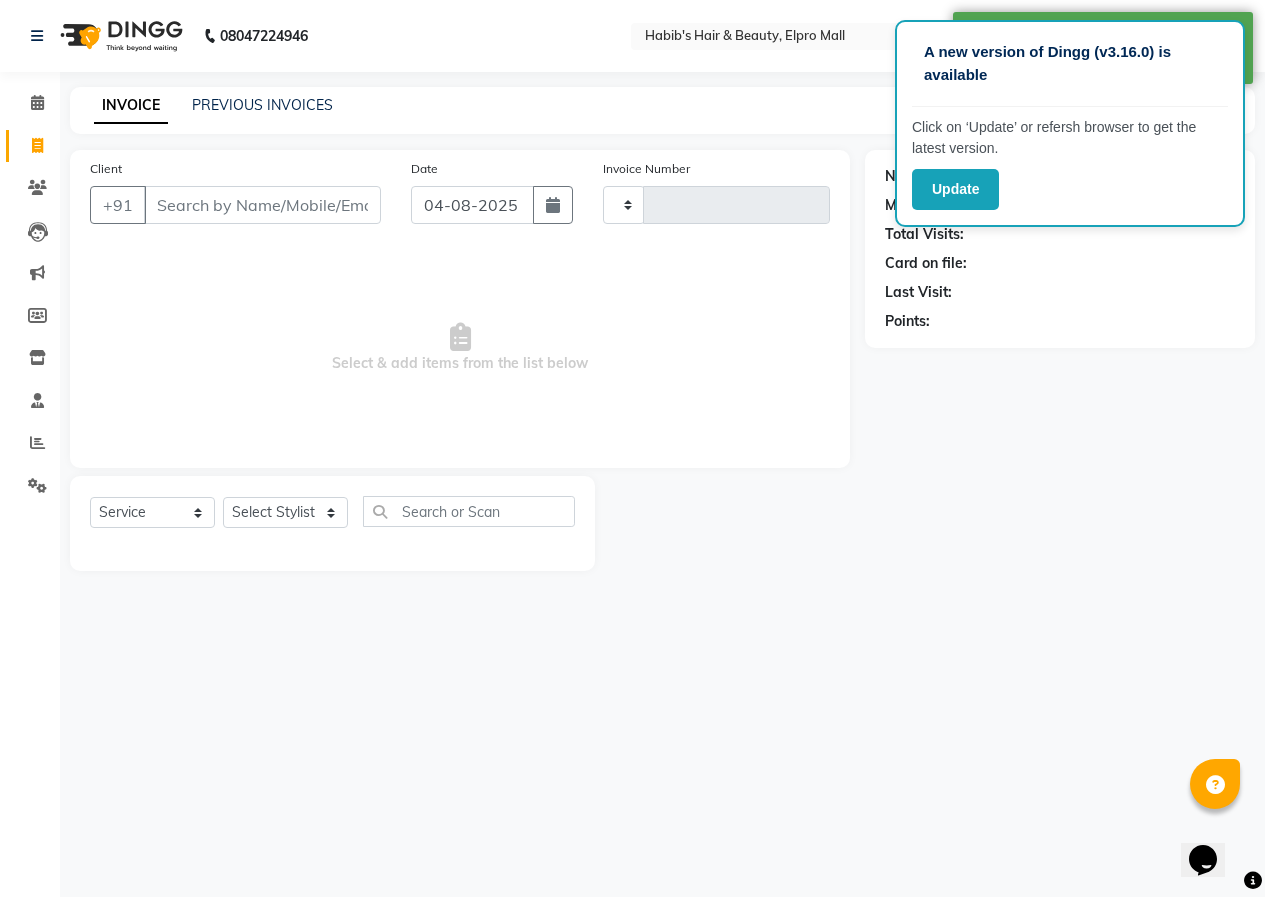 type on "4493" 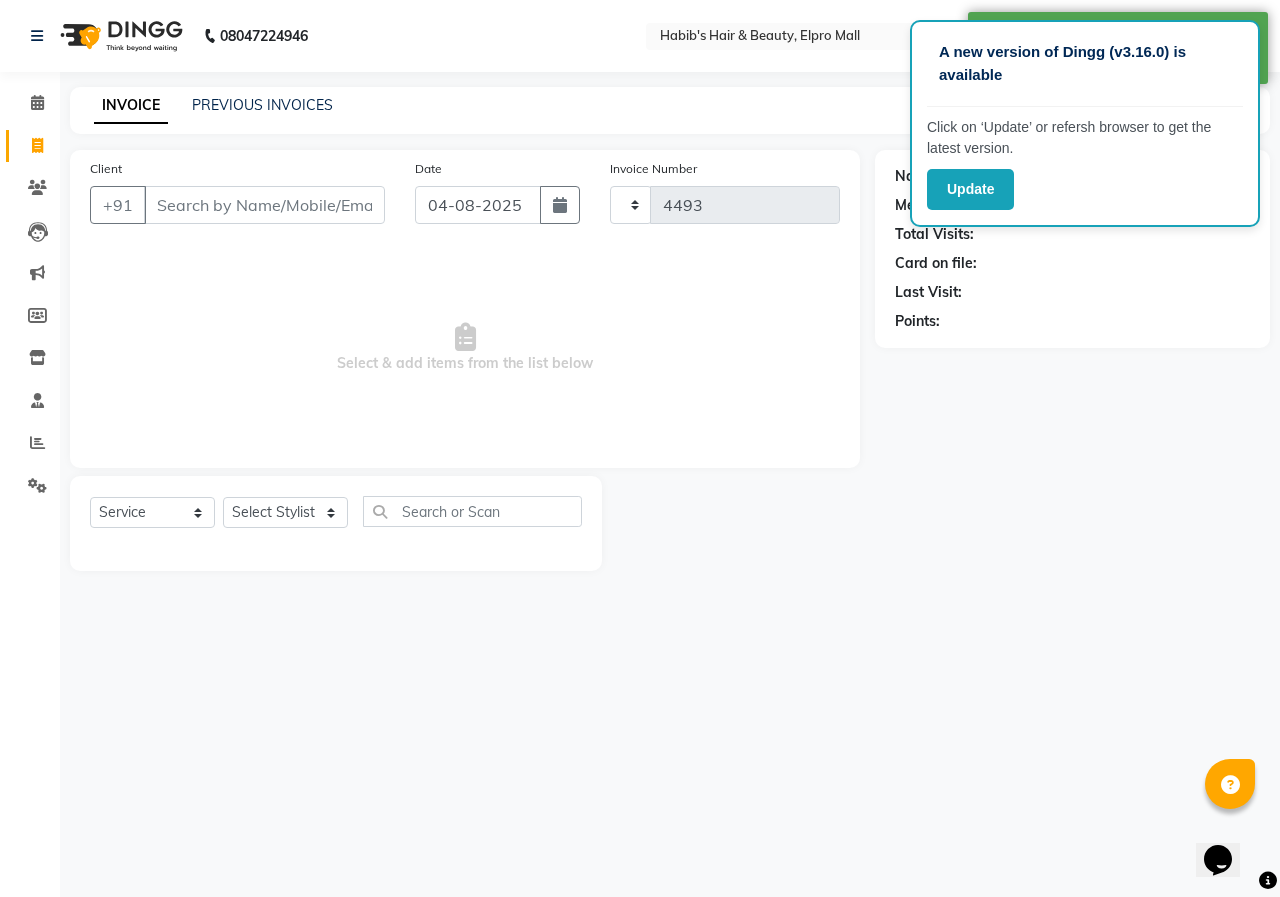 type 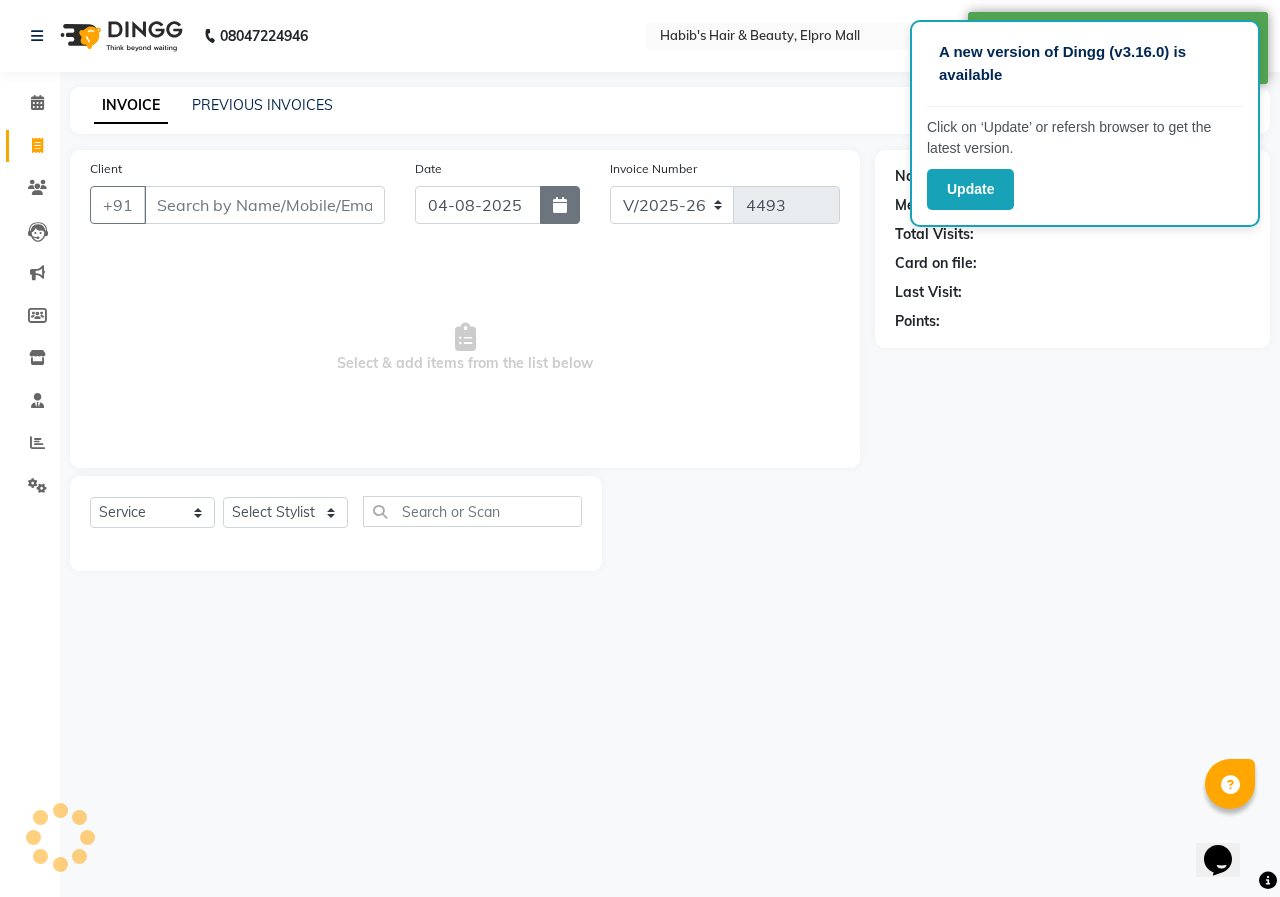 click 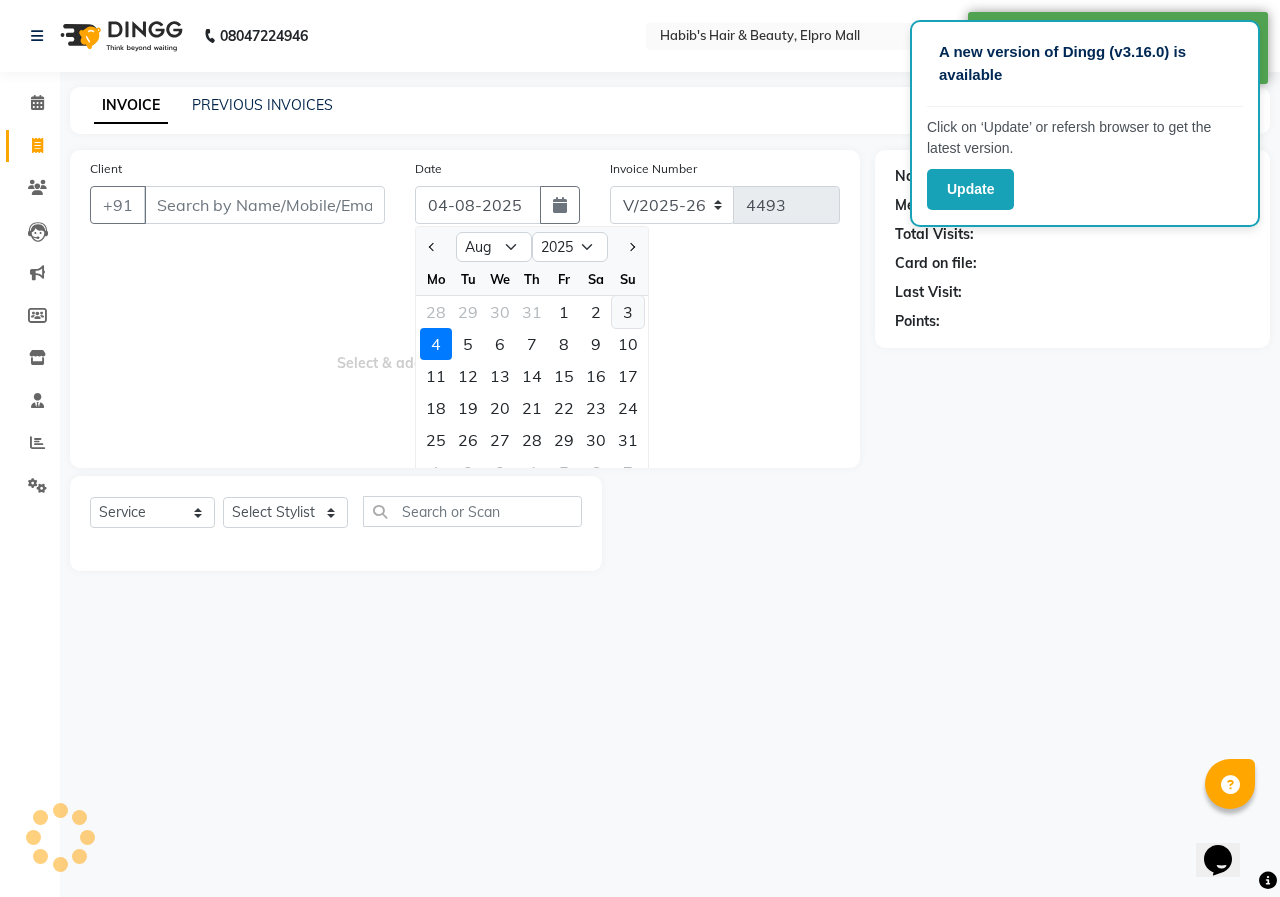 click on "3" 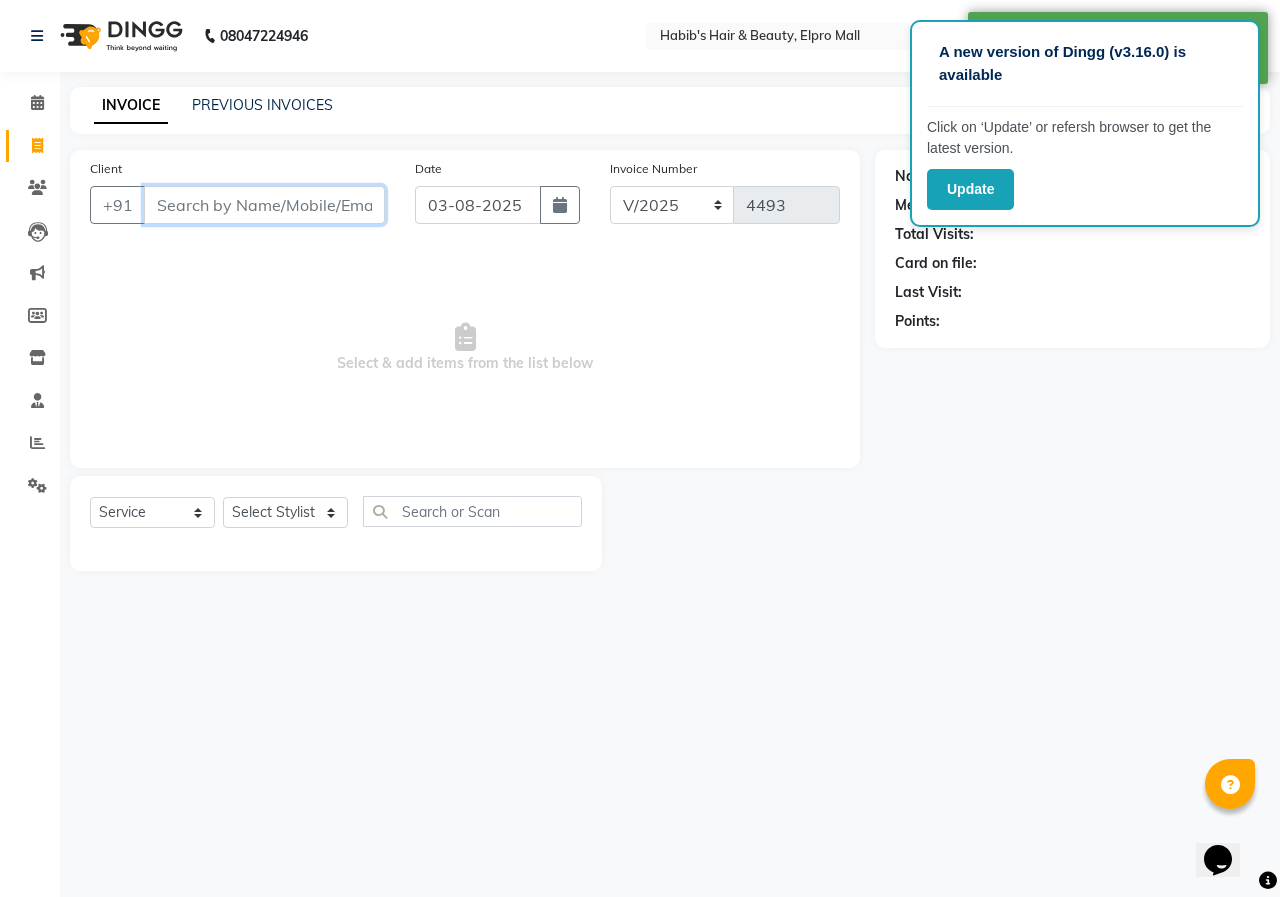click on "Client" at bounding box center [264, 205] 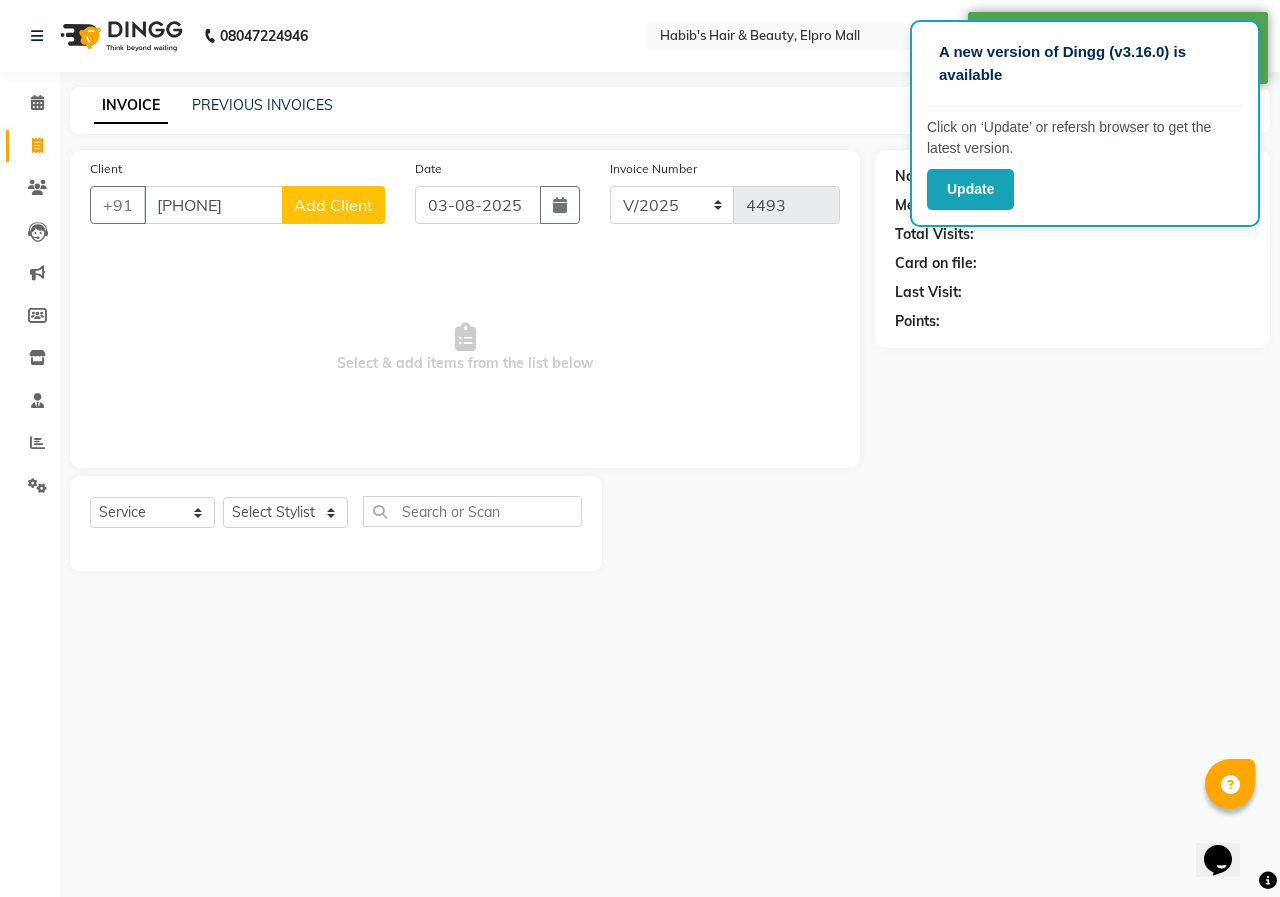 click on "Add Client" 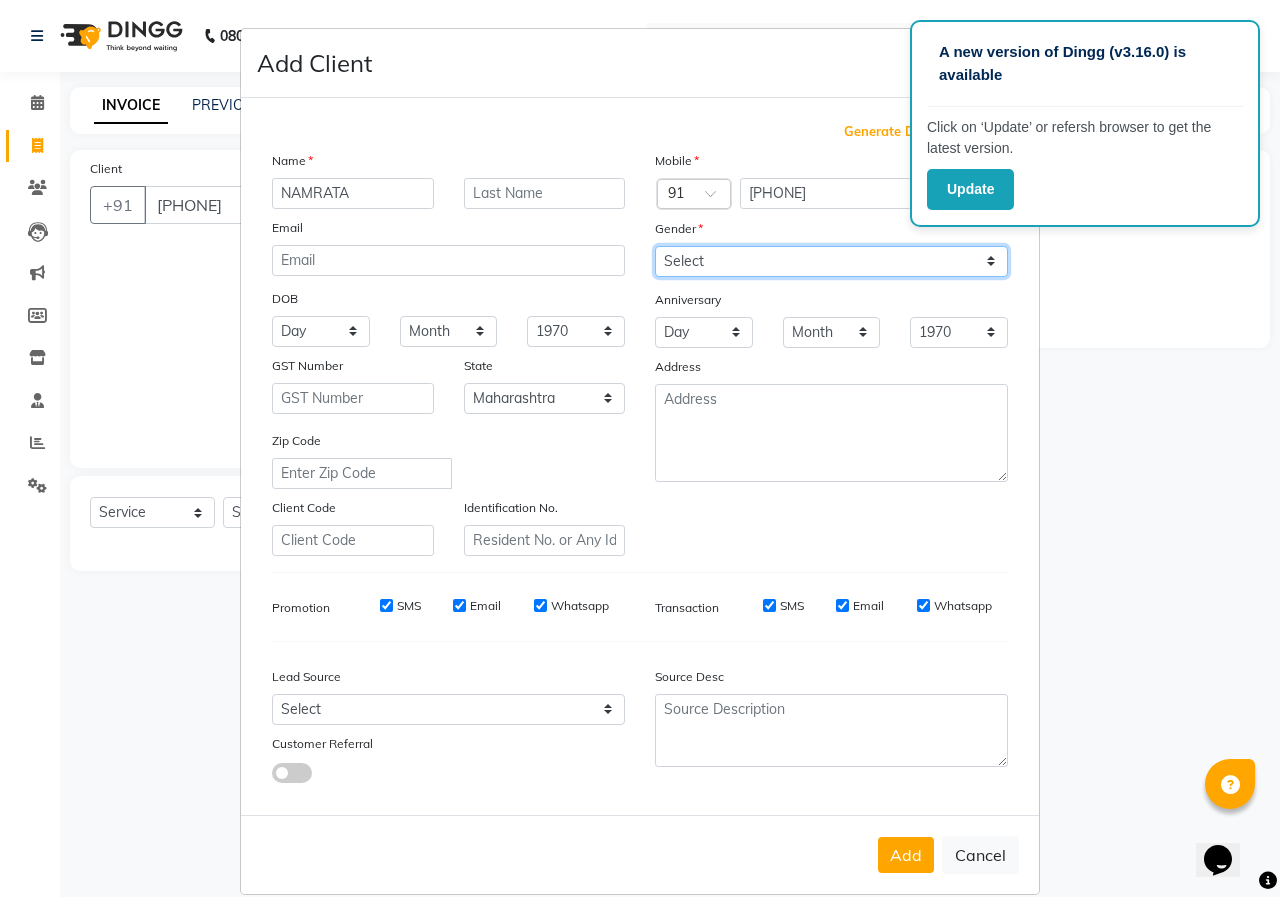 drag, startPoint x: 701, startPoint y: 251, endPoint x: 708, endPoint y: 270, distance: 20.248457 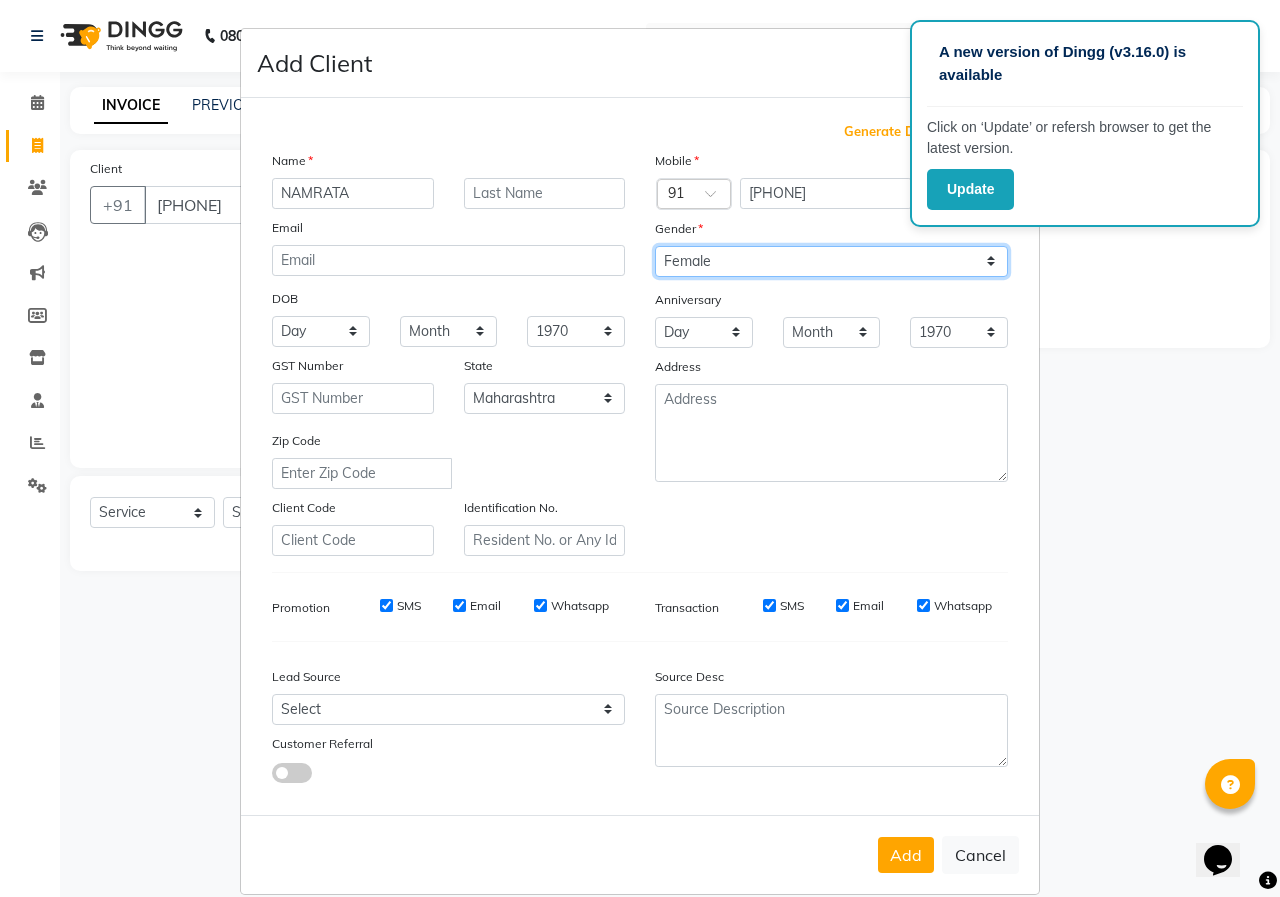 click on "Select Male Female Other Prefer Not To Say" at bounding box center (831, 261) 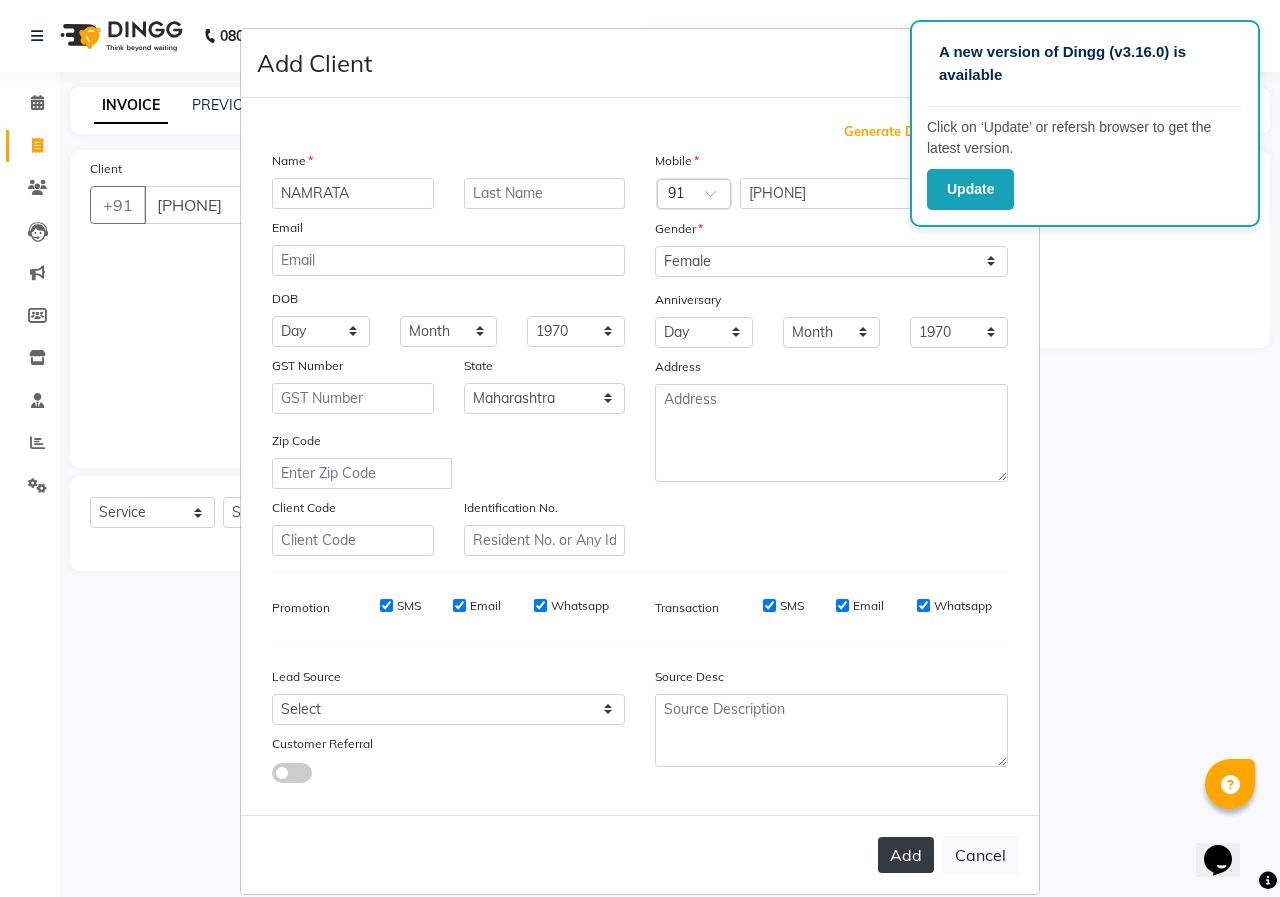 click on "Add" at bounding box center [906, 855] 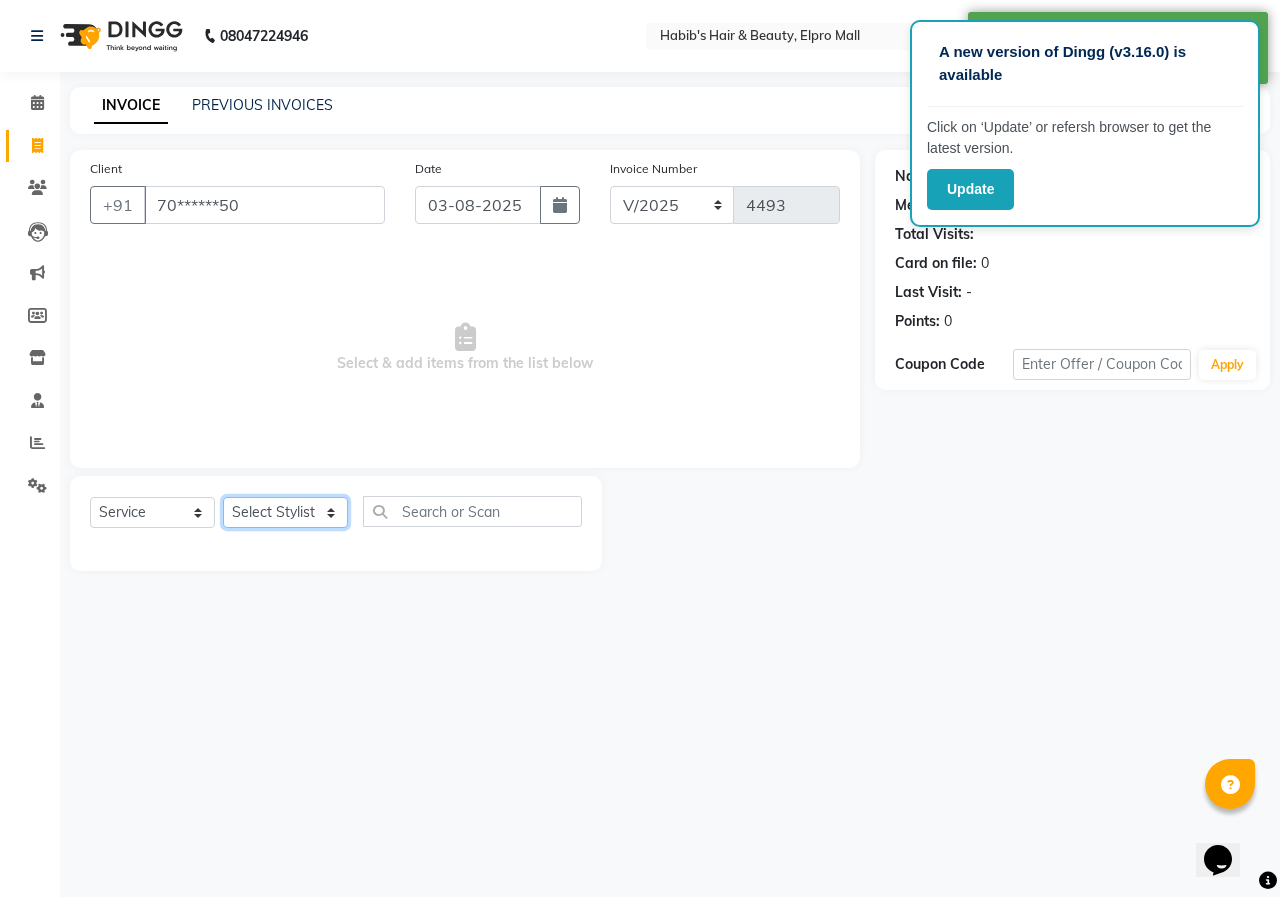 click on "Select Stylist ANUSHKA GAURI GUDDU Keshav Maushi Mhaske  priya  Rahul Ravi  Roshan Sagar SANA Sangam Sanika shabnam SONALI  subhan" 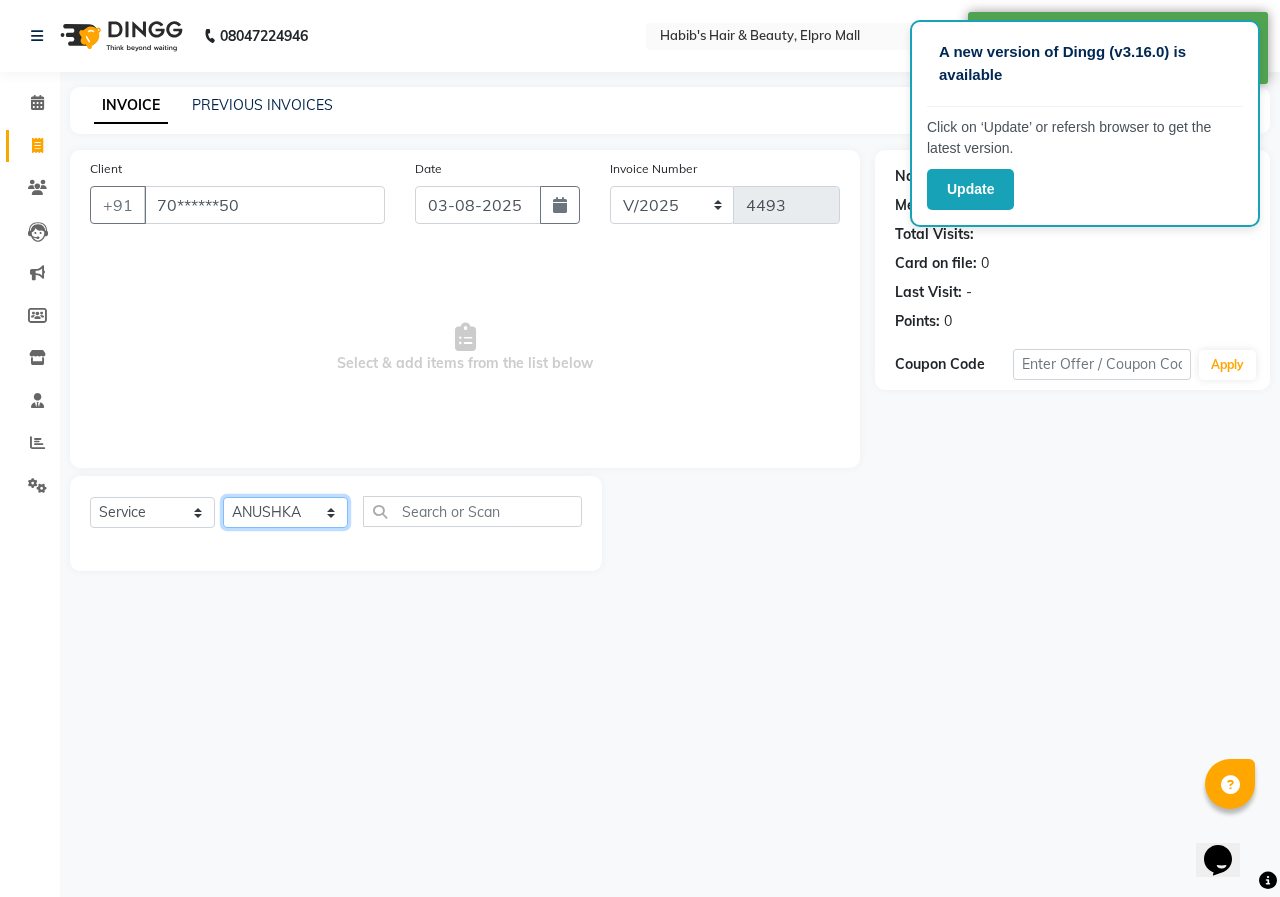 click on "Select Stylist ANUSHKA GAURI GUDDU Keshav Maushi Mhaske  priya  Rahul Ravi  Roshan Sagar SANA Sangam Sanika shabnam SONALI  subhan" 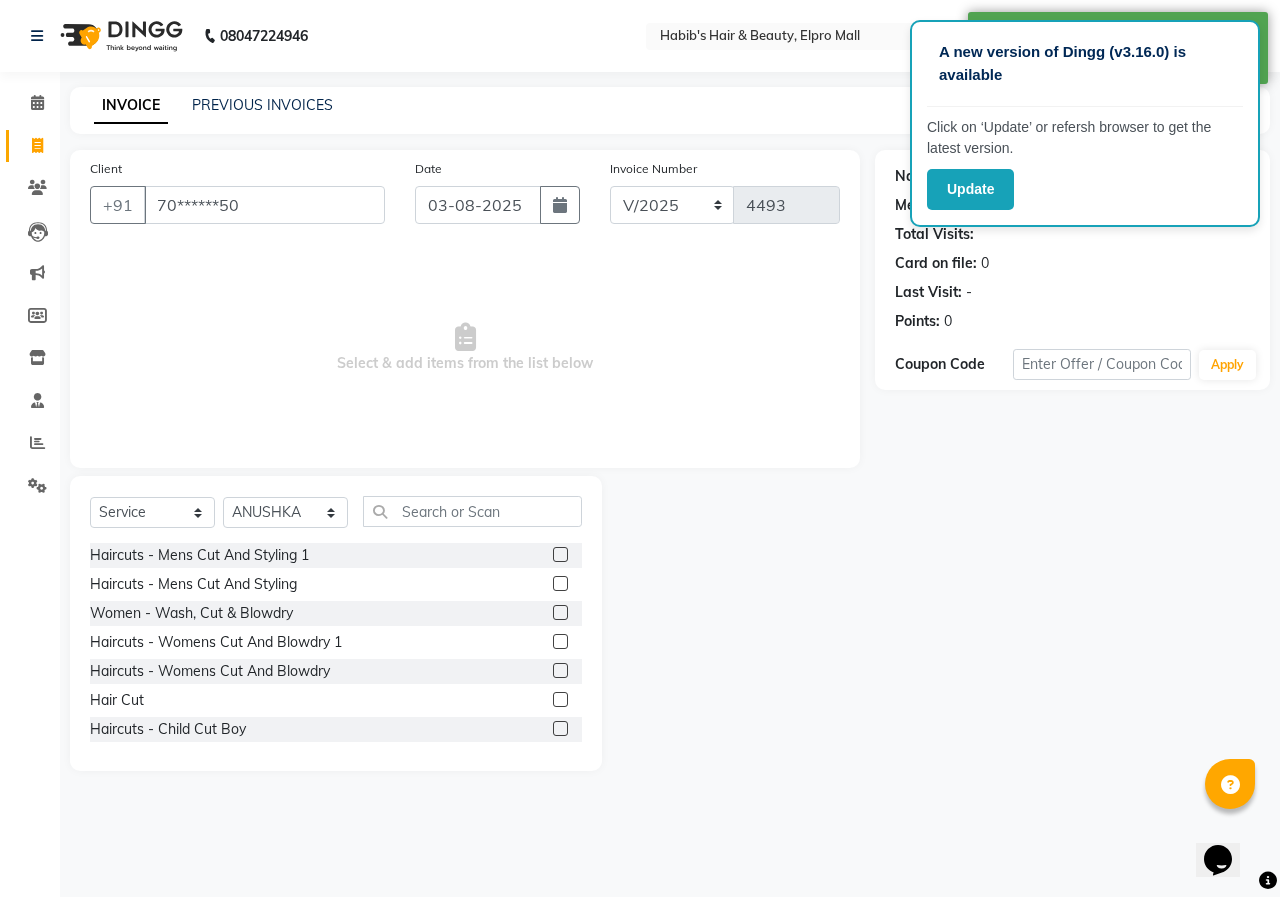 click on "Select  Service  Product  Membership  Package Voucher Prepaid Gift Card  Select Stylist ANUSHKA GAURI GUDDU Keshav Maushi Mhaske  priya  Rahul Ravi  Roshan Sagar SANA Sangam Sanika shabnam SONALI  subhan Haircuts -  Mens Cut And Styling 1  Haircuts -  Mens Cut And Styling  Women - Wash, Cut & Blowdry  Haircuts -  Womens Cut And Blowdry 1  Haircuts -  Womens Cut And Blowdry  Hair Cut  Haircuts -  Child Cut Boy  Haircuts -  Child Cut Girl  Demo  rica full front  rica buttocks wax  hydra facial  HAIR CUT WASH WOMENS  body polish  BALAYAGE COLOR  add on mask  NAIL CUT $ NAIL PAMIT  beauty pakges  nanoplastia  casmra facial  Chemical Pakage  WAX - Full Face  wax - upperlips  nail arts  Blowdry  -  Wash And Blast Dry  Blowdry  -  Shoulder Length  Blowdry  -  Below Shoulder  Blowdry  -  Up to waist Shoulder  Blowdry  -  Incurl Outcurl  Root touchup  Ironing  -  Shoulder Length  Ironing  -  Below Shoulder  Ironing  -  Extra Long  Tonging  -  Shoulder Length  Tonging  -  Below Shoulder  Tonging  -  Extra Long  Botox" 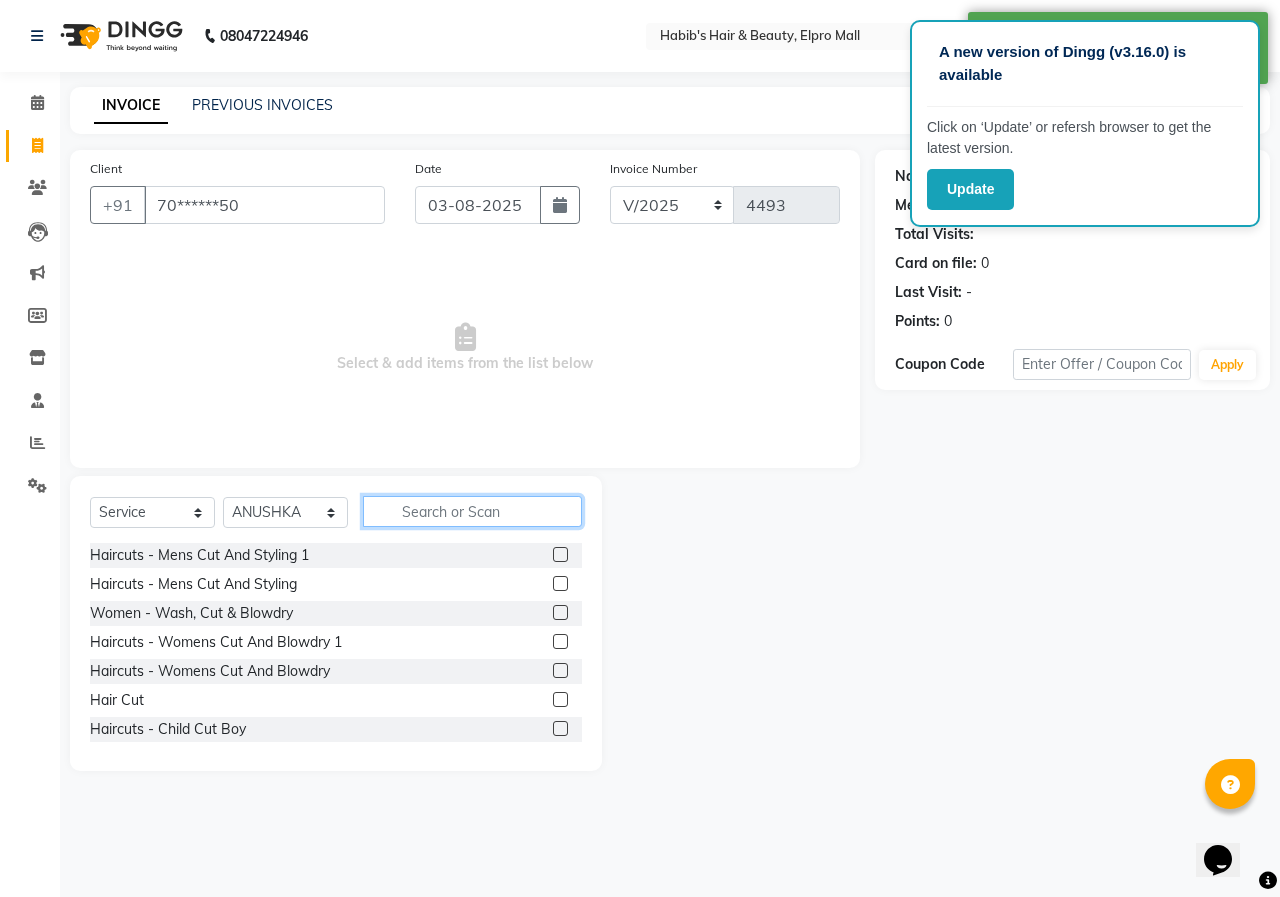 click 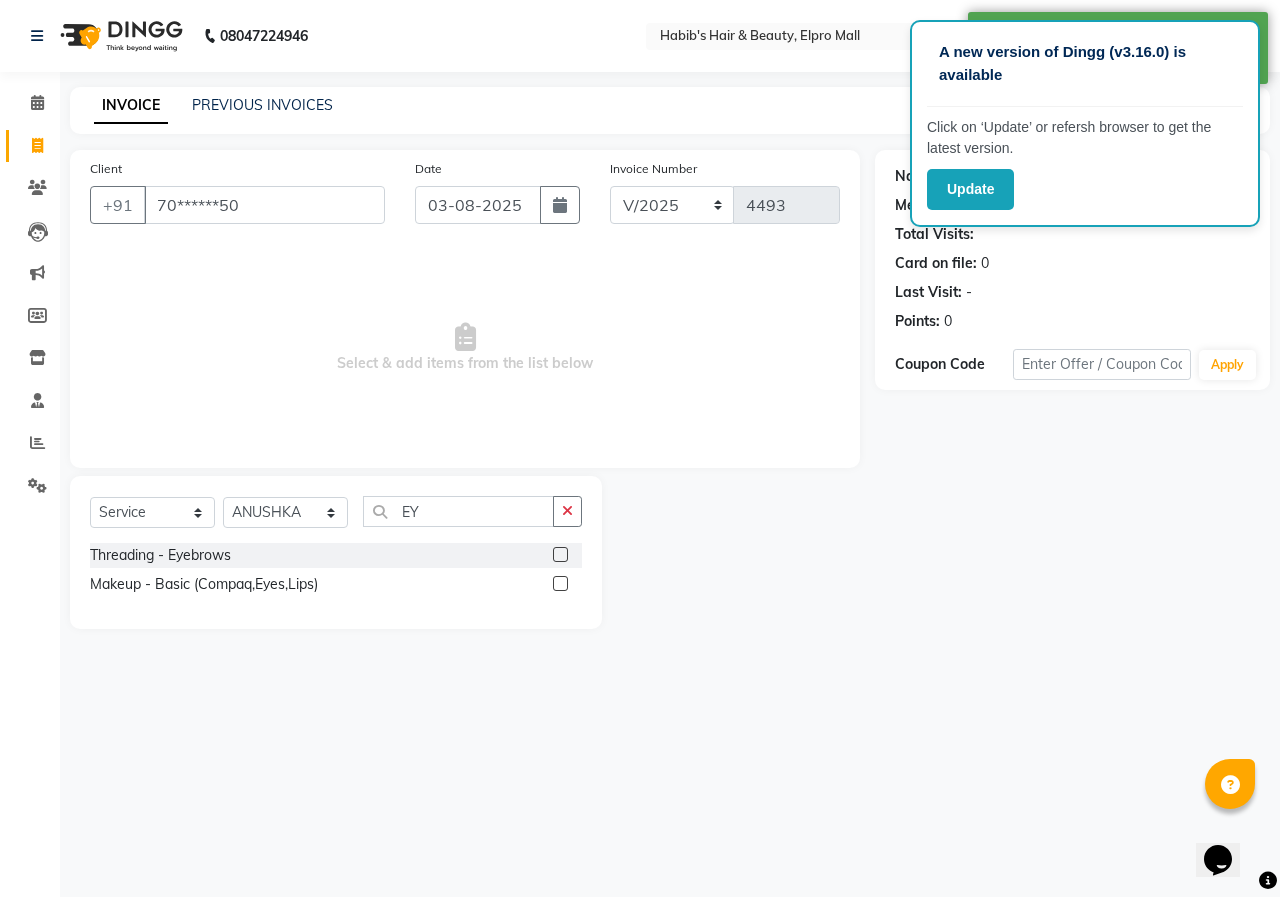 click 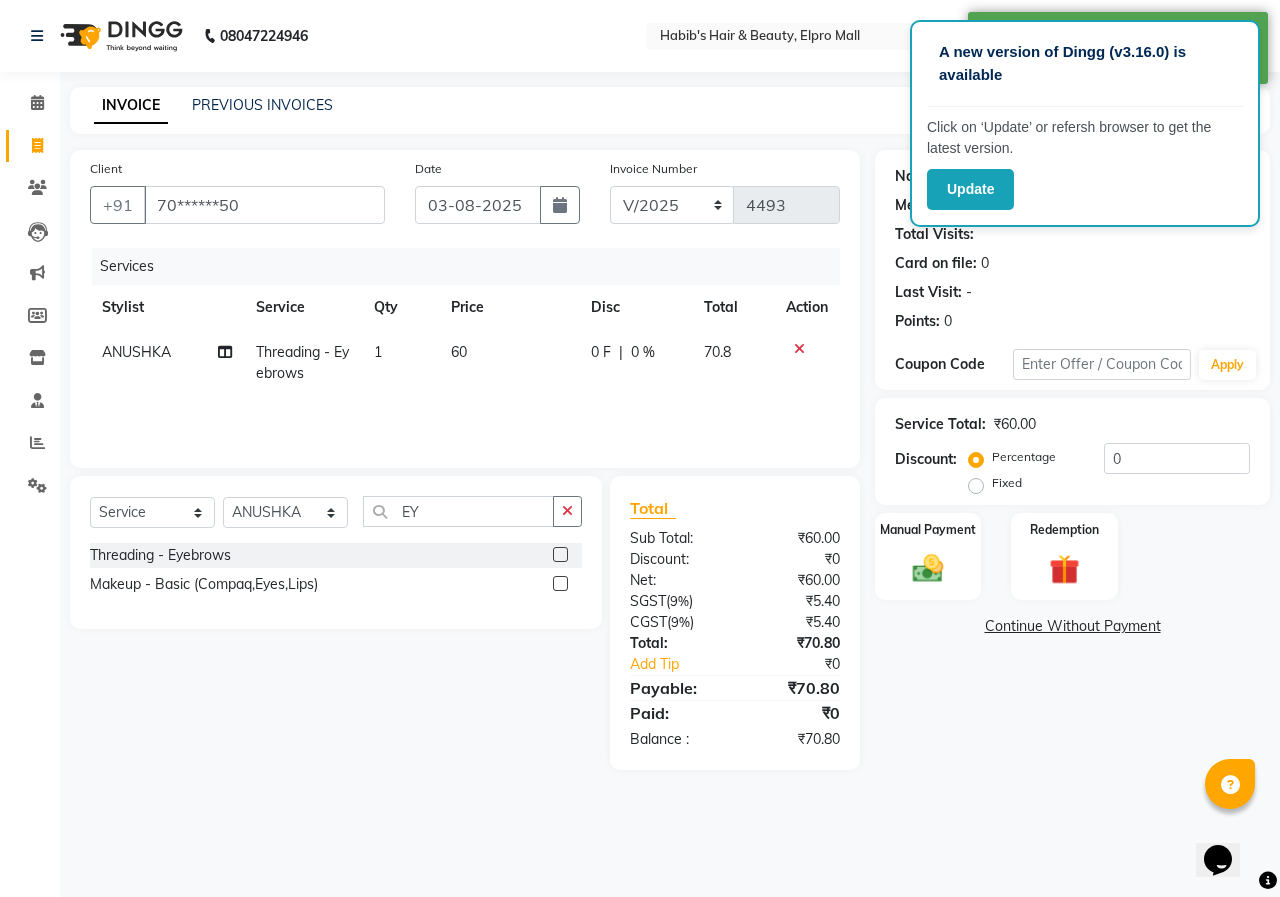 click on "60" 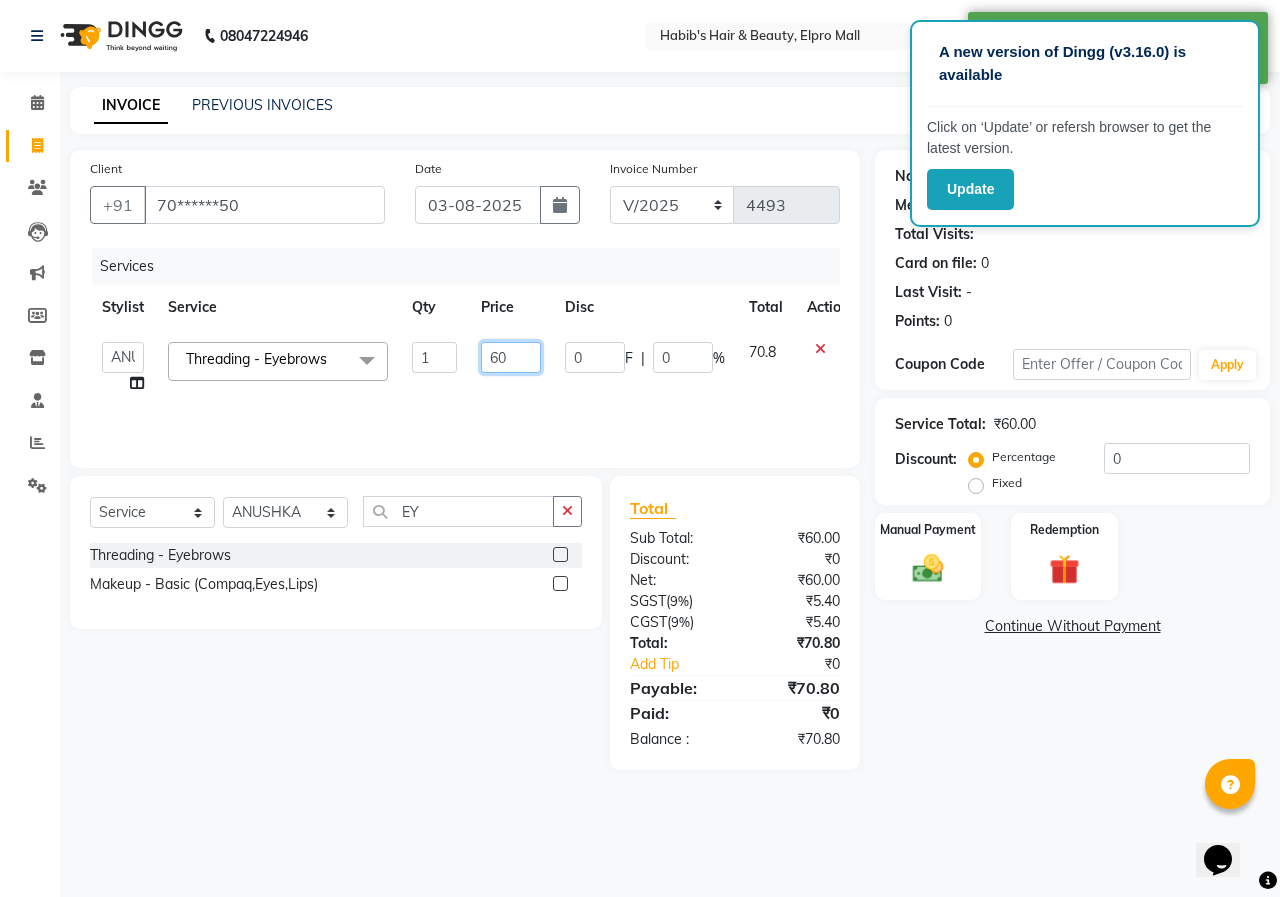 click on "60" 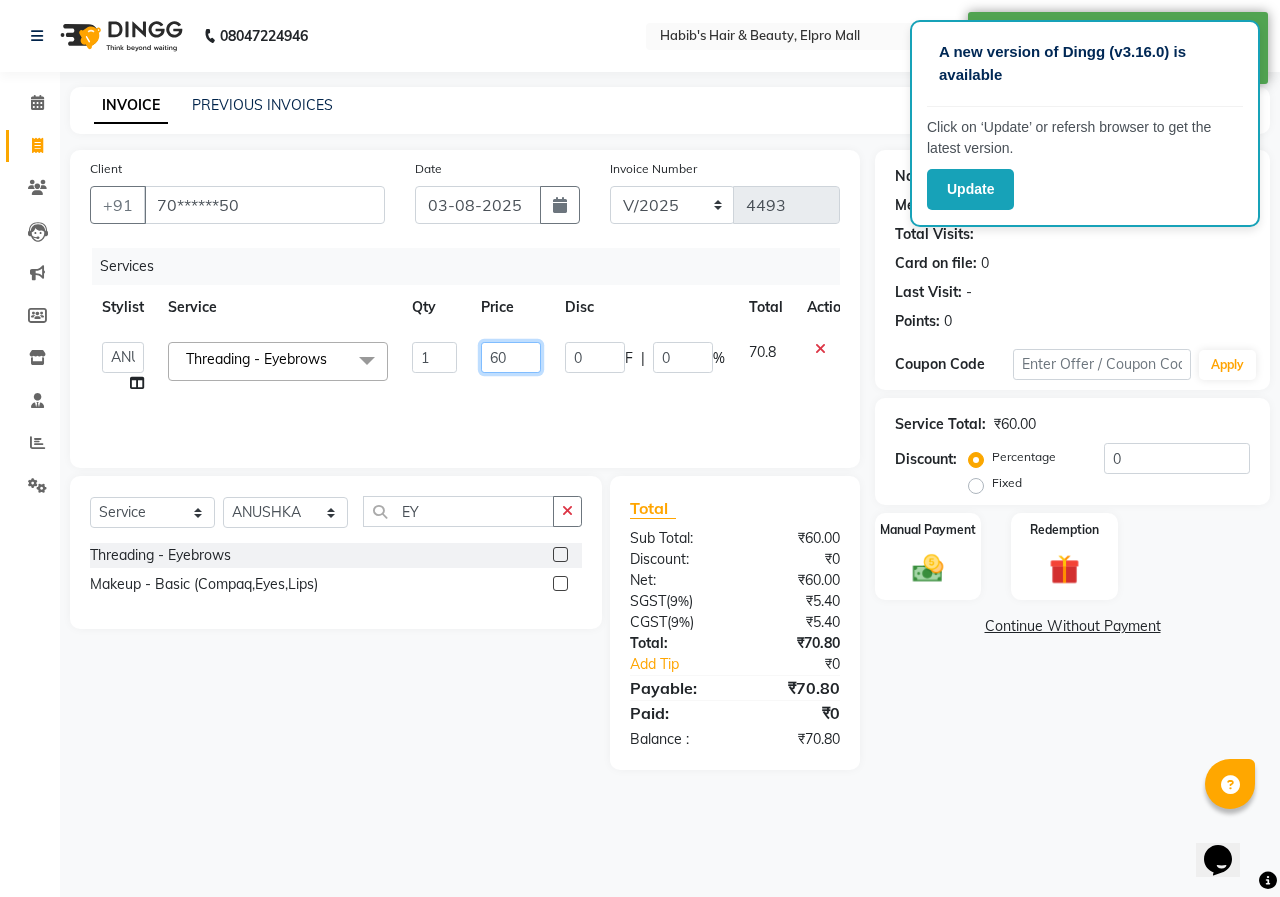 click on "60" 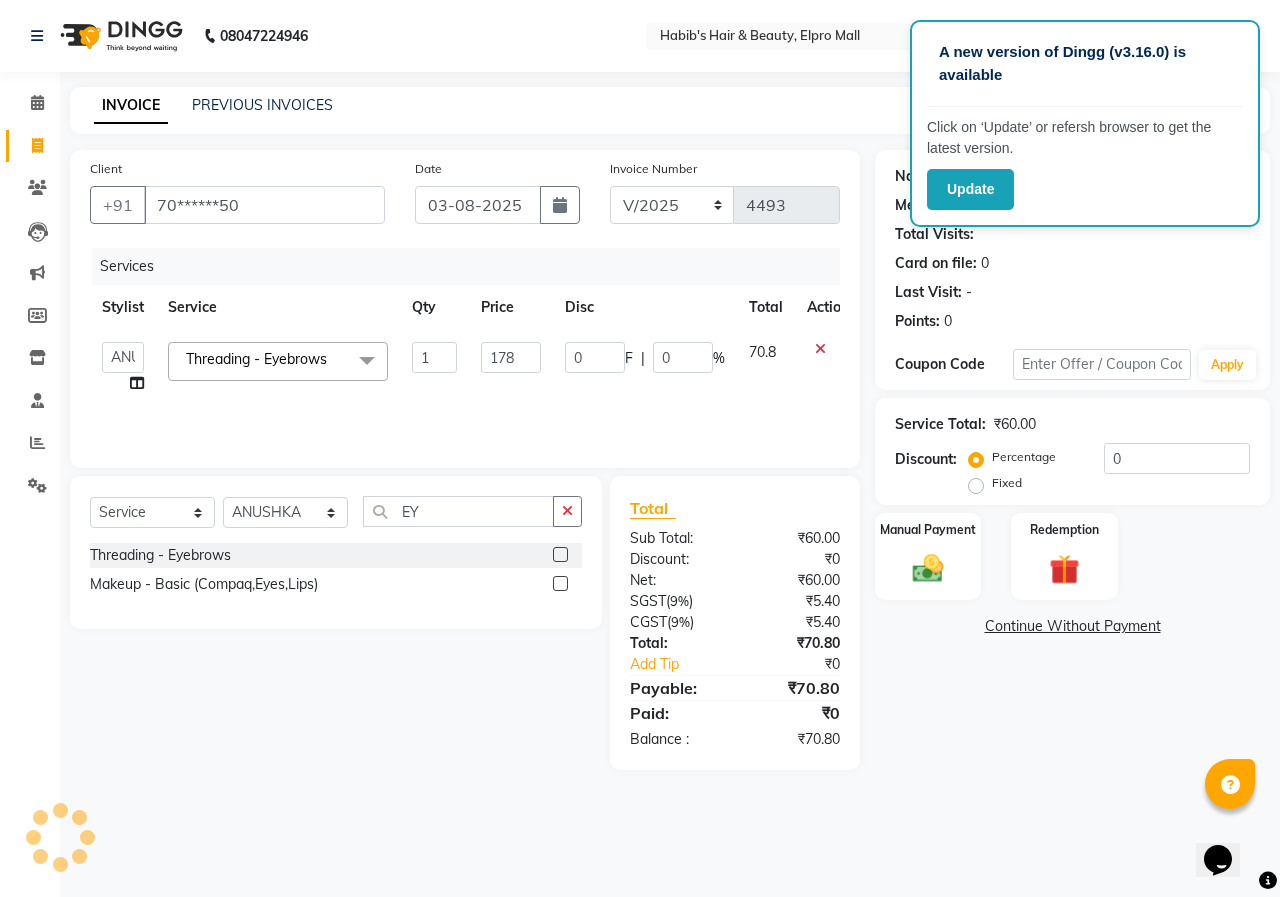 click on "INVOICE PREVIOUS INVOICES Create New   Save  Client +91 [PHONE] Date [DATE] Invoice Number V/2025 V/2025-26 4493 Services Stylist Service Qty Price Disc Total Action  ANUSHKA   GAURI   GUDDU   Keshav   Maushi   Mhaske    priya    Rahul   Ravi    Roshan   Sagar   SANA   Sangam   Sanika   shabnam   SONALI    subhan  Threading -  Eyebrows&nbsp; x Haircuts -  Mens Cut And Styling 1 Haircuts -  Mens Cut And StylingWomen - Wash, Cut & Blowdry Haircuts -  Womens Cut And Blowdry 1 Haircuts -  Womens Cut And Blowdry Hair Cut Haircuts -  Child Cut Boy Haircuts -  Child Cut Girl Demo rica full front rica buttocks wax hydra facial HAIR CUT WASH WOMENS body polish BALAYAGE COLOR add on mask NAIL CUT $ NAIL PAMIT beauty pakges nanoplastia casmra facial Chemical Pakage WAX - Full Face wax - upperlips nail arts Blowdry  -  Wash And Blast Dry Blowdry  -  Shoulder Length Blowdry  -  Below Shoulder Blowdry  -  Up to waist Shoulder Blowdry  -  Incurl Outcurl Root touchup Ironing  -  Shoulder Length Ironing  -  Below Shoulder" 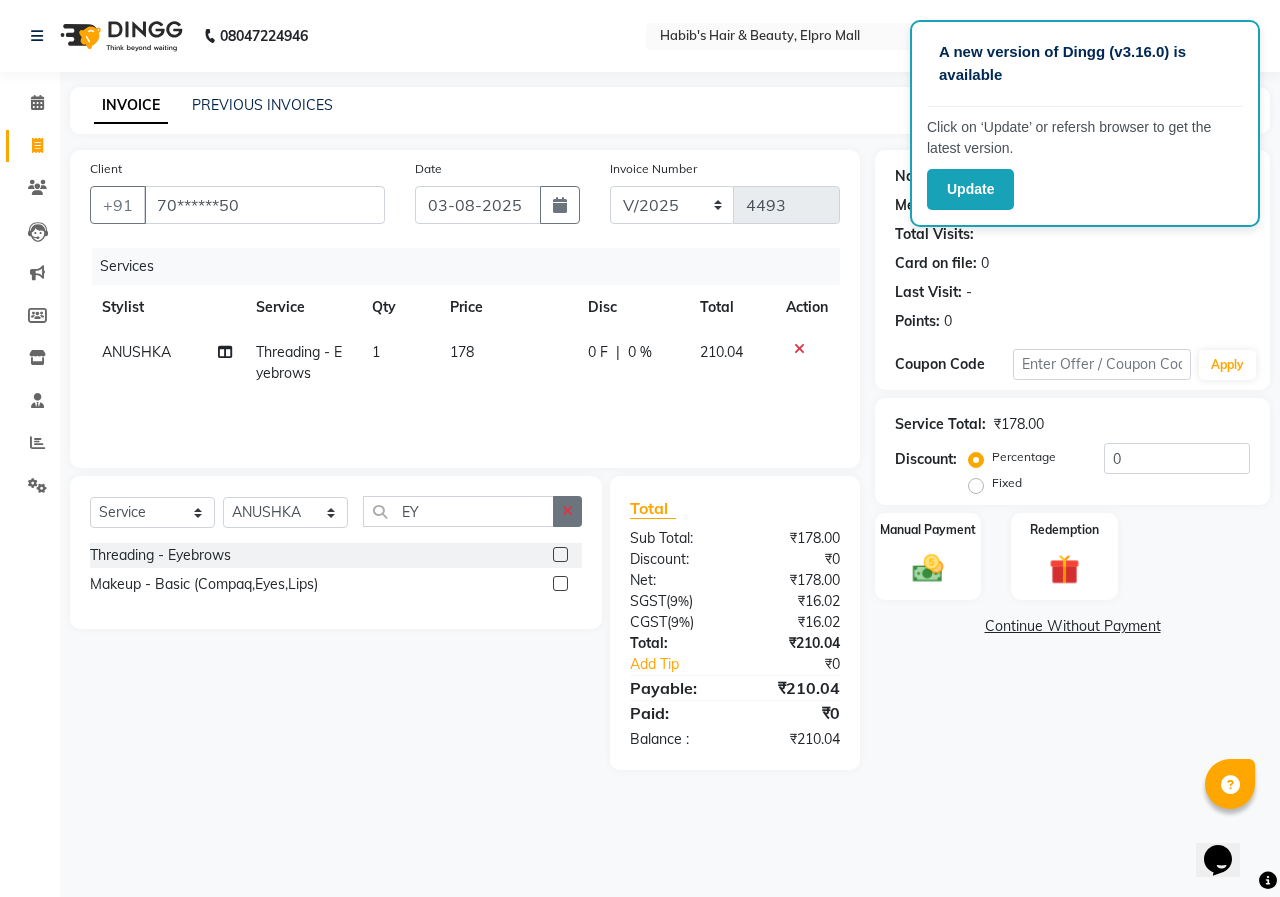 click 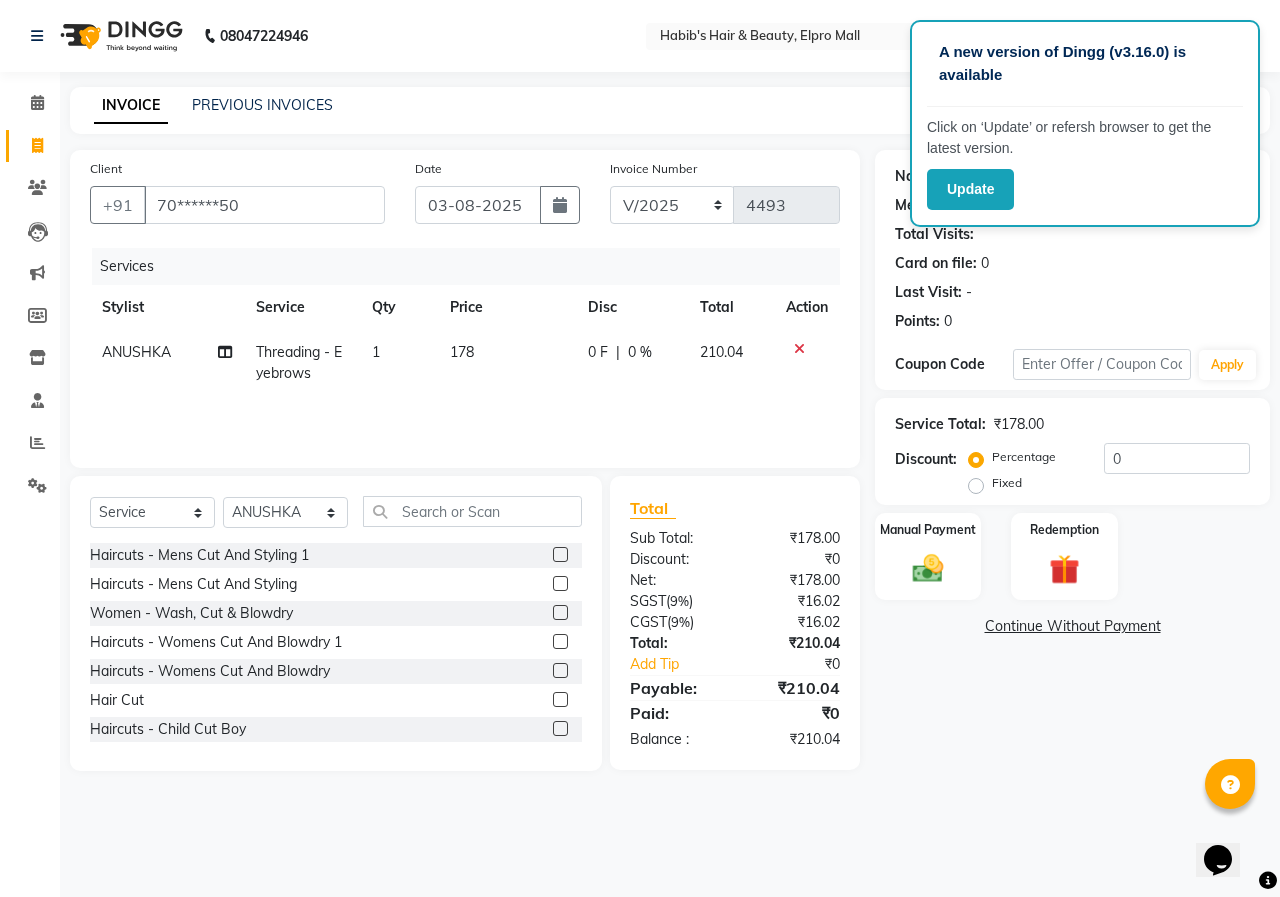 click 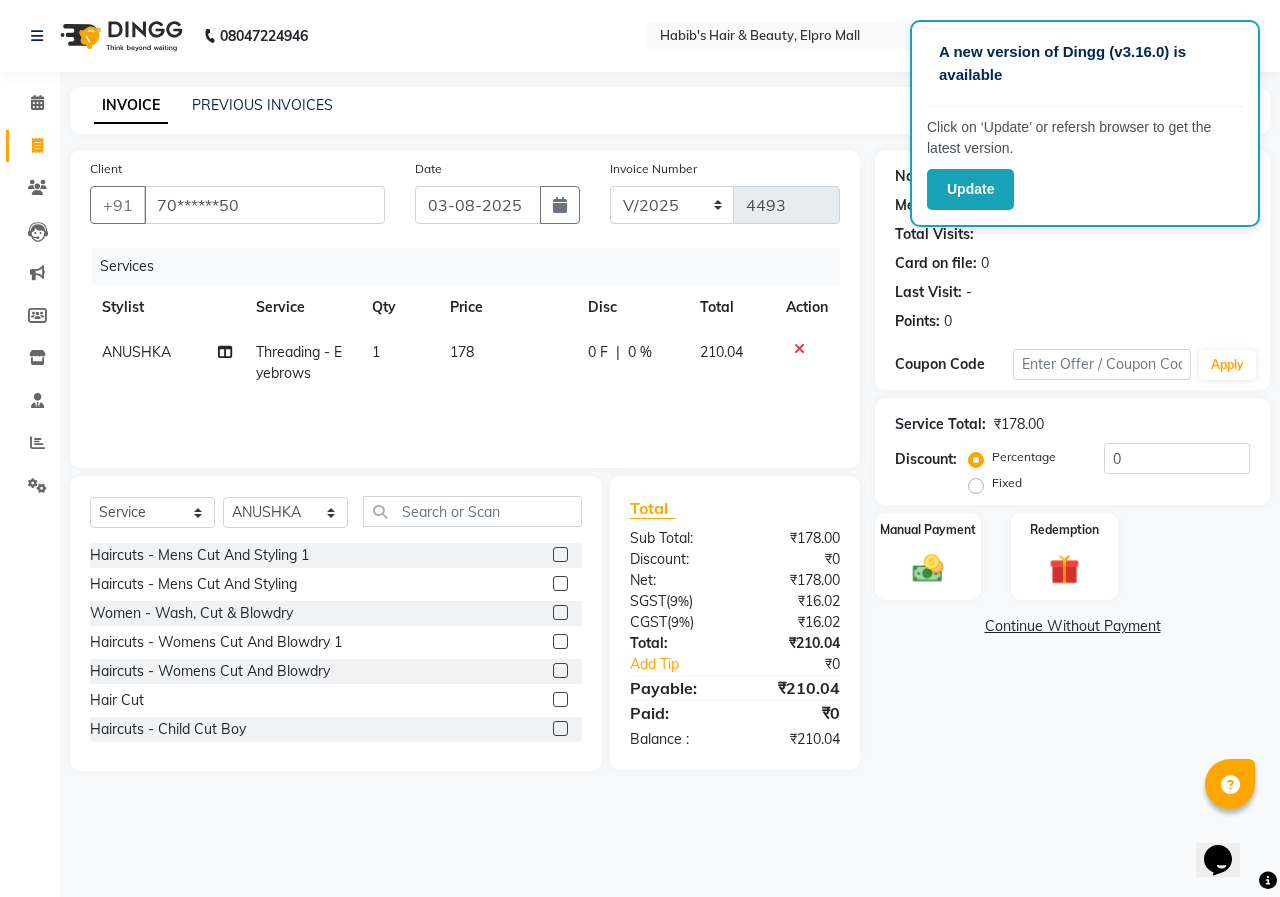 click at bounding box center [559, 671] 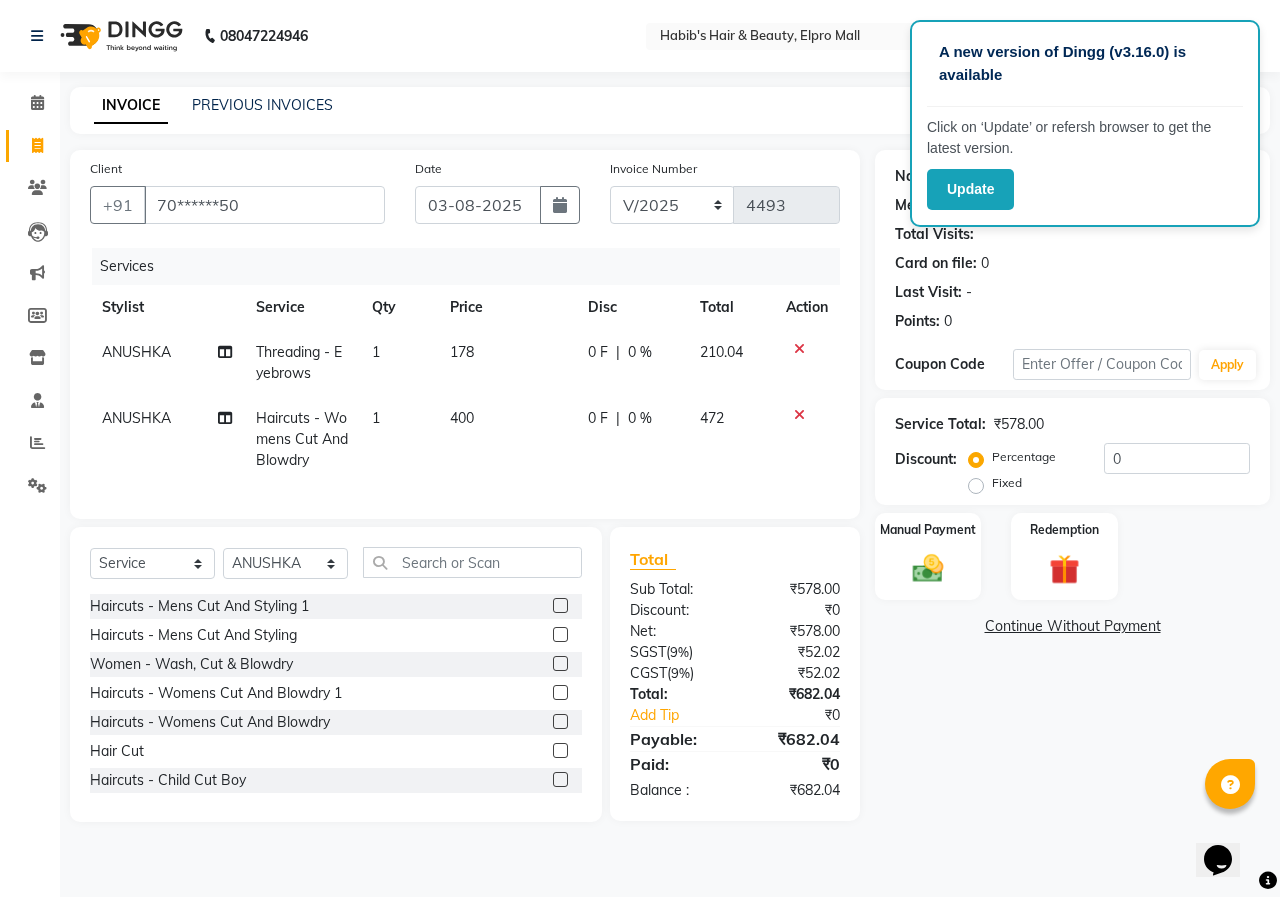 click 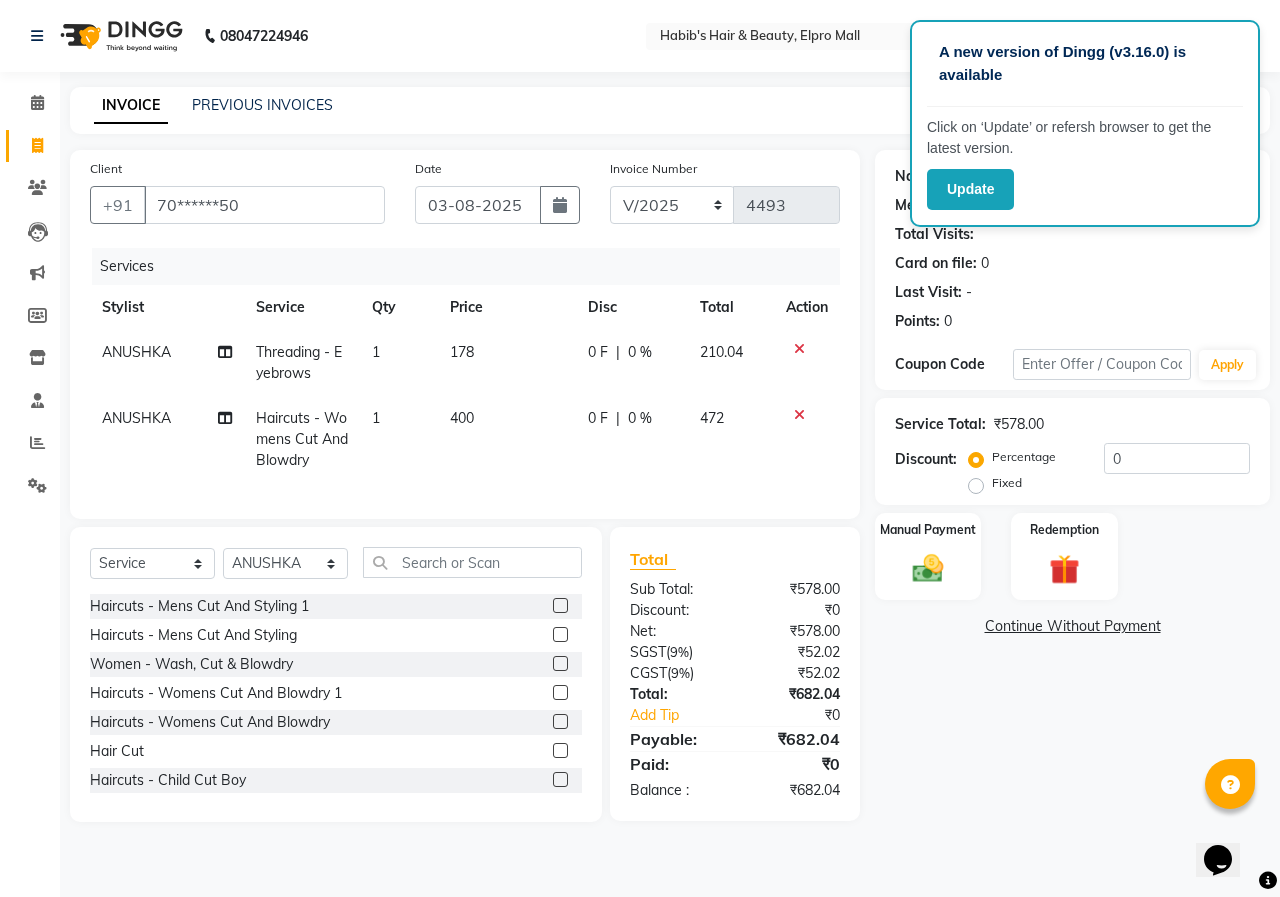 click at bounding box center [559, 635] 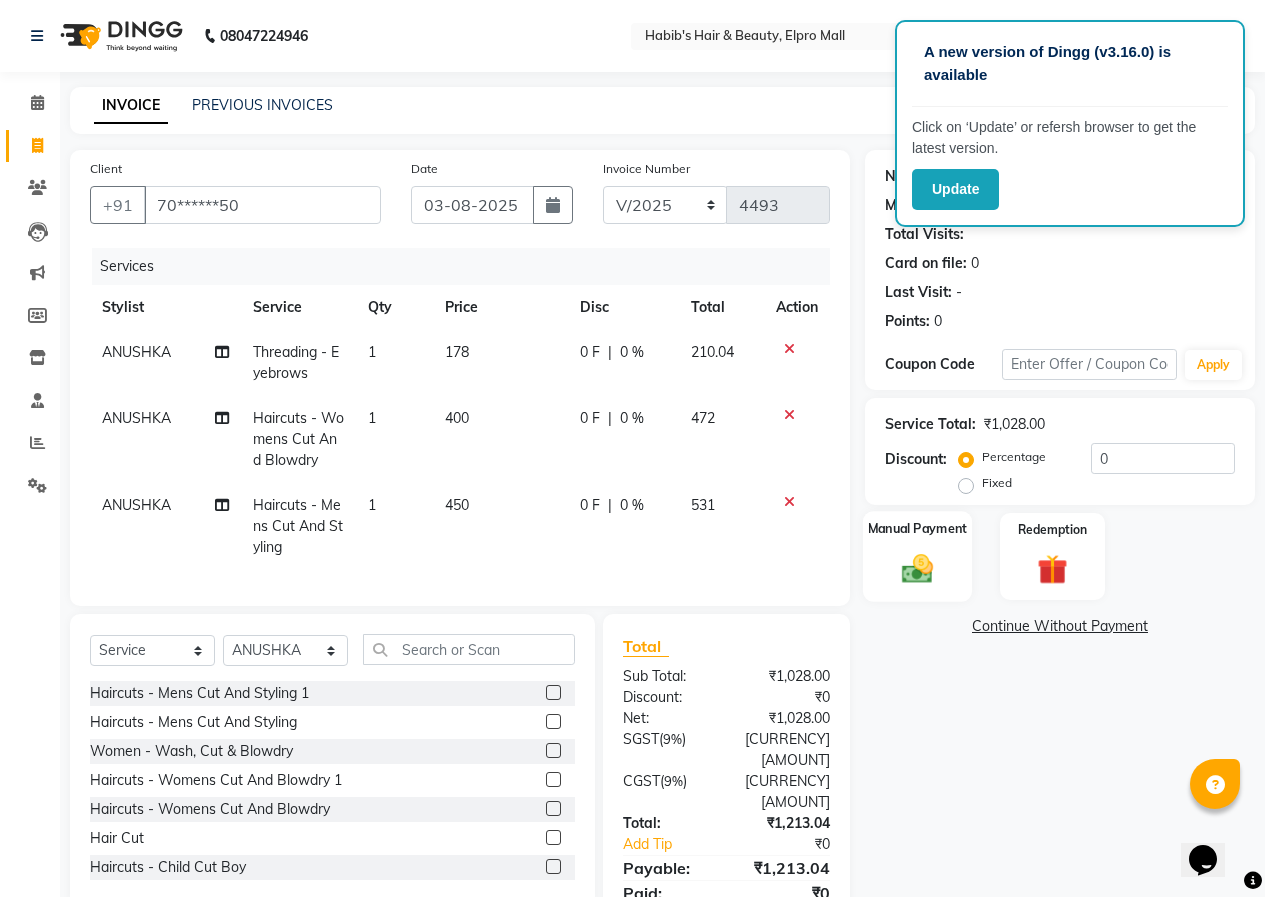 click on "Manual Payment" 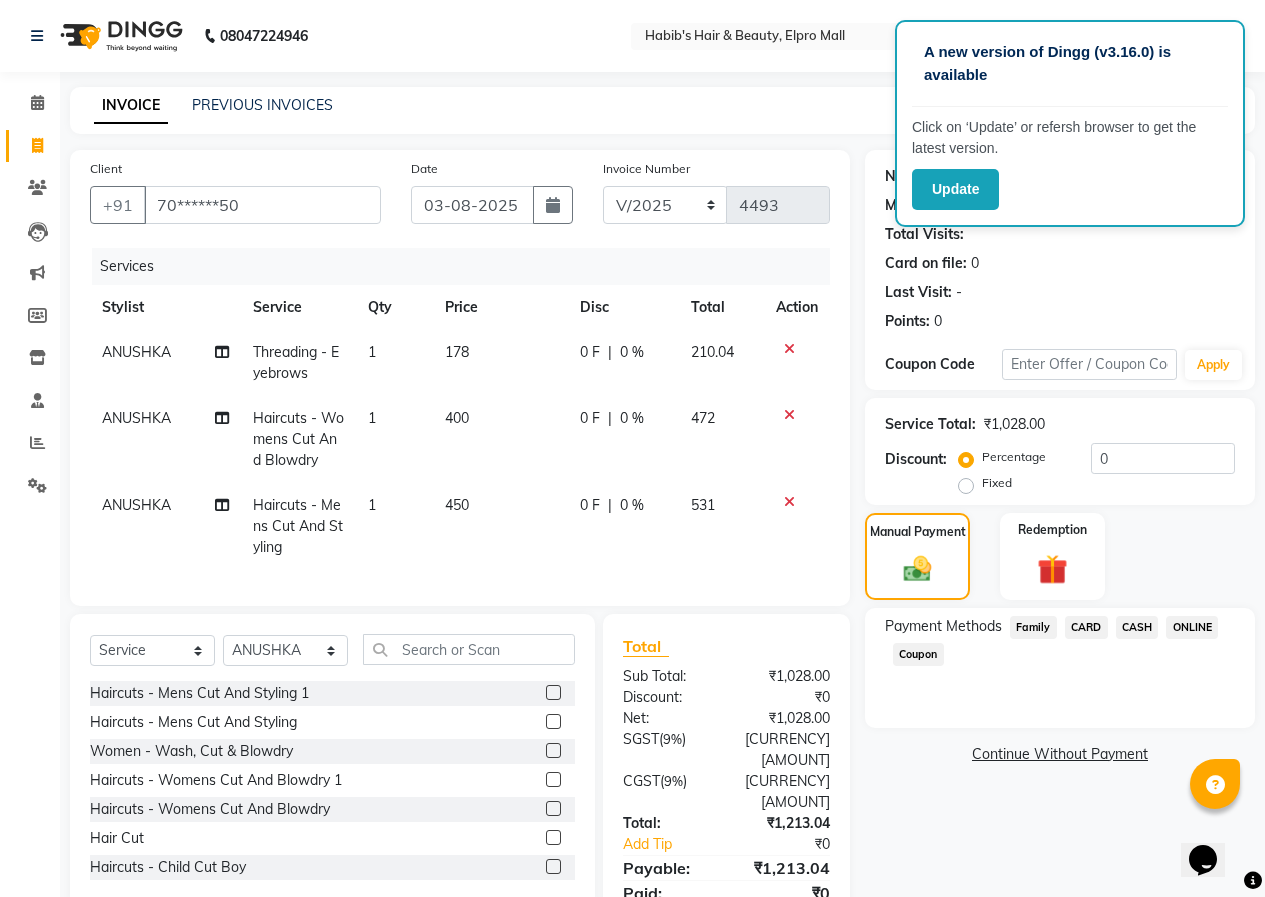 click on "Payment Methods  Family   CARD   CASH   ONLINE   Coupon" 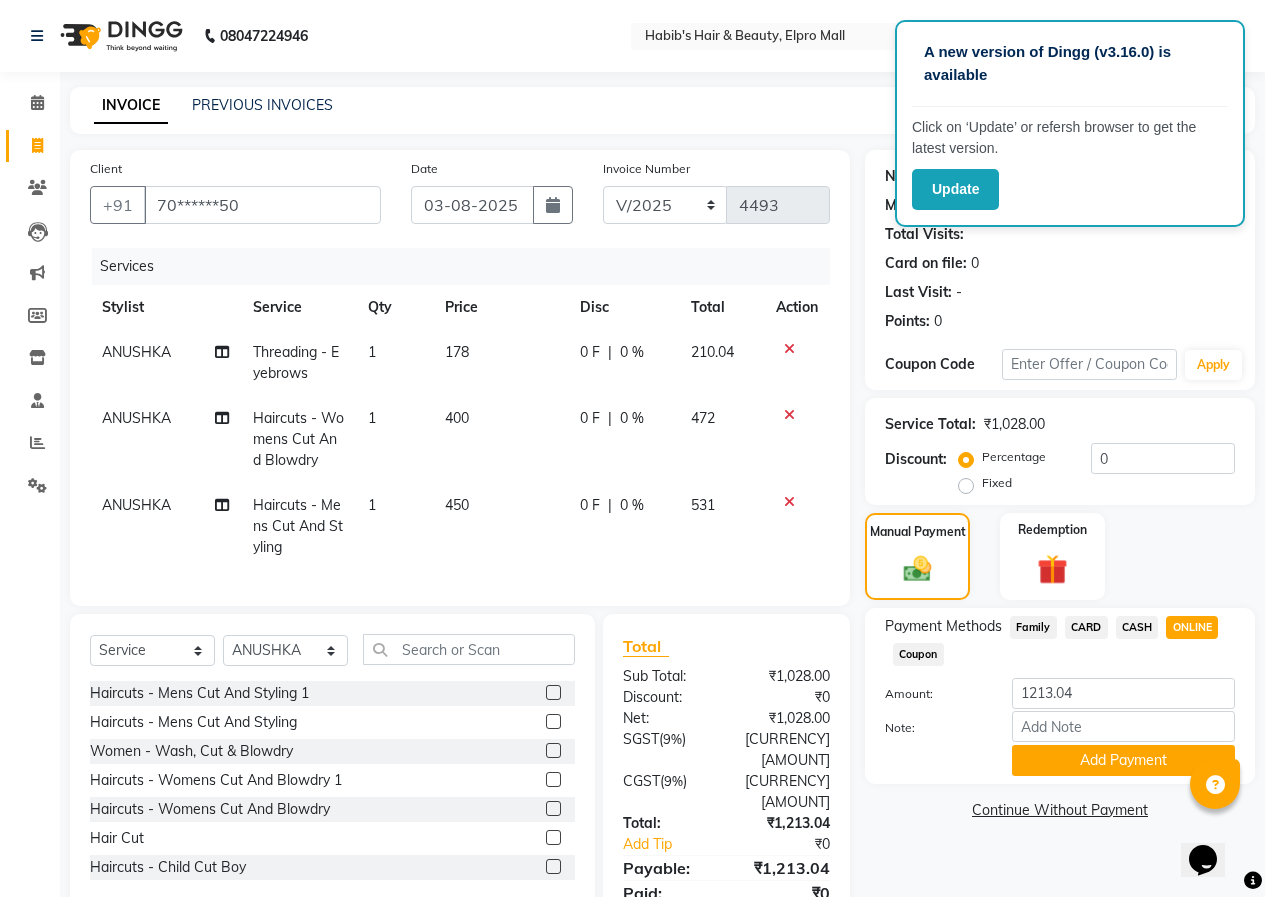 click on "Payment Methods  Family   CARD   CASH   ONLINE   Coupon  Amount: [AMOUNT] Note: Add Payment" 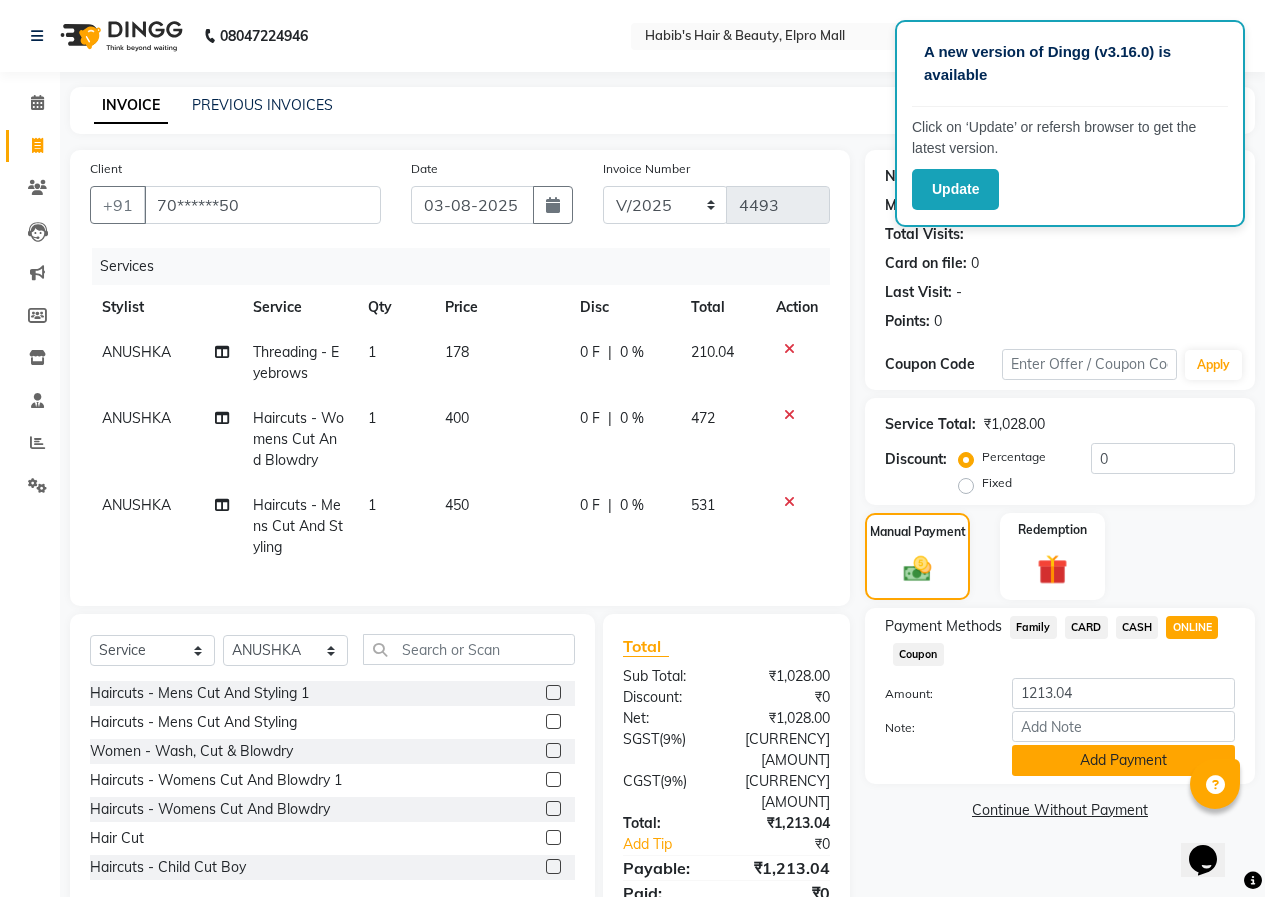 click on "Add Payment" 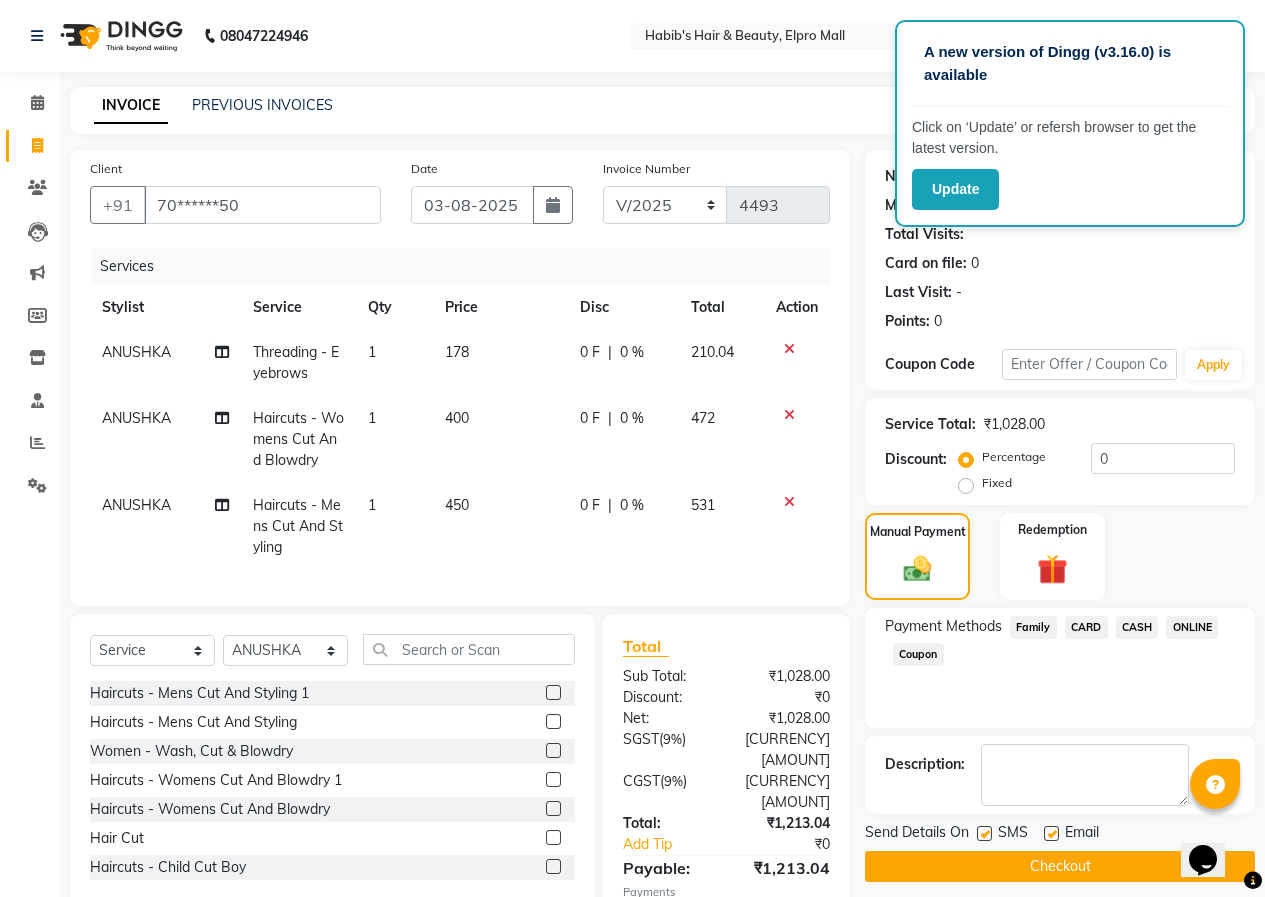 click on "Checkout" 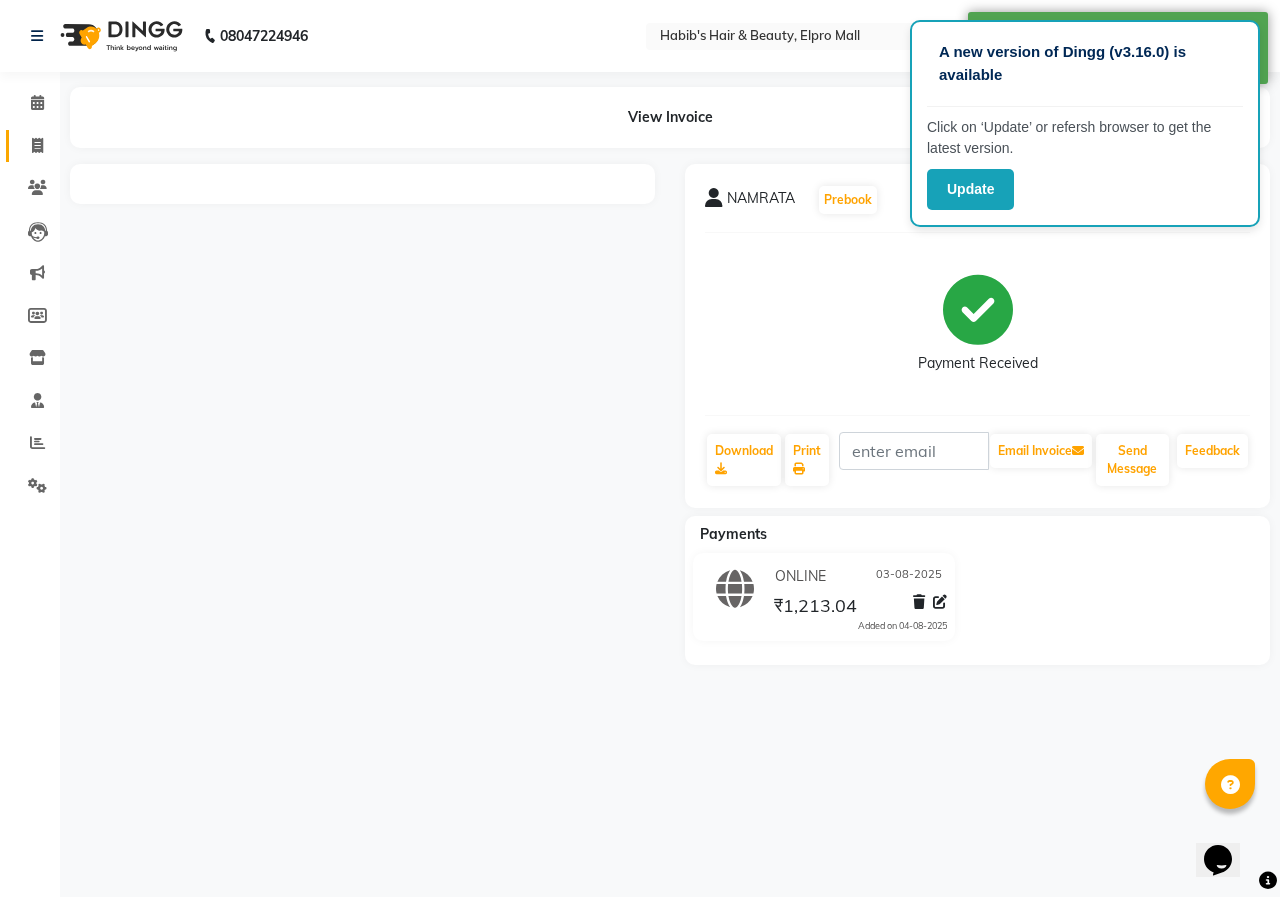 click 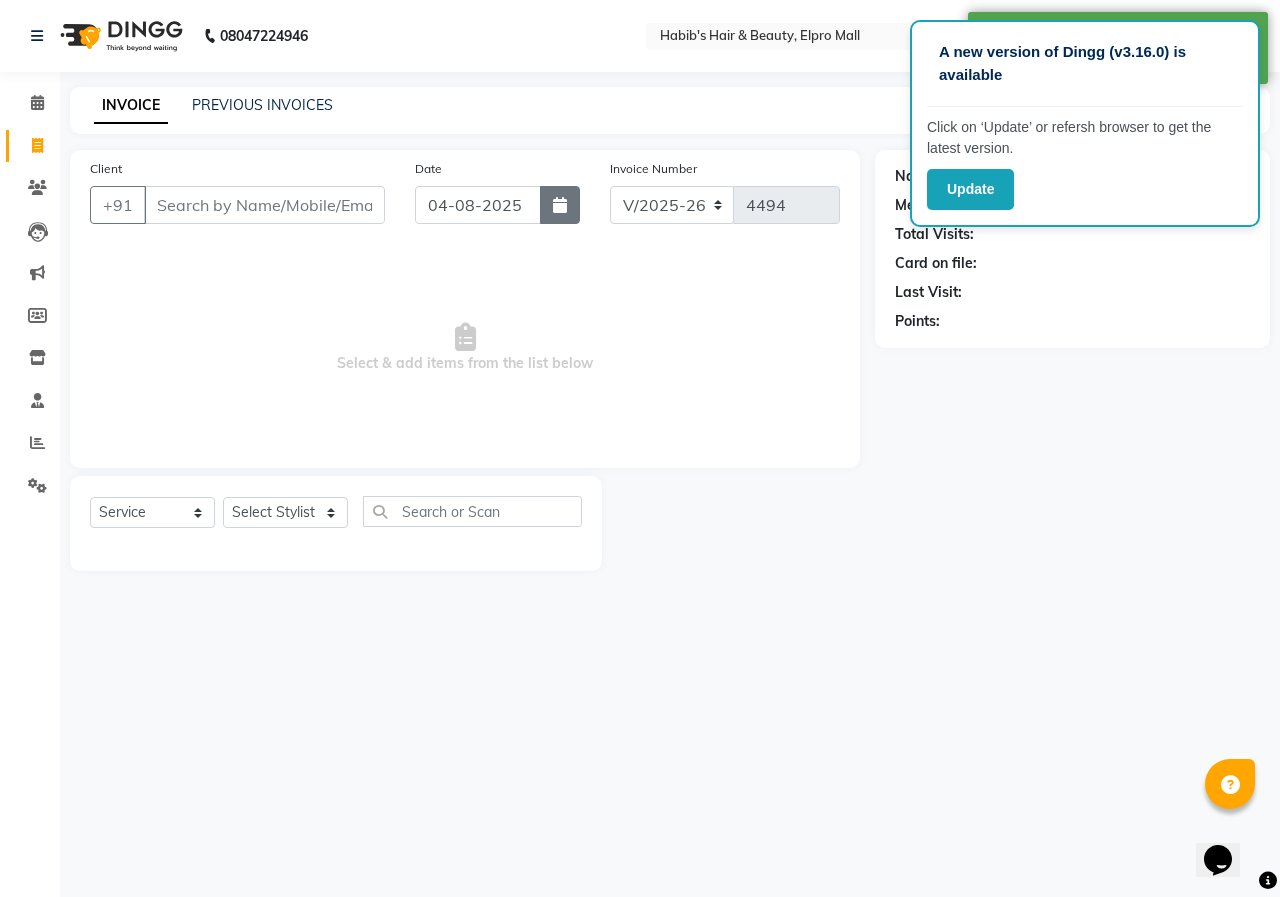 click 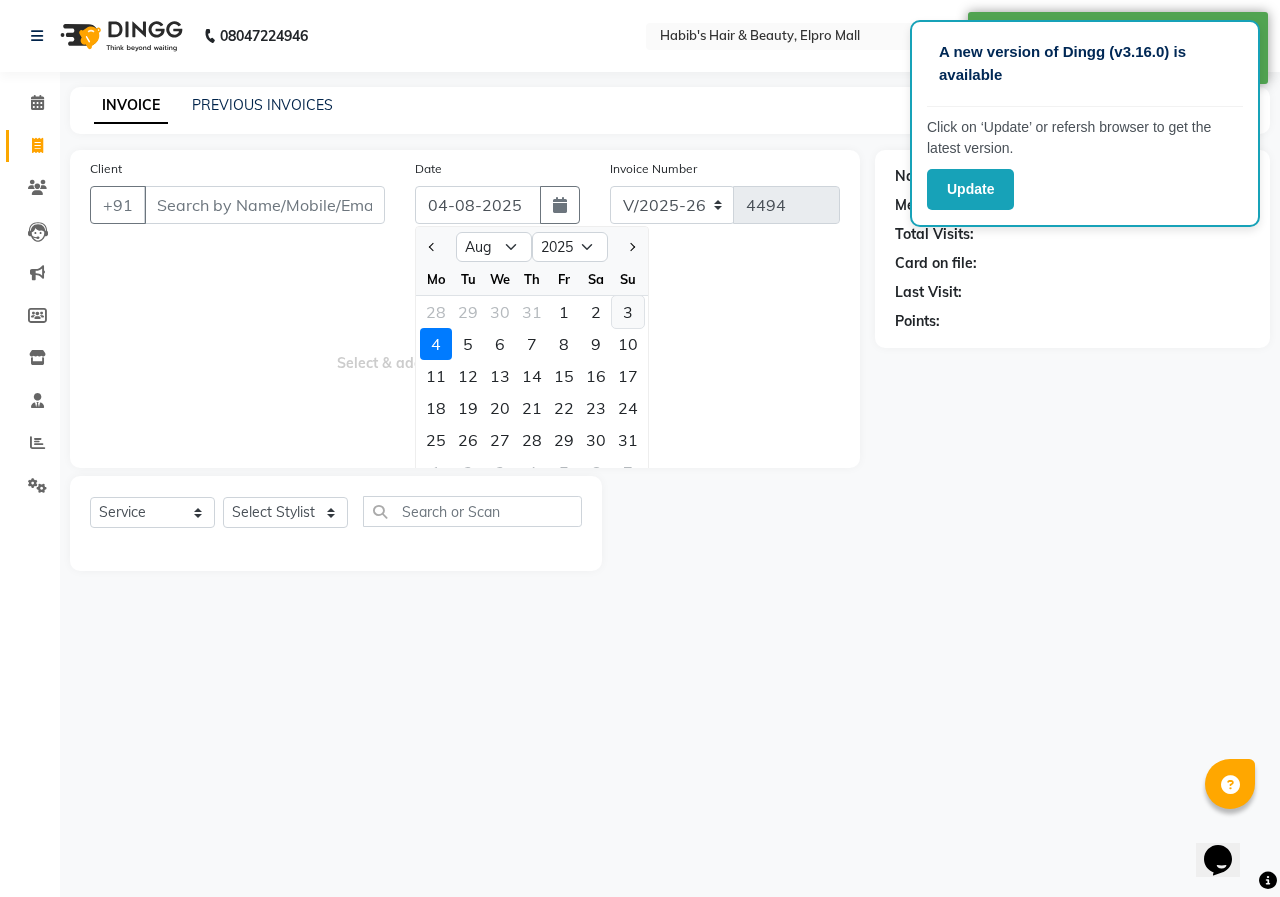 click on "3" 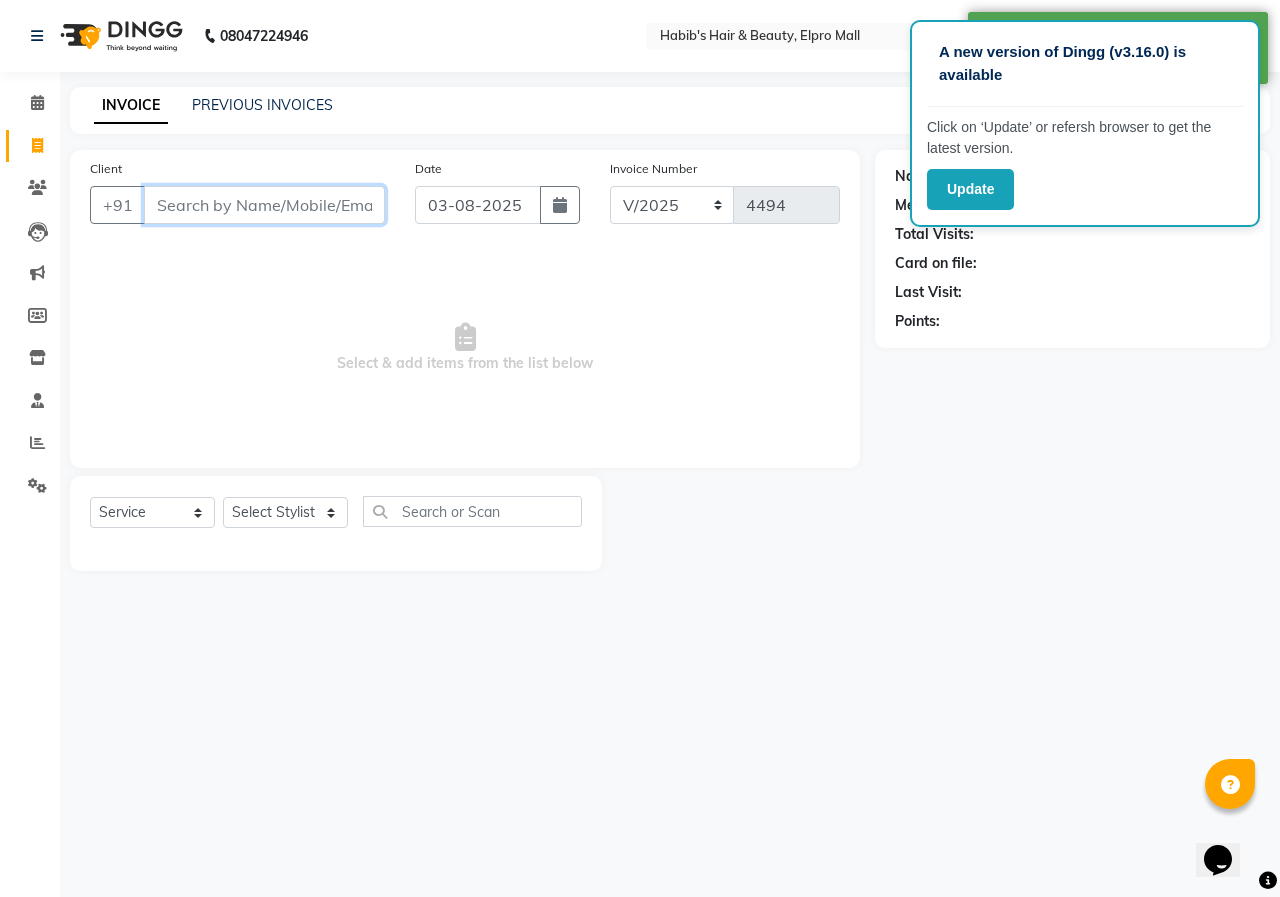 click on "Client" at bounding box center (264, 205) 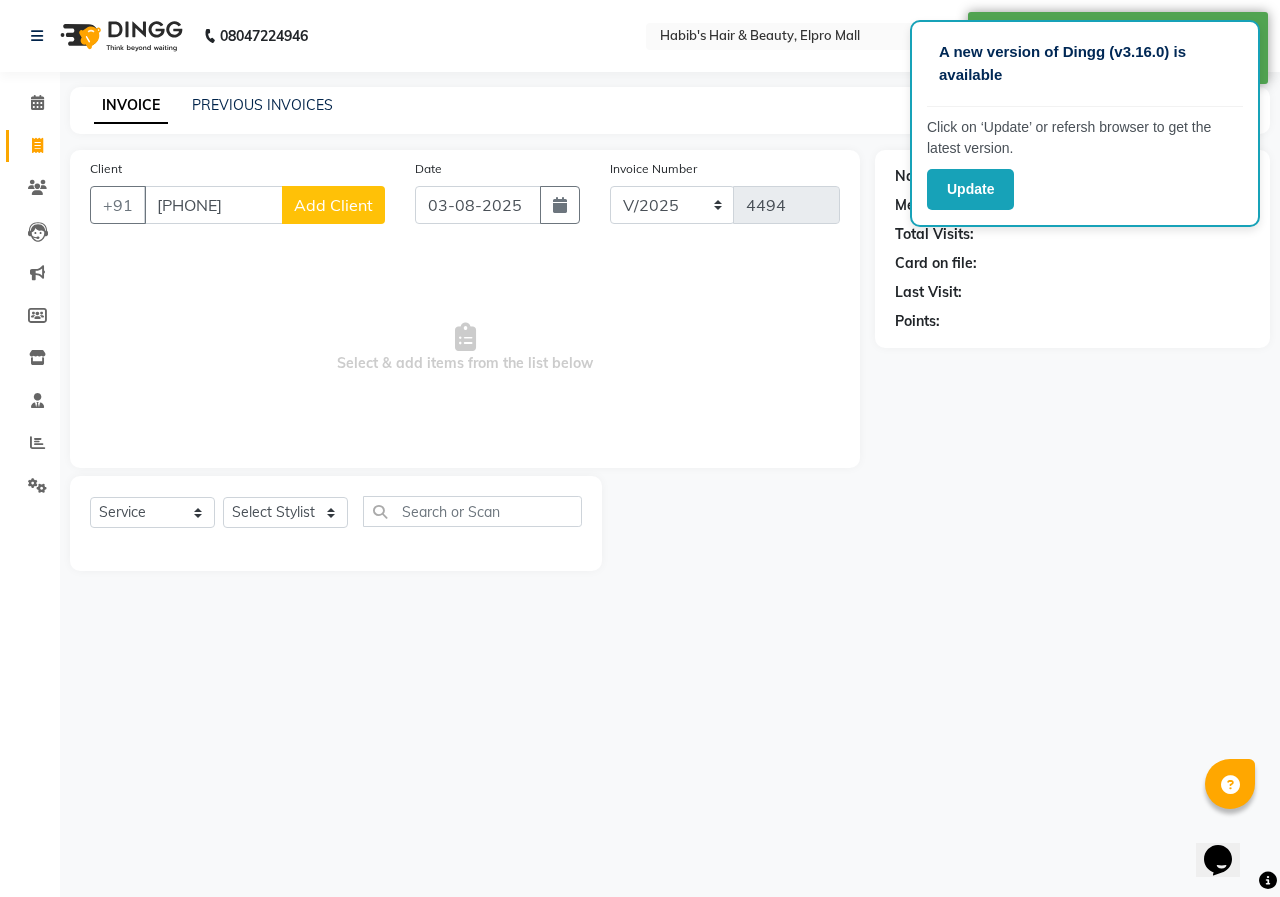 click on "Add Client" 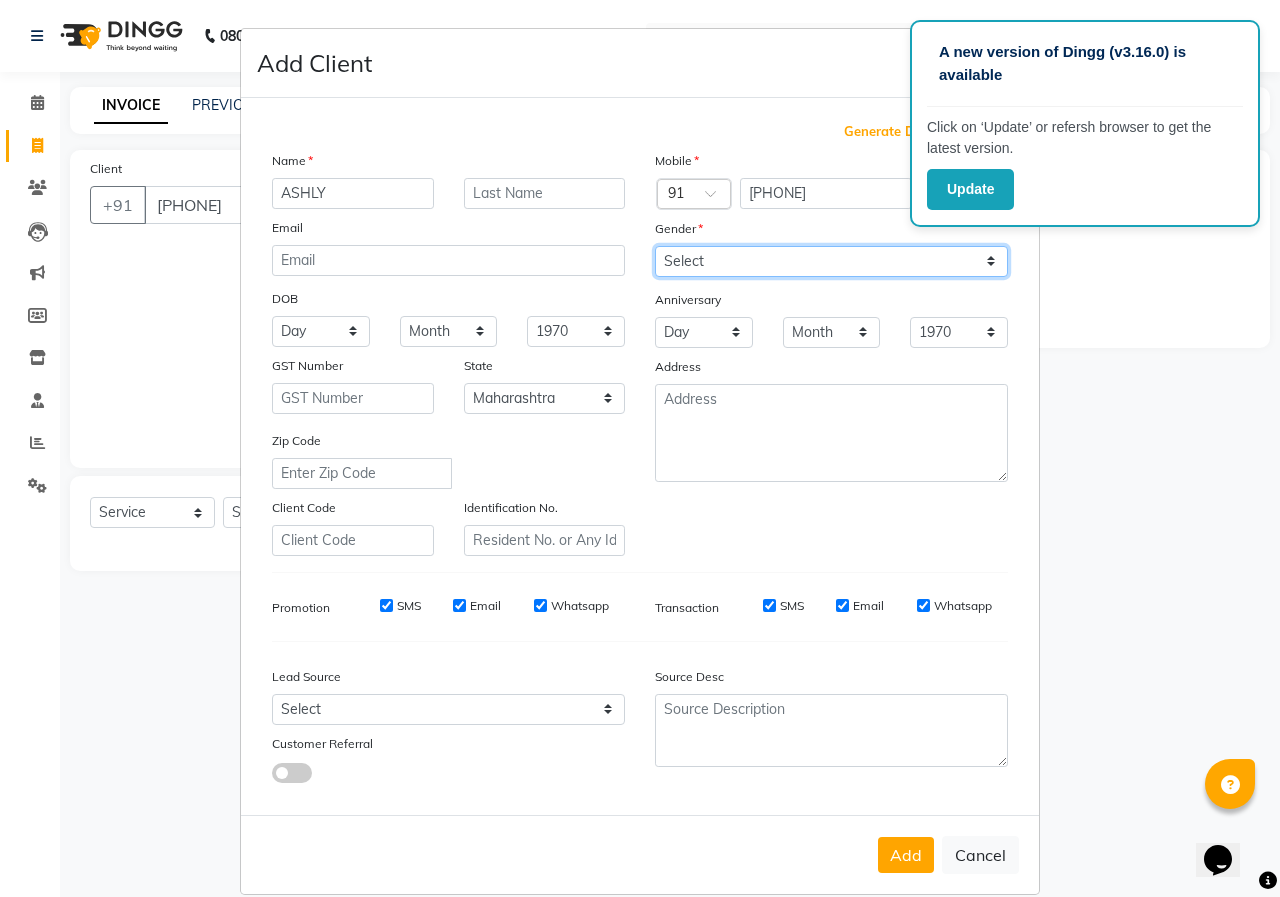 click on "Select Male Female Other Prefer Not To Say" at bounding box center [831, 261] 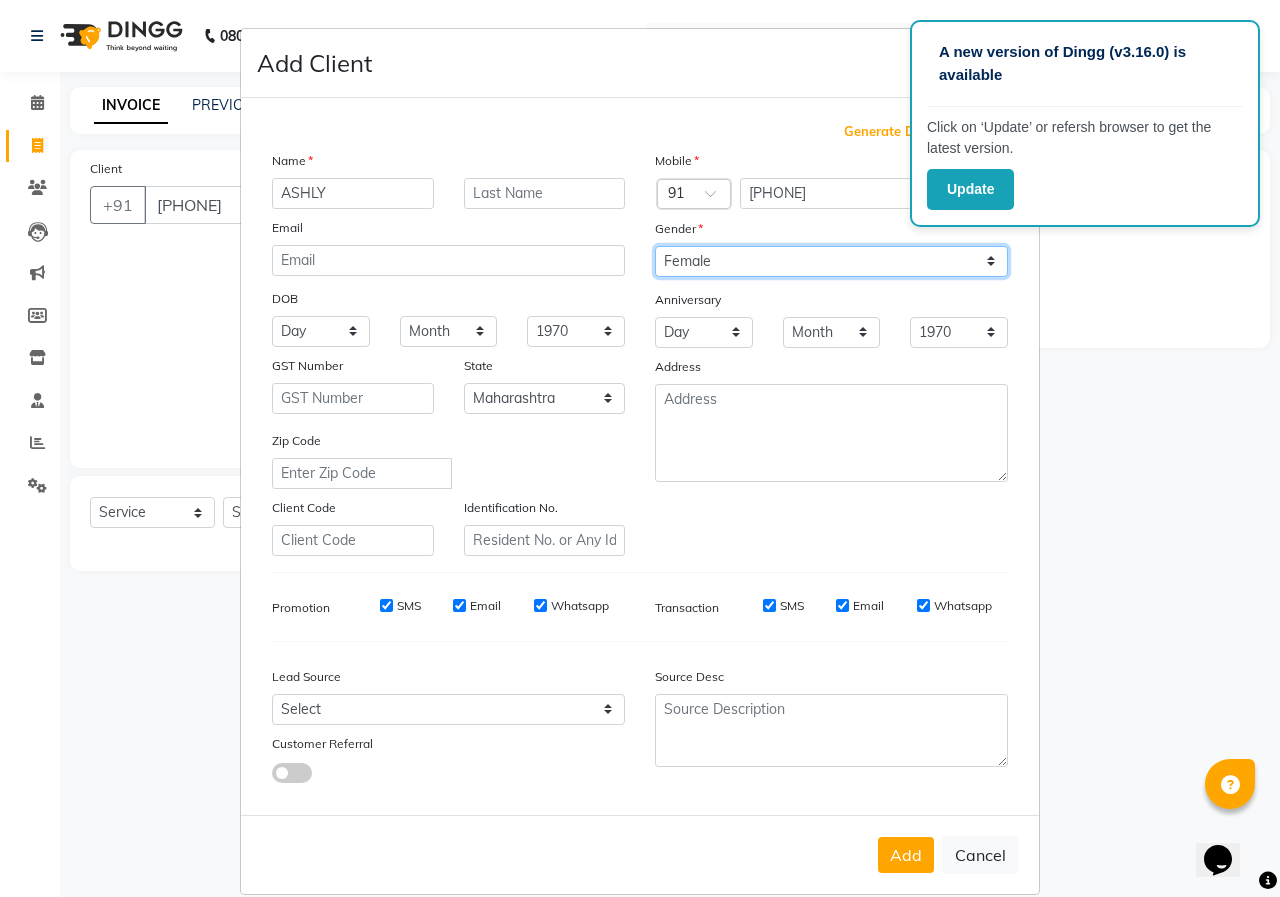 click on "Select Male Female Other Prefer Not To Say" at bounding box center (831, 261) 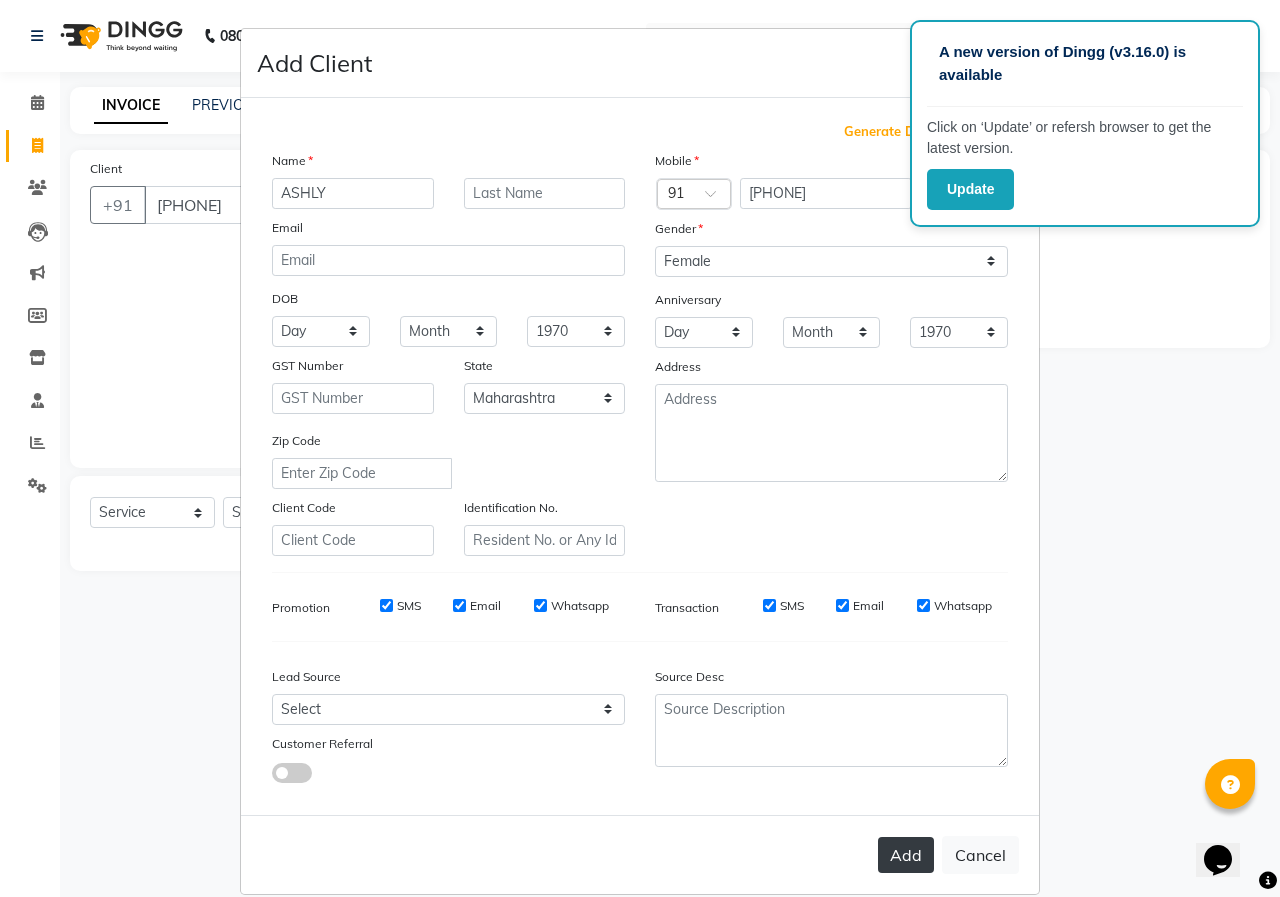 click on "Add" at bounding box center [906, 855] 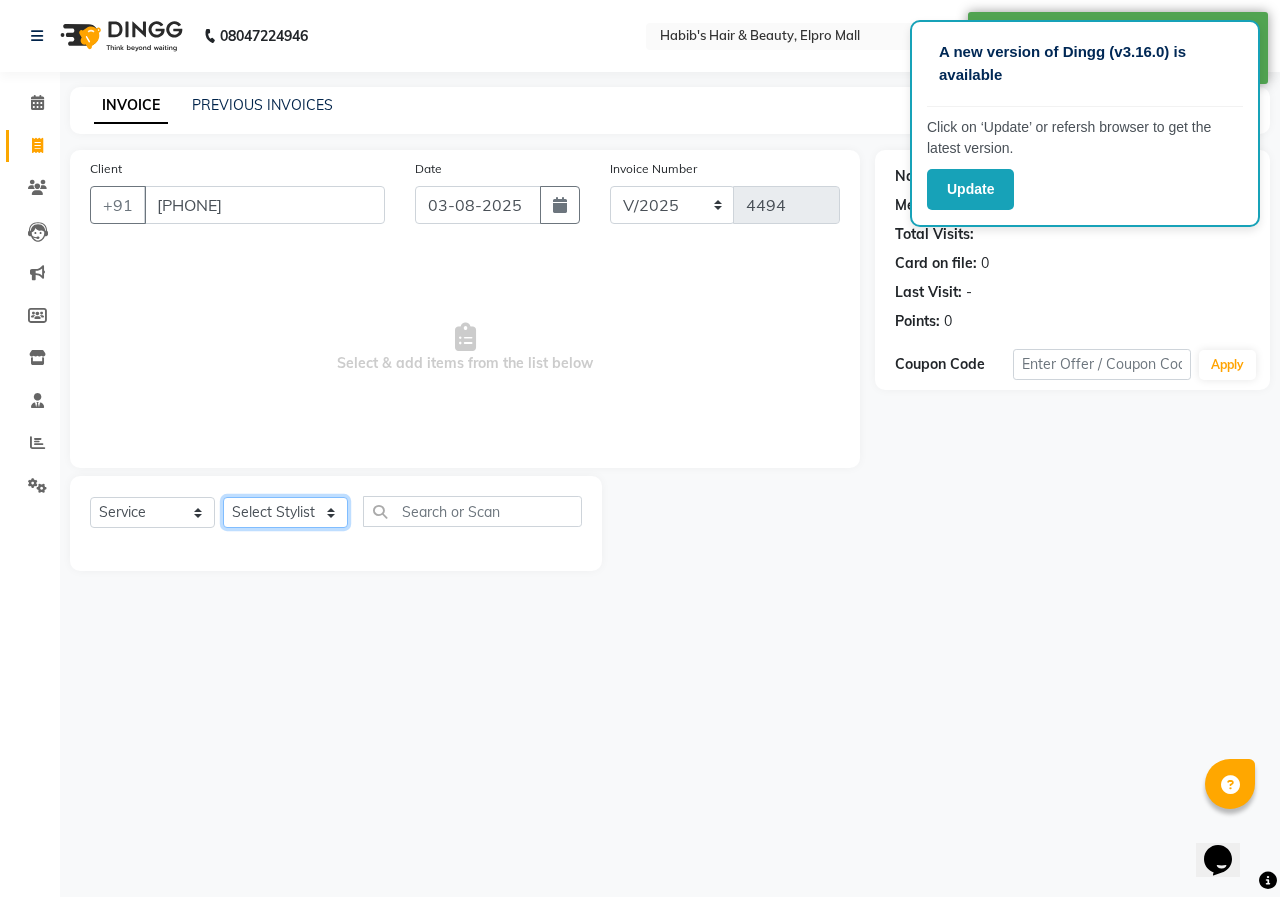click on "Select Stylist ANUSHKA GAURI GUDDU Keshav Maushi Mhaske  priya  Rahul Ravi  Roshan Sagar SANA Sangam Sanika shabnam SONALI  subhan" 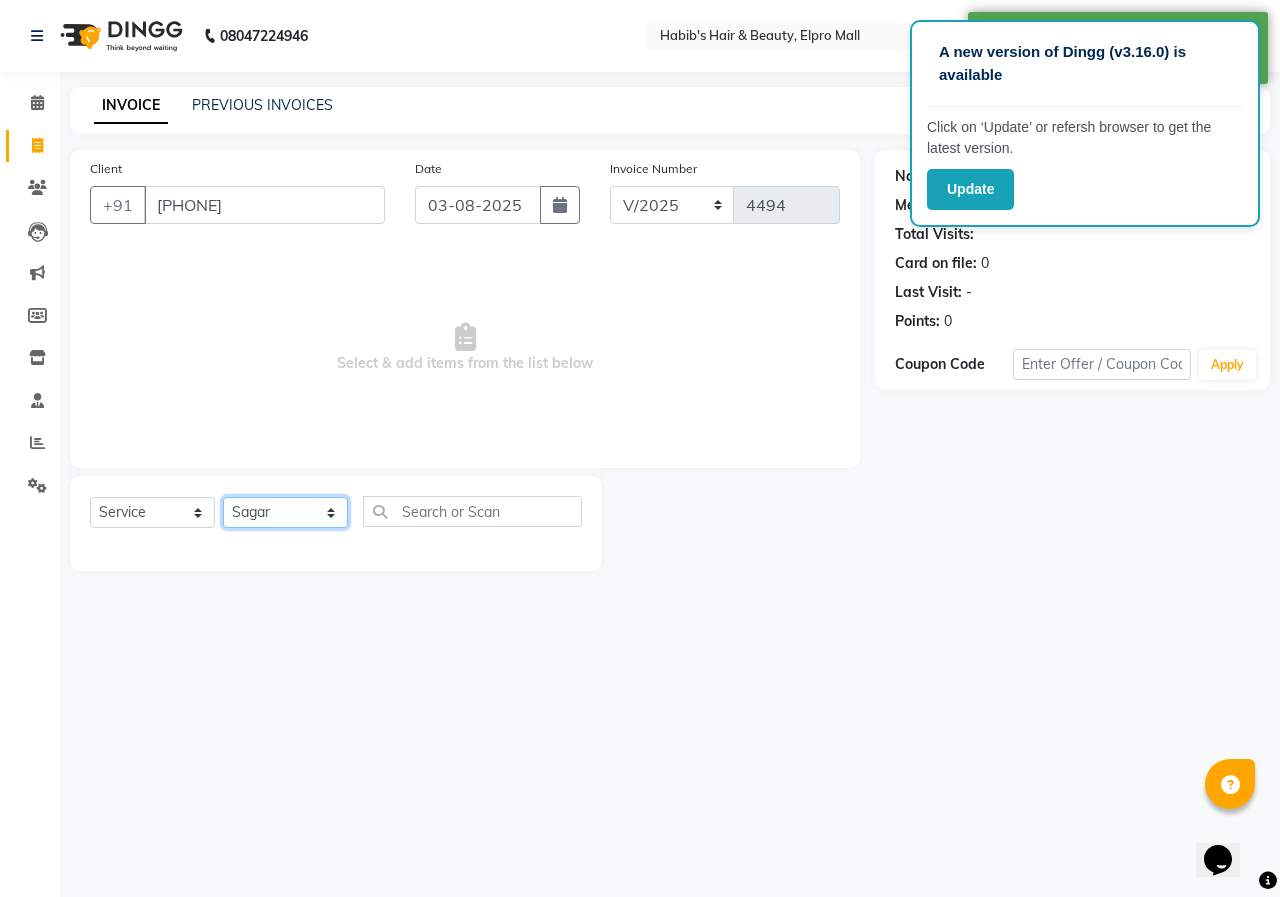 click on "Select Stylist ANUSHKA GAURI GUDDU Keshav Maushi Mhaske  priya  Rahul Ravi  Roshan Sagar SANA Sangam Sanika shabnam SONALI  subhan" 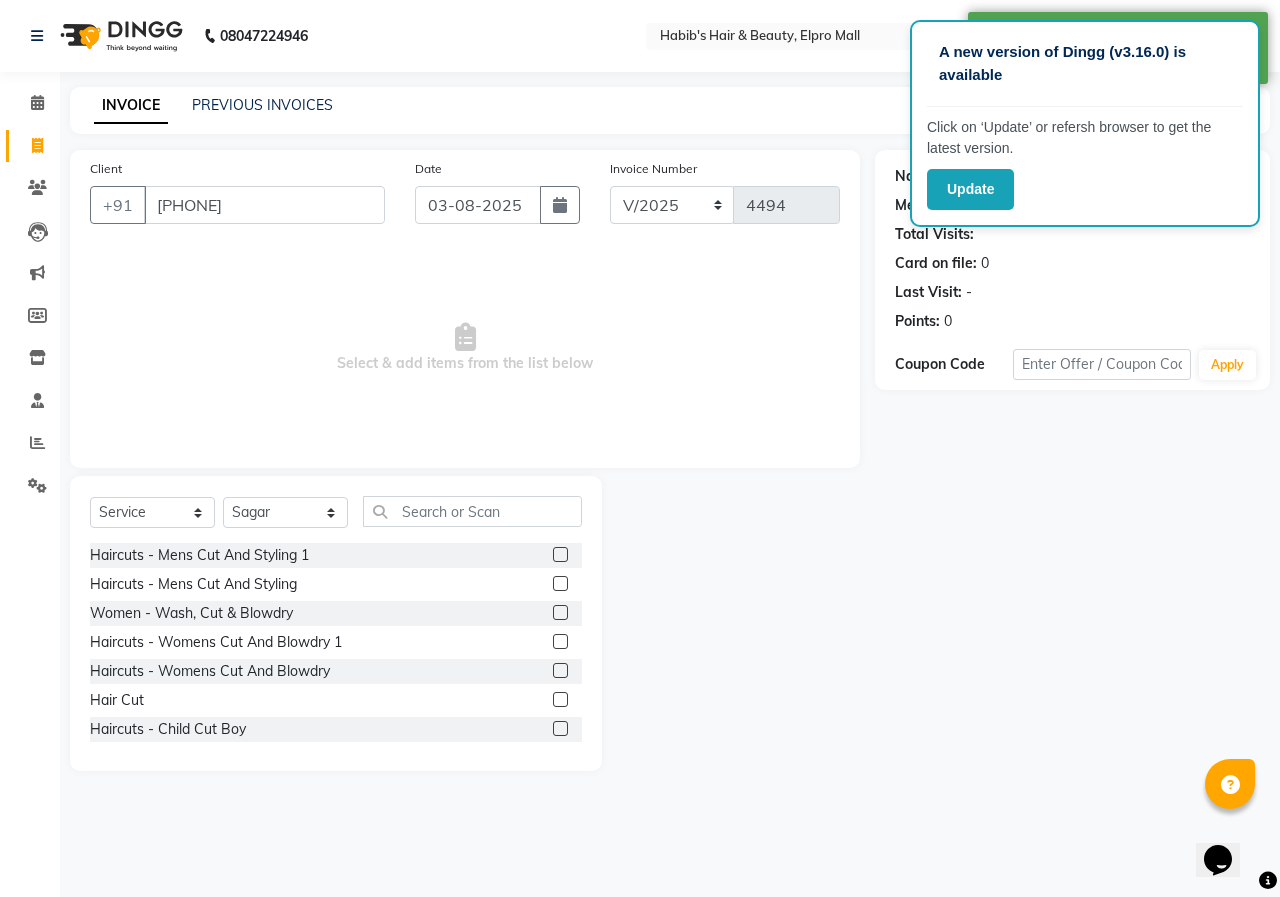click 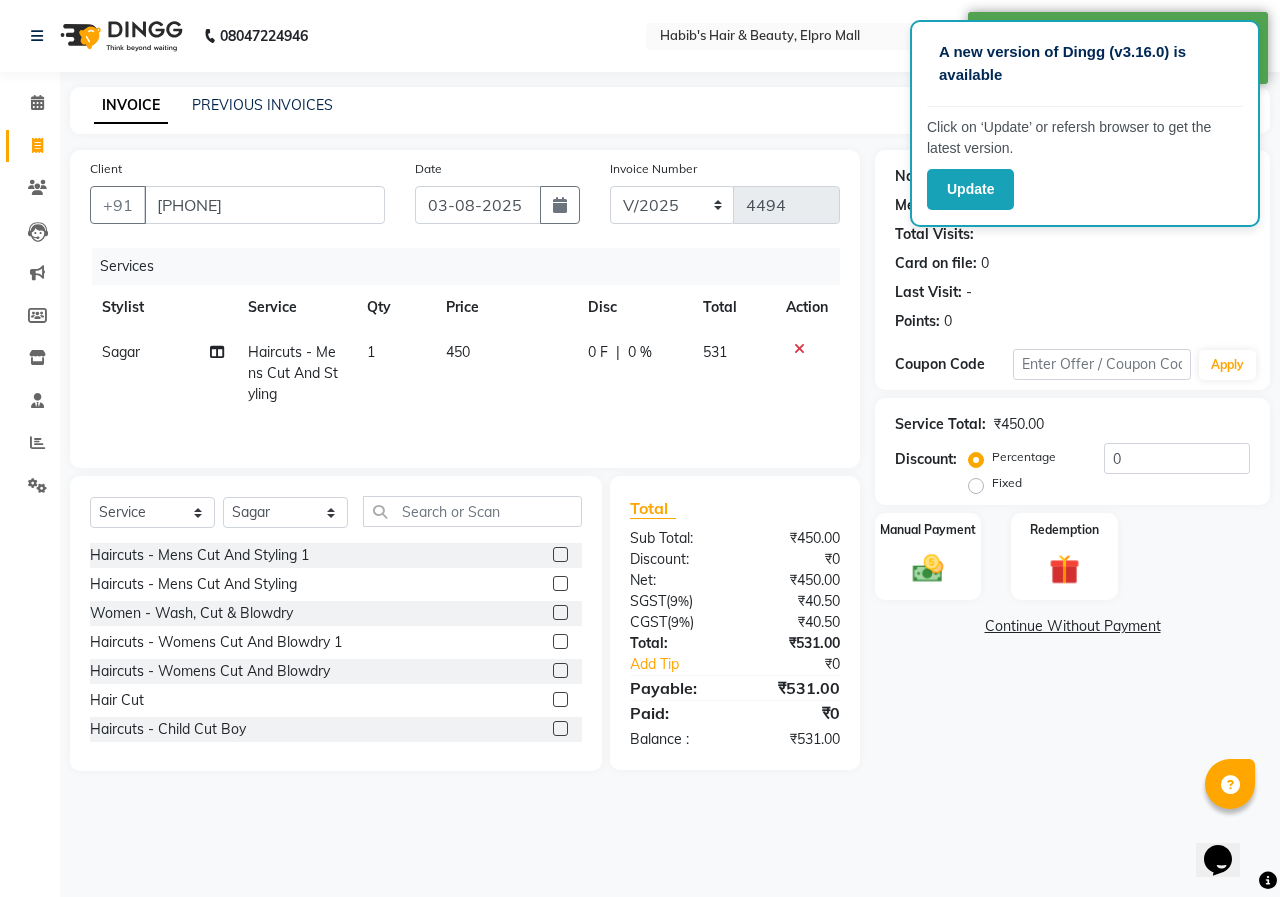 click on "450" 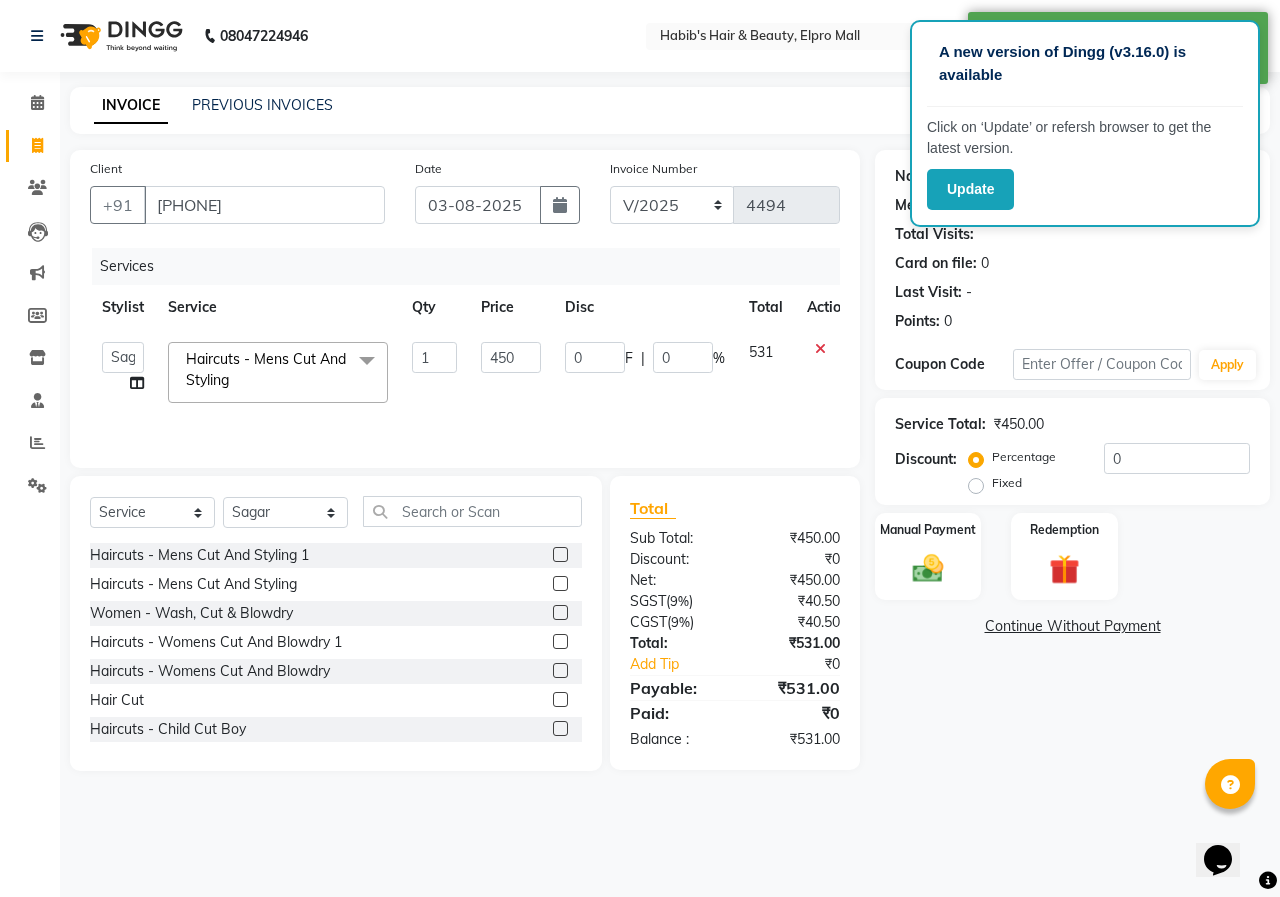 click on "450" 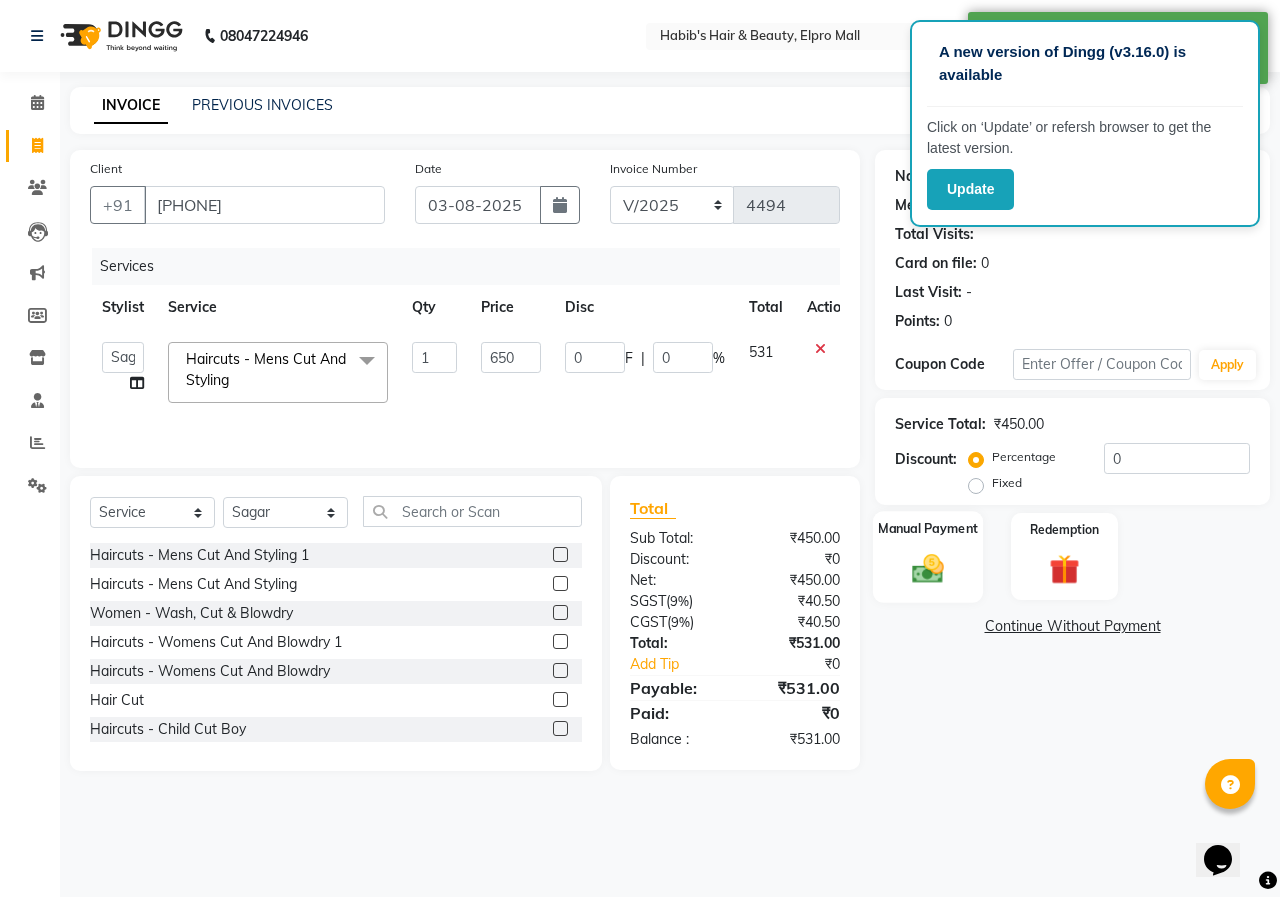drag, startPoint x: 1006, startPoint y: 590, endPoint x: 935, endPoint y: 560, distance: 77.07788 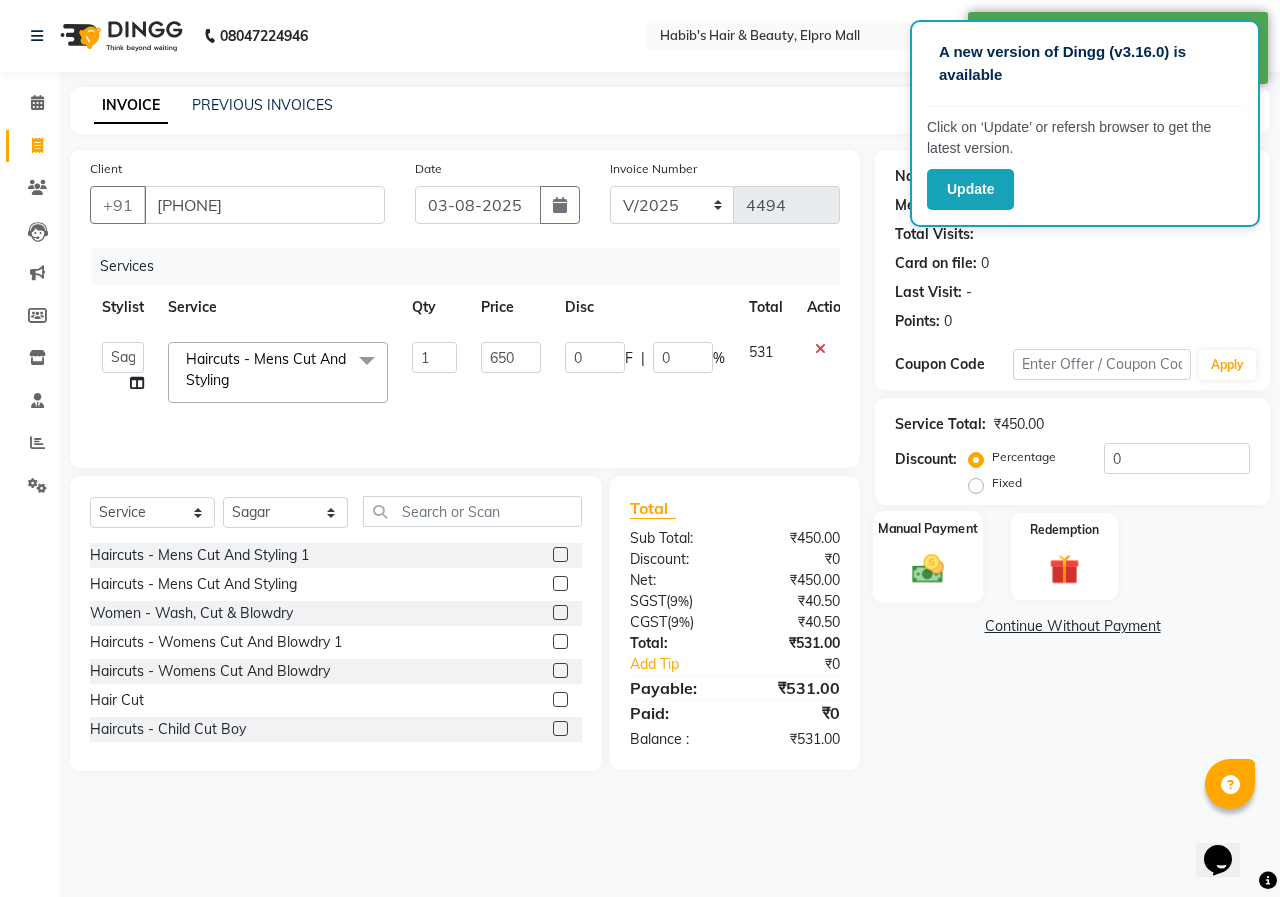 click on "Manual Payment Redemption" 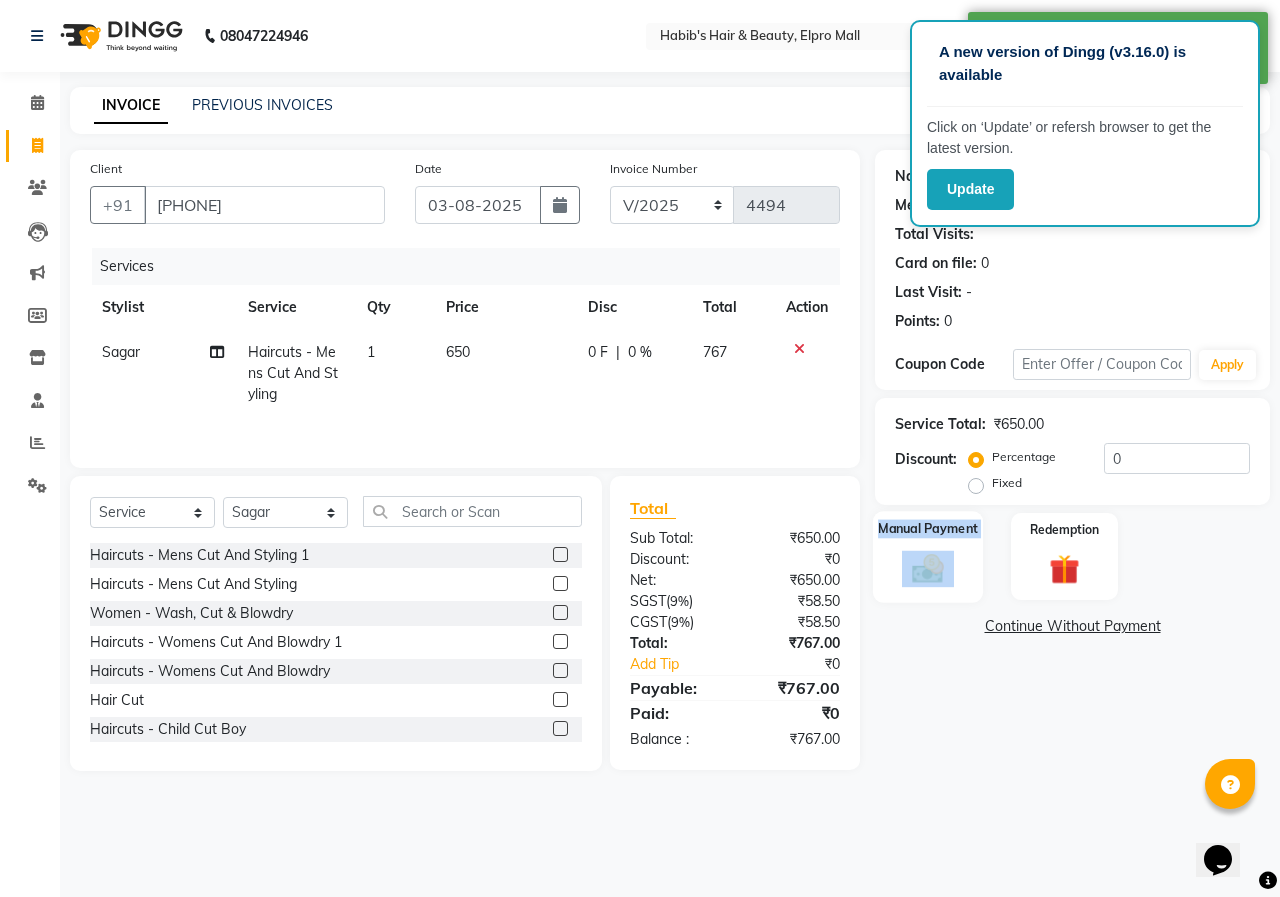 click 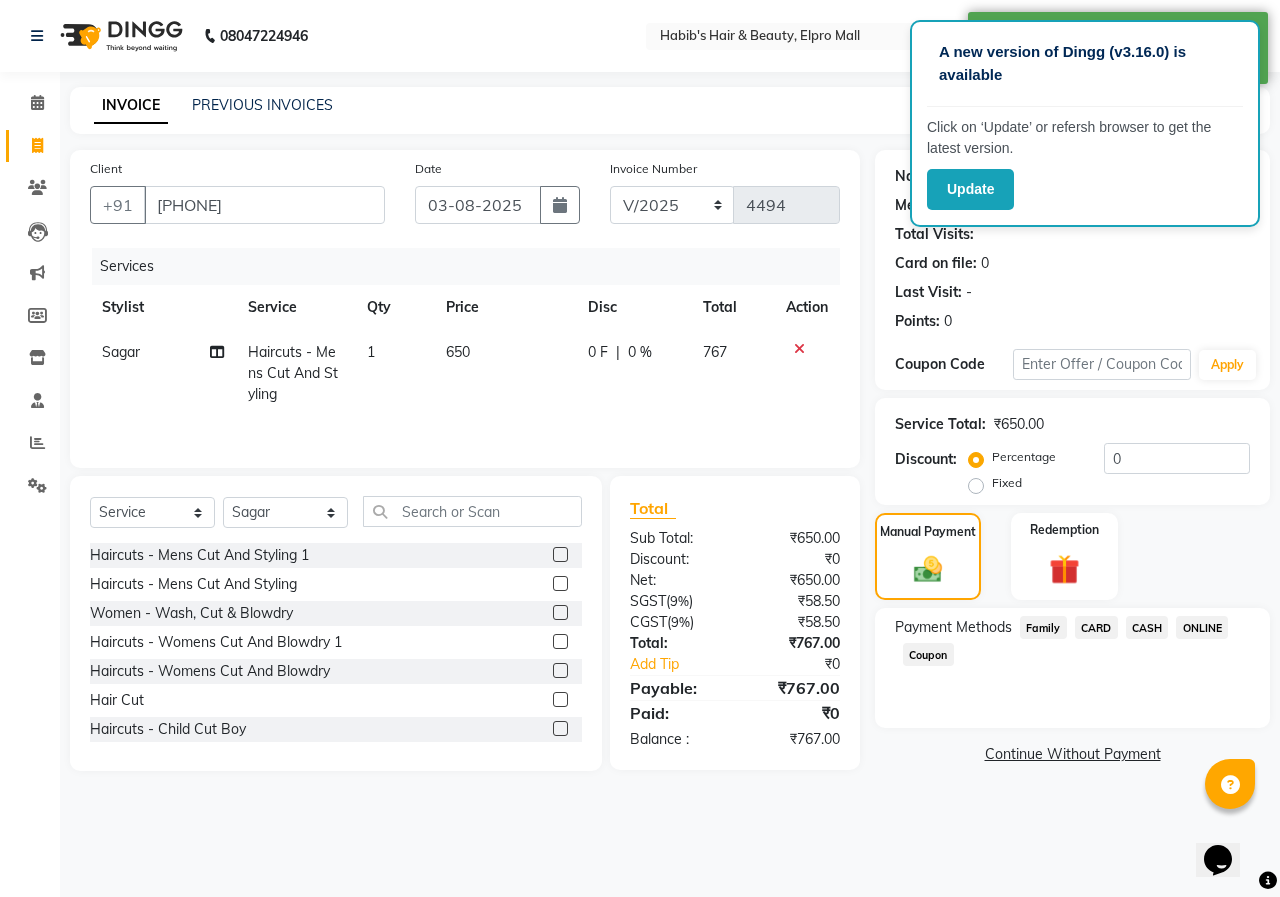 click on "ONLINE" 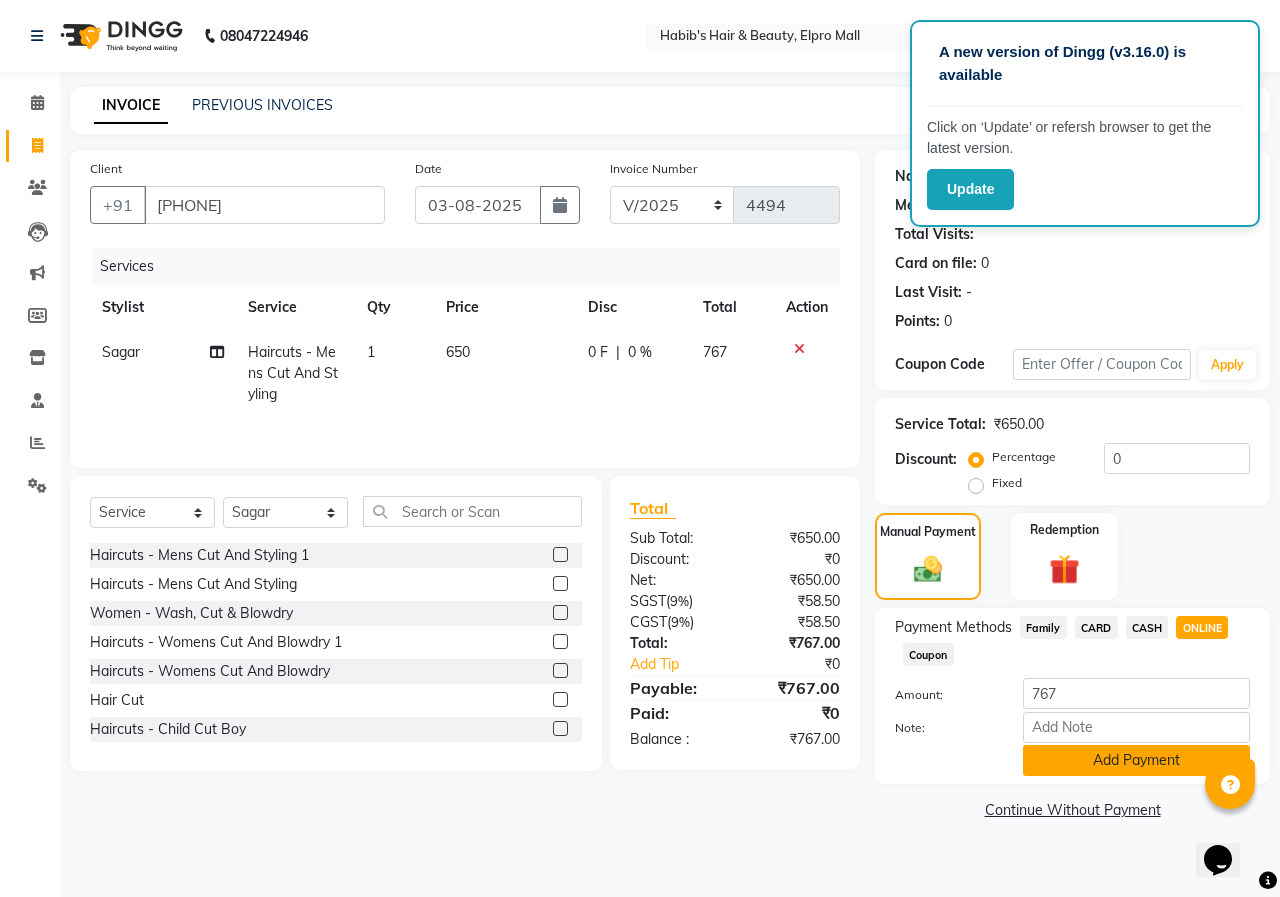 click on "Add Payment" 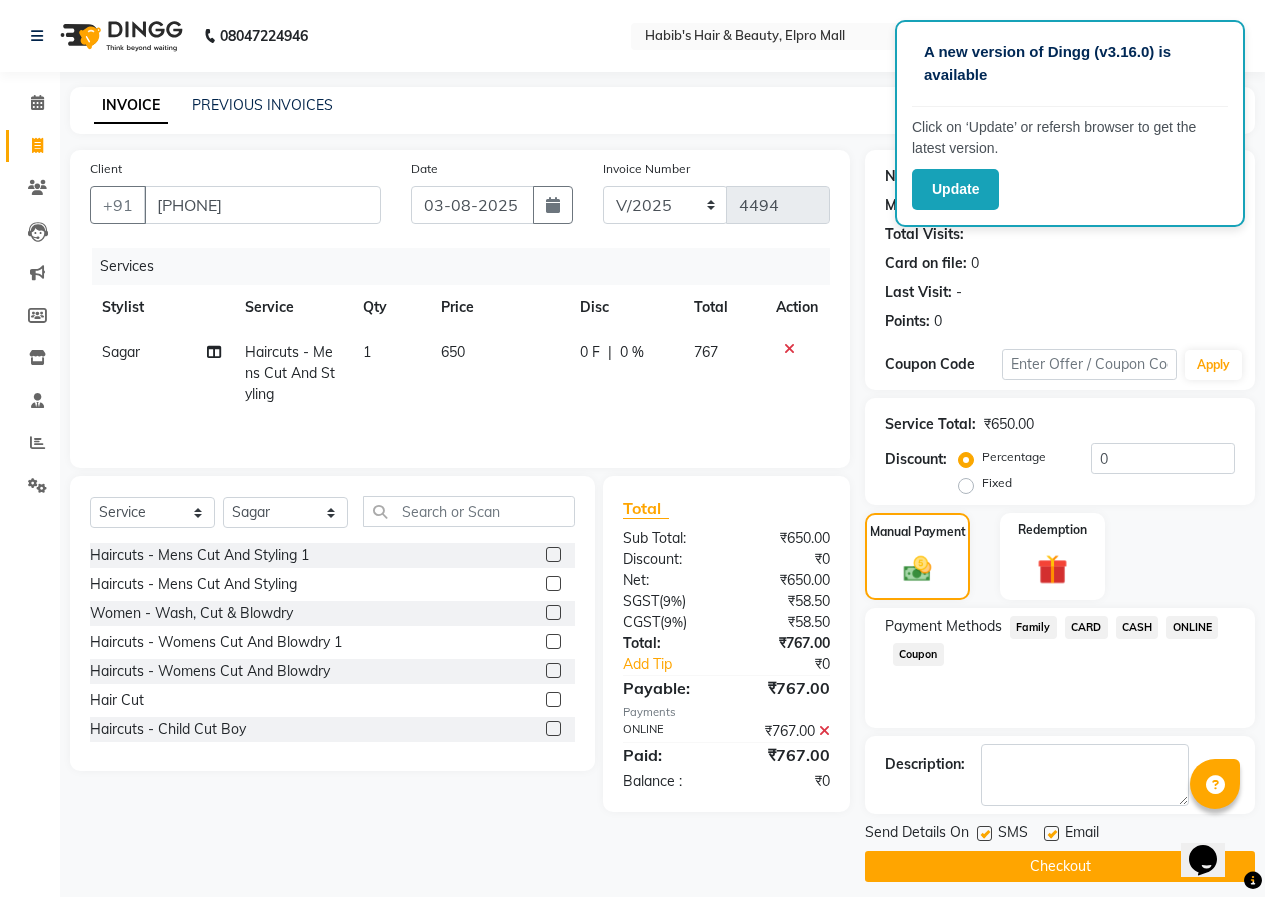 click on "Checkout" 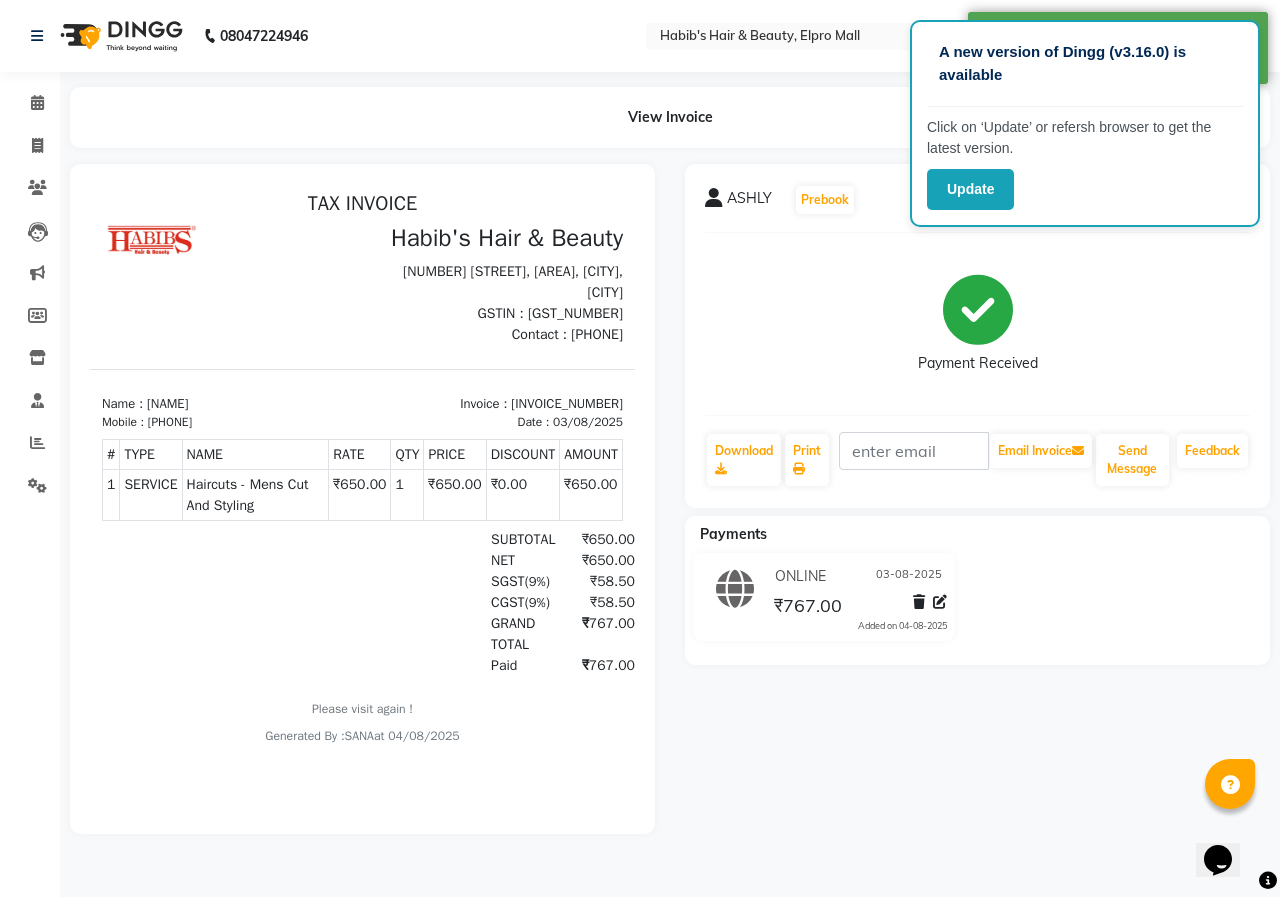 scroll, scrollTop: 0, scrollLeft: 0, axis: both 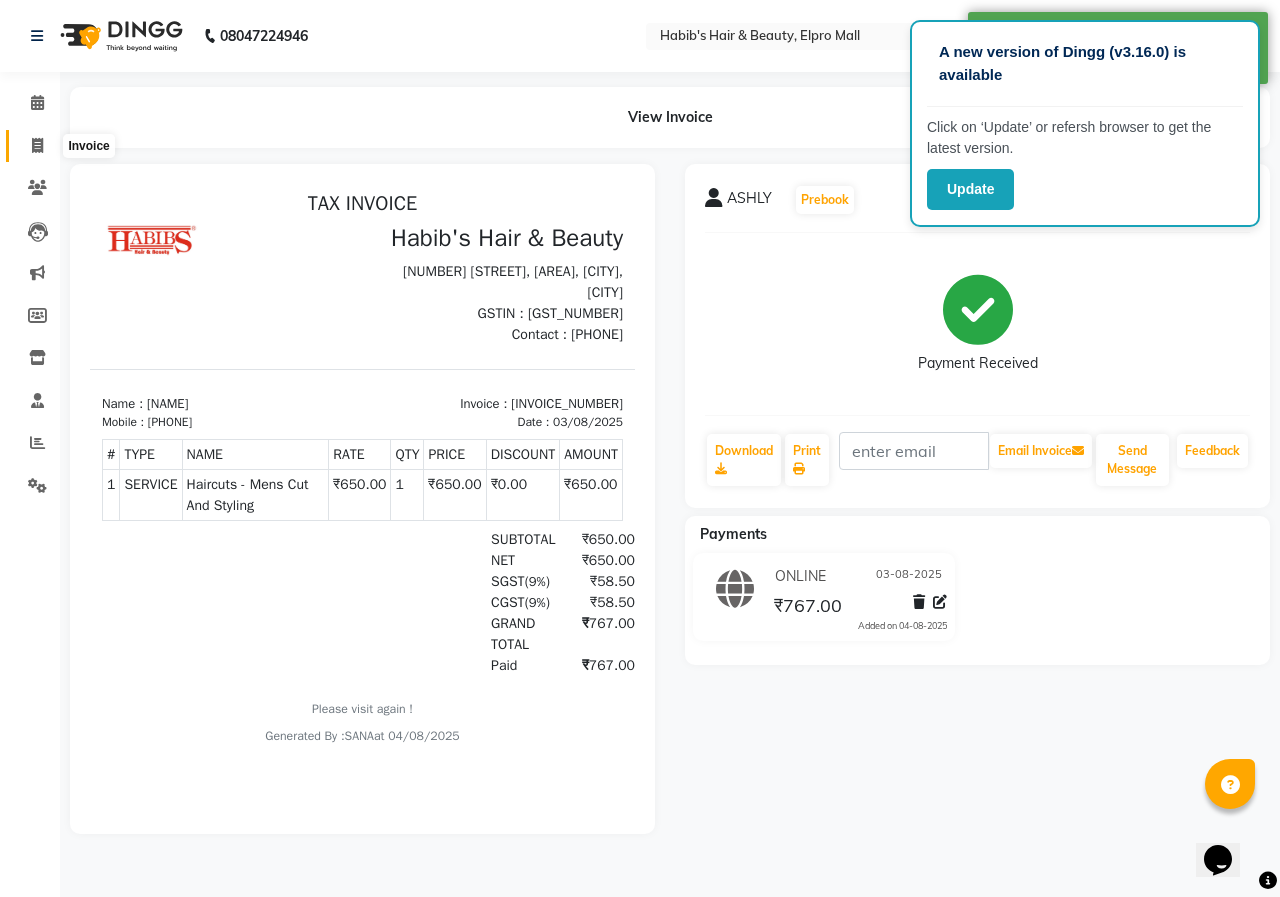 click 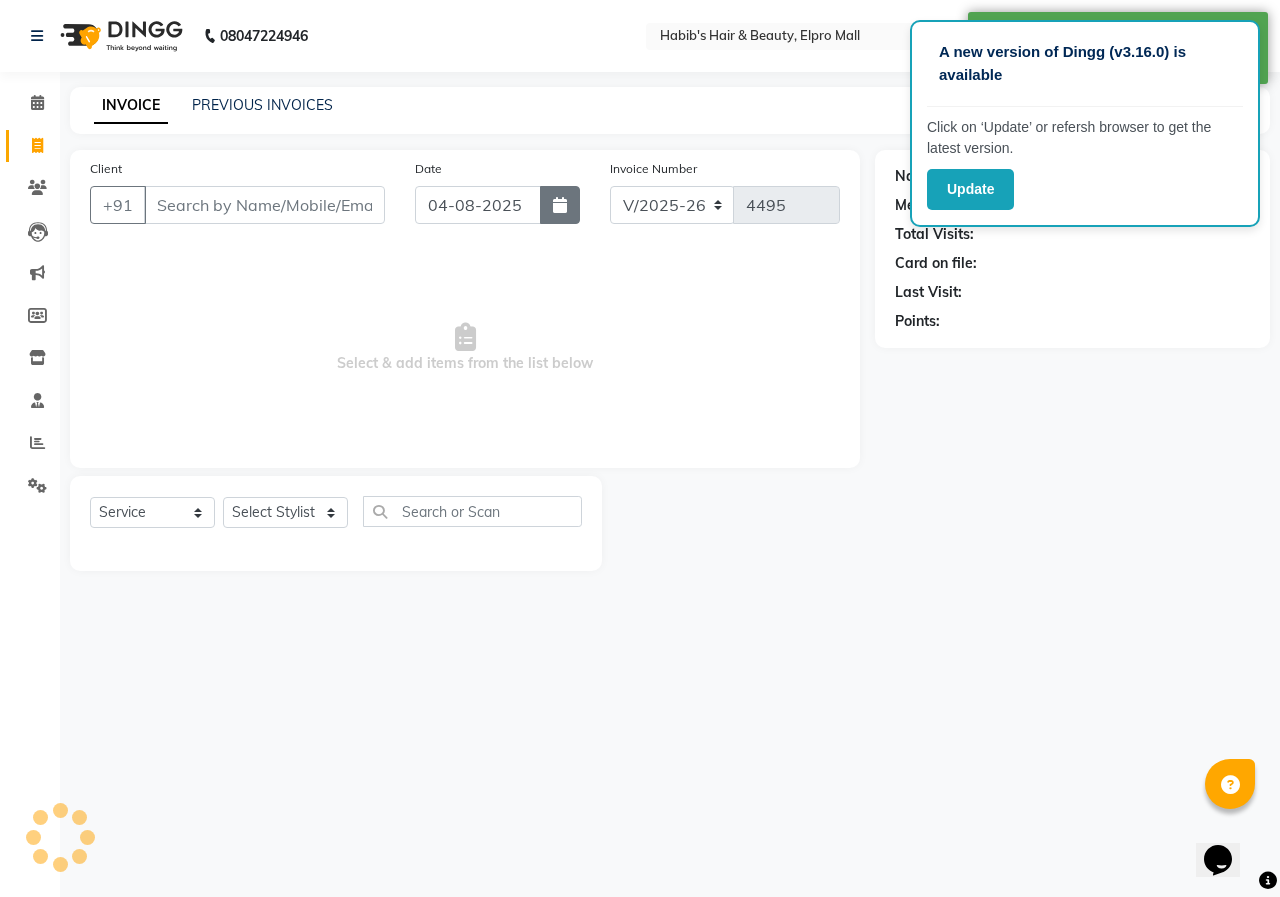 click 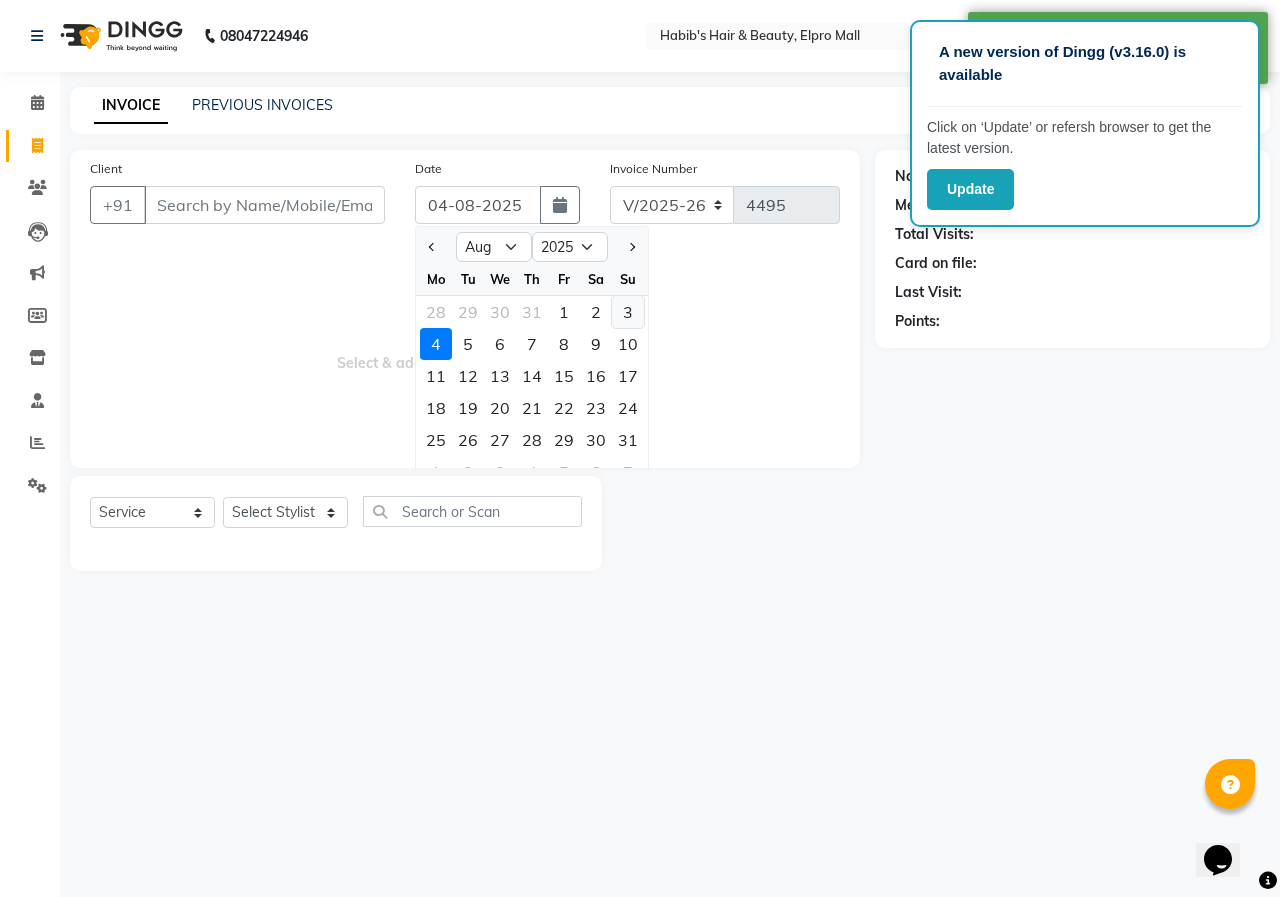 click on "3" 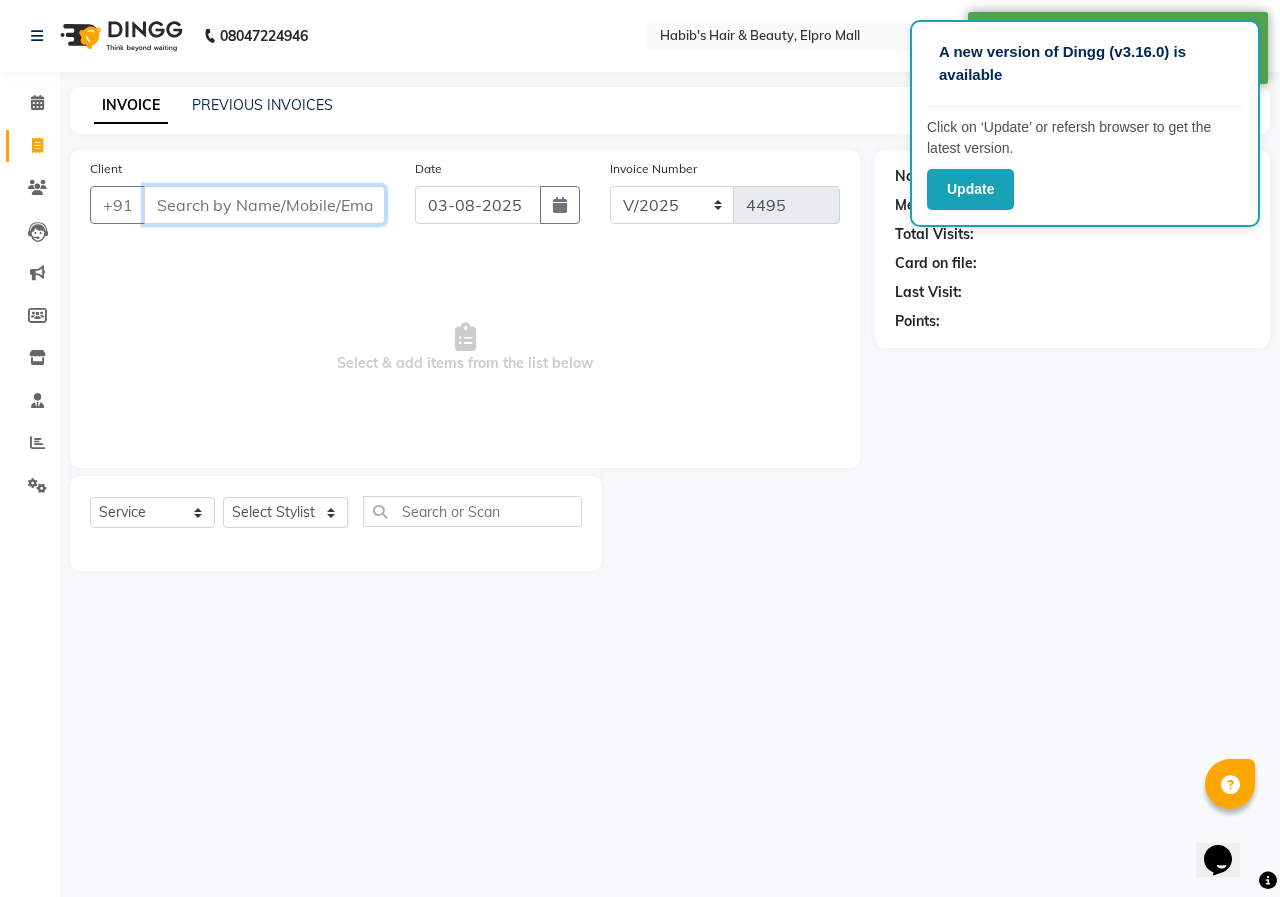 click on "Client" at bounding box center [264, 205] 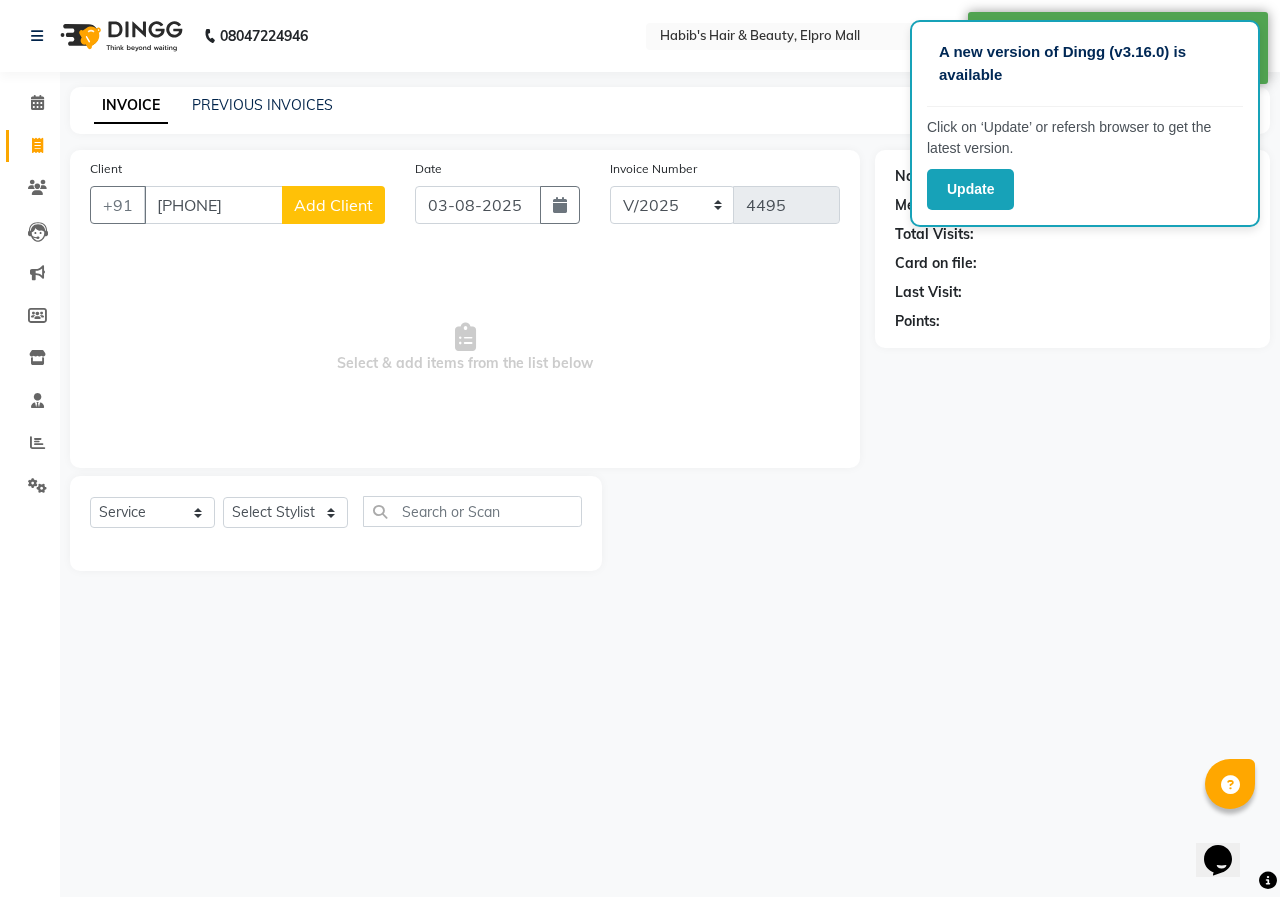 click on "Add Client" 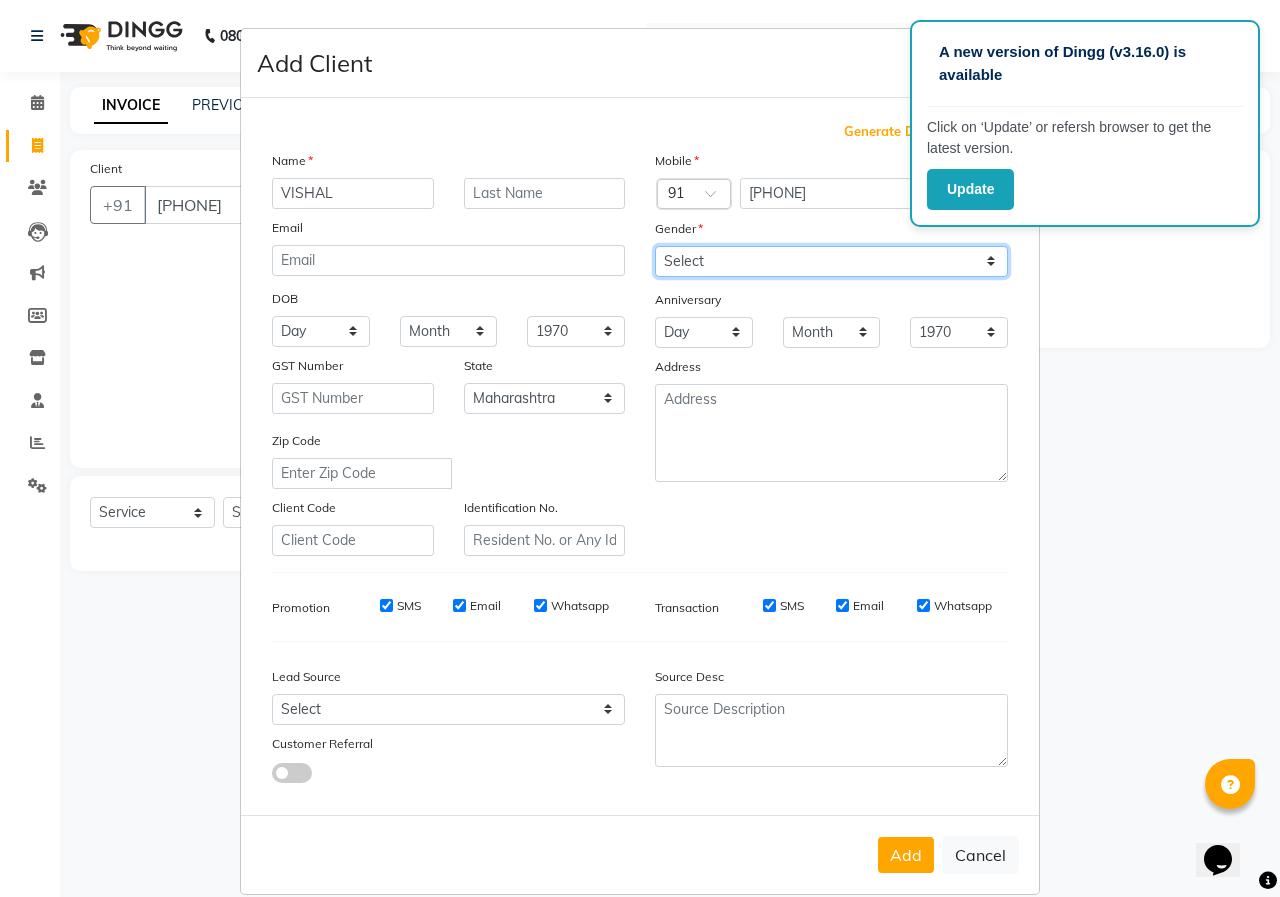 click on "Select Male Female Other Prefer Not To Say" at bounding box center [831, 261] 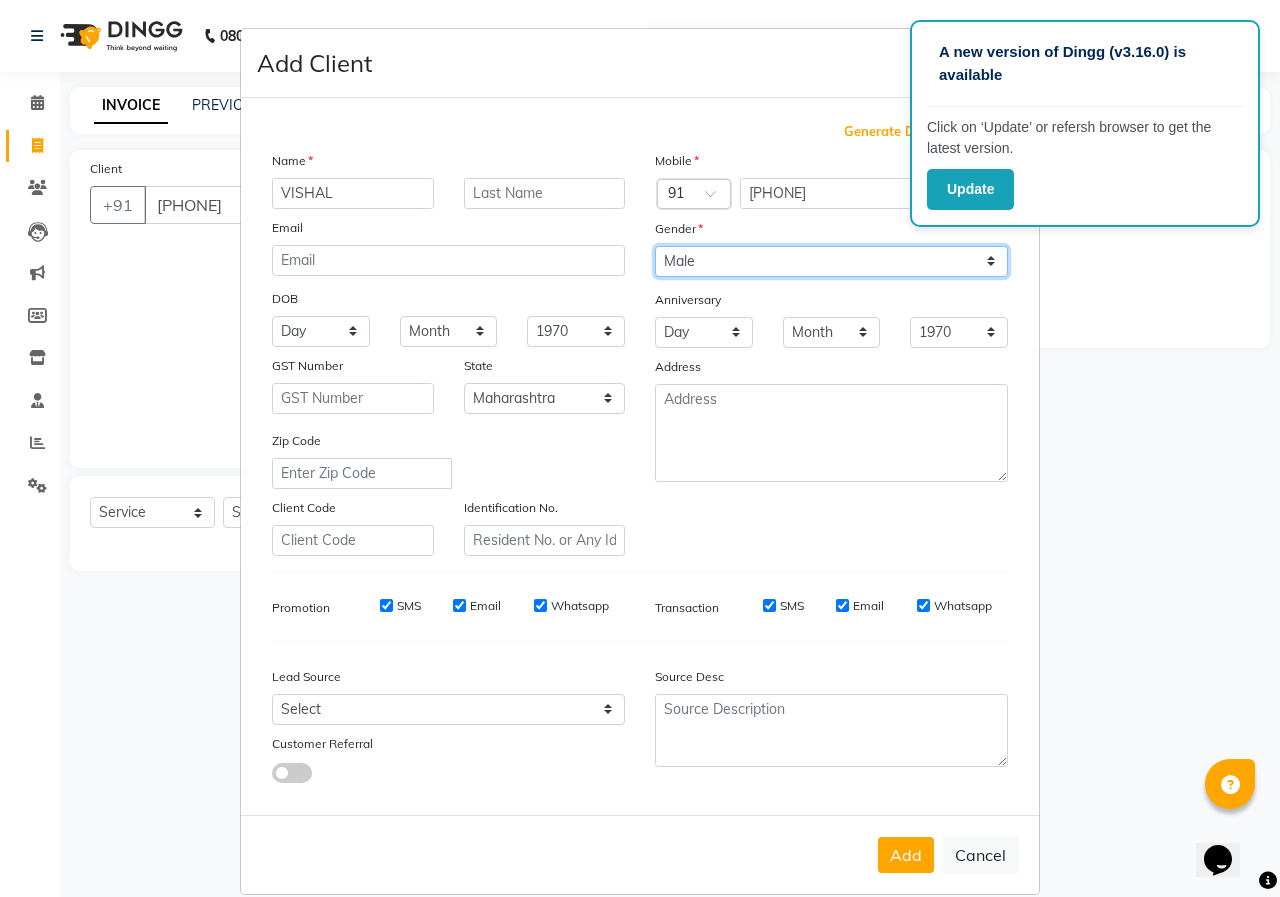 click on "Select Male Female Other Prefer Not To Say" at bounding box center (831, 261) 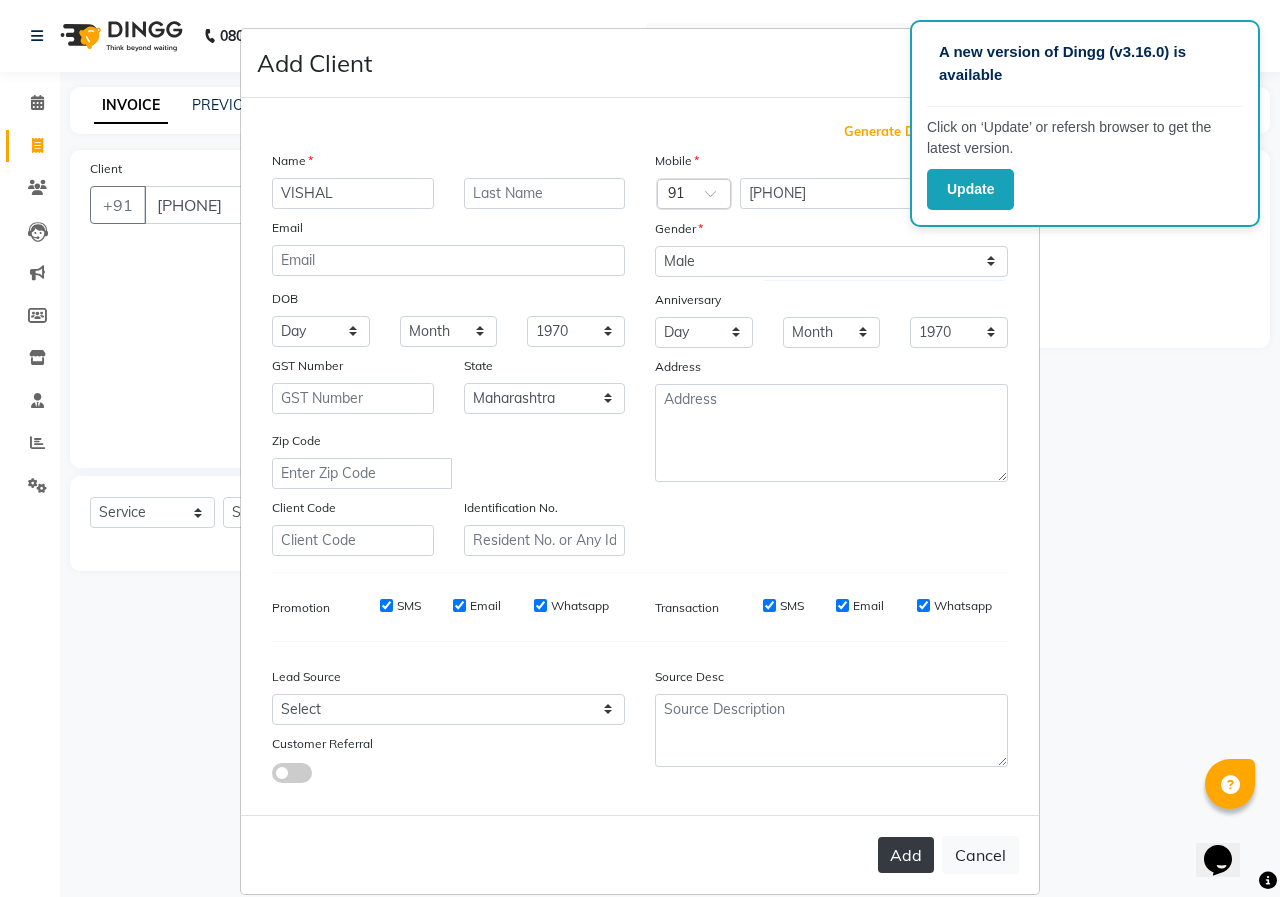 click on "Add" at bounding box center [906, 855] 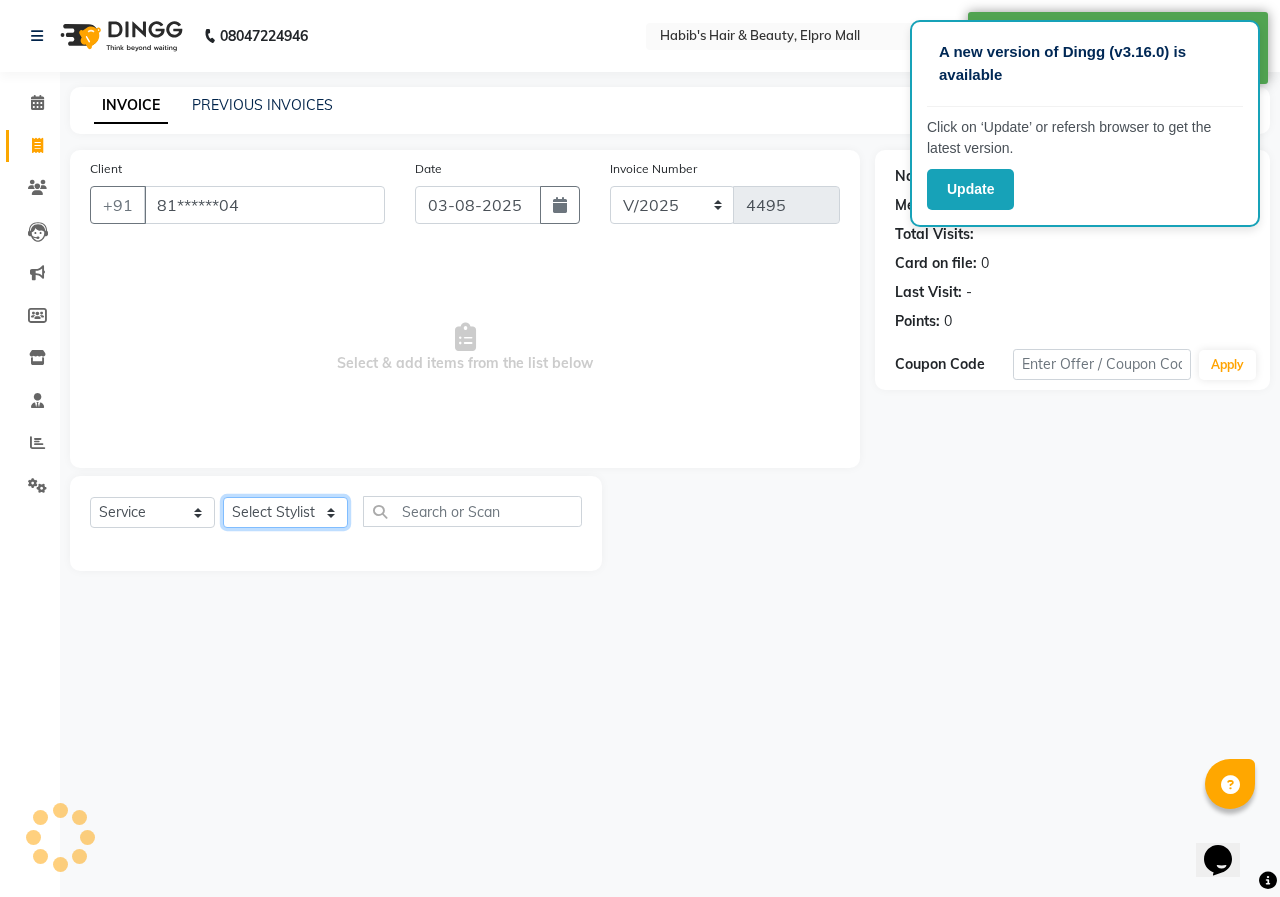 click on "Select Stylist ANUSHKA GAURI GUDDU Keshav Maushi Mhaske  priya  Rahul Ravi  Roshan Sagar SANA Sangam Sanika shabnam SONALI  subhan" 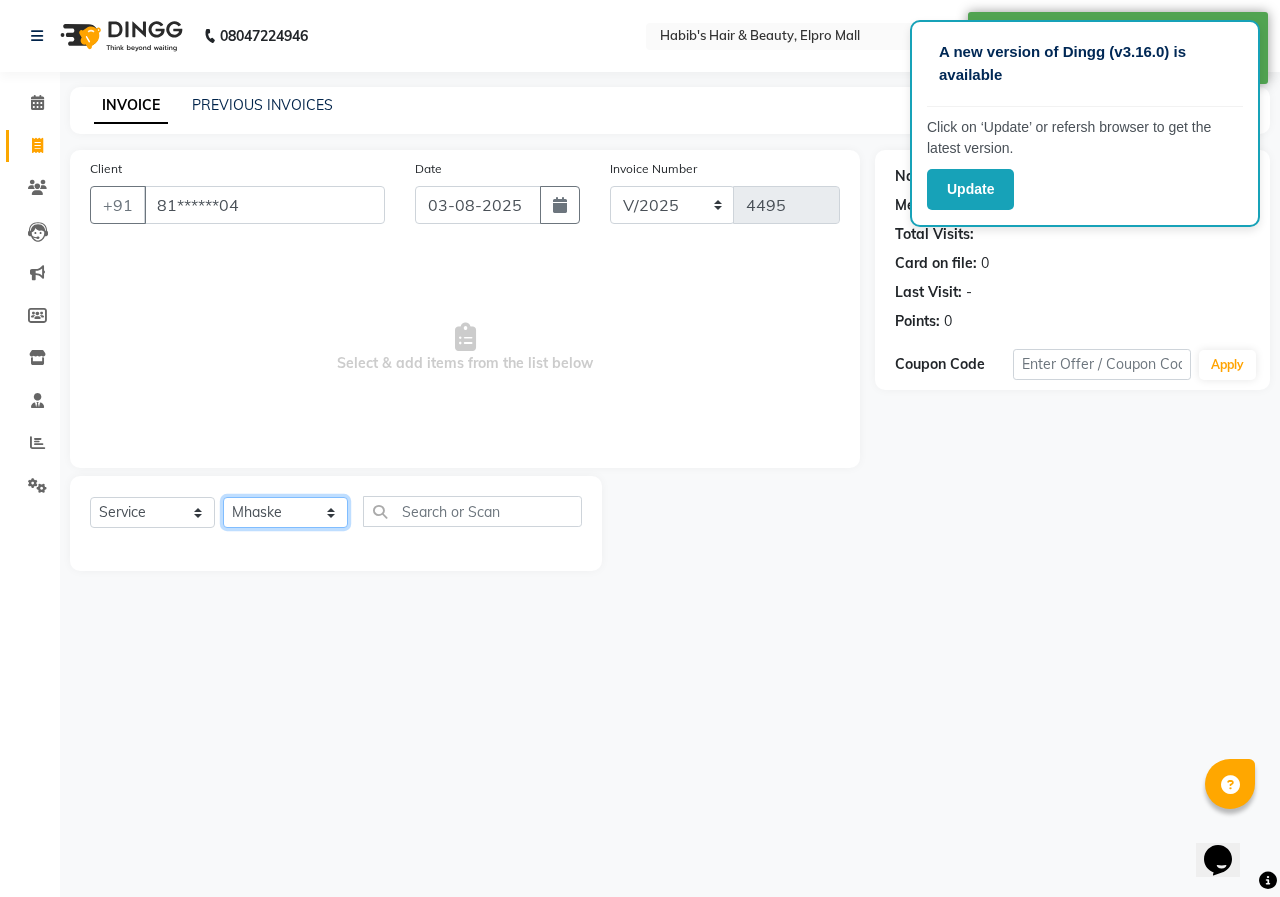 click on "Select Stylist ANUSHKA GAURI GUDDU Keshav Maushi Mhaske  priya  Rahul Ravi  Roshan Sagar SANA Sangam Sanika shabnam SONALI  subhan" 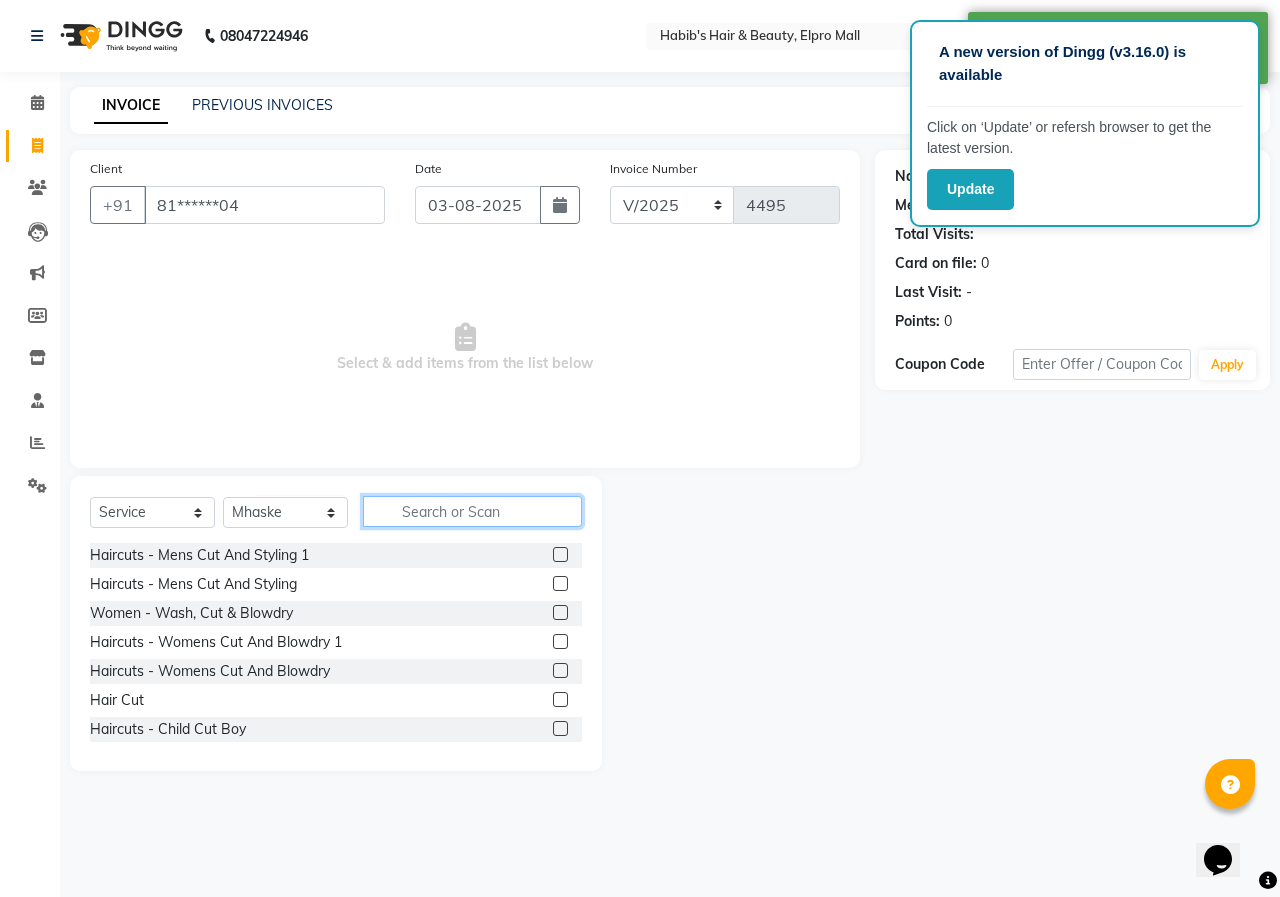 click 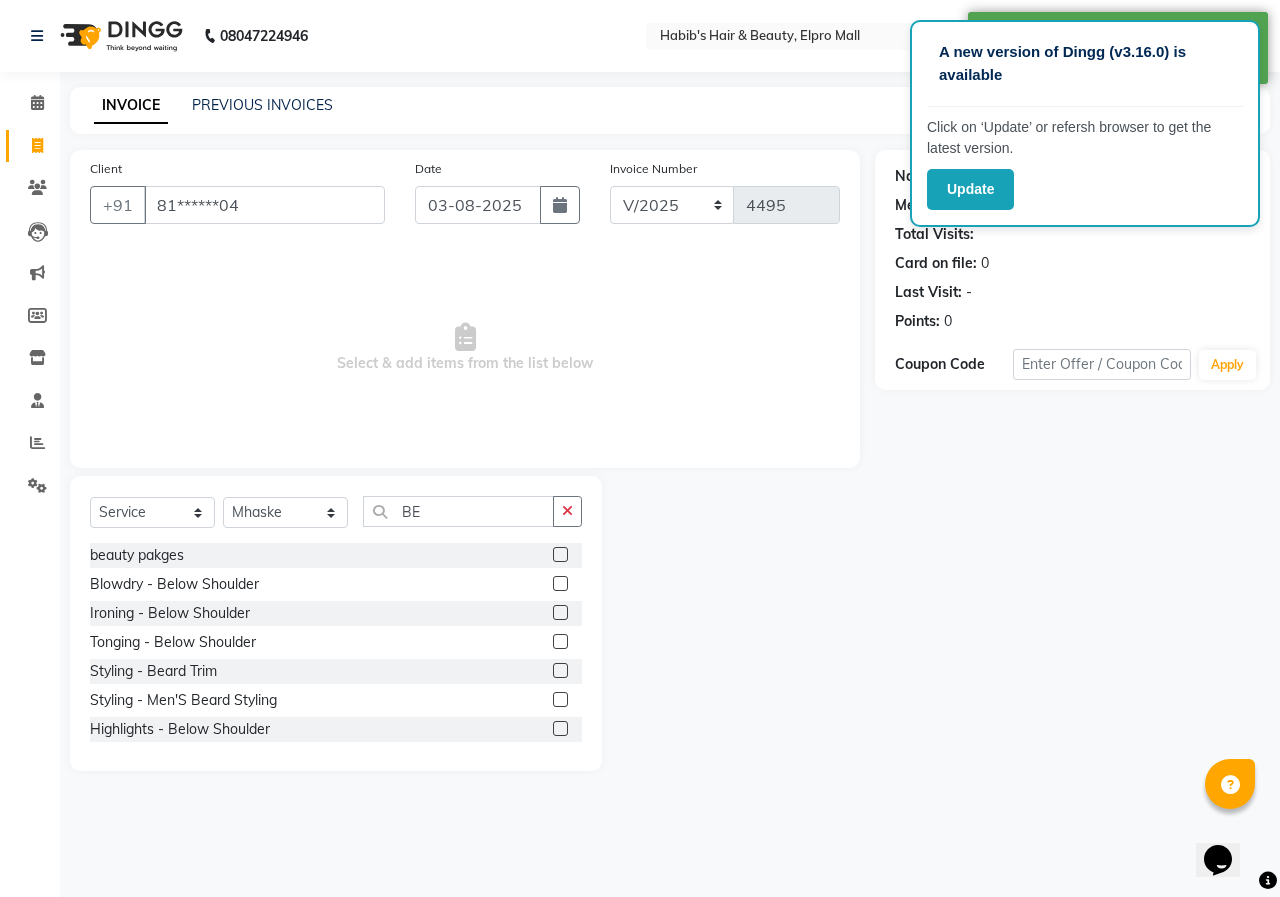 click 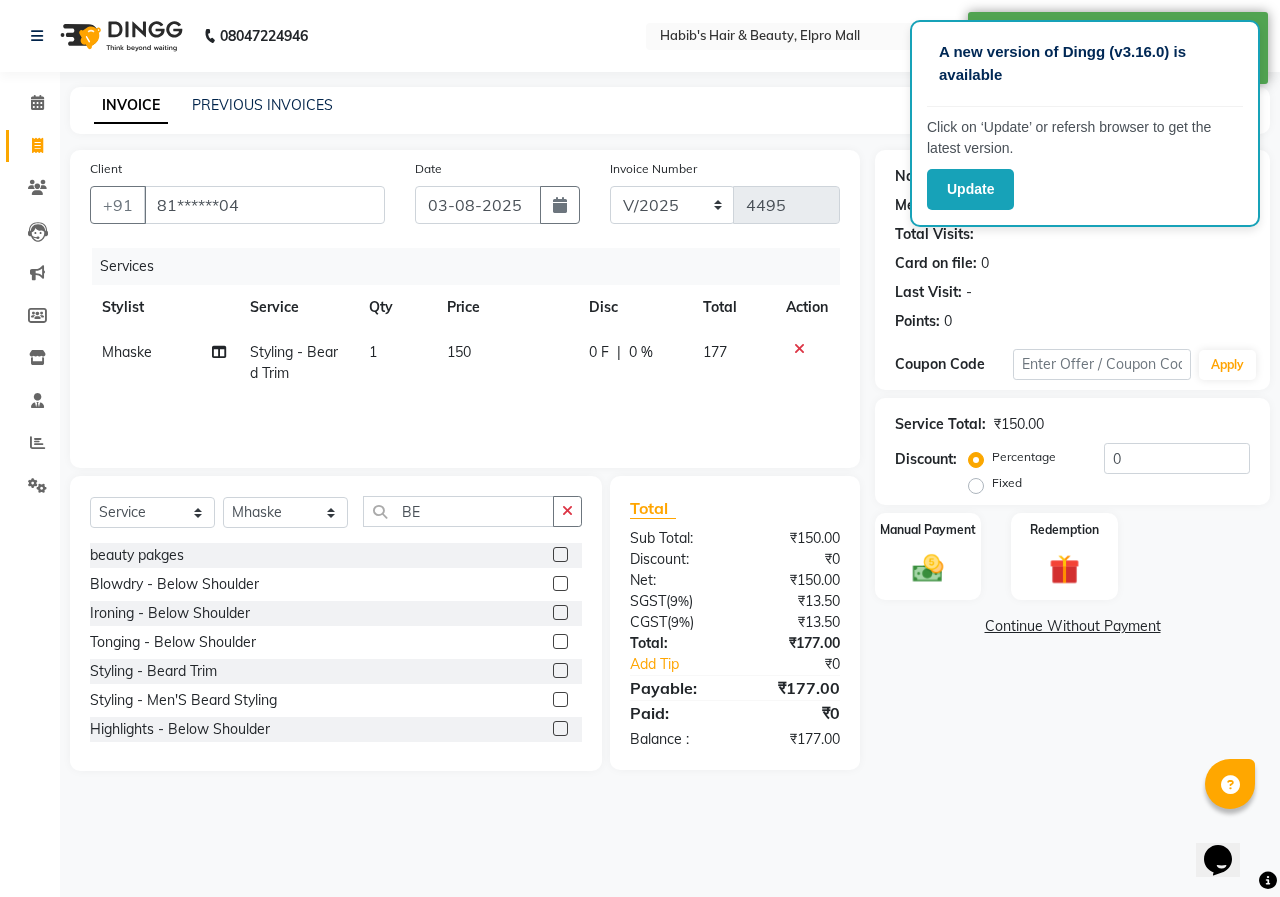 click on "Select  Service  Product  Membership  Package Voucher Prepaid Gift Card  Select Stylist ANUSHKA GAURI GUDDU Keshav Maushi Mhaske  priya  Rahul Ravi  Roshan Sagar SANA Sangam Sanika shabnam SONALI  subhan BE beauty pakges  Blowdry  -  Below Shoulder  Ironing  -  Below Shoulder  Tonging  -  Below Shoulder  Styling  -  Beard Trim  Styling  -  Men'S Beard Styling  Highlights -  Below Shoulder  Global  -  Below Shoulder  Straightening -  Below Shoulder  Kerati\Cystine -  Below Shoulder  Hair Spa -  Below Shoulder" 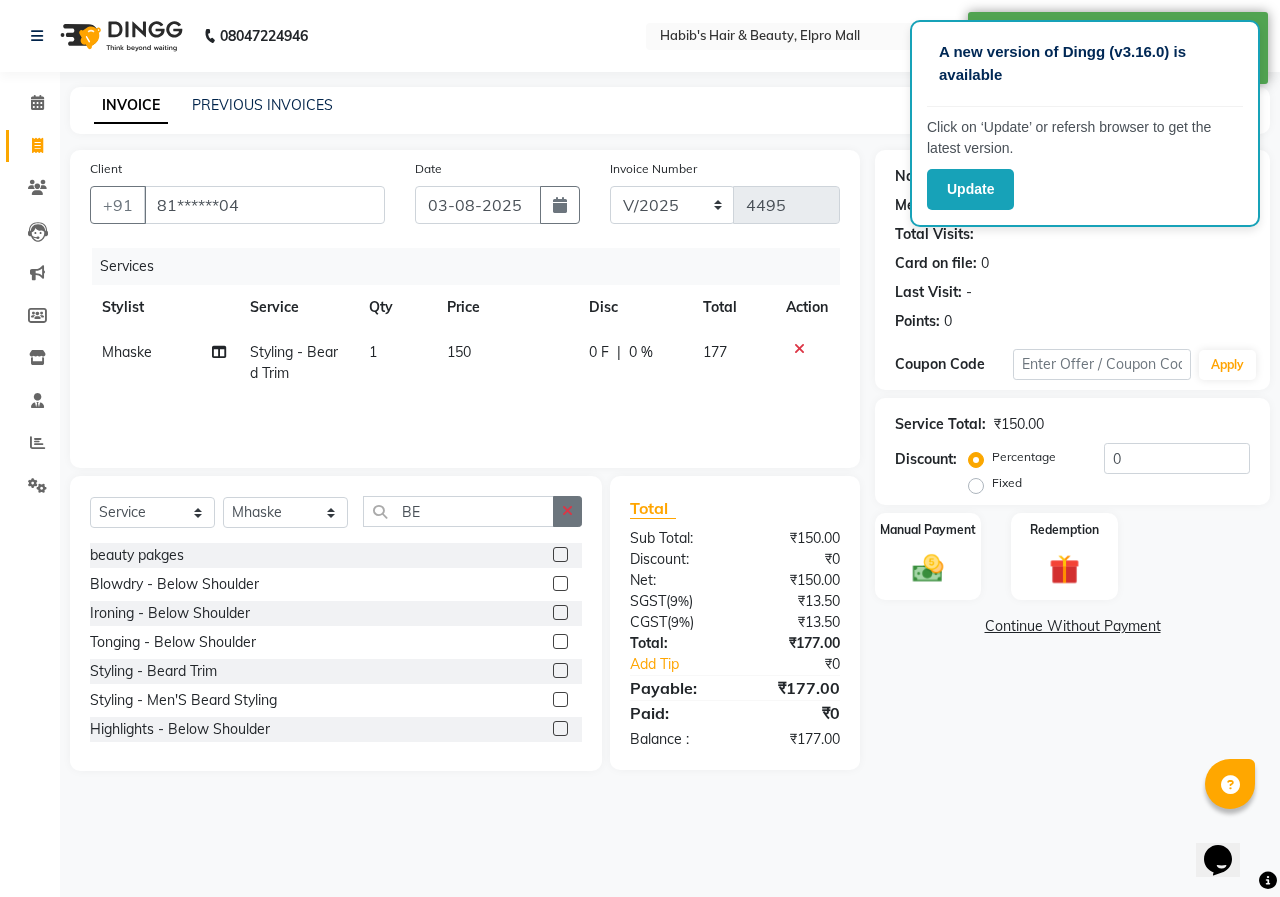 click 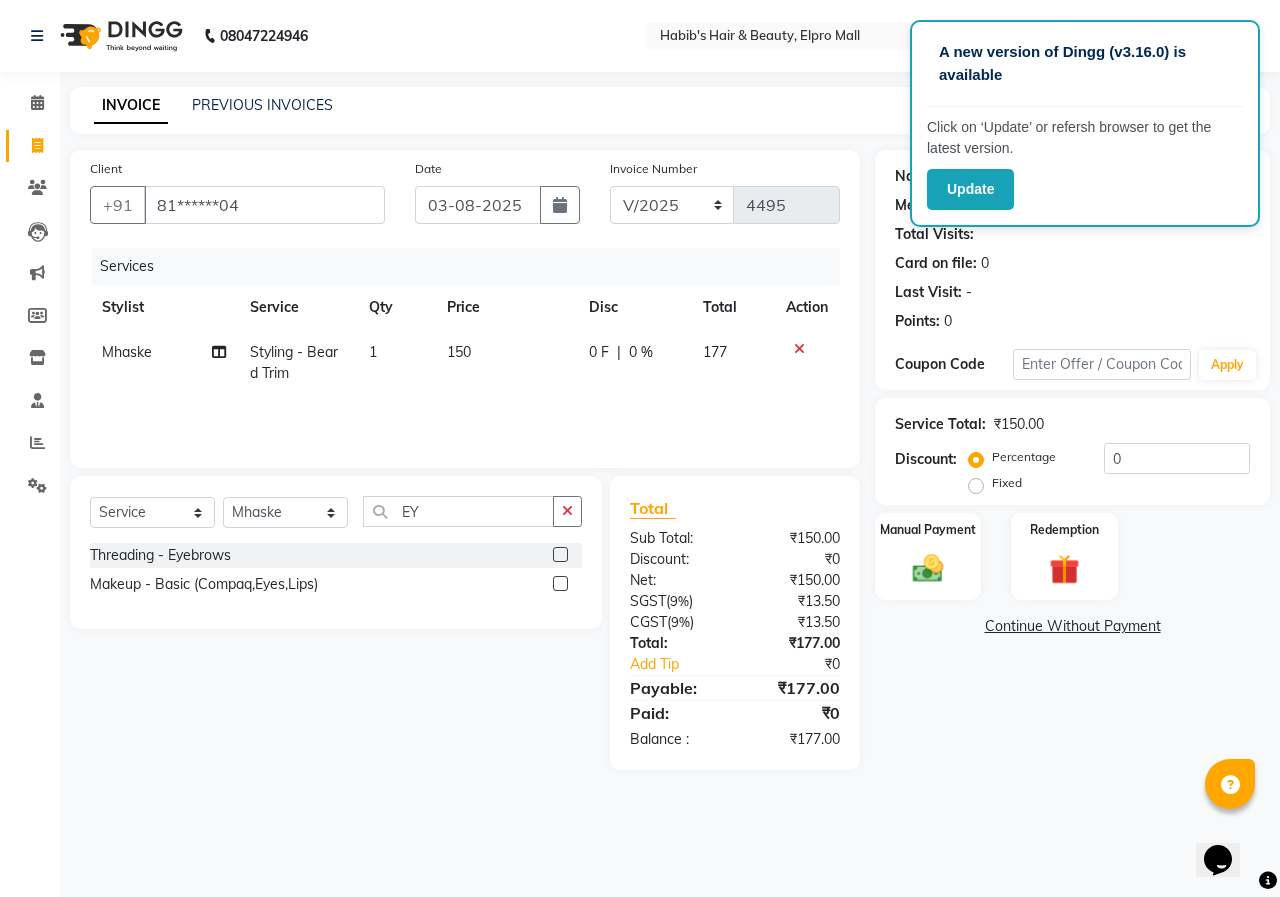 click 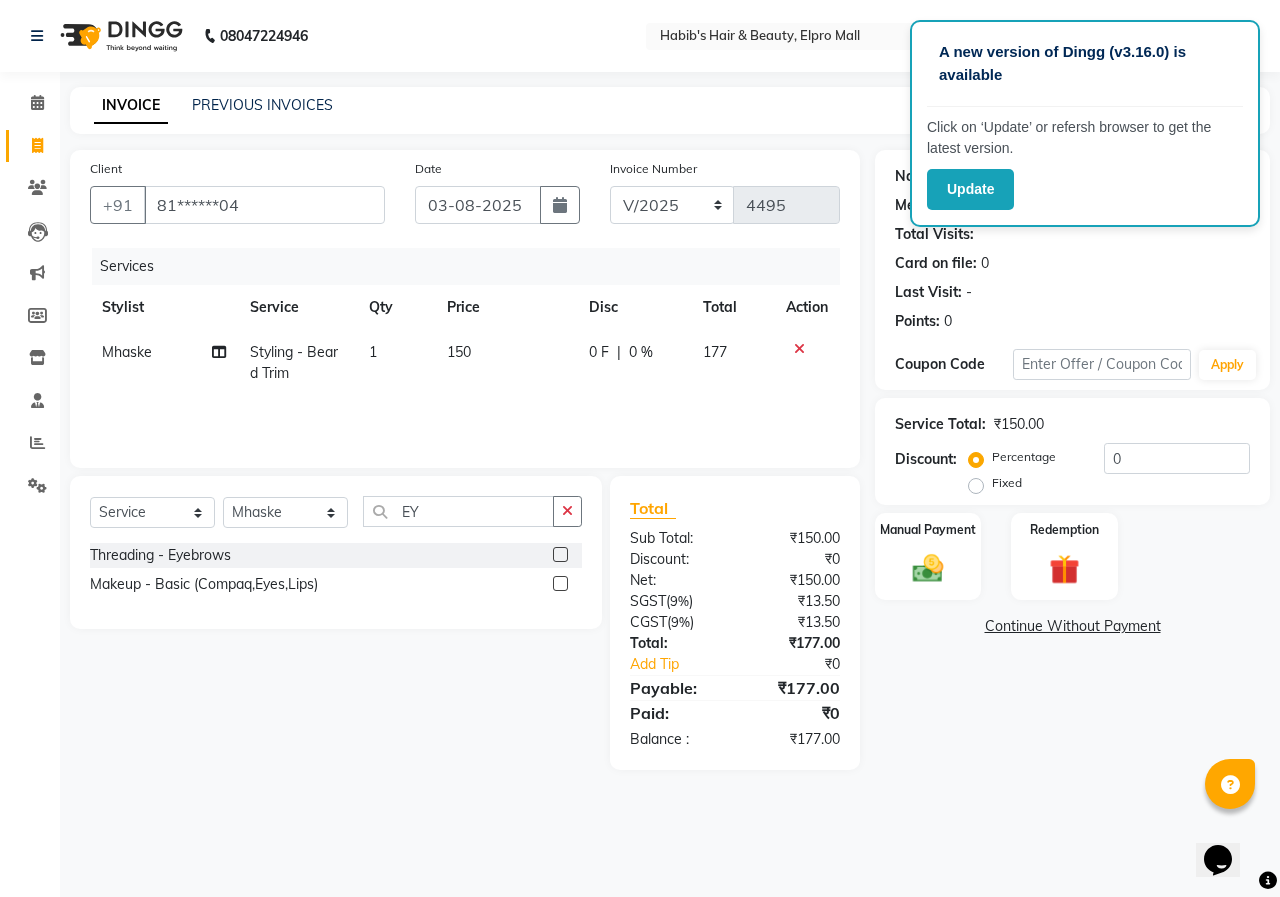 click at bounding box center (559, 555) 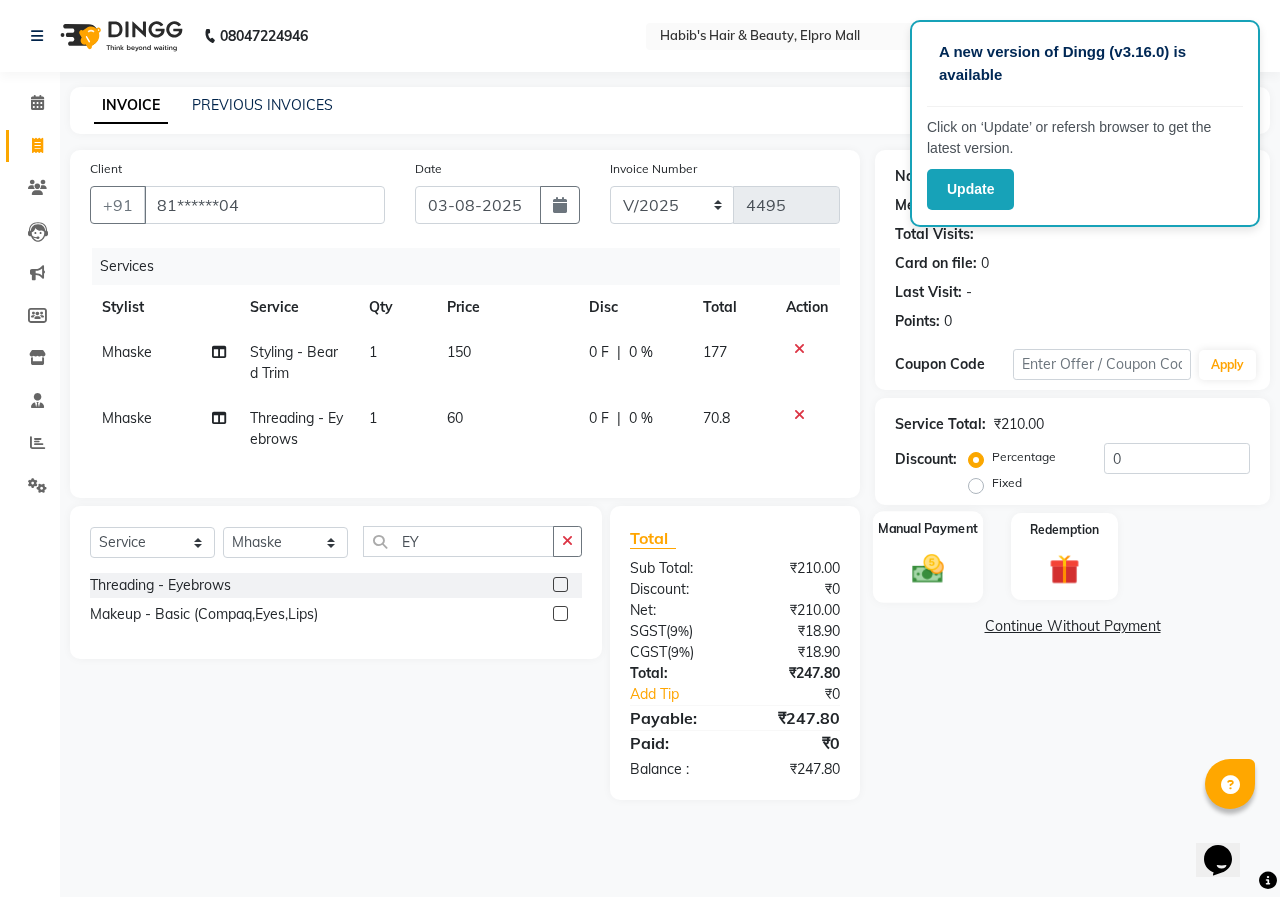 click 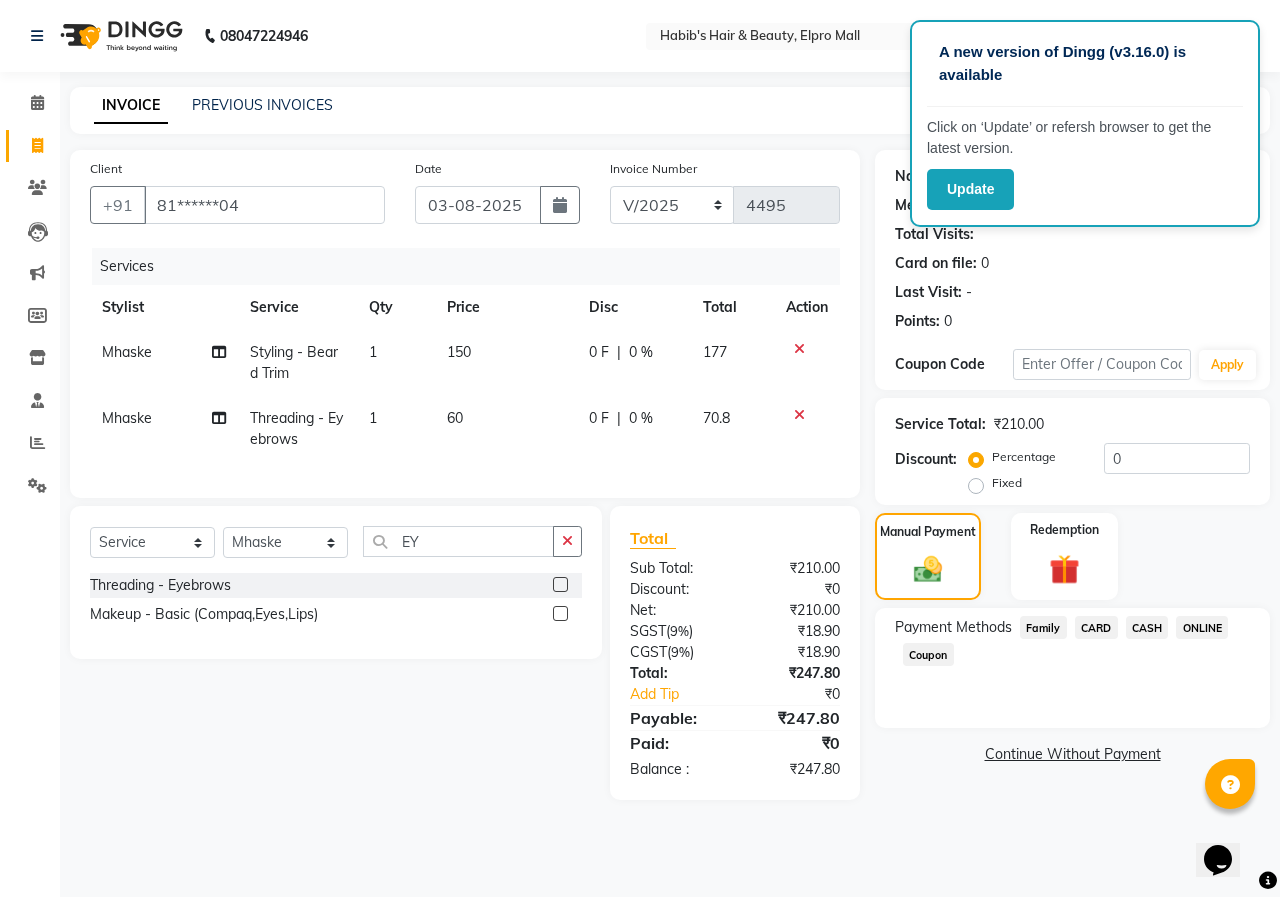 click on "CARD" 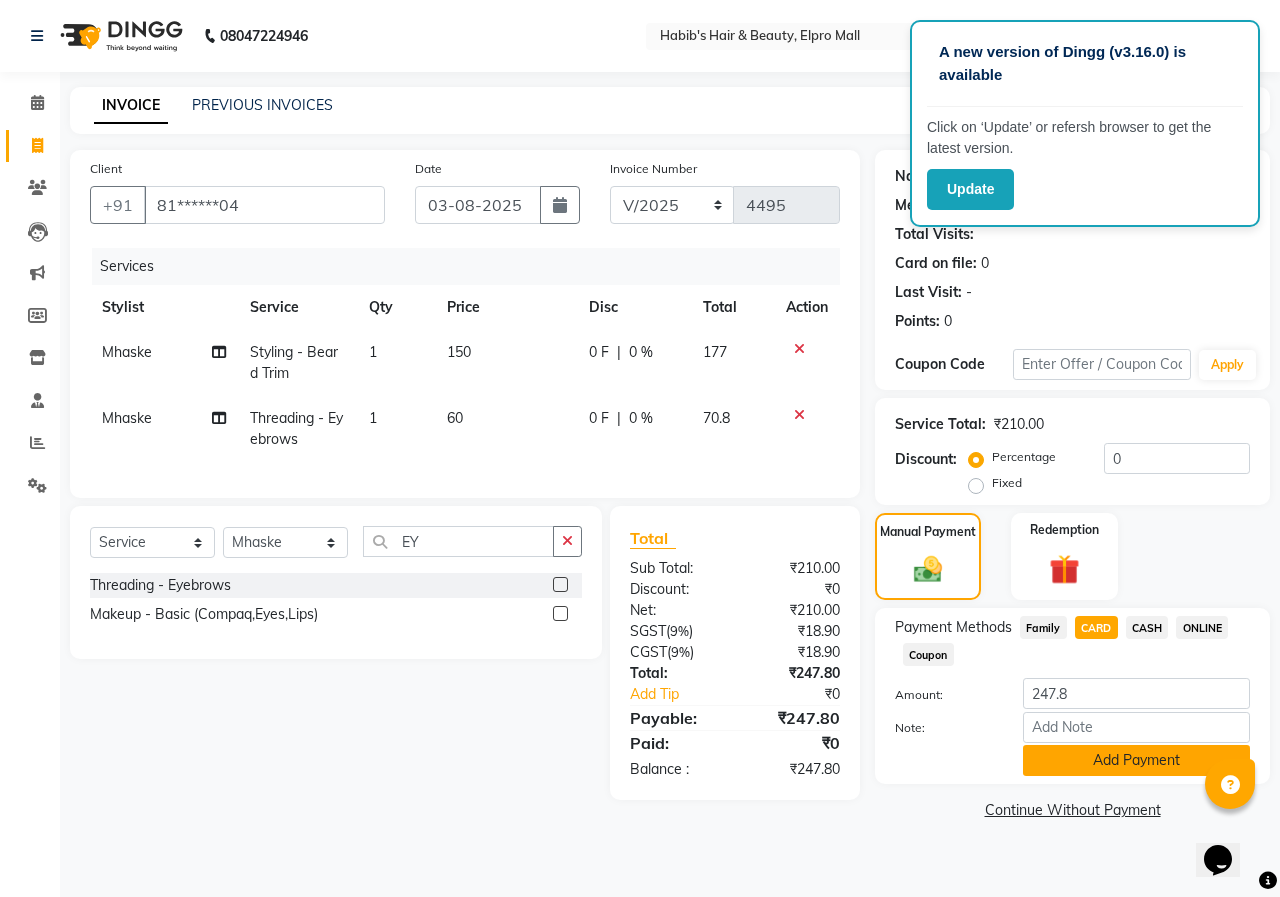 click on "Add Payment" 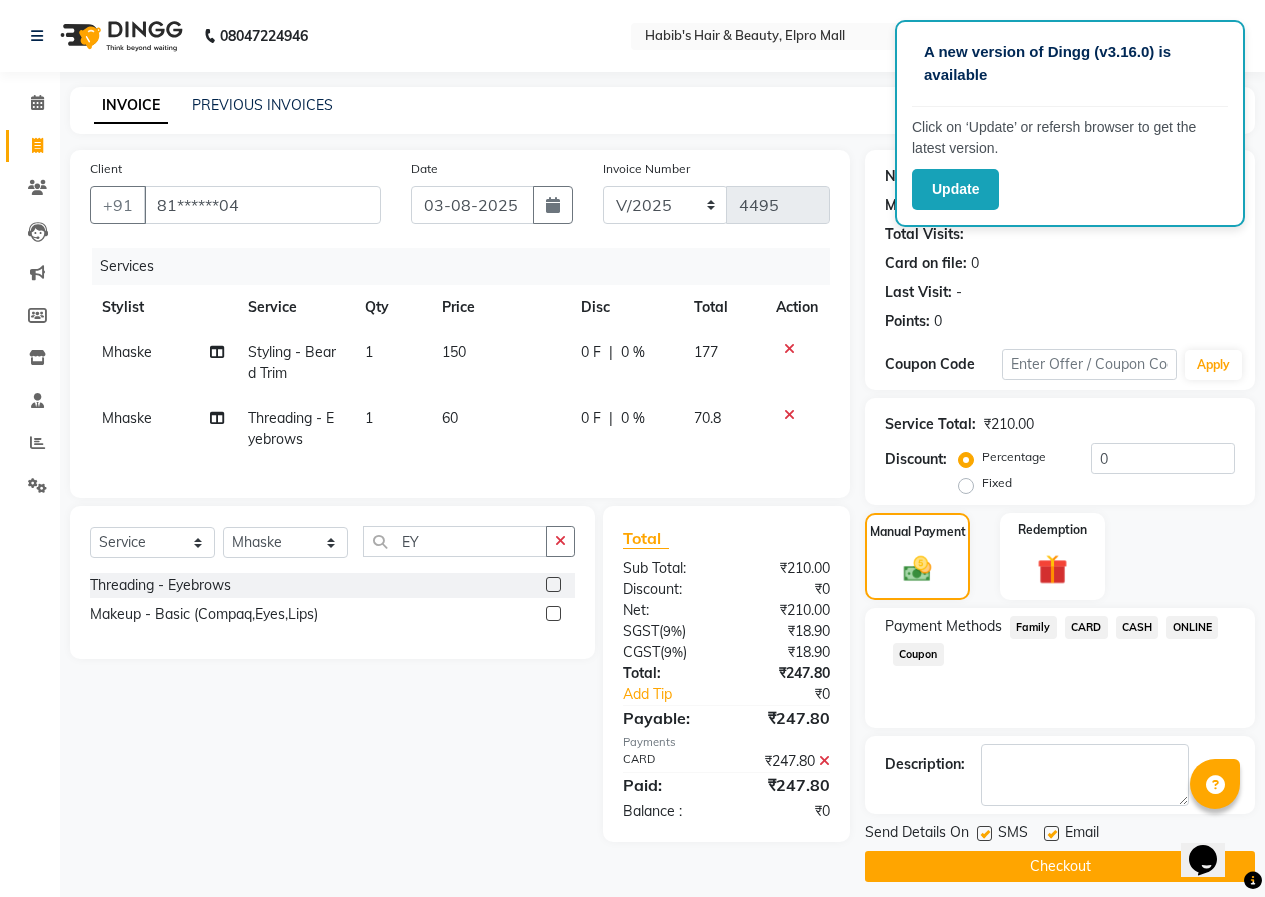 click on "Checkout" 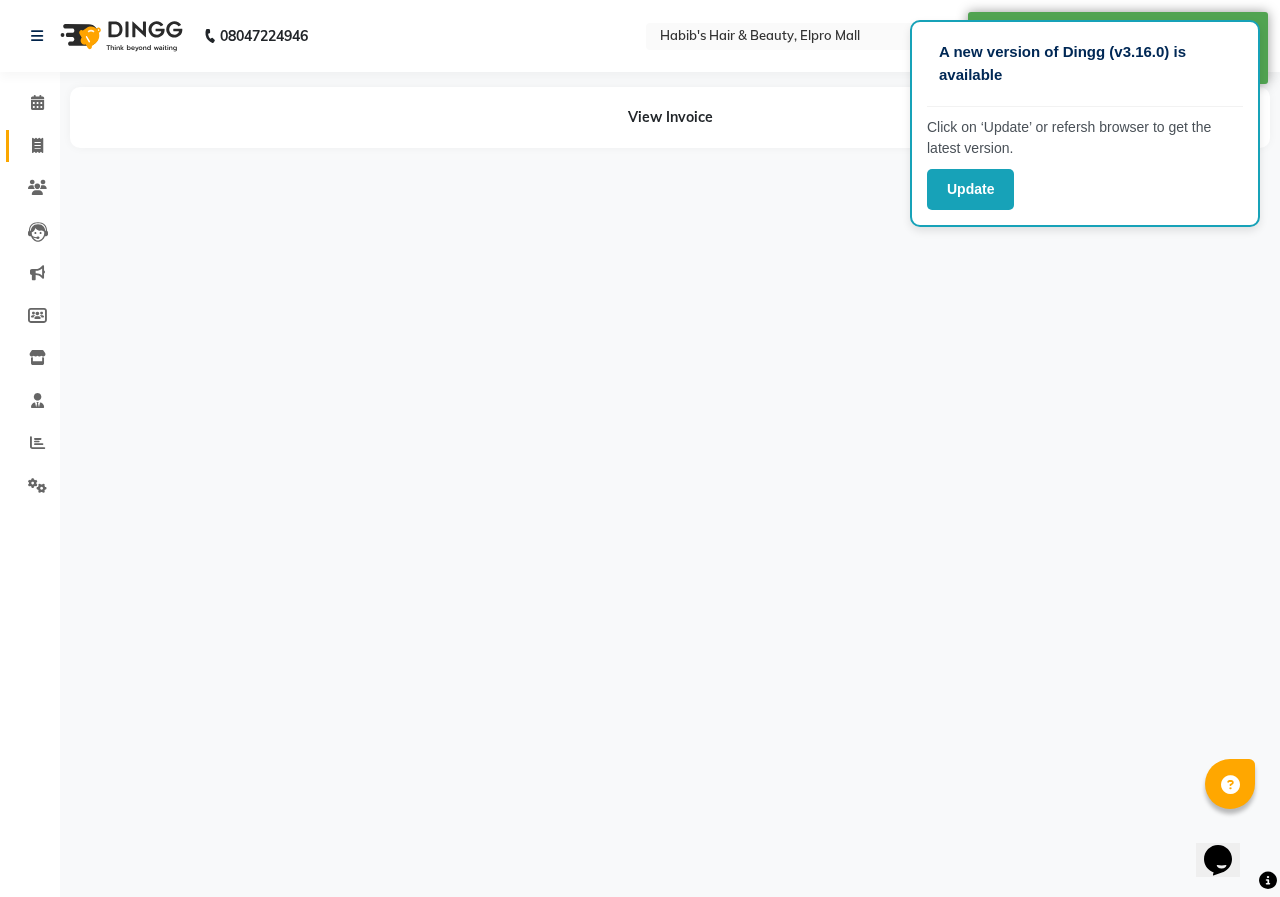 click 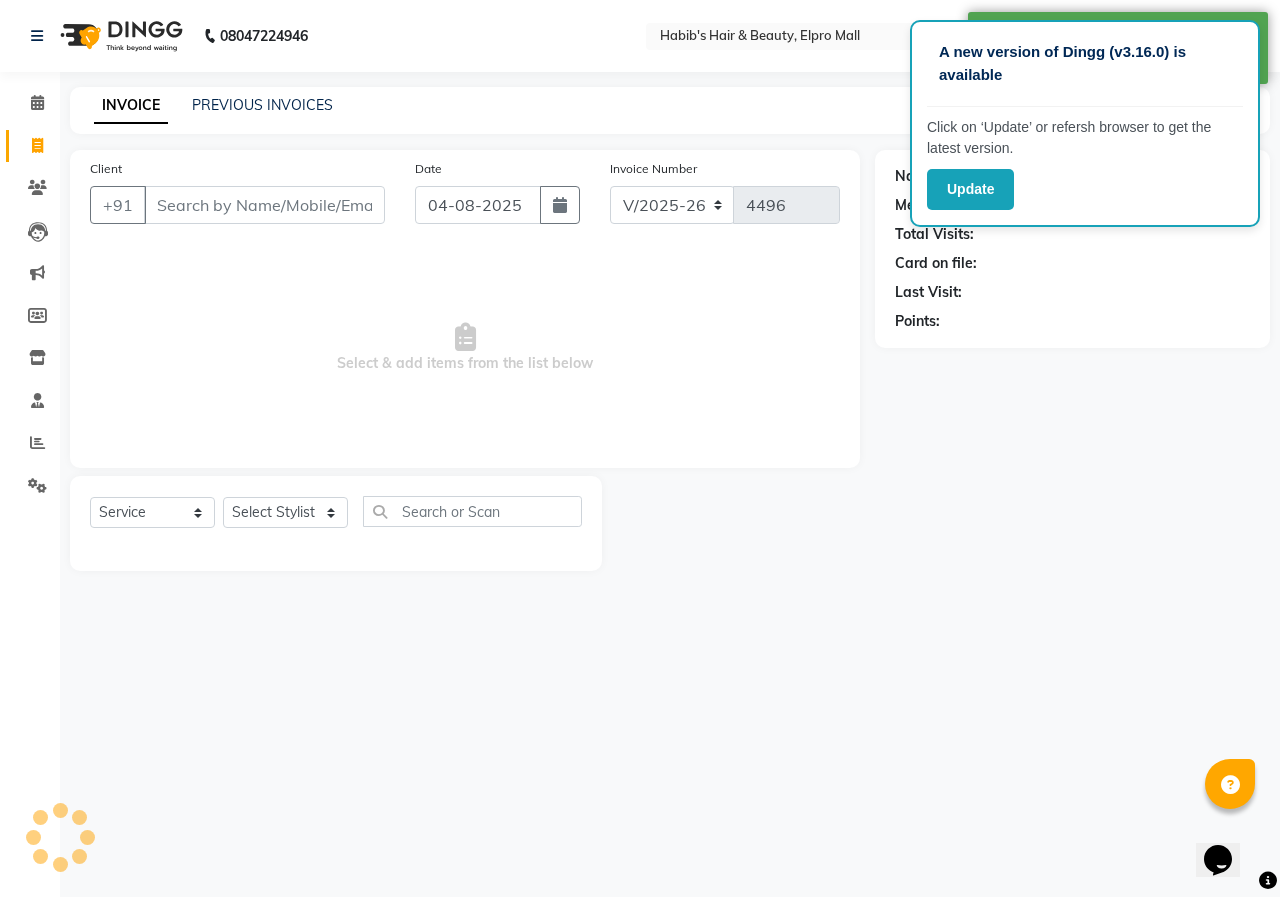 click on "Date 04-08-2025" 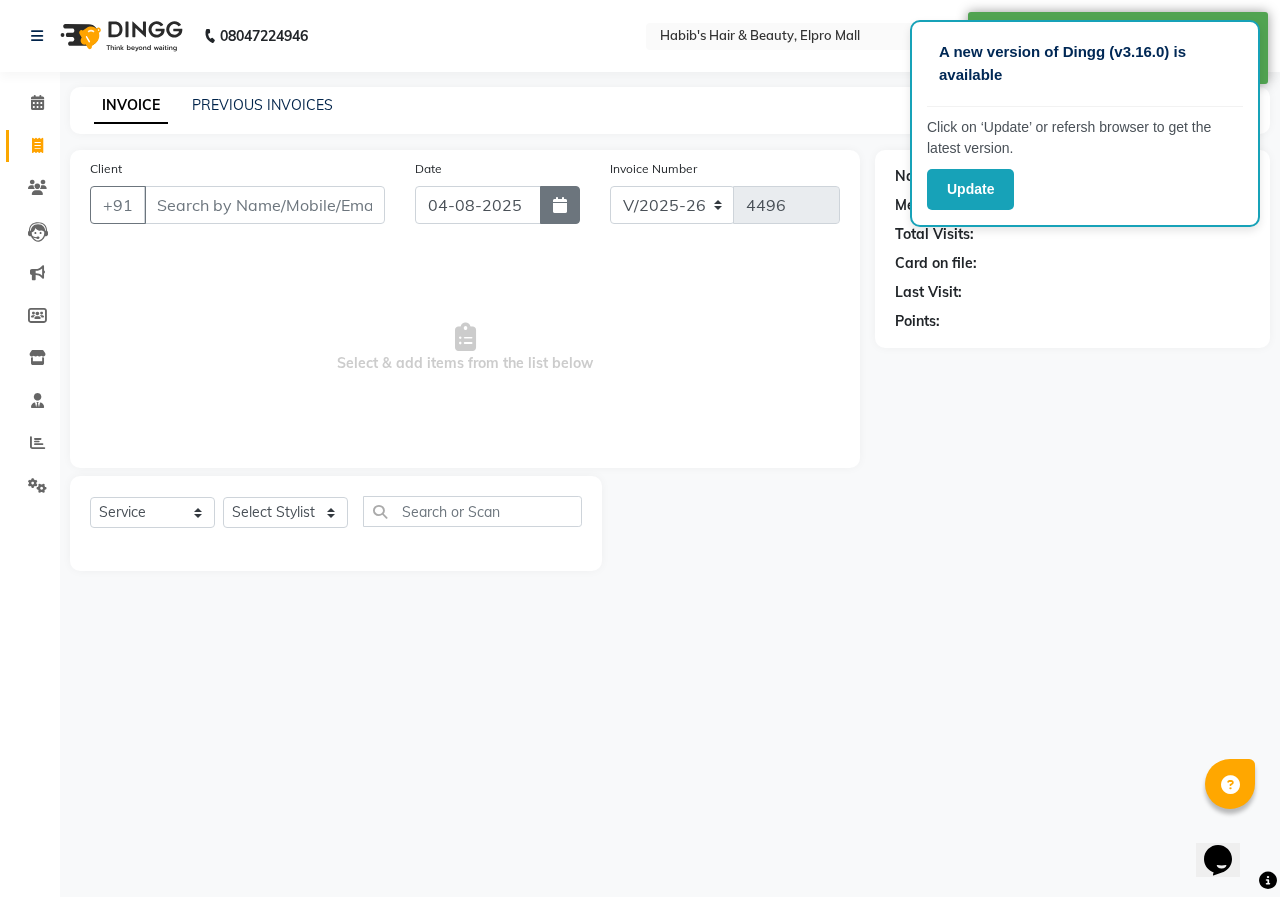 click 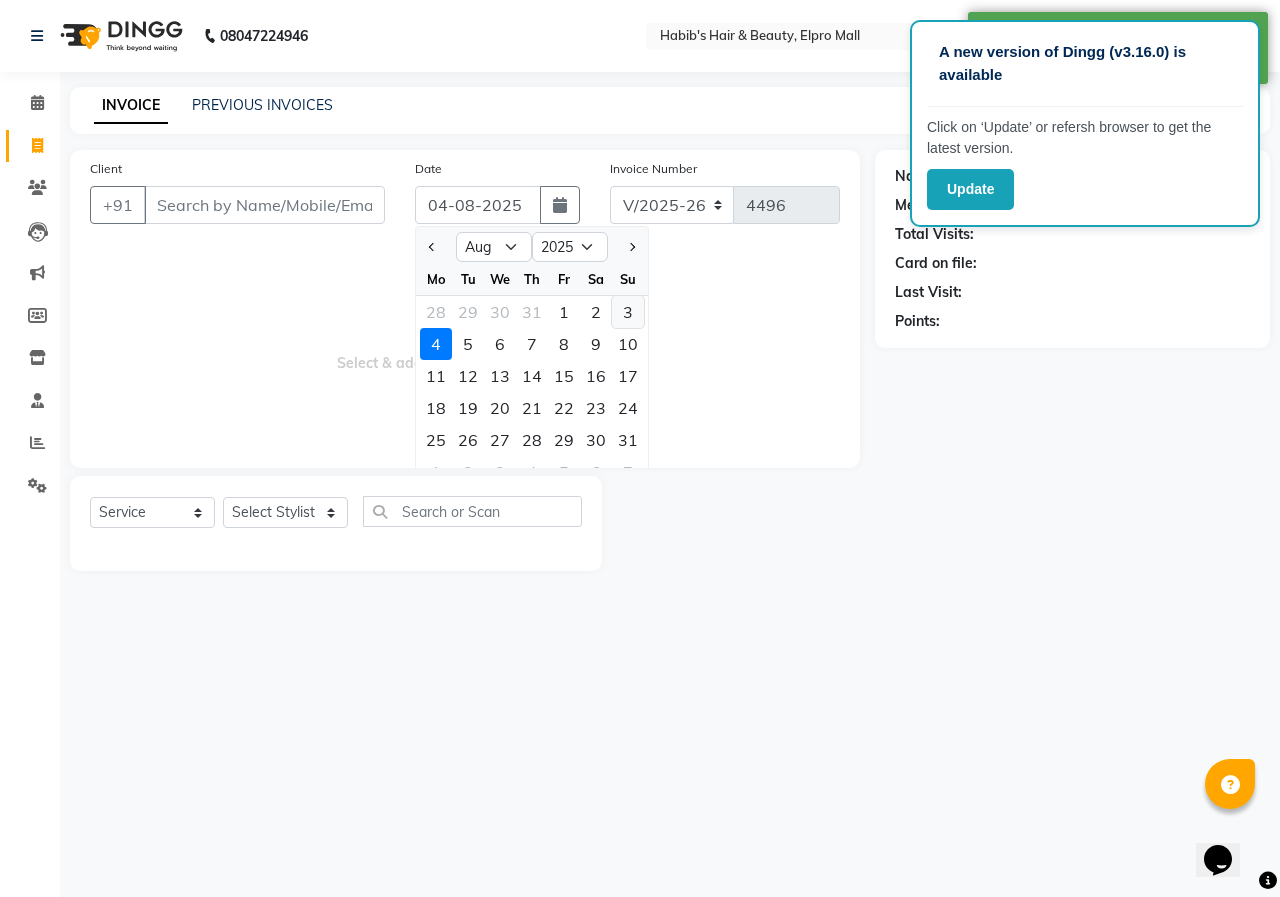 click on "3" 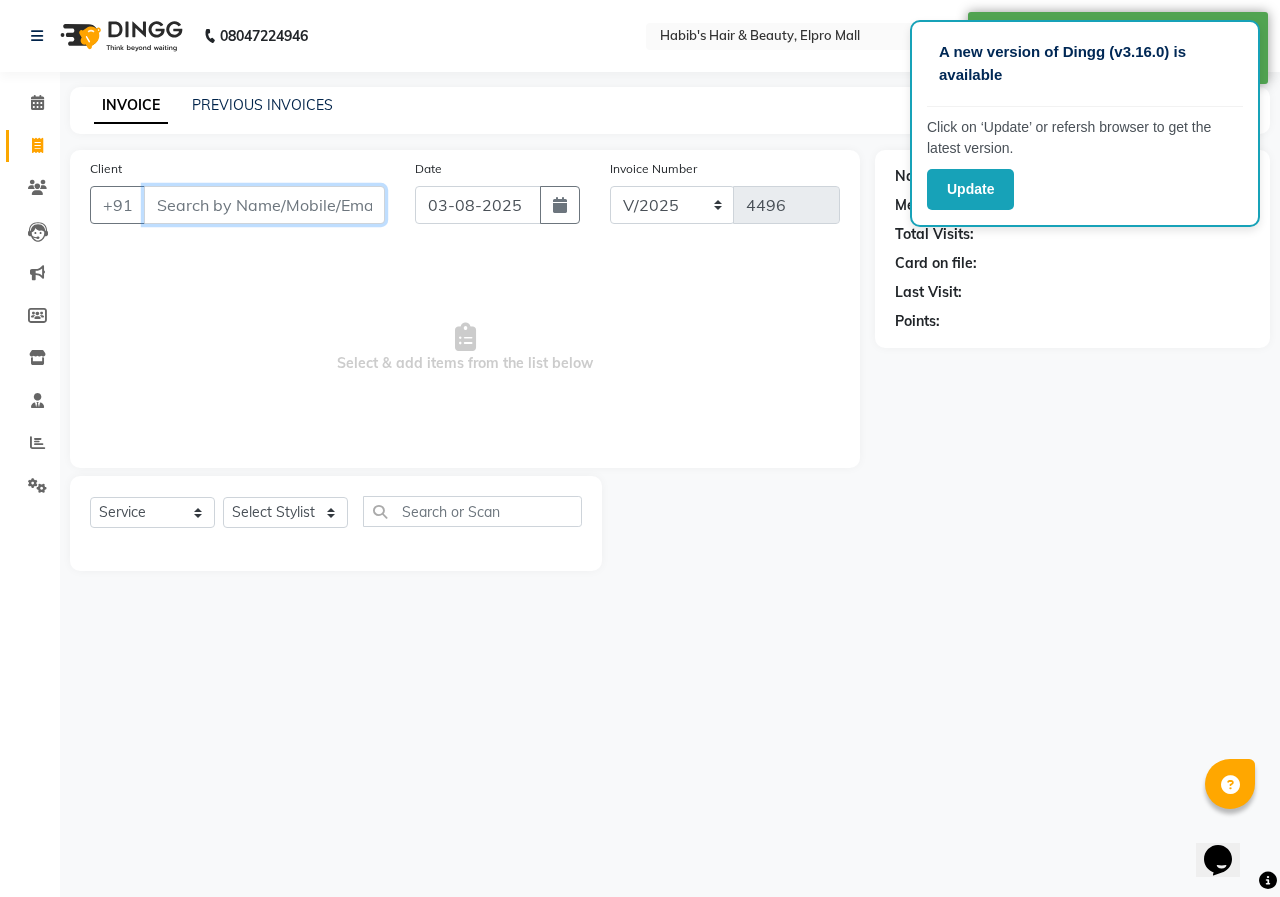 click on "Client" at bounding box center (264, 205) 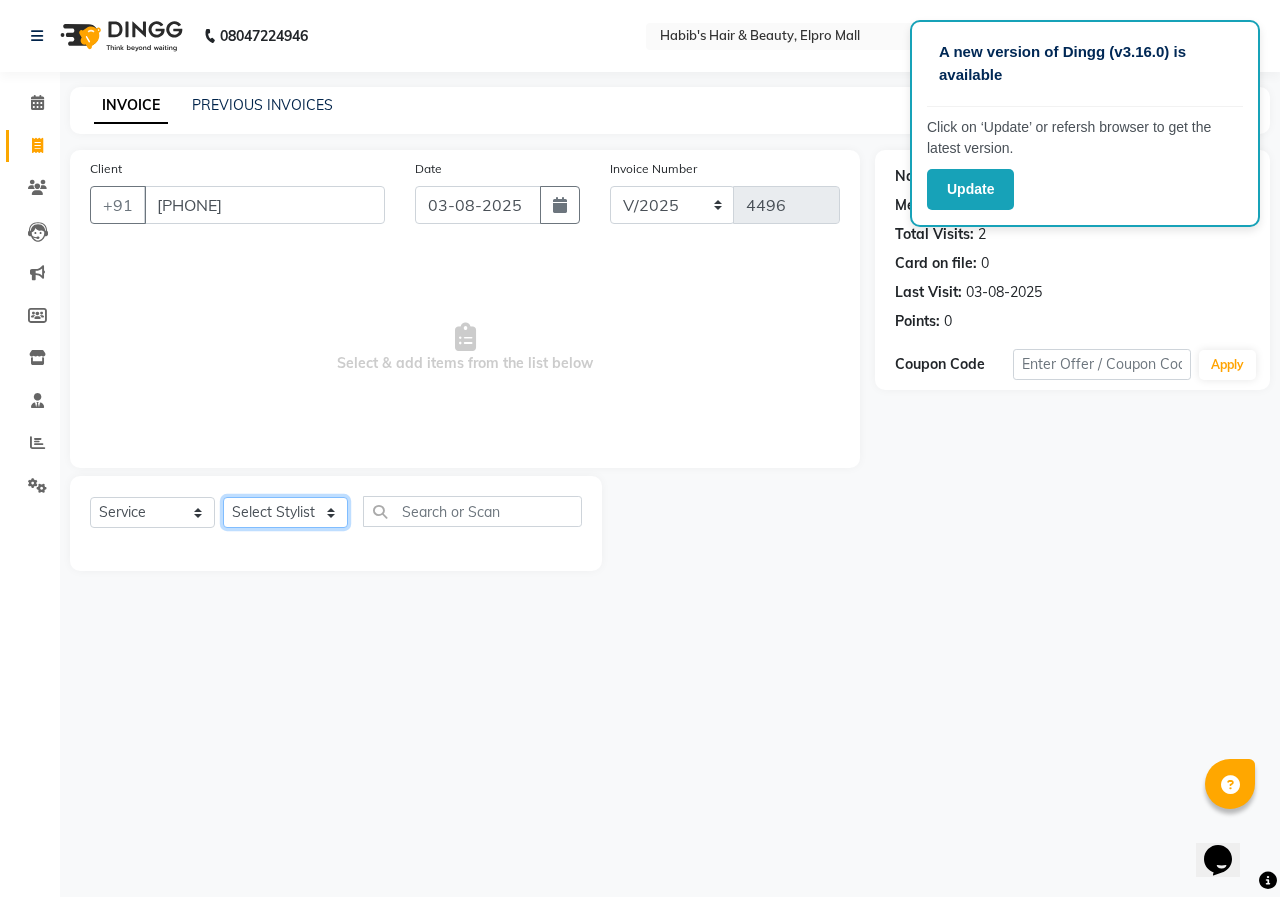 click on "Select Stylist ANUSHKA GAURI GUDDU Keshav Maushi Mhaske  priya  Rahul Ravi  Roshan Sagar SANA Sangam Sanika shabnam SONALI  subhan" 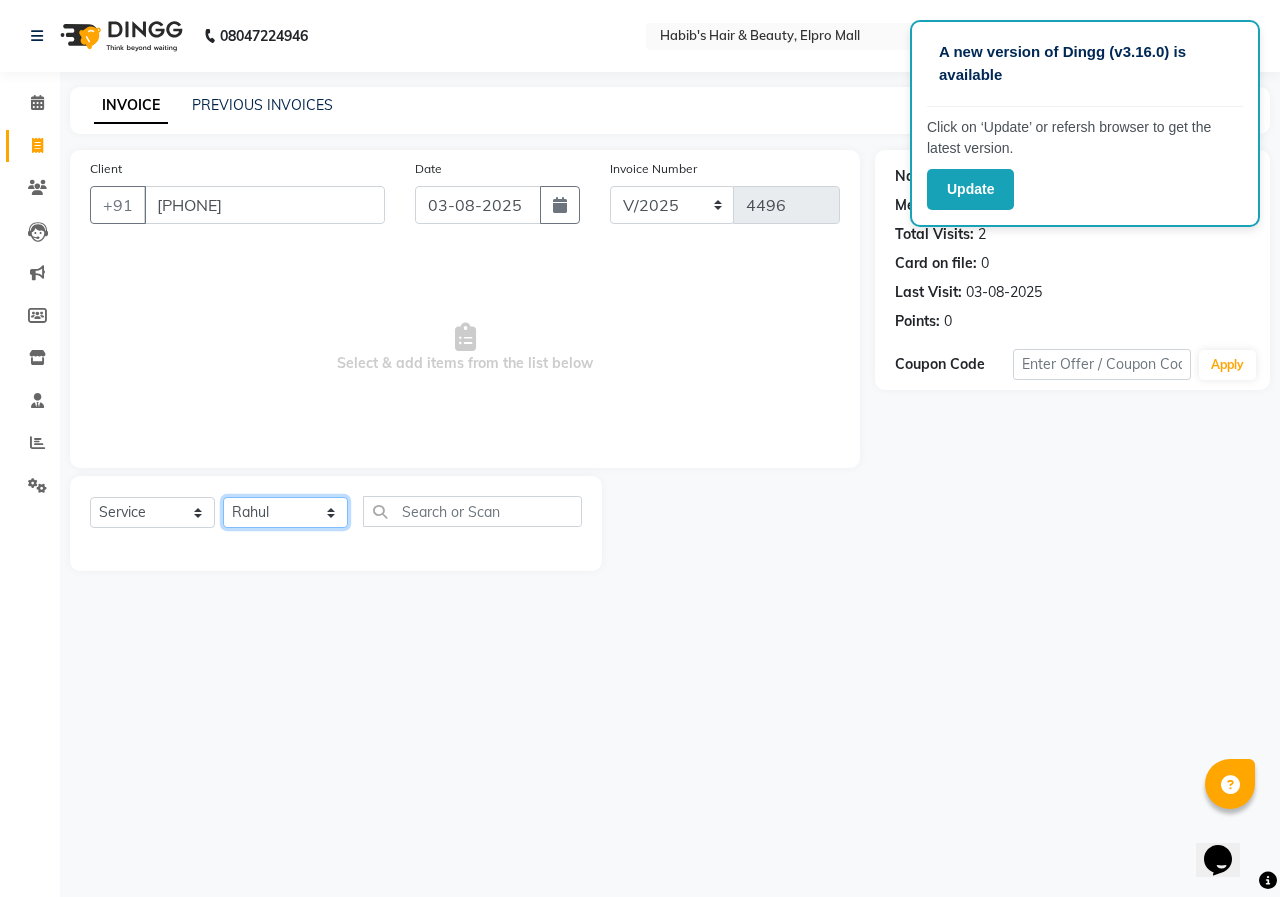 click on "Select Stylist ANUSHKA GAURI GUDDU Keshav Maushi Mhaske  priya  Rahul Ravi  Roshan Sagar SANA Sangam Sanika shabnam SONALI  subhan" 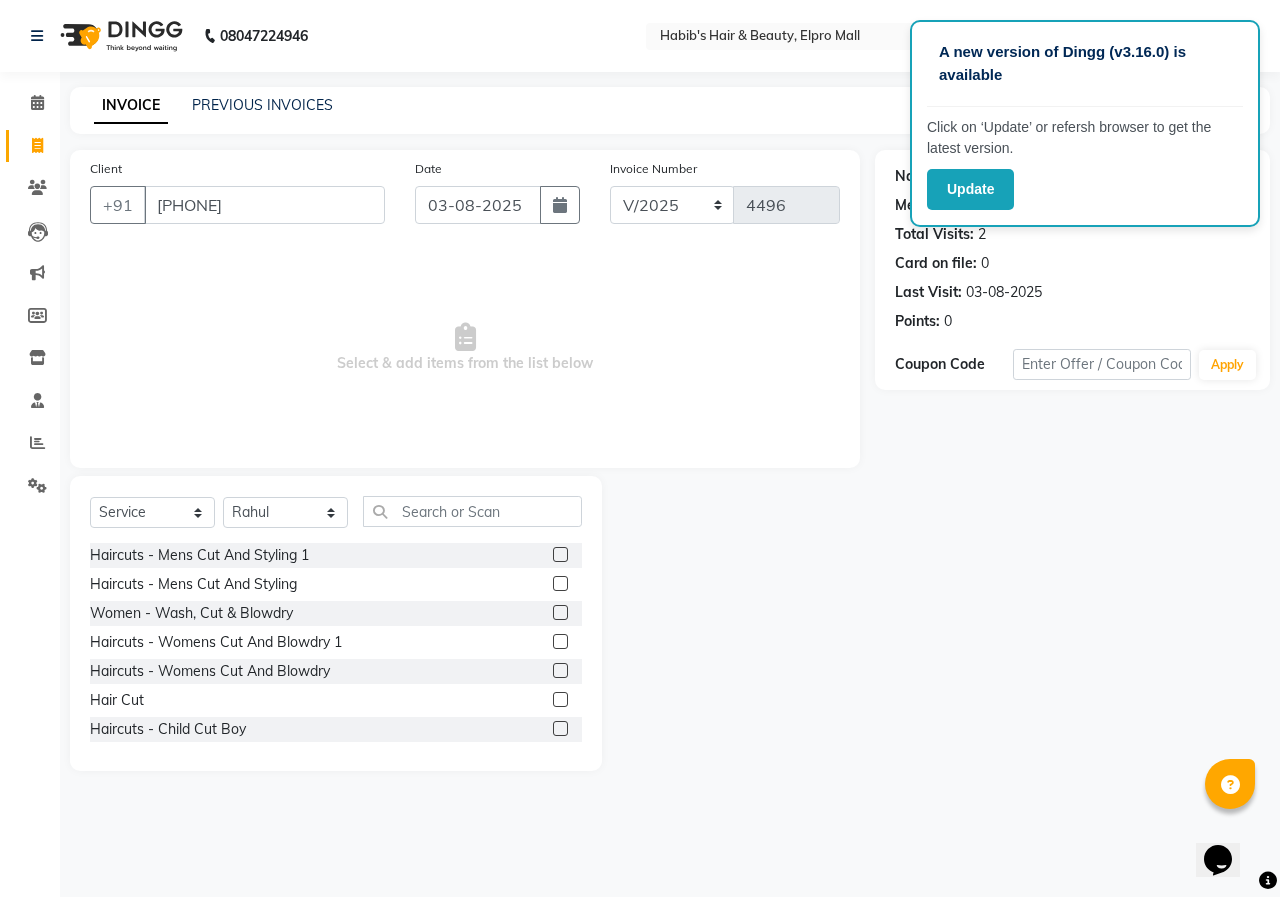 click 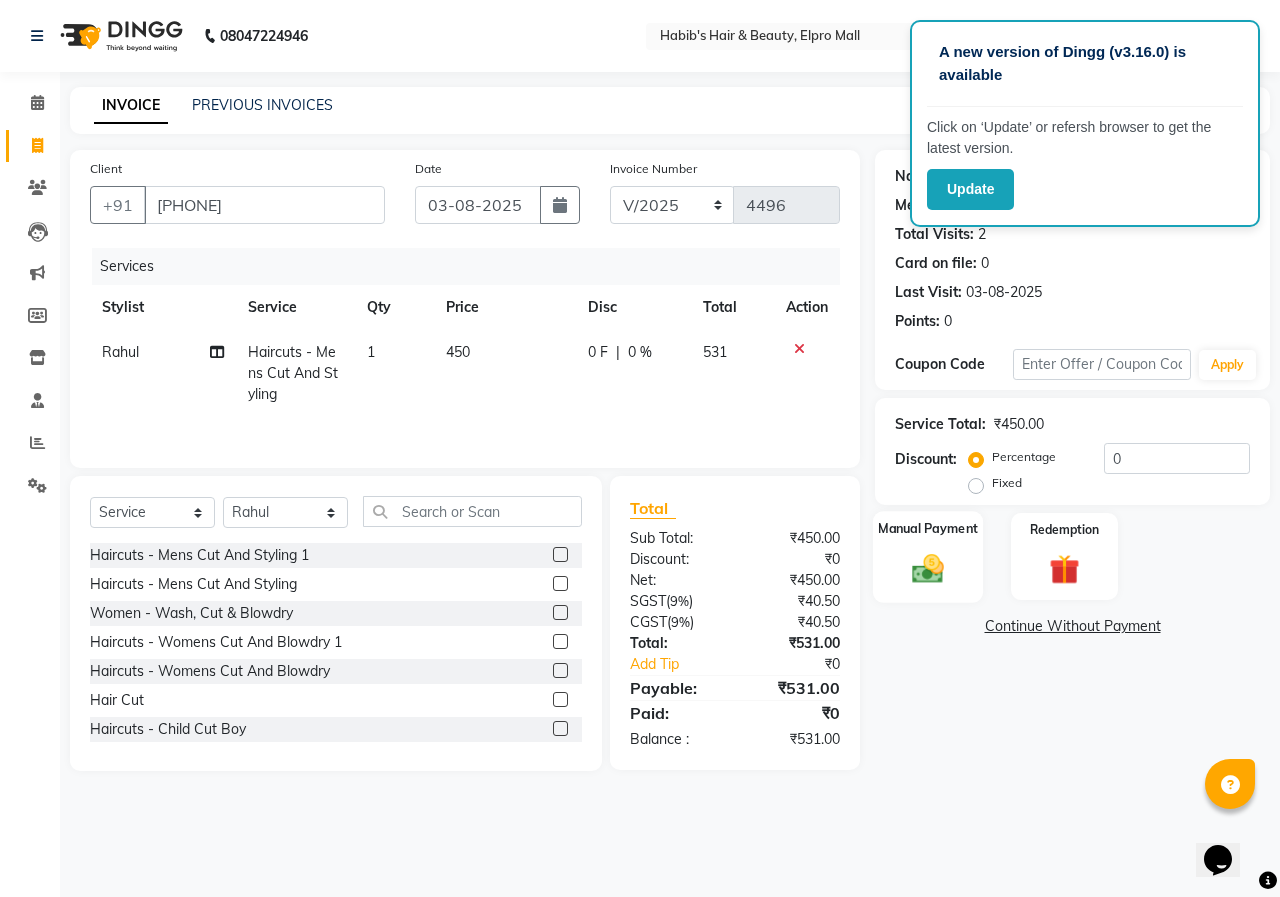 click on "Manual Payment" 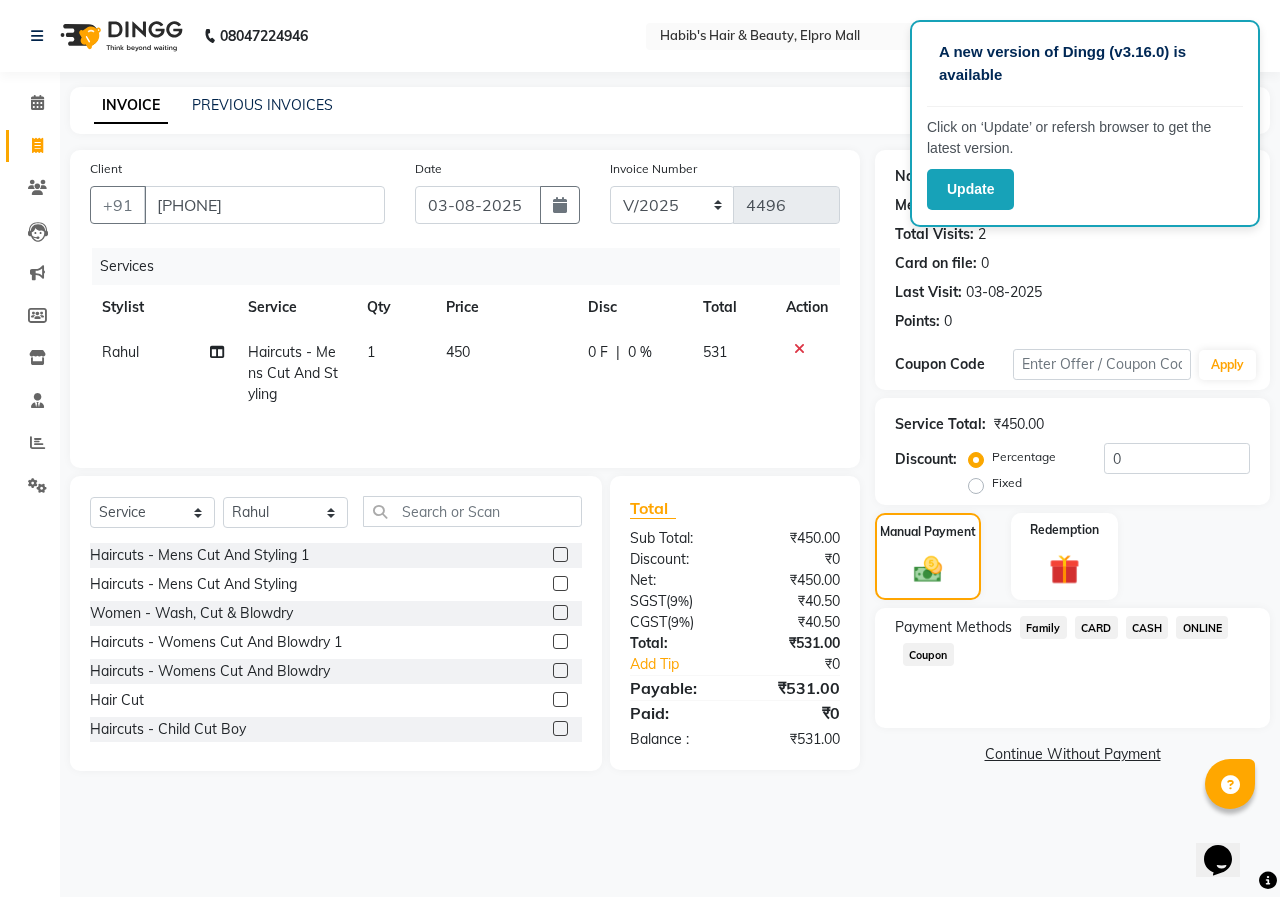 click on "ONLINE" 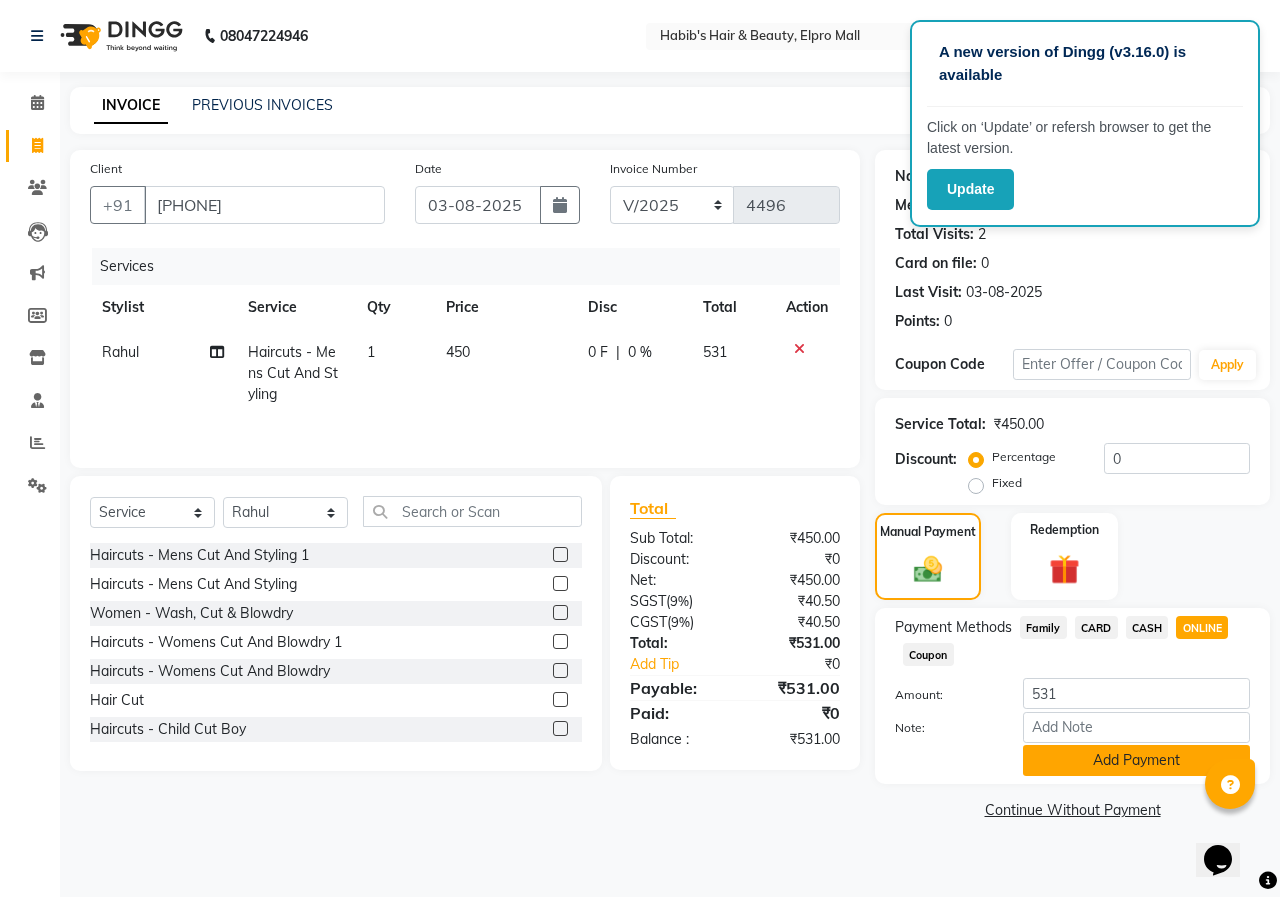 click on "Add Payment" 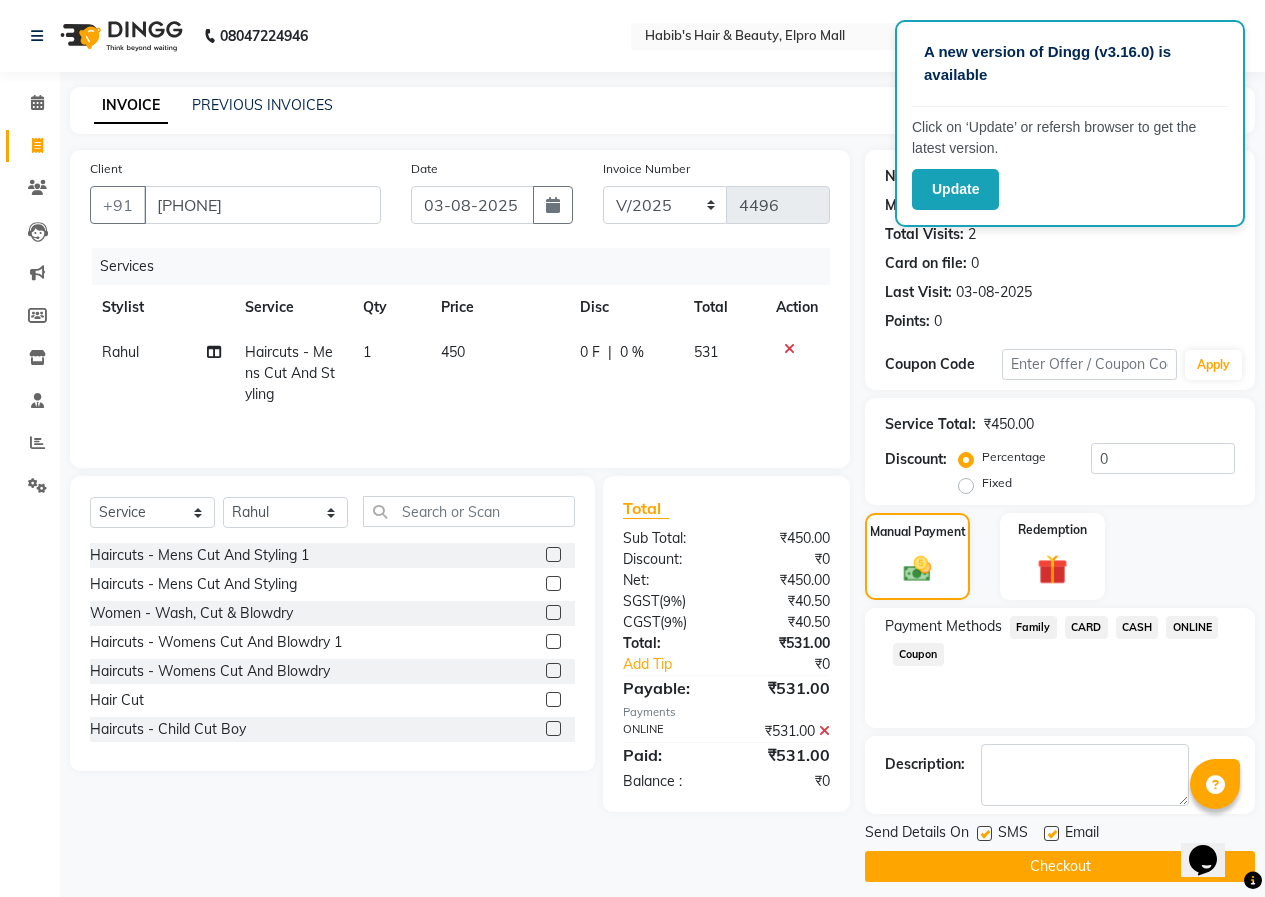 click on "Checkout" 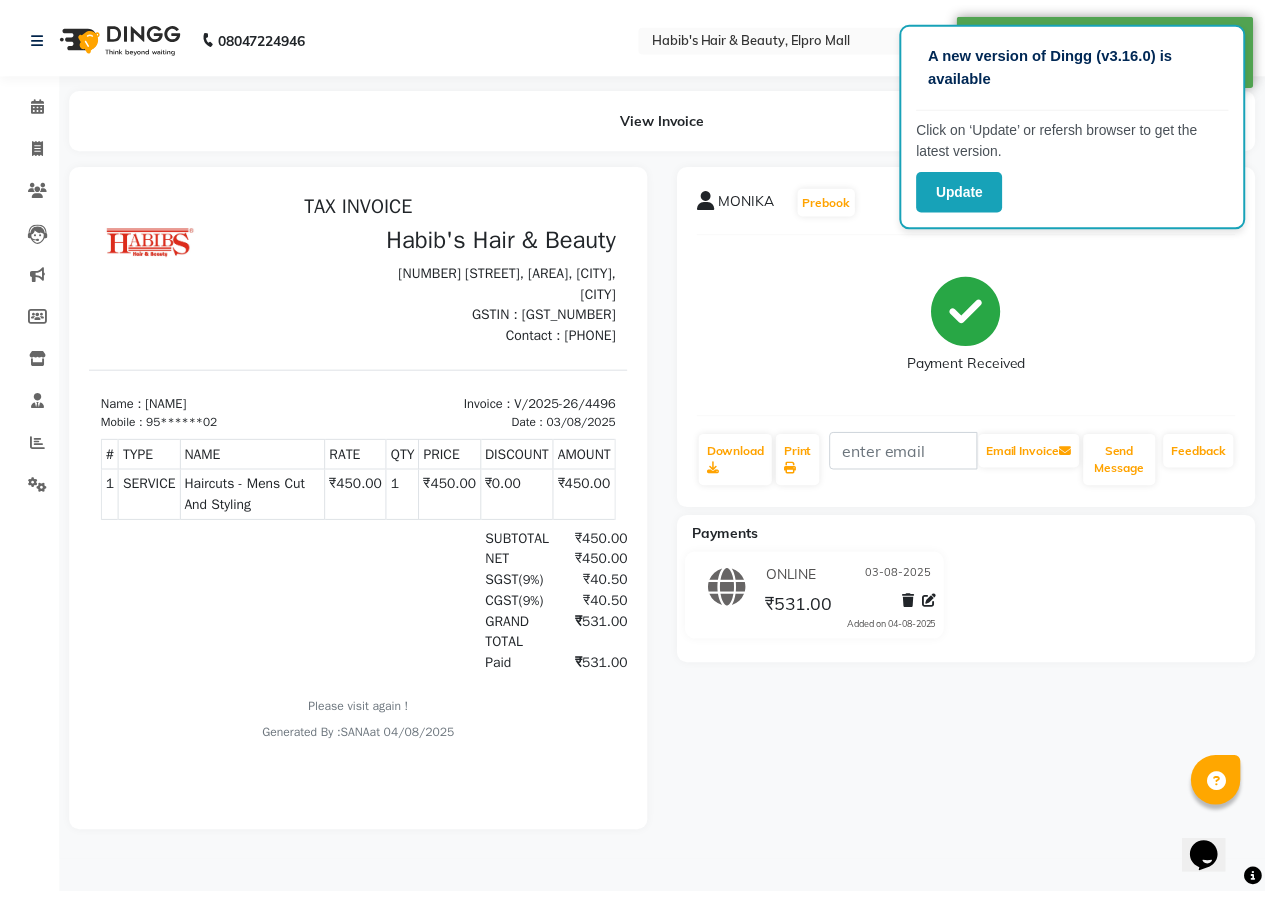 scroll, scrollTop: 0, scrollLeft: 0, axis: both 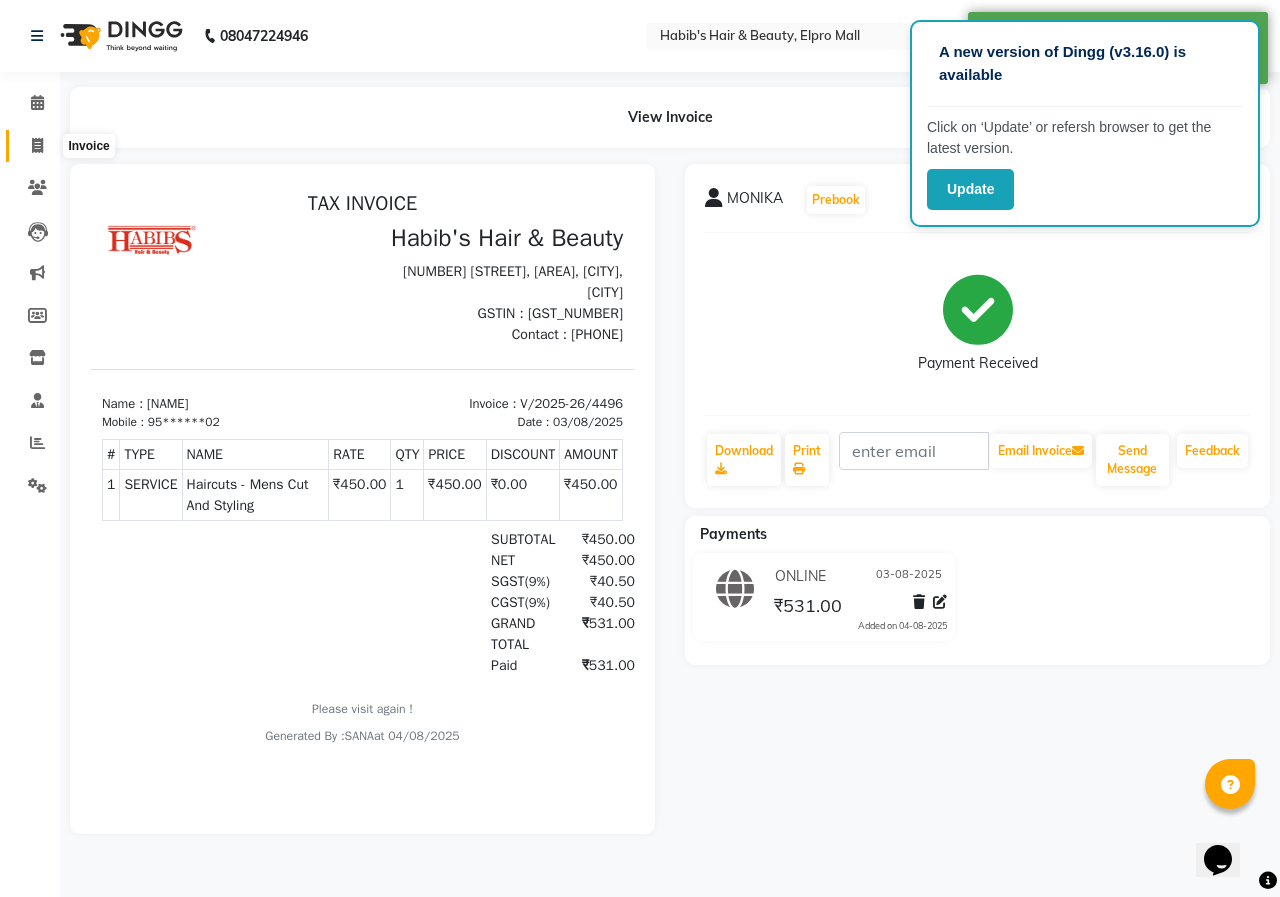 click 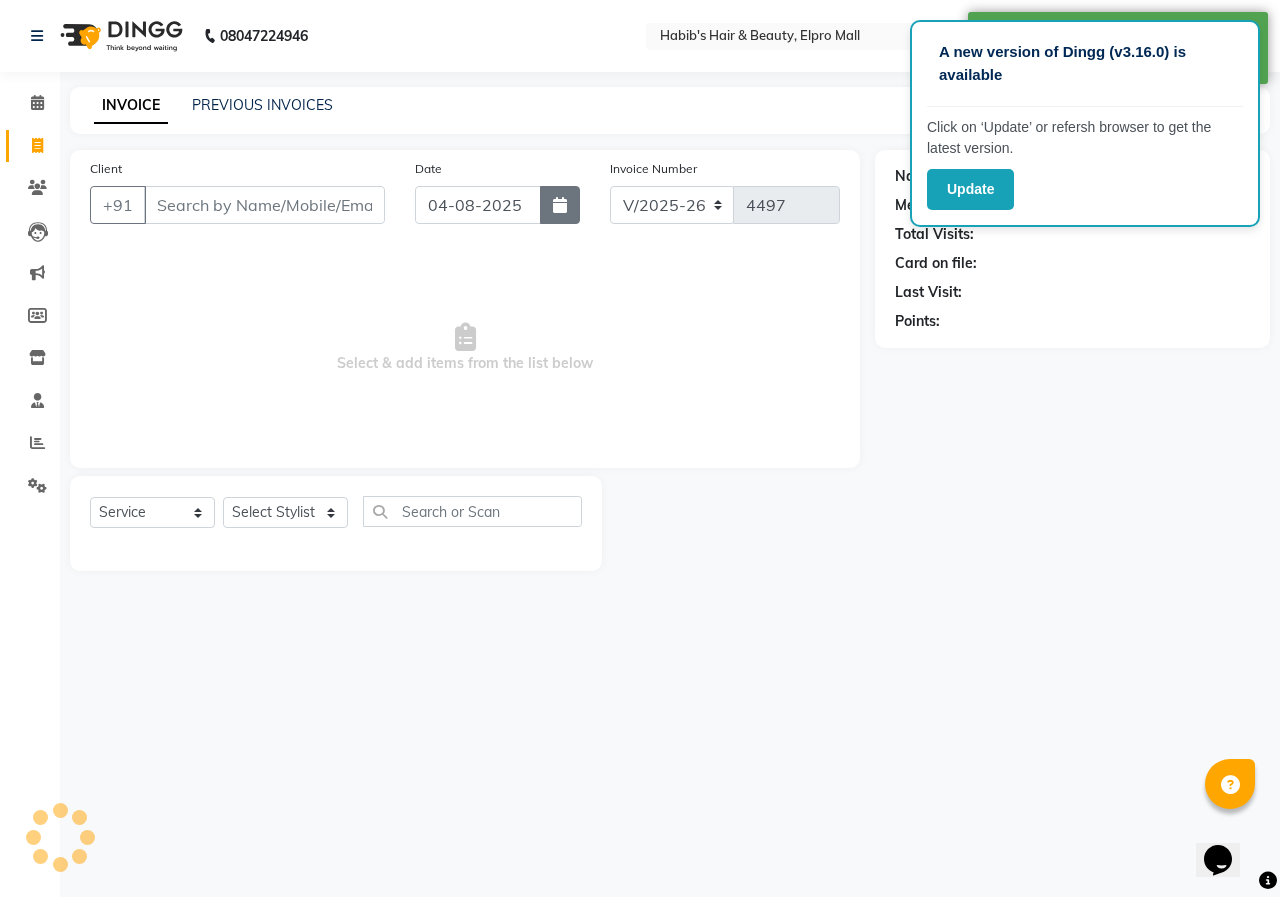 click 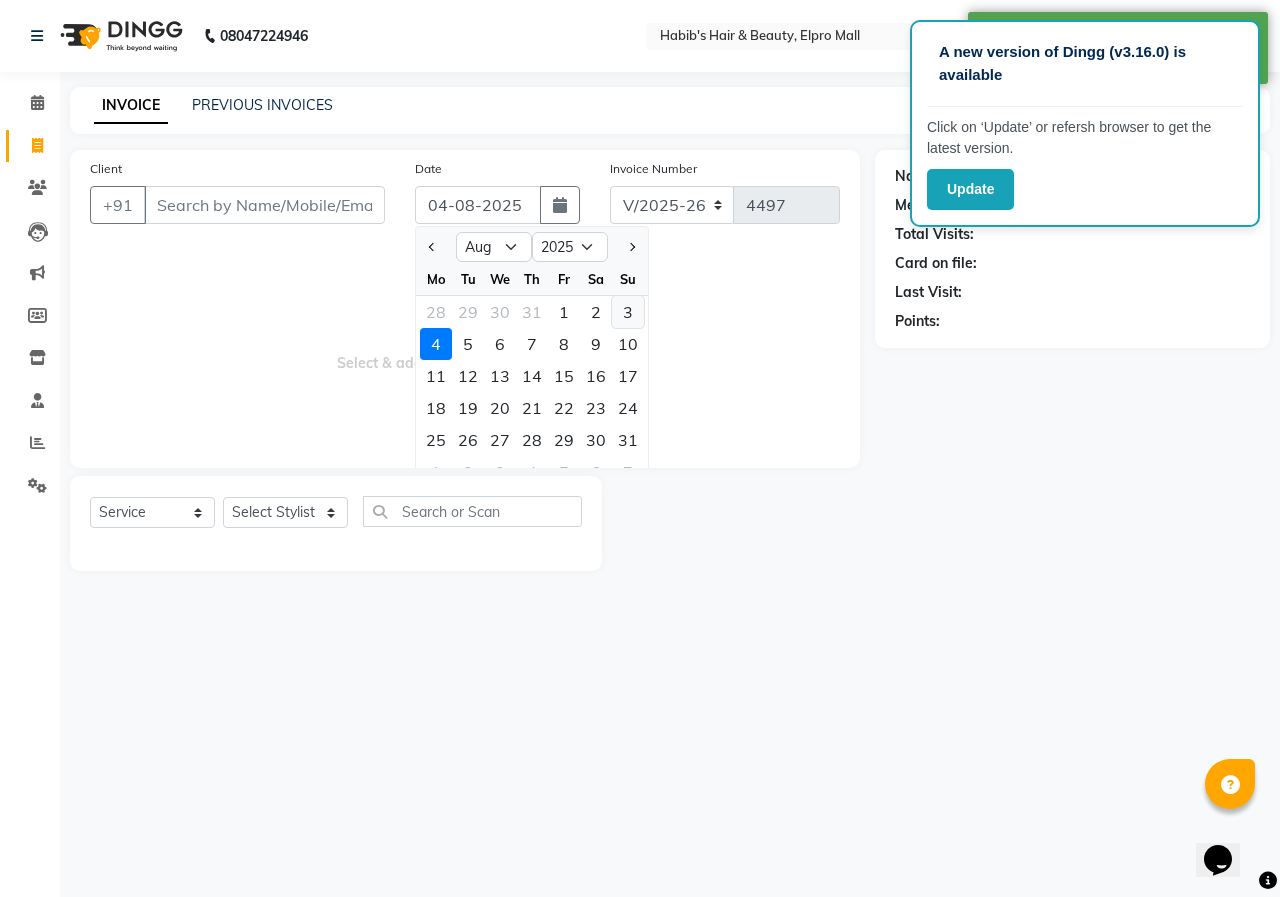click on "3" 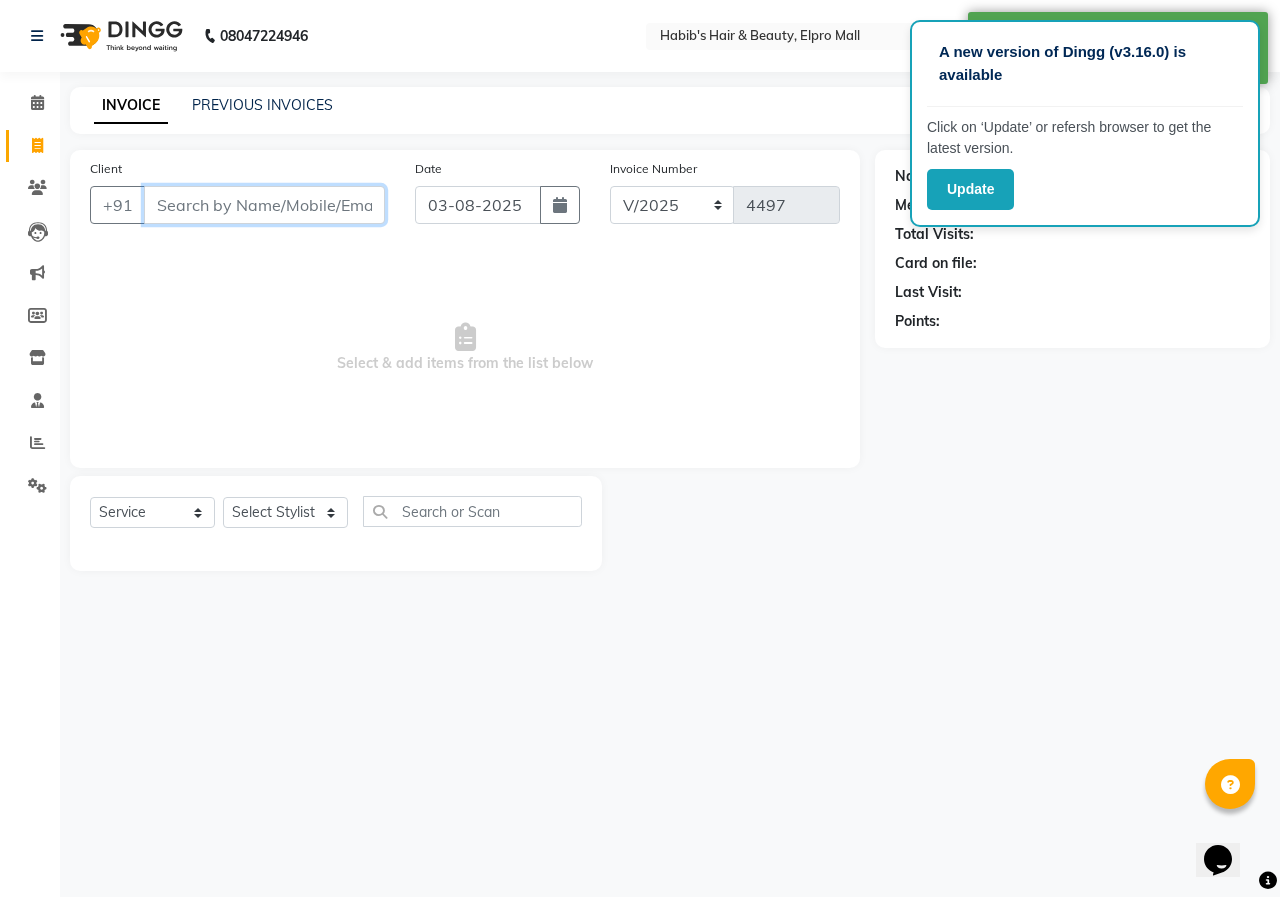click on "Client" at bounding box center [264, 205] 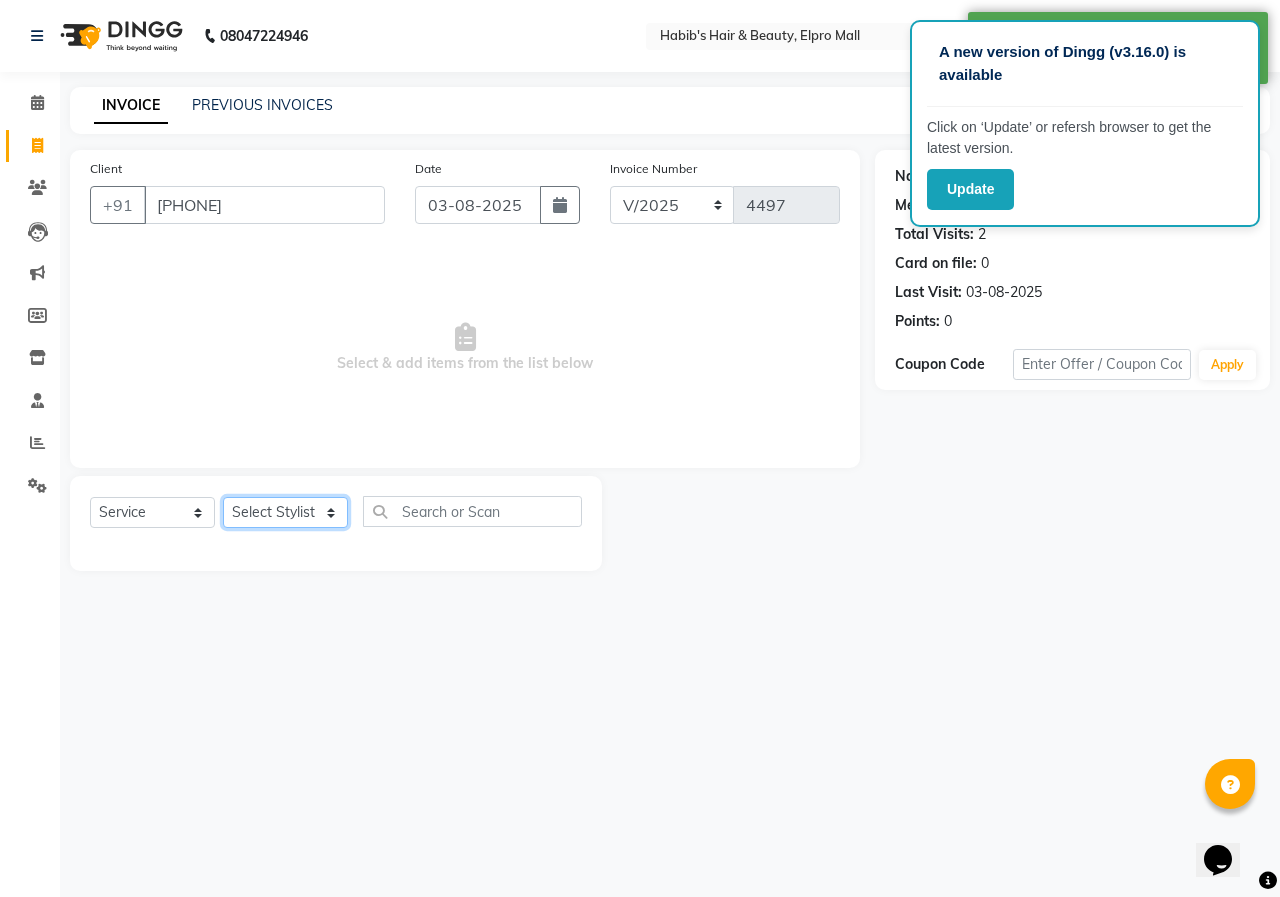 click on "Select Stylist ANUSHKA GAURI GUDDU Keshav Maushi Mhaske  priya  Rahul Ravi  Roshan Sagar SANA Sangam Sanika shabnam SONALI  subhan" 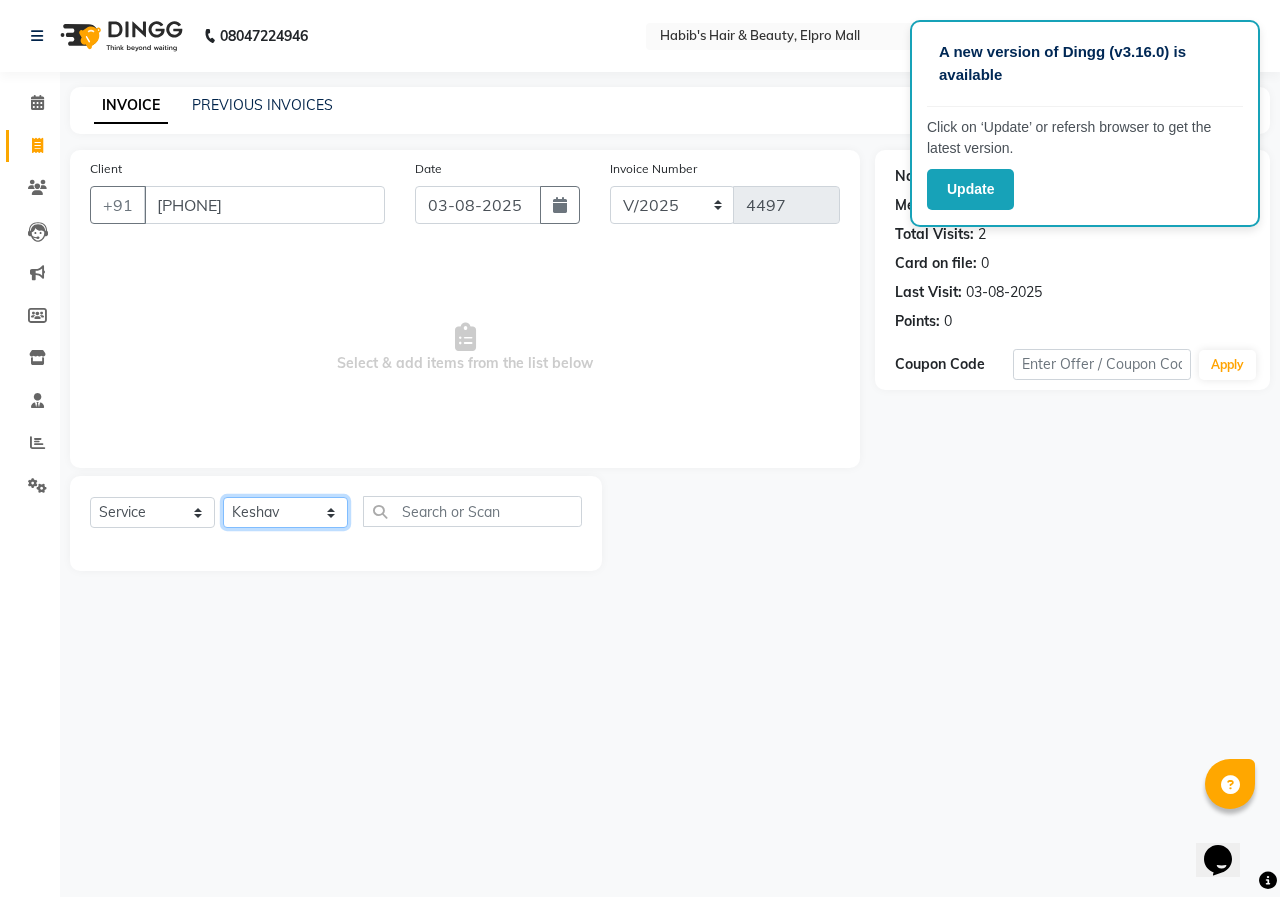 click on "Select Stylist ANUSHKA GAURI GUDDU Keshav Maushi Mhaske  priya  Rahul Ravi  Roshan Sagar SANA Sangam Sanika shabnam SONALI  subhan" 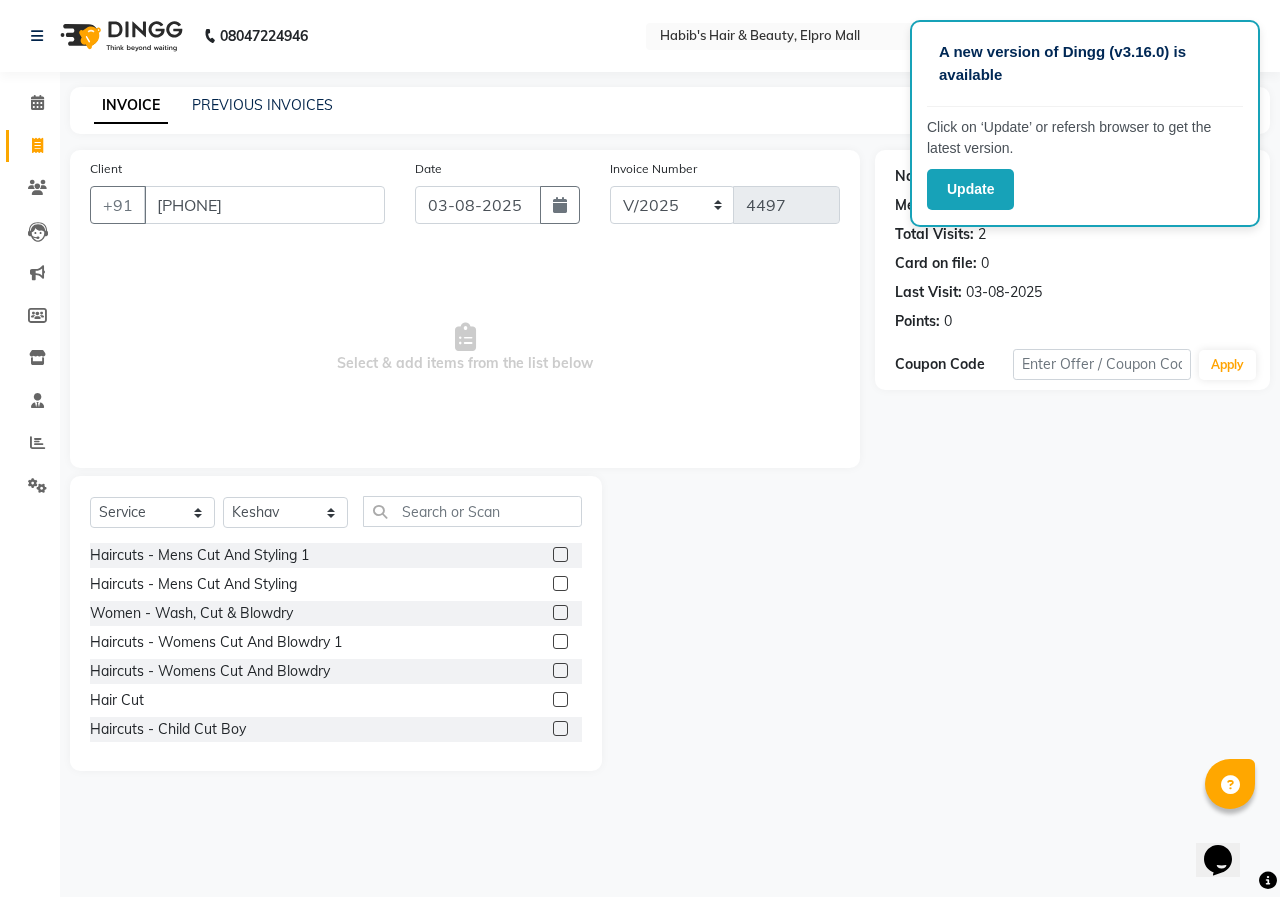 click 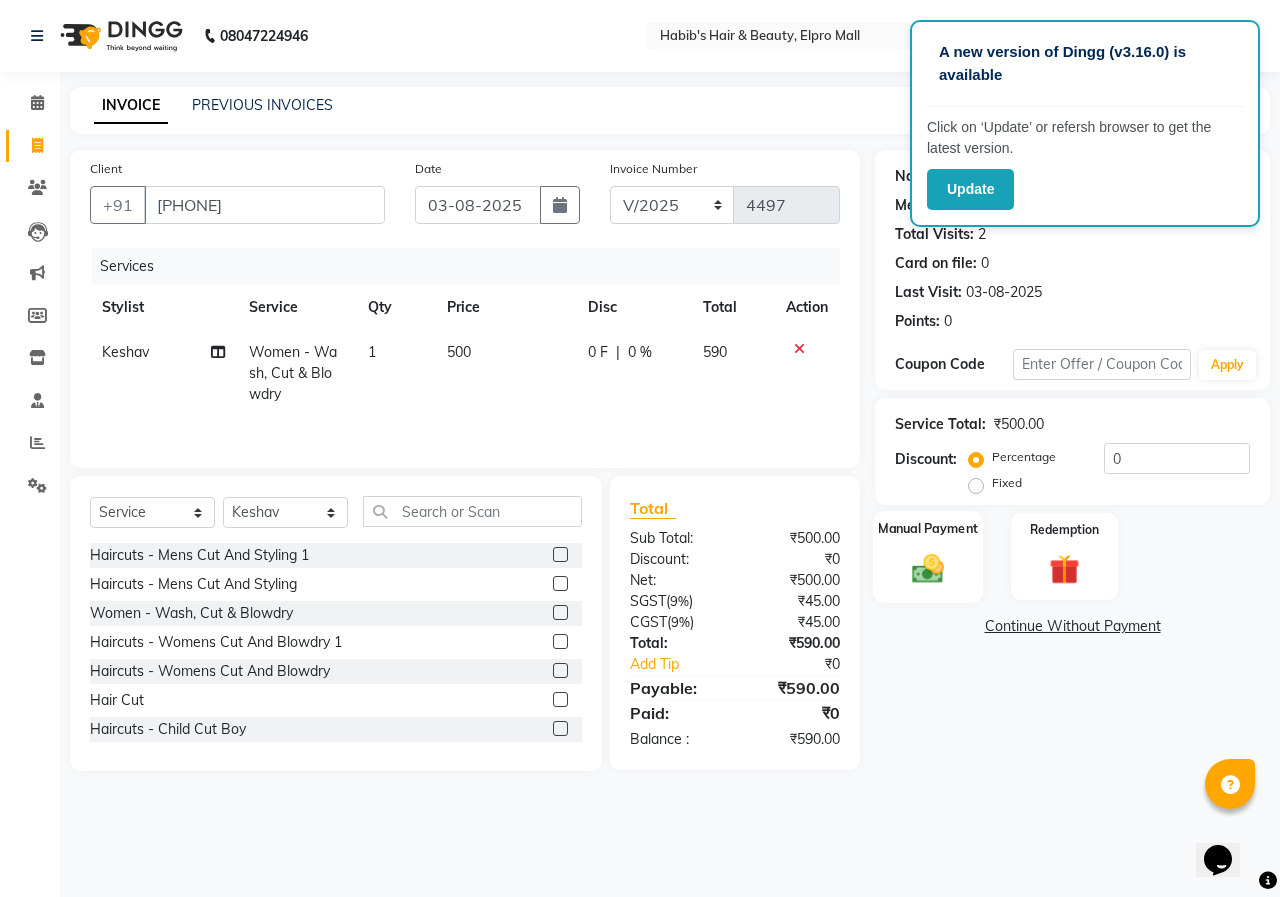 click on "Manual Payment" 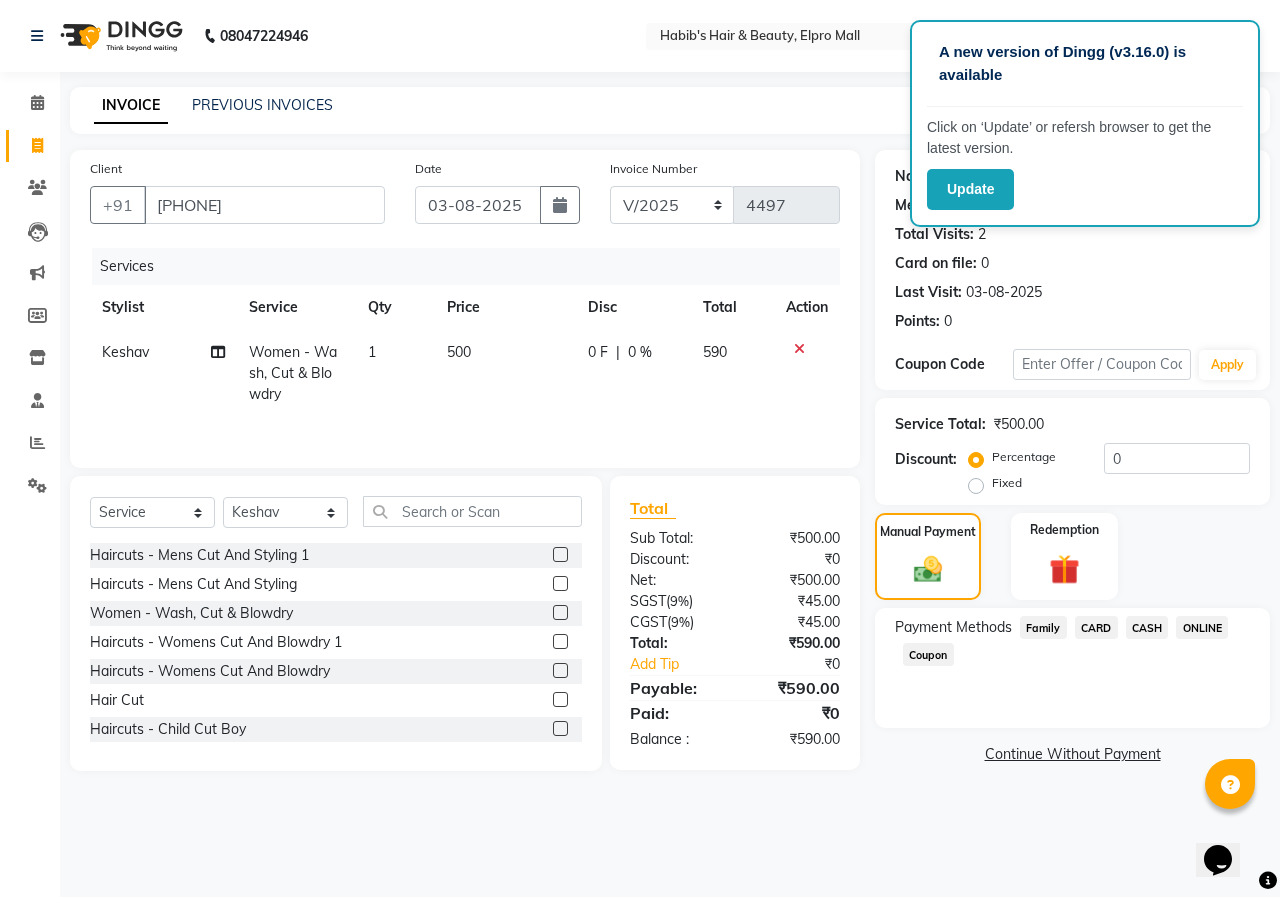 click on "ONLINE" 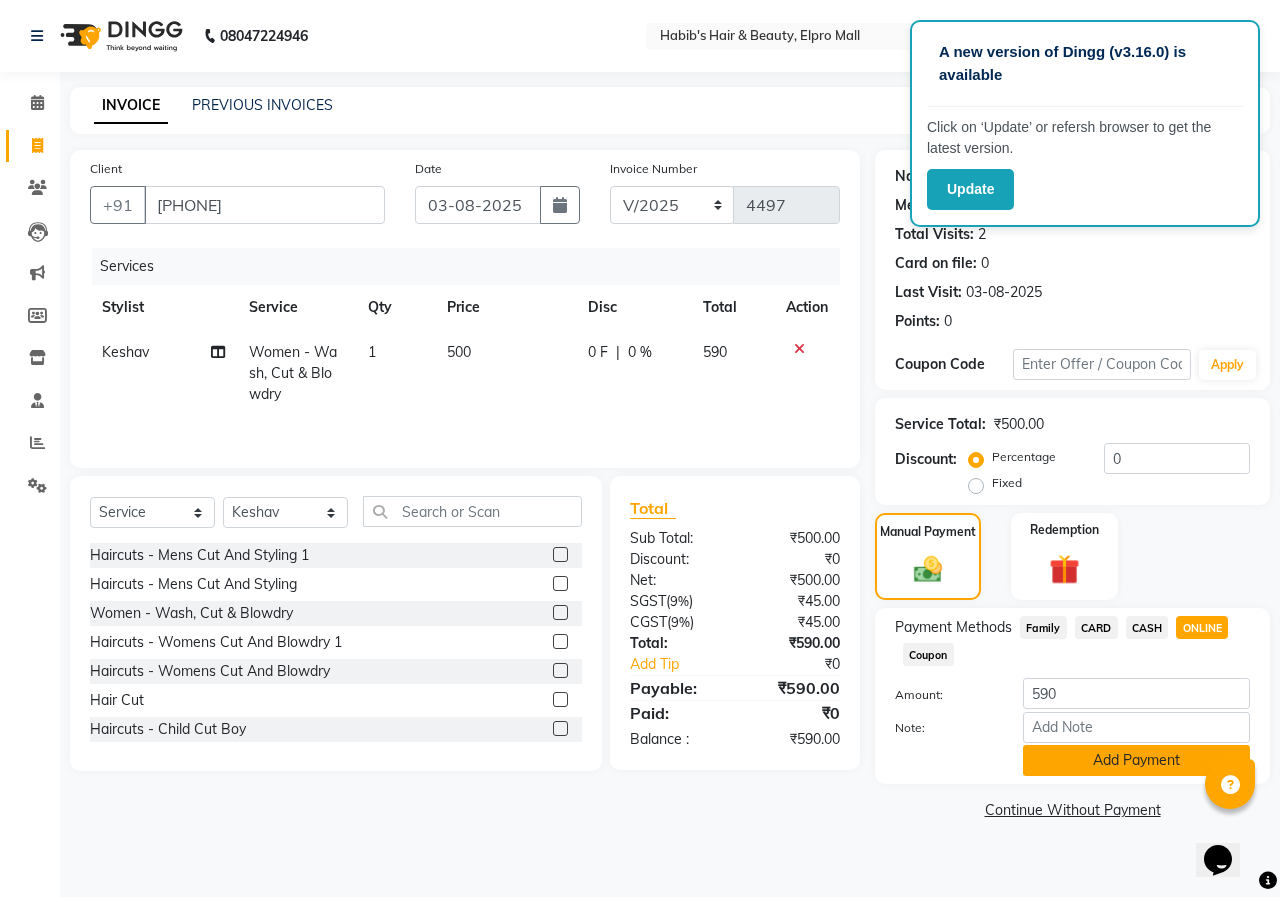 click on "Add Payment" 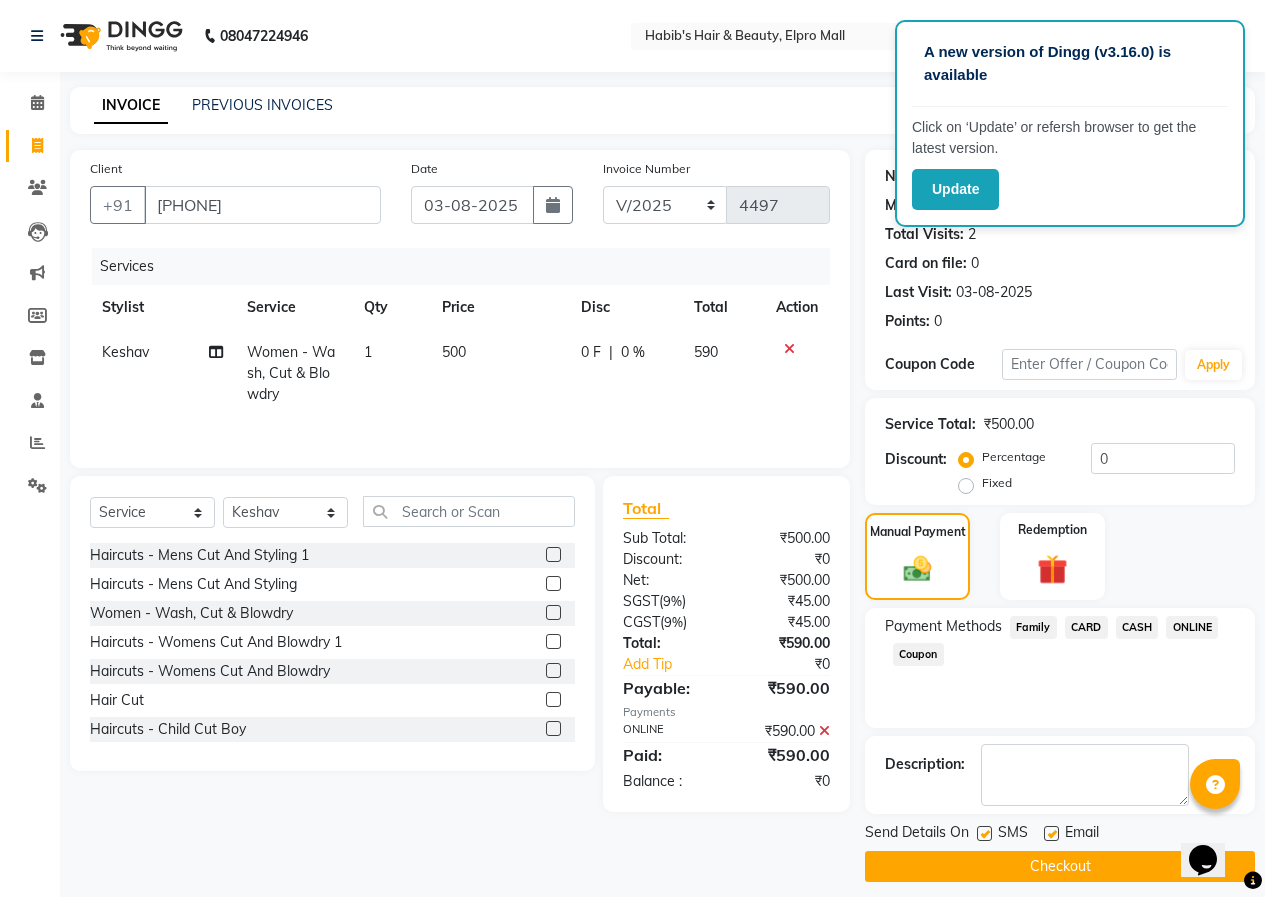 click on "Checkout" 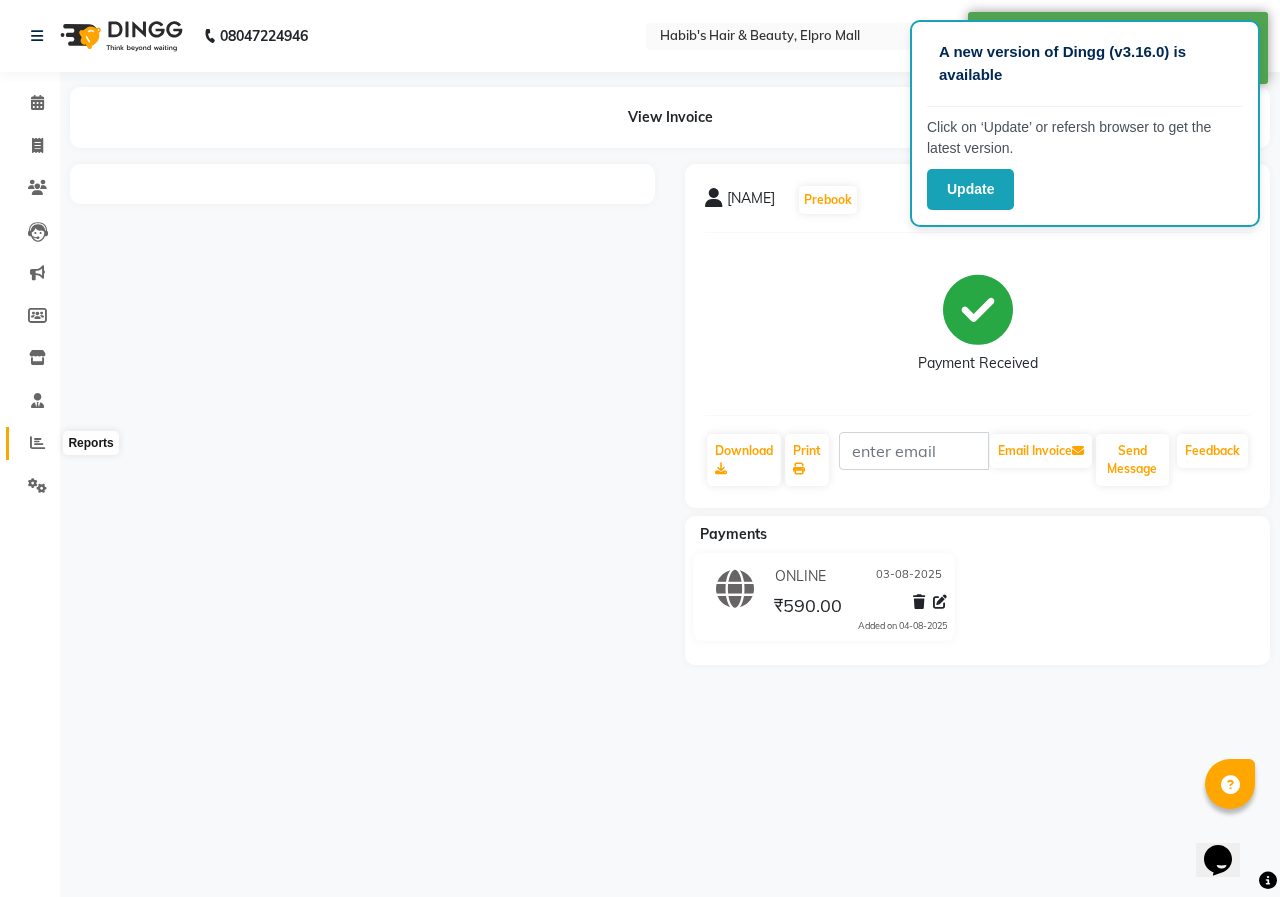 drag, startPoint x: 41, startPoint y: 440, endPoint x: 81, endPoint y: 426, distance: 42.379242 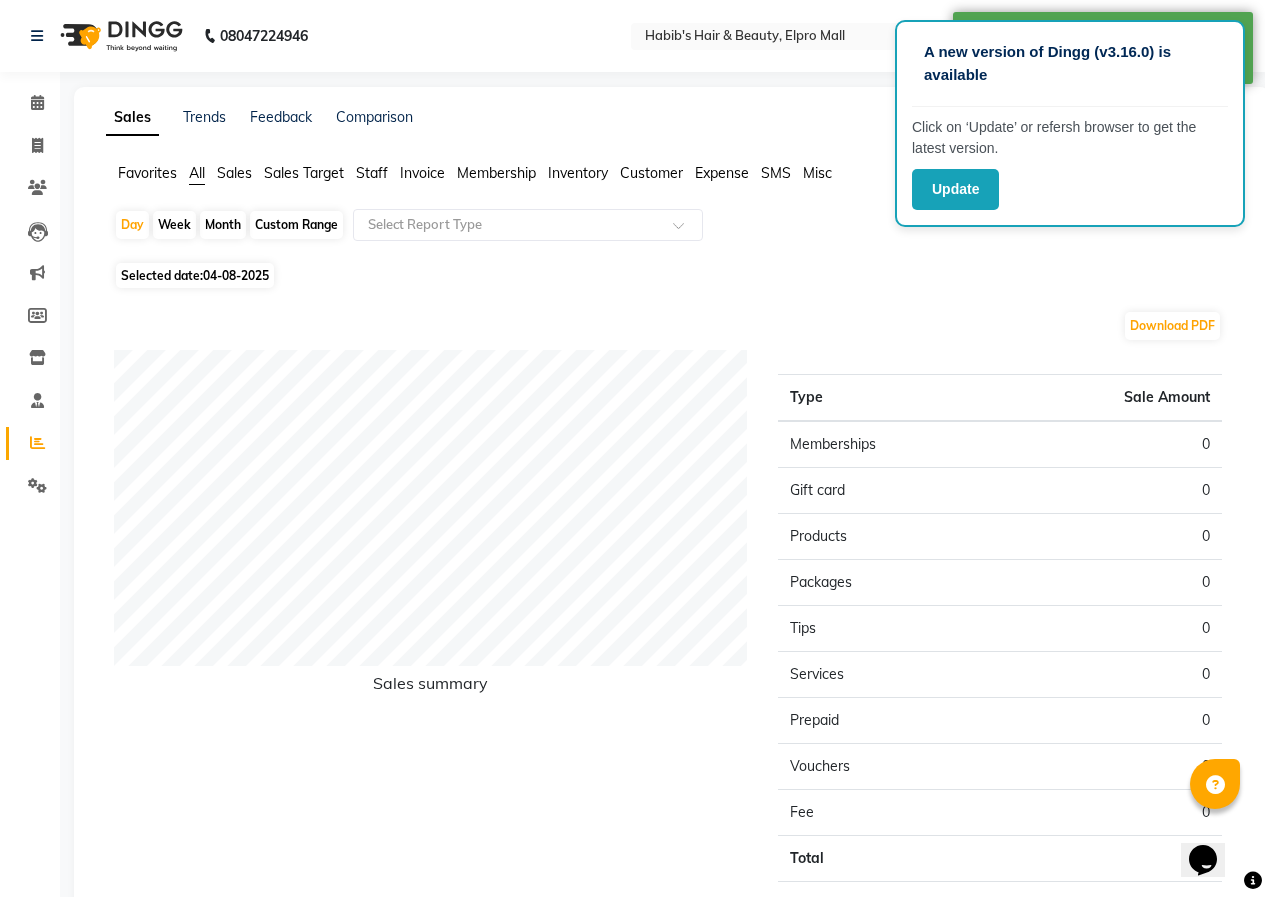 click on "Selected date:  04-08-2025" 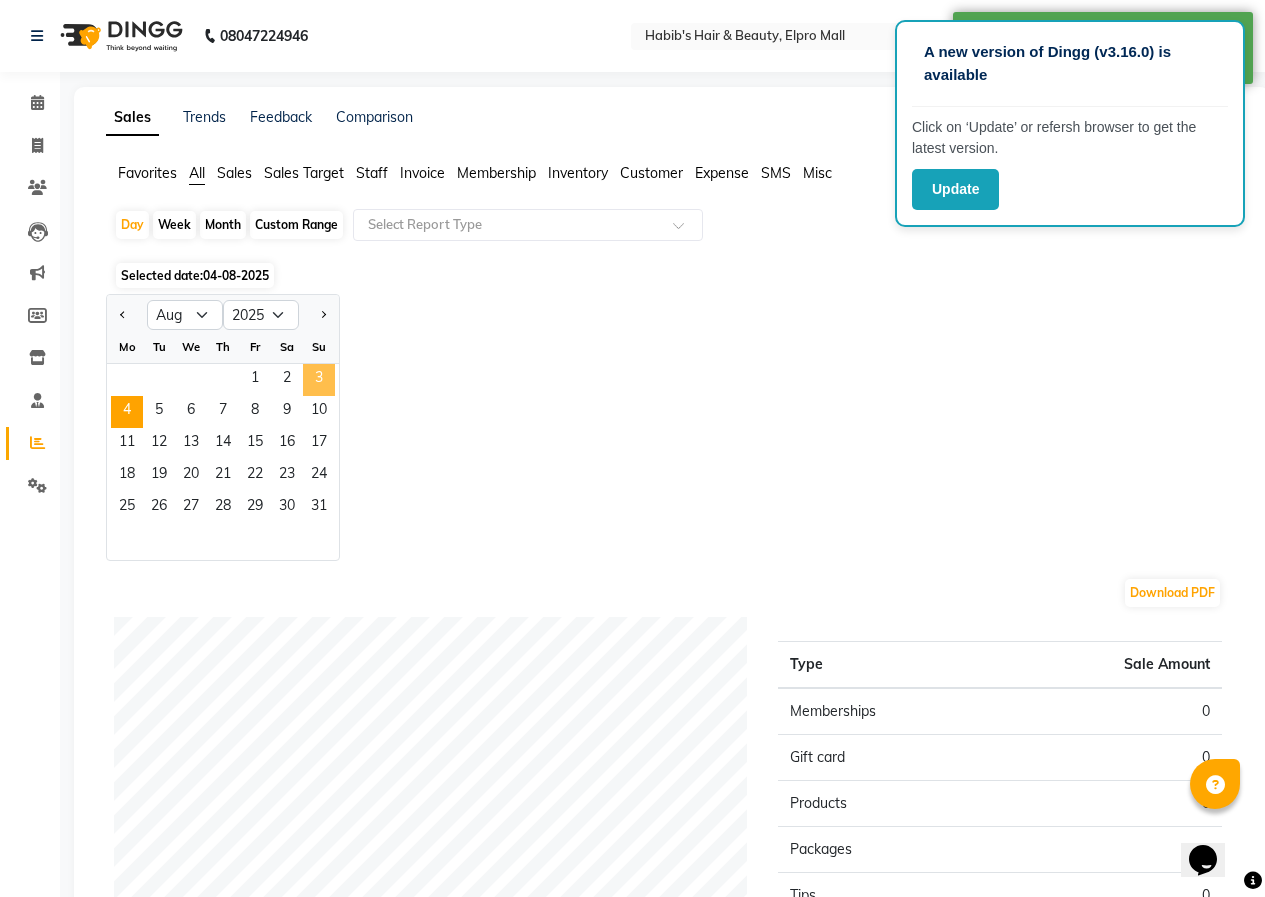 click on "3" 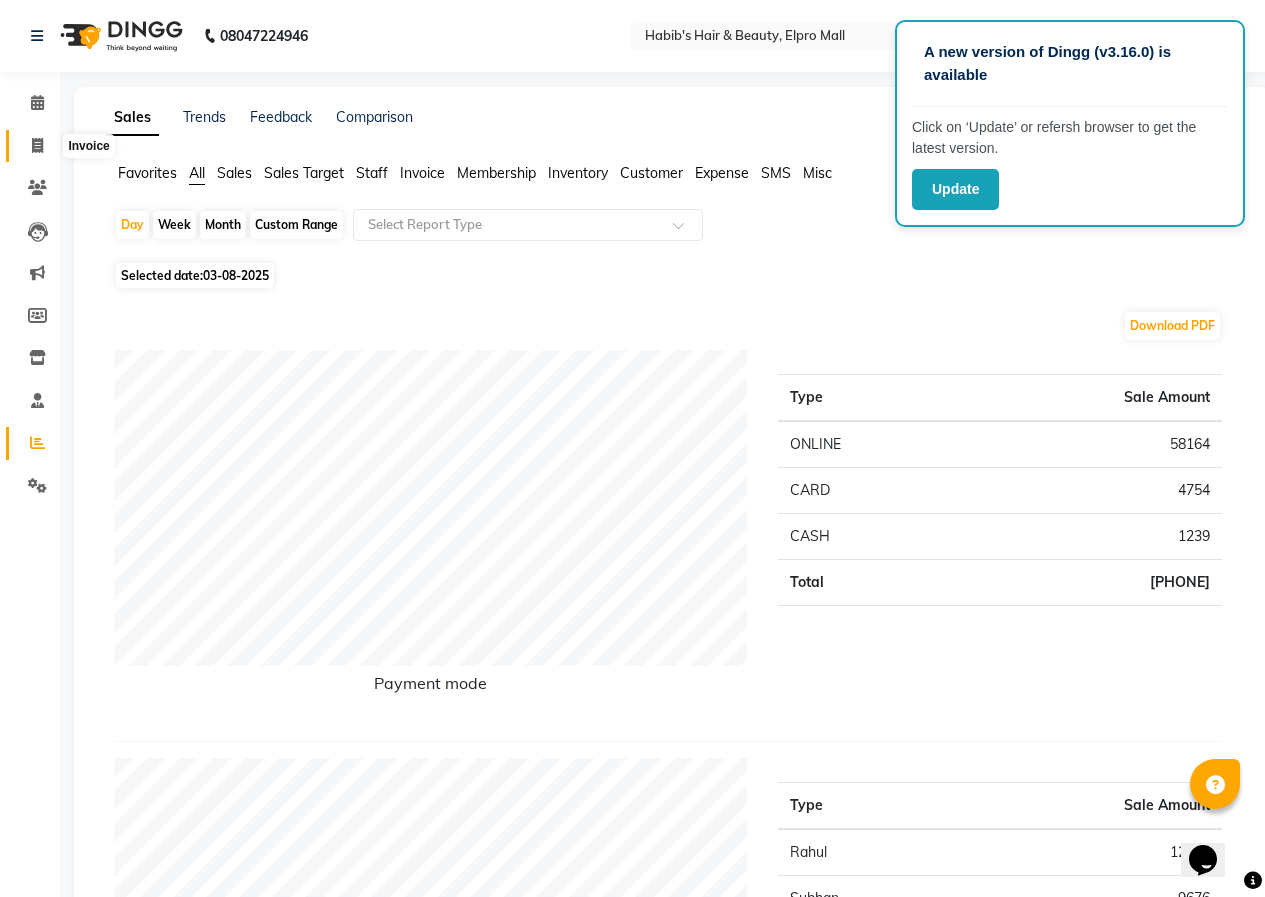 click 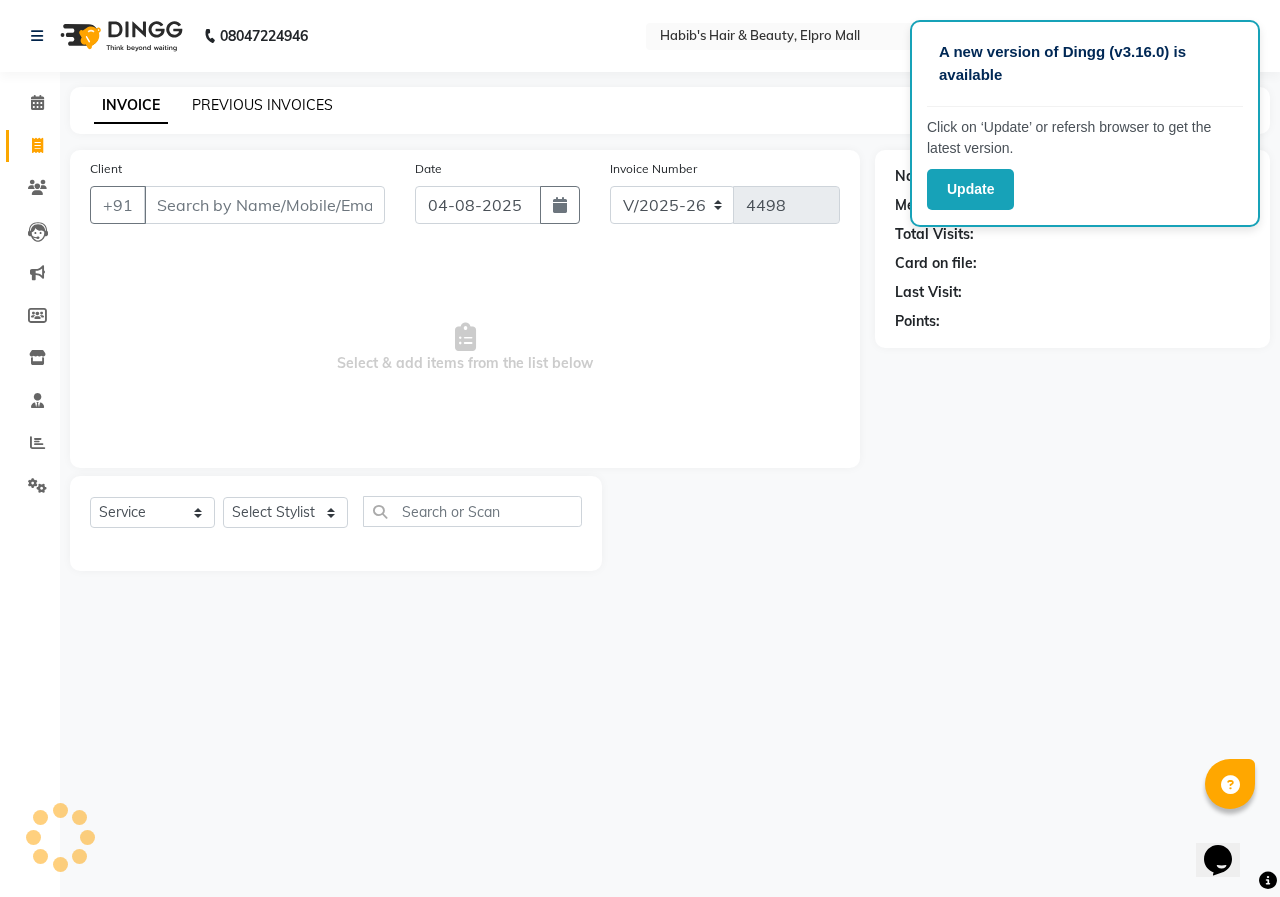 drag, startPoint x: 286, startPoint y: 90, endPoint x: 286, endPoint y: 101, distance: 11 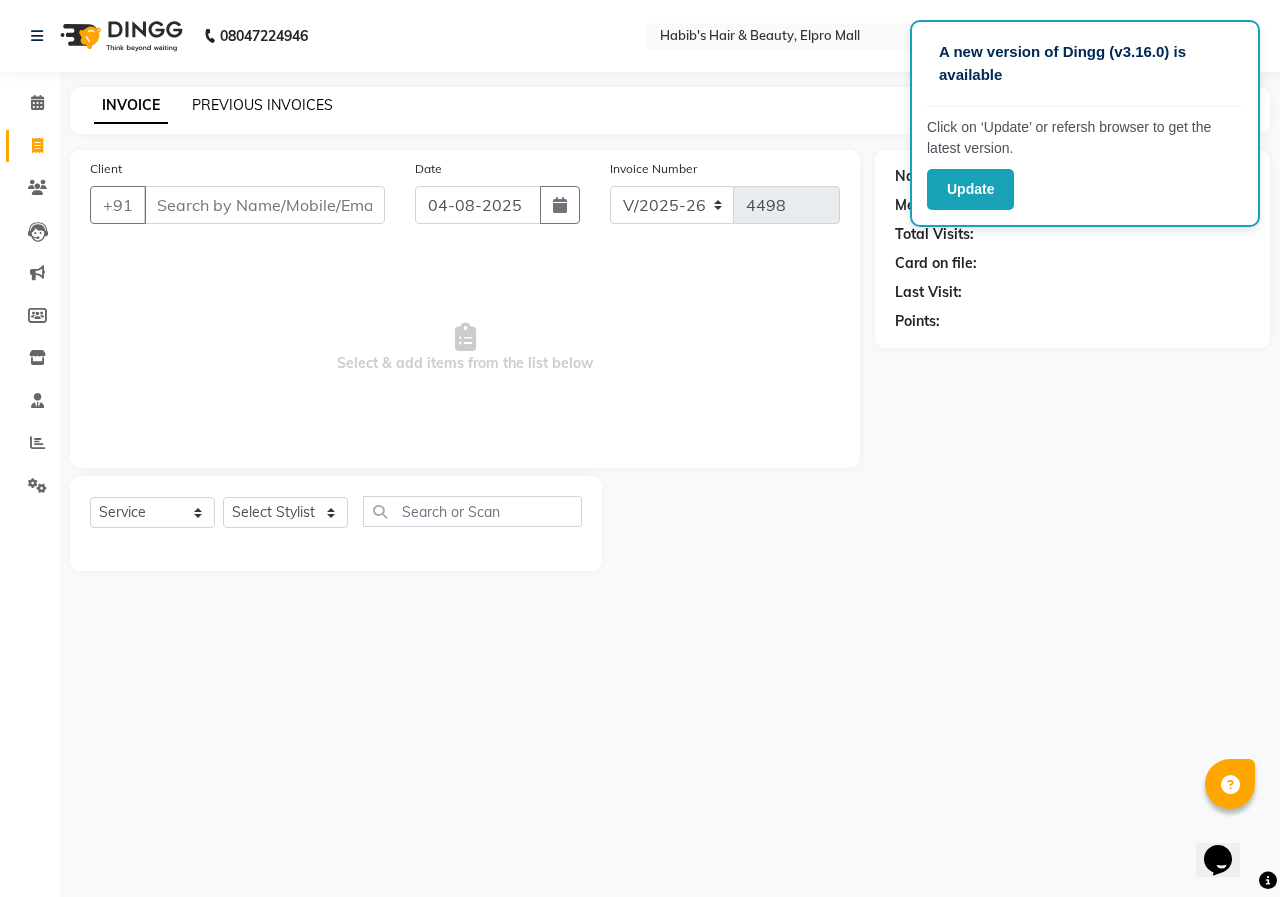 click on "PREVIOUS INVOICES" 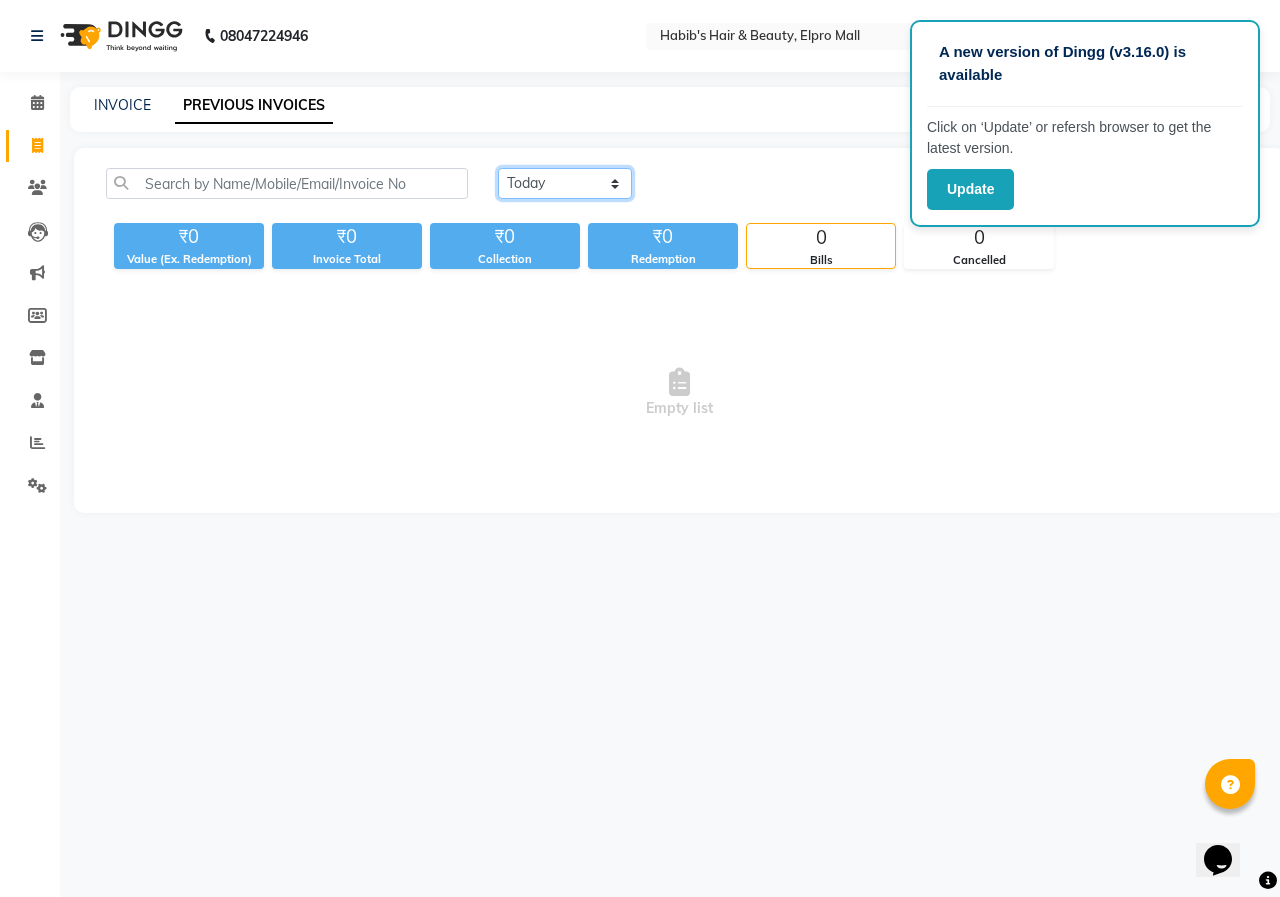 click on "Today Yesterday Custom Range" 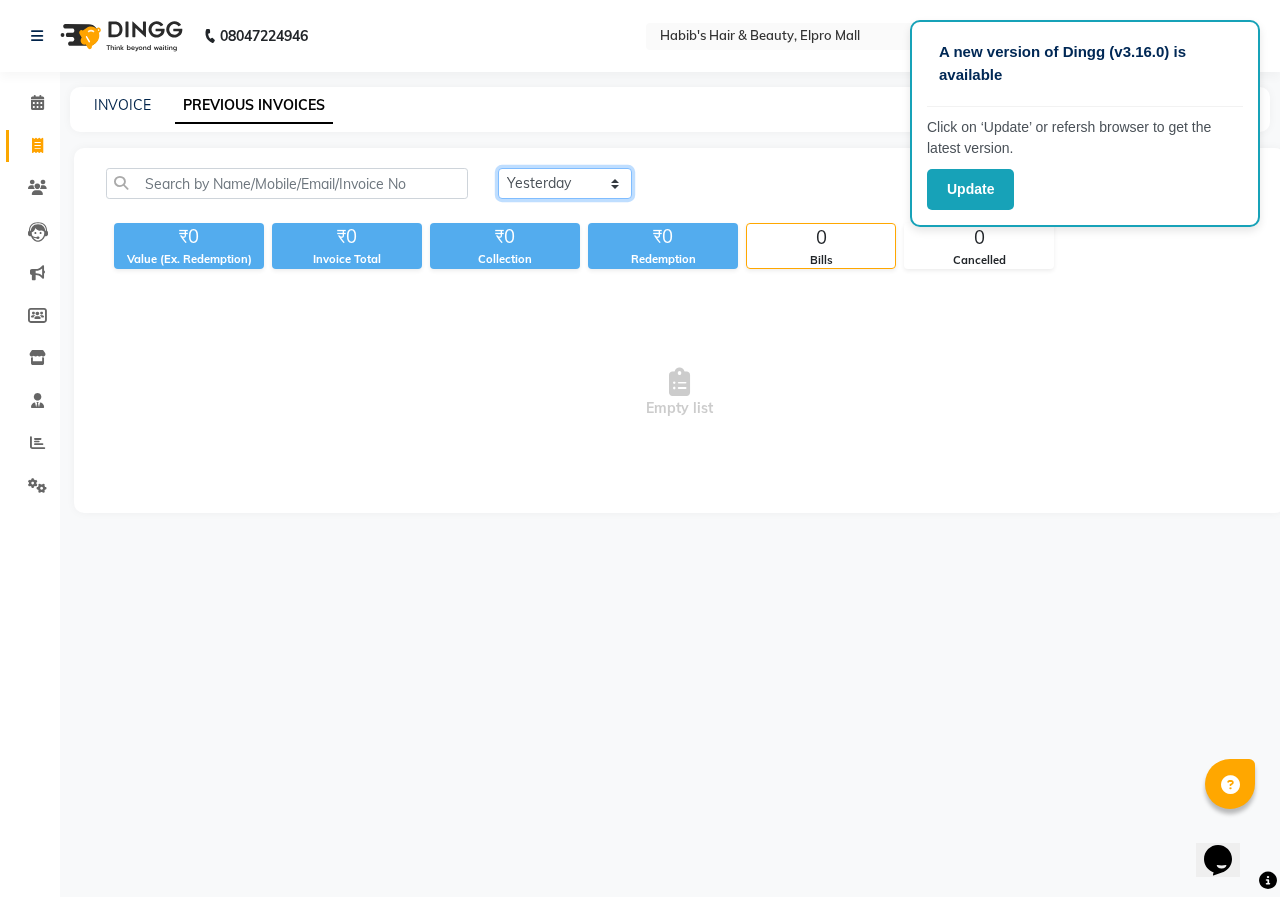 click on "Today Yesterday Custom Range" 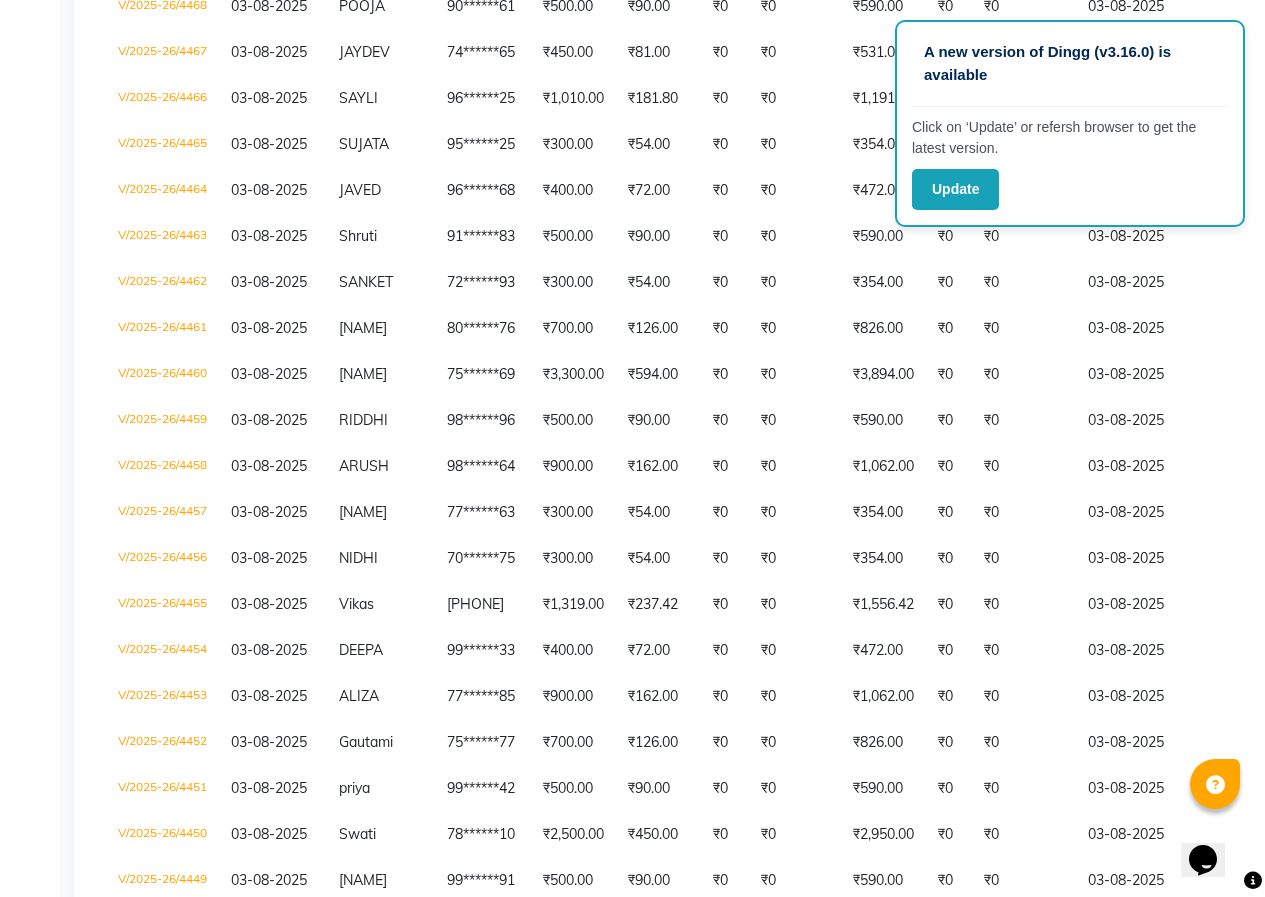 scroll, scrollTop: 1967, scrollLeft: 0, axis: vertical 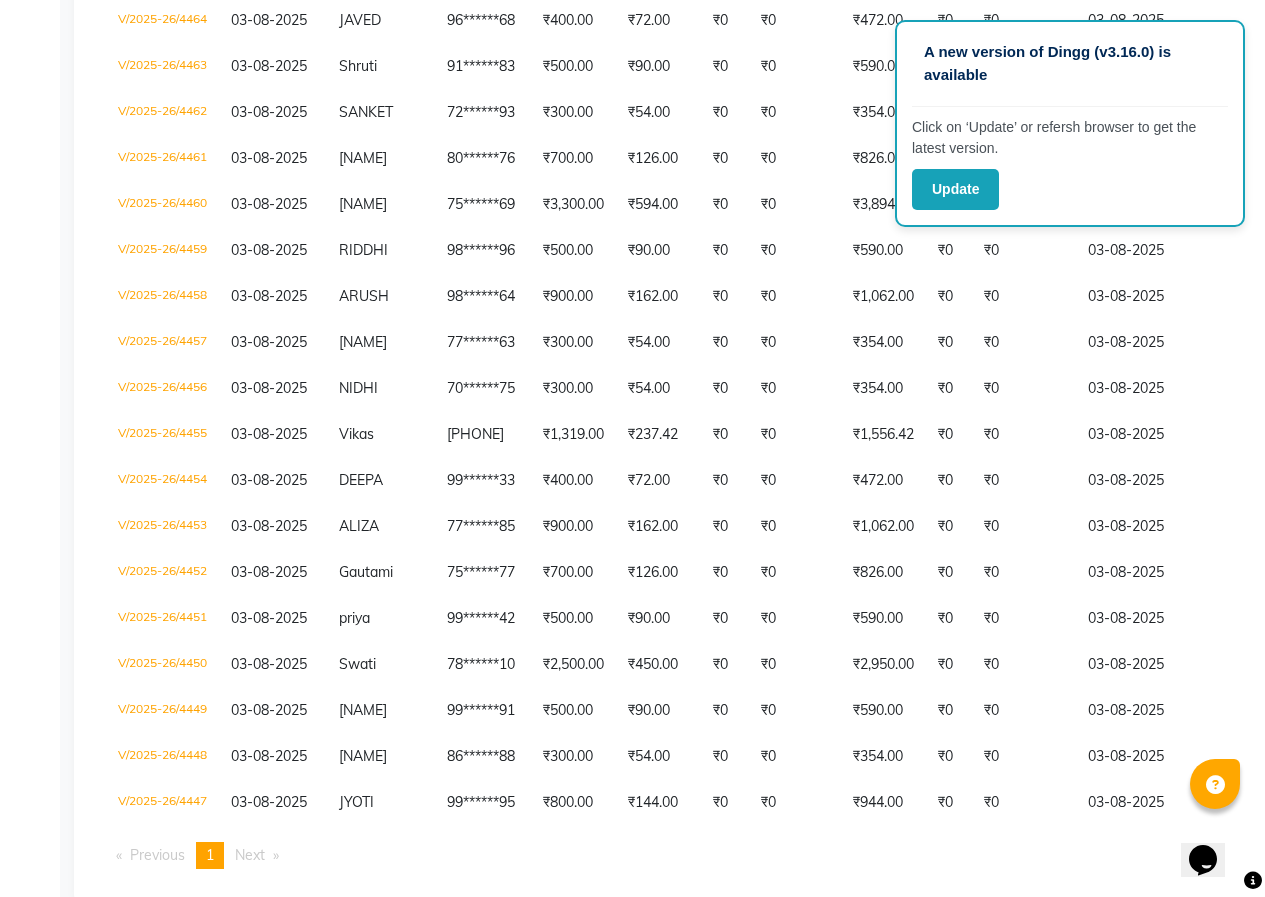 click on "Next  page" at bounding box center (257, 855) 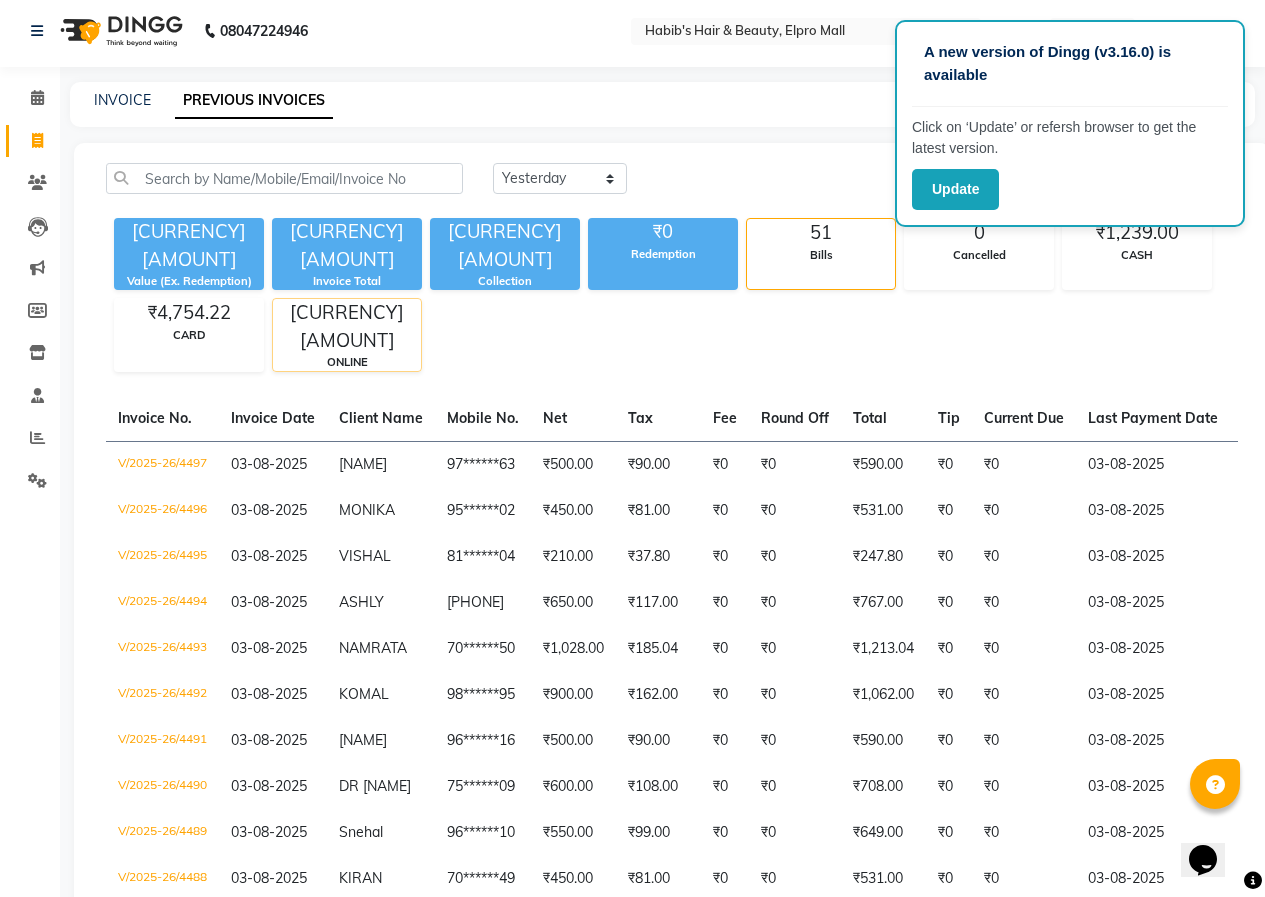 scroll, scrollTop: 0, scrollLeft: 0, axis: both 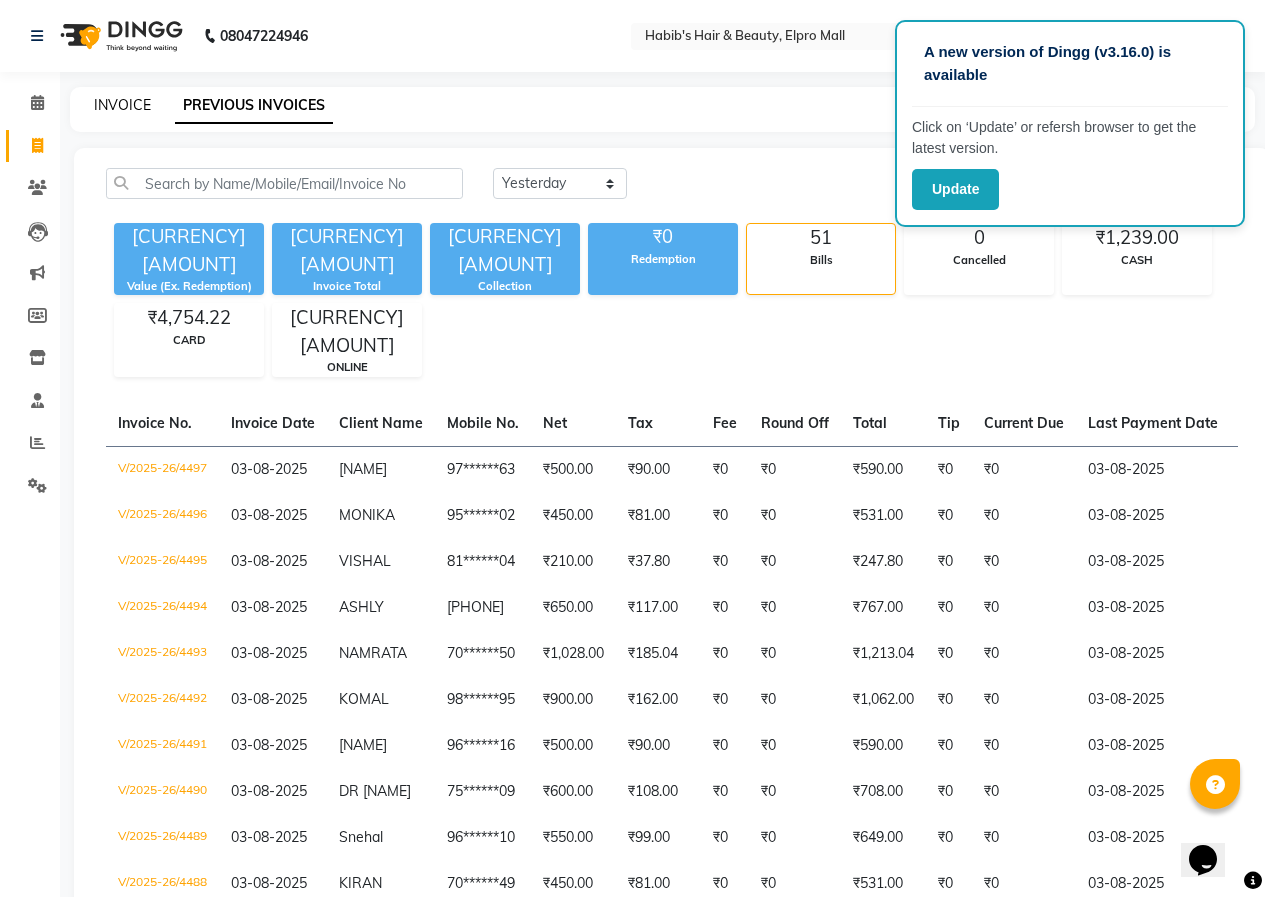 click on "INVOICE" 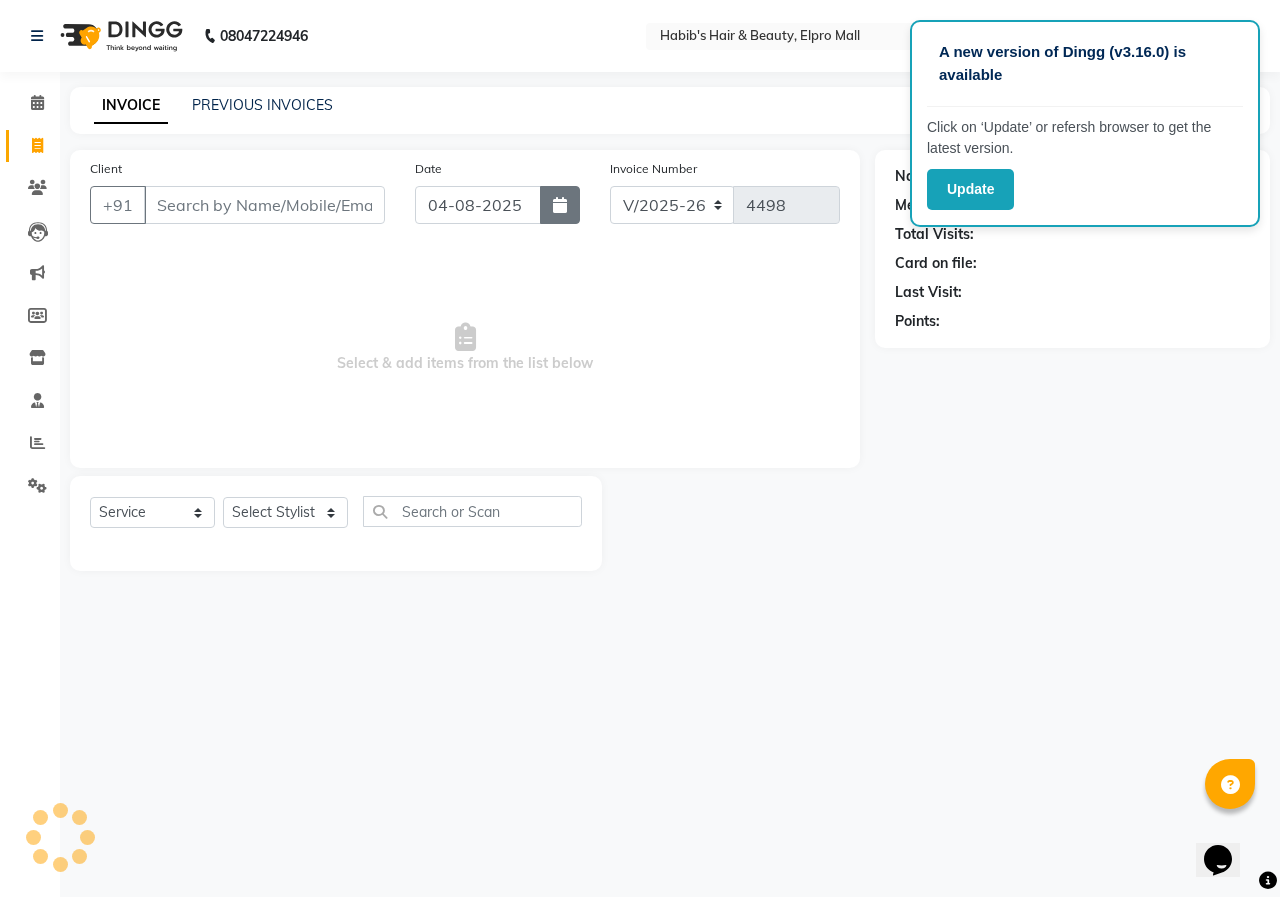 click 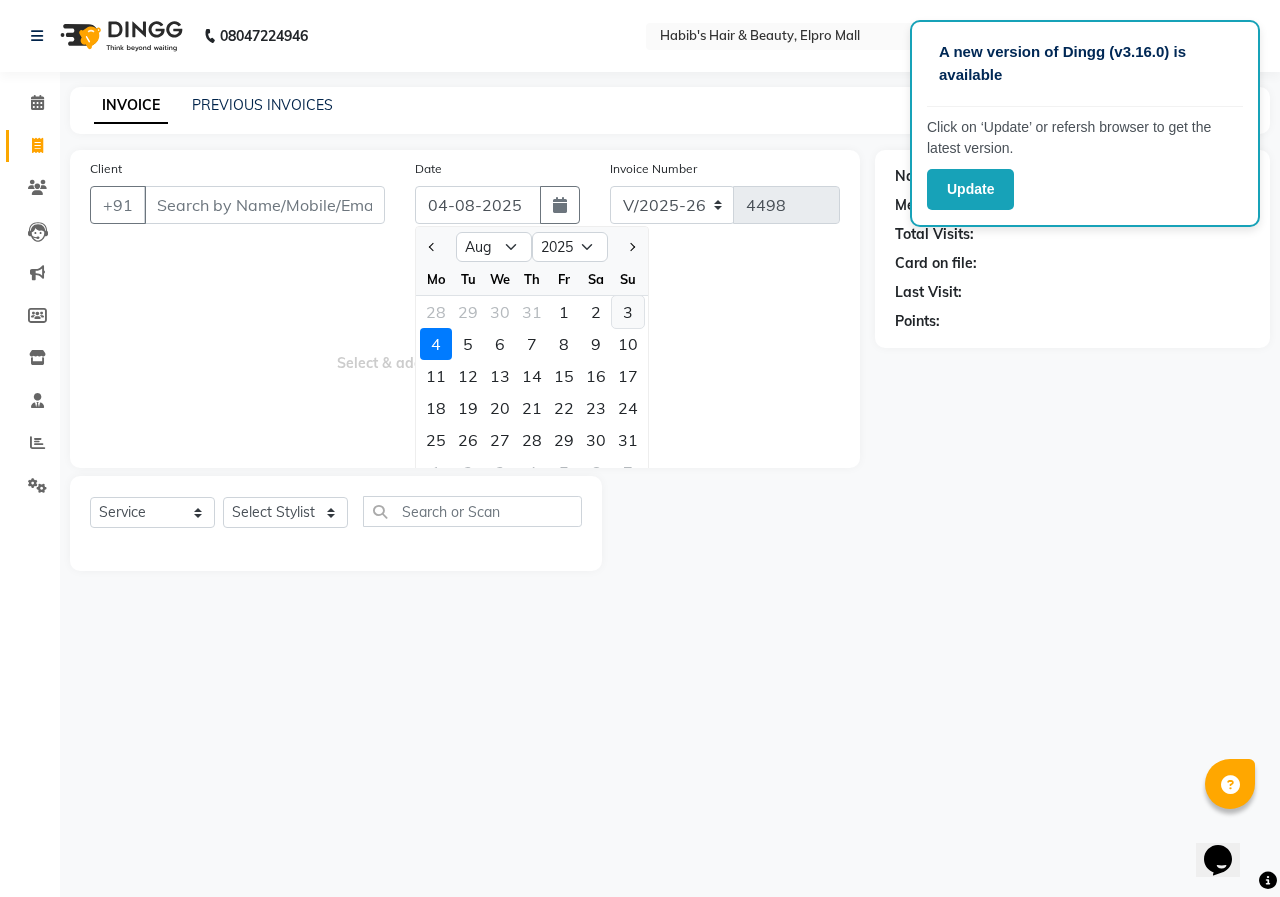 click on "3" 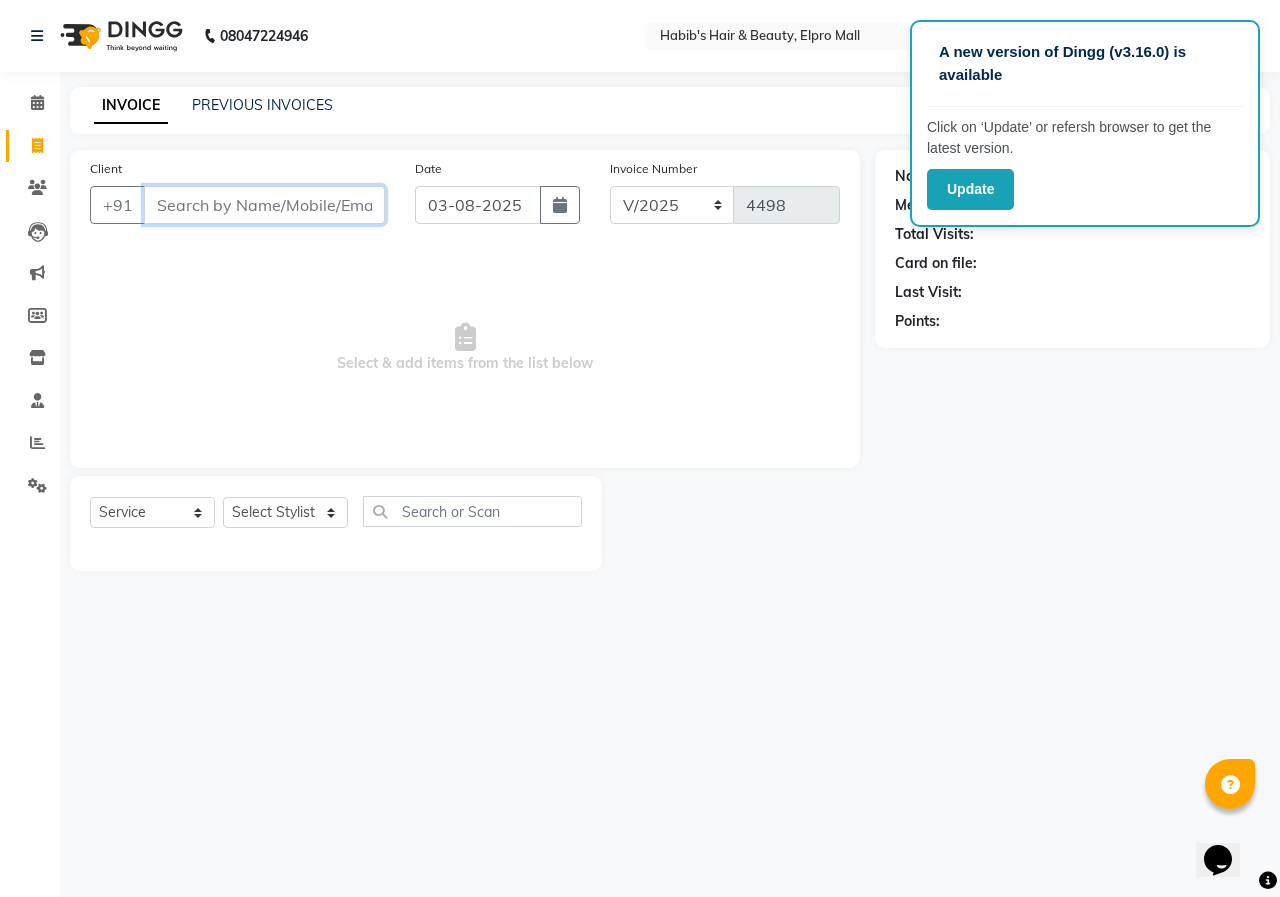 click on "Client" at bounding box center [264, 205] 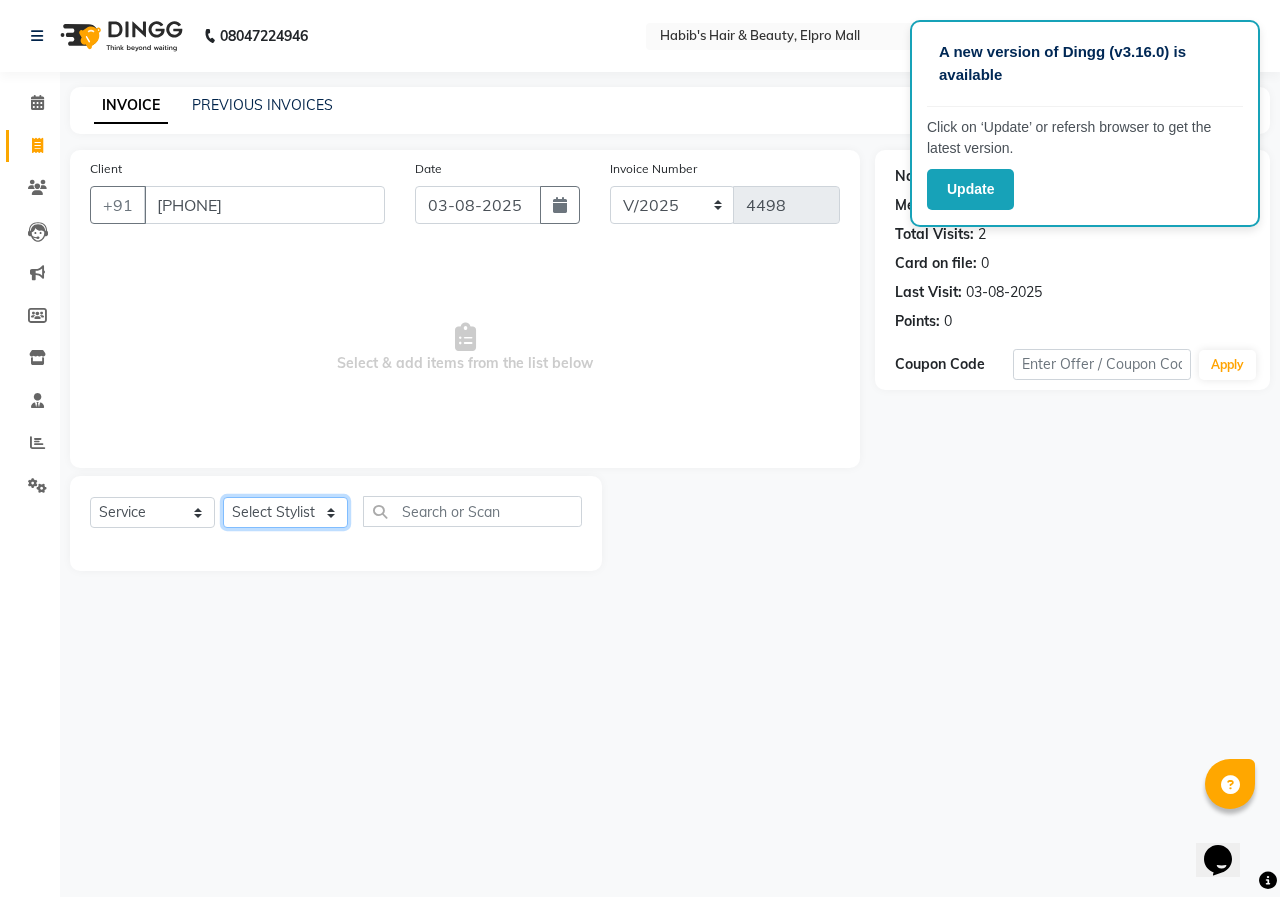 click on "Select Stylist ANUSHKA GAURI GUDDU Keshav Maushi Mhaske  priya  Rahul Ravi  Roshan Sagar SANA Sangam Sanika shabnam SONALI  subhan" 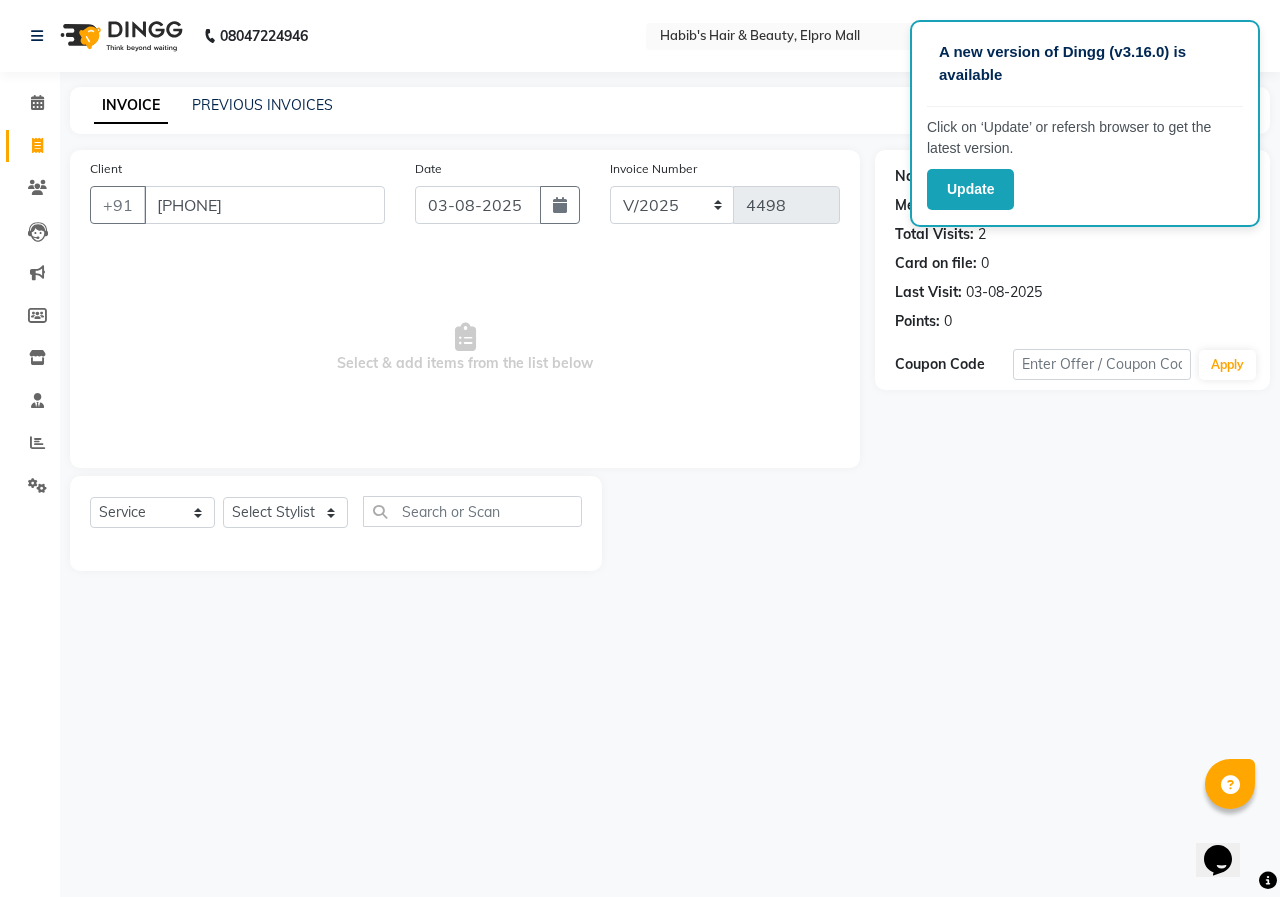 click on "Select & add items from the list below" at bounding box center [465, 348] 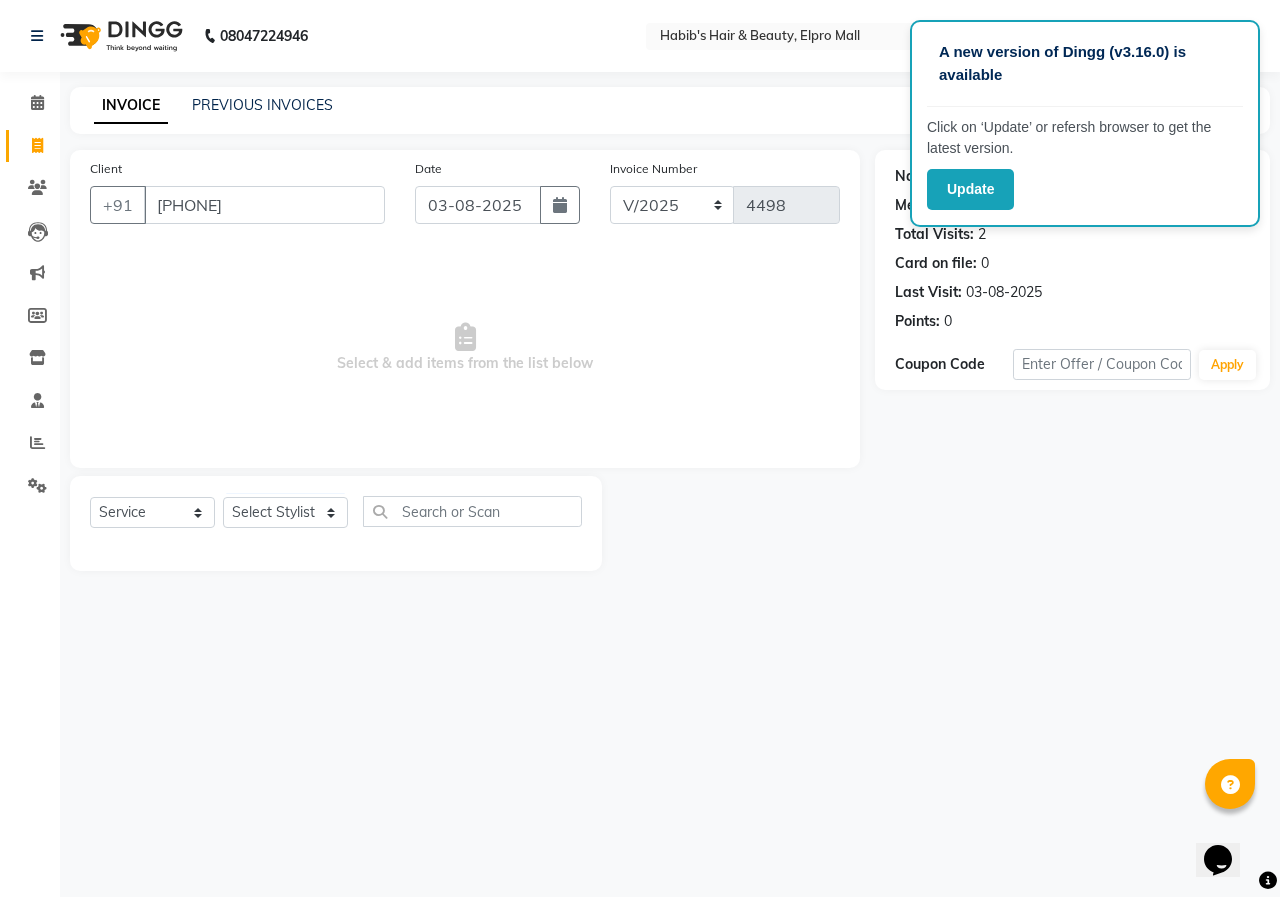 click on "Client +91 [PHONE]" 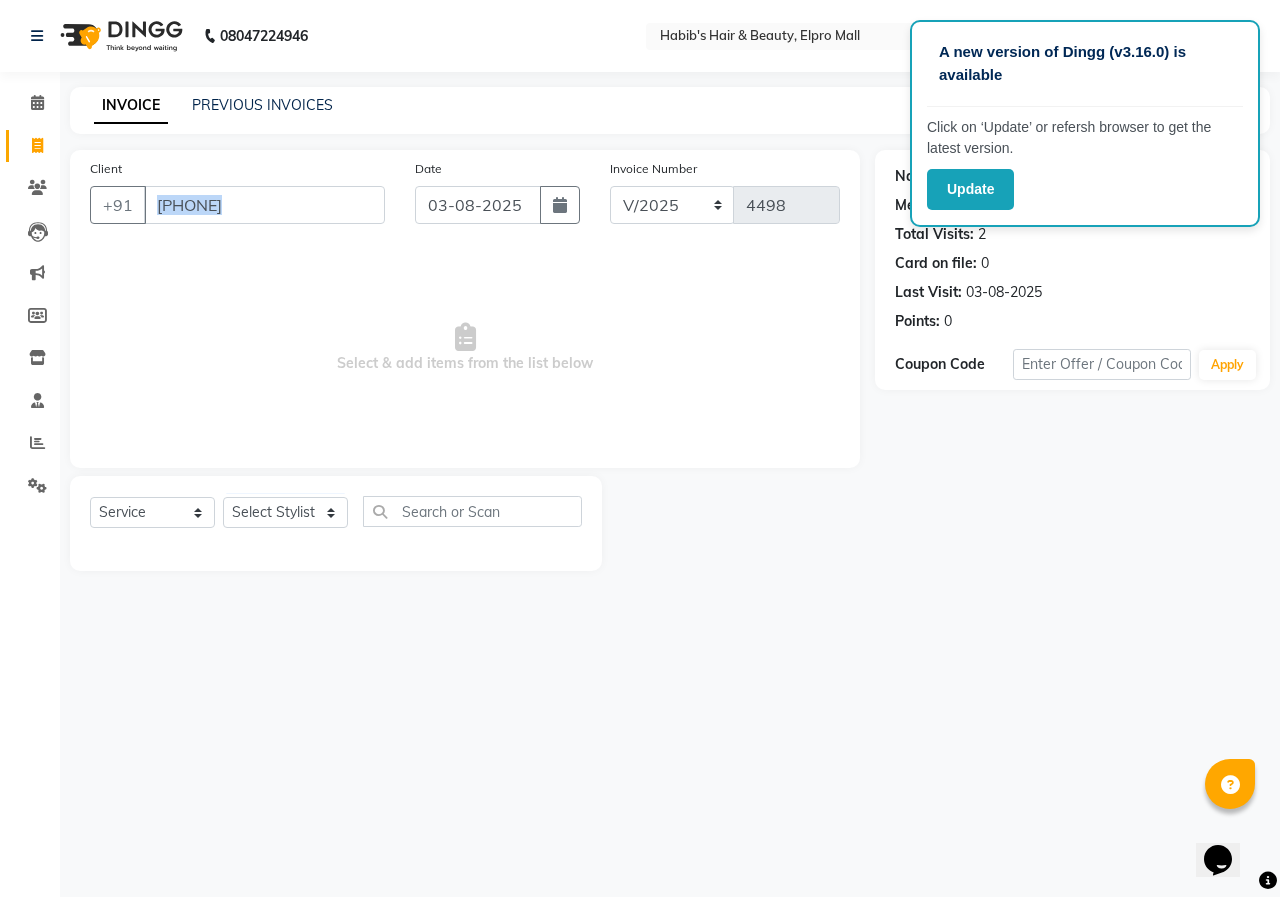 click on "Client +91 [PHONE]" 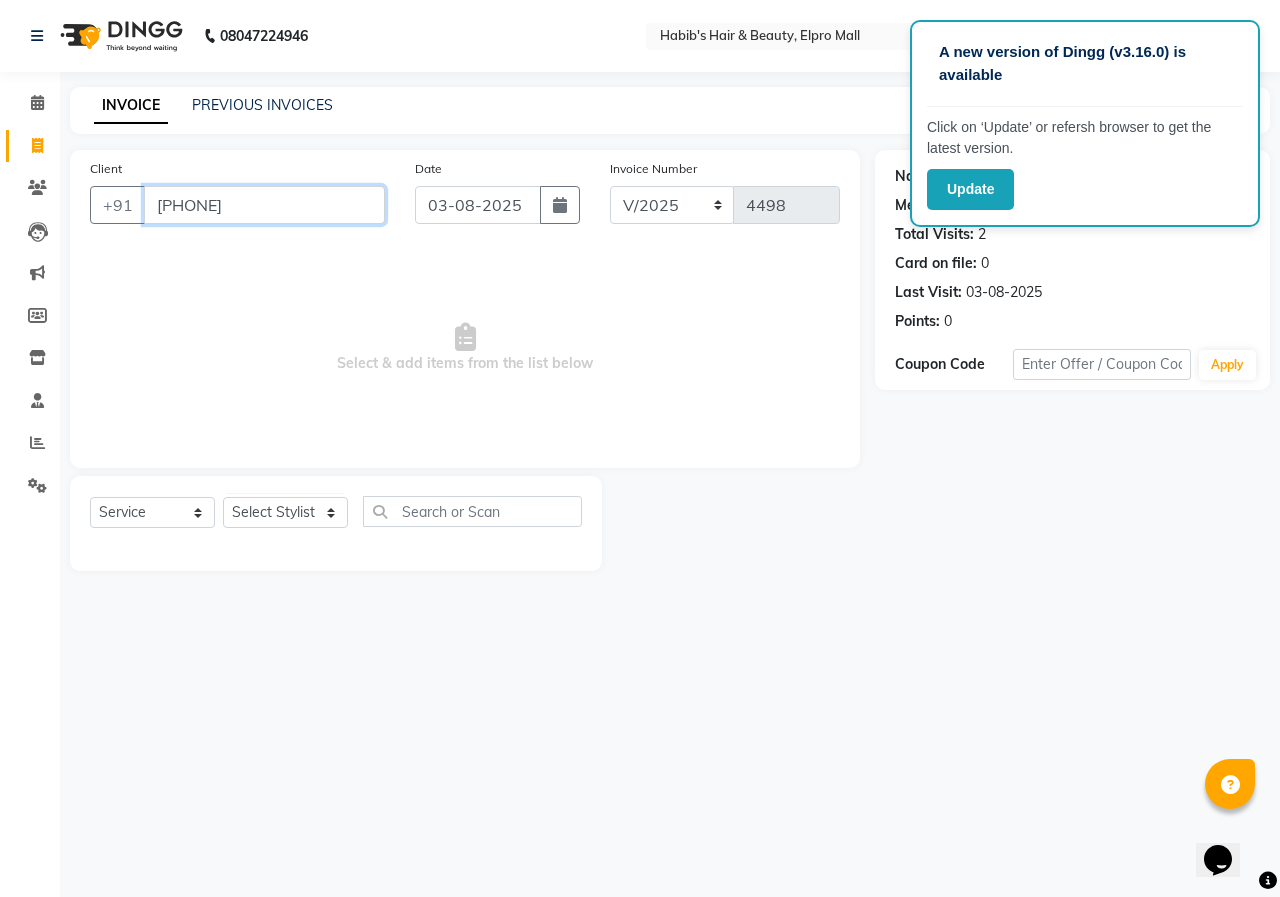 click on "[PHONE]" at bounding box center (264, 205) 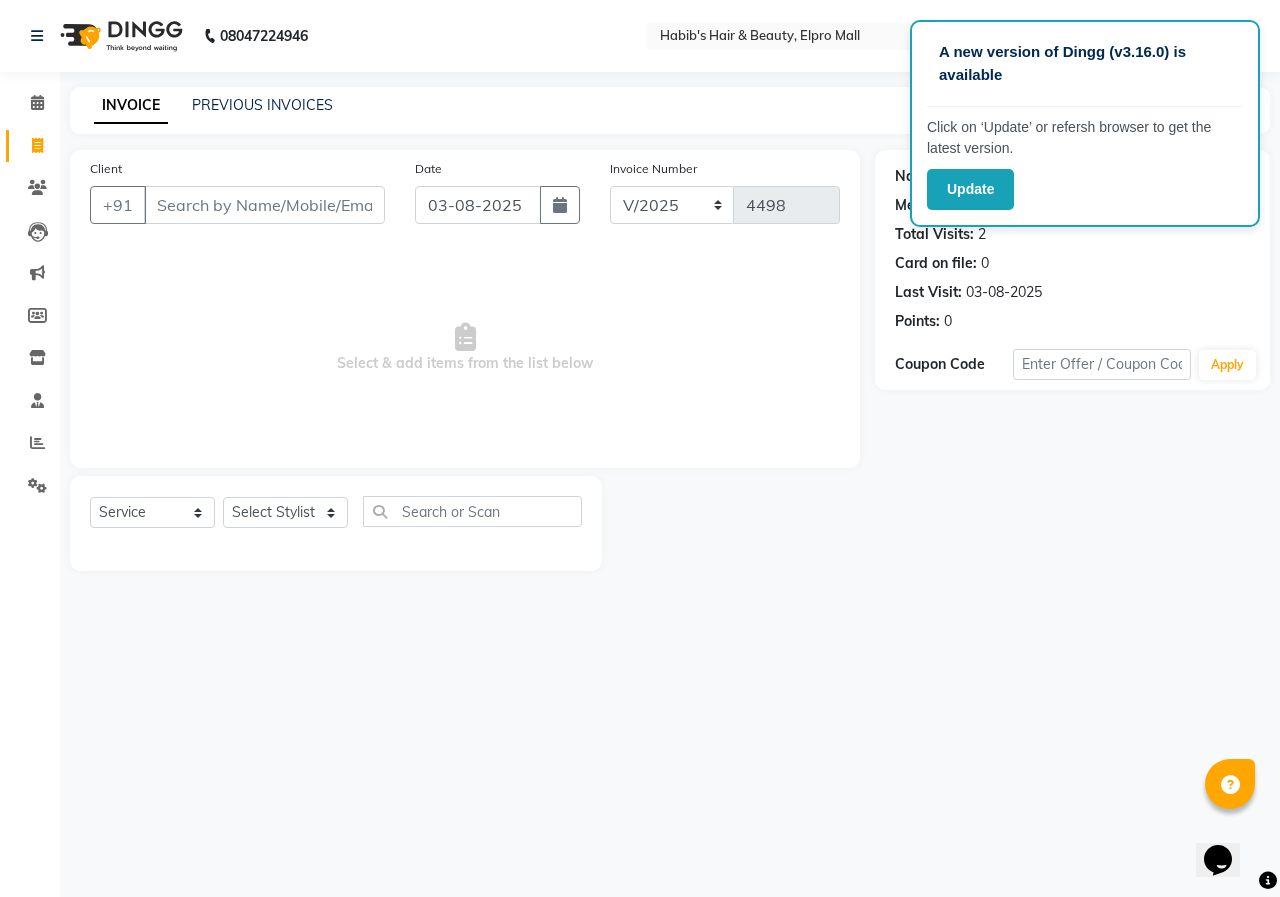 click on "Select & add items from the list below" at bounding box center (465, 348) 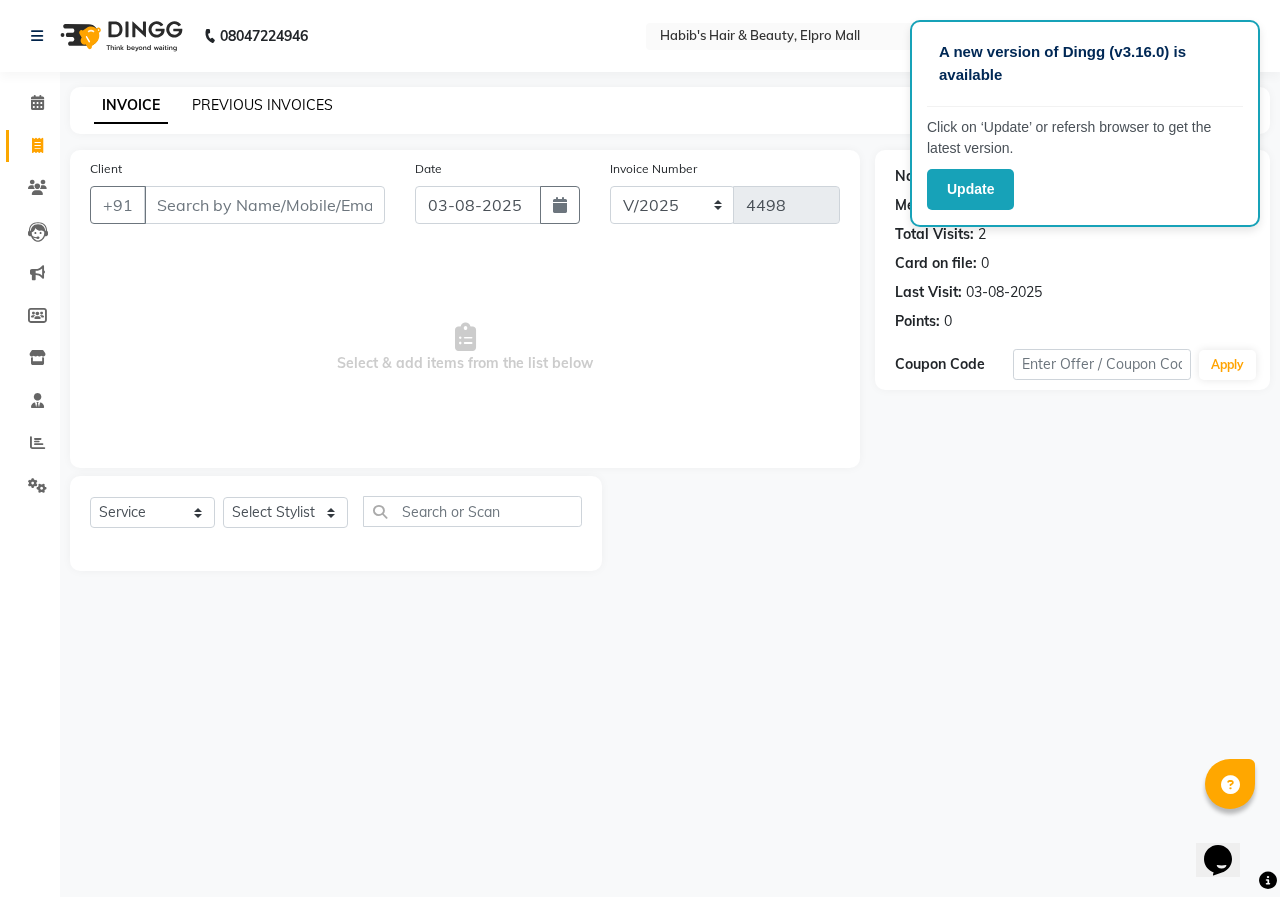 click on "PREVIOUS INVOICES" 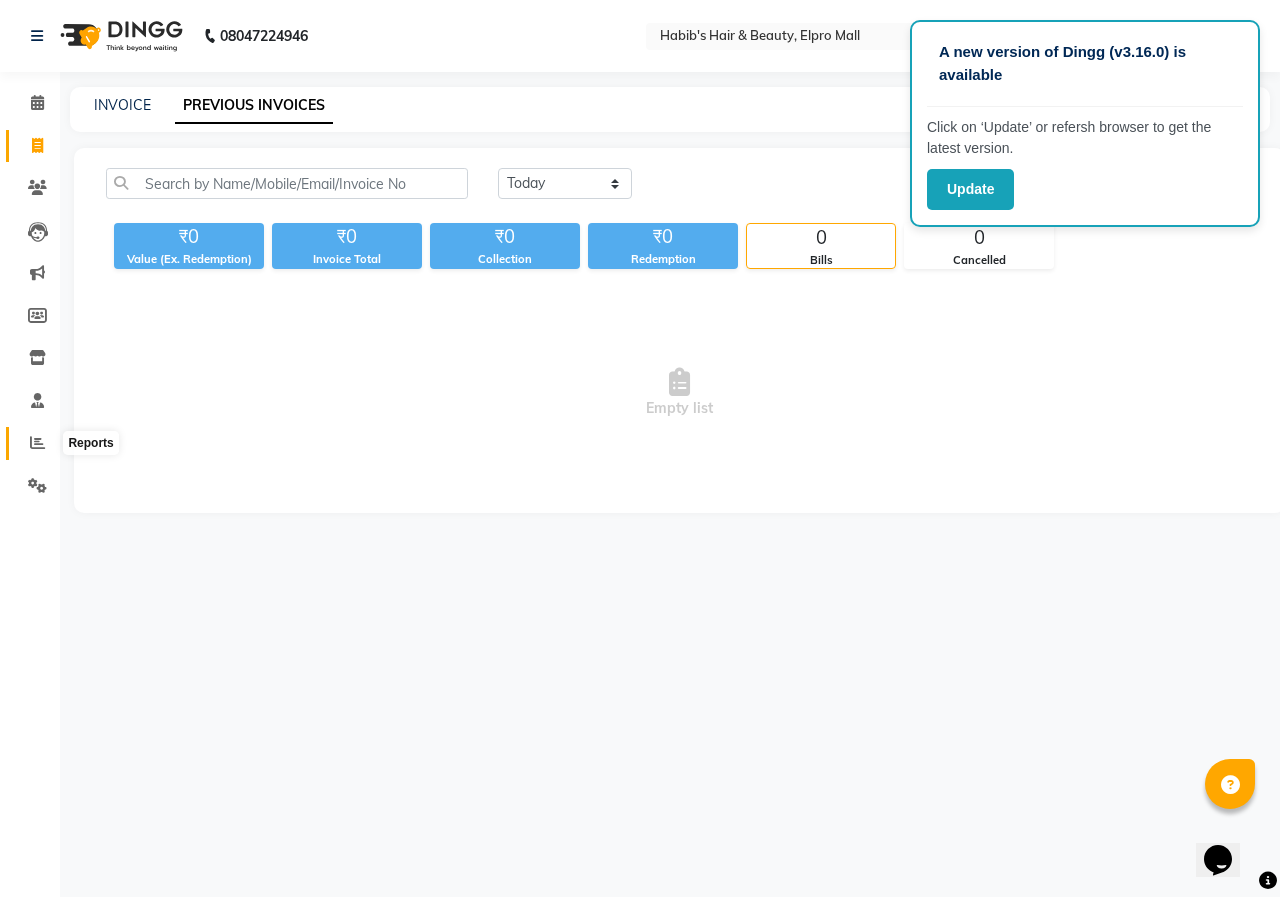 click 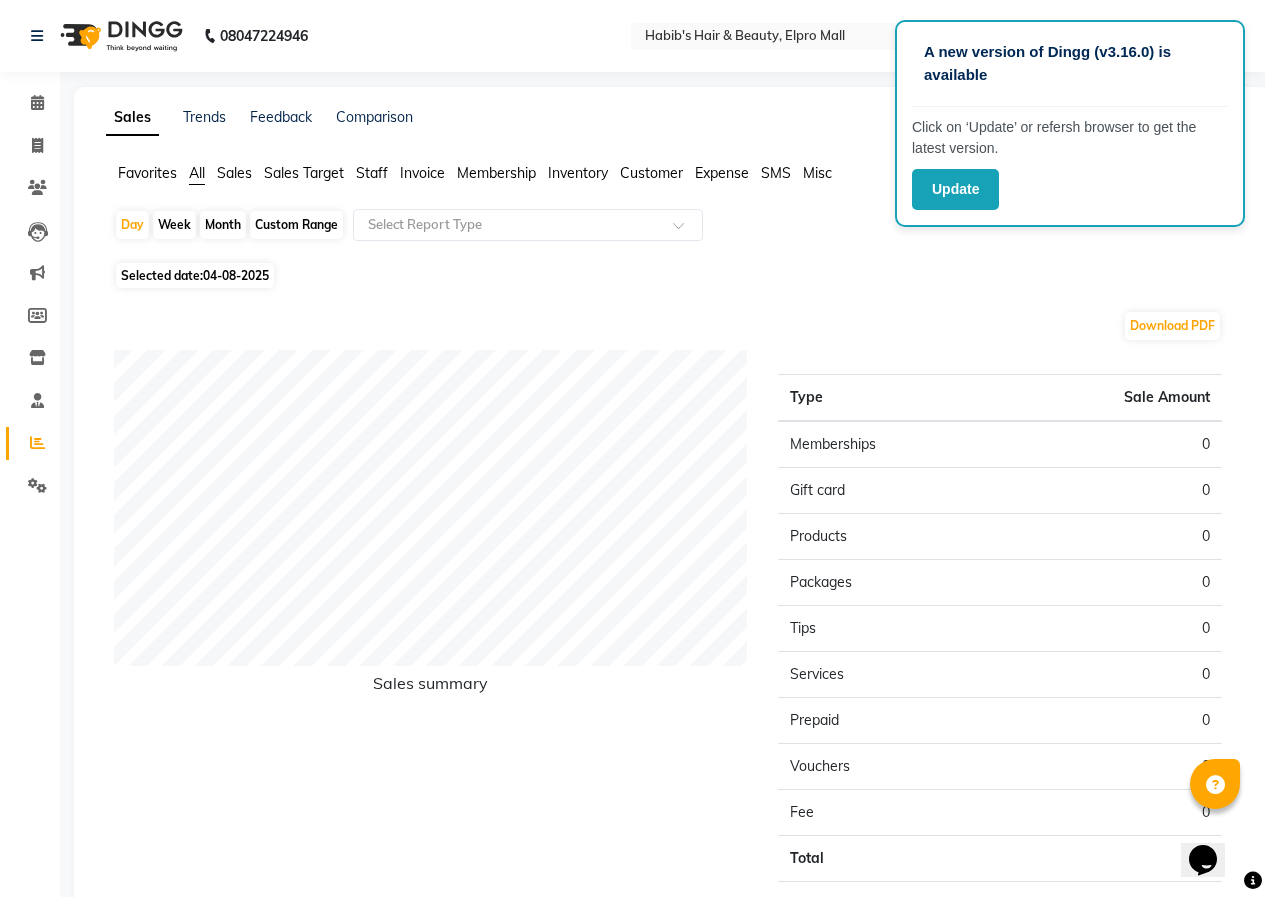click on "04-08-2025" 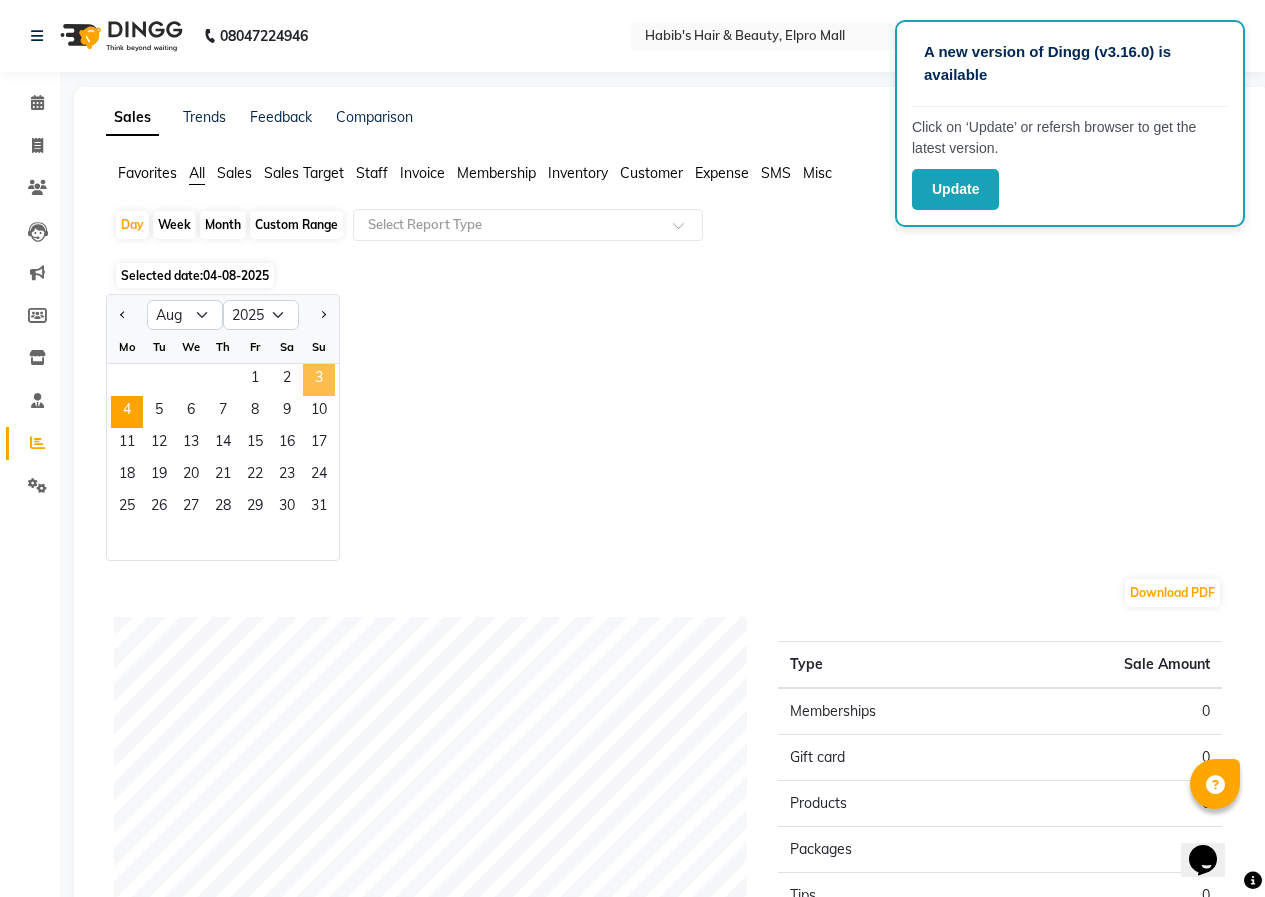 click on "3" 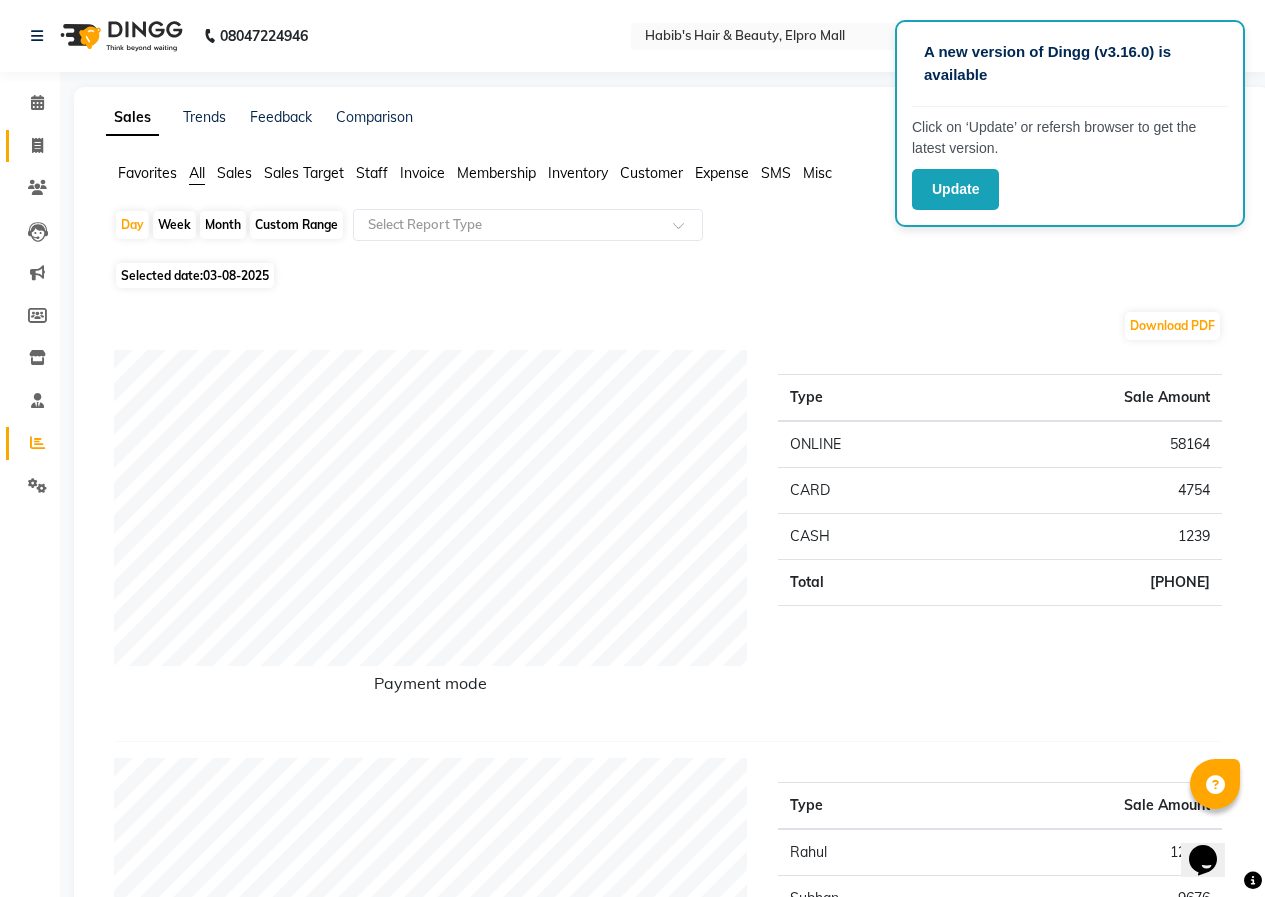 click on "Invoice" 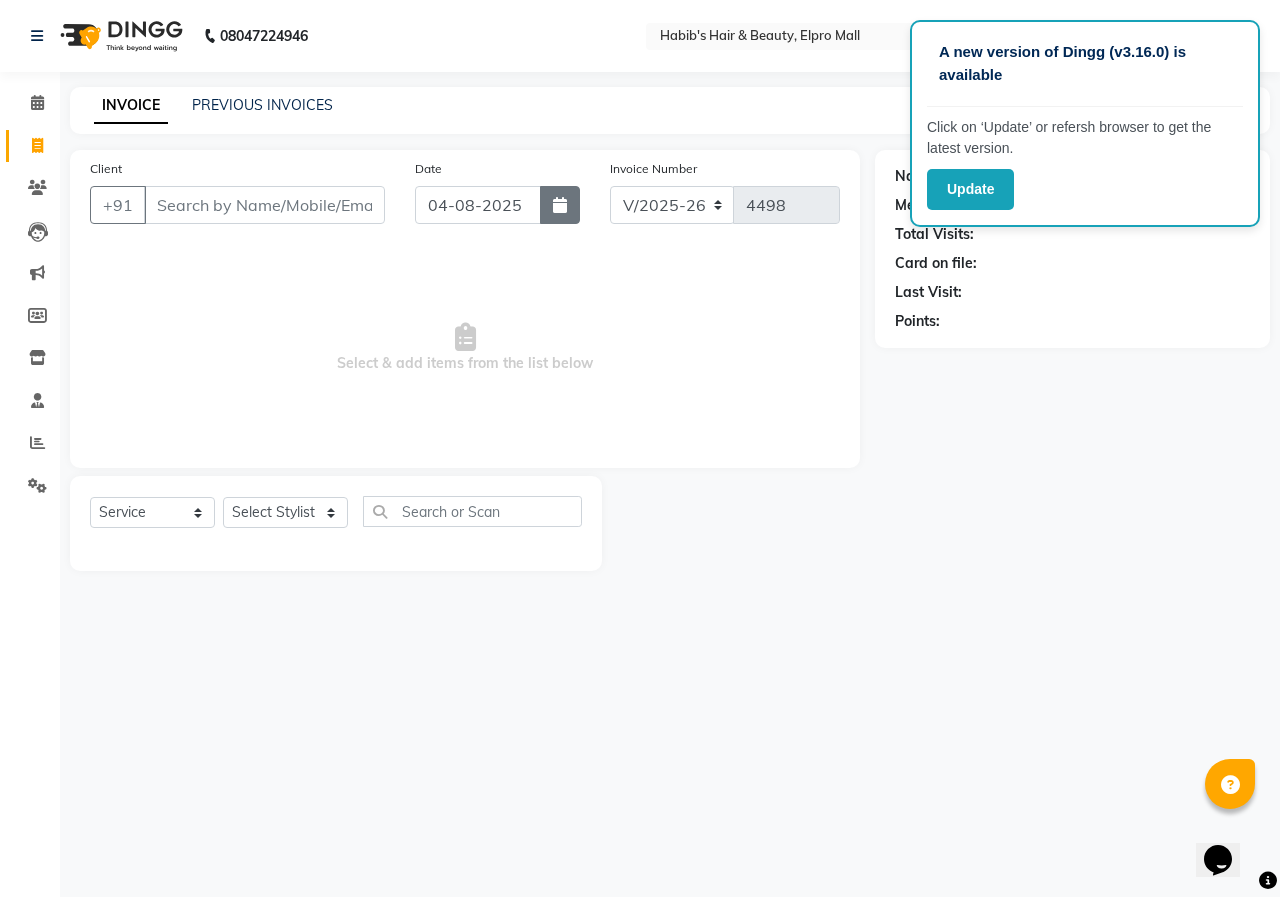 click 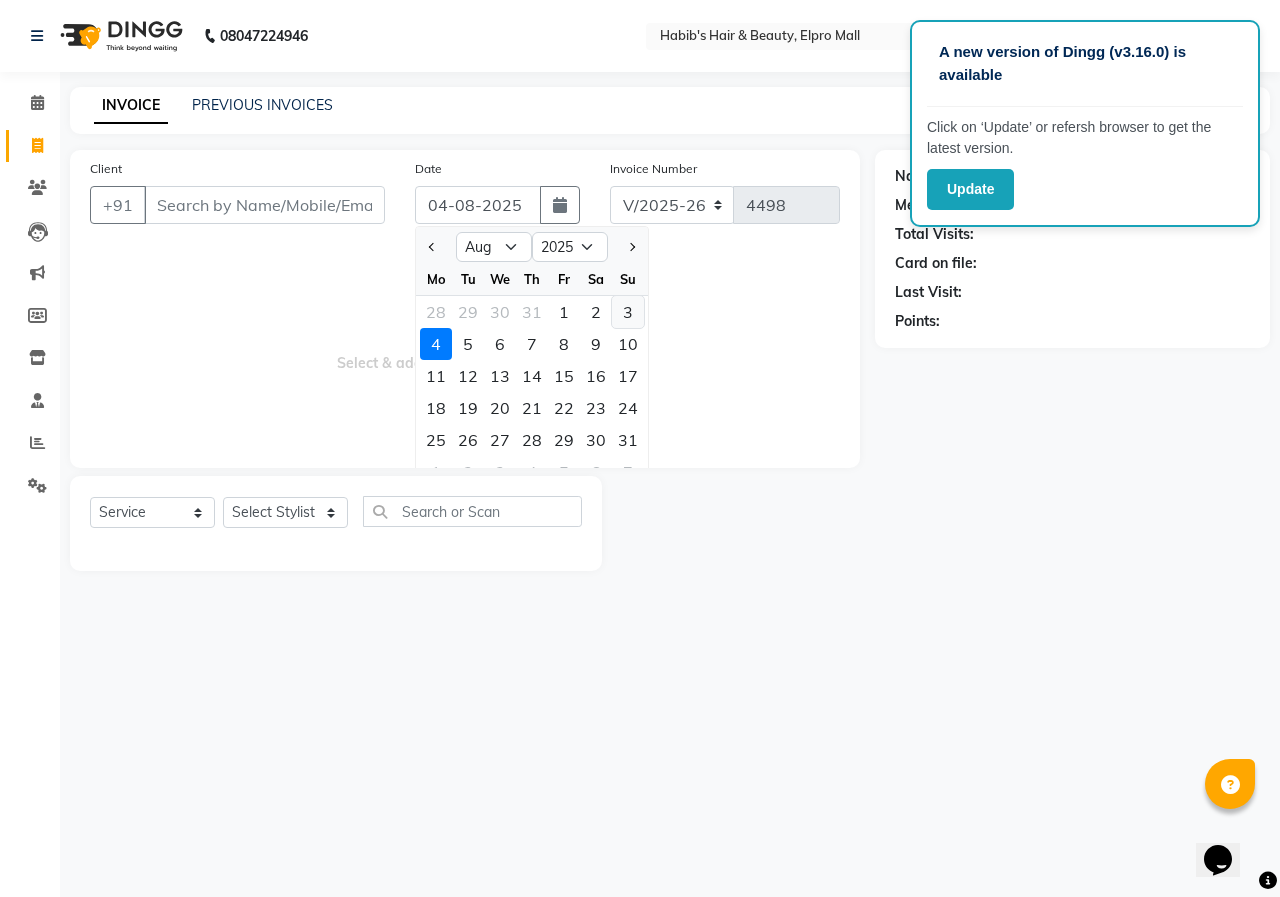 click on "3" 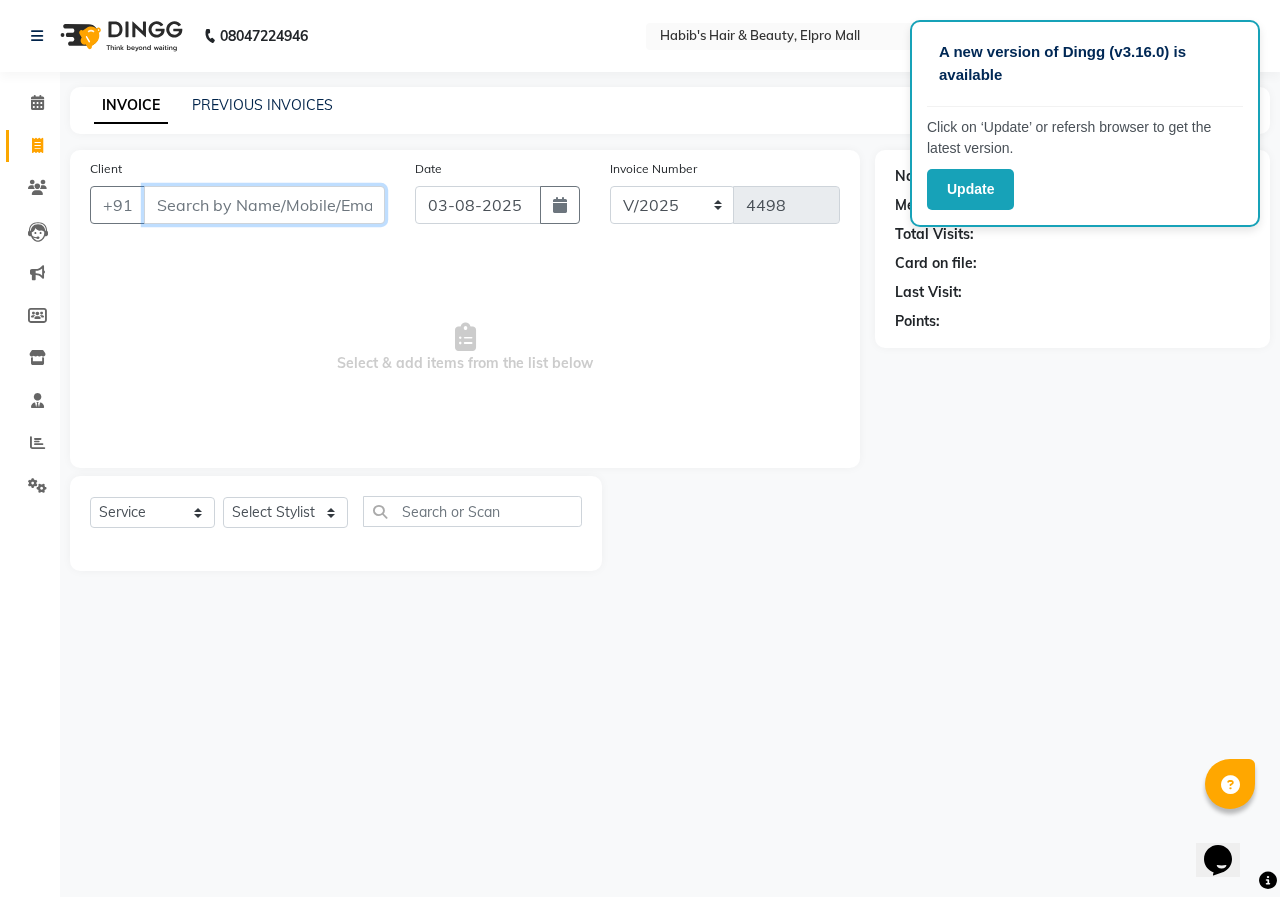 click on "Client" at bounding box center (264, 205) 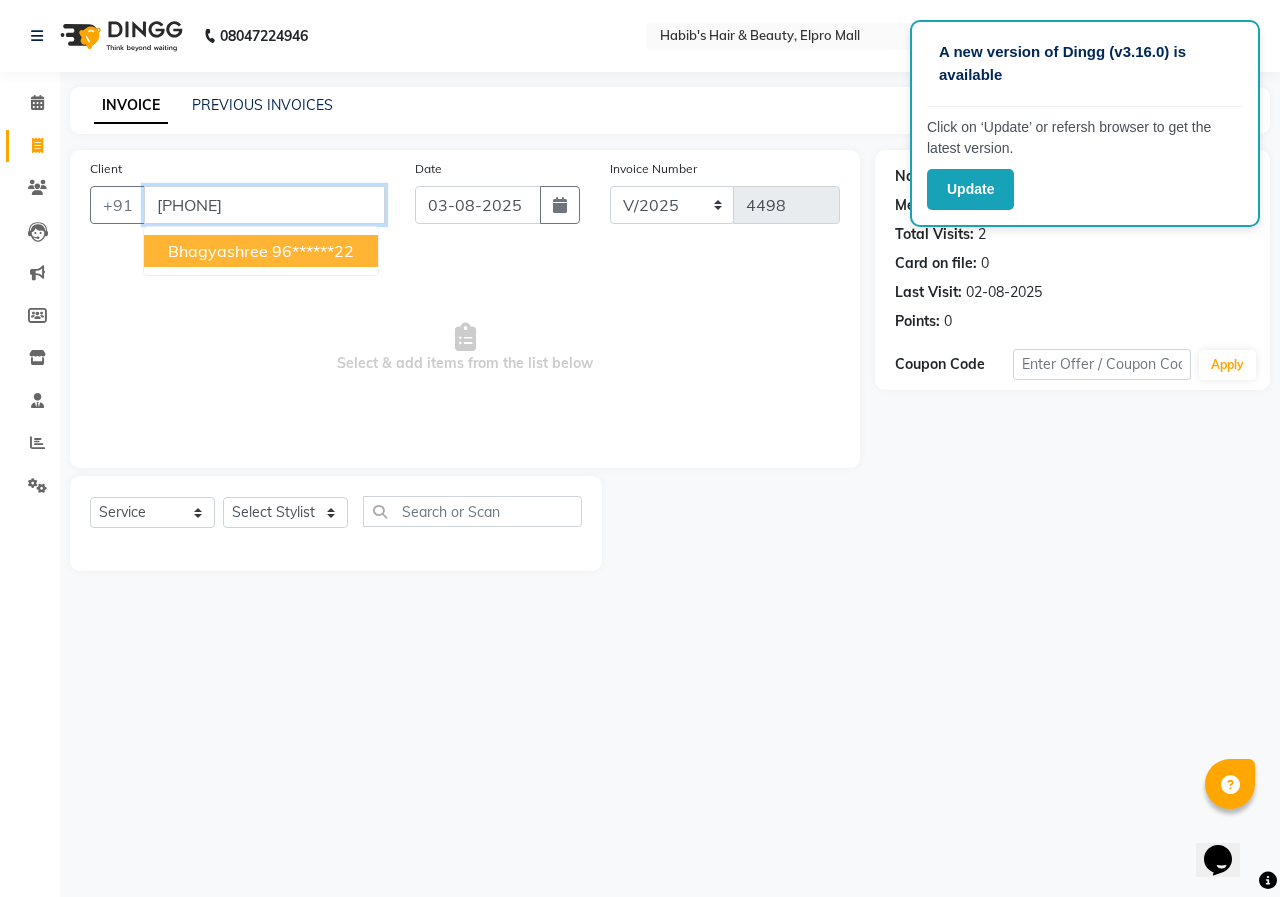 click on "[PHONE]" at bounding box center (264, 205) 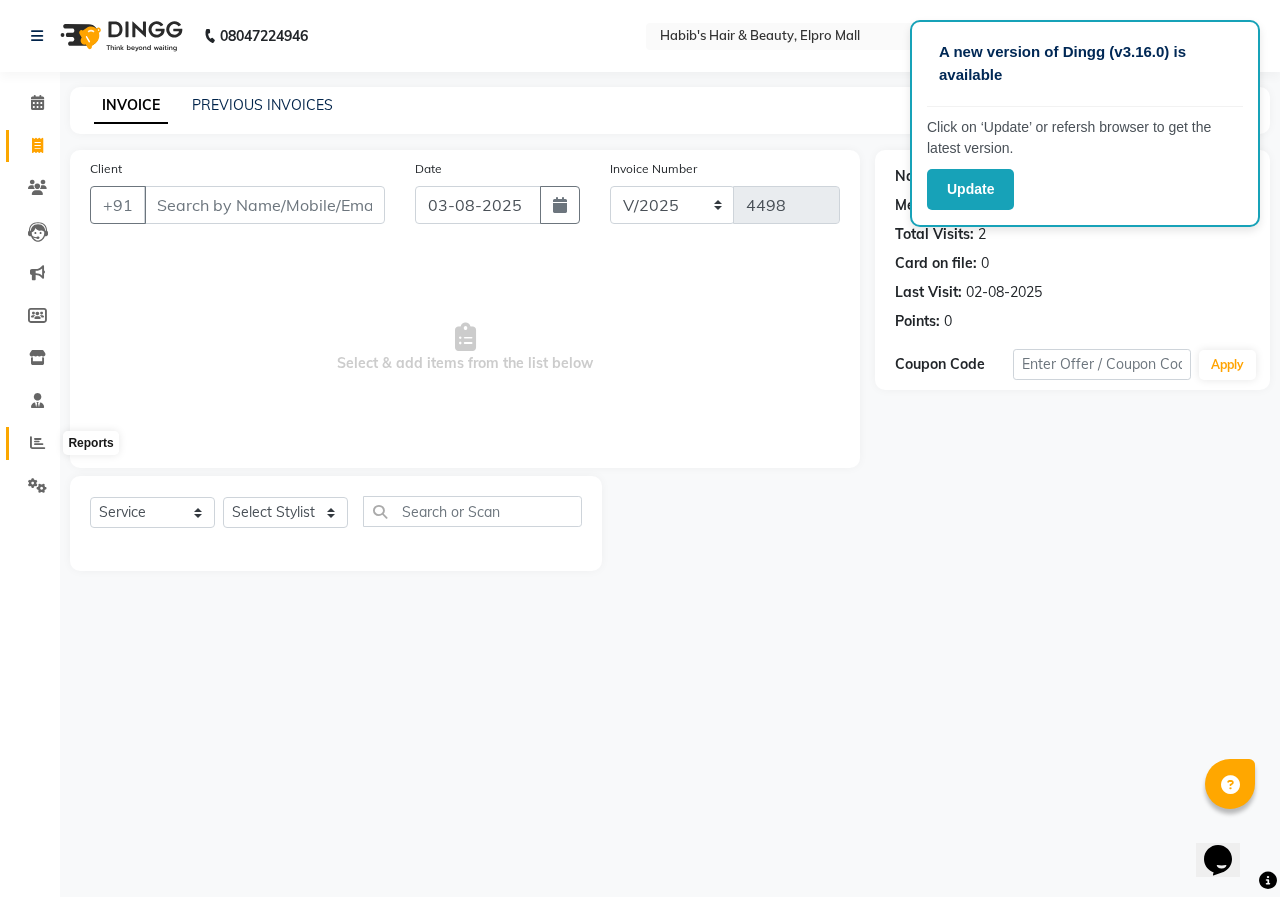 click 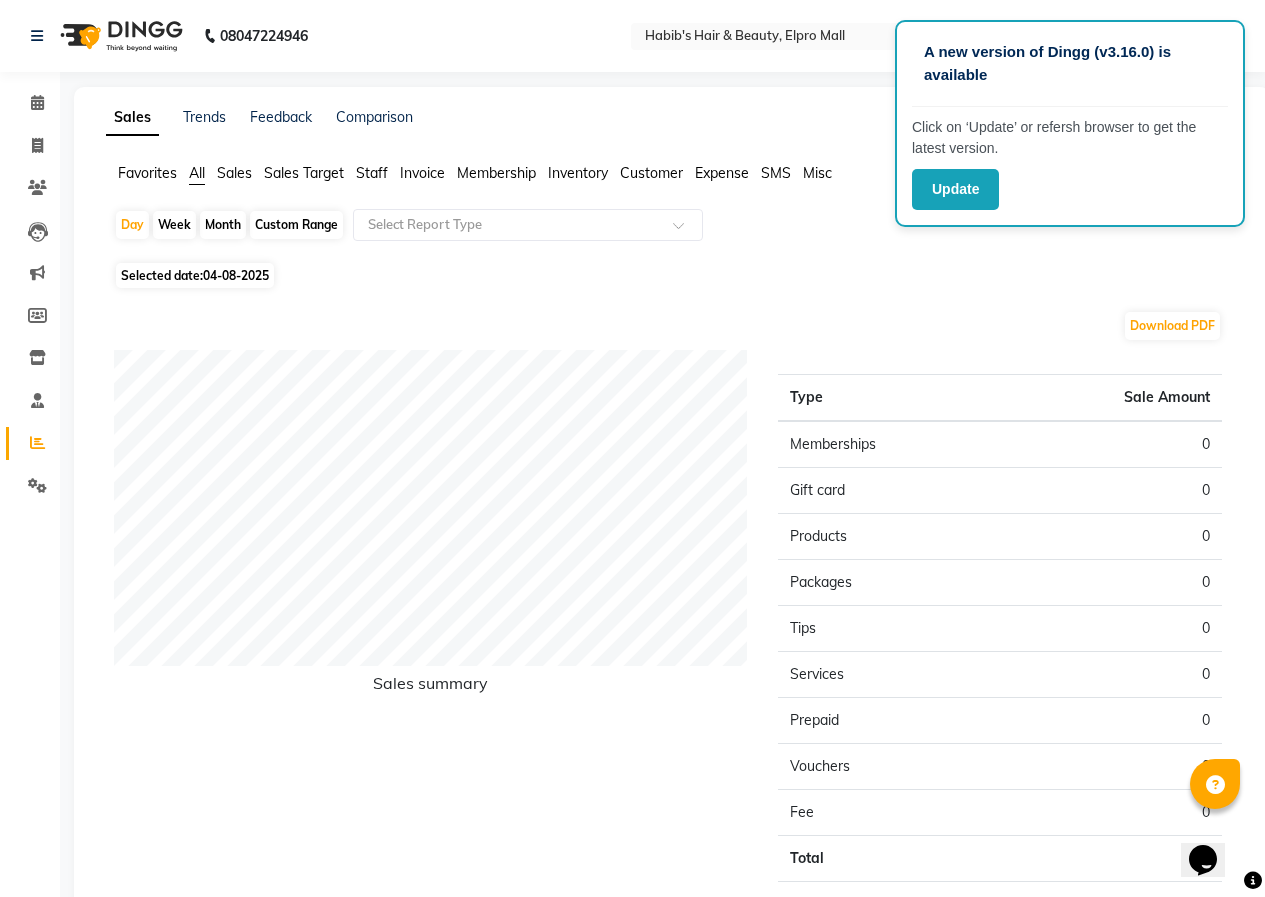 click on "04-08-2025" 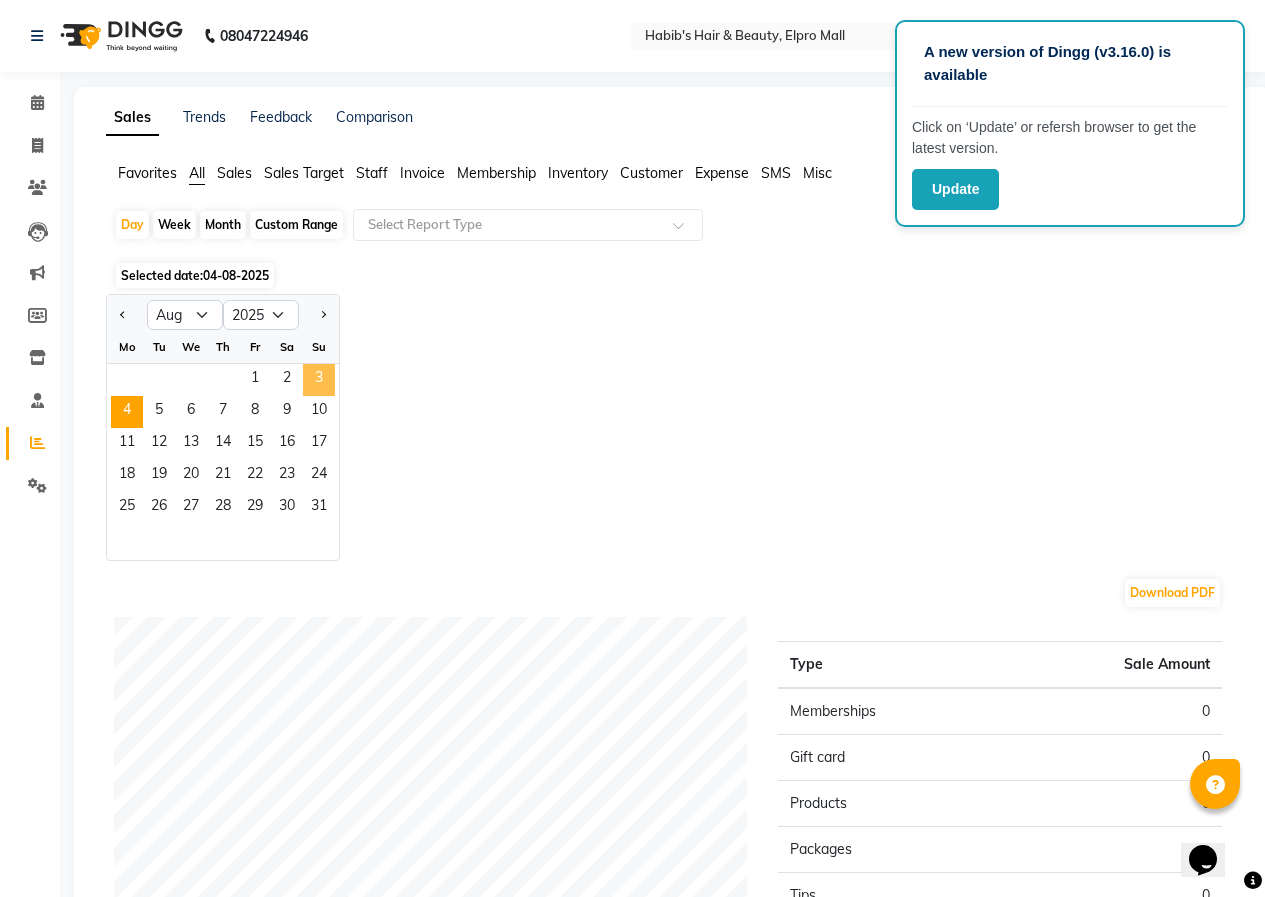 click on "3" 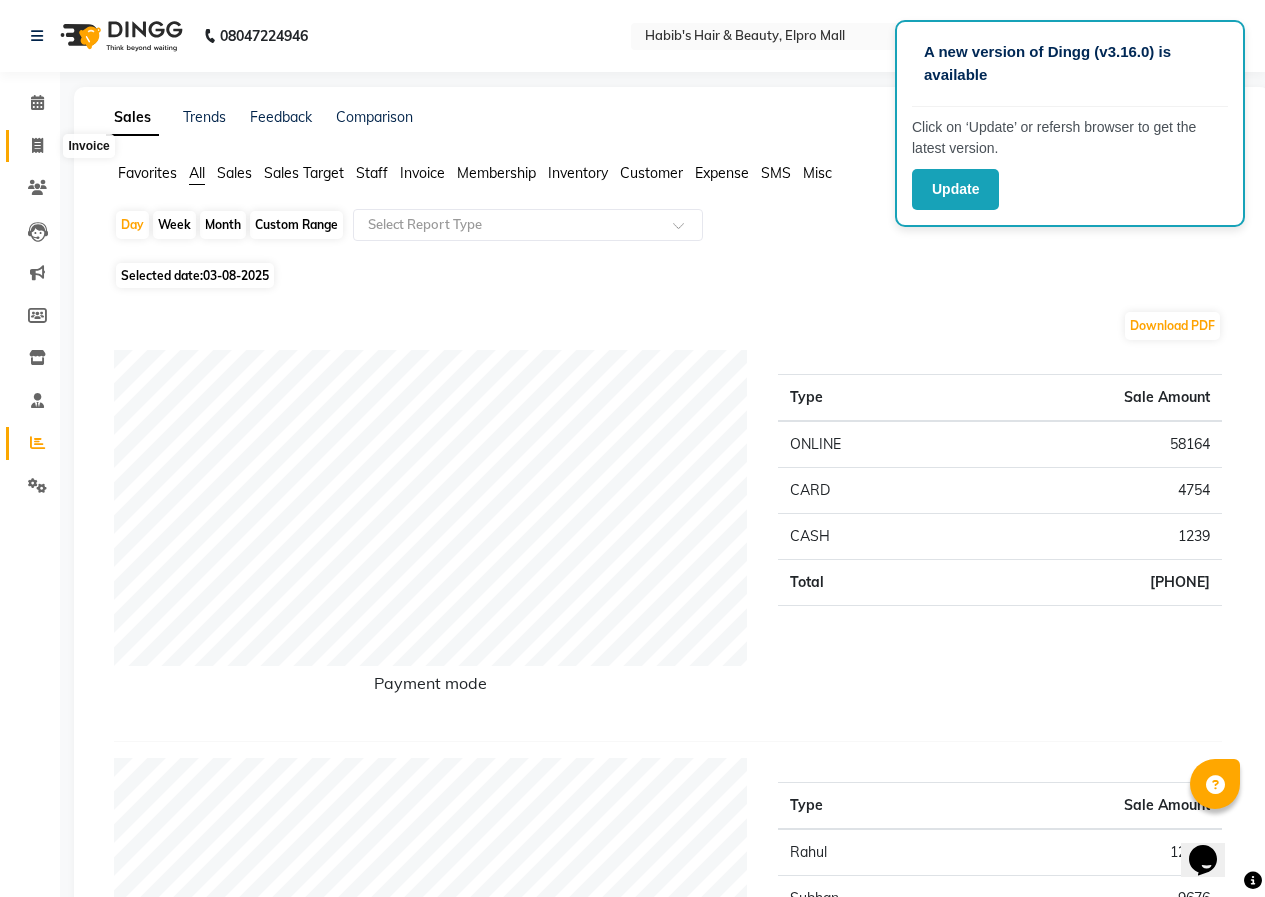 click 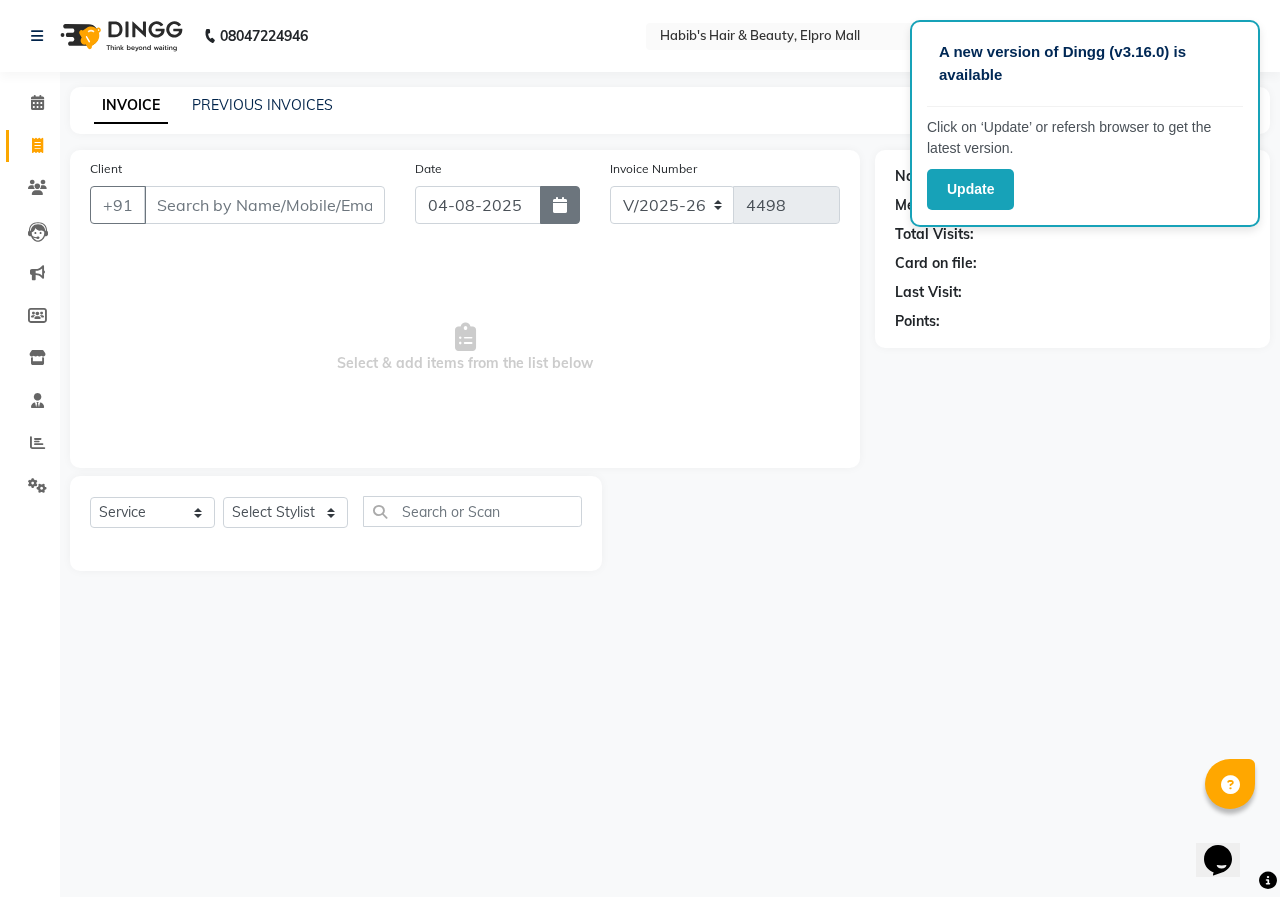 click 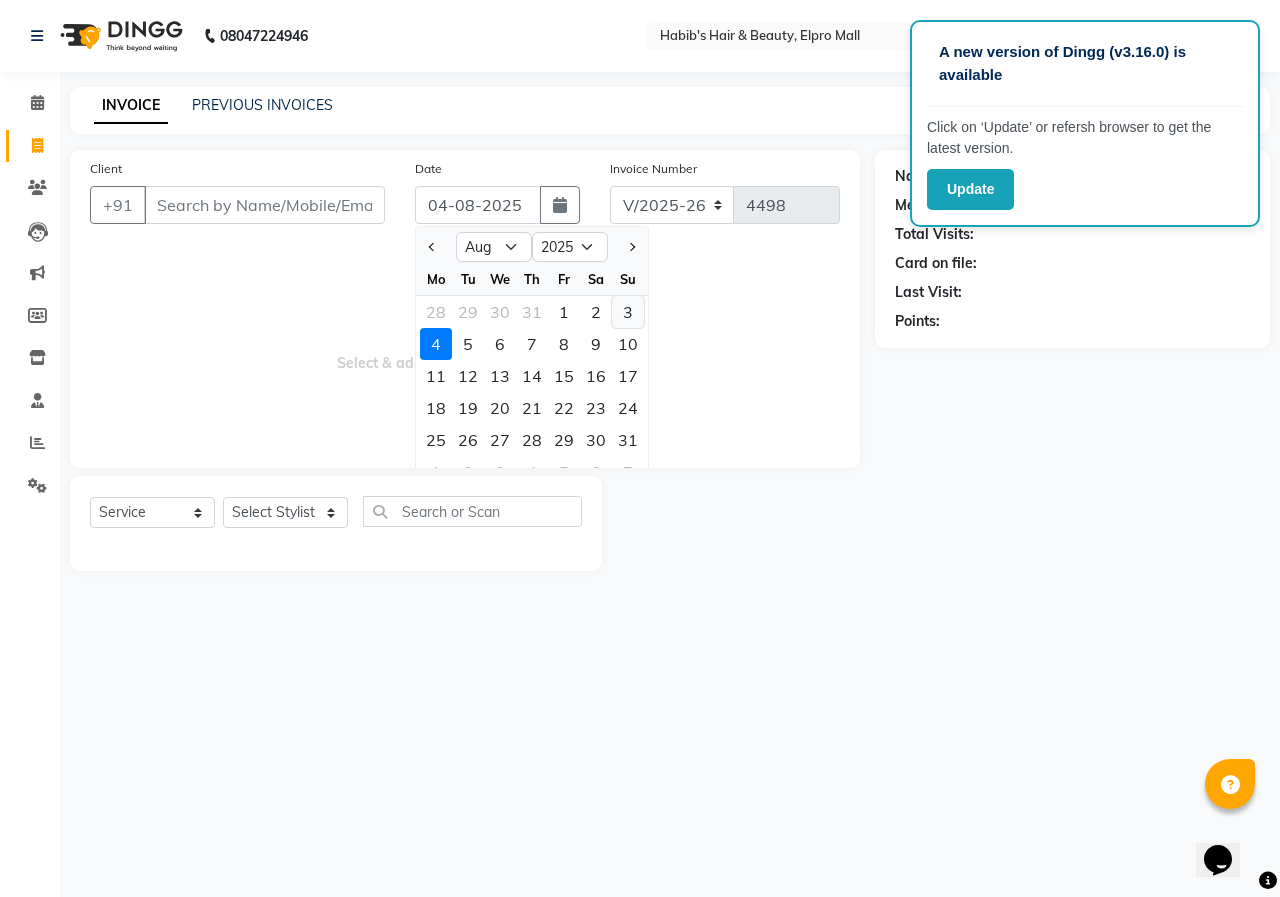 click on "3" 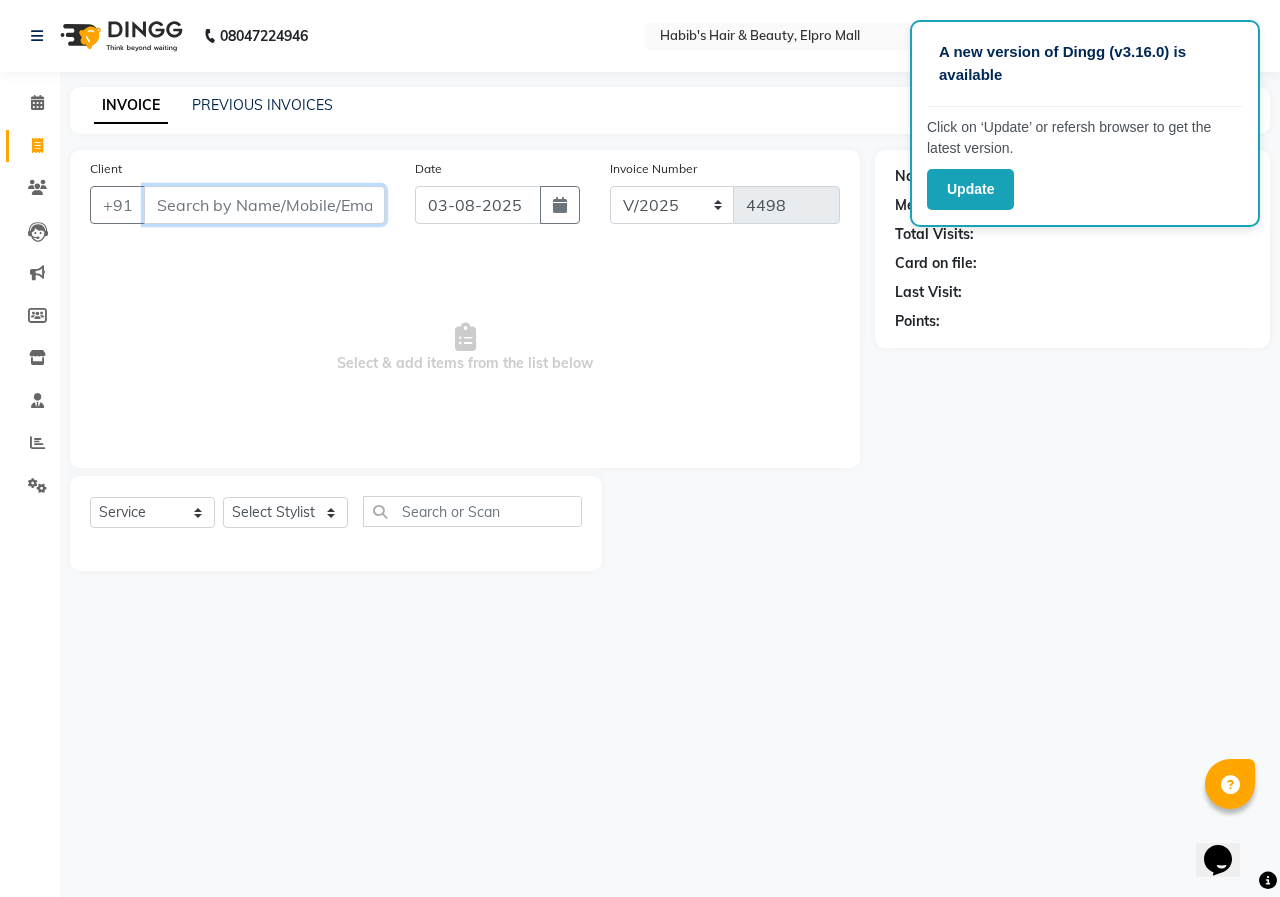 click on "Client" at bounding box center [264, 205] 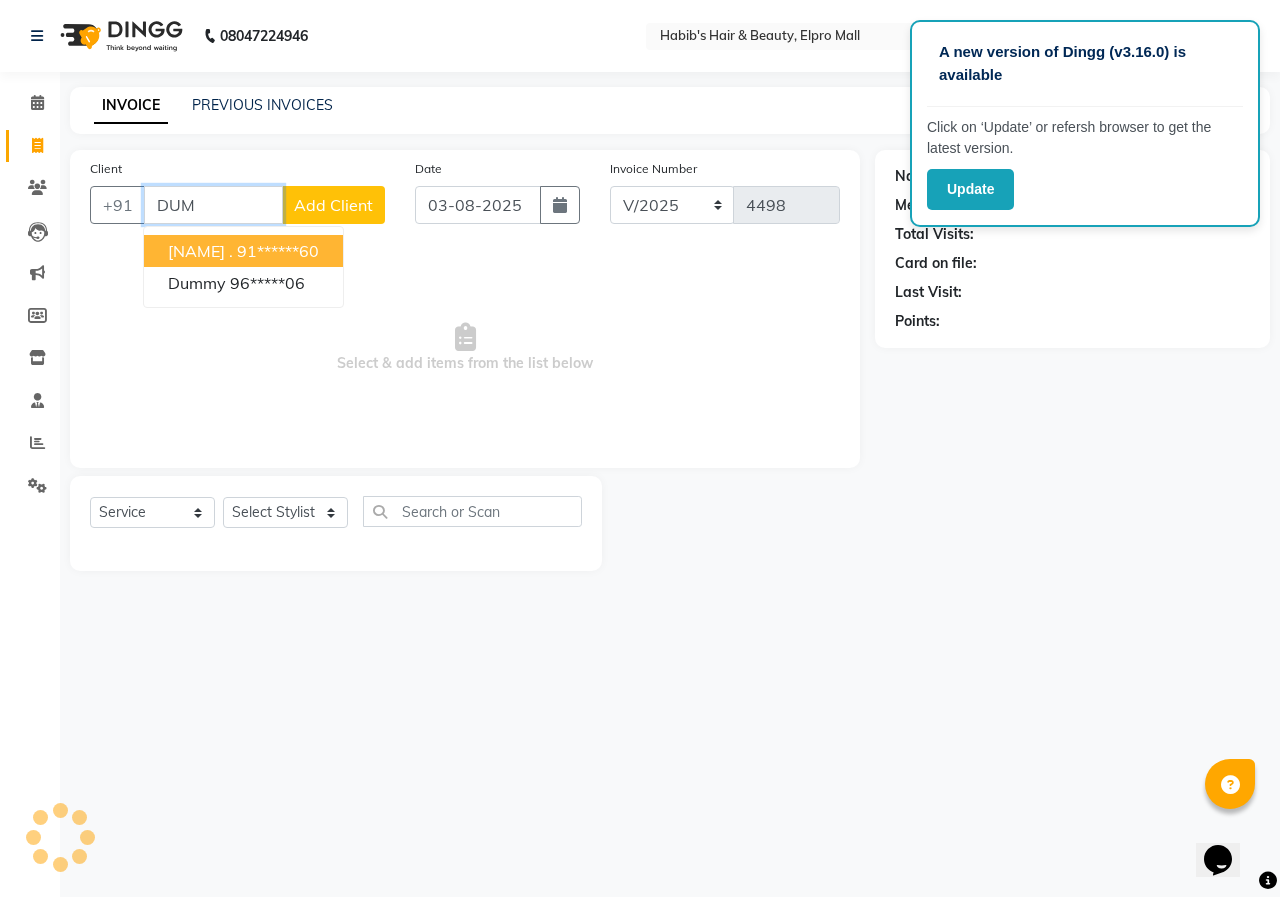 click on "[NAME] . [PHONE]" at bounding box center [243, 251] 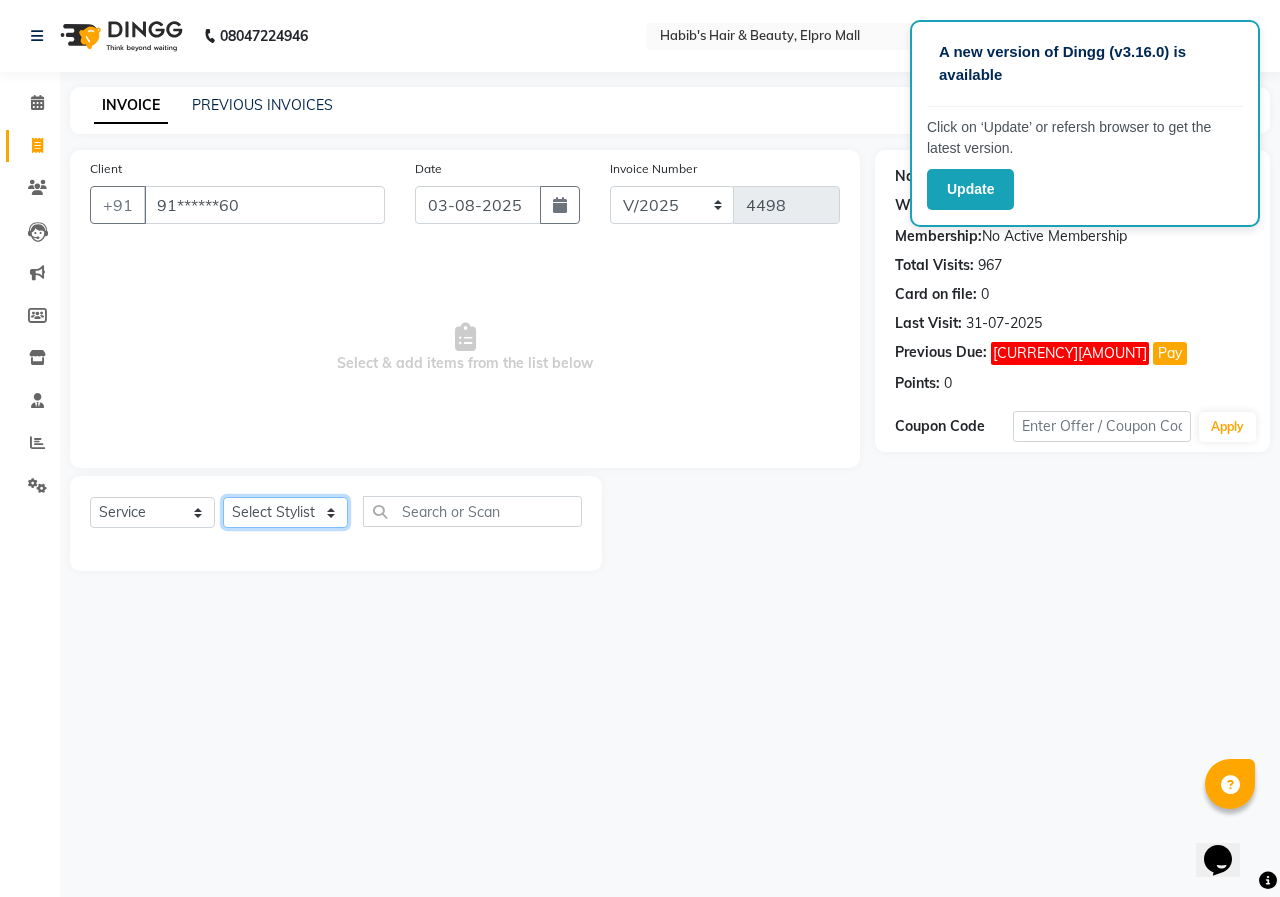 drag, startPoint x: 298, startPoint y: 511, endPoint x: 302, endPoint y: 497, distance: 14.56022 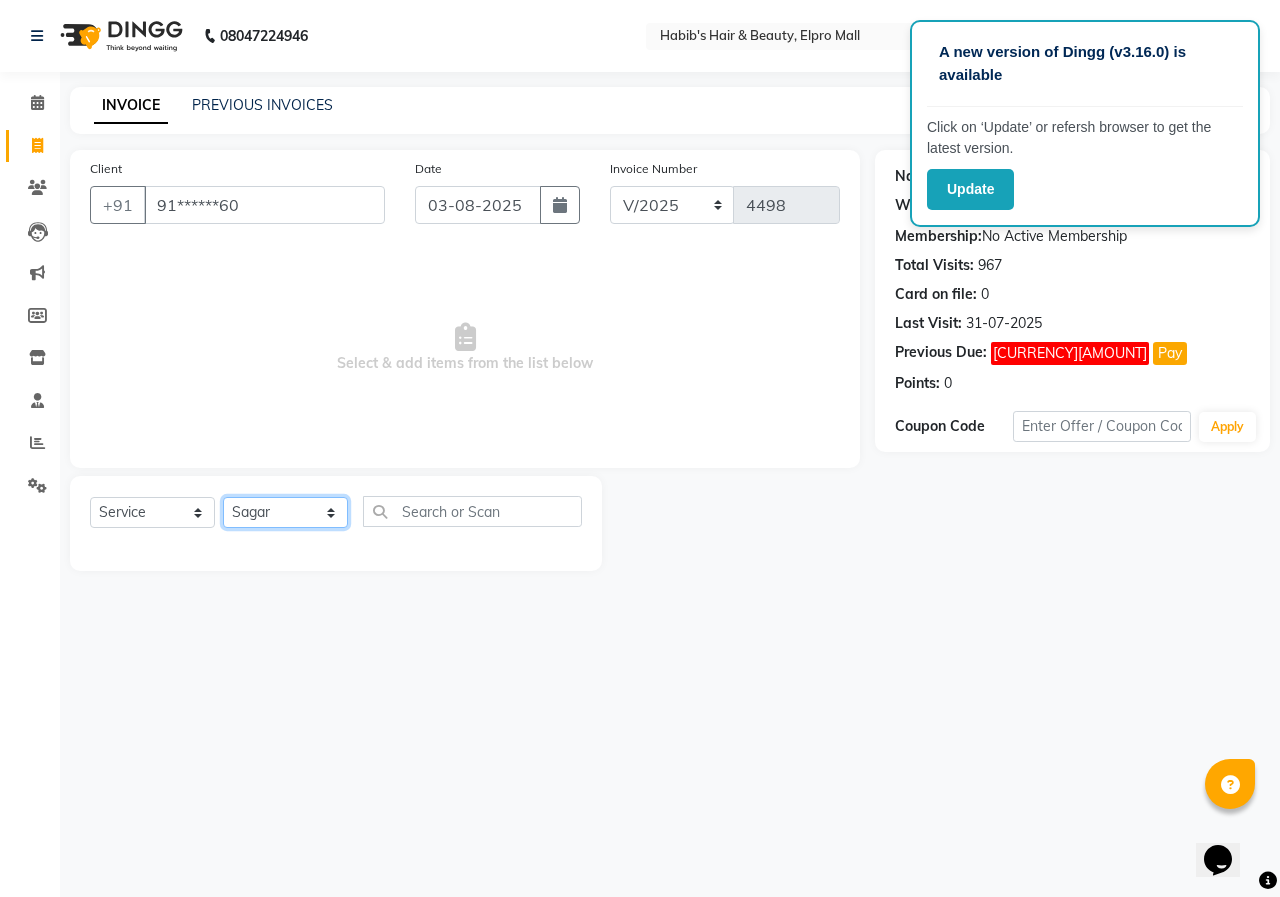 click on "Select Stylist ANUSHKA GAURI GUDDU Keshav Maushi Mhaske  priya  Rahul Ravi  Roshan Sagar SANA Sangam Sanika shabnam SONALI  subhan" 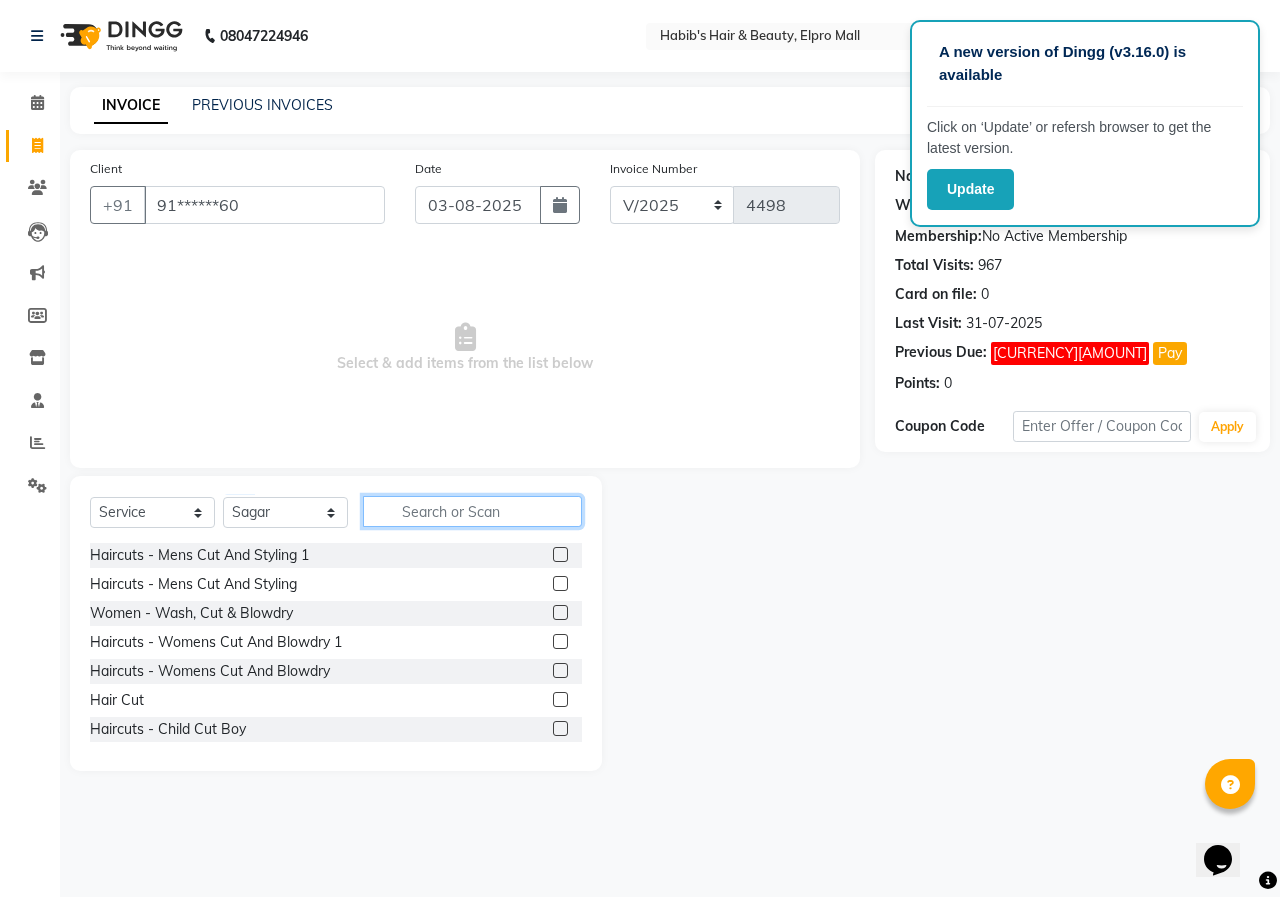 click 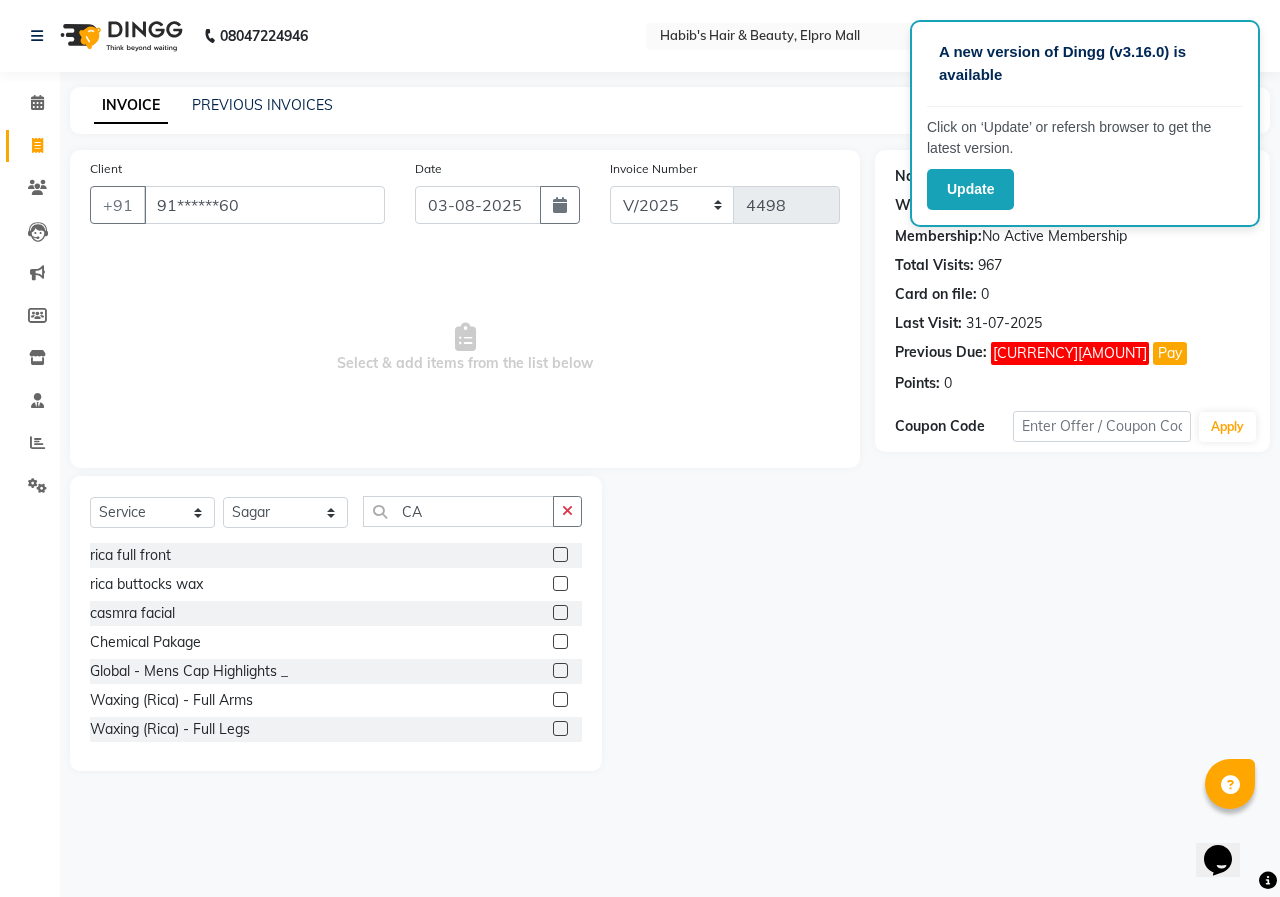 click 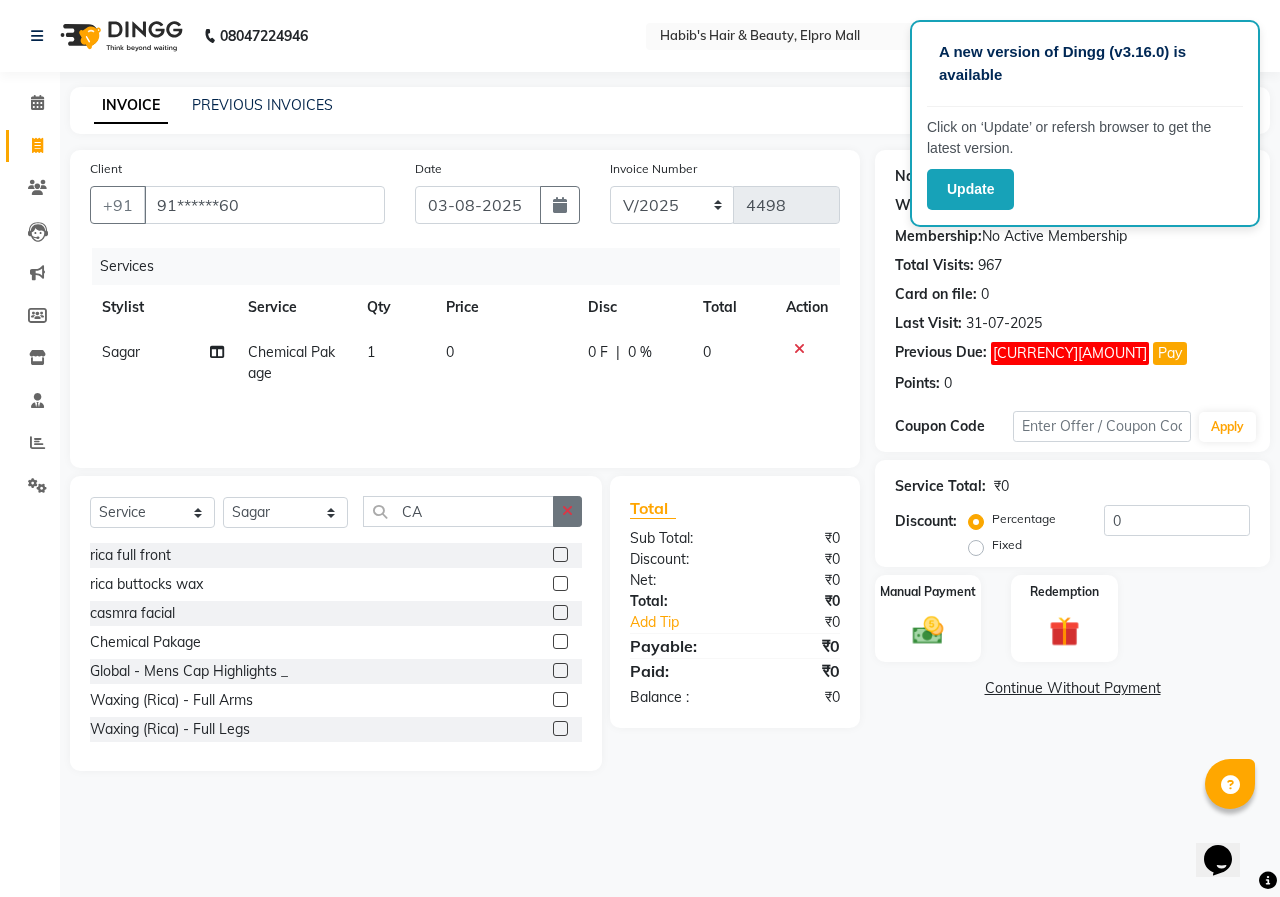 click 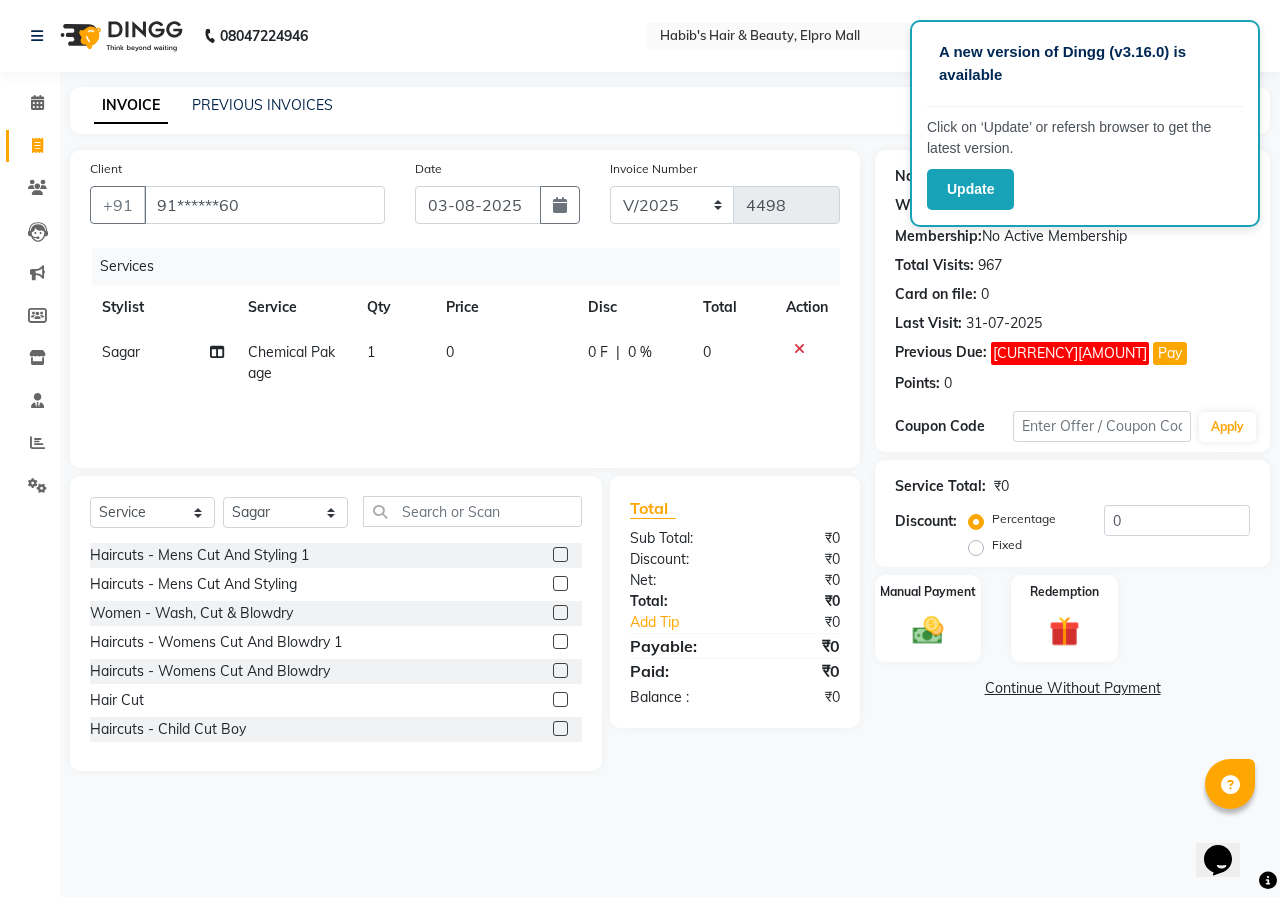 click on "0" 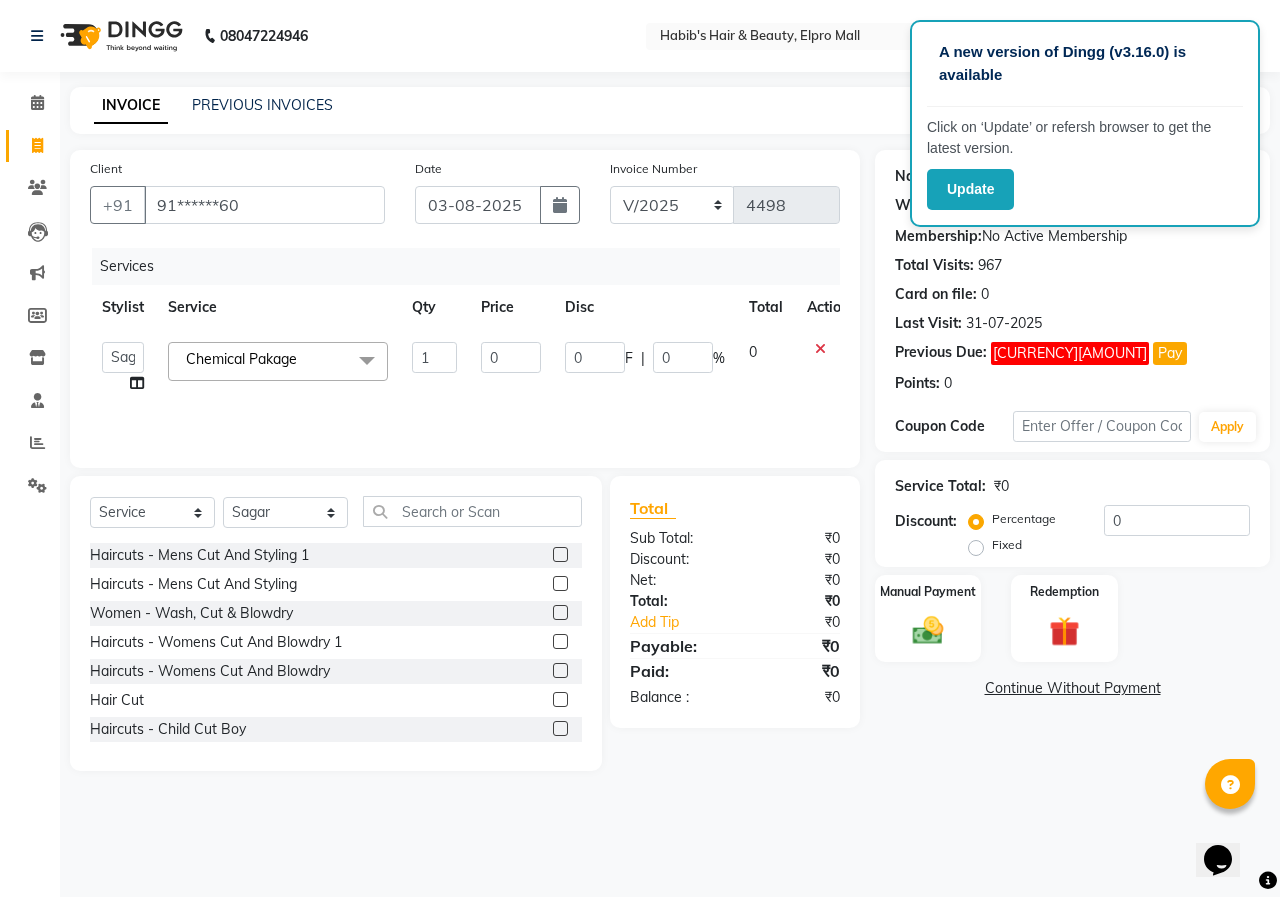 drag, startPoint x: 496, startPoint y: 341, endPoint x: 510, endPoint y: 361, distance: 24.41311 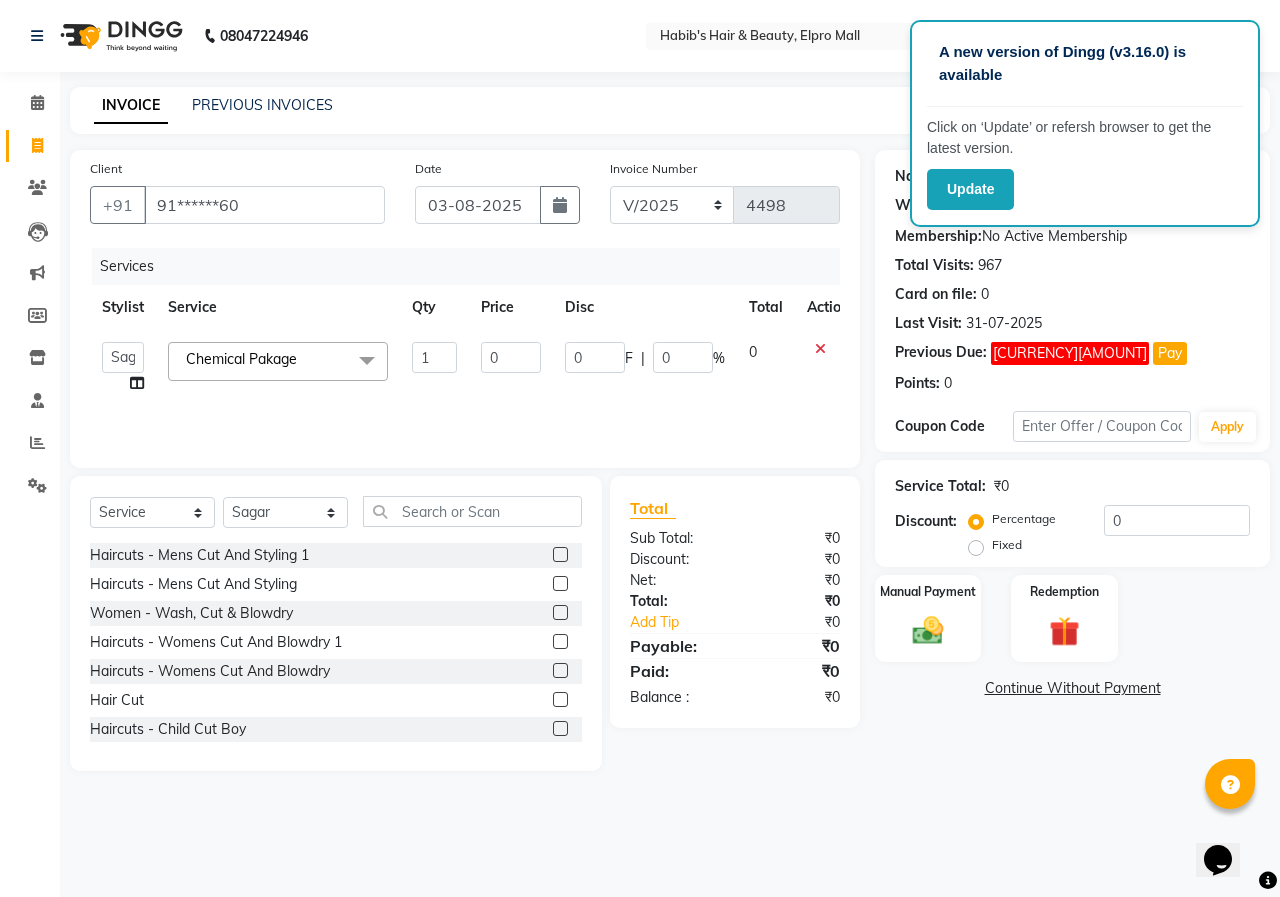 click on "0" 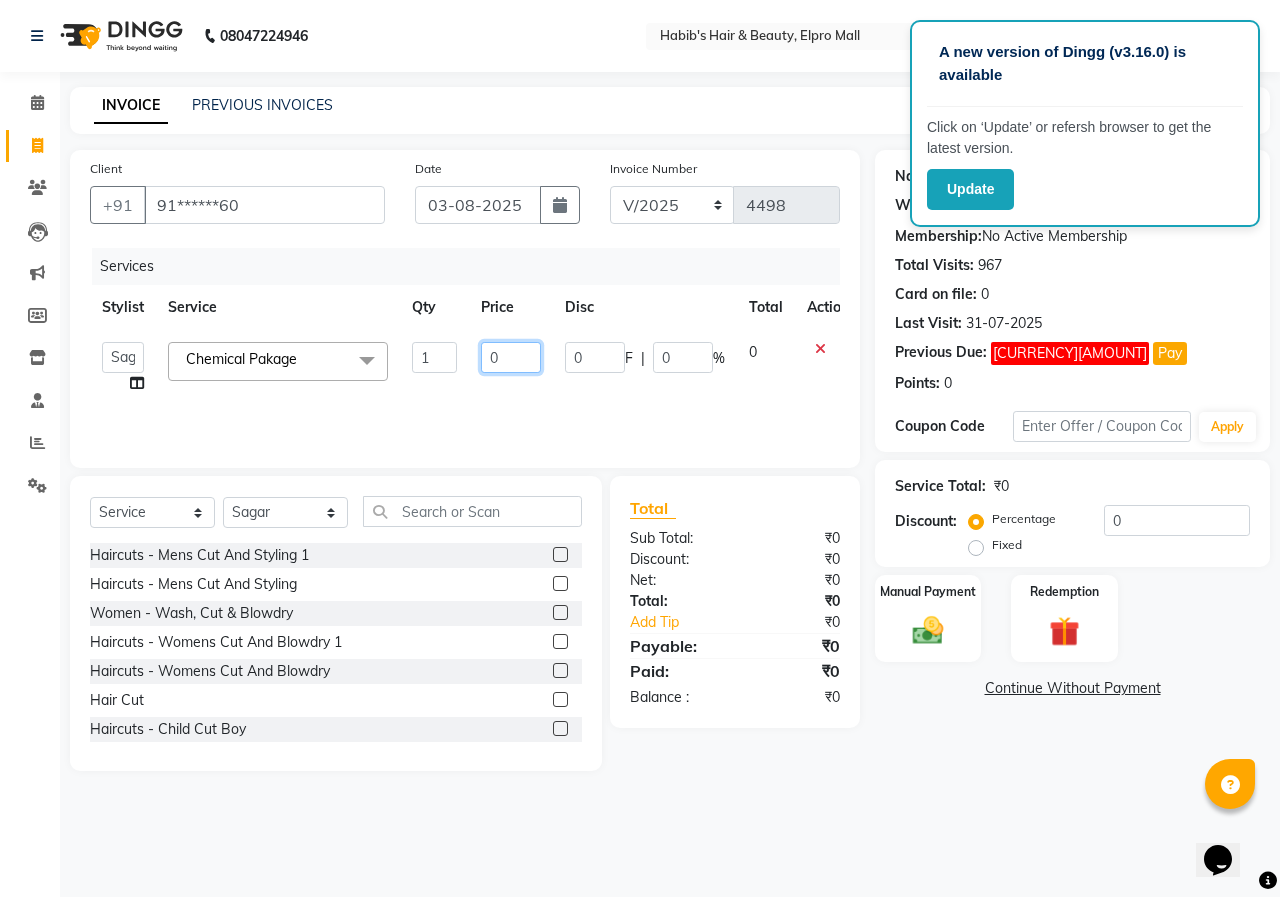 click on "0" 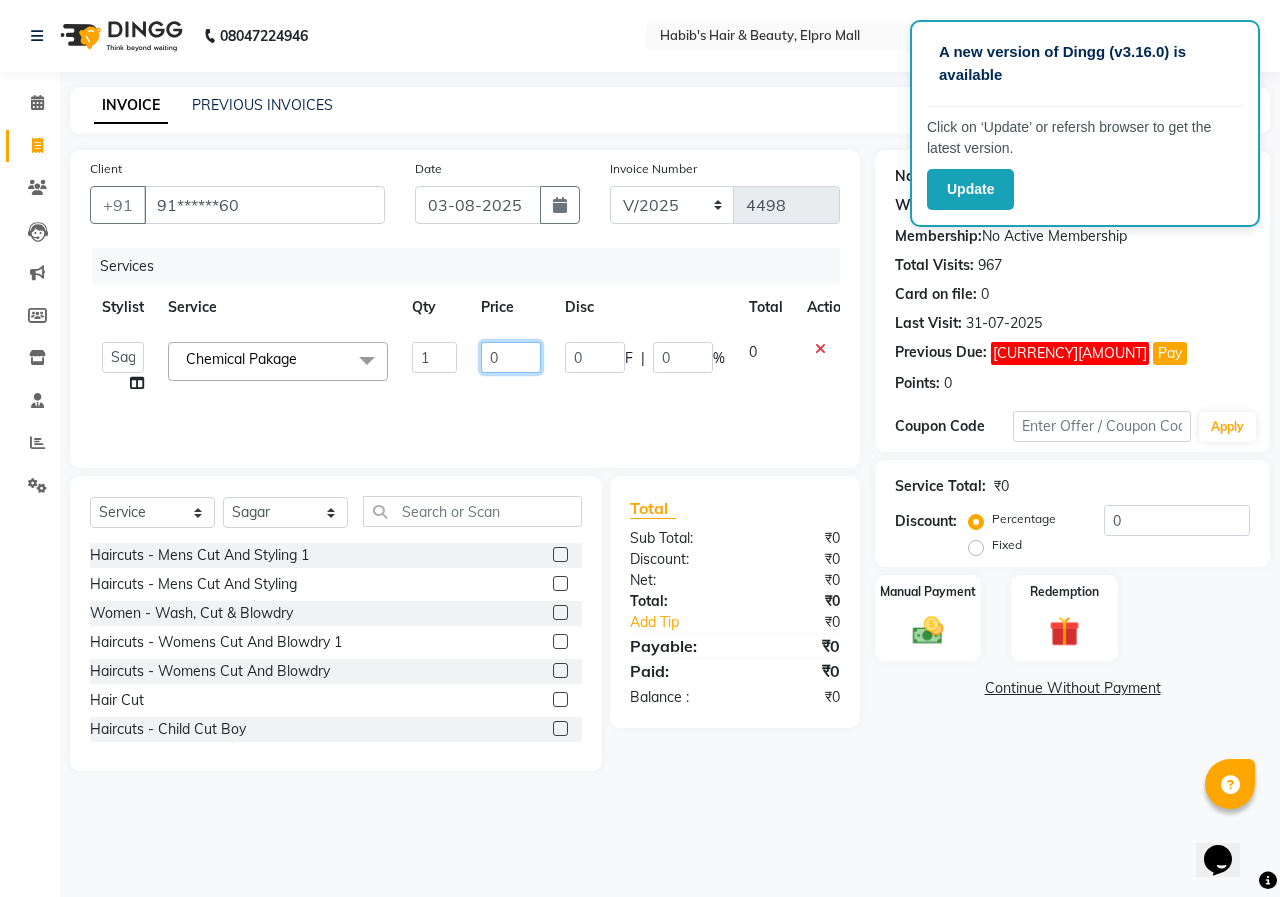 click on "0" 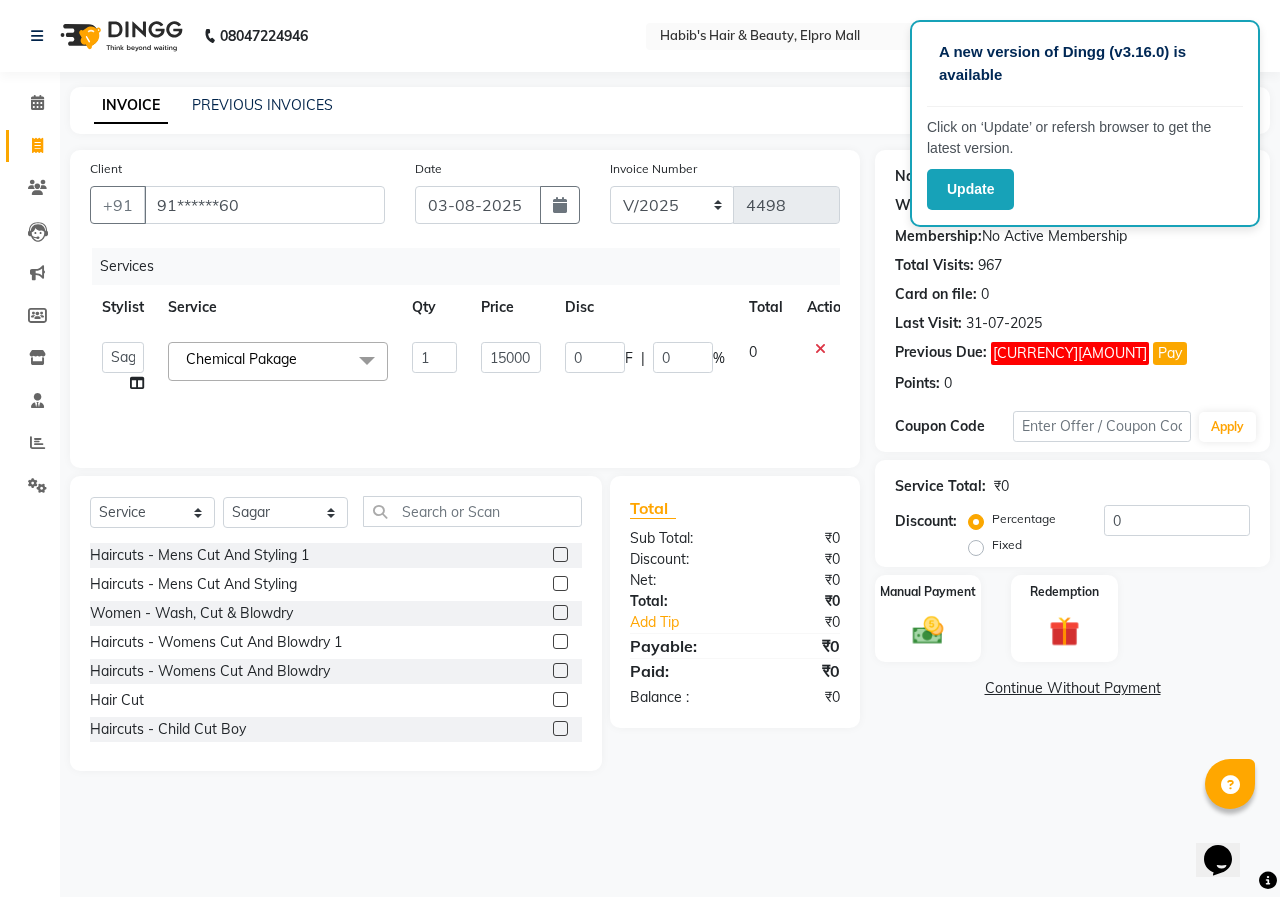 drag, startPoint x: 811, startPoint y: 843, endPoint x: 899, endPoint y: 770, distance: 114.33722 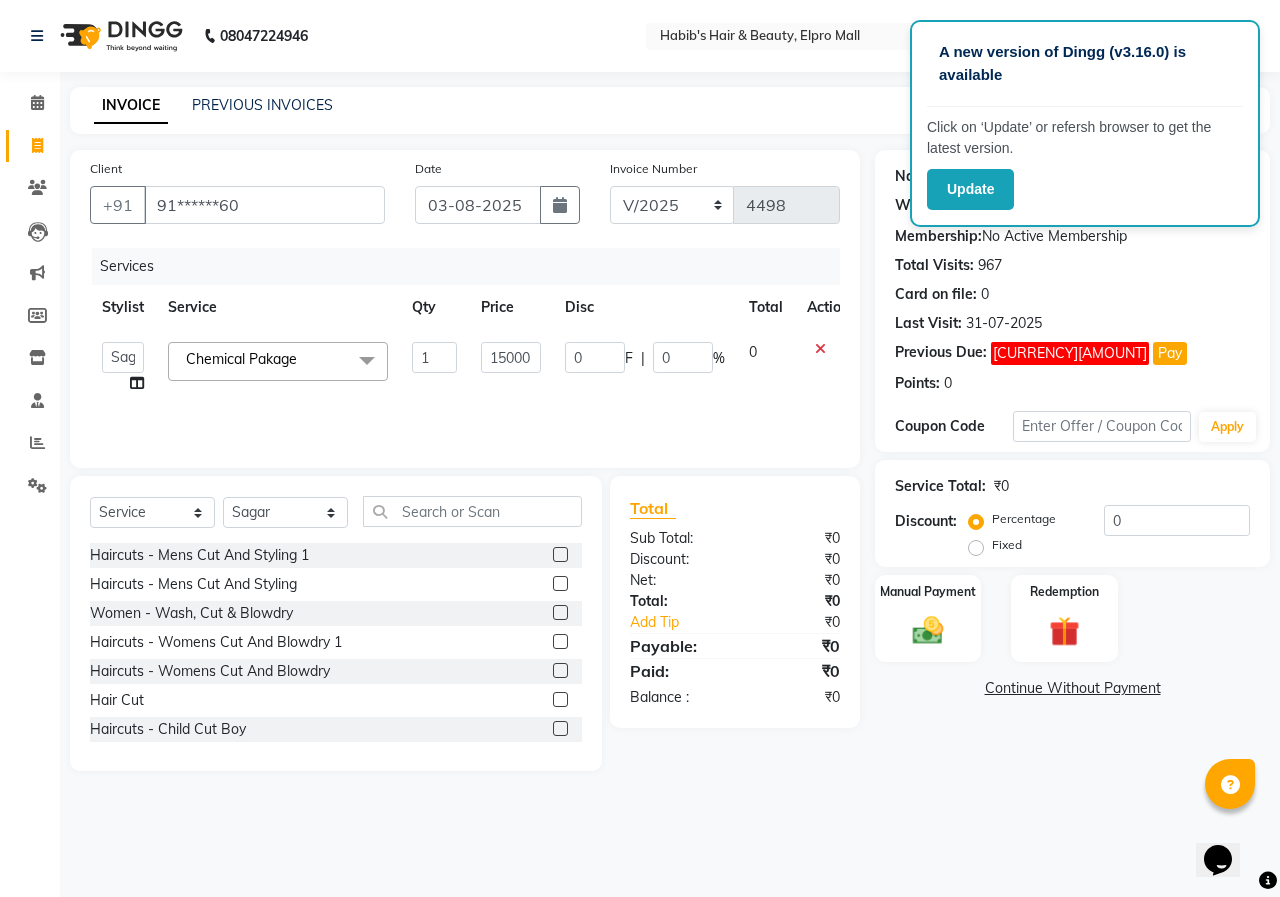 click on "A new version of Dingg (v3.16.0) is available  Click on ‘Update’ or refersh browser to get the latest version.  Update [PHONE] Select Location × Habib's Hair & Beauty, Elpro Mall  Default Panel My Panel English ENGLISH Español العربية मराठी हिंदी ગુજરાતી தமிழ் 中文 Notifications nothing to show SANA Manage Profile Change Password Sign out  Version:3.15.11  ☀ Habib's Hair & Beauty, Elpro Mall   Calendar  Invoice  Clients  Leads   Marketing  Members  Inventory  Staff  Reports  Settings Completed InProgress Upcoming Dropped Tentative Check-In Confirm Bookings Generate Report Segments Page Builder INVOICE PREVIOUS INVOICES Create New   Save  Client +91 [PHONE] Date [DATE] Invoice Number V/2025 V/2025-26 4498 Services Stylist Service Qty Price Disc Total Action  ANUSHKA   GAURI   GUDDU   Keshav   Maushi   Mhaske    priya    Rahul   Ravi    Roshan   Sagar   SANA   Sangam   Sanika   shabnam   SONALI    subhan  Chemical Pakage&nbsp; x Hair Cut" at bounding box center (640, 448) 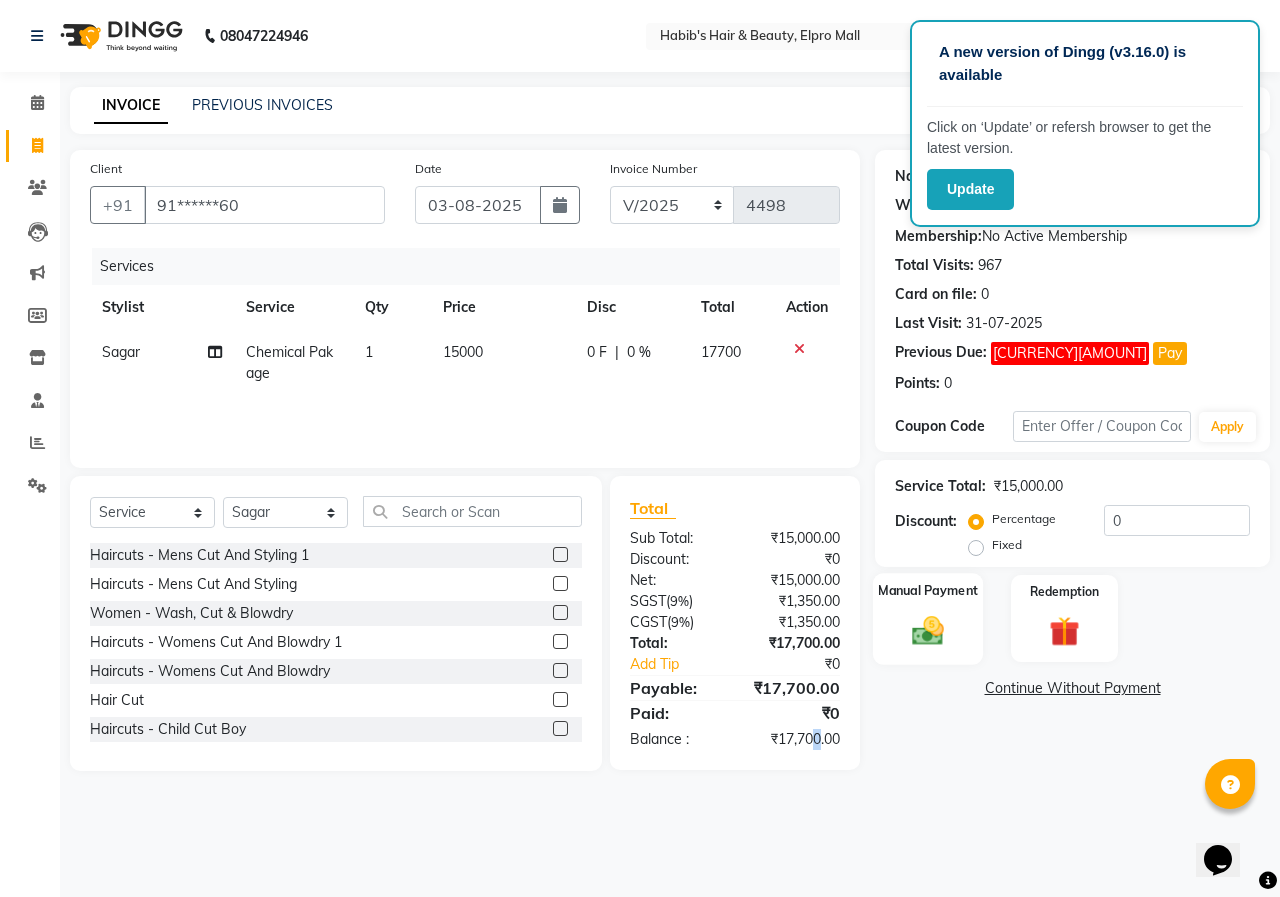 click 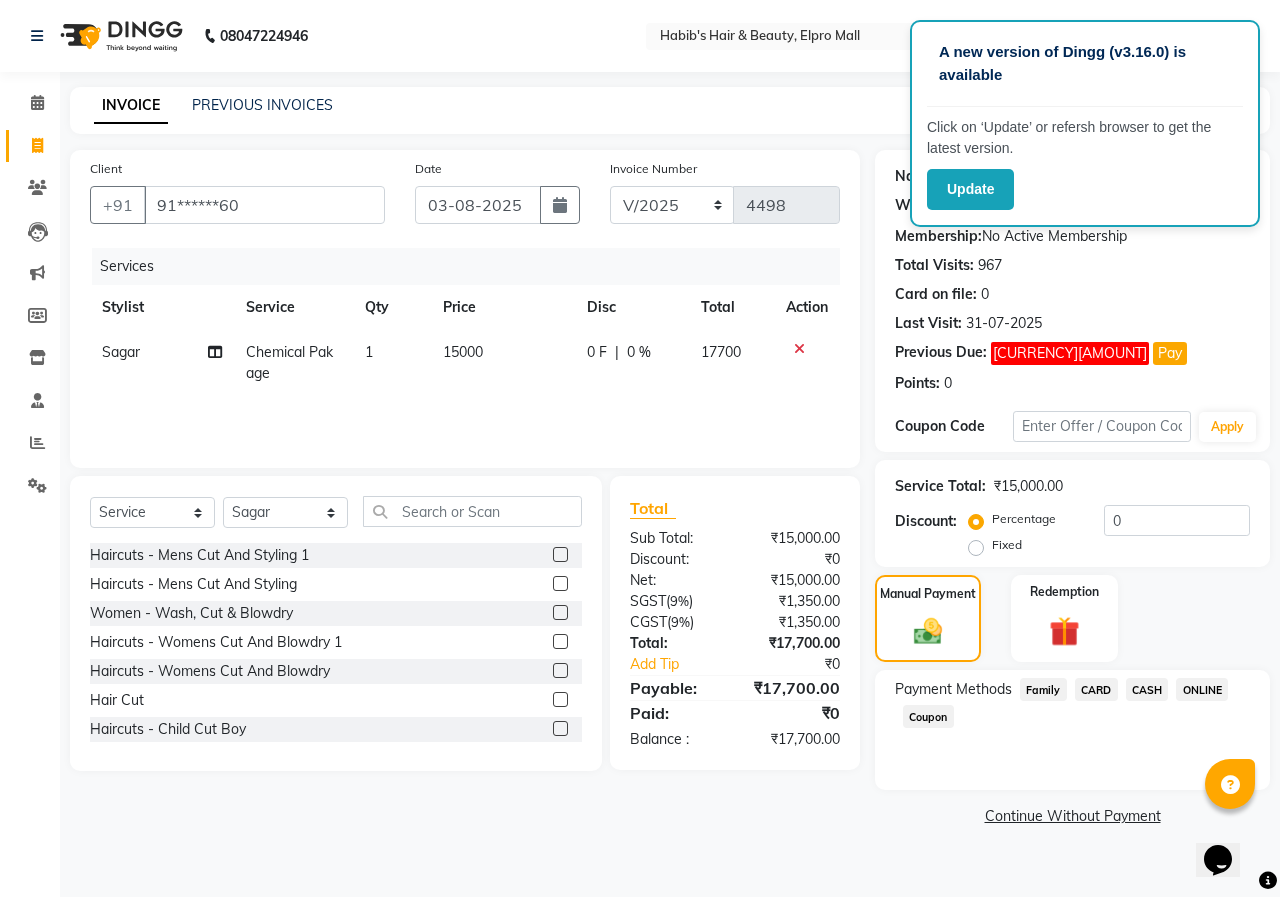 click on "ONLINE" 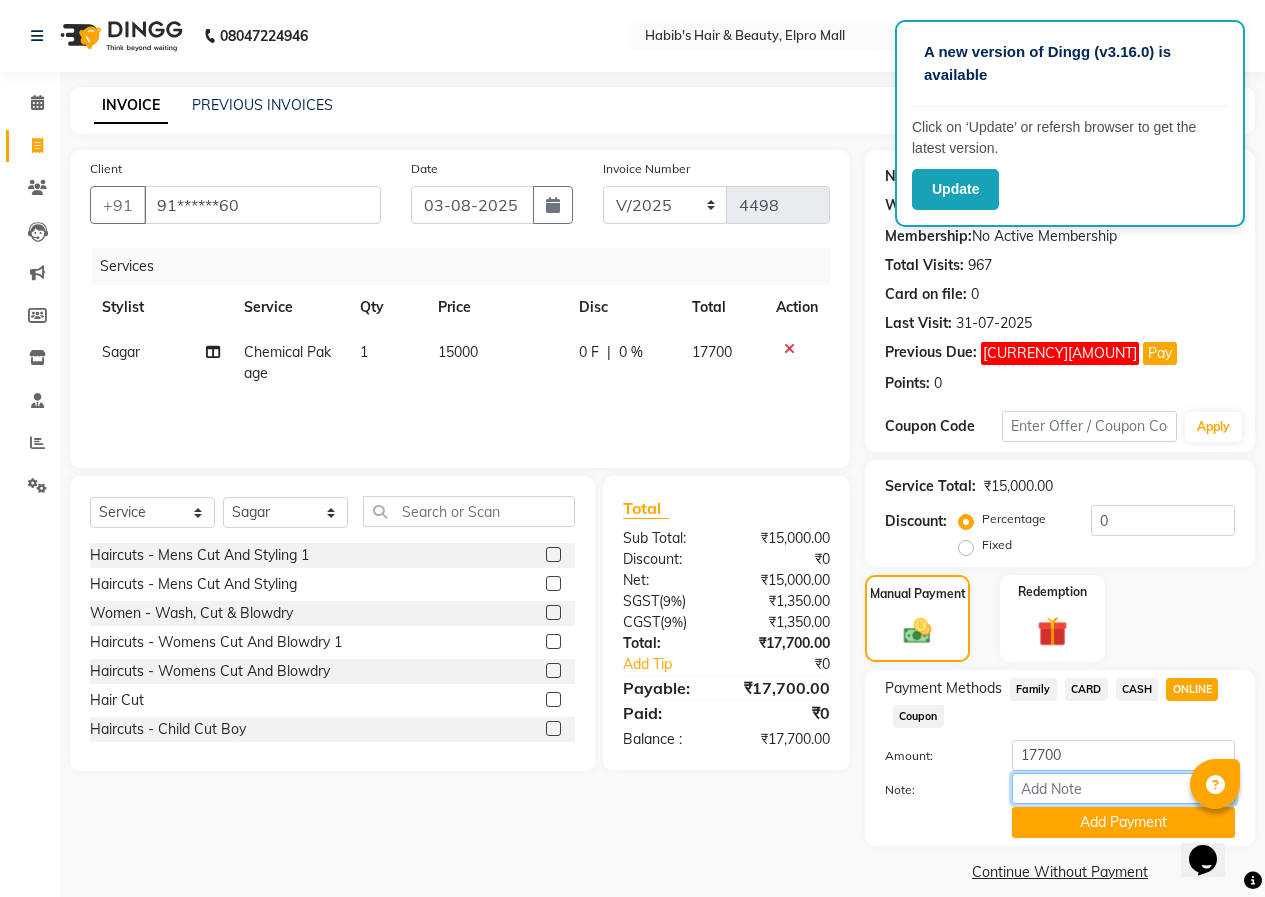 drag, startPoint x: 1086, startPoint y: 797, endPoint x: 1055, endPoint y: 850, distance: 61.400326 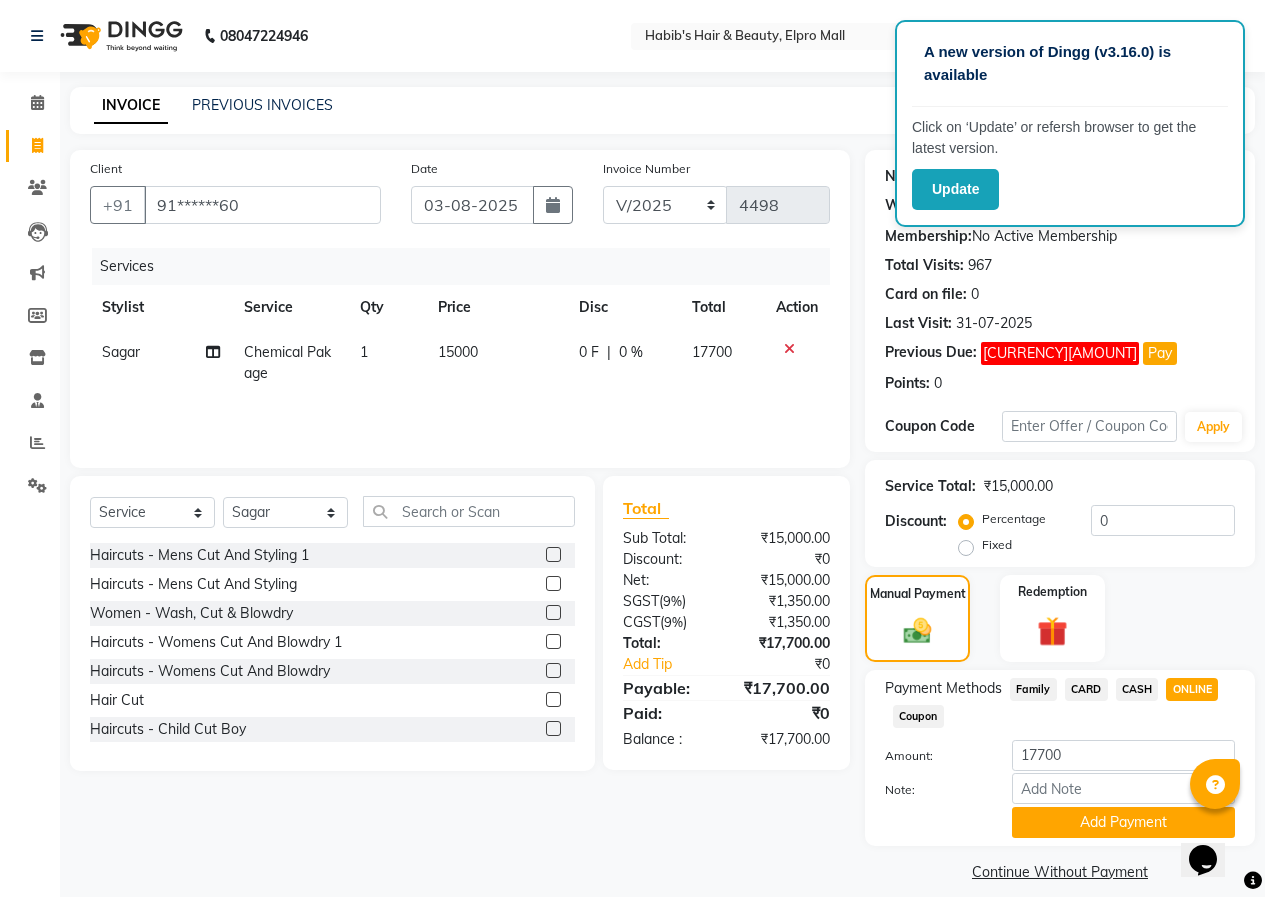 click on "Payment Methods  Family   CARD   CASH   ONLINE   Coupon  Amount: 17700 Note: Add Payment" 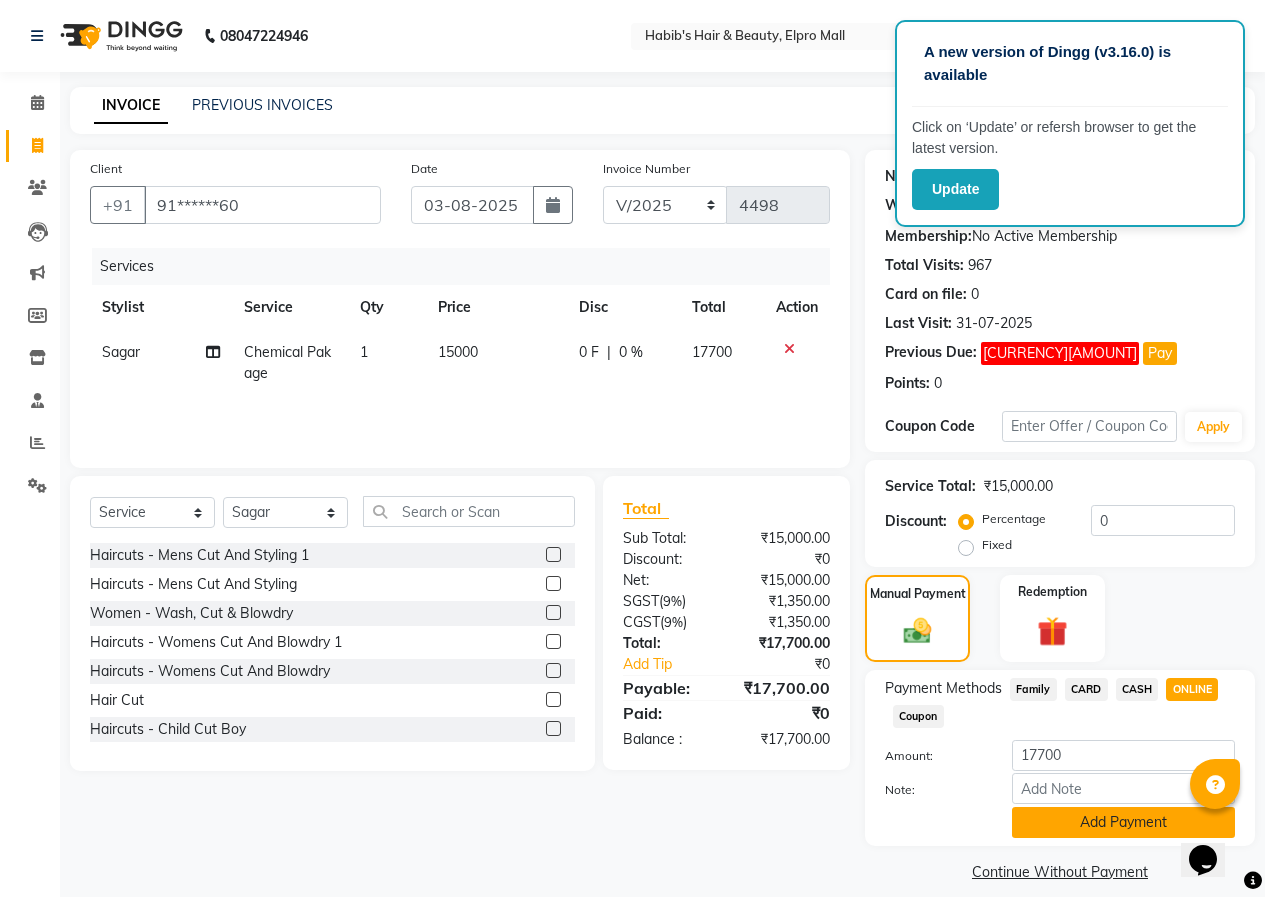 click on "Add Payment" 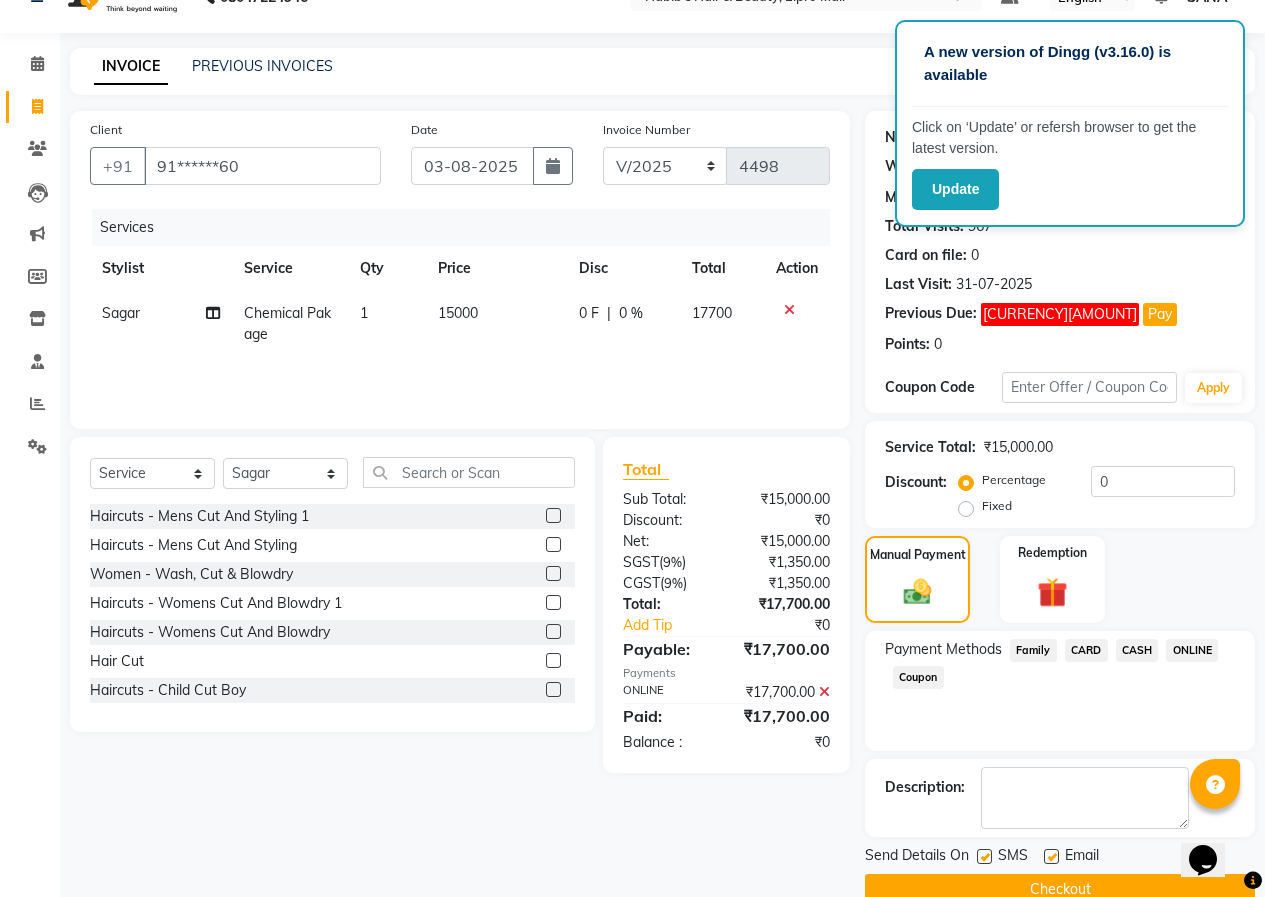 scroll, scrollTop: 77, scrollLeft: 0, axis: vertical 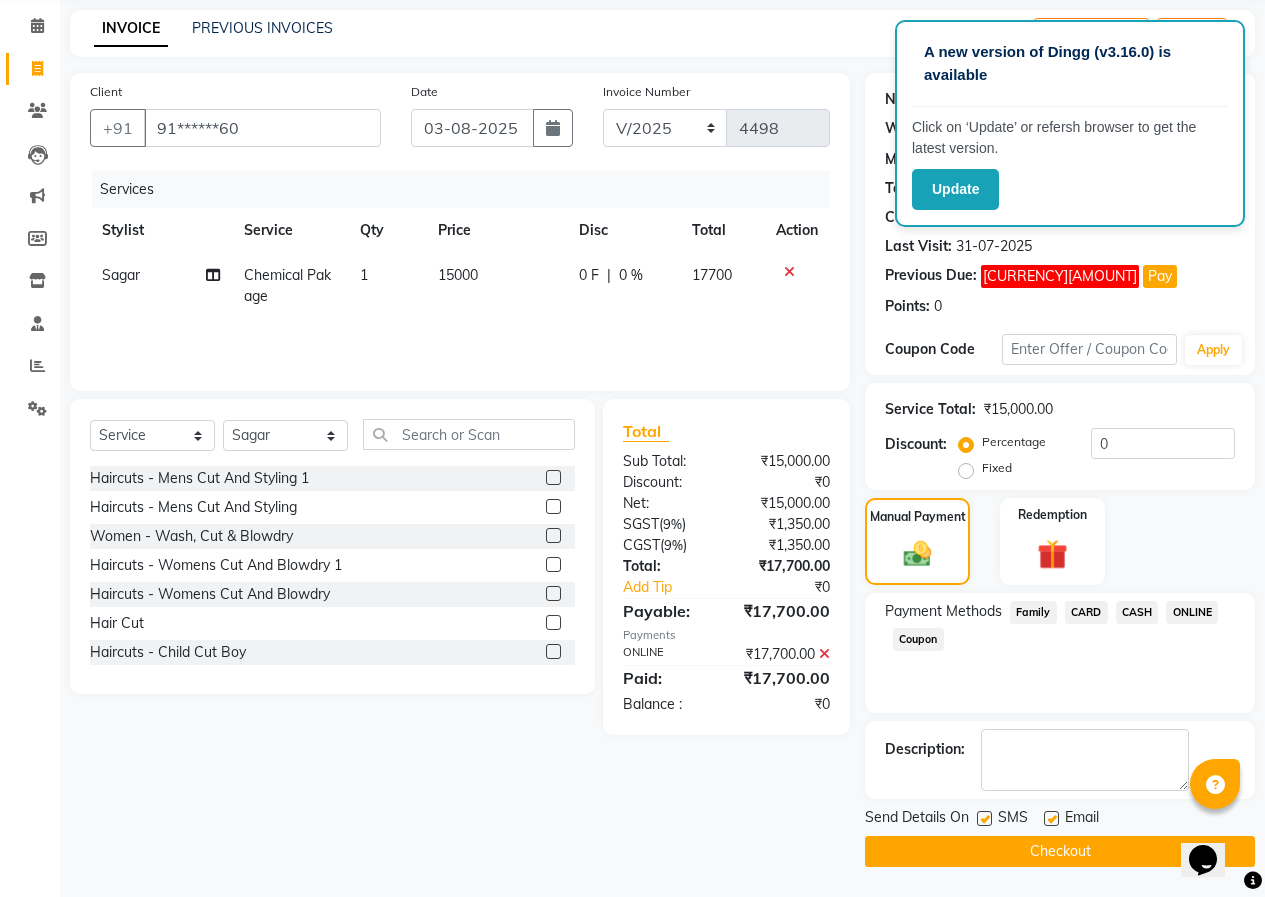 click on "Checkout" 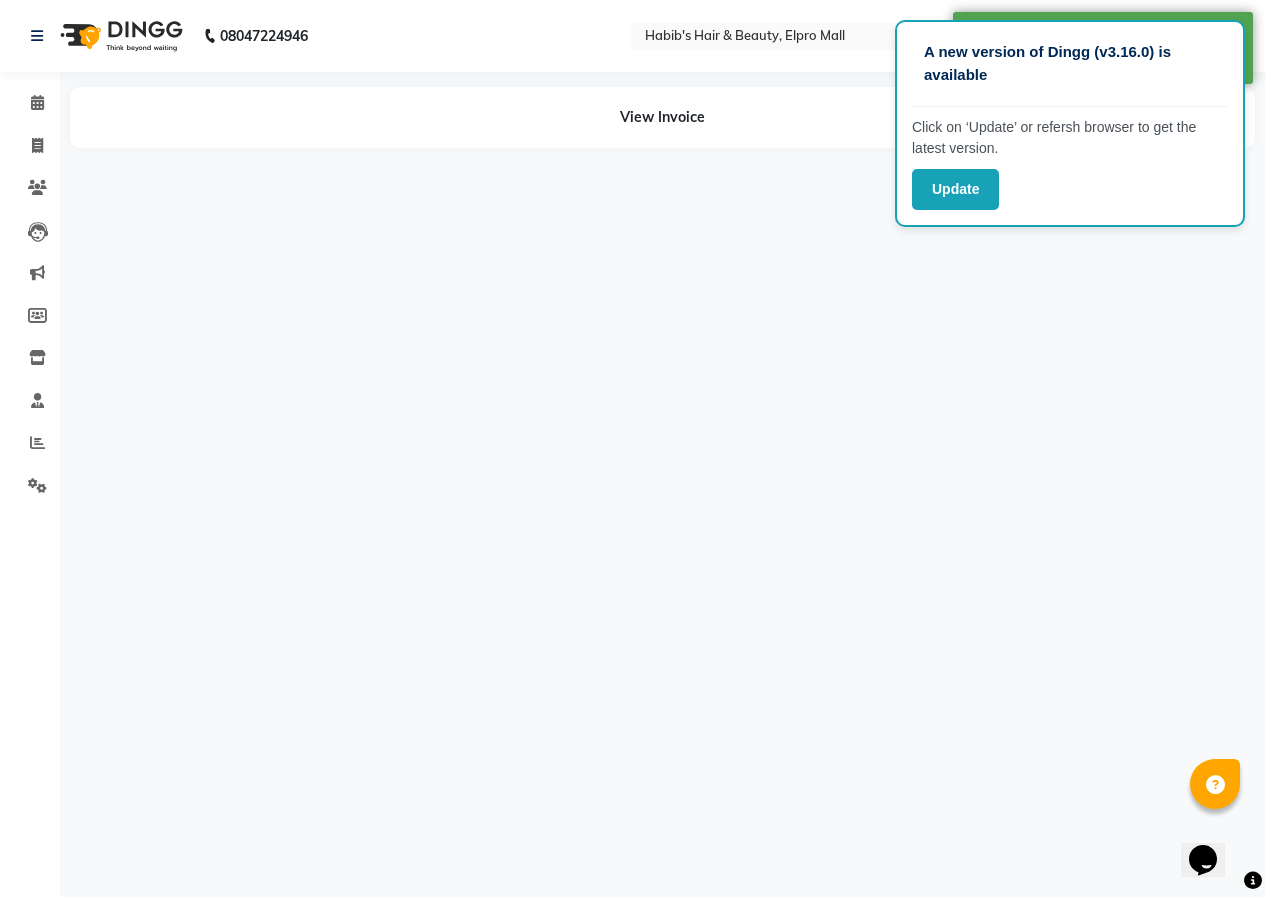 scroll, scrollTop: 0, scrollLeft: 0, axis: both 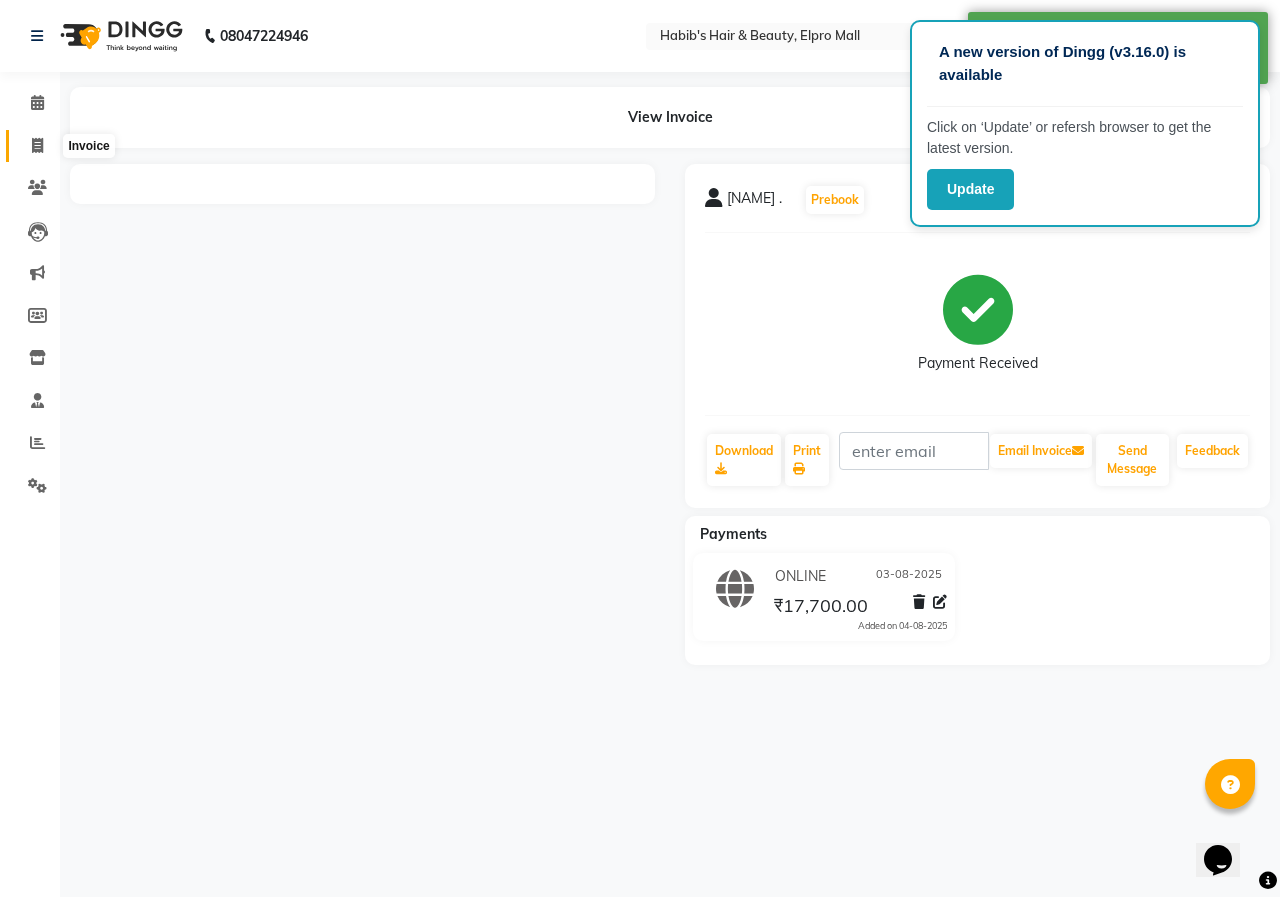 click 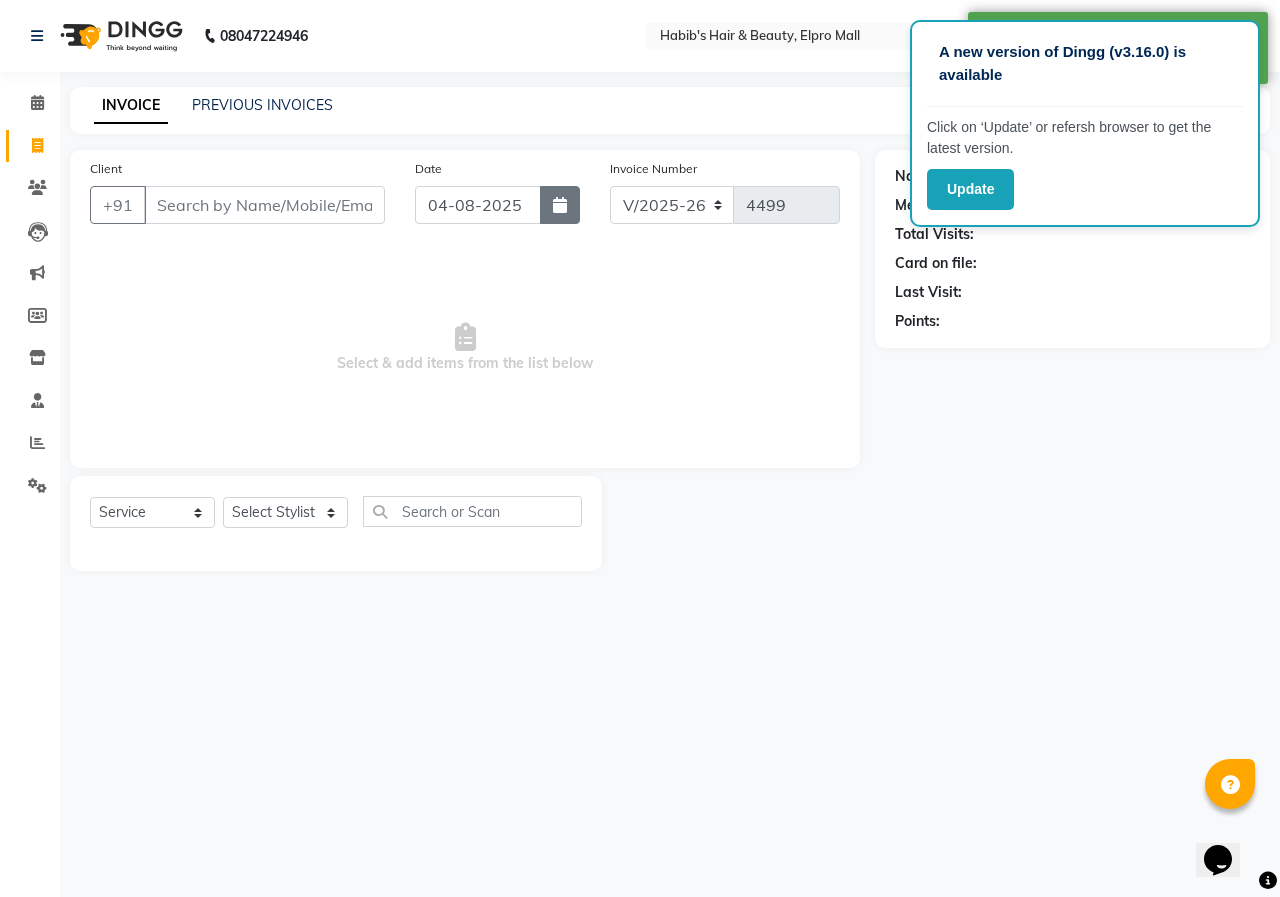 click 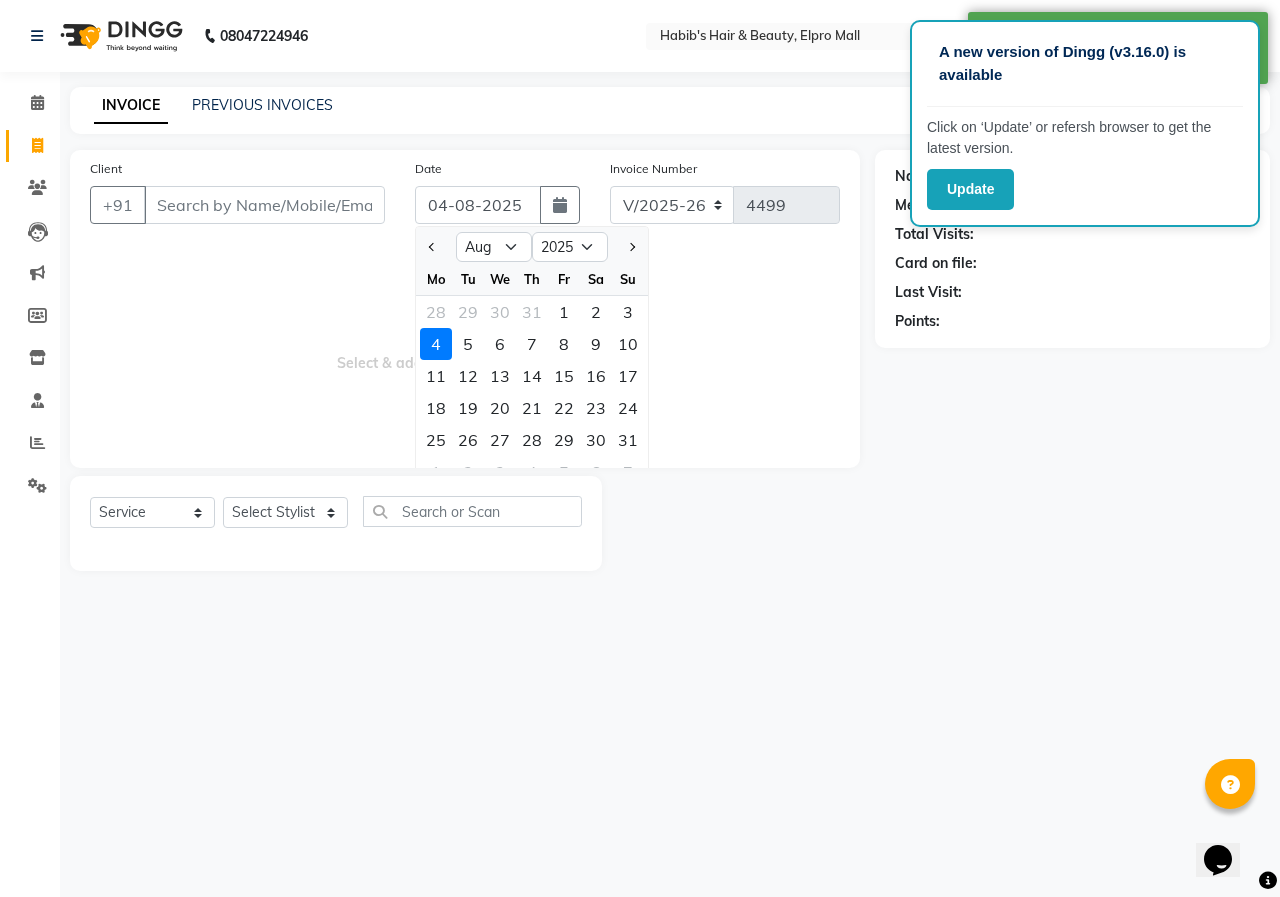 click on "3" 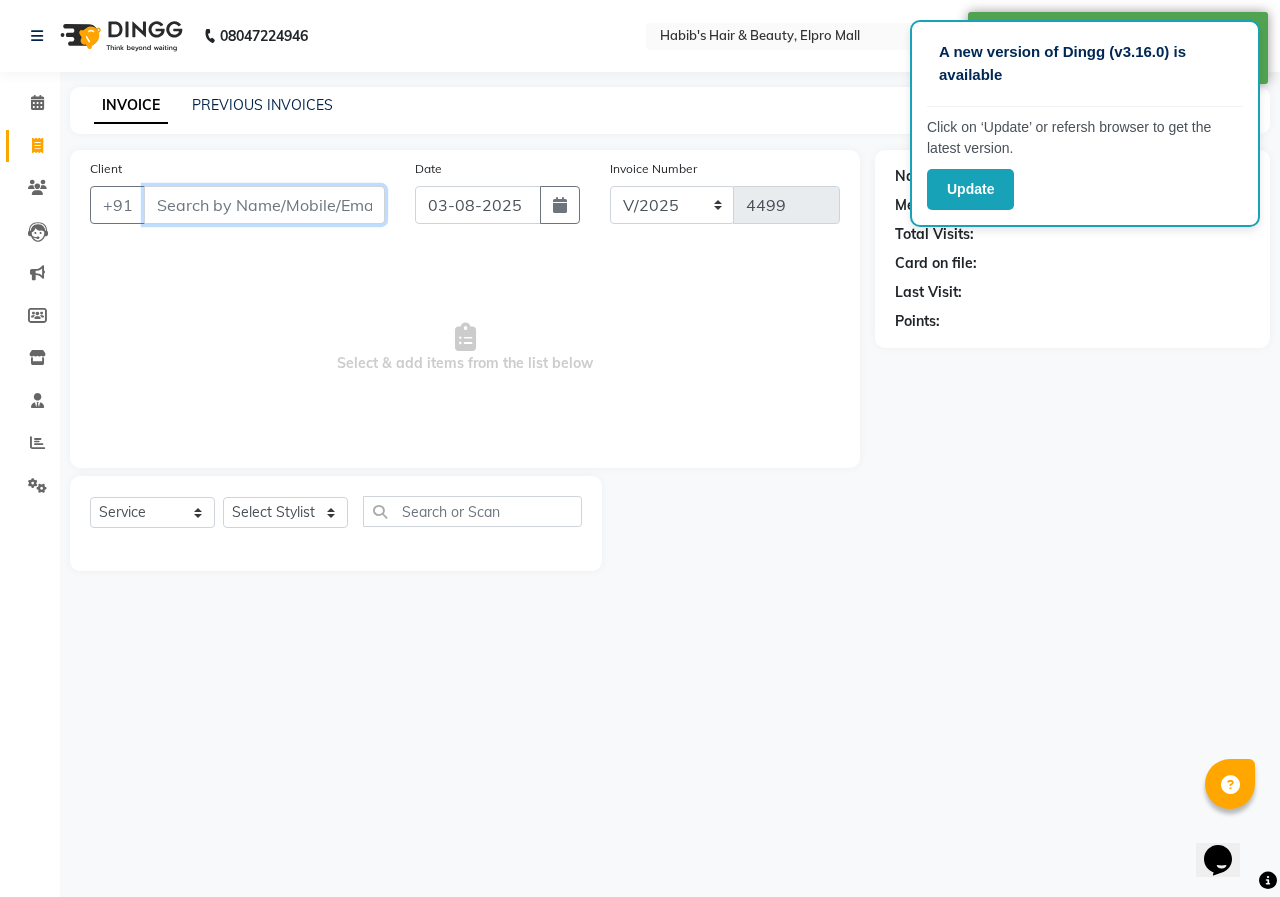 click on "Client" at bounding box center [264, 205] 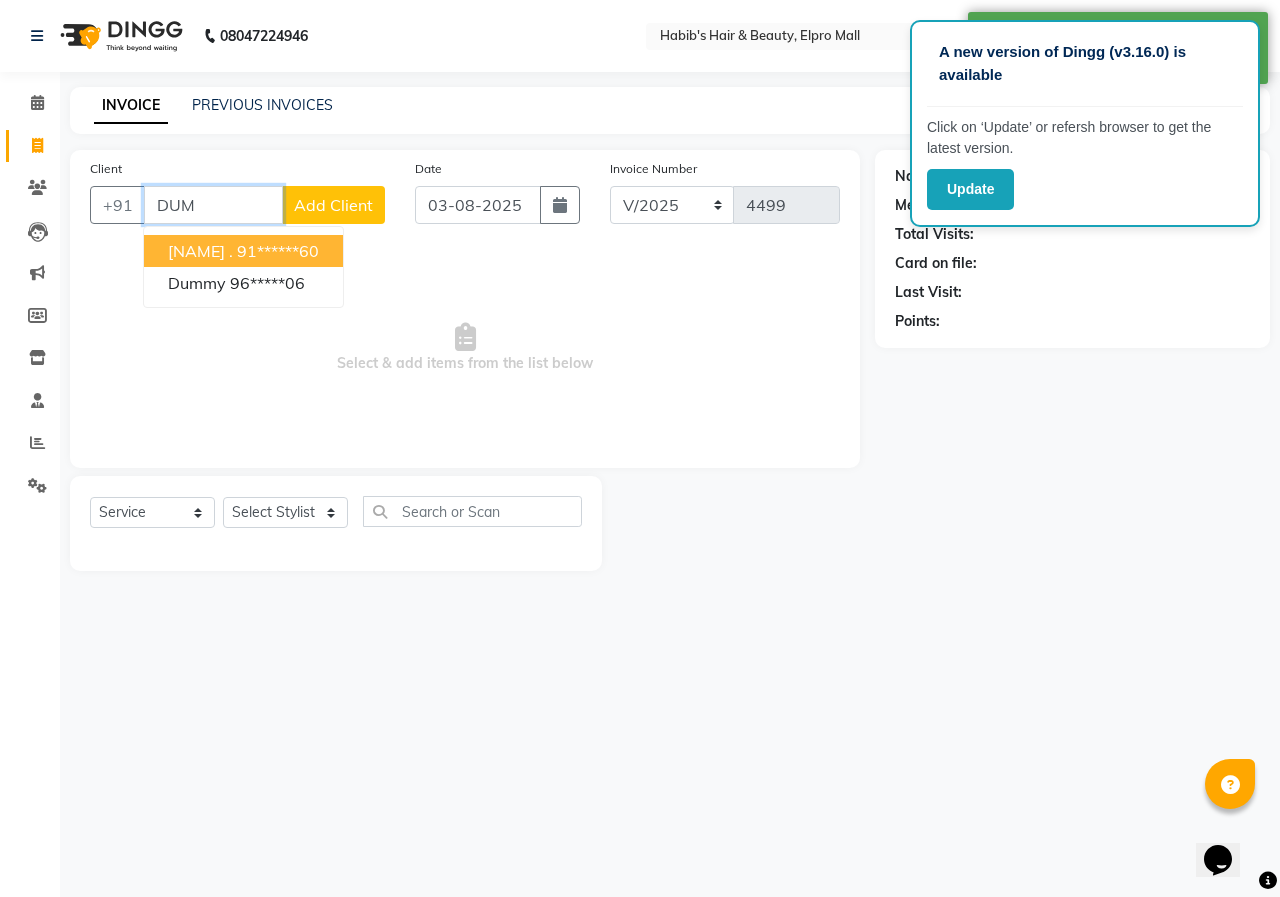 click on "[NAME] . [PHONE]" at bounding box center (243, 251) 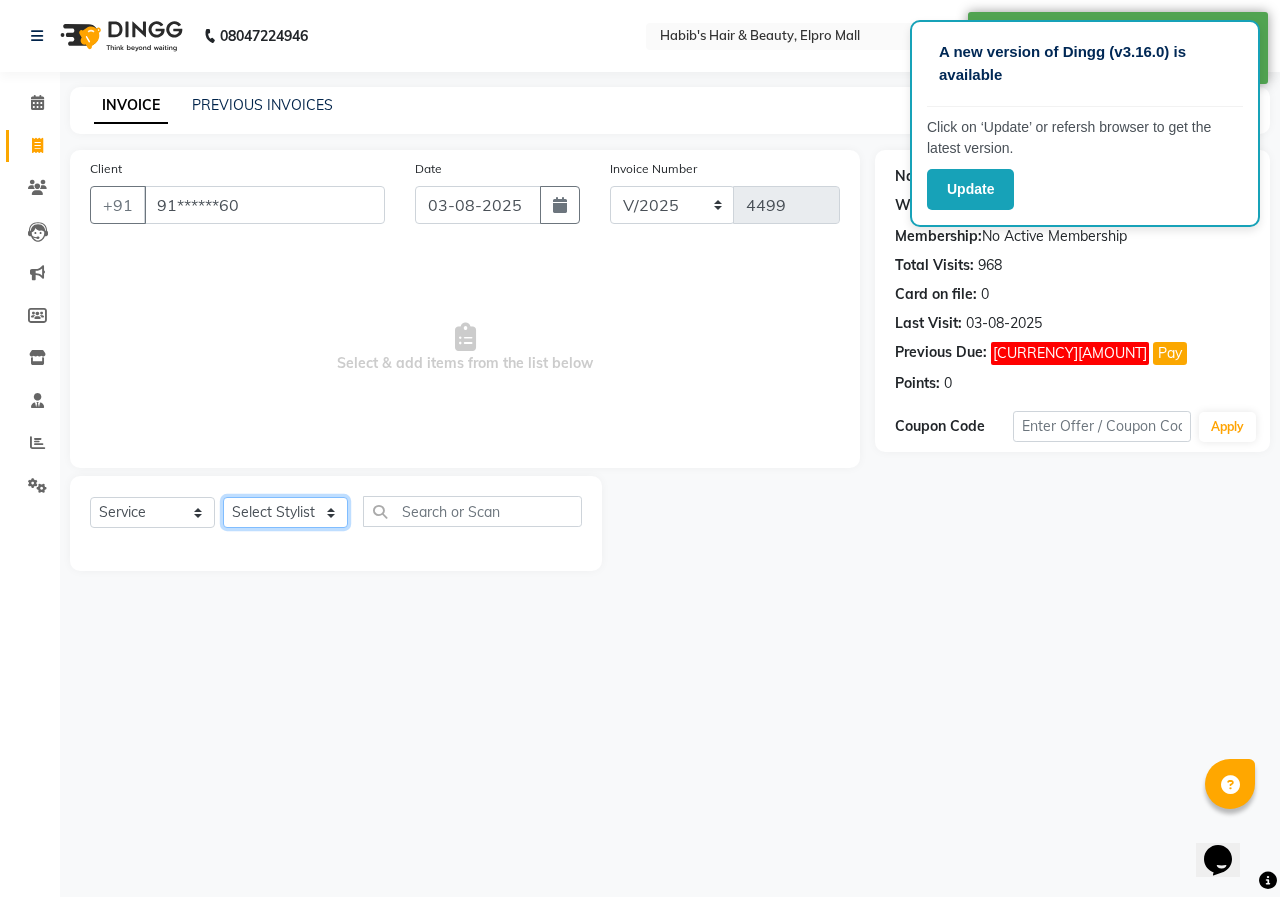 click on "Select Stylist ANUSHKA GAURI GUDDU Keshav Maushi Mhaske  priya  Rahul Ravi  Roshan Sagar SANA Sangam Sanika shabnam SONALI  subhan" 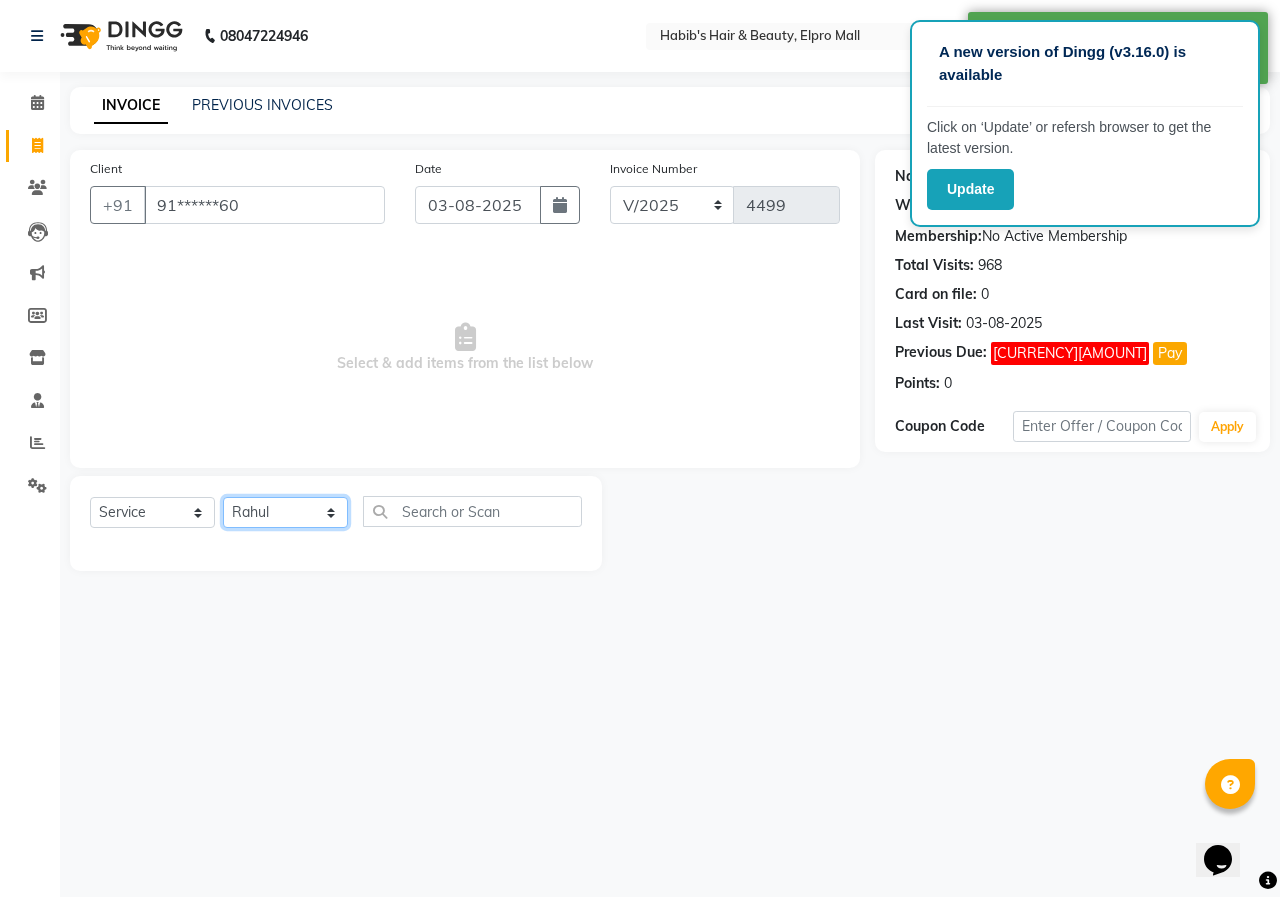 click on "Select Stylist ANUSHKA GAURI GUDDU Keshav Maushi Mhaske  priya  Rahul Ravi  Roshan Sagar SANA Sangam Sanika shabnam SONALI  subhan" 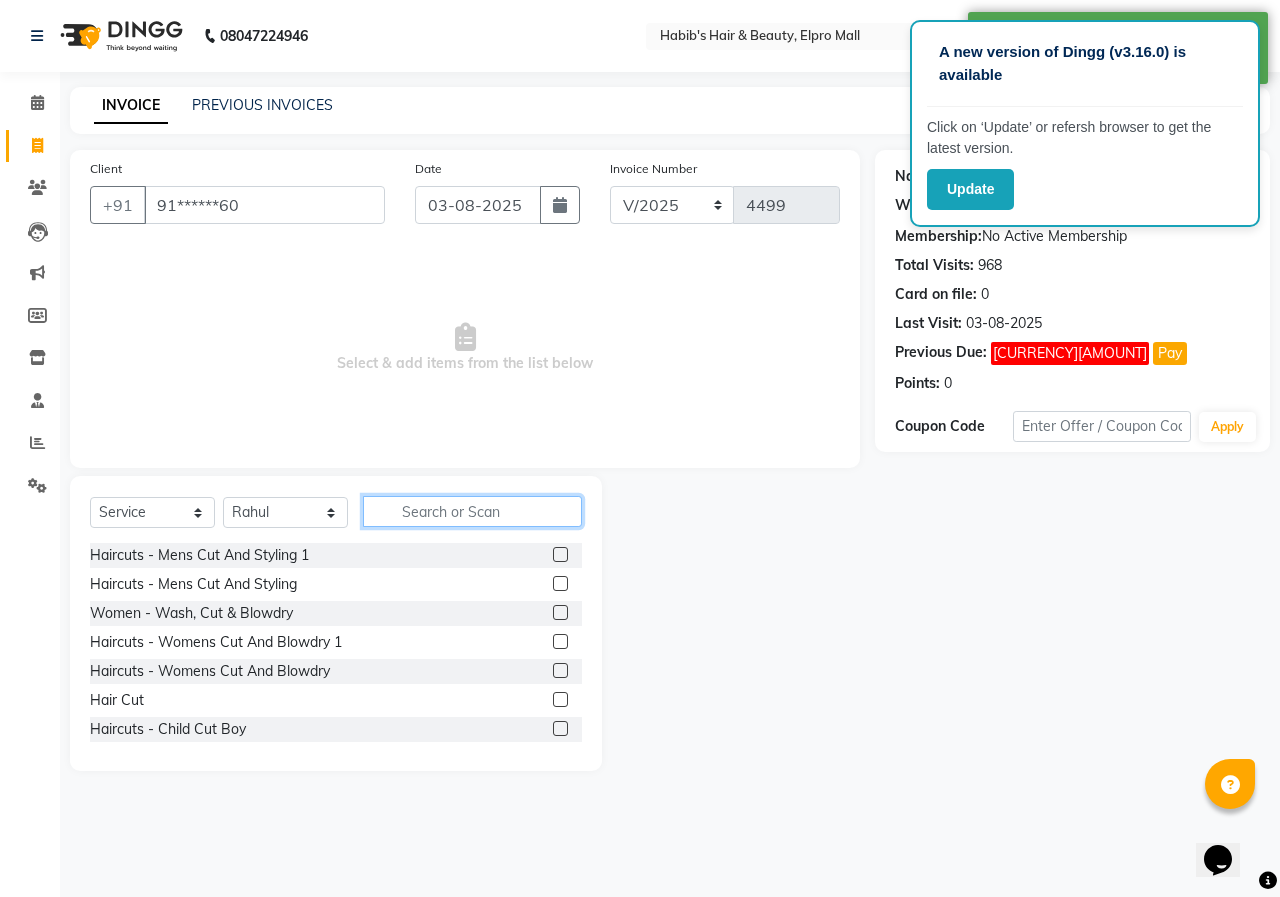 click 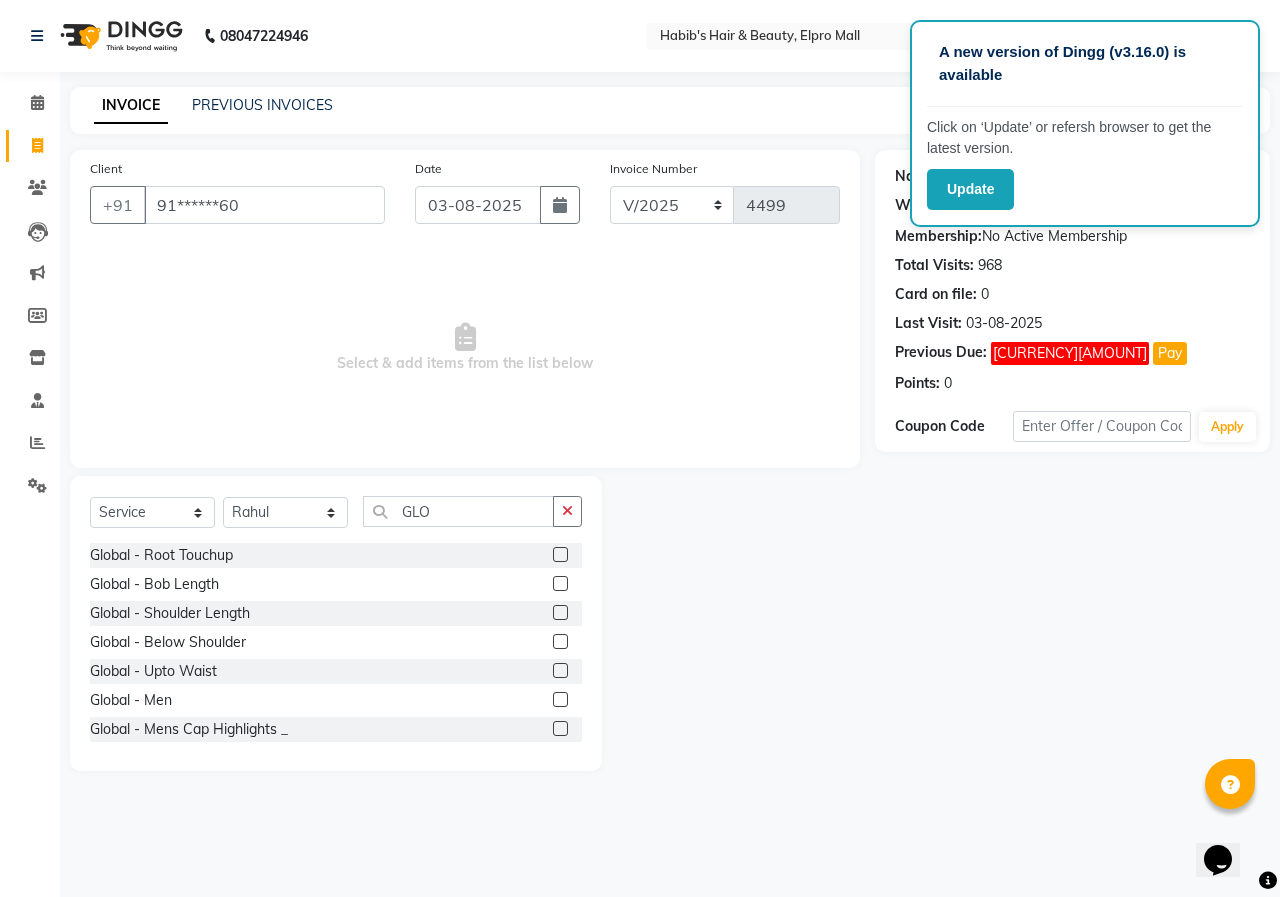 drag, startPoint x: 539, startPoint y: 594, endPoint x: 542, endPoint y: 617, distance: 23.194826 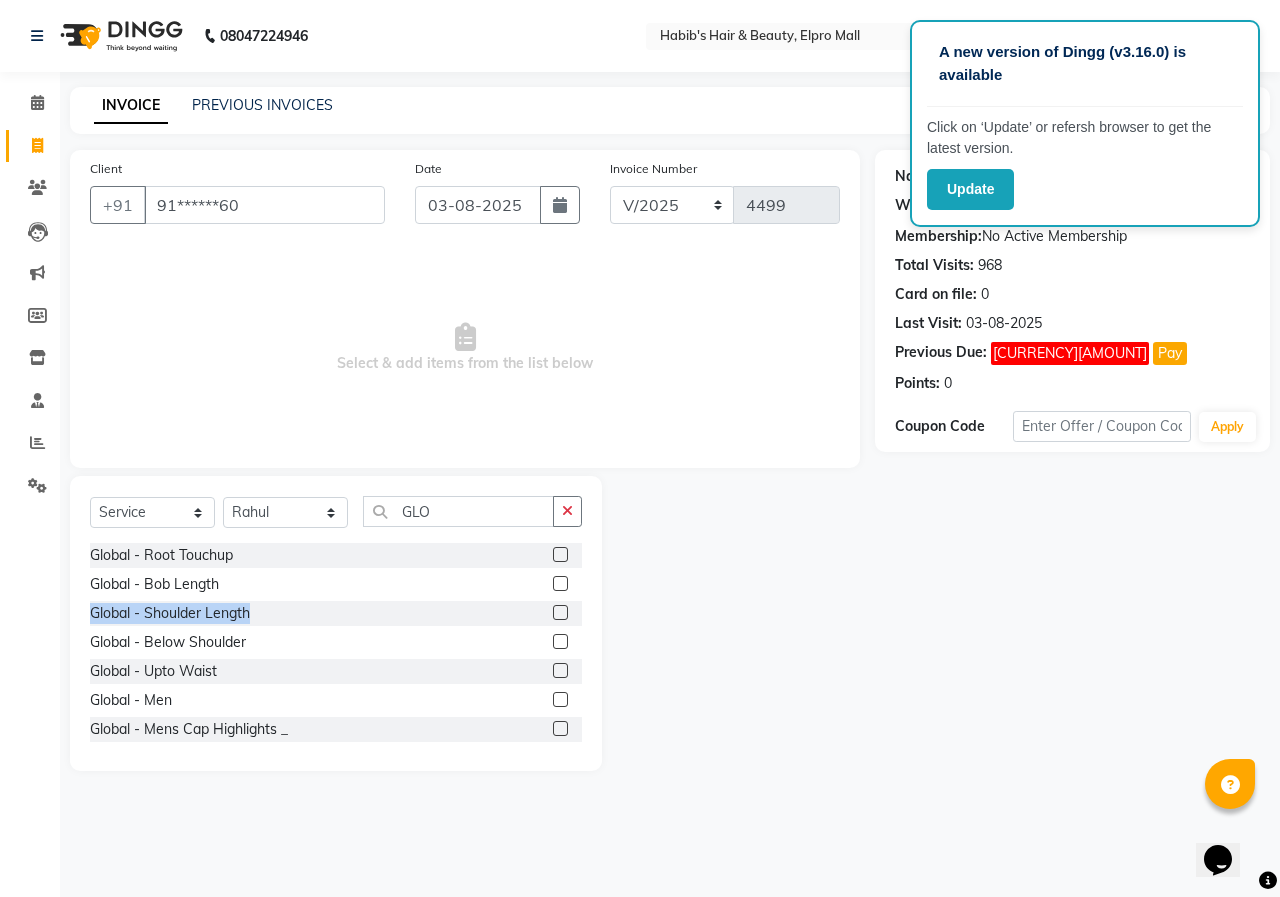 click 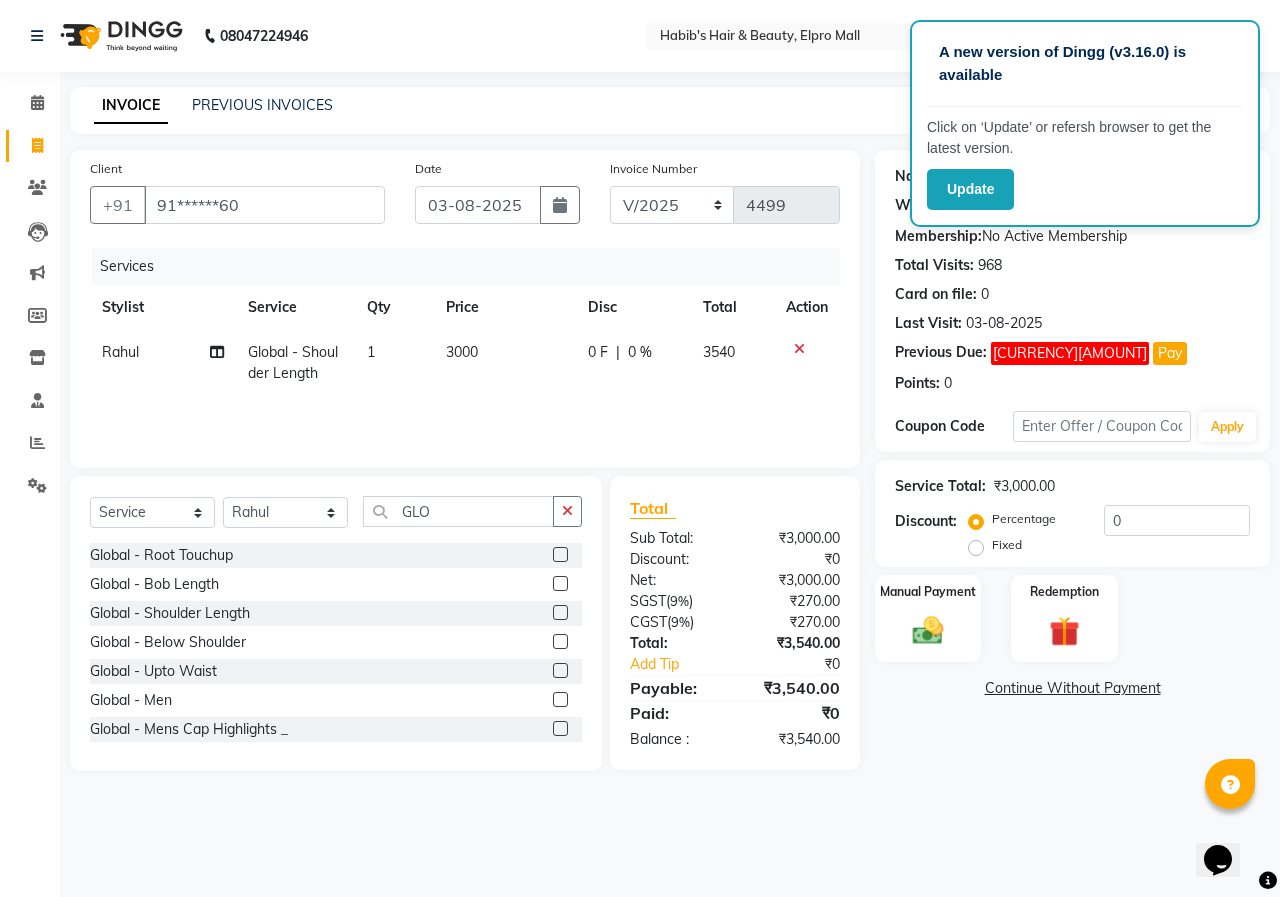 click on "3000" 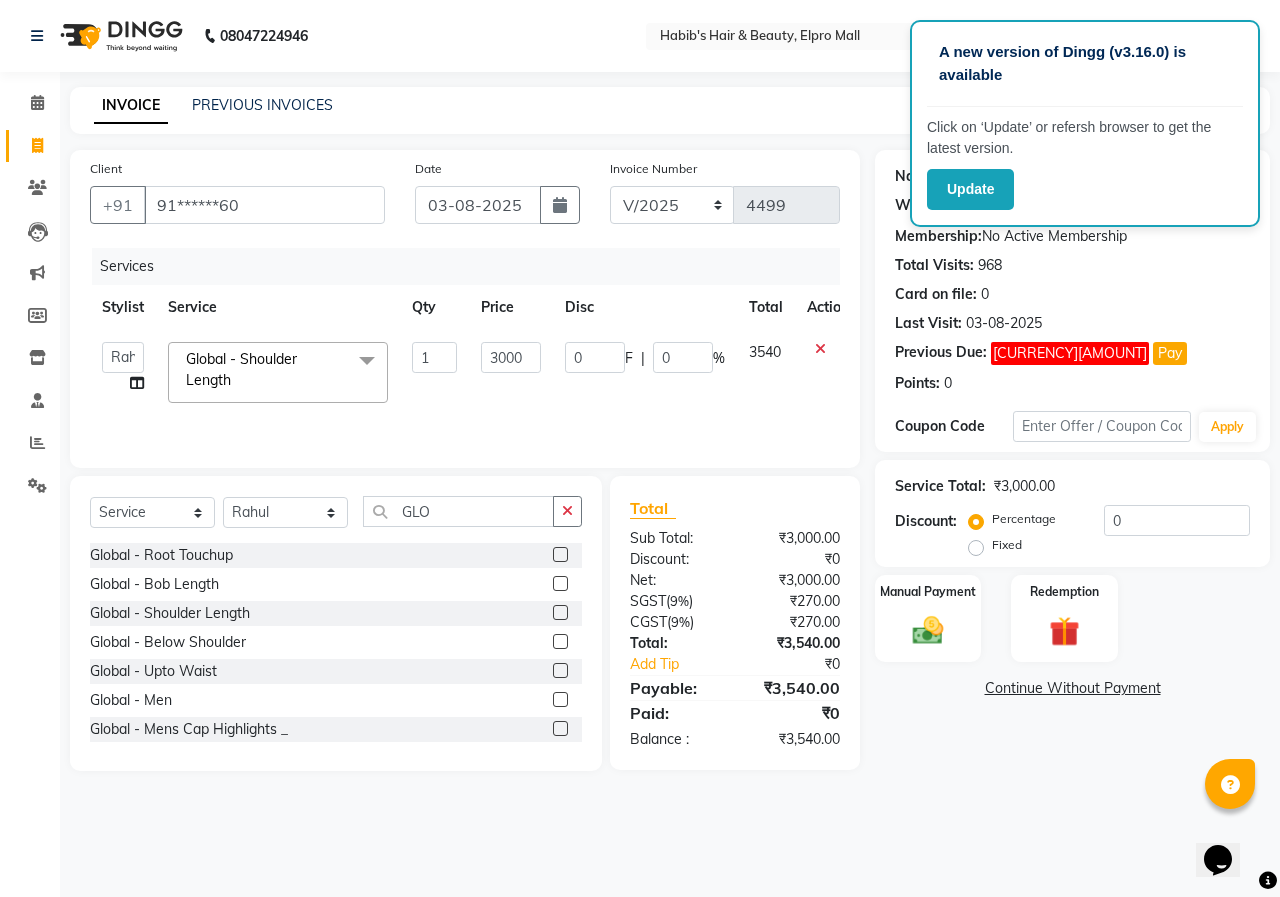 click on "3000" 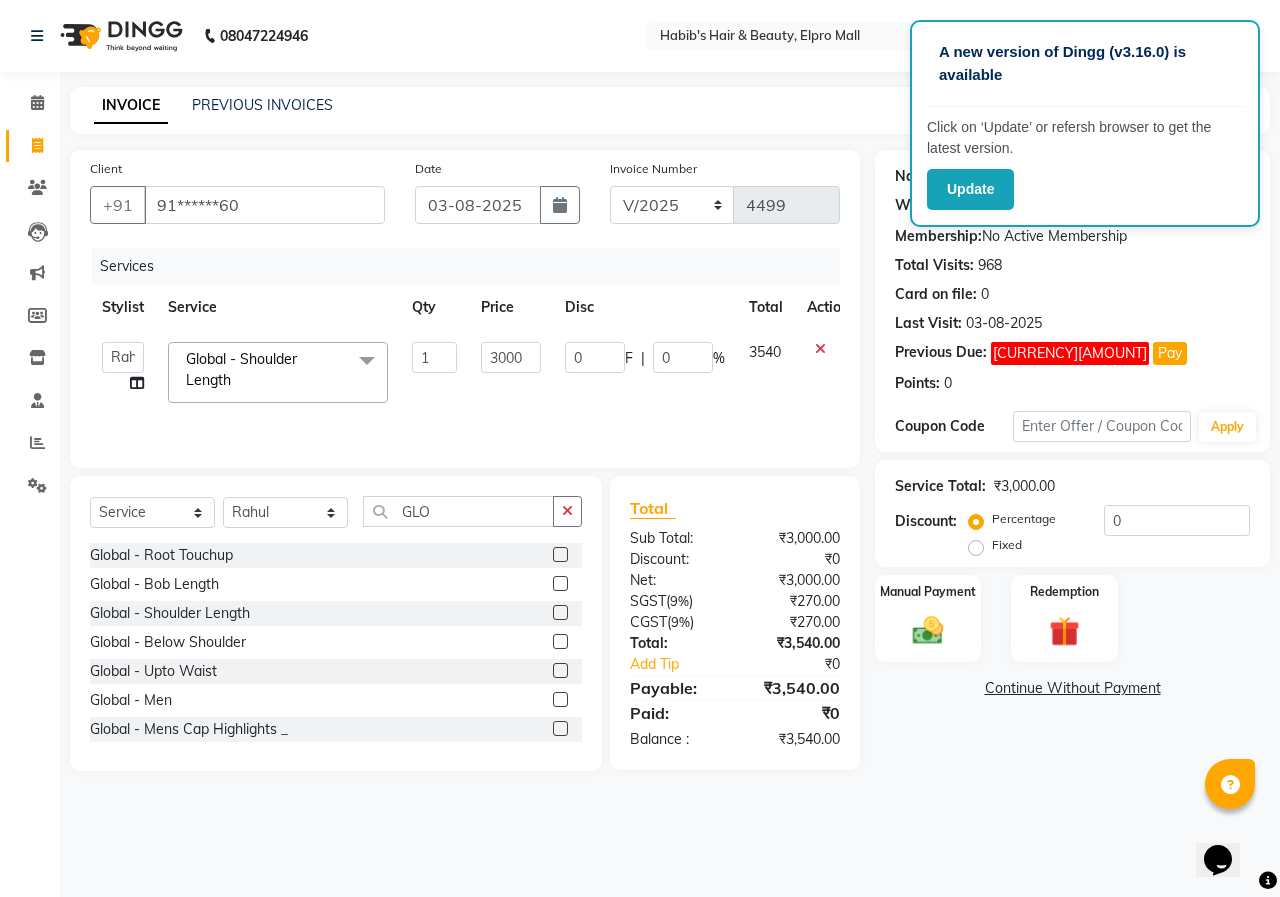click on "3000" 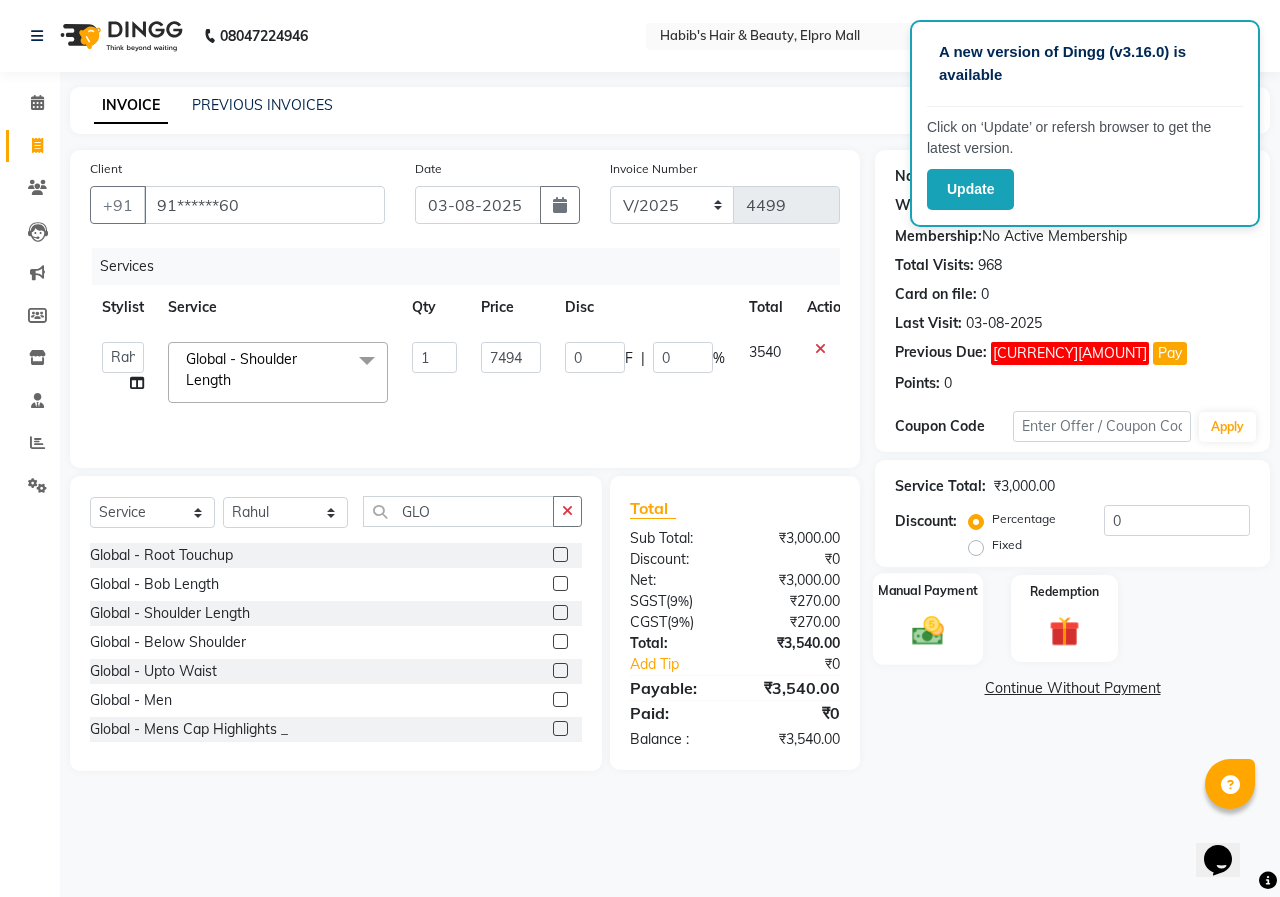 click on "Manual Payment" 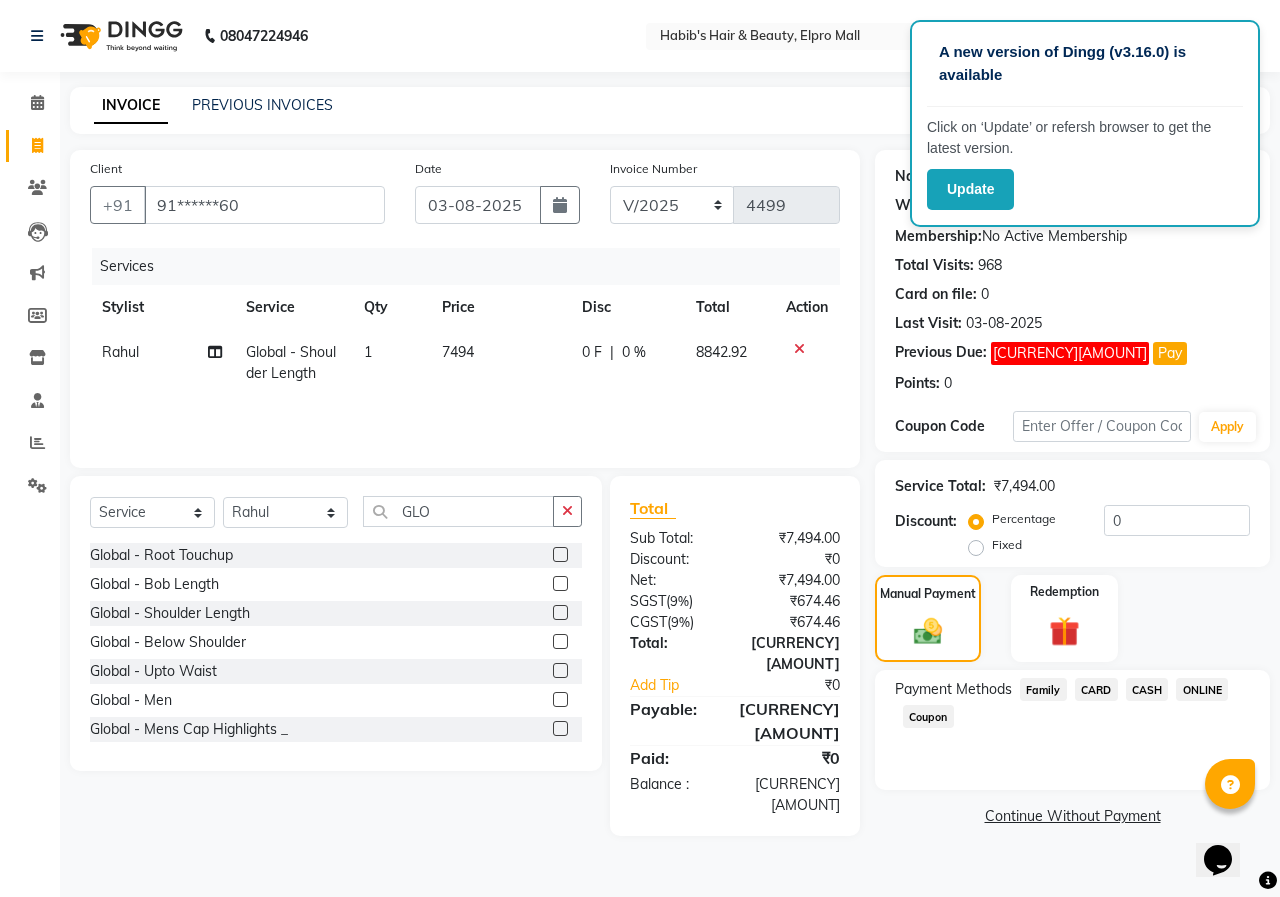 click on "ONLINE" 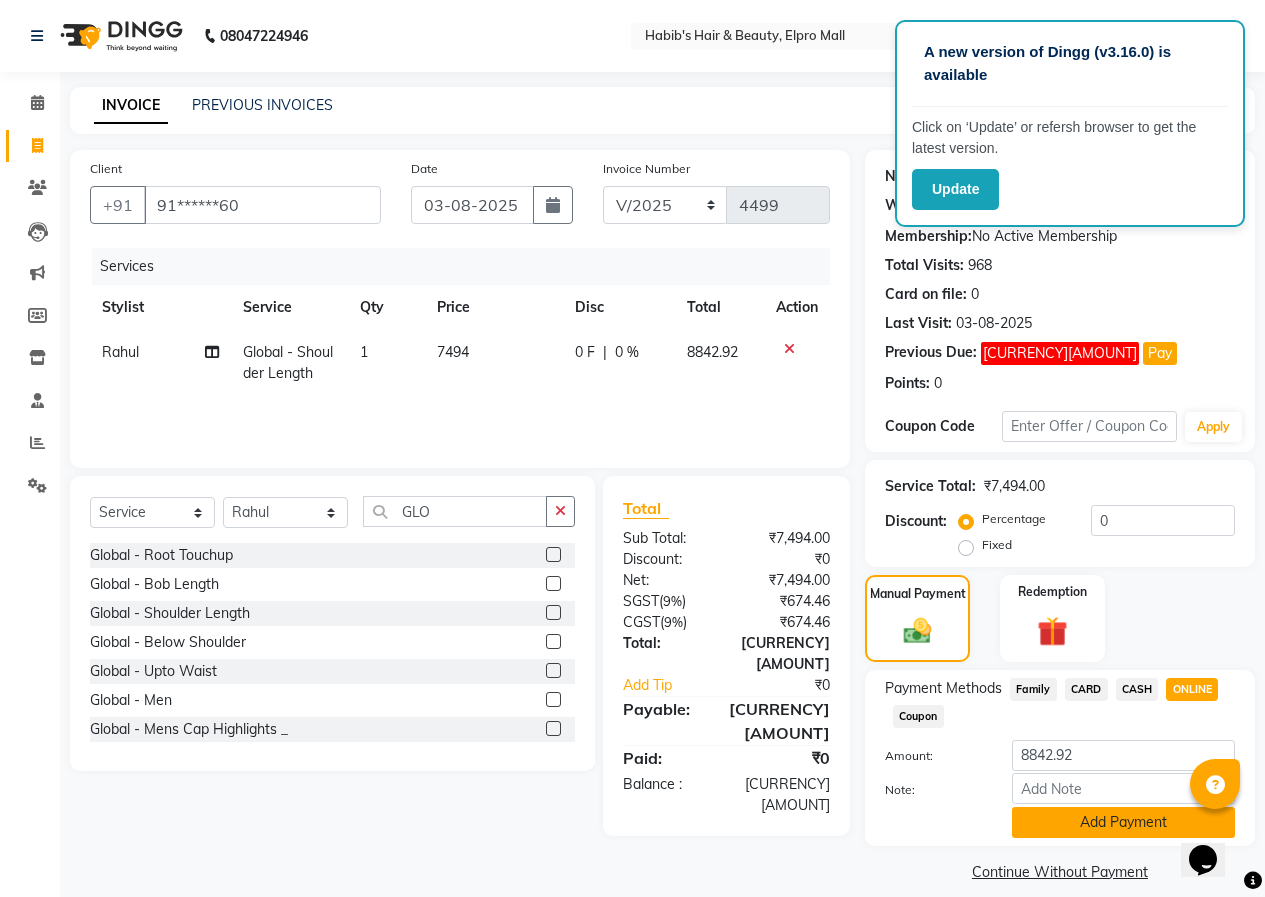 click on "Add Payment" 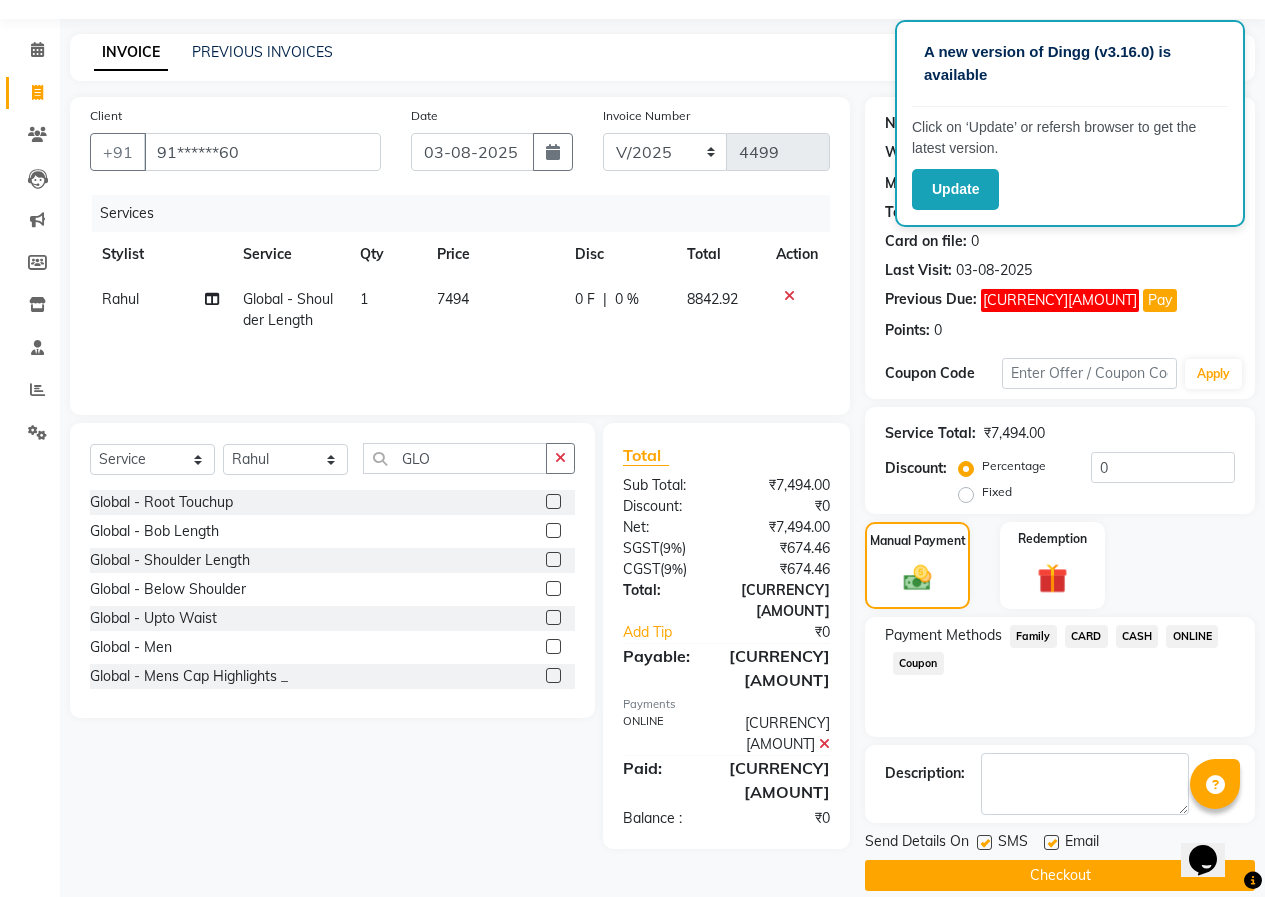 scroll, scrollTop: 77, scrollLeft: 0, axis: vertical 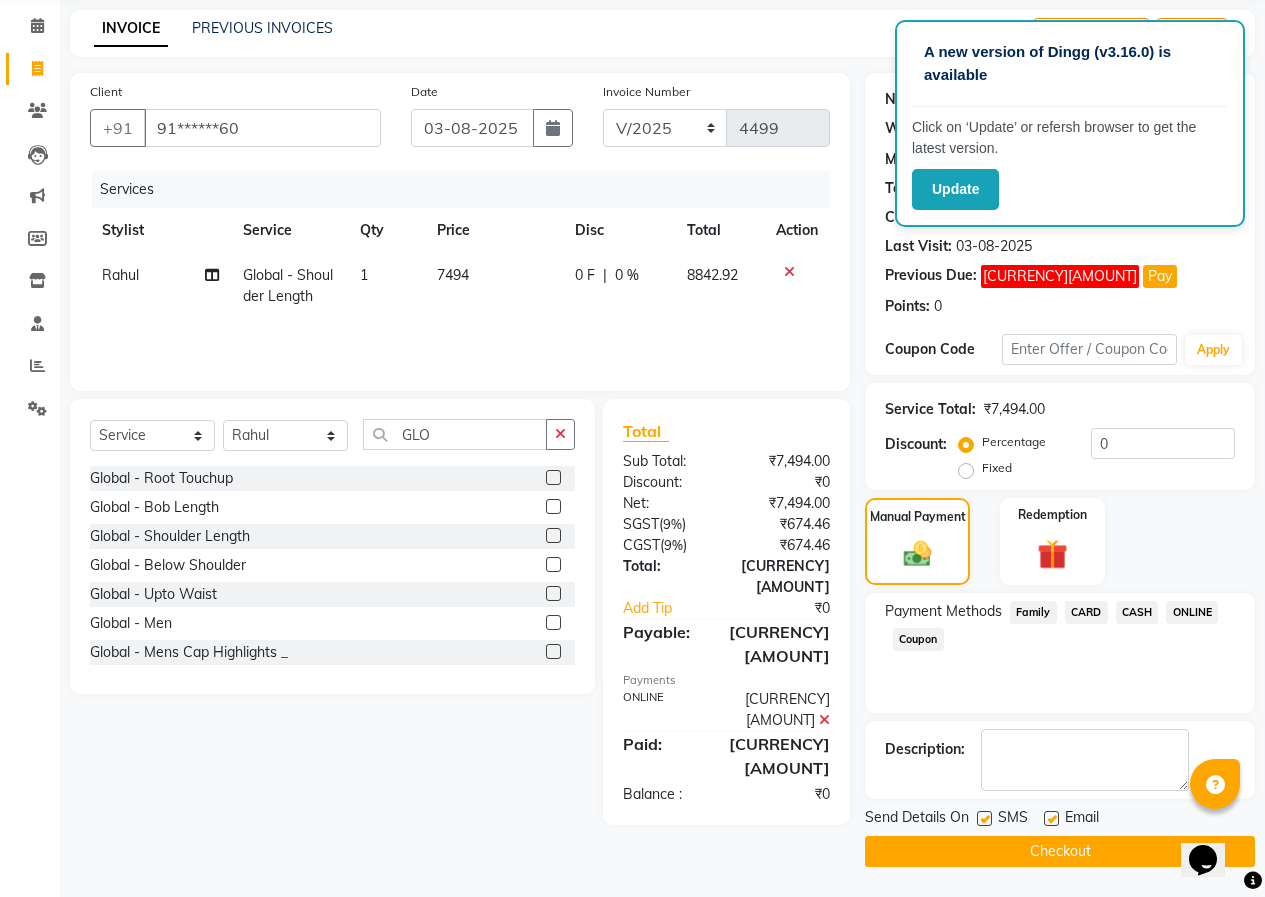 click on "Checkout" 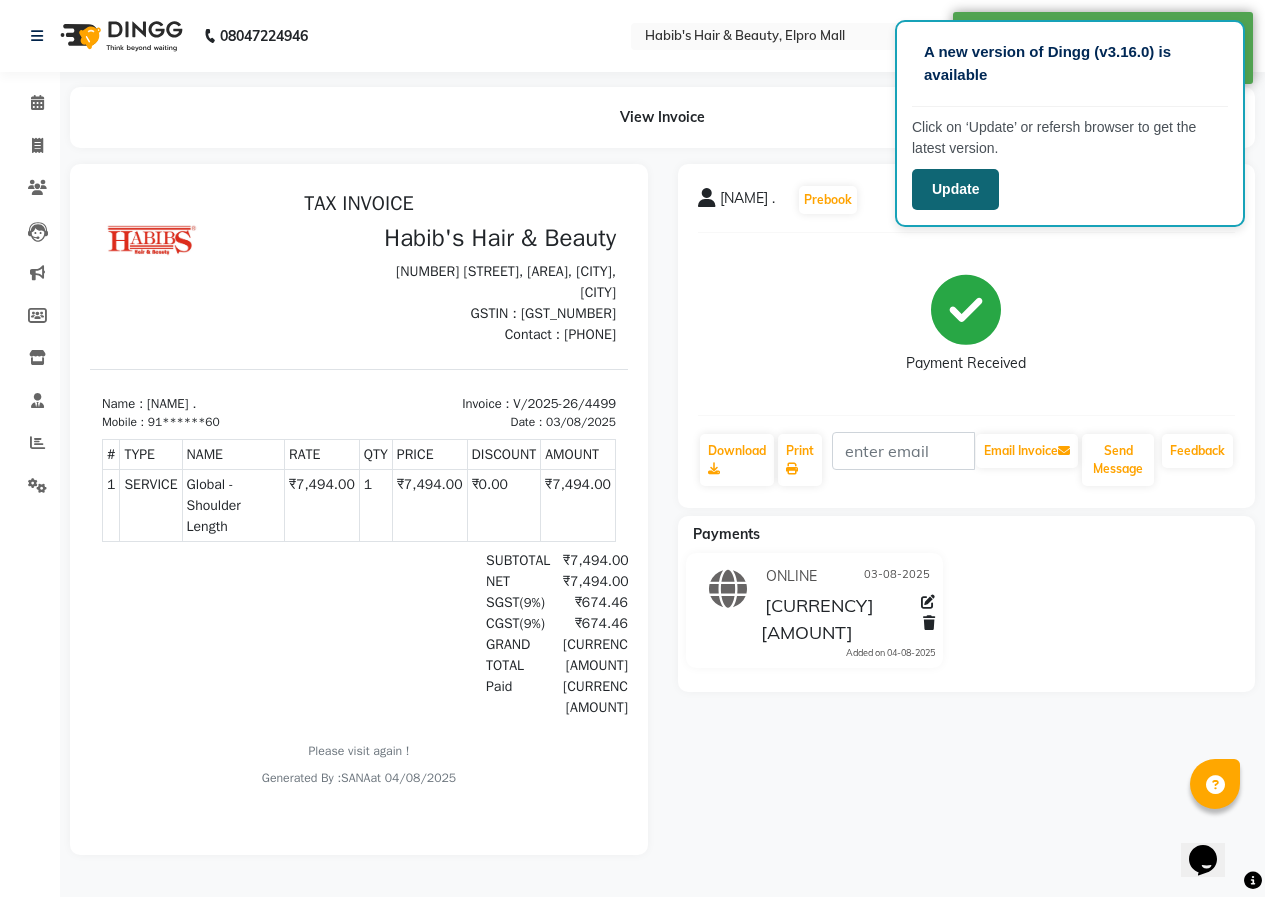 scroll, scrollTop: 0, scrollLeft: 0, axis: both 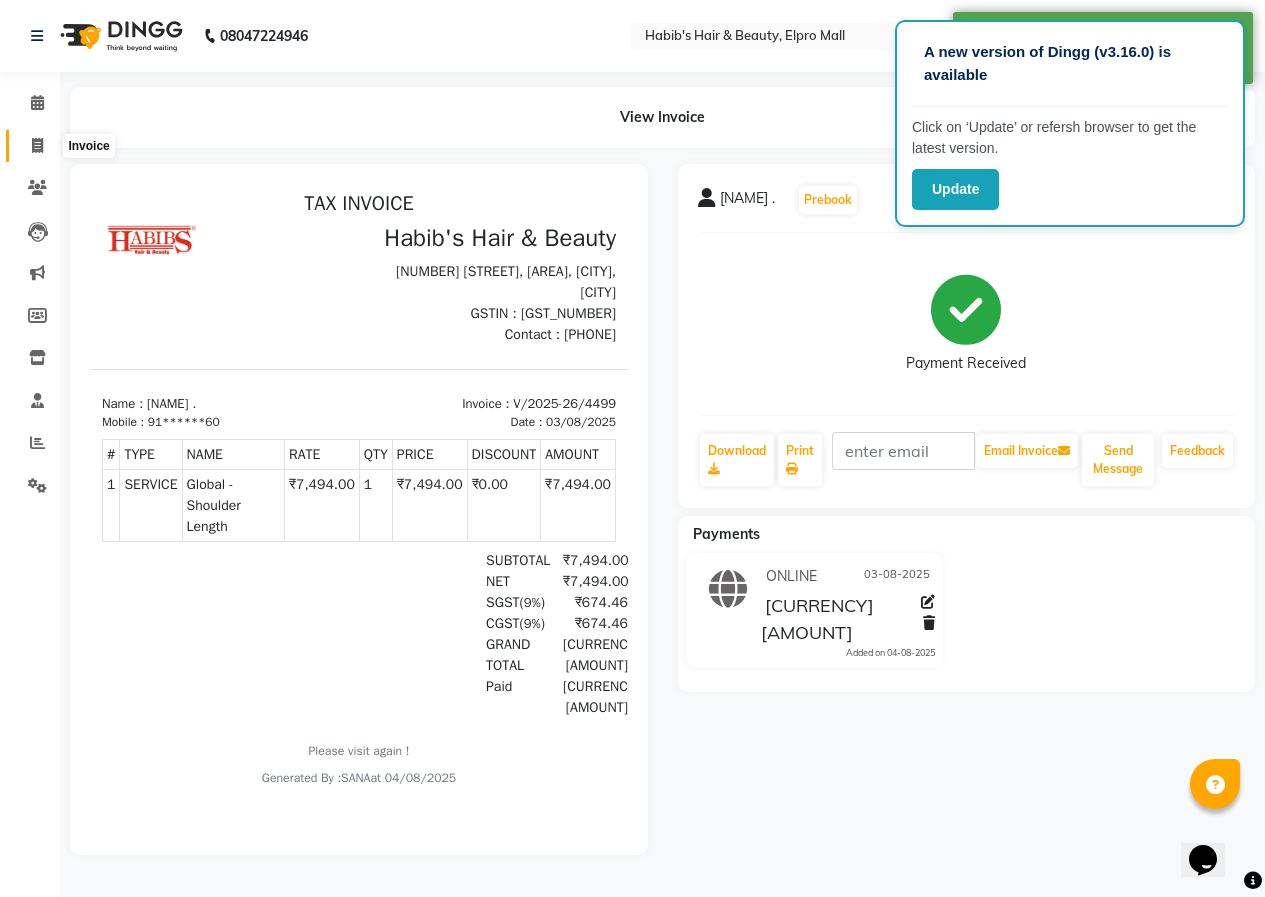 click 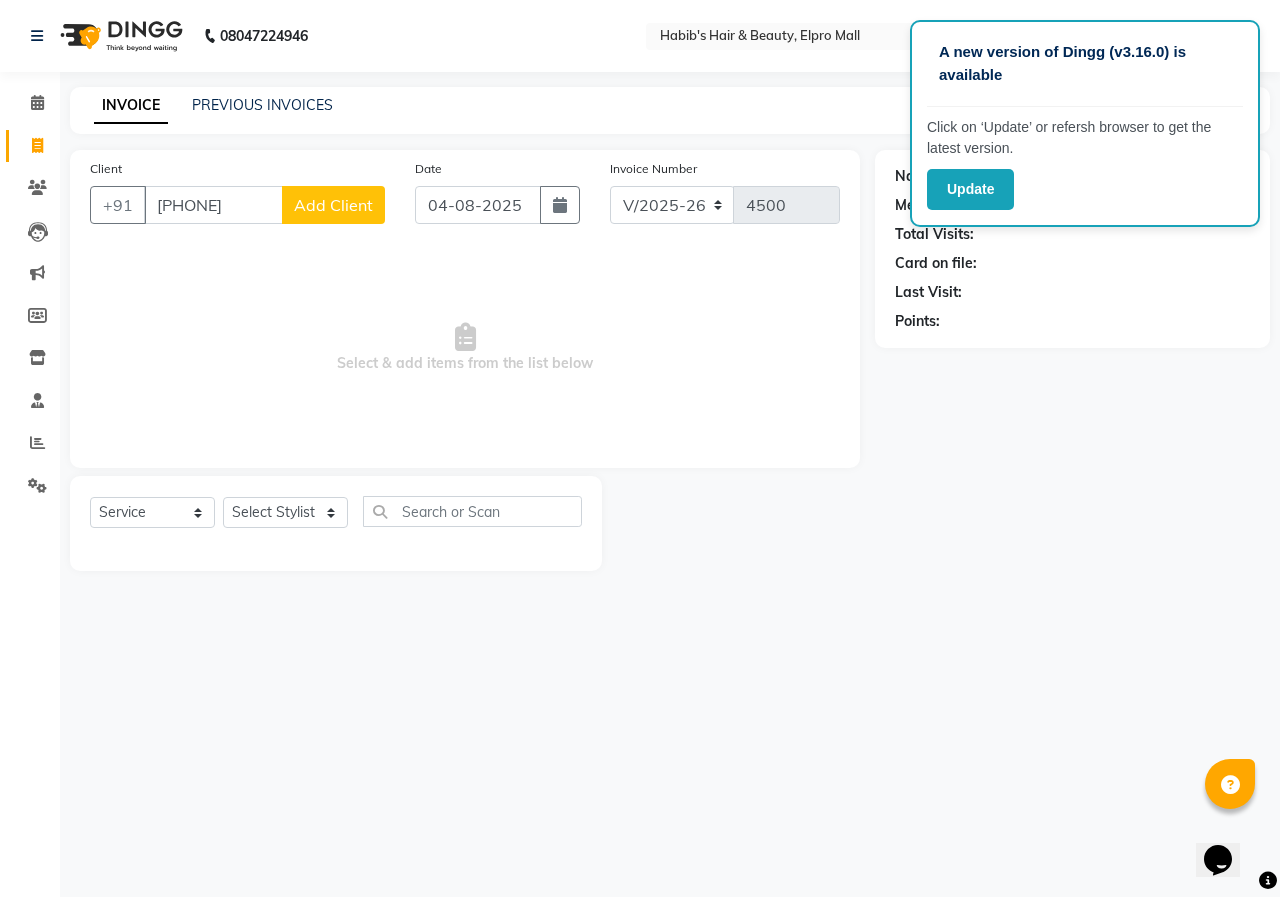 click on "Add Client" 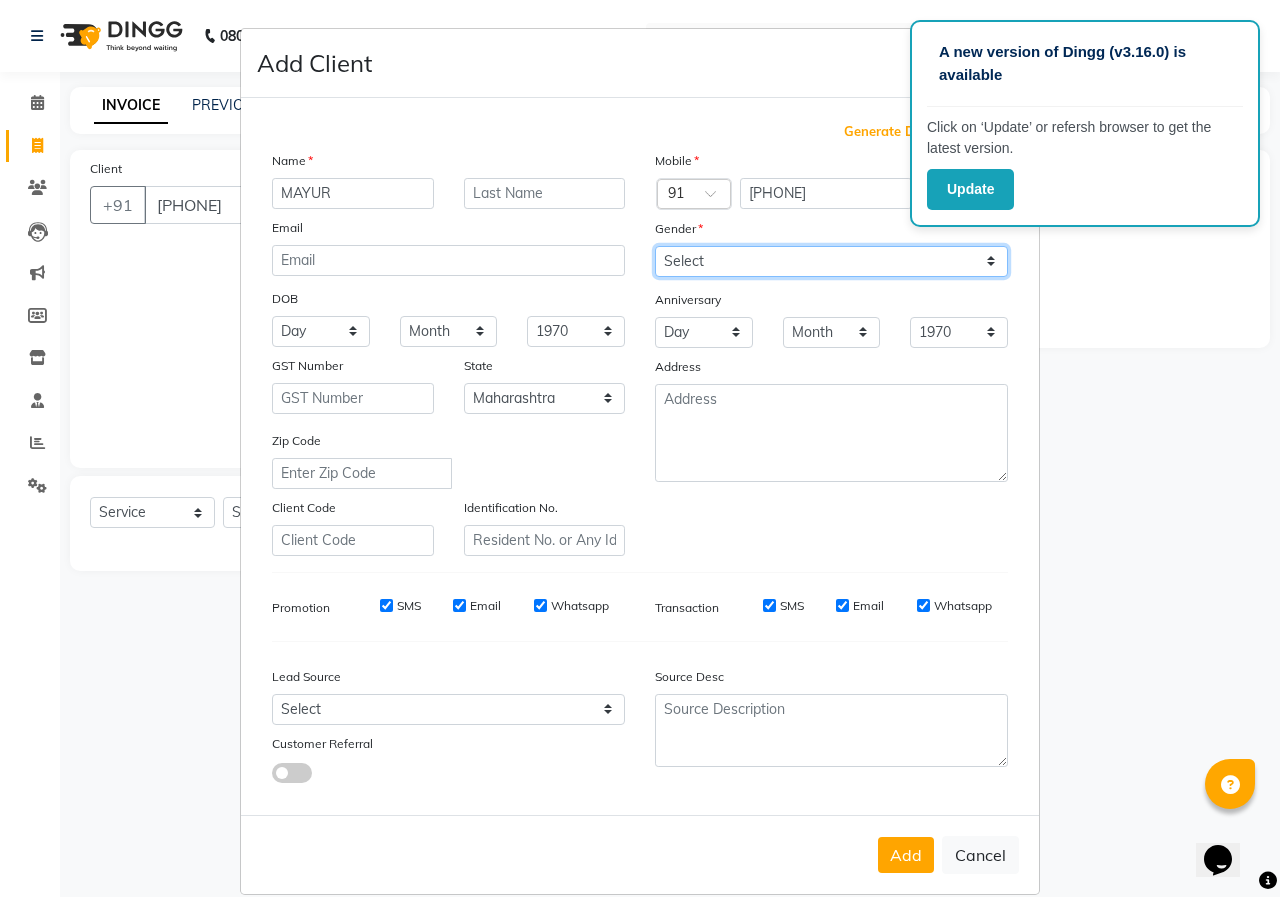 click on "Select Male Female Other Prefer Not To Say" at bounding box center [831, 261] 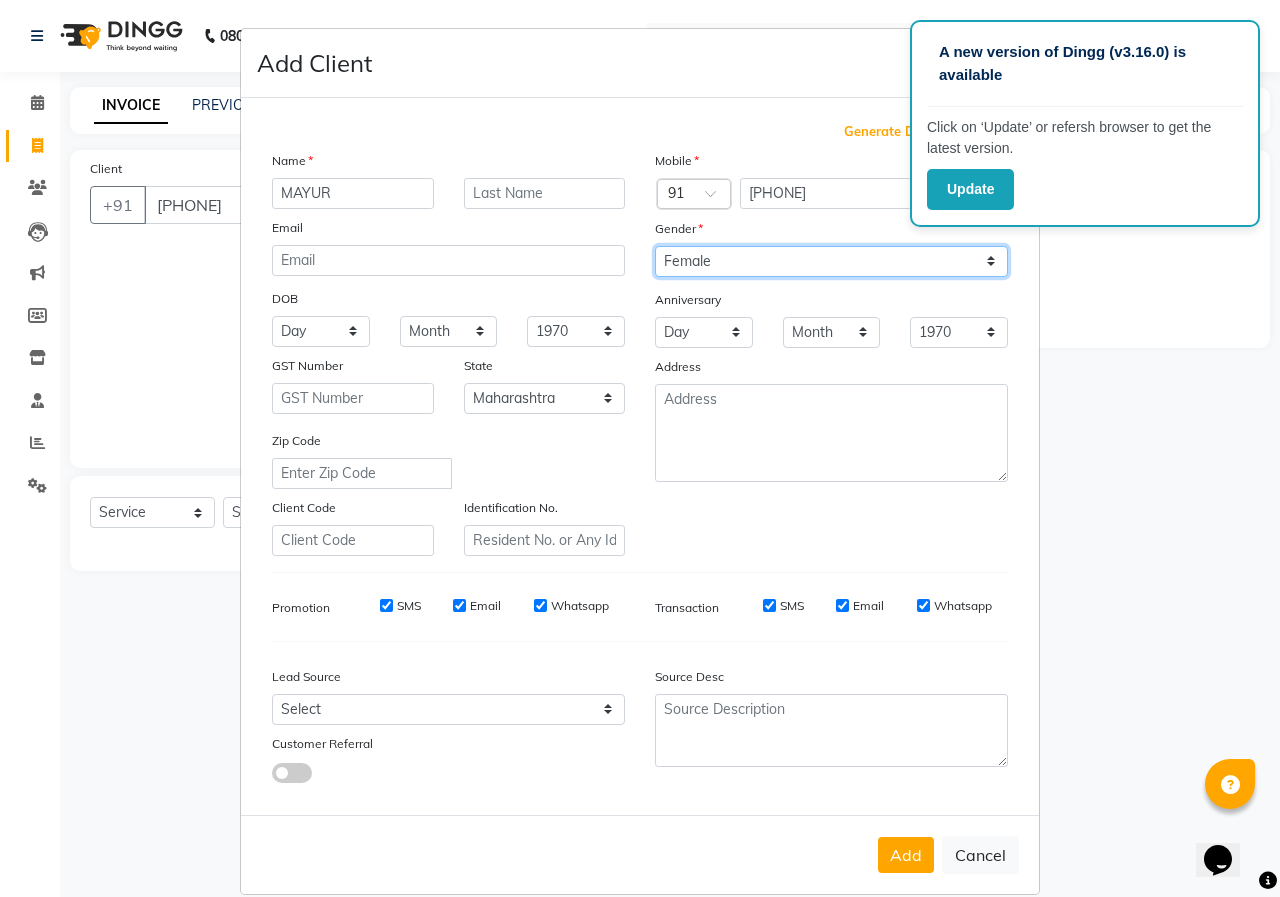 click on "Select Male Female Other Prefer Not To Say" at bounding box center (831, 261) 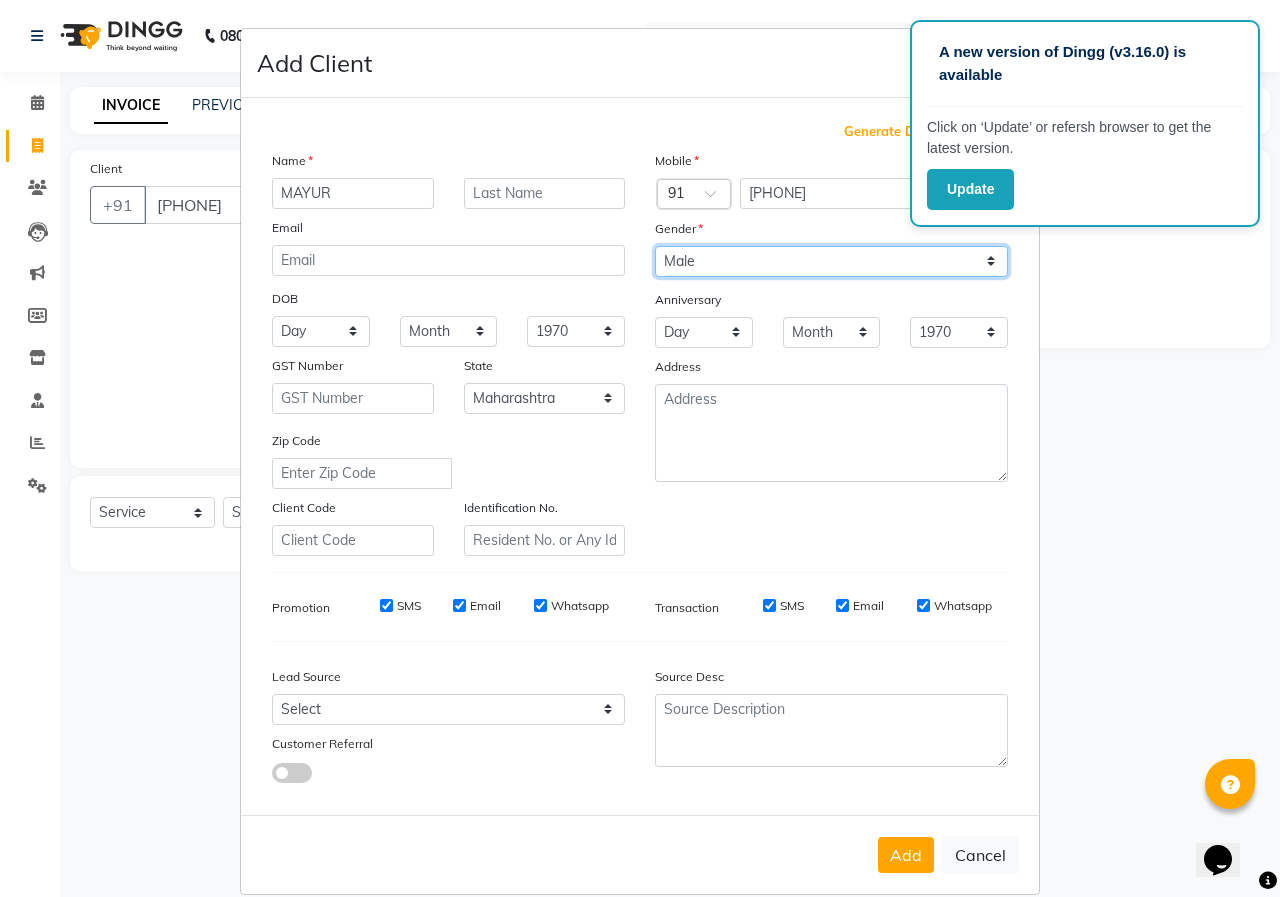 click on "Select Male Female Other Prefer Not To Say" at bounding box center [831, 261] 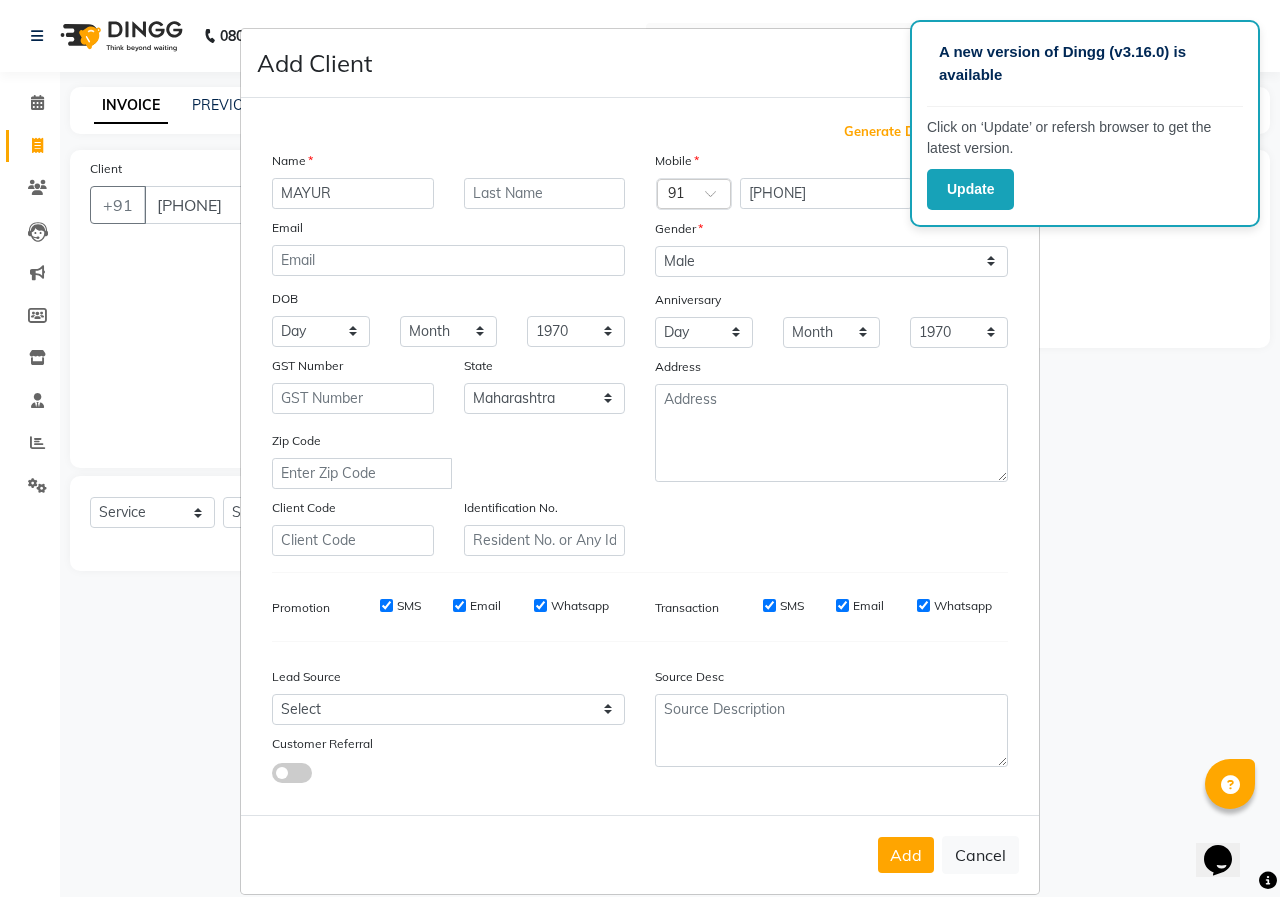 click on "Add   Cancel" at bounding box center [640, 854] 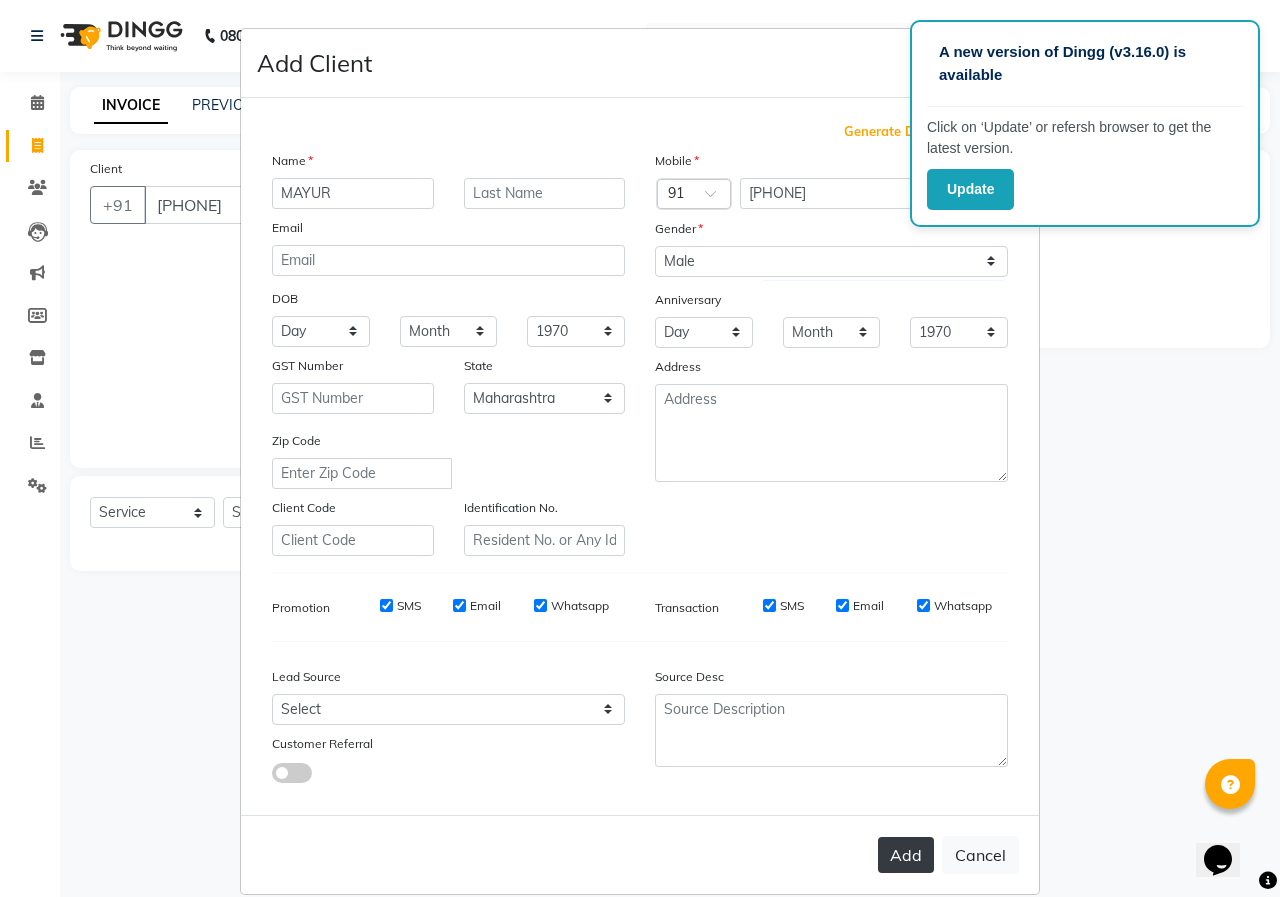 click on "Add" at bounding box center (906, 855) 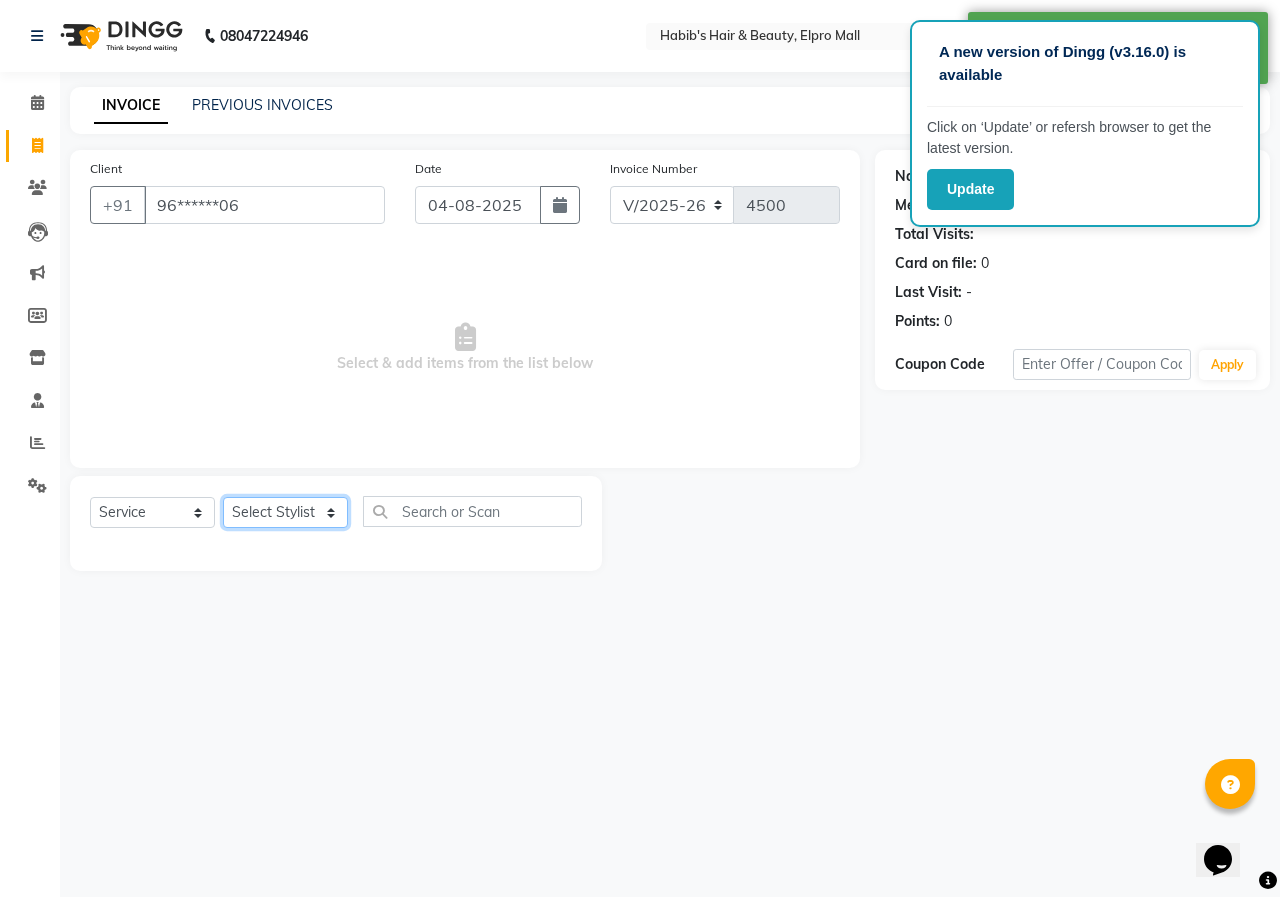 click on "Select Stylist ANUSHKA GAURI GUDDU Keshav Maushi Mhaske  priya  Rahul Ravi  Roshan Sagar SANA Sangam Sanika shabnam SONALI  subhan" 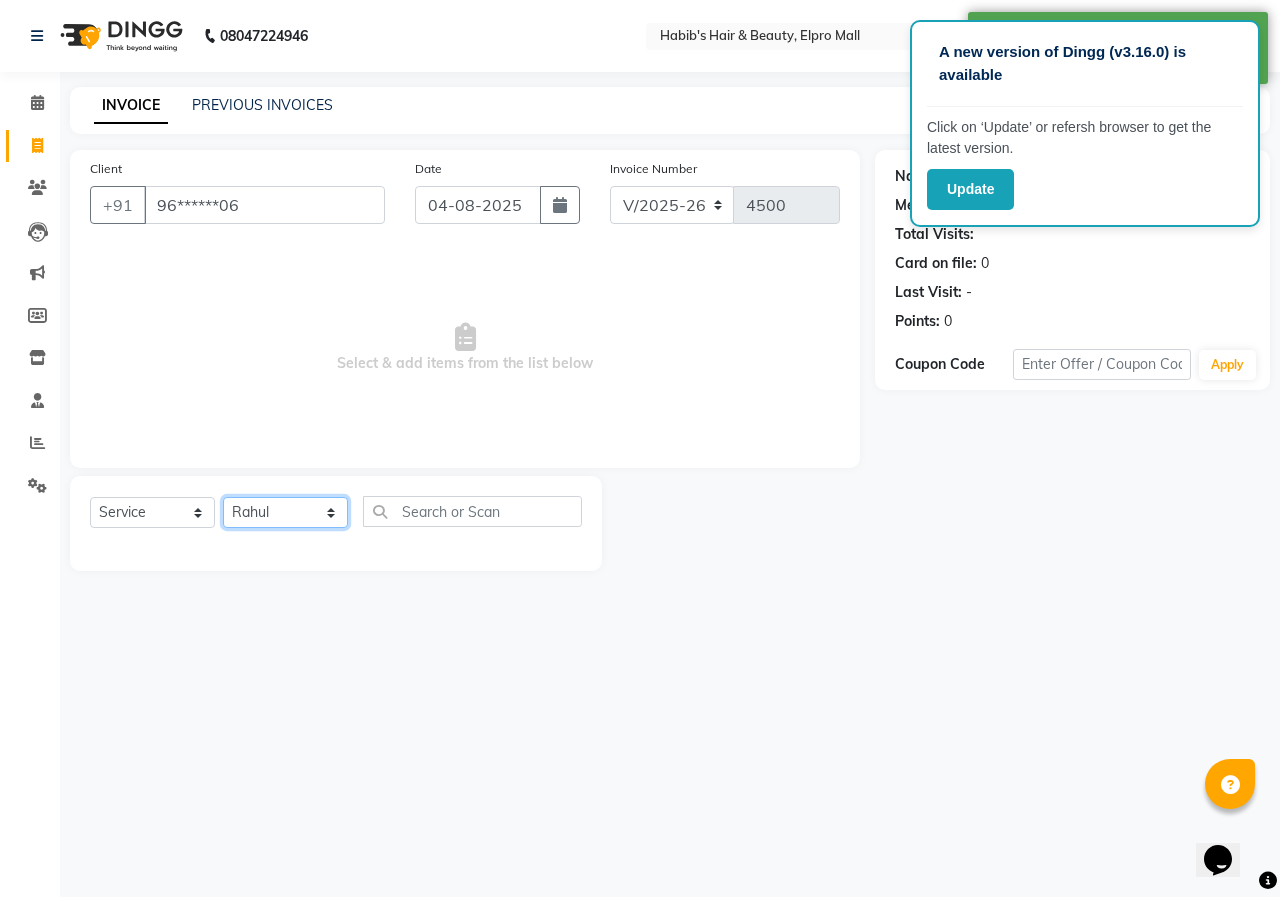 click on "Select Stylist ANUSHKA GAURI GUDDU Keshav Maushi Mhaske  priya  Rahul Ravi  Roshan Sagar SANA Sangam Sanika shabnam SONALI  subhan" 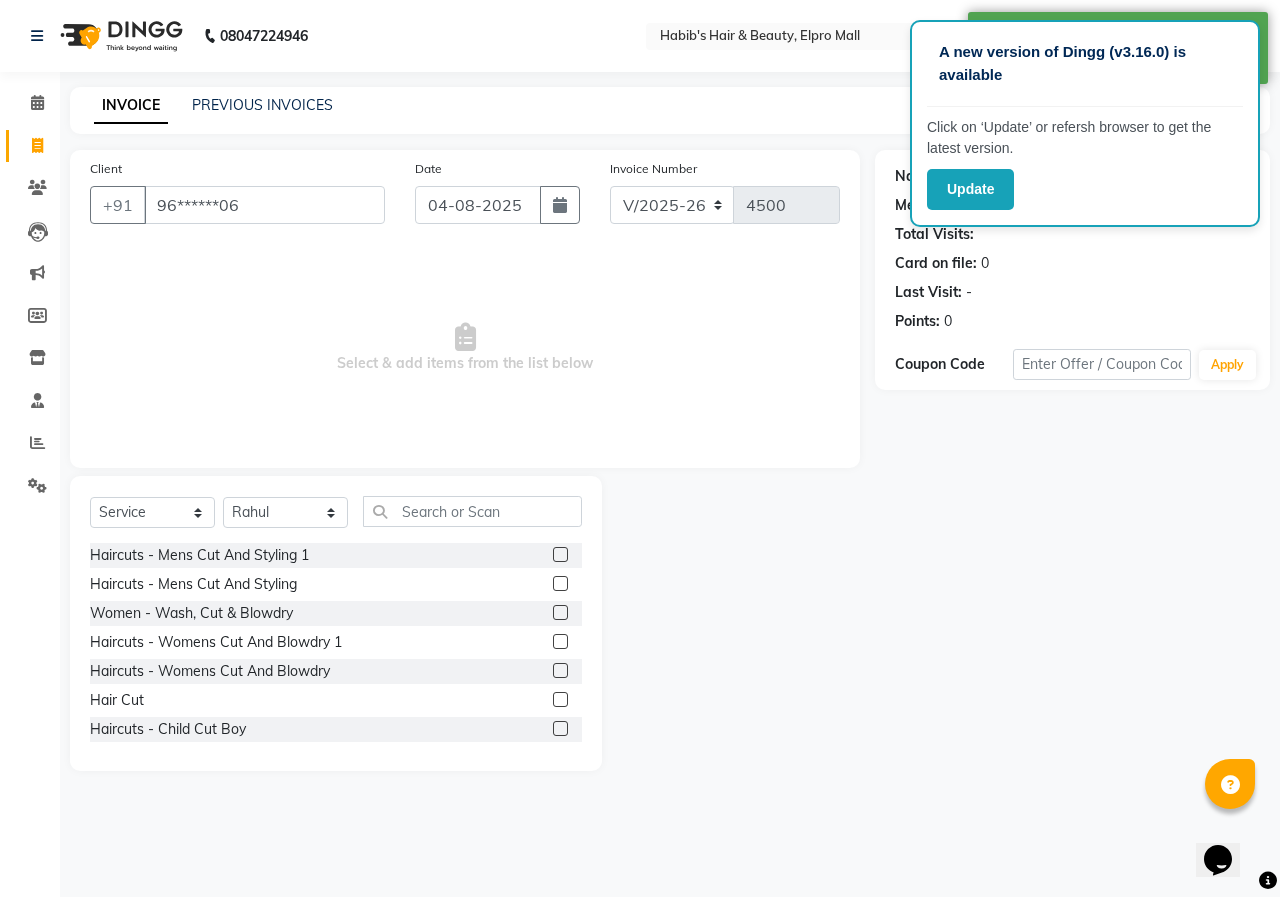 click 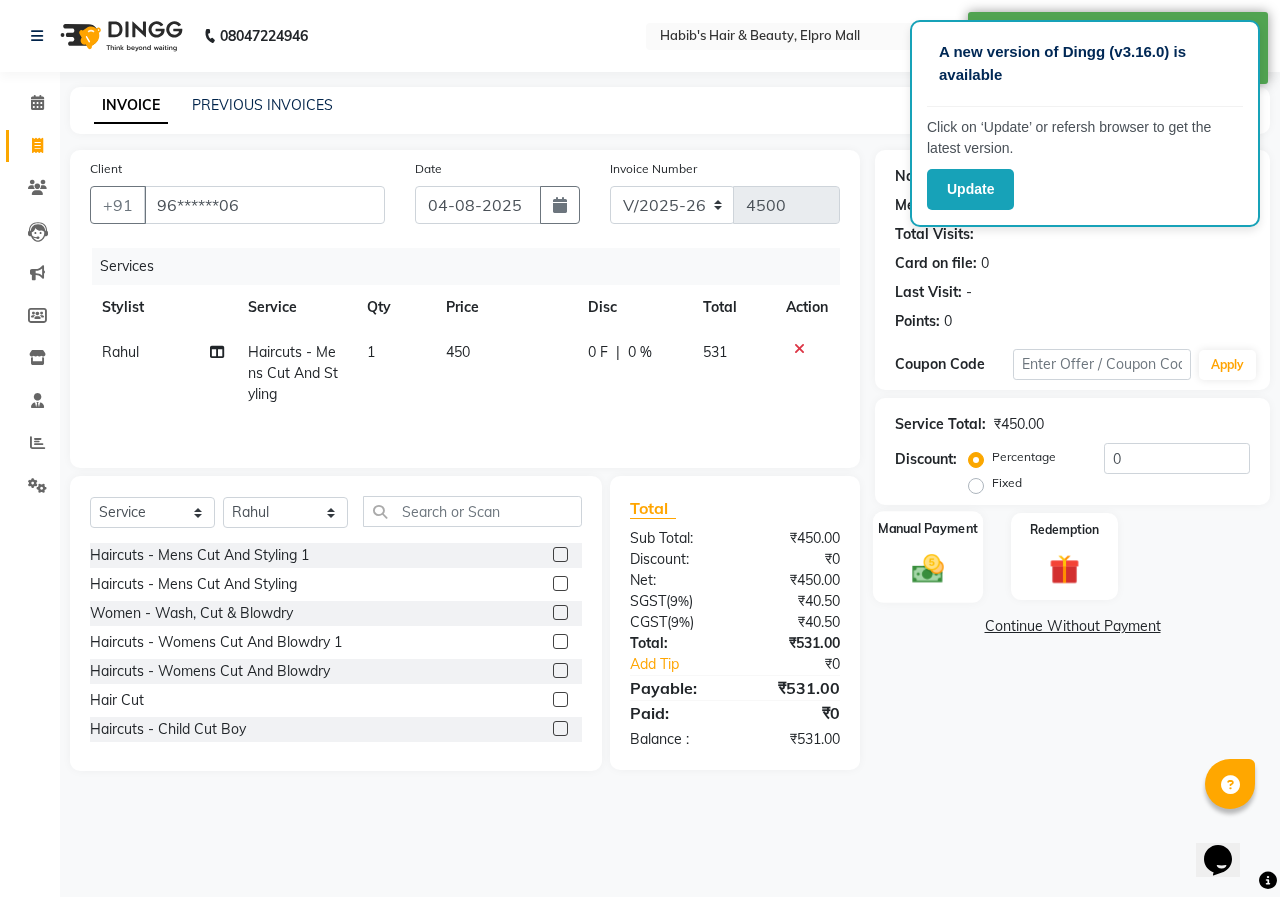 click on "Manual Payment" 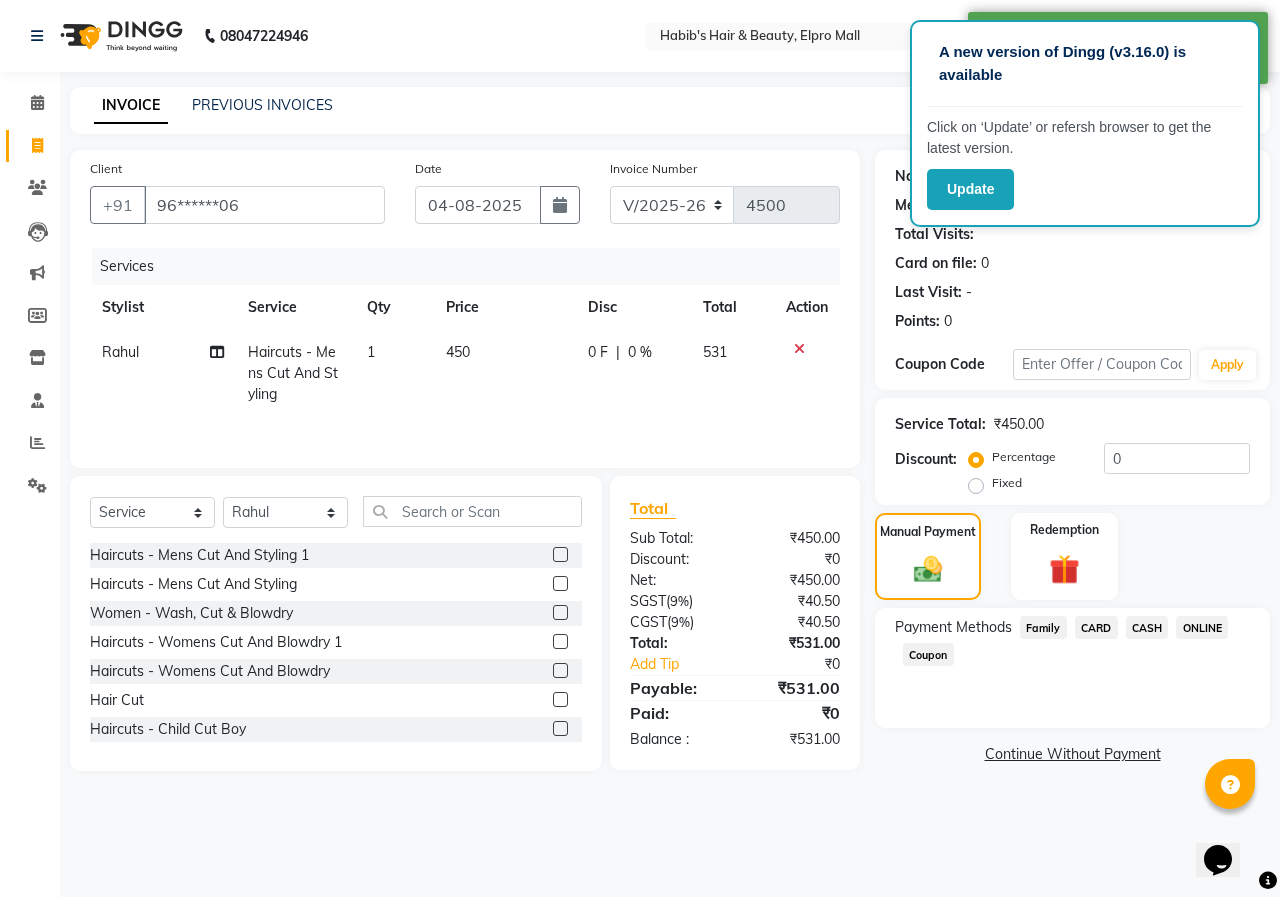 click on "ONLINE" 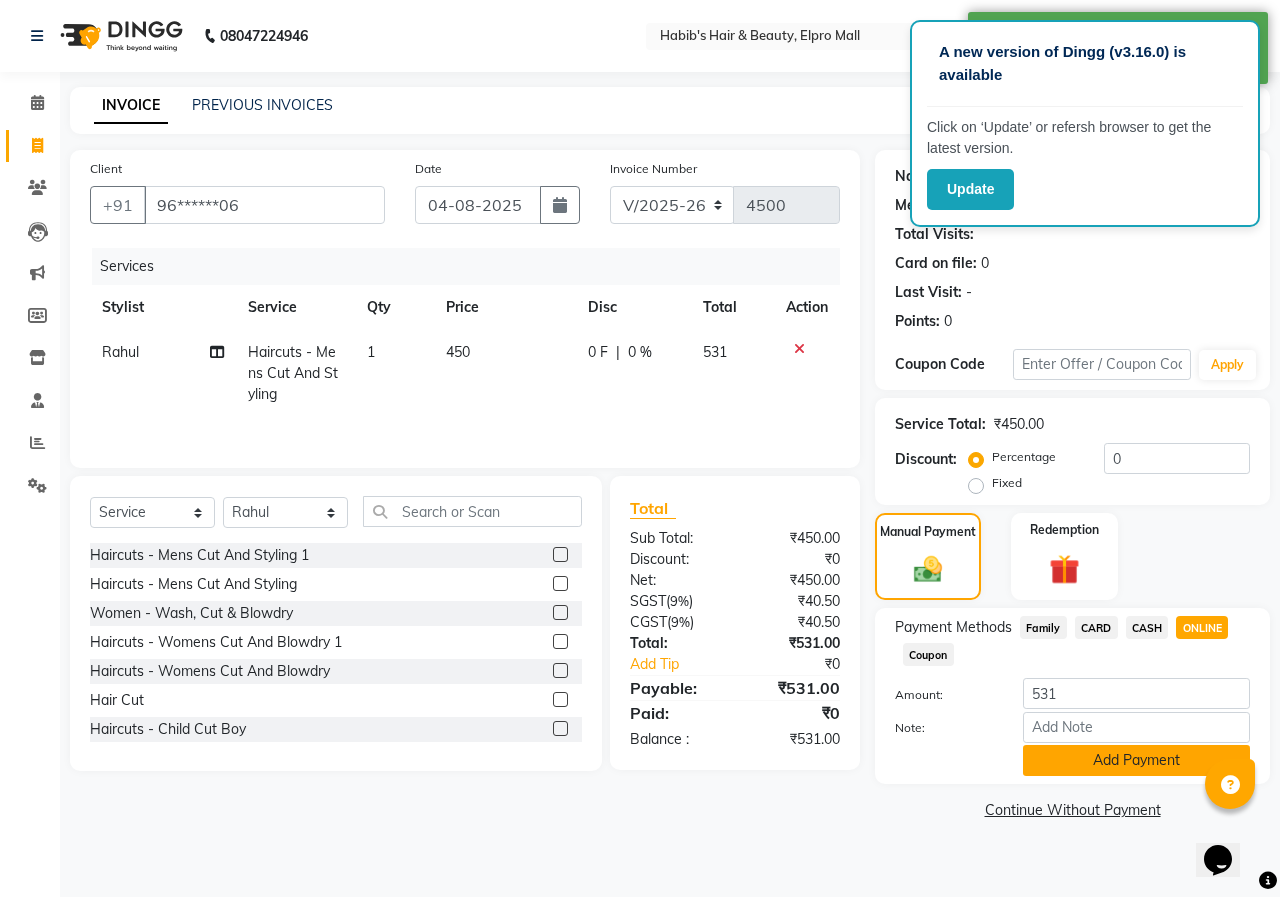 click on "Add Payment" 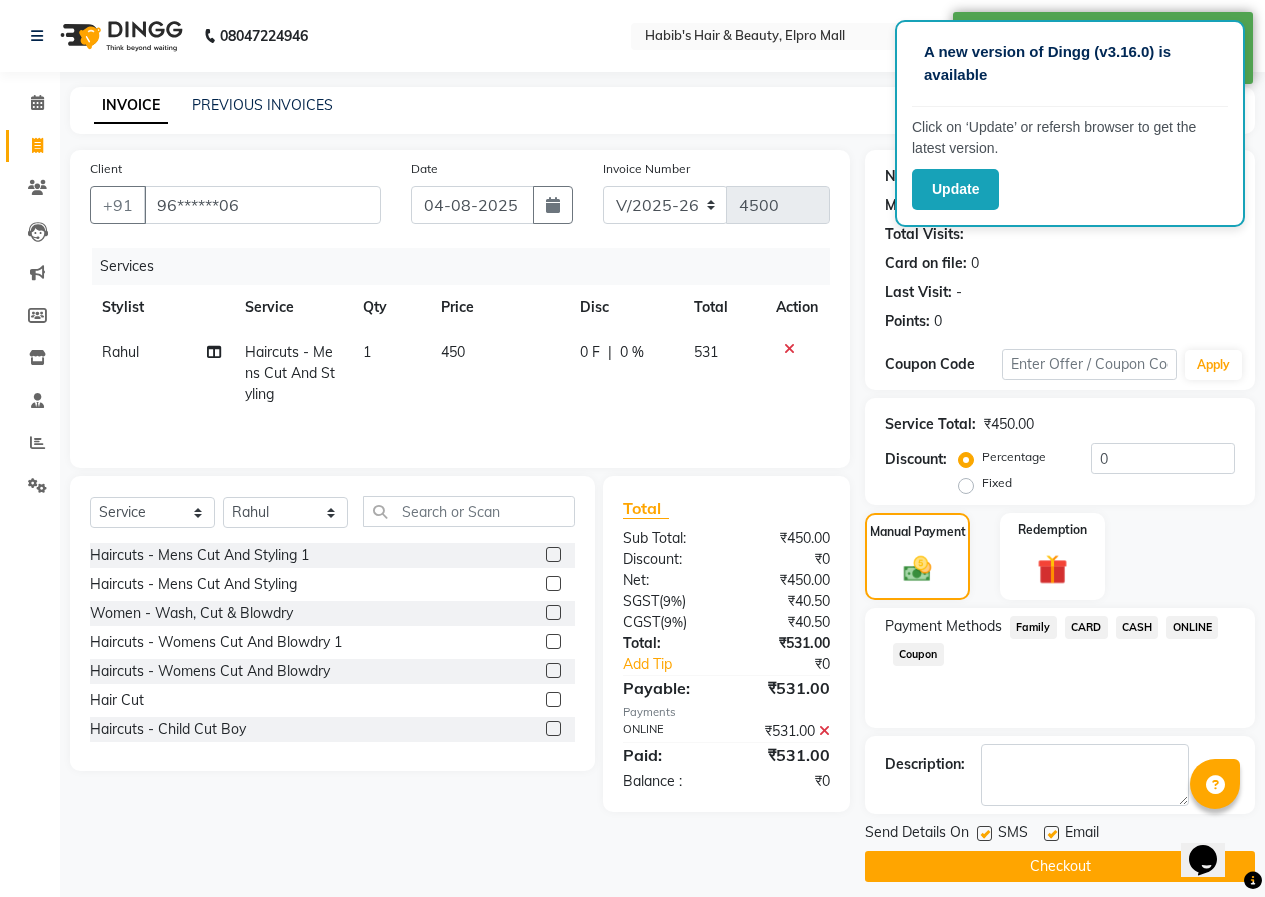 click on "Checkout" 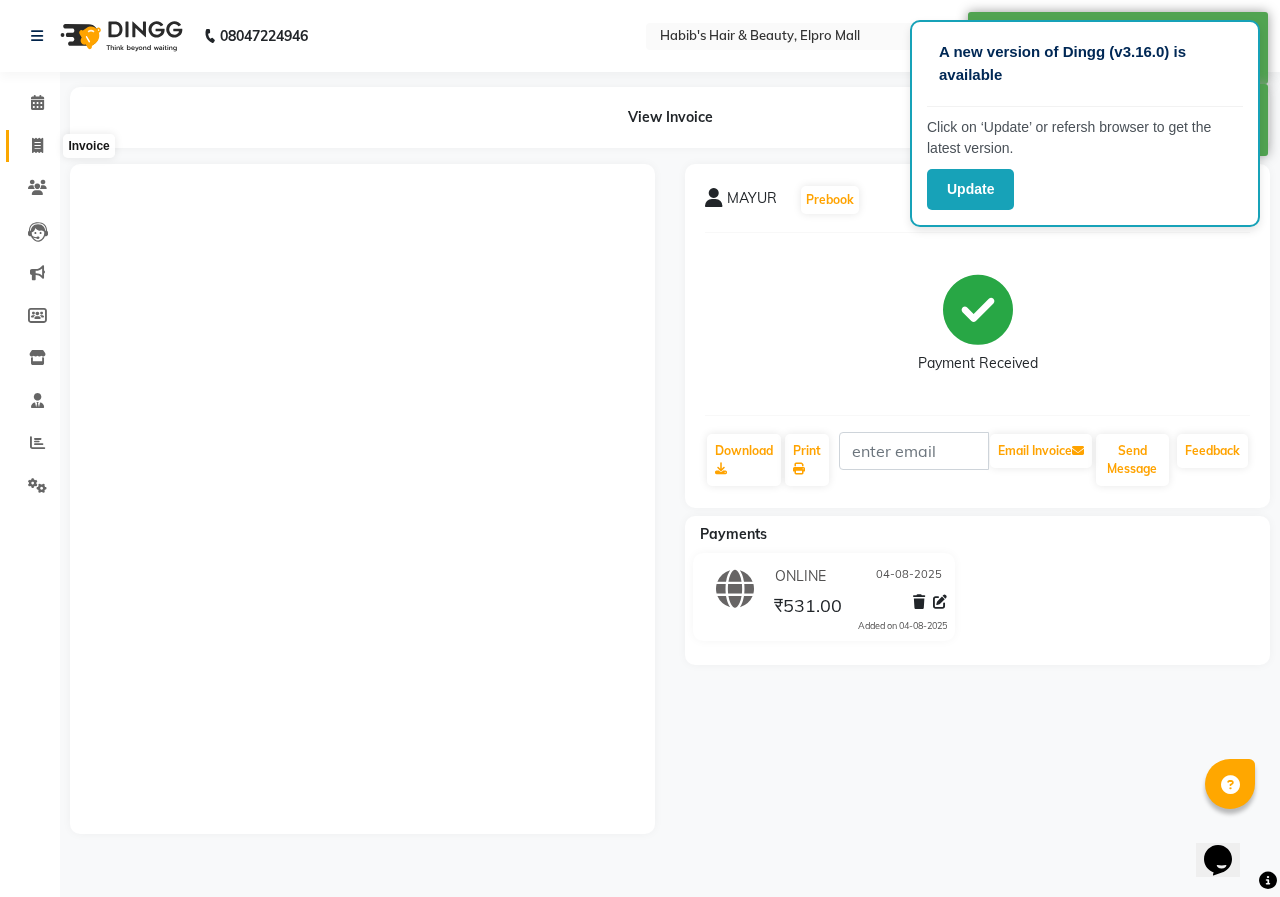 click 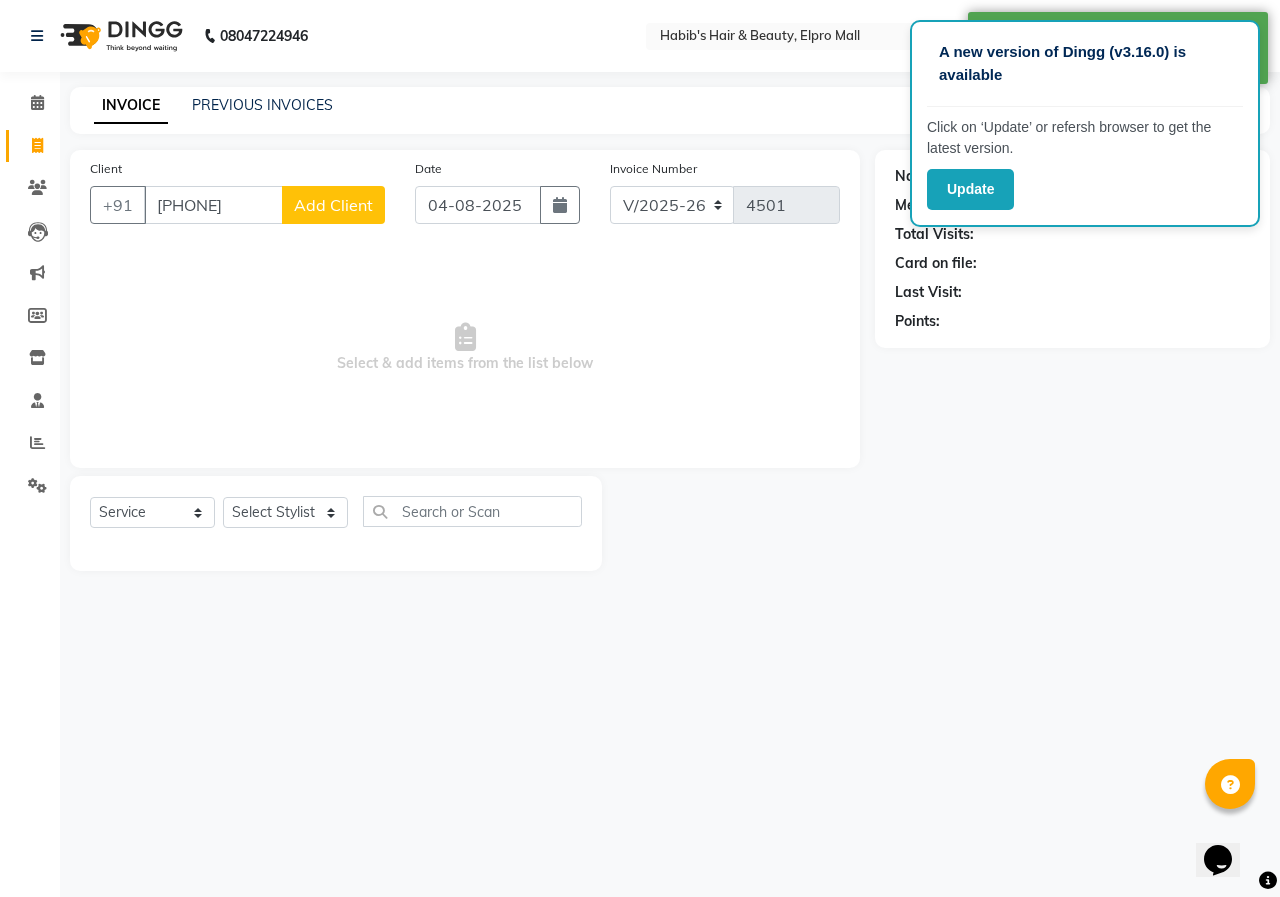 click on "Add Client" 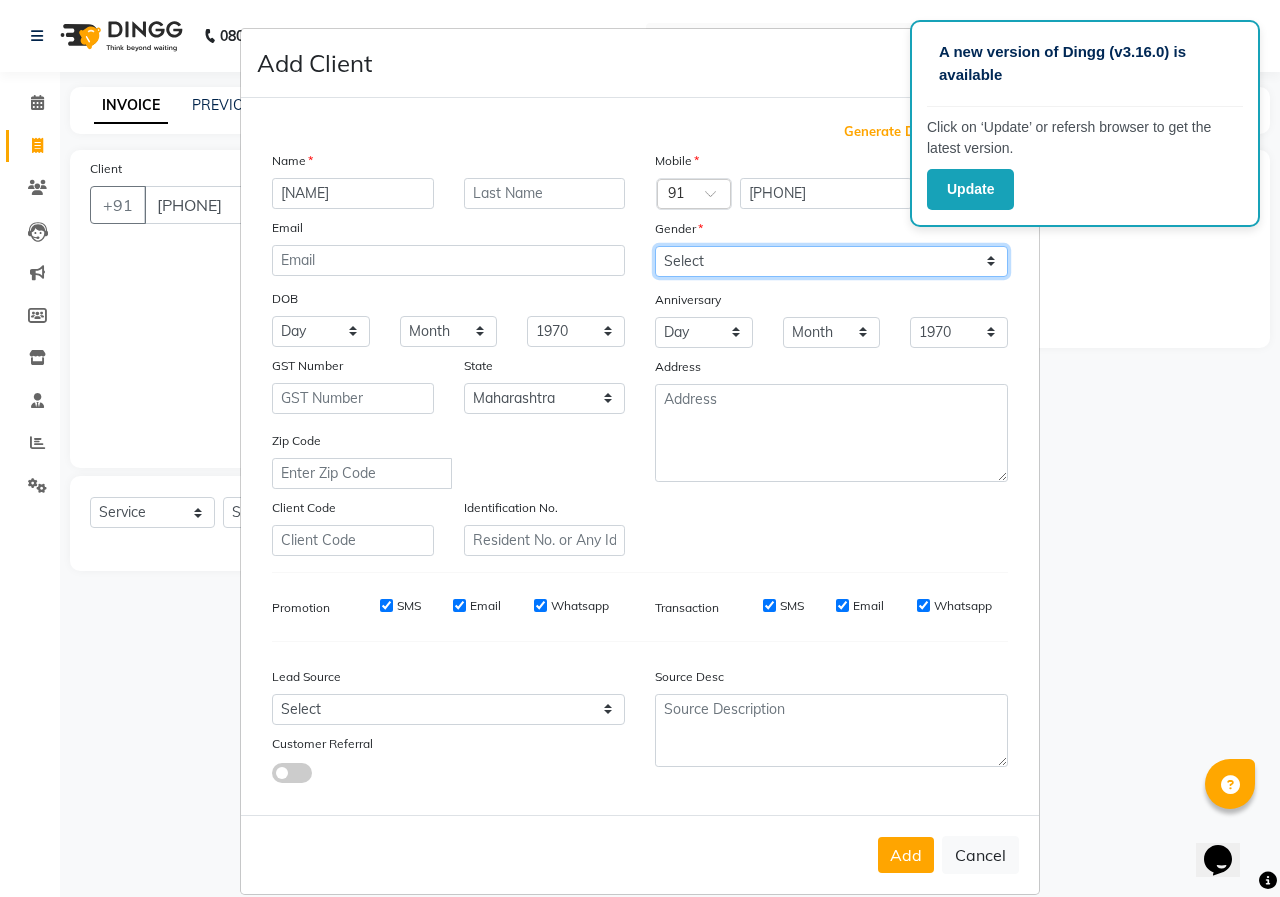 drag, startPoint x: 697, startPoint y: 251, endPoint x: 704, endPoint y: 275, distance: 25 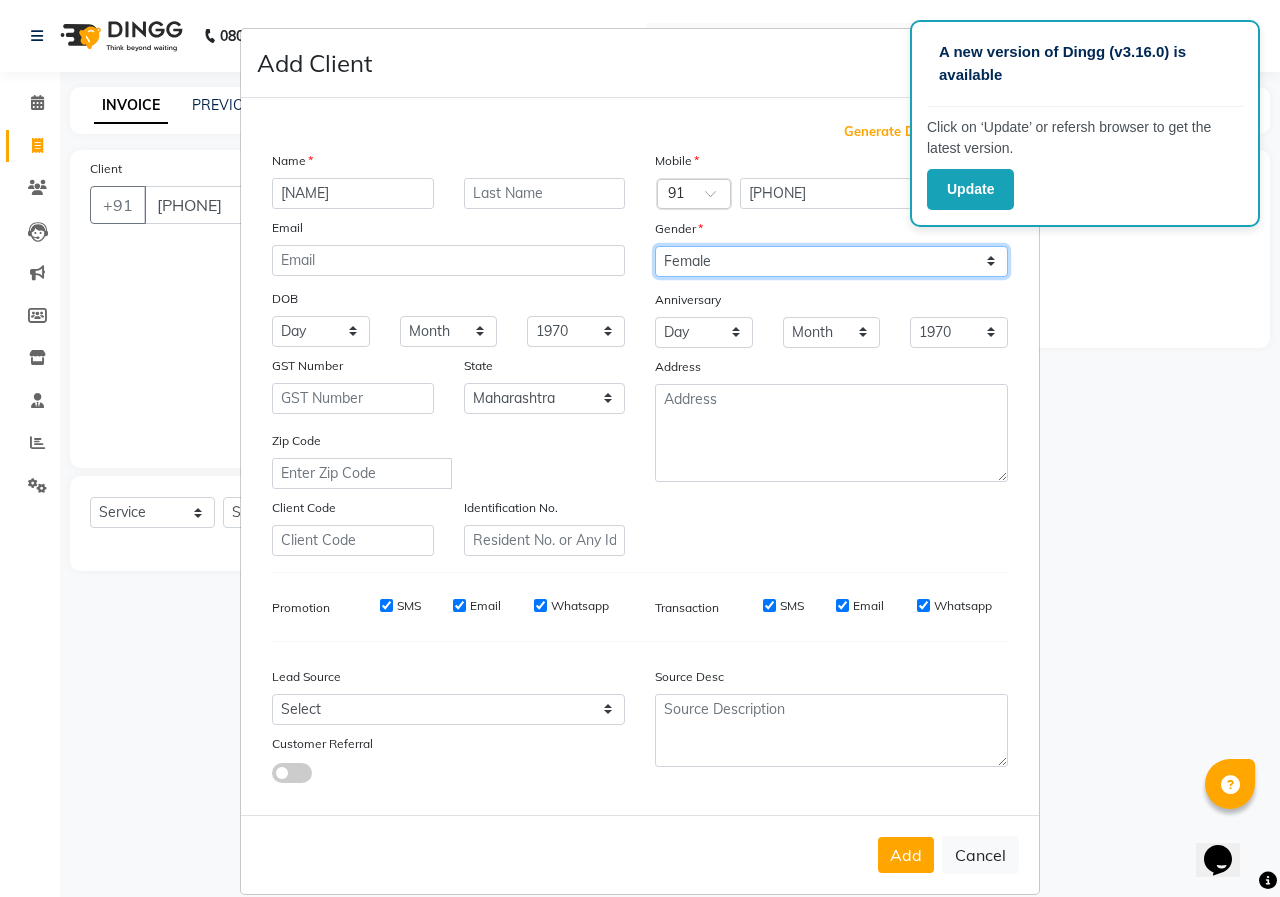 click on "Select Male Female Other Prefer Not To Say" at bounding box center (831, 261) 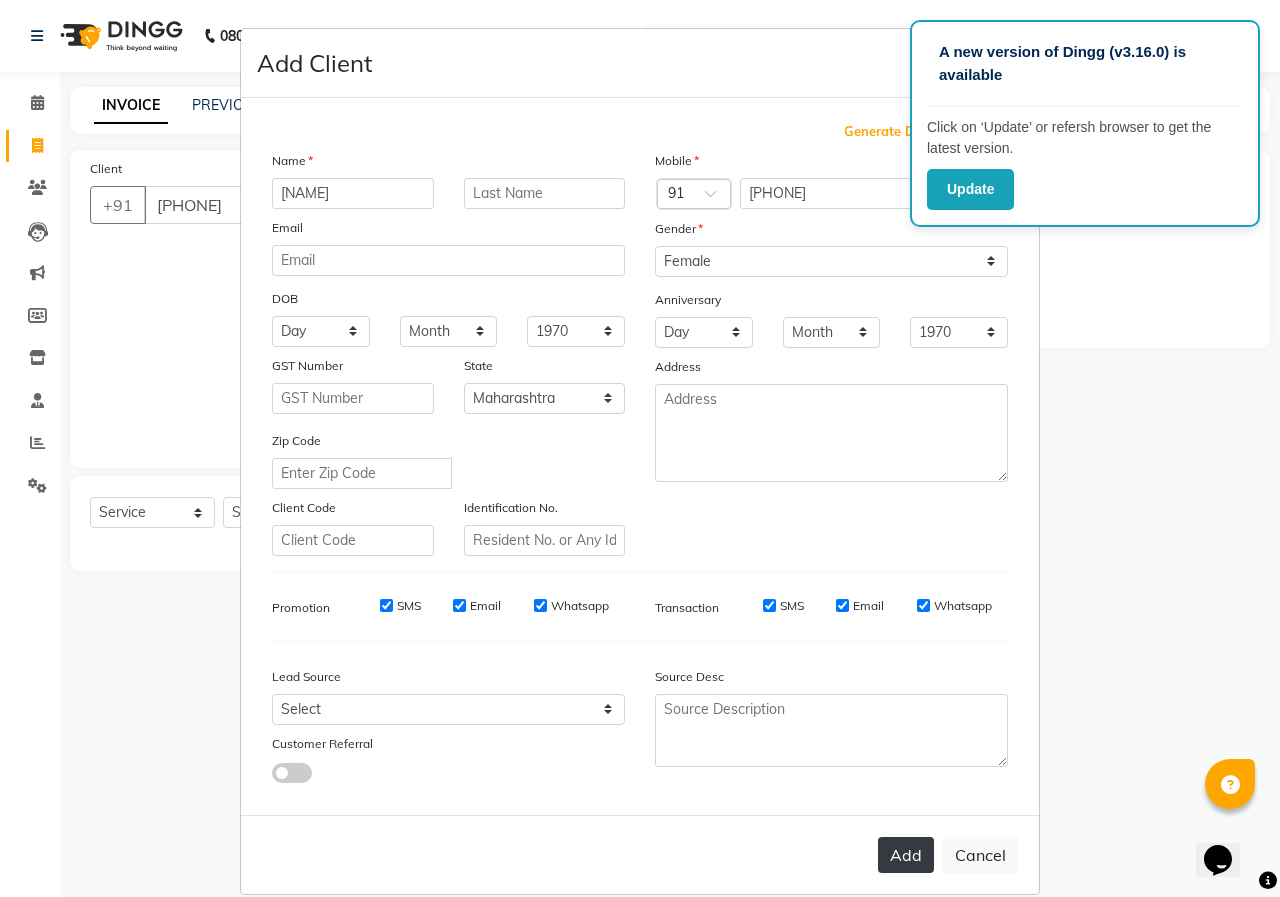 click on "Add" at bounding box center [906, 855] 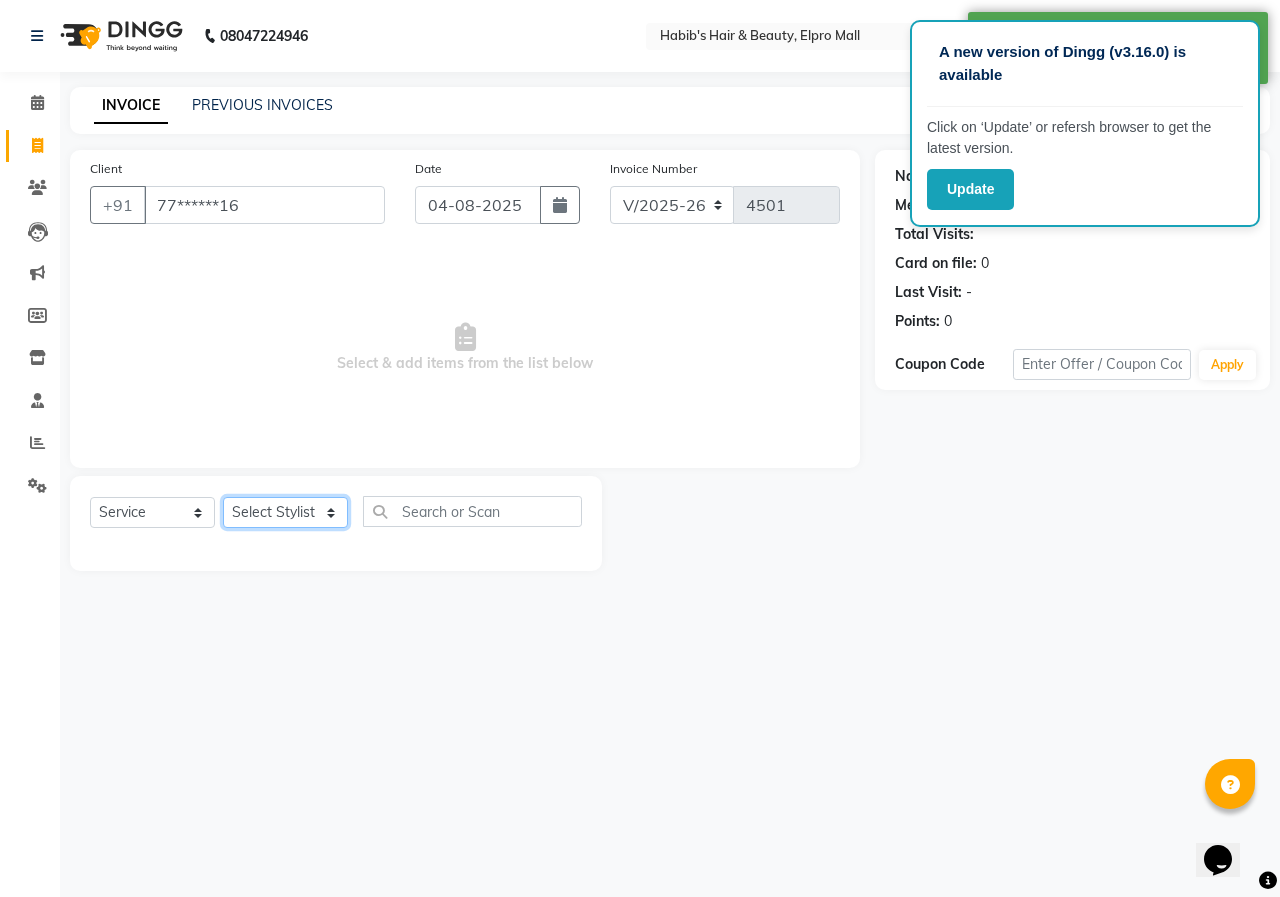 click on "Select Stylist ANUSHKA GAURI GUDDU Keshav Maushi Mhaske  priya  Rahul Ravi  Roshan Sagar SANA Sangam Sanika shabnam SONALI  subhan" 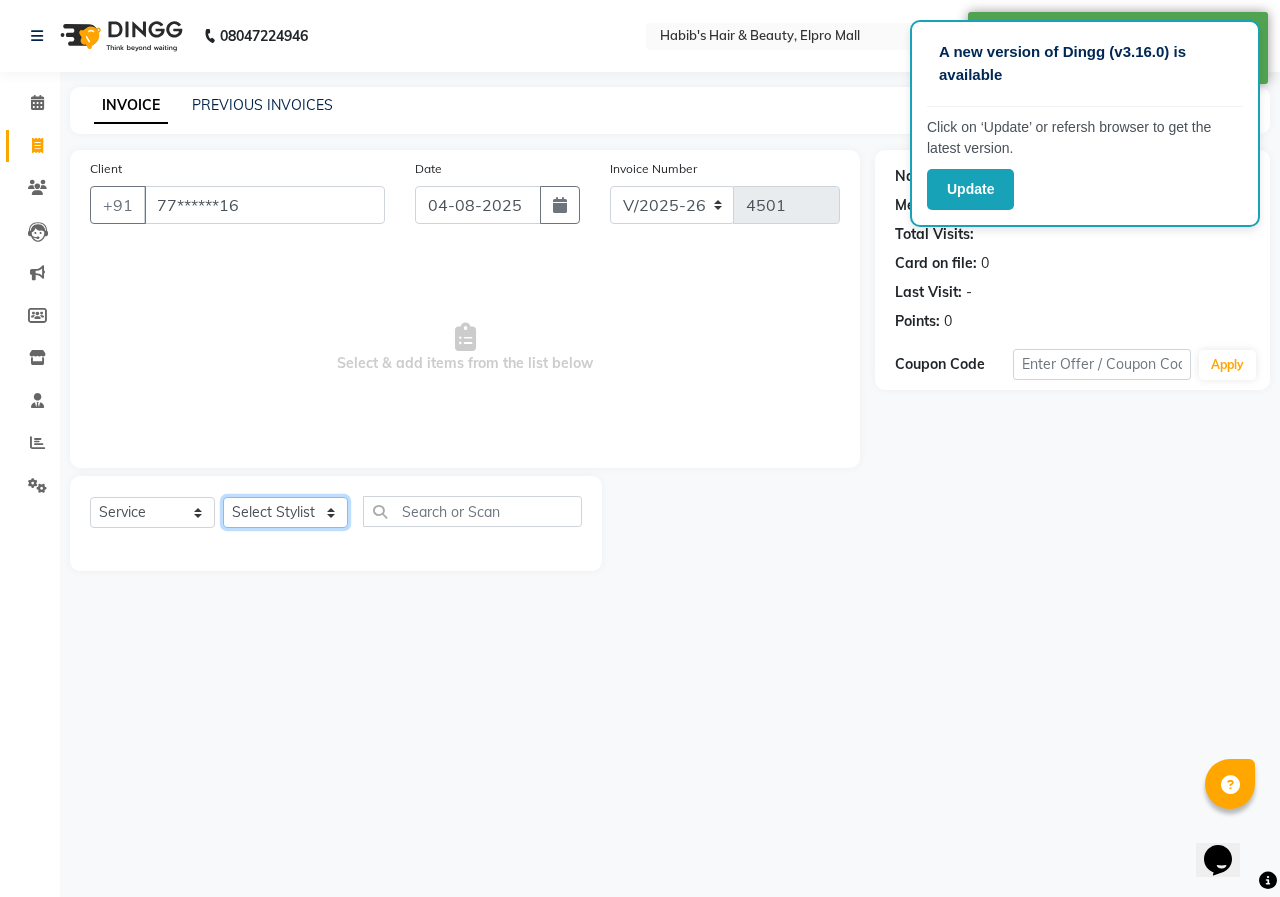 click on "Select Stylist ANUSHKA GAURI GUDDU Keshav Maushi Mhaske  priya  Rahul Ravi  Roshan Sagar SANA Sangam Sanika shabnam SONALI  subhan" 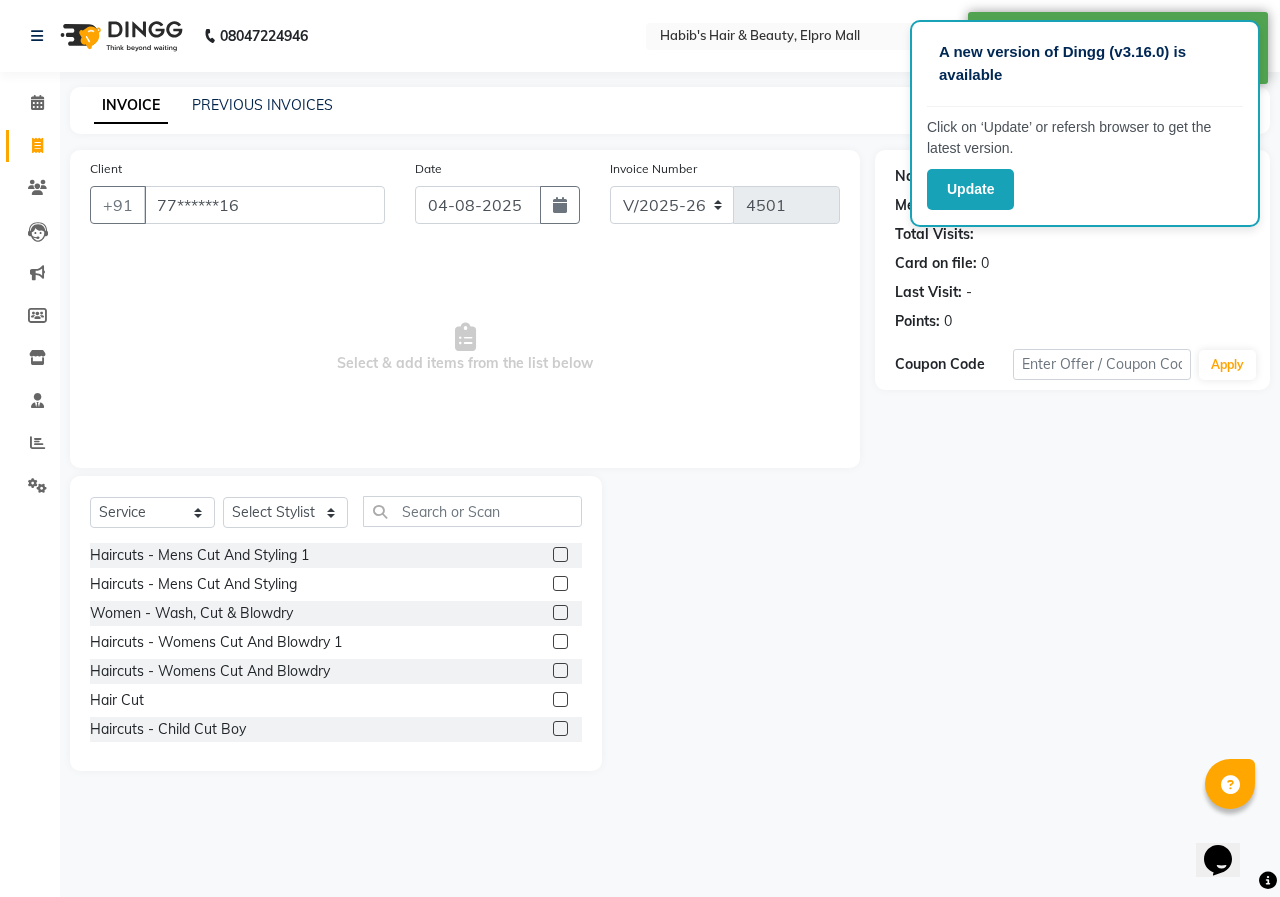 click 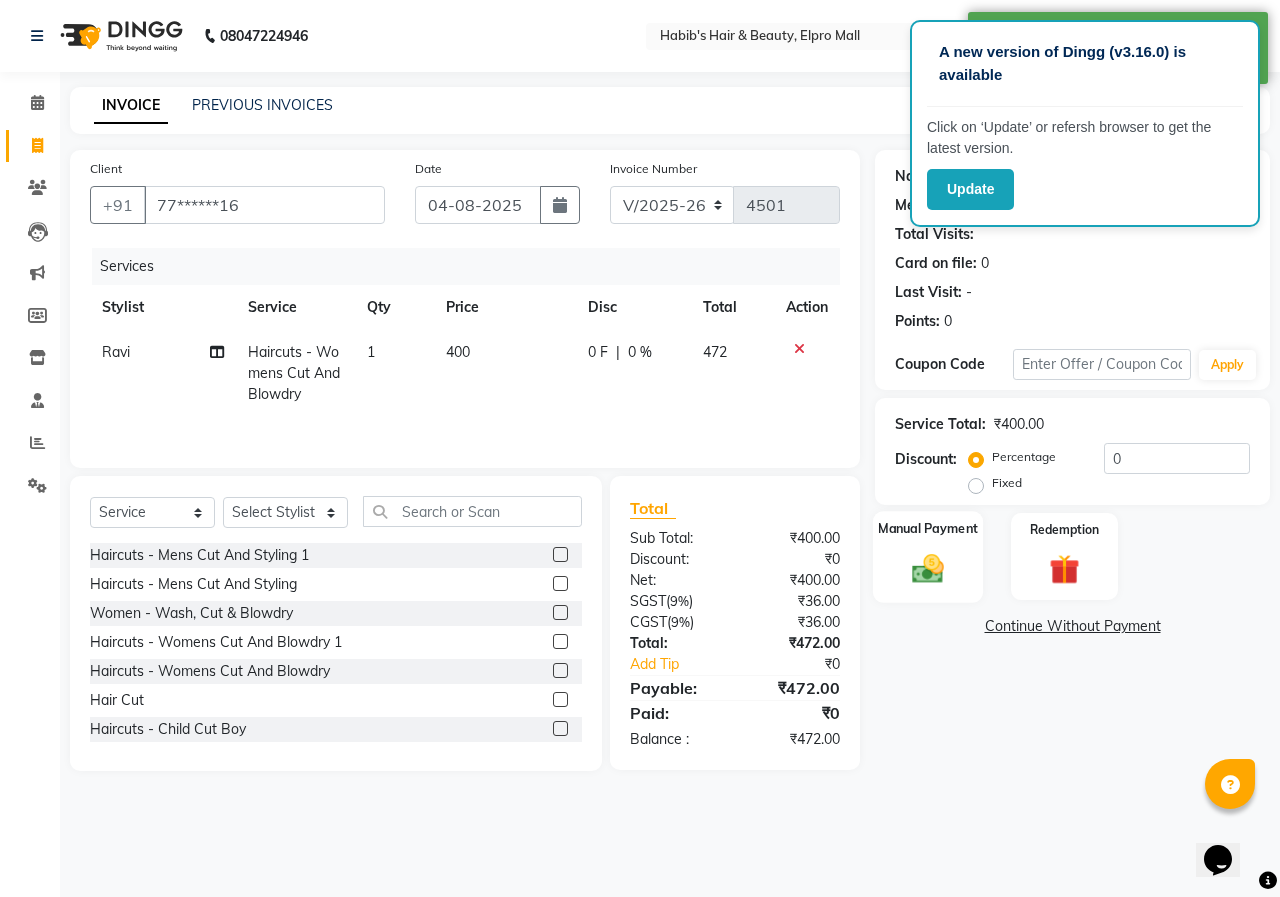 click on "Manual Payment" 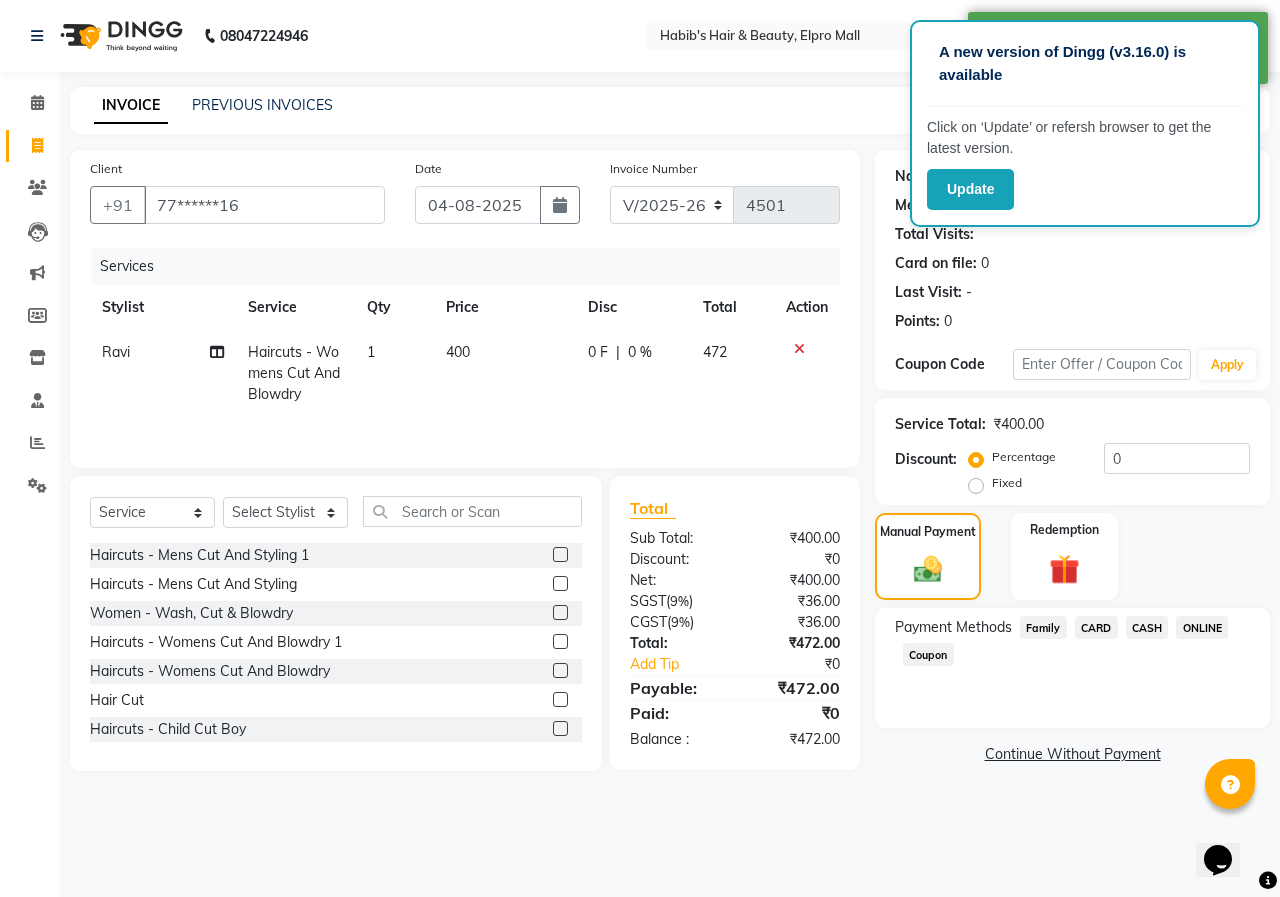 click on "ONLINE" 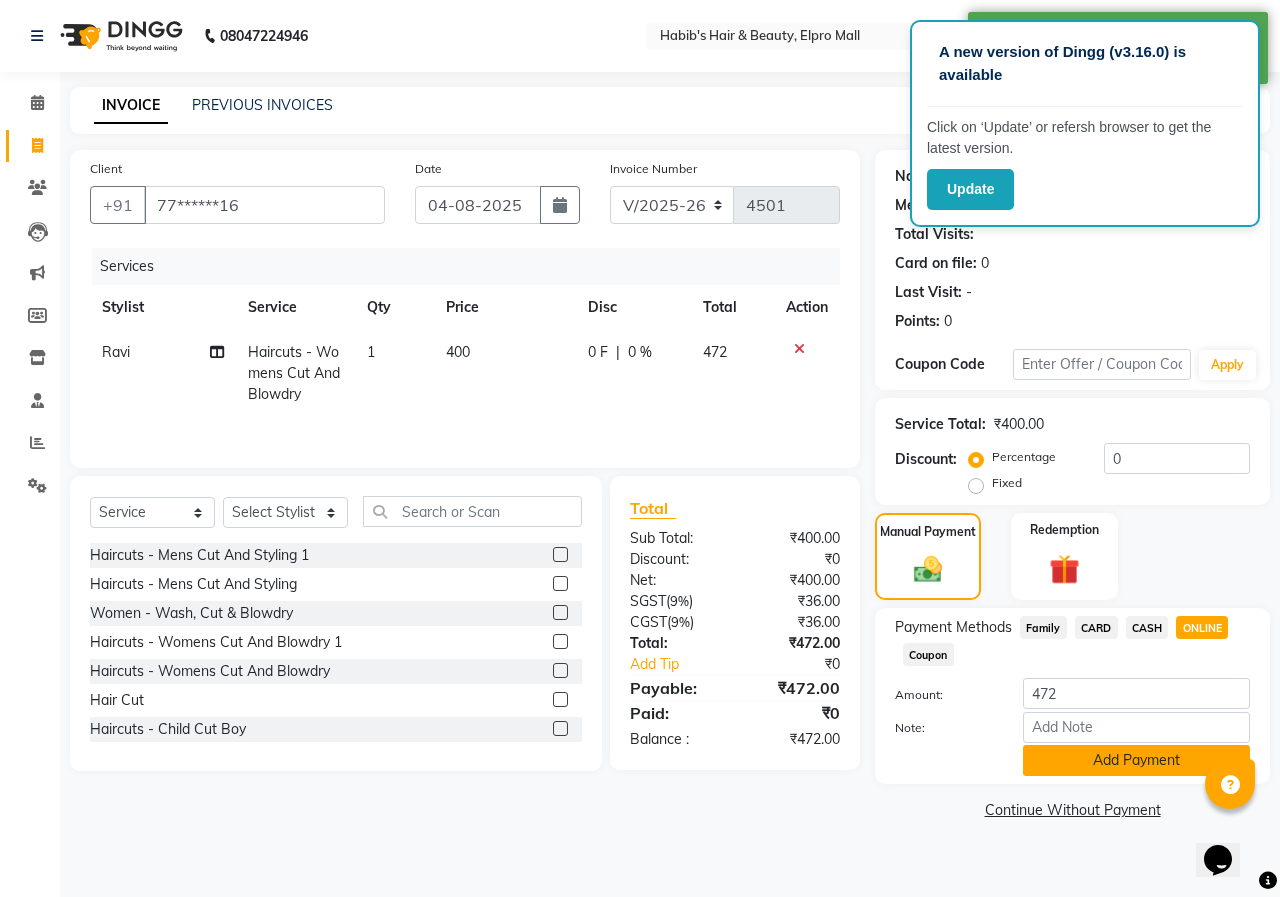click on "Add Payment" 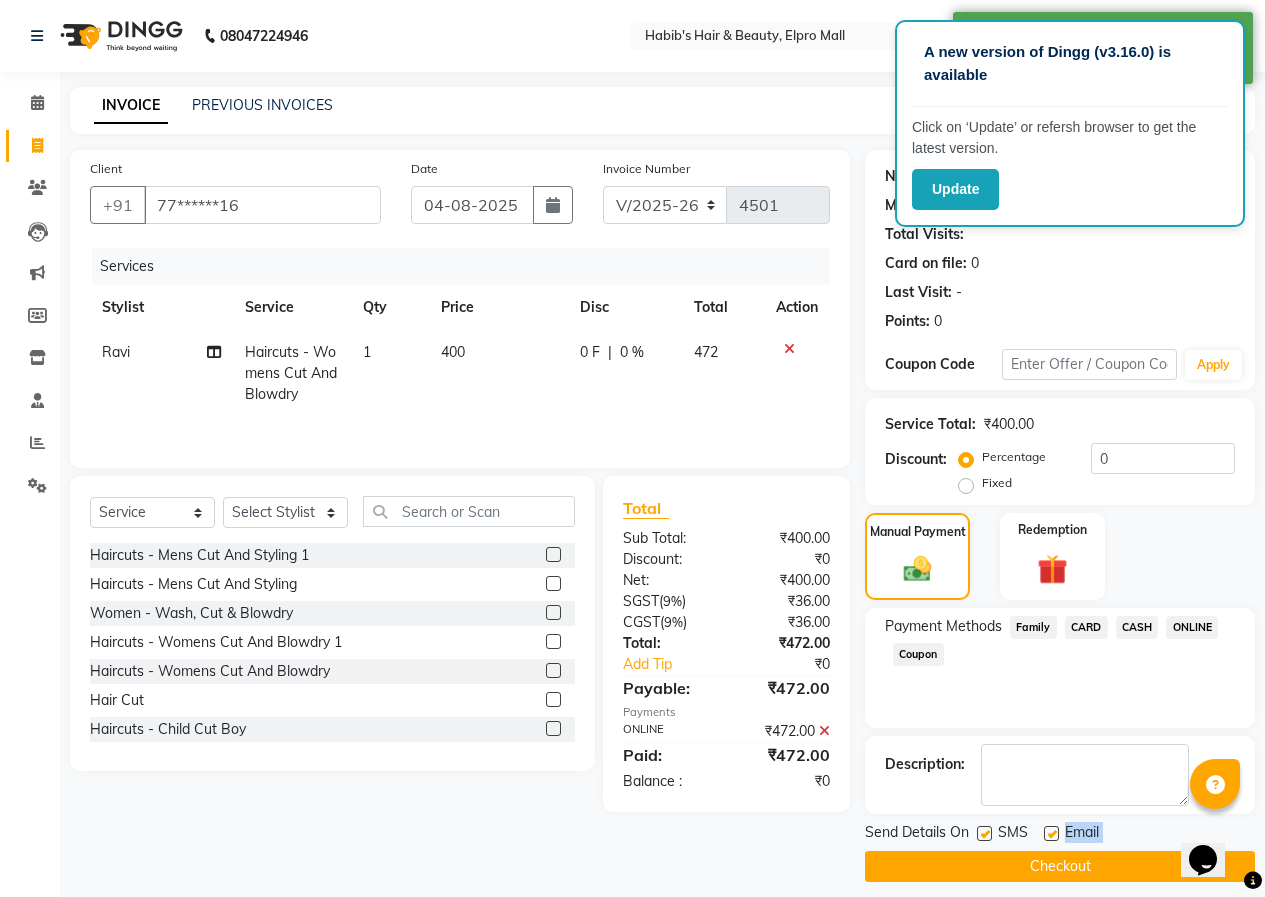 click on "Send Details On SMS Email  Checkout" 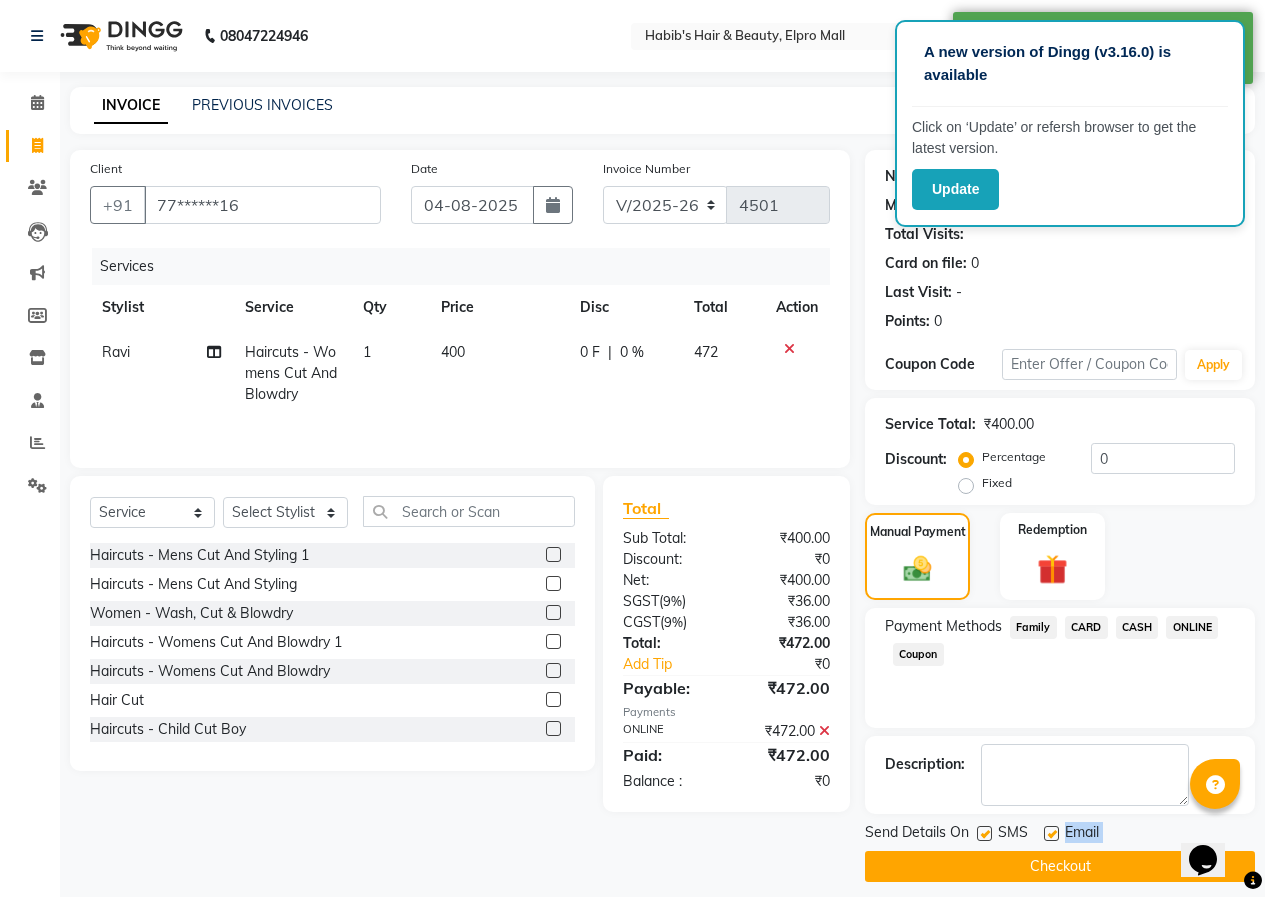 click on "Checkout" 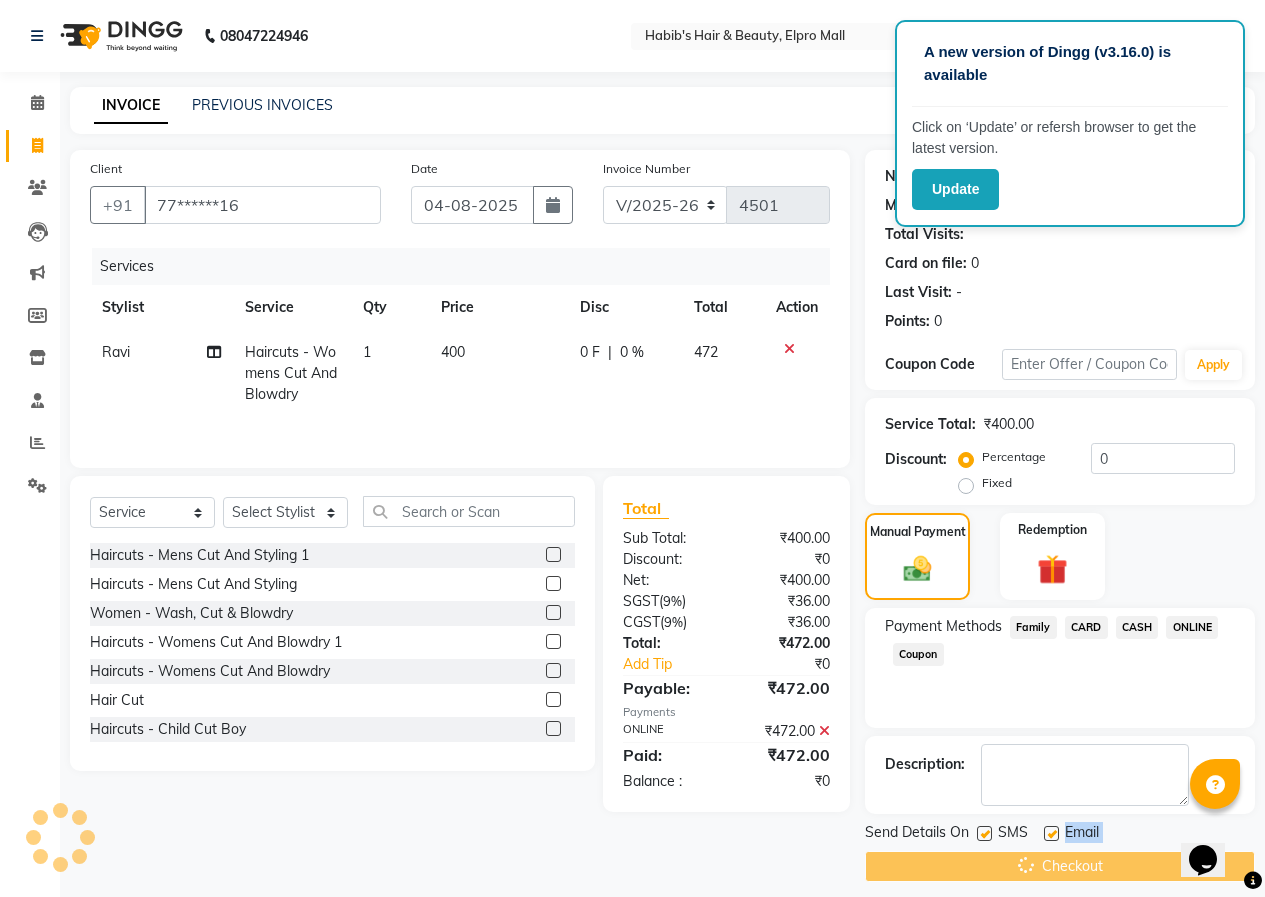 click on "Checkout" 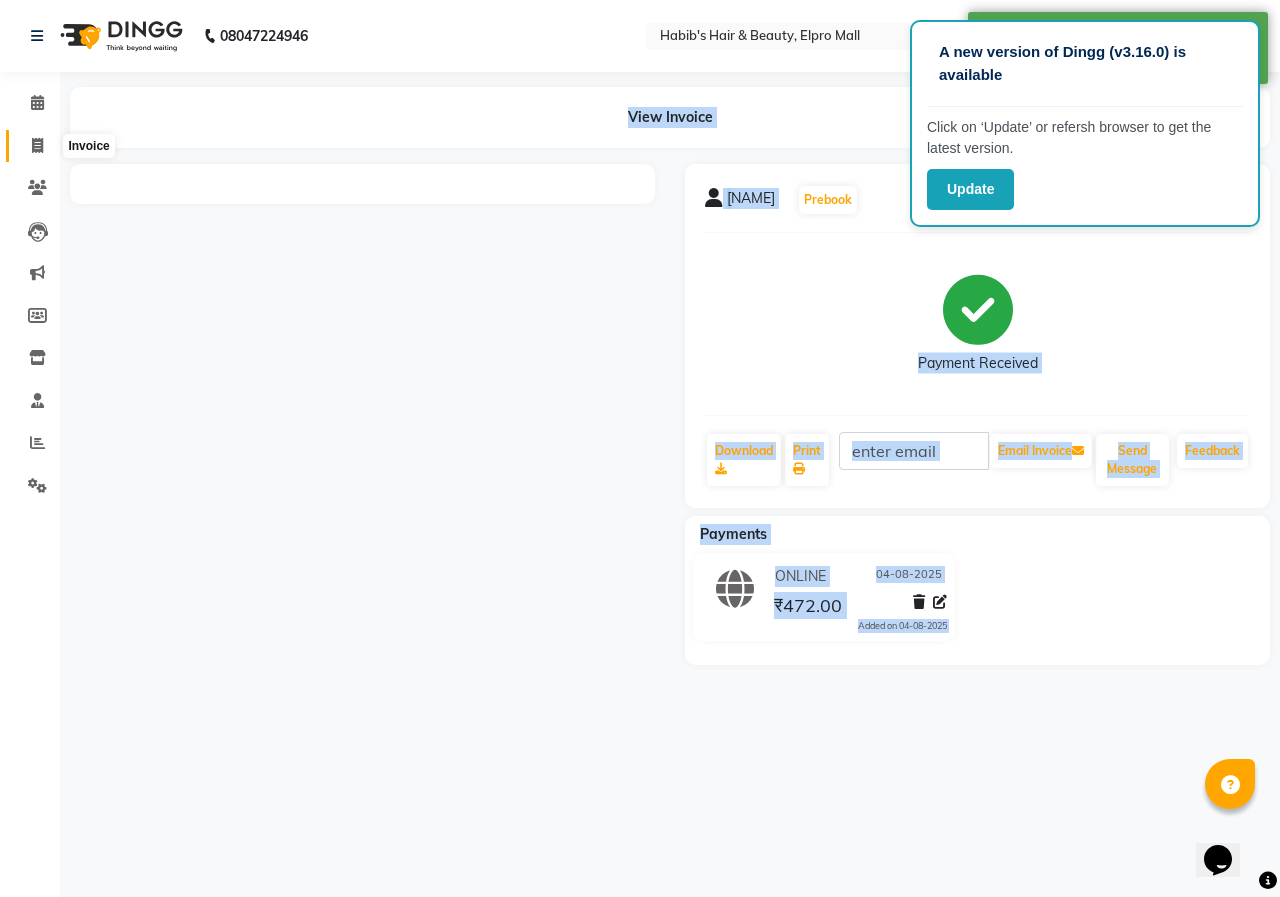 click 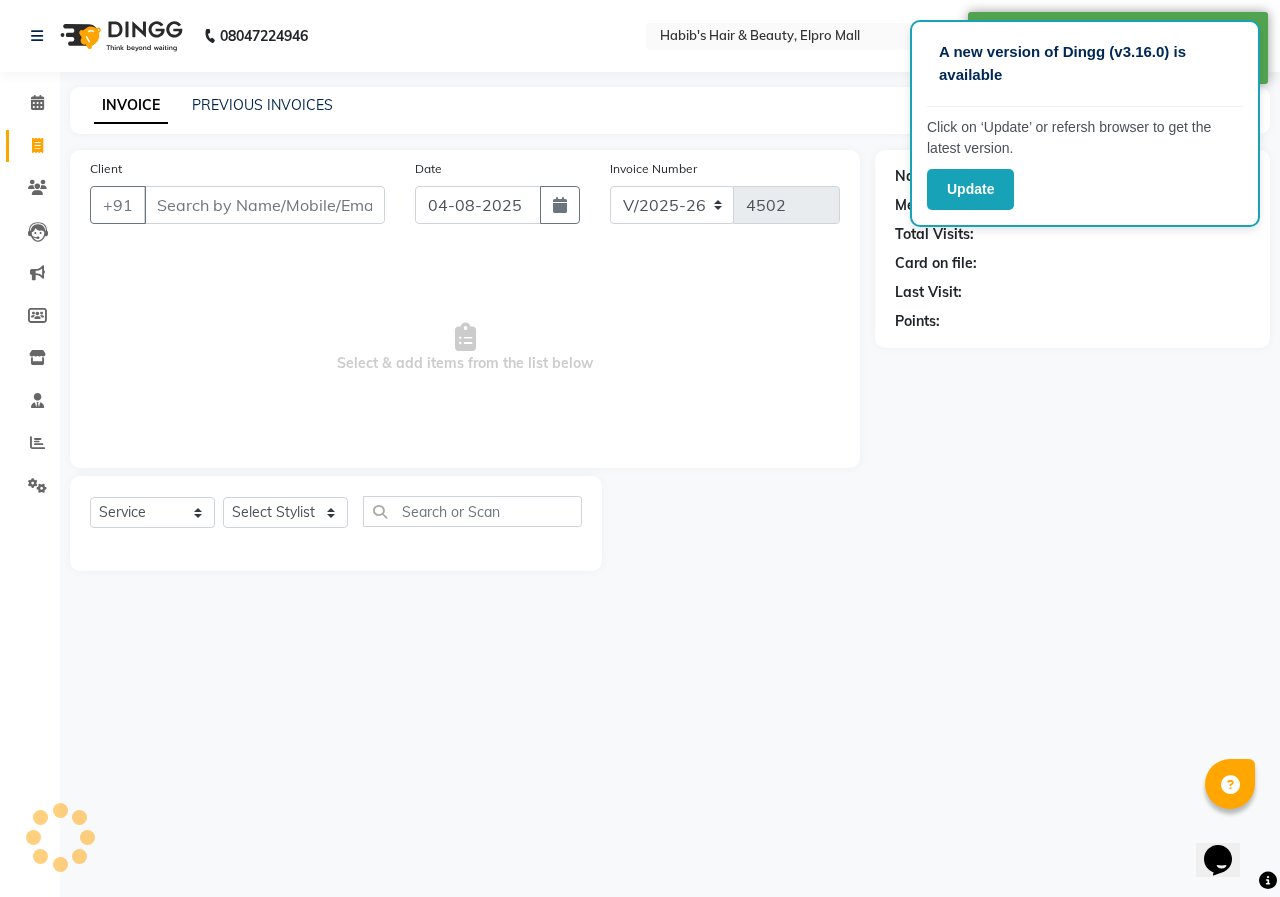 click on "Date 04-08-2025" 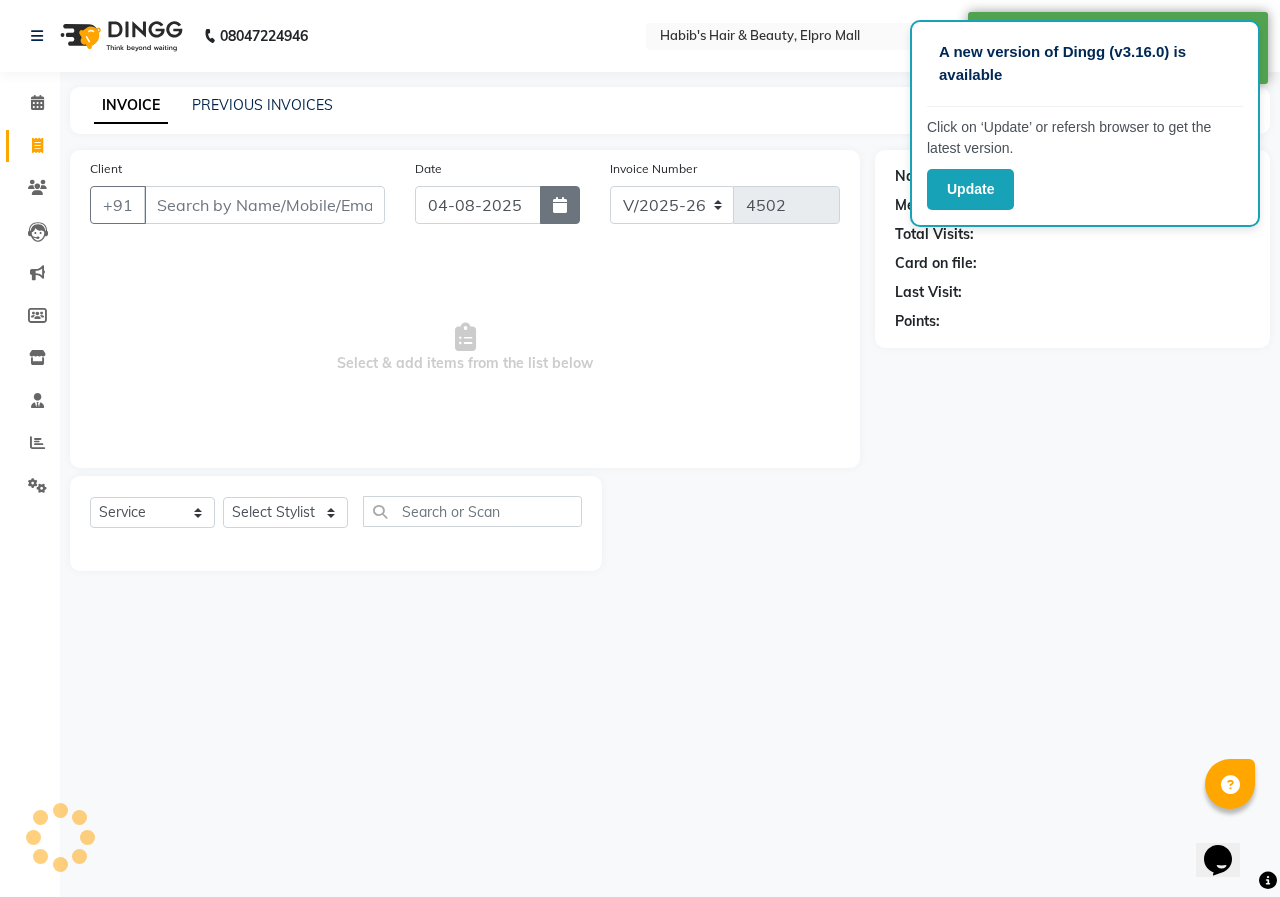 click 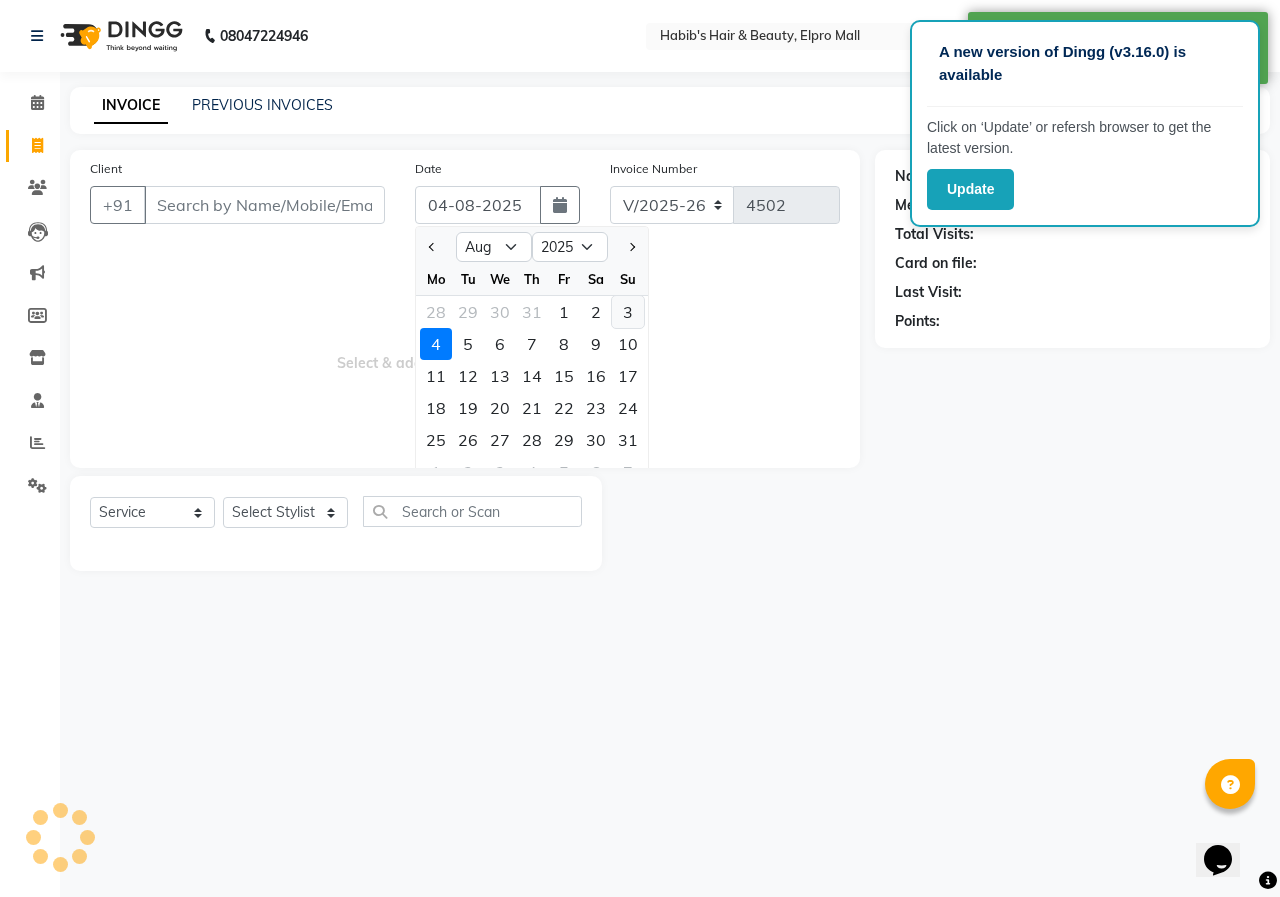 click on "3" 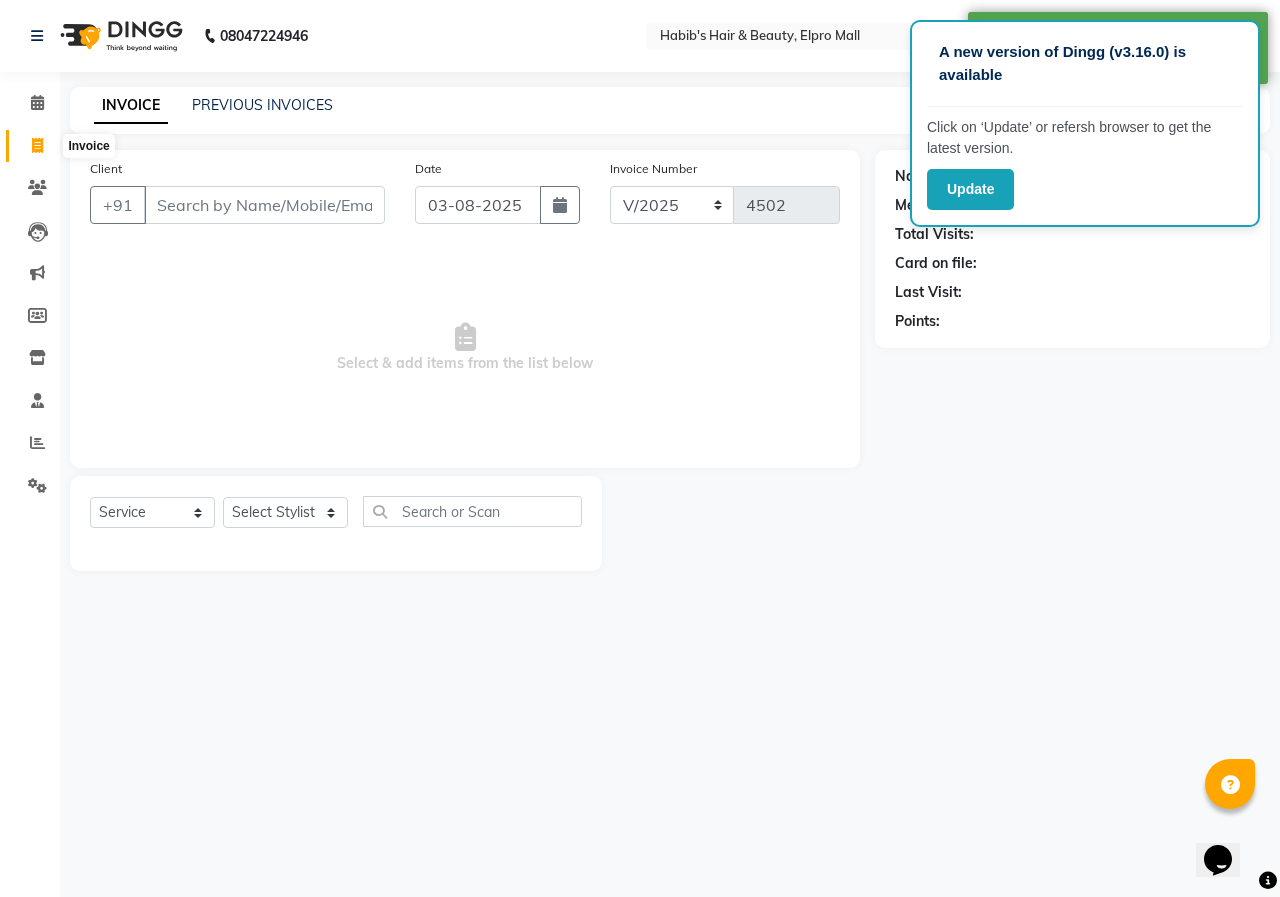 click 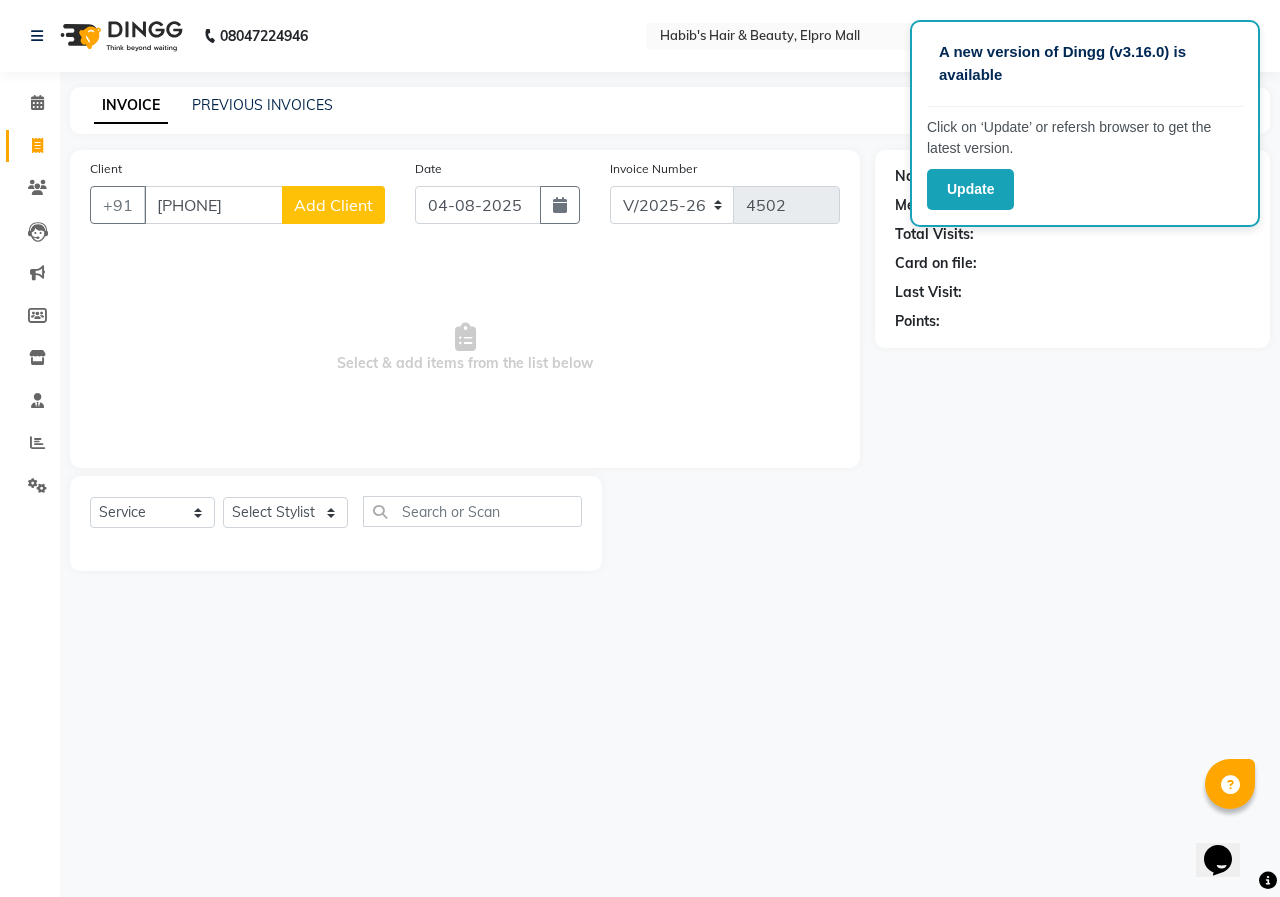 click on "Add Client" 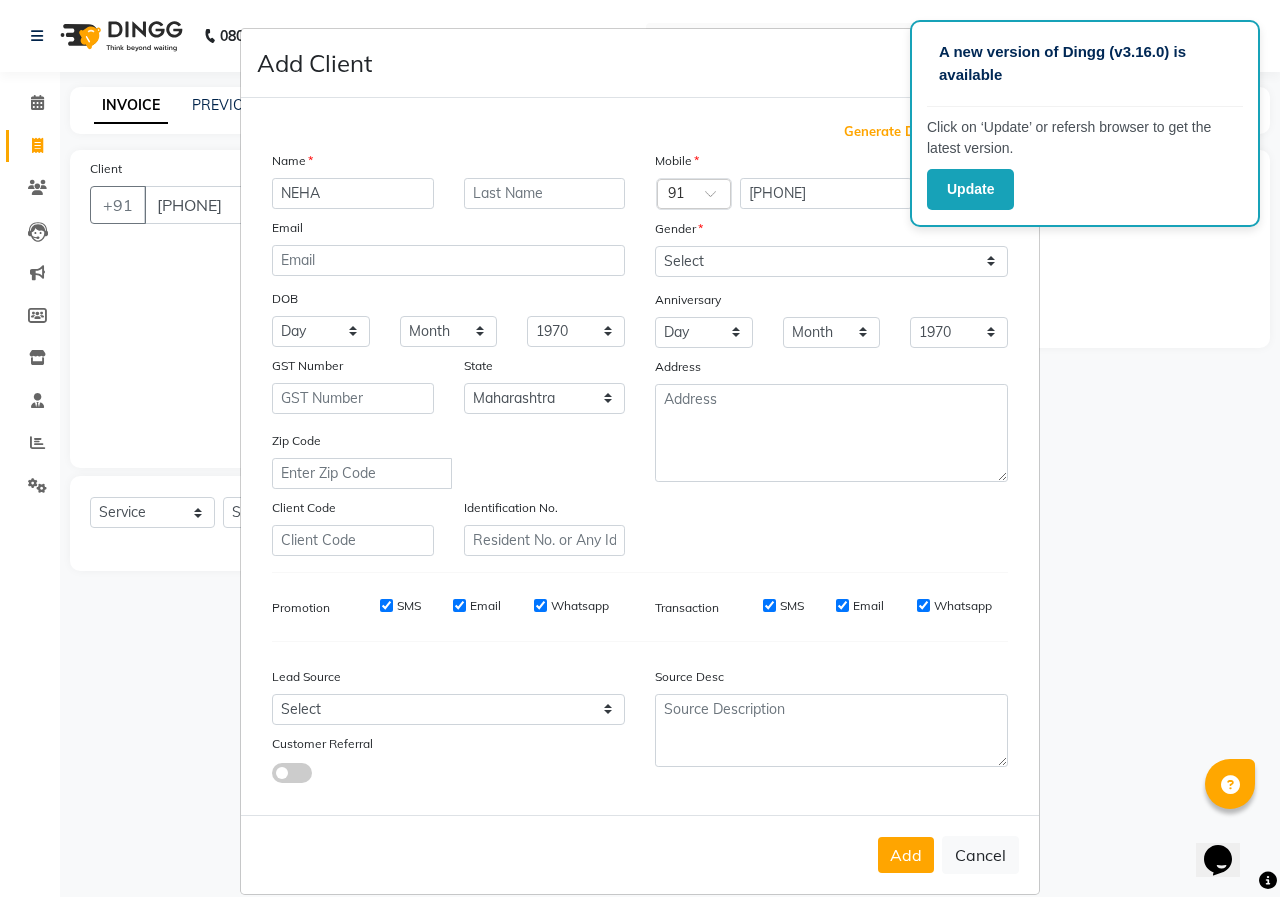 click on "Gender" at bounding box center (831, 232) 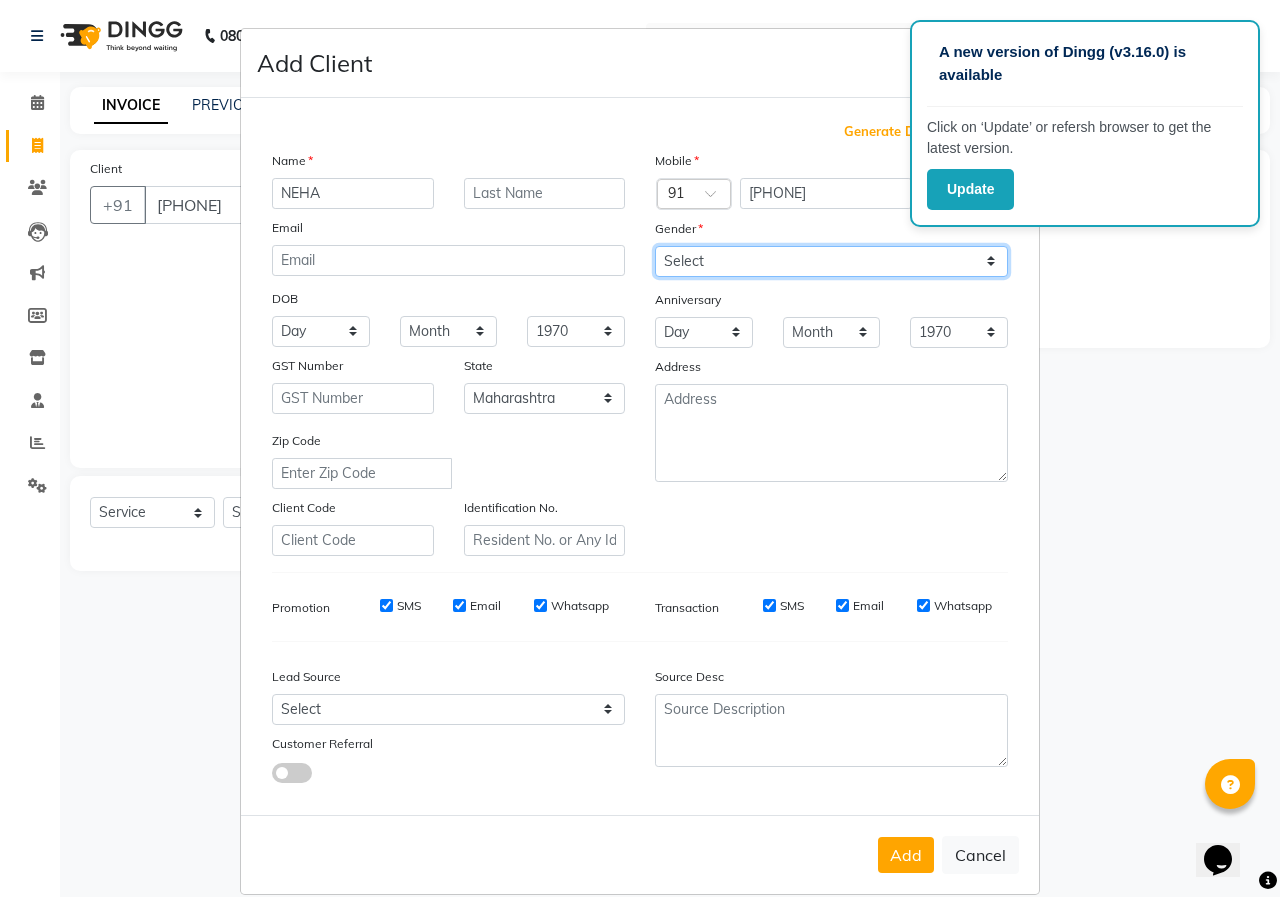 click on "Select Male Female Other Prefer Not To Say" at bounding box center [831, 261] 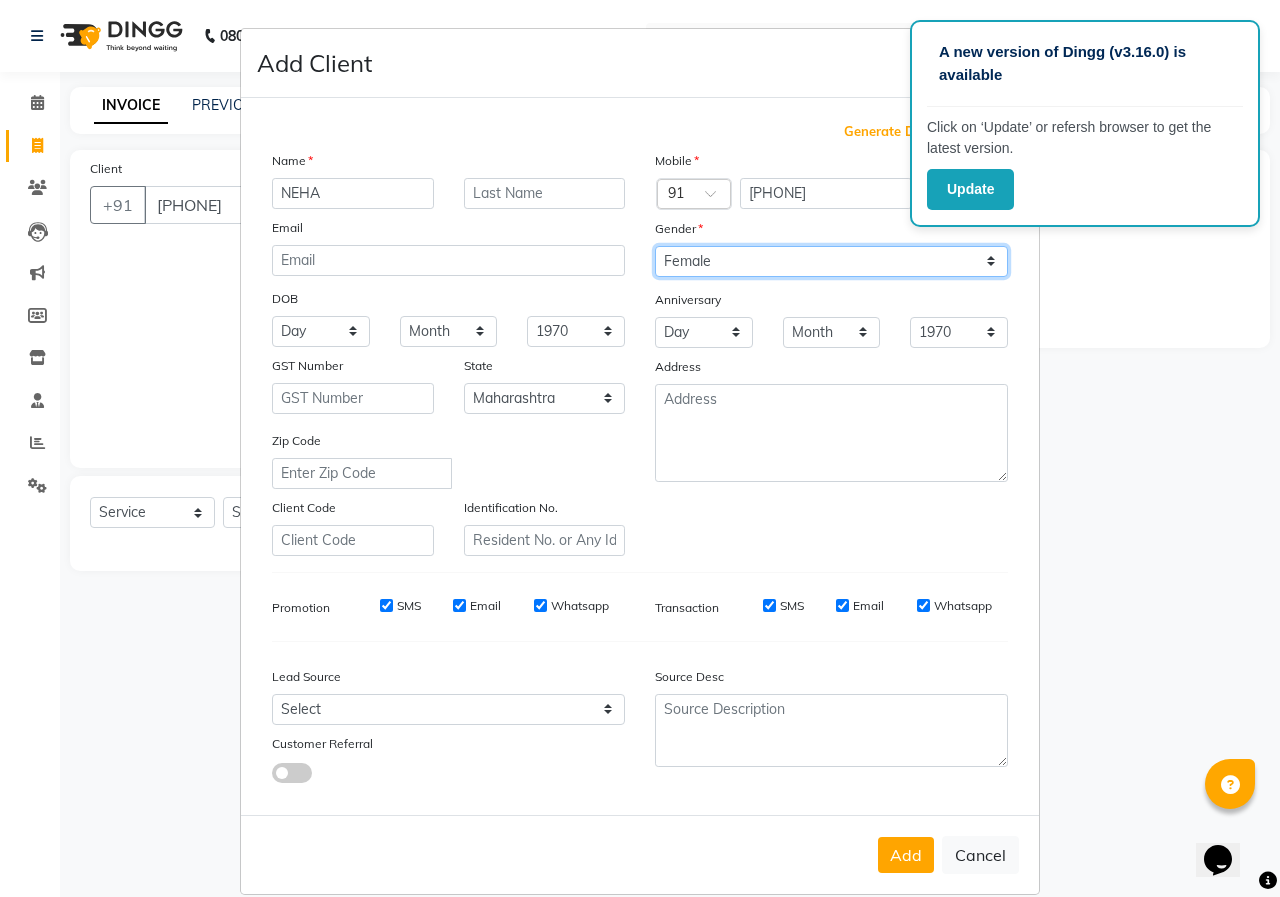 click on "Select Male Female Other Prefer Not To Say" at bounding box center [831, 261] 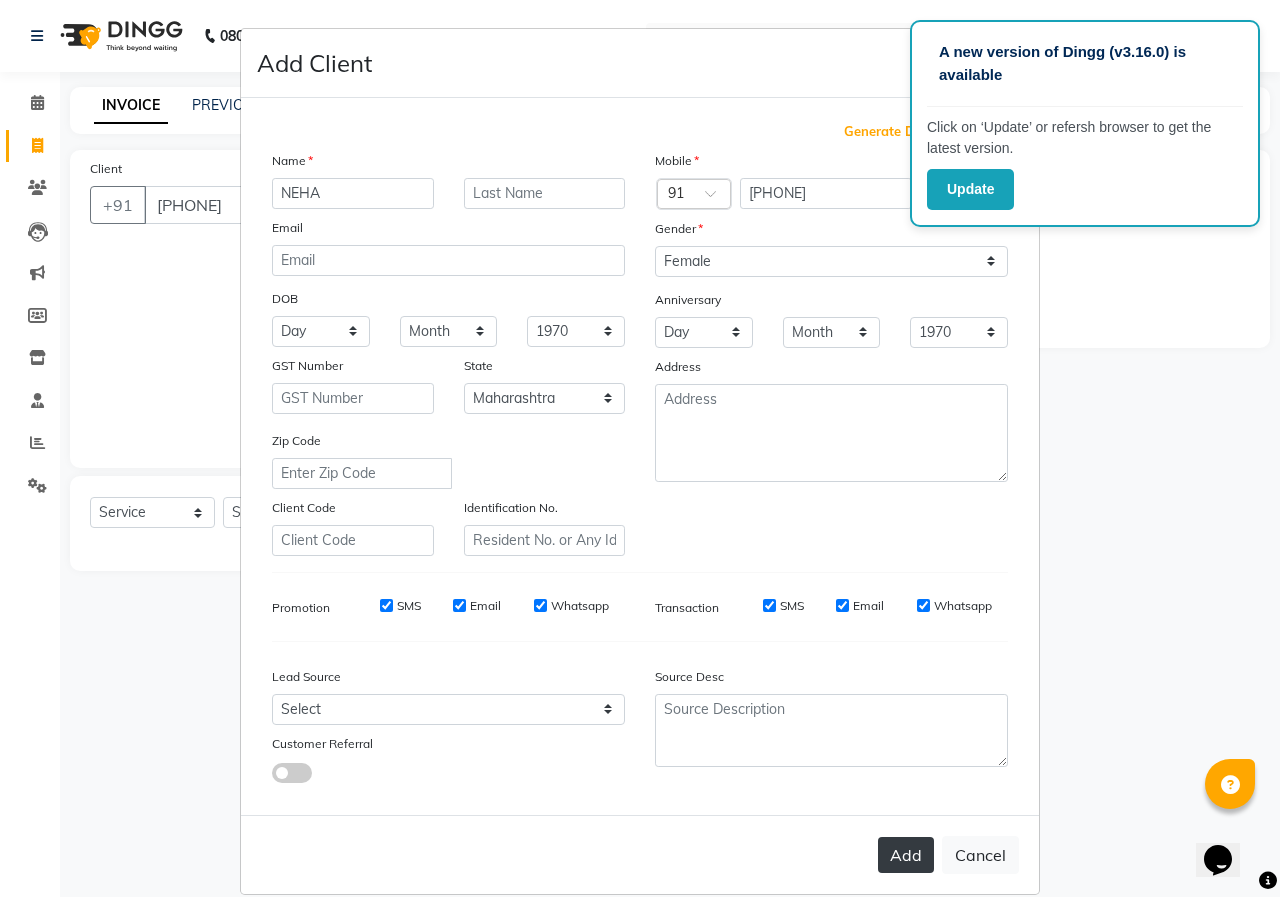 click on "Add" at bounding box center (906, 855) 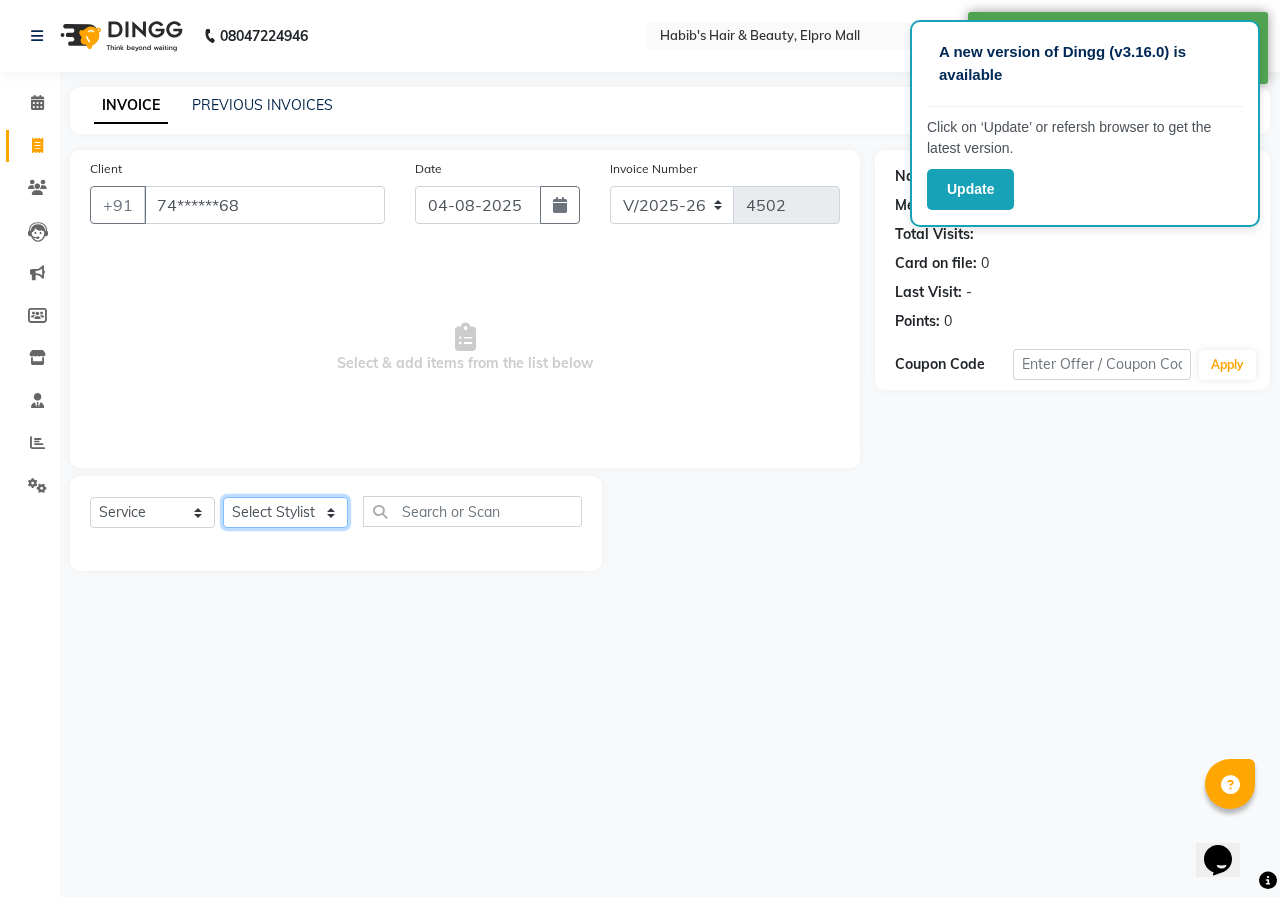 click on "Select Stylist ANUSHKA GAURI GUDDU Keshav Maushi Mhaske  priya  Rahul Ravi  Roshan Sagar SANA Sangam Sanika shabnam SONALI  subhan" 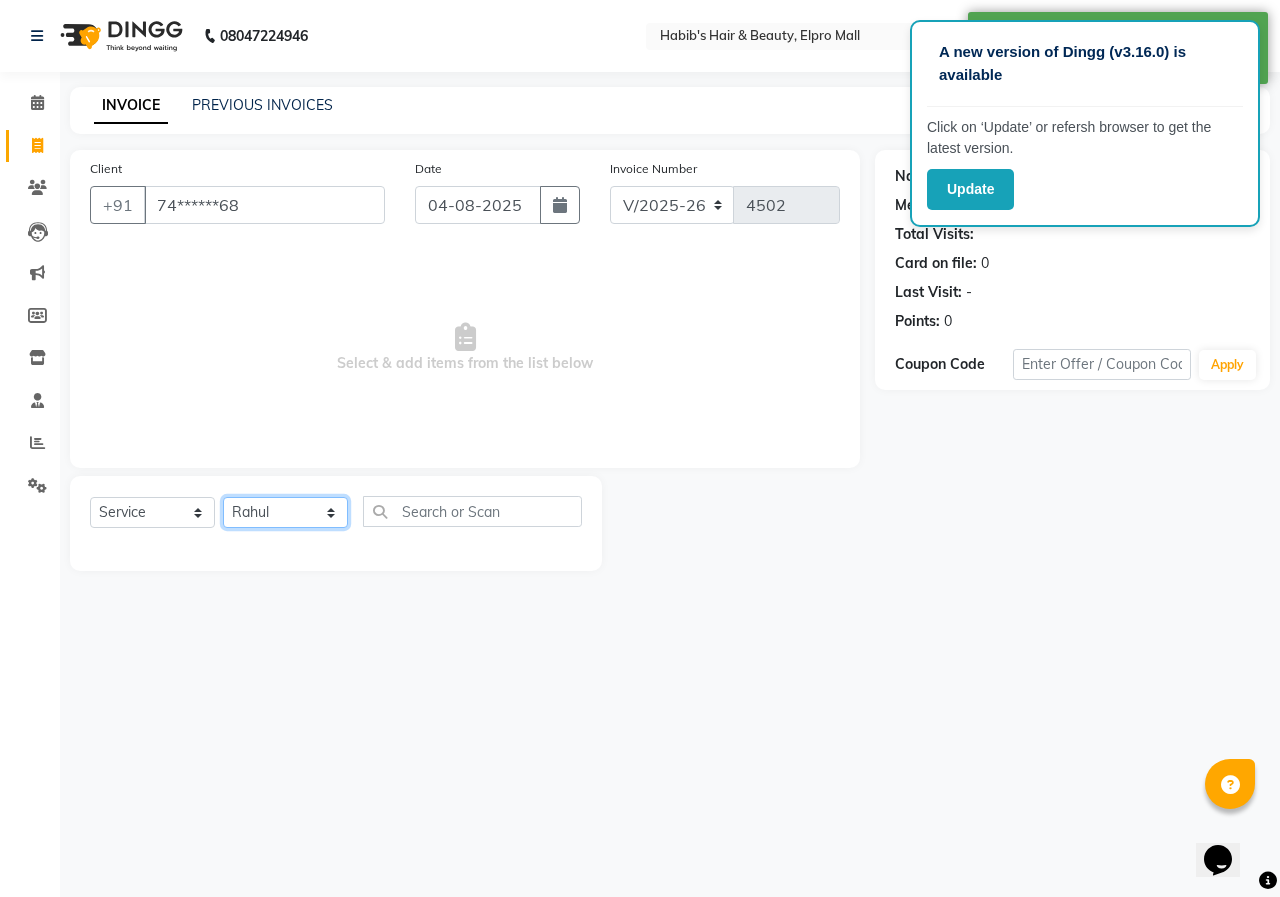 click on "Select Stylist ANUSHKA GAURI GUDDU Keshav Maushi Mhaske  priya  Rahul Ravi  Roshan Sagar SANA Sangam Sanika shabnam SONALI  subhan" 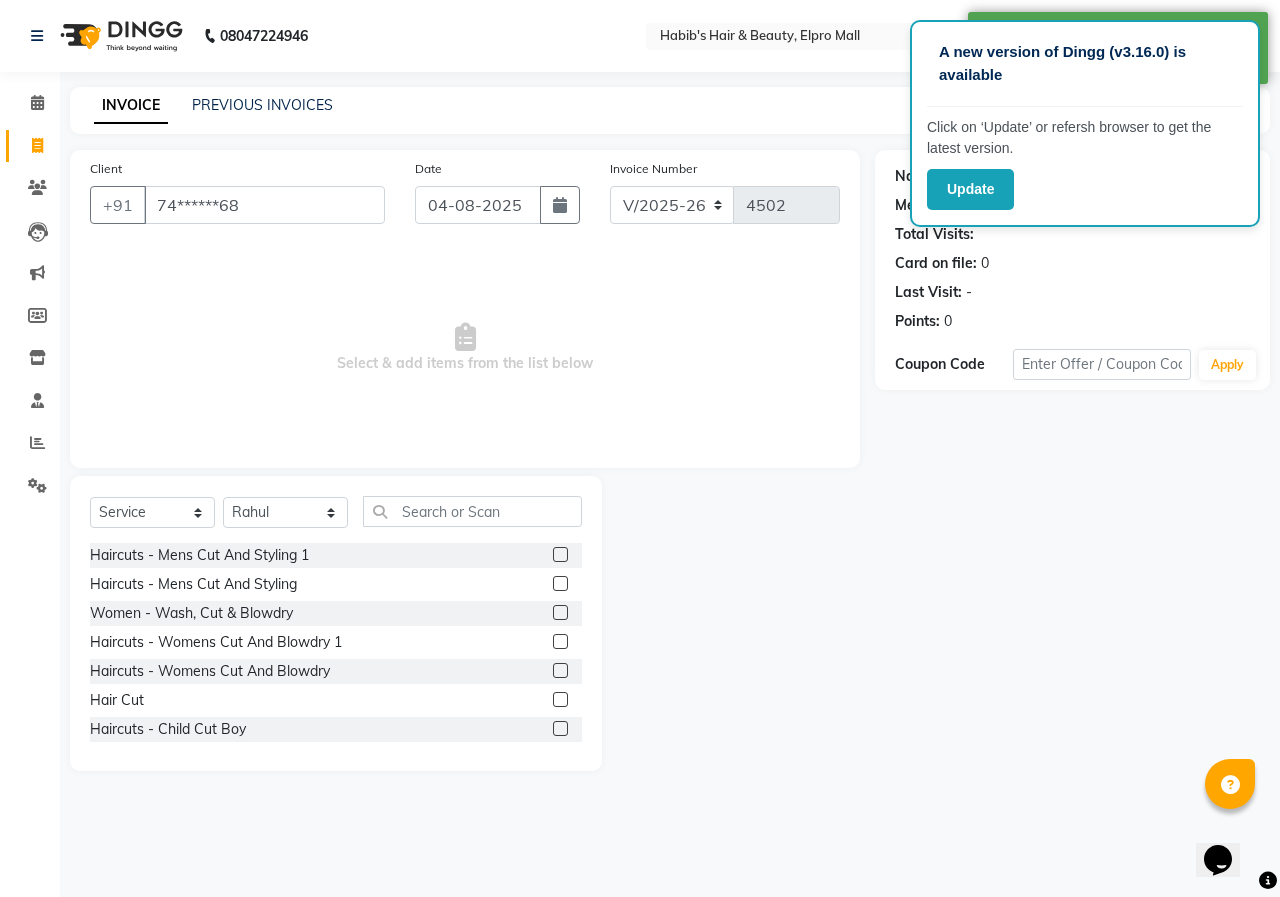 click 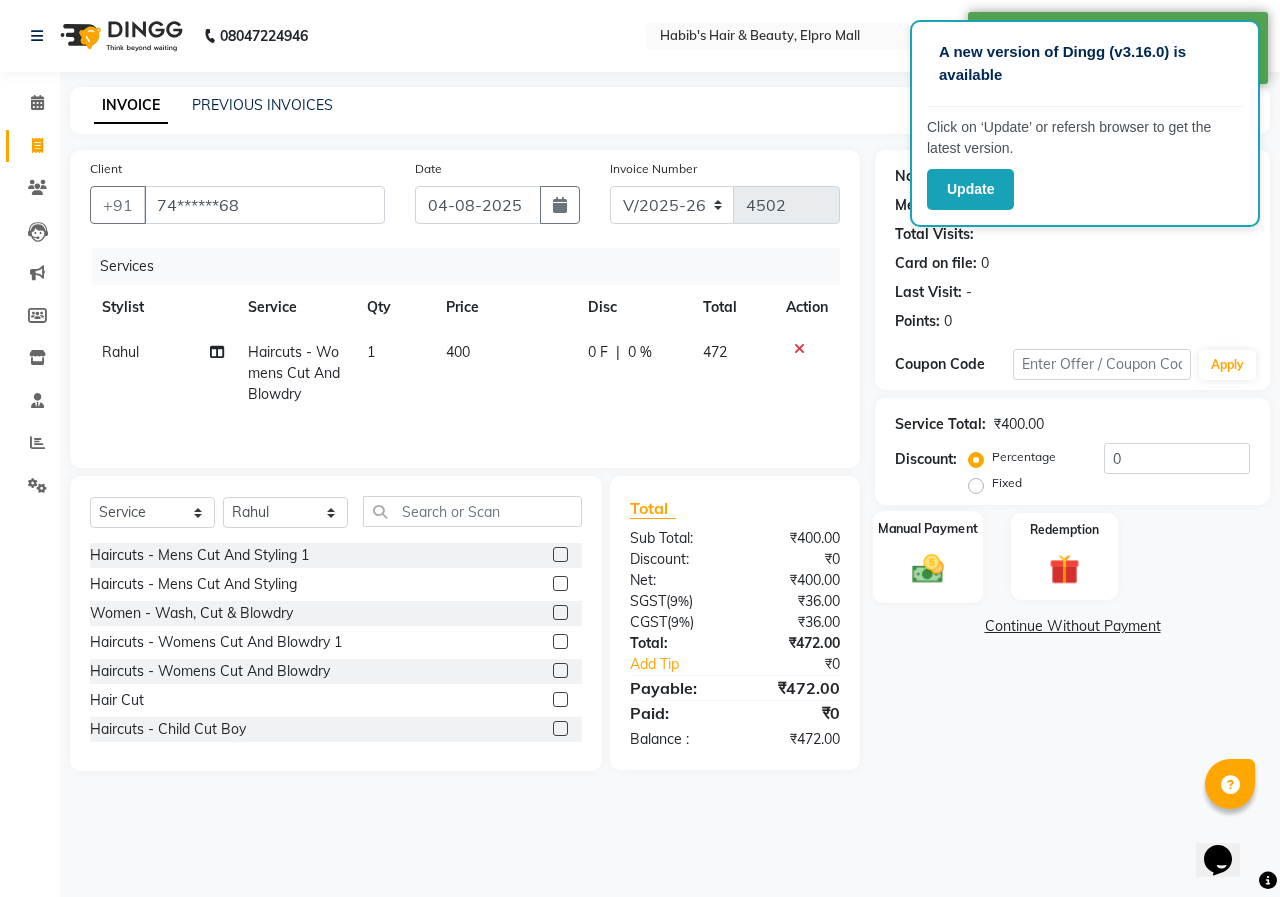 click 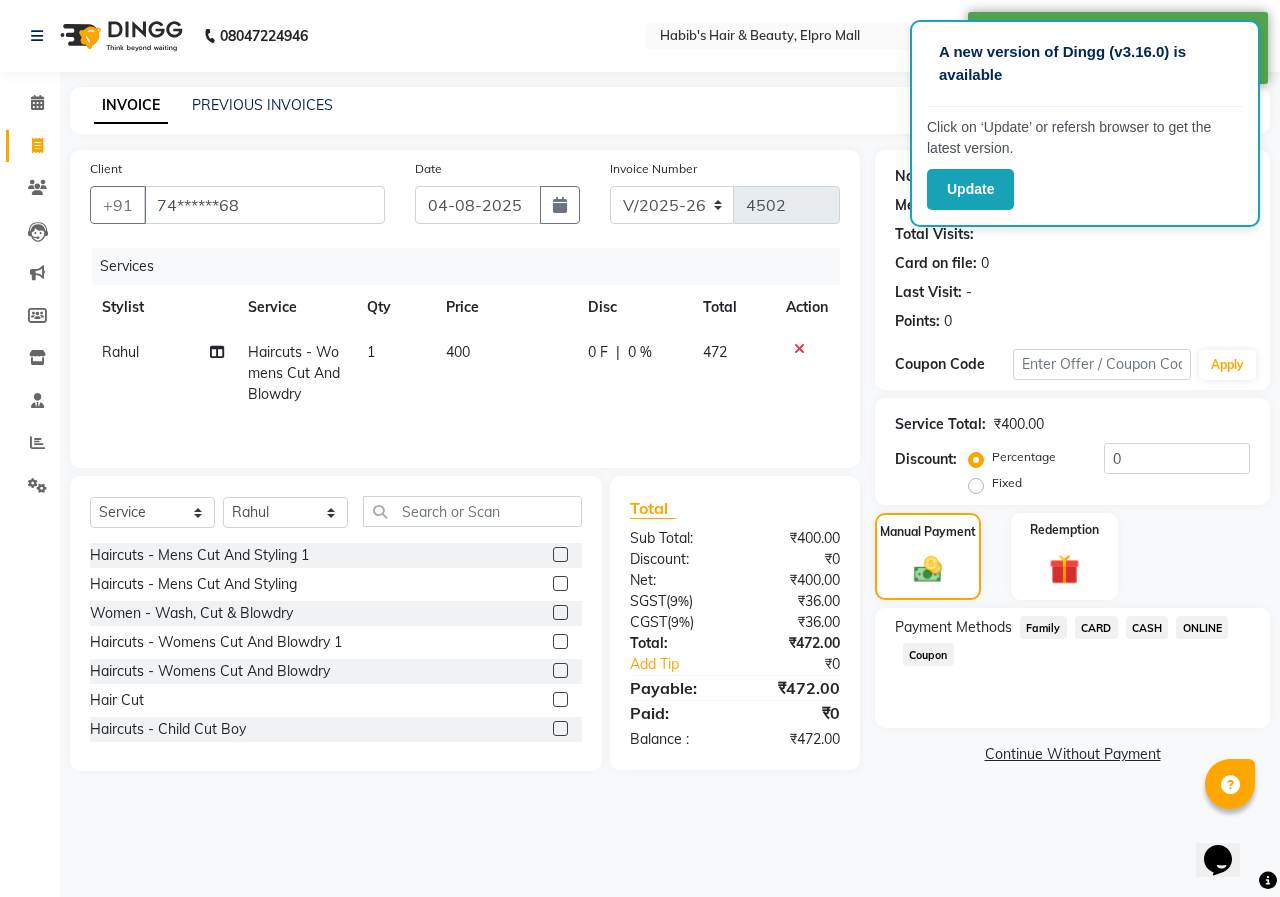 click on "ONLINE" 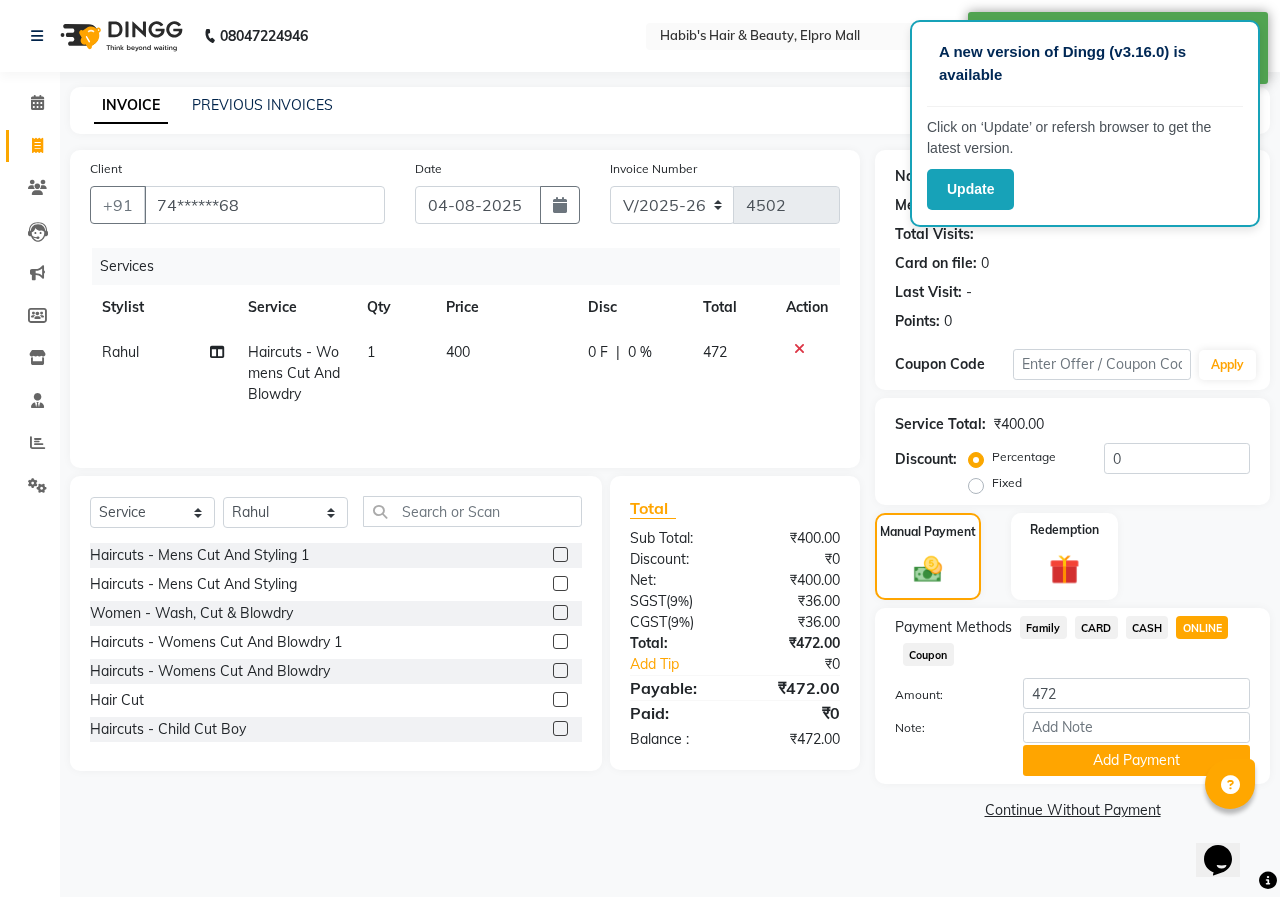 click on "Add Payment" 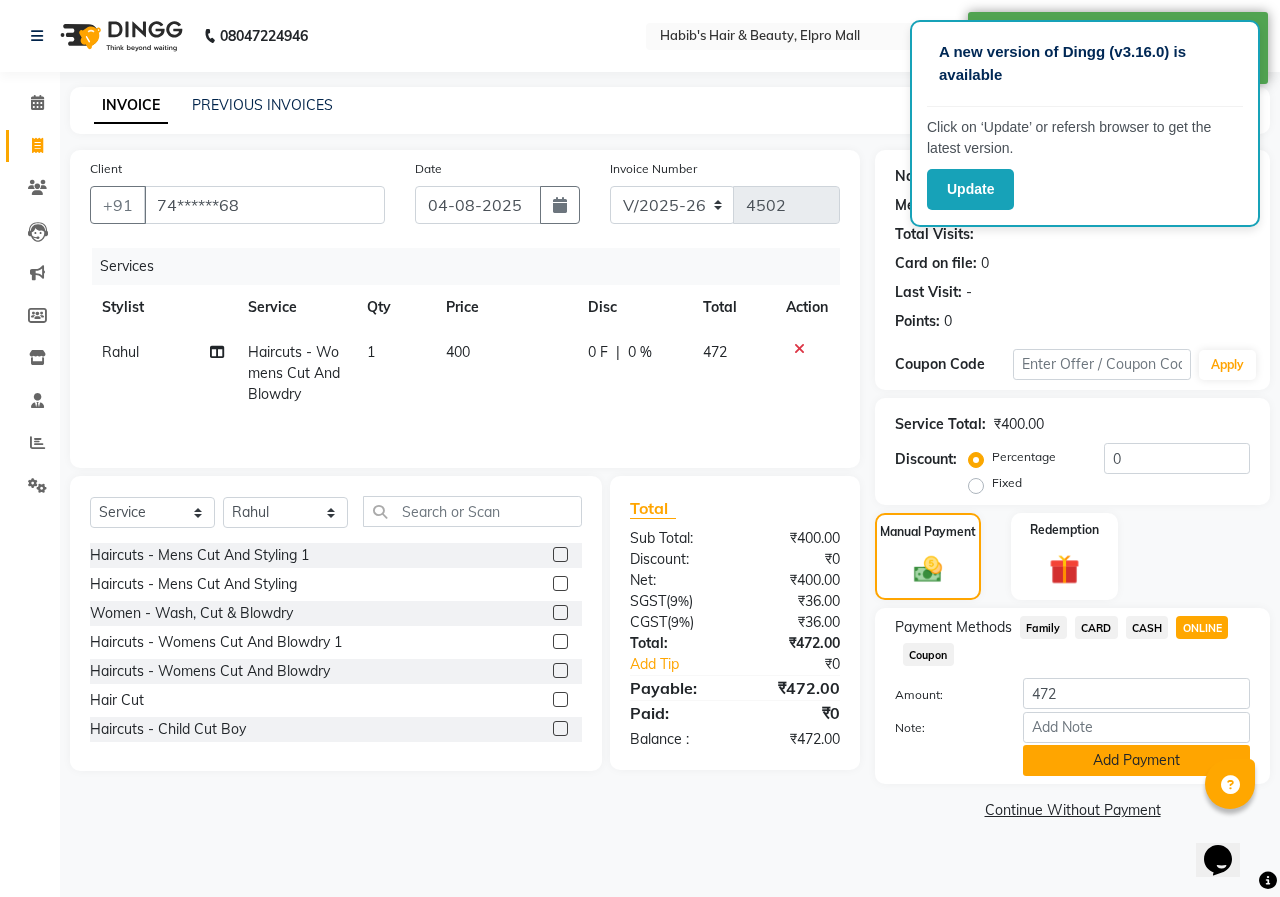 click on "Add Payment" 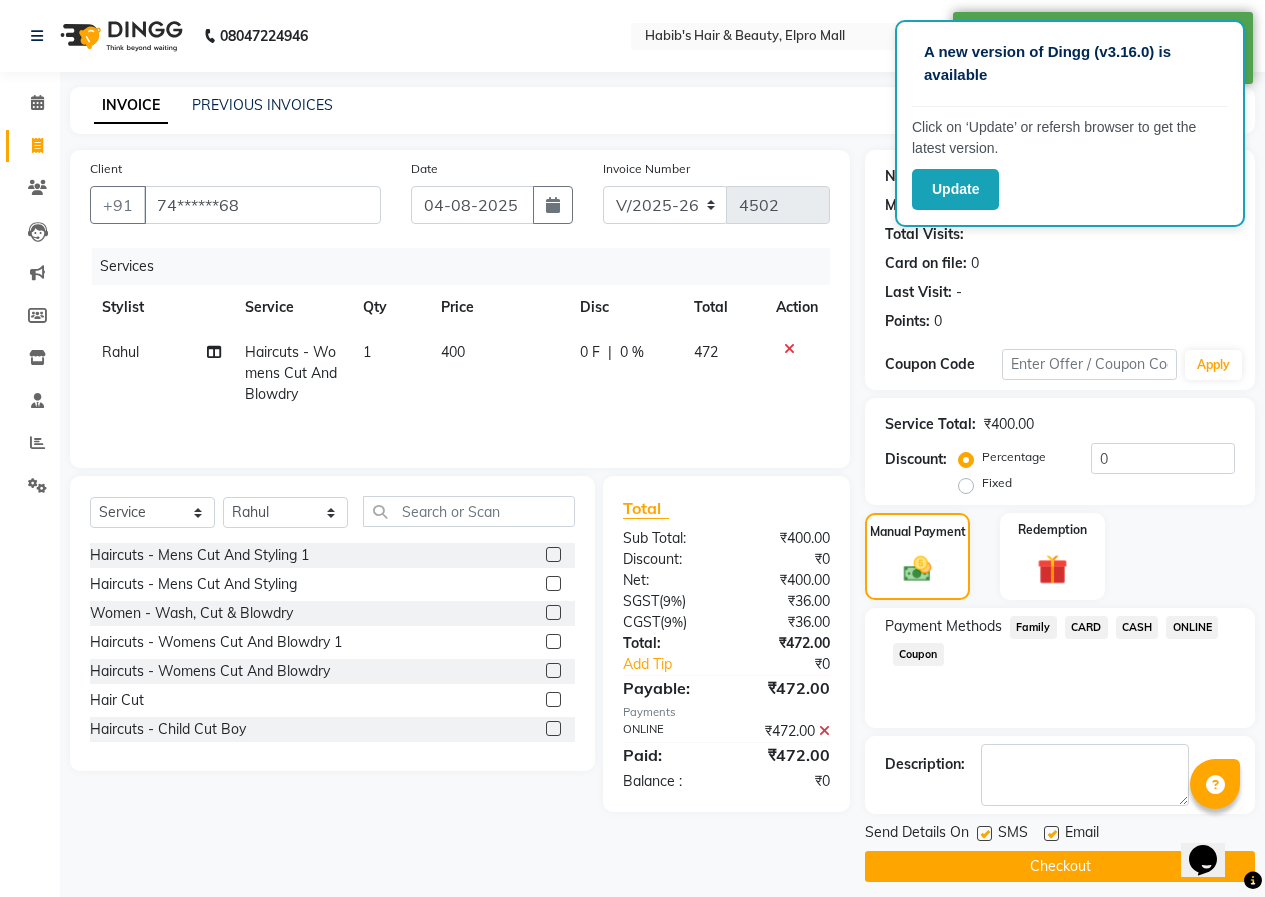drag, startPoint x: 1048, startPoint y: 860, endPoint x: 899, endPoint y: 833, distance: 151.42654 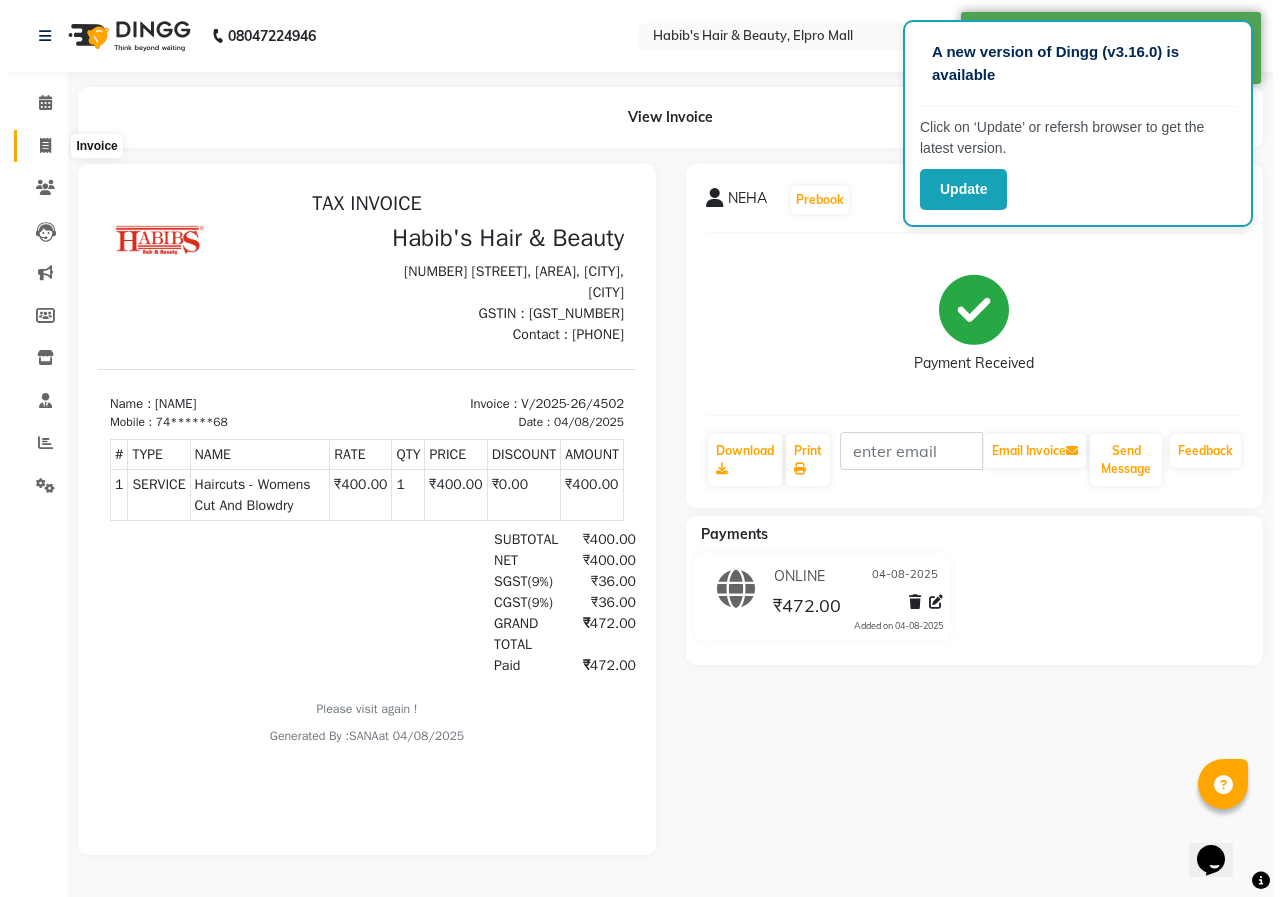 scroll, scrollTop: 0, scrollLeft: 0, axis: both 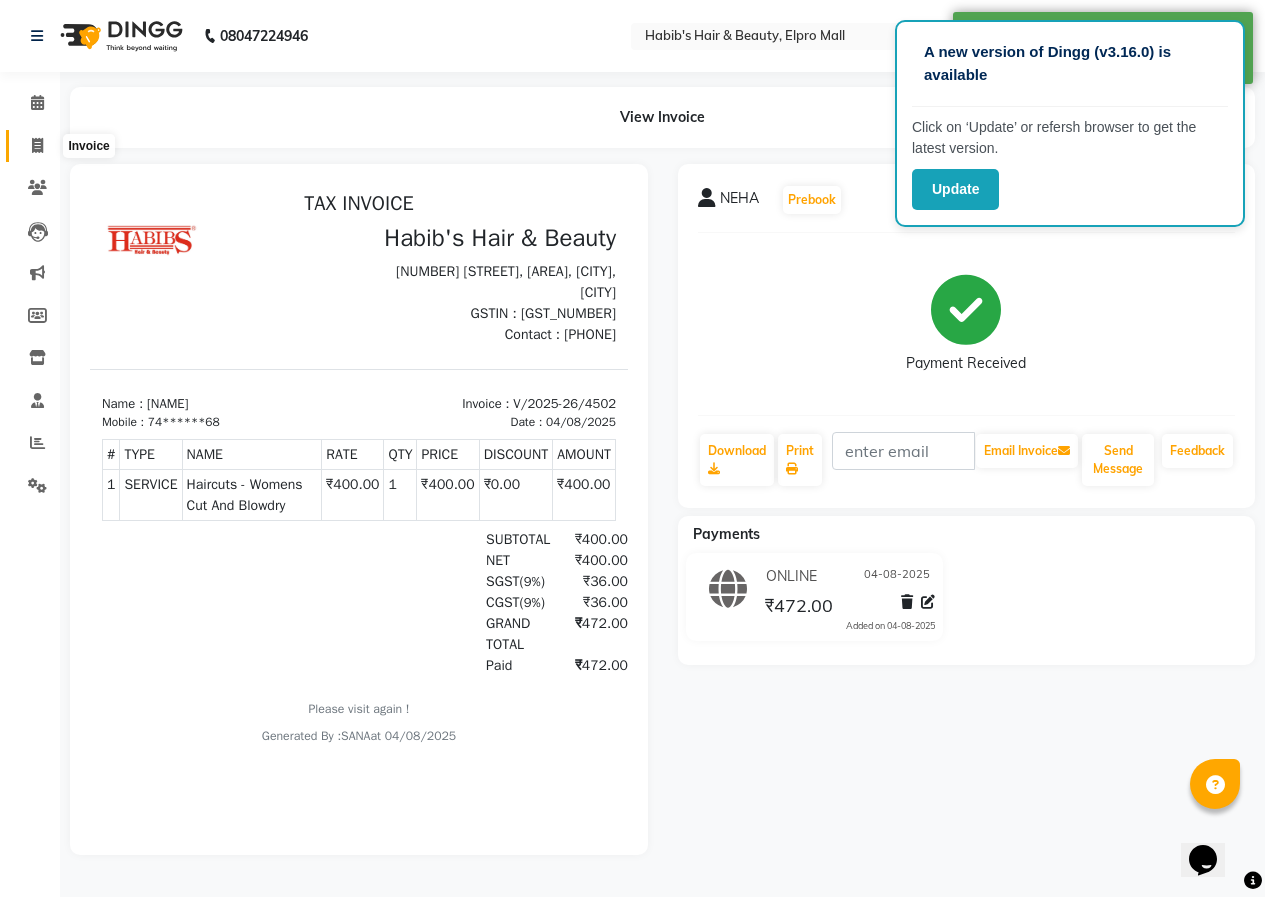 click 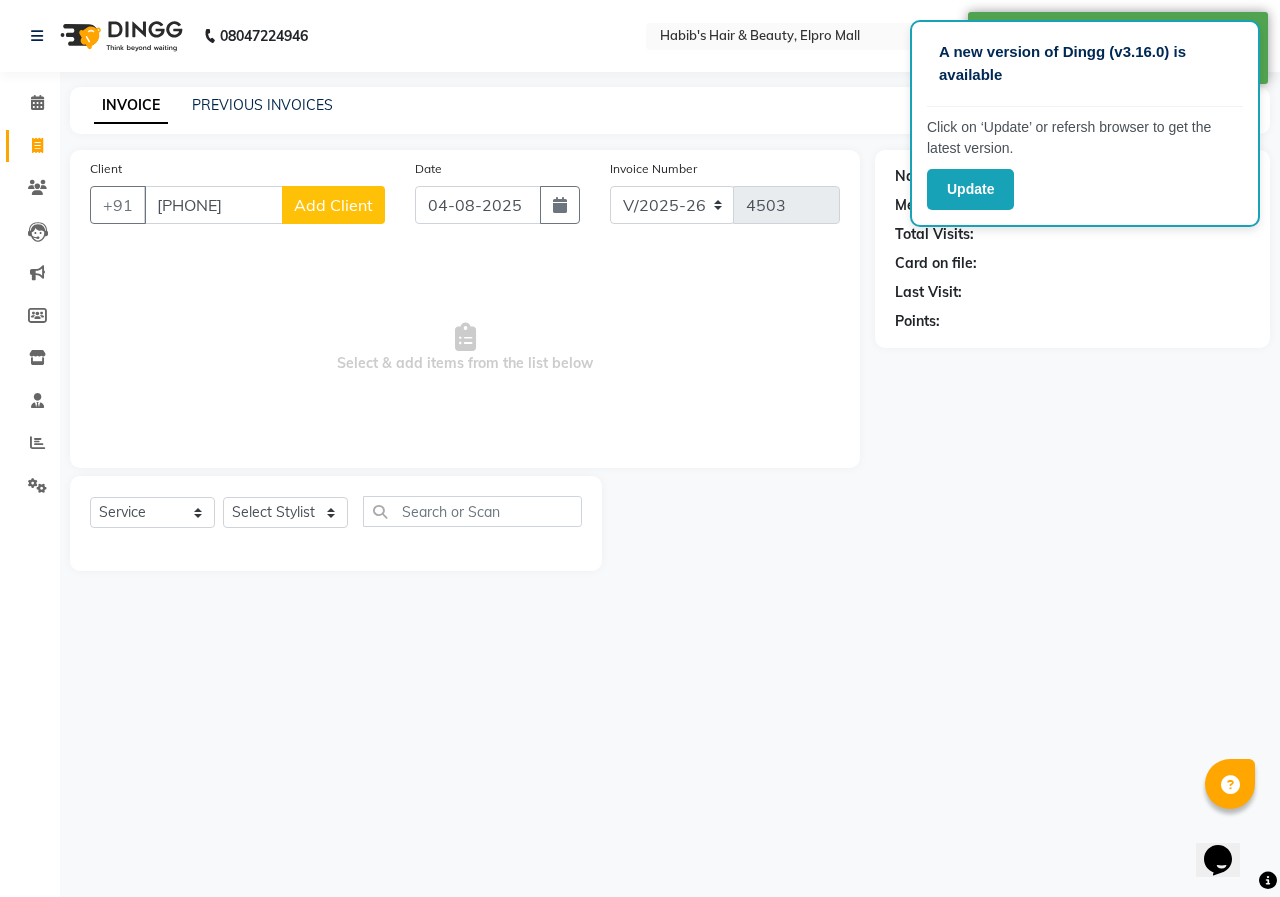 click on "Add Client" 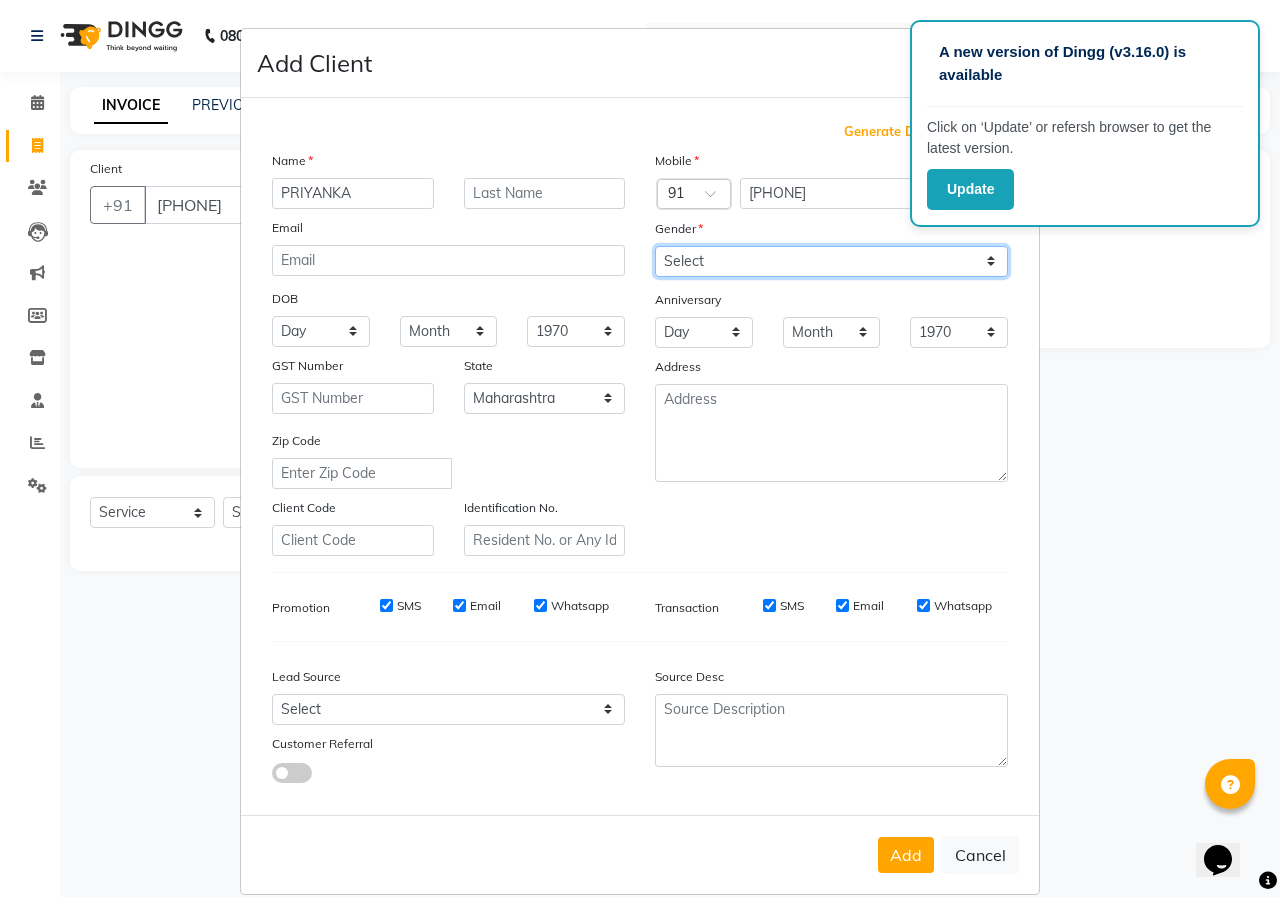 click on "Select Male Female Other Prefer Not To Say" at bounding box center [831, 261] 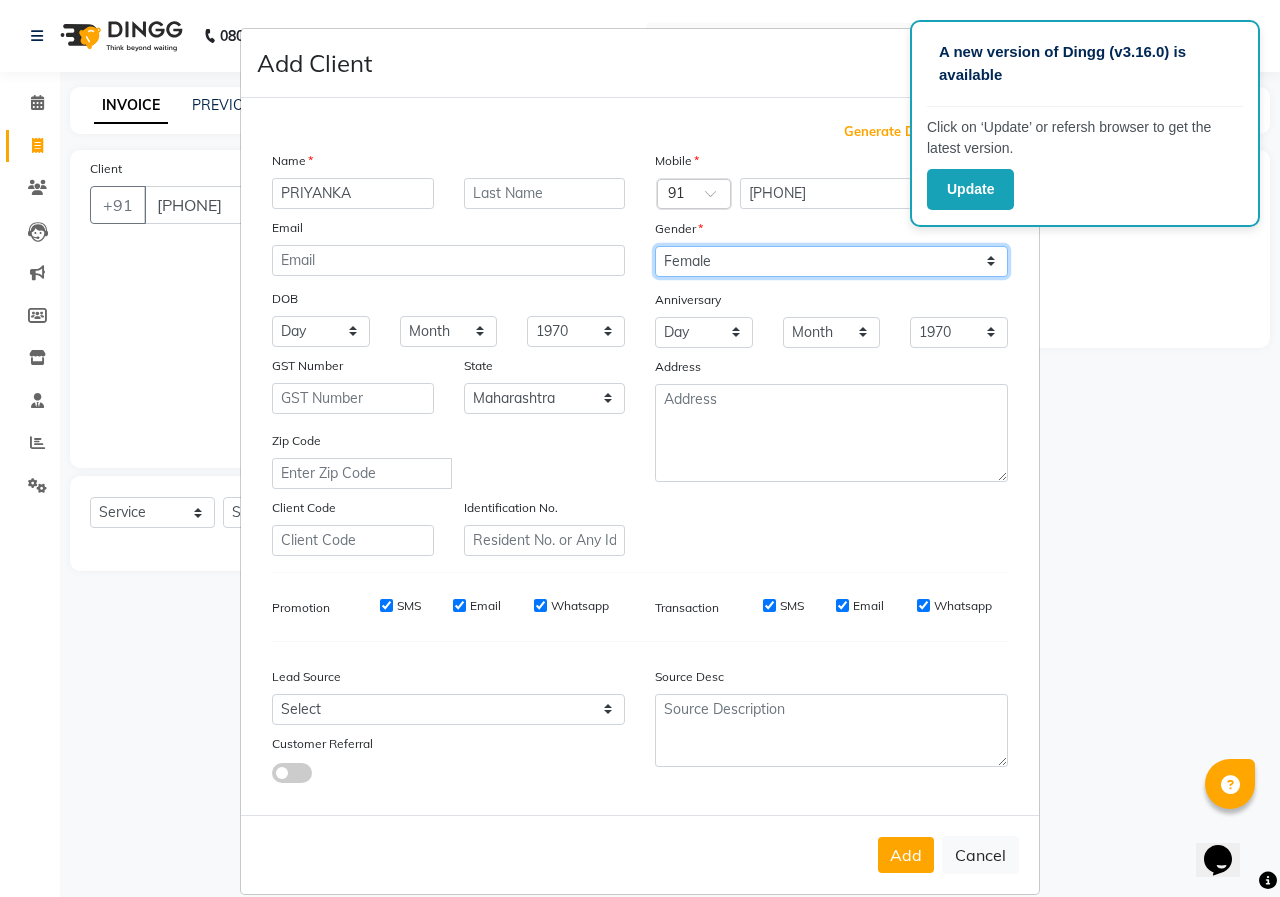 click on "Select Male Female Other Prefer Not To Say" at bounding box center (831, 261) 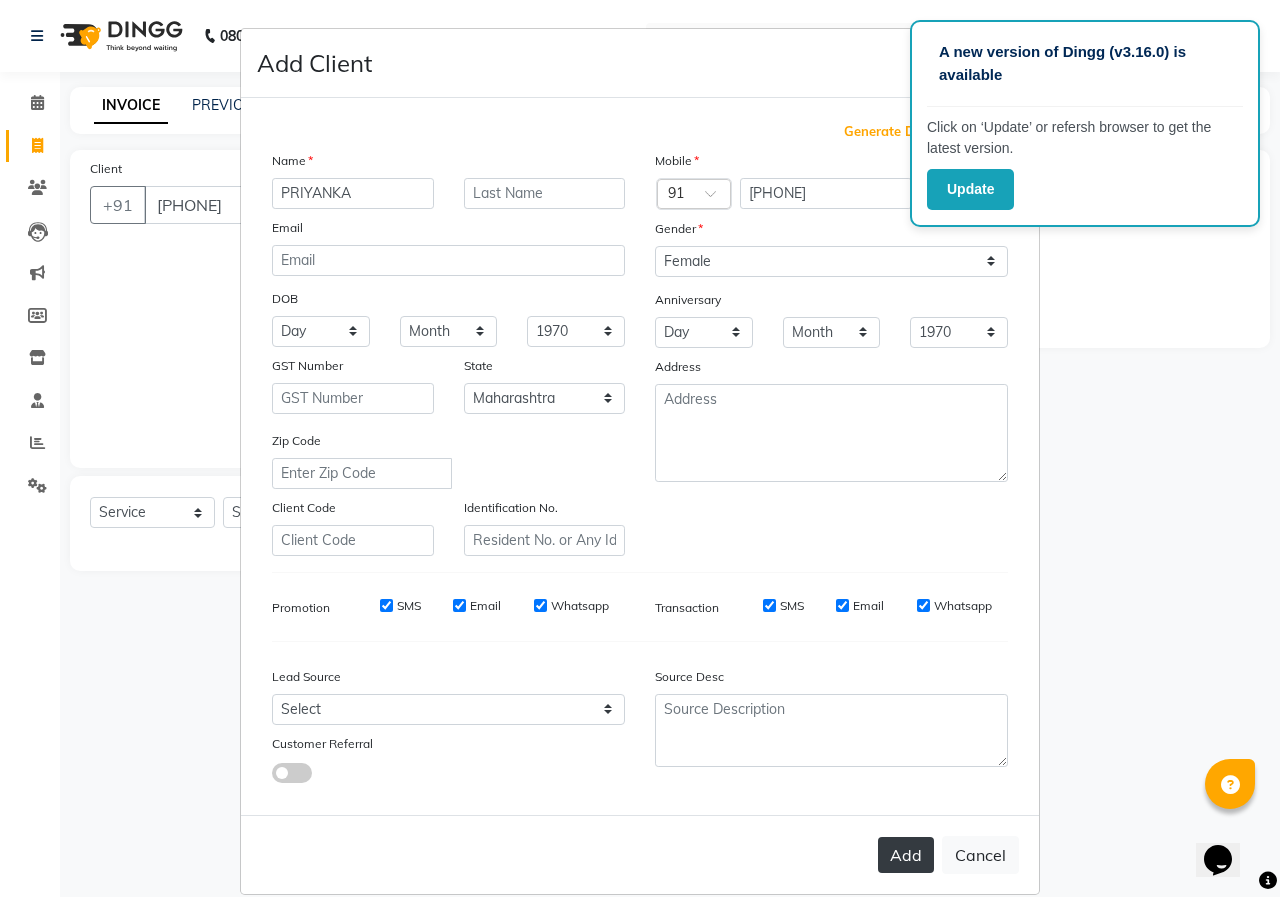 click on "Add" at bounding box center [906, 855] 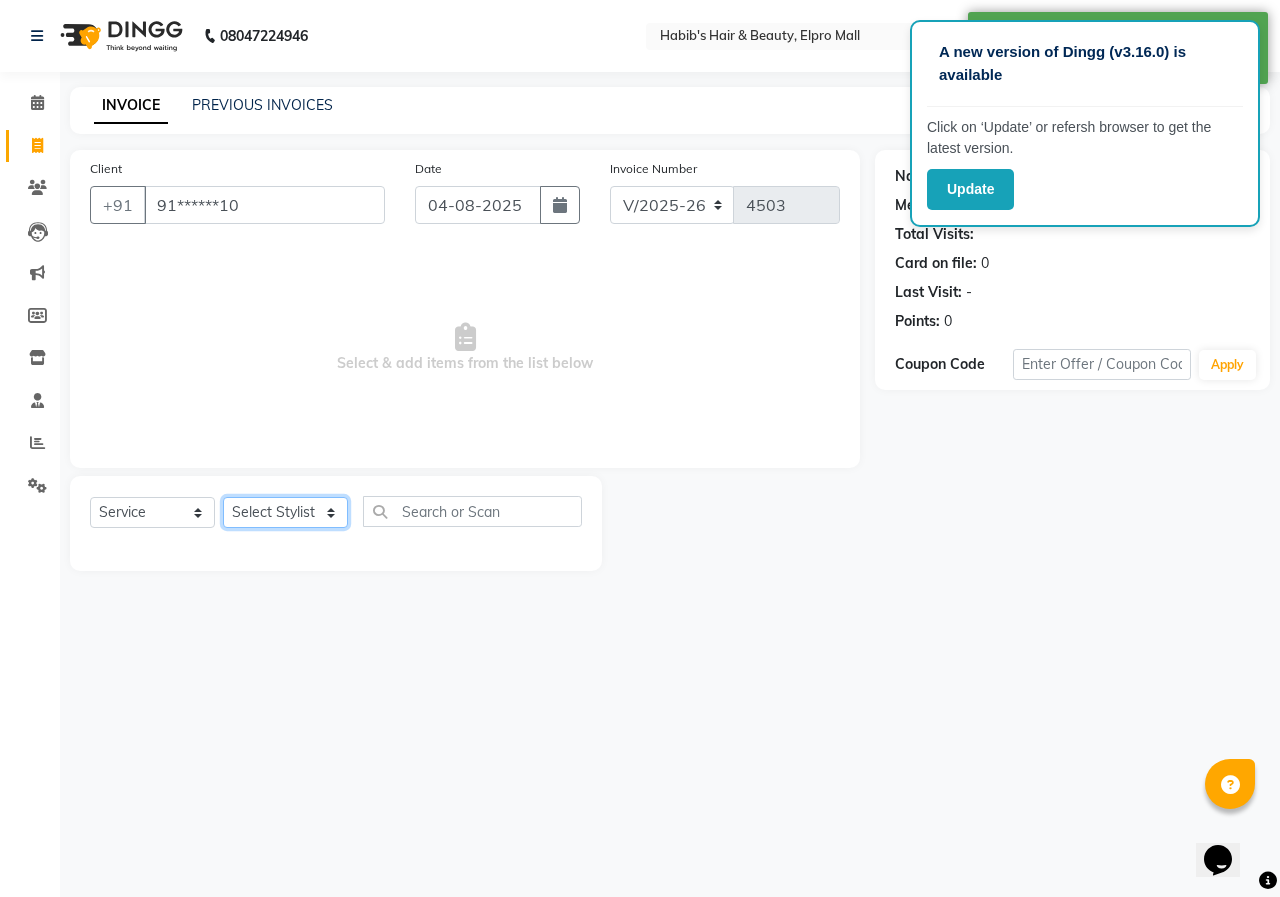 click on "Select Stylist ANUSHKA GAURI GUDDU Keshav Maushi Mhaske  priya  Rahul Ravi  Roshan Sagar SANA Sangam Sanika shabnam SONALI  subhan" 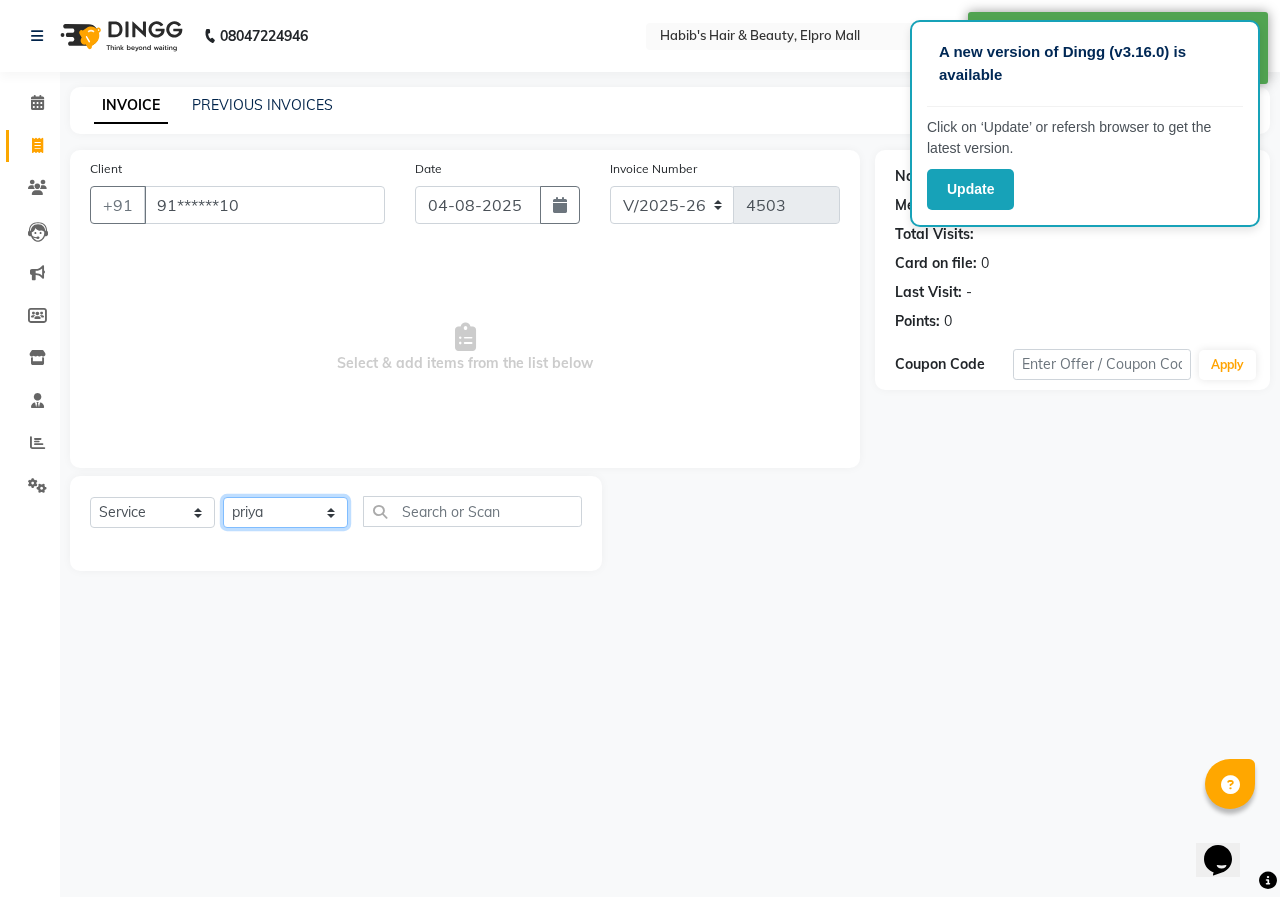 click on "Select Stylist ANUSHKA GAURI GUDDU Keshav Maushi Mhaske  priya  Rahul Ravi  Roshan Sagar SANA Sangam Sanika shabnam SONALI  subhan" 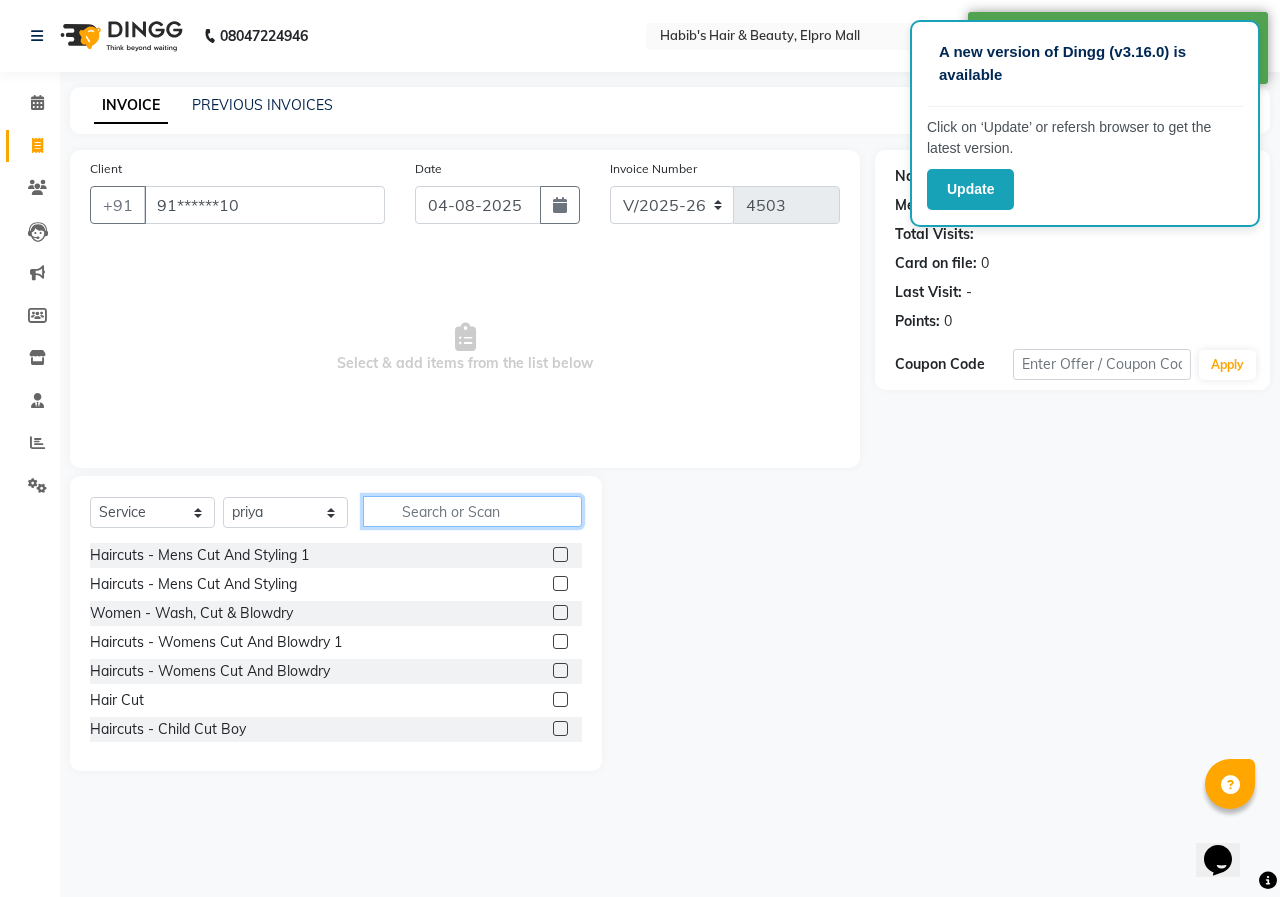 click 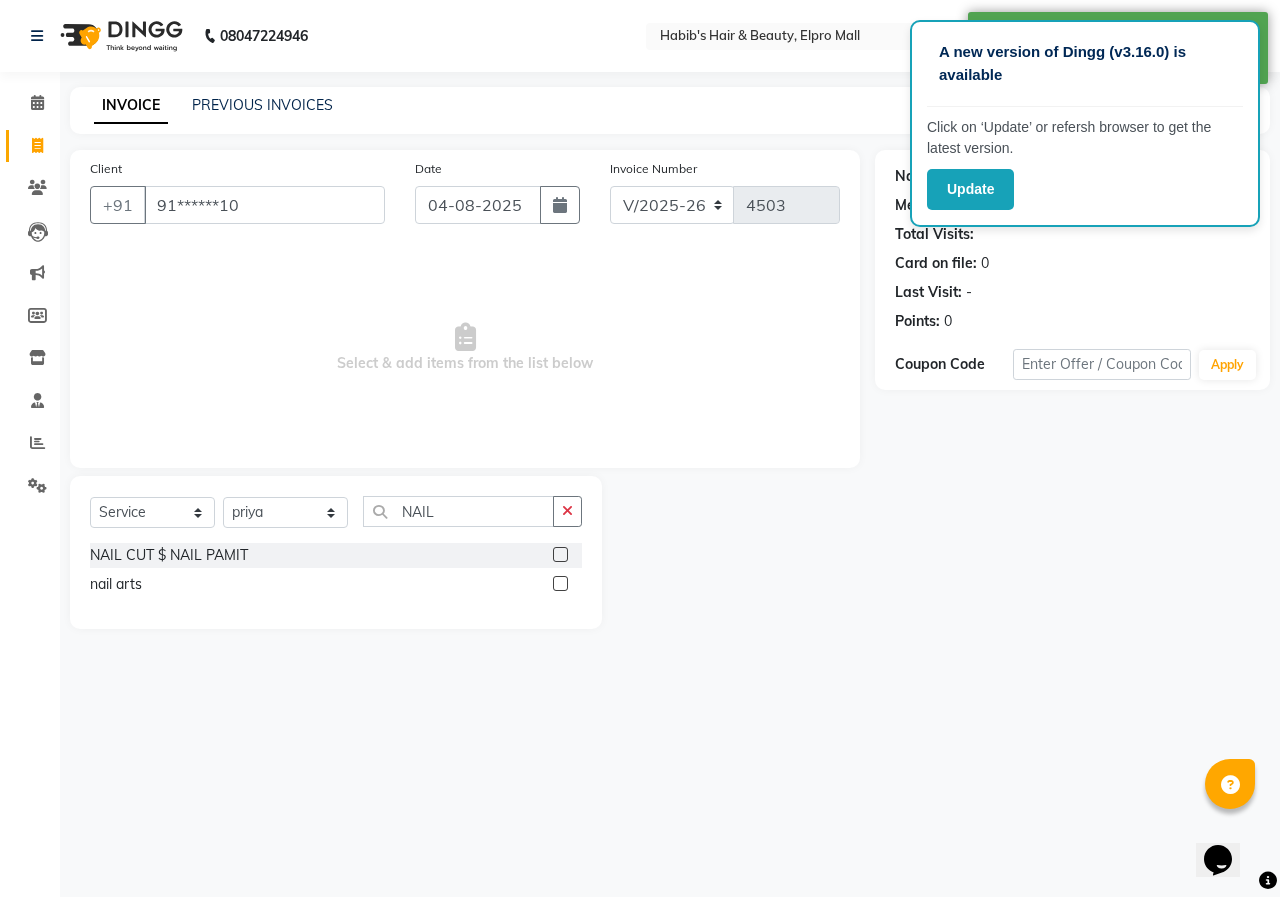 click 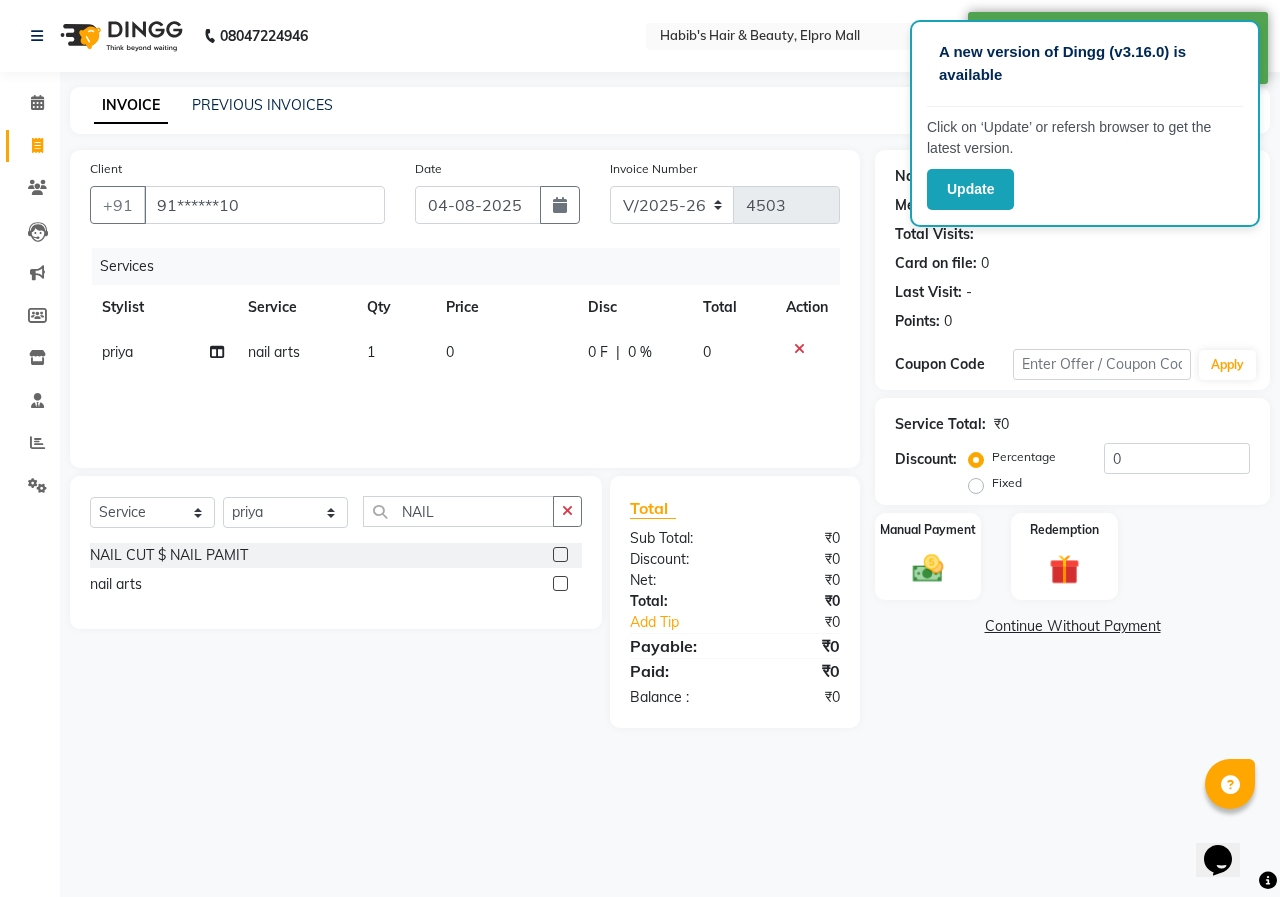 click on "0" 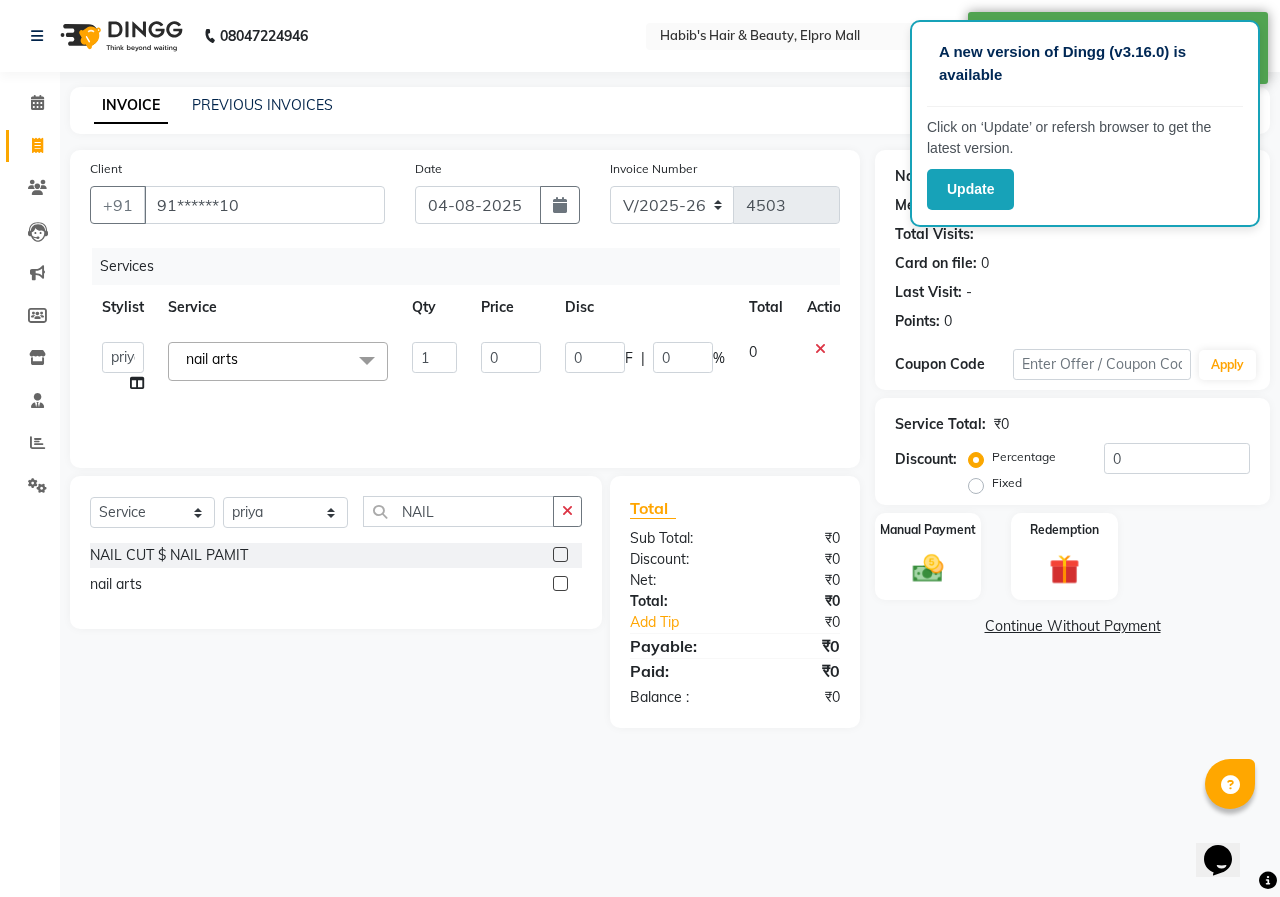 click on "0" 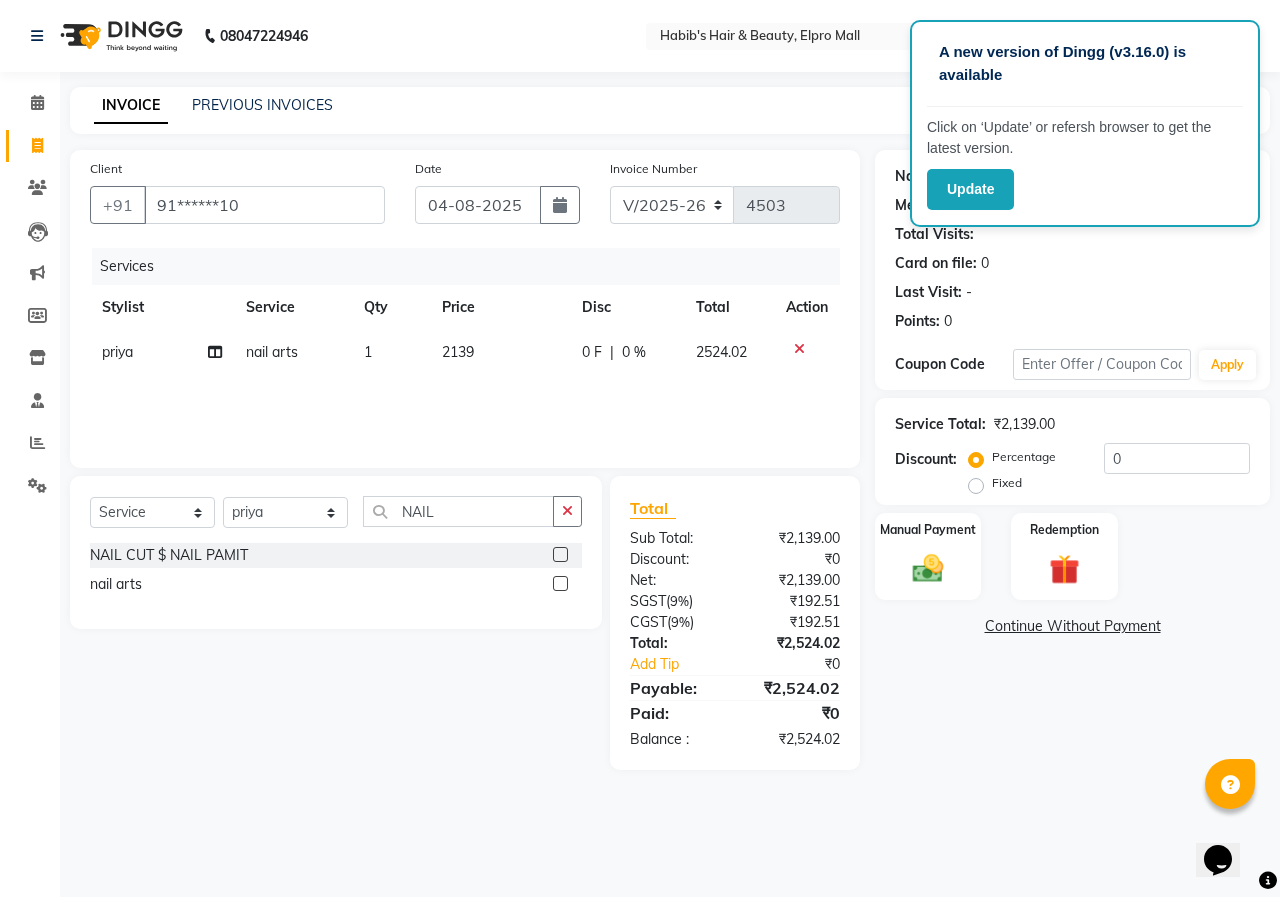 click on "A new version of Dingg (v3.16.0) is available  Click on ‘Update’ or refersh browser to get the latest version.  Update [PHONE] Select Location × Habib's Hair & Beauty, Elpro Mall  Default Panel My Panel English ENGLISH Español العربية मराठी हिंदी ગુજરાતી தமிழ் 中文 Notifications nothing to show SANA Manage Profile Change Password Sign out  Version:3.15.11  ☀ Habib's Hair & Beauty, Elpro Mall   Calendar  Invoice  Clients  Leads   Marketing  Members  Inventory  Staff  Reports  Settings Completed InProgress Upcoming Dropped Tentative Check-In Confirm Bookings Generate Report Segments Page Builder INVOICE PREVIOUS INVOICES Create New   Save  Client +91 [PHONE] Date [DATE] Invoice Number V/2025 V/2025-26 4503 Services Stylist Service Qty Price Disc Total Action [NAME]  nail arts 1 2139 0 F | 0 % 2524.02 Select  Service  Product  Membership  Package Voucher Prepaid Gift Card  Select Stylist ANUSHKA GAURI GUDDU Keshav Maushi Mhaske  priya" at bounding box center (640, 448) 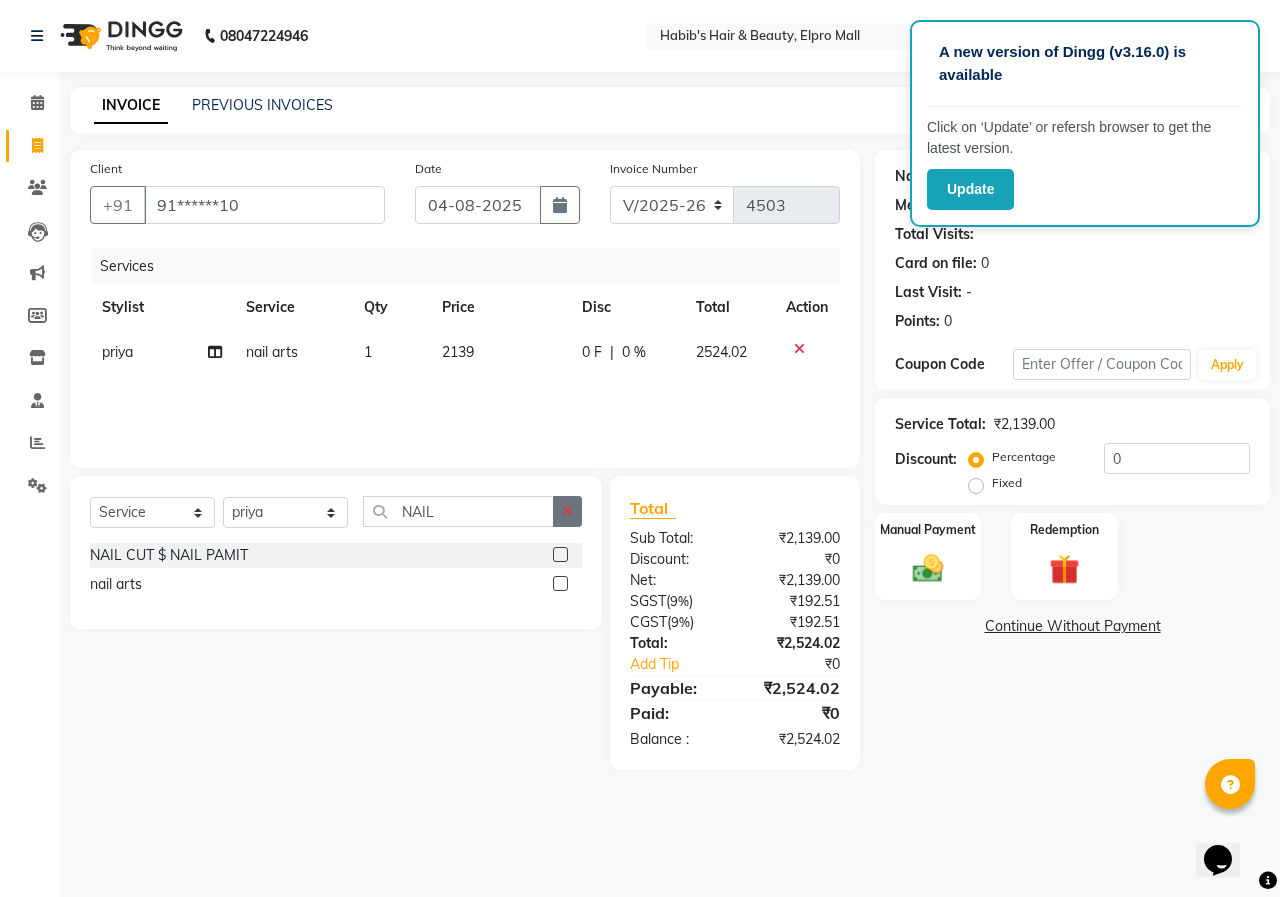 click 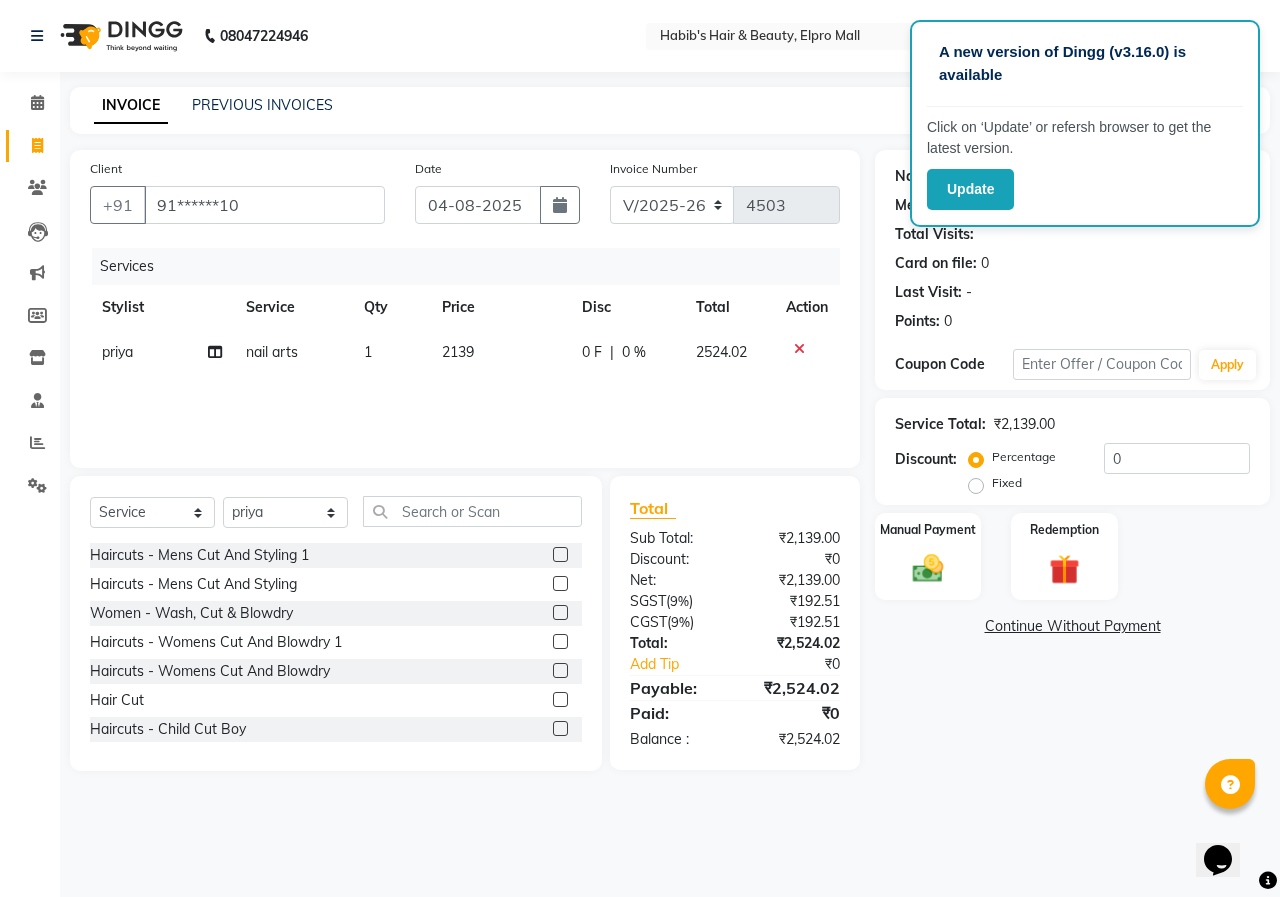 click on "Select  Service  Product  Membership  Package Voucher Prepaid Gift Card  Select Stylist ANUSHKA GAURI GUDDU Keshav Maushi Mhaske  priya  Rahul Ravi  Roshan Sagar SANA Sangam Sanika shabnam SONALI  subhan" 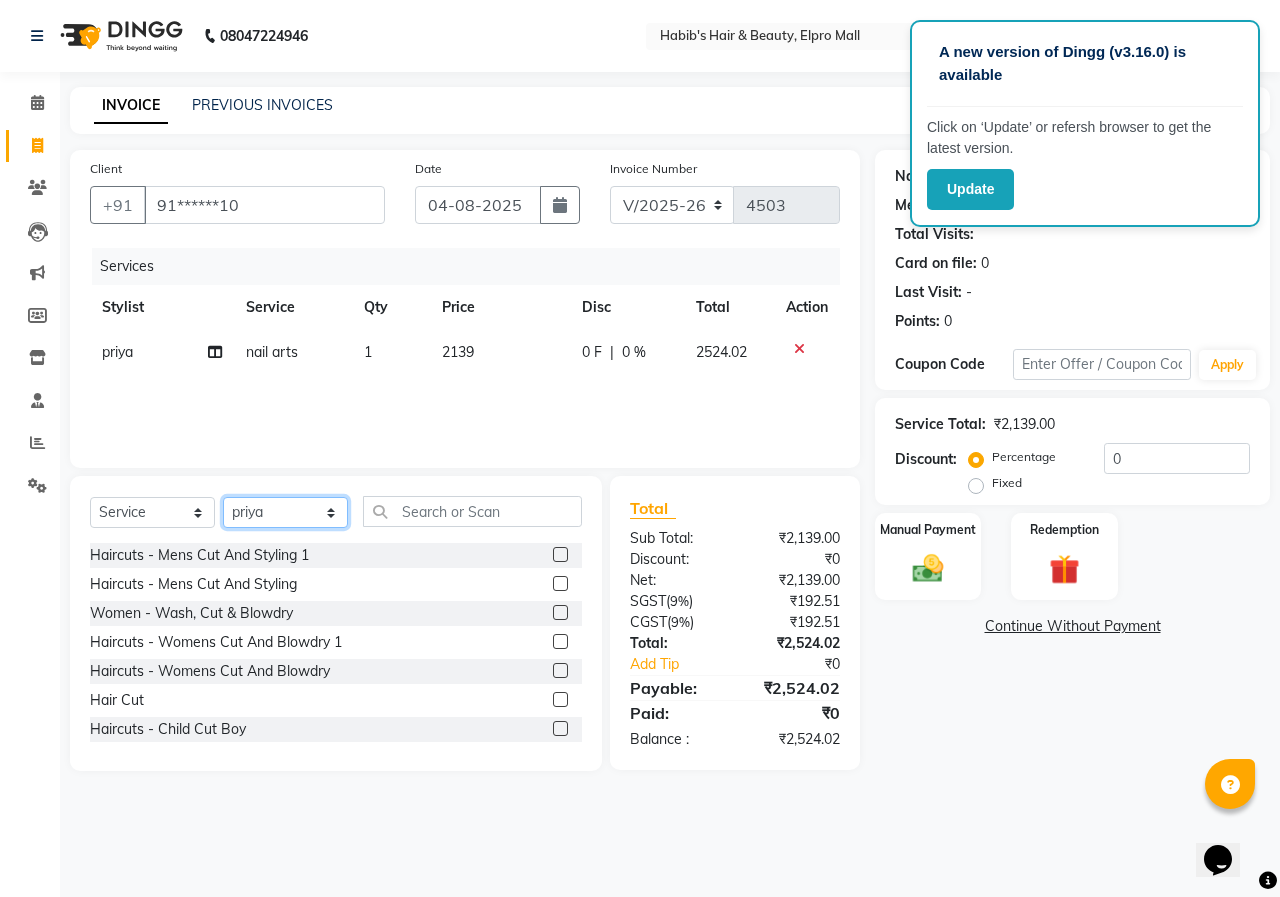 click on "Select Stylist ANUSHKA GAURI GUDDU Keshav Maushi Mhaske  priya  Rahul Ravi  Roshan Sagar SANA Sangam Sanika shabnam SONALI  subhan" 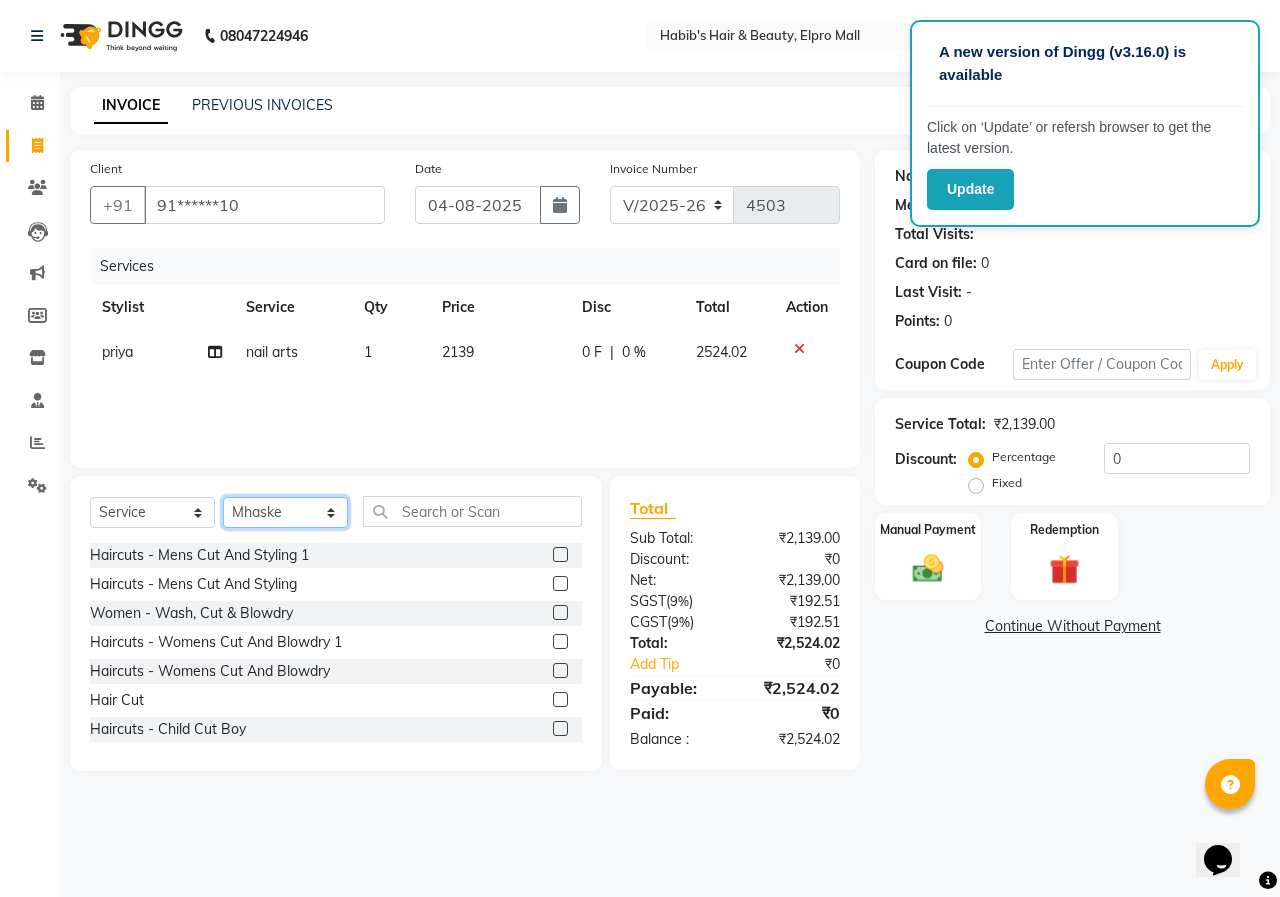 click on "Select Stylist ANUSHKA GAURI GUDDU Keshav Maushi Mhaske  priya  Rahul Ravi  Roshan Sagar SANA Sangam Sanika shabnam SONALI  subhan" 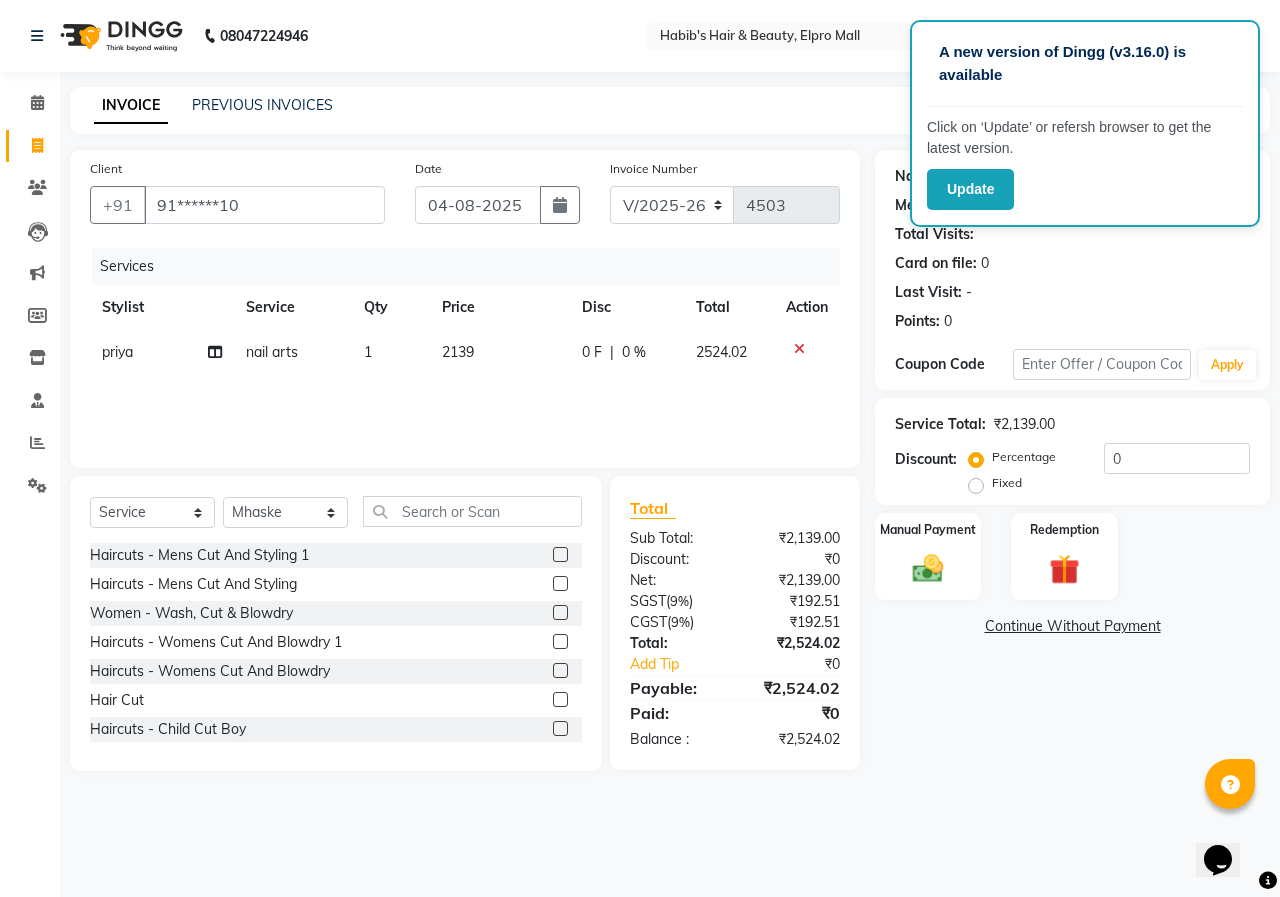 click 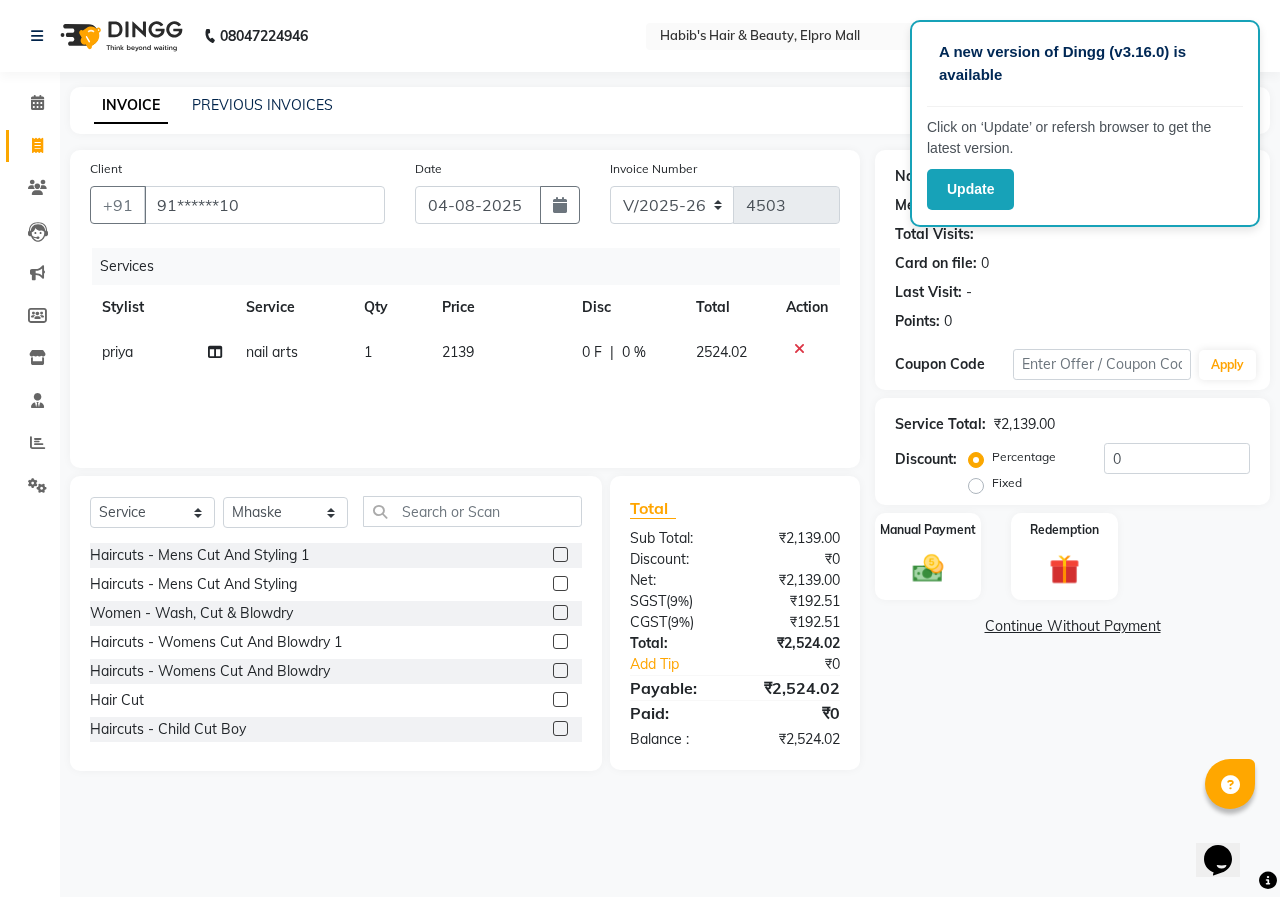 click at bounding box center (559, 613) 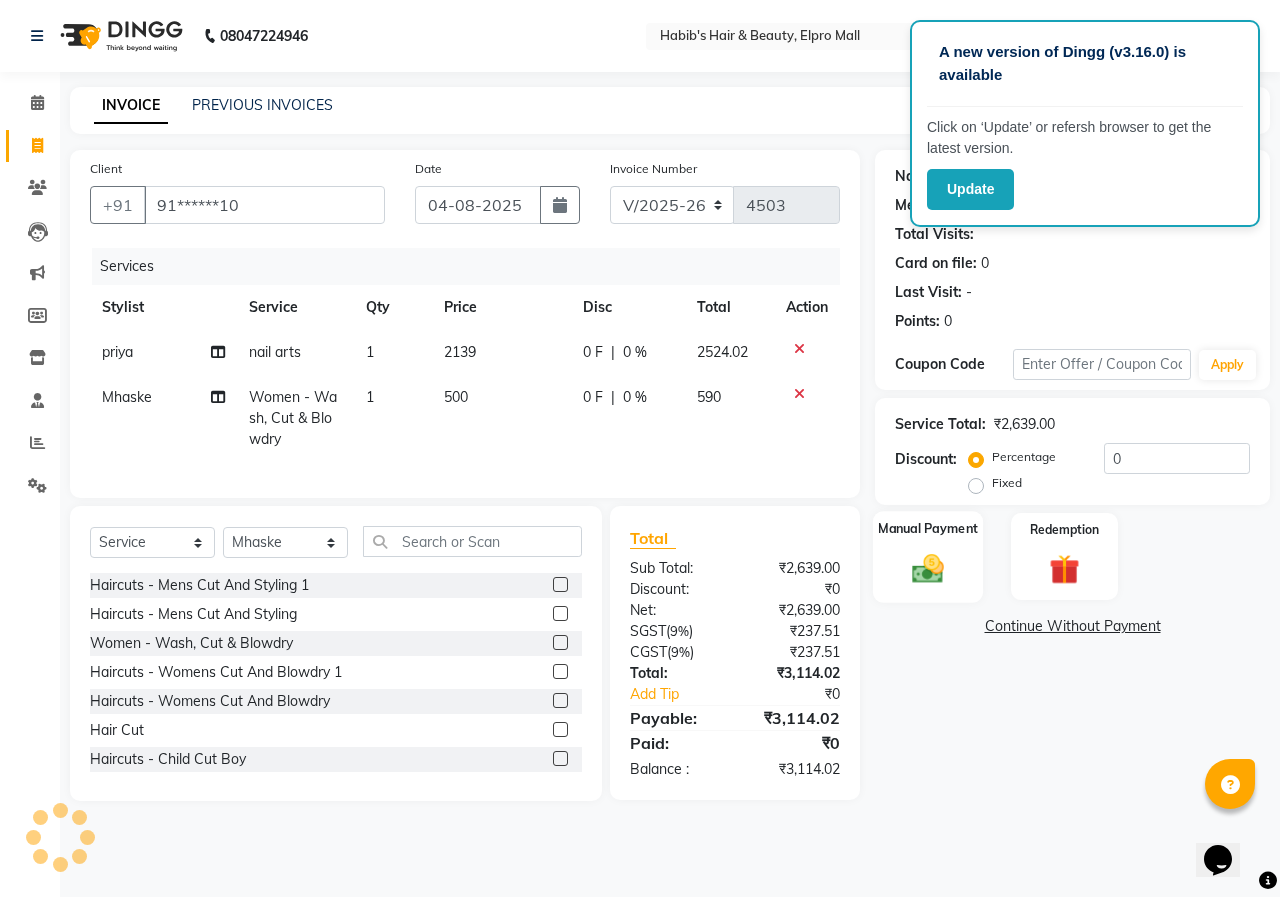 click on "Manual Payment" 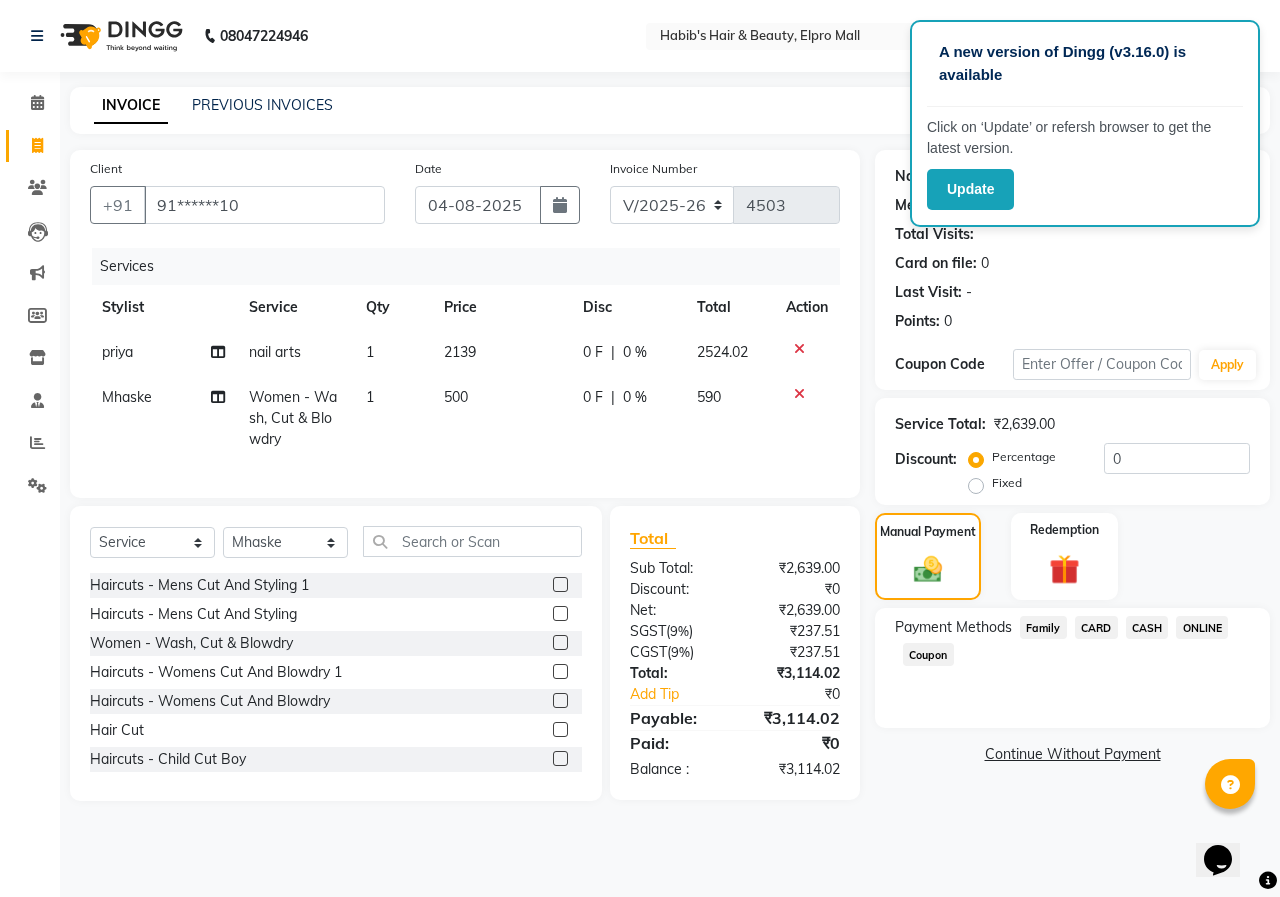 click on "ONLINE" 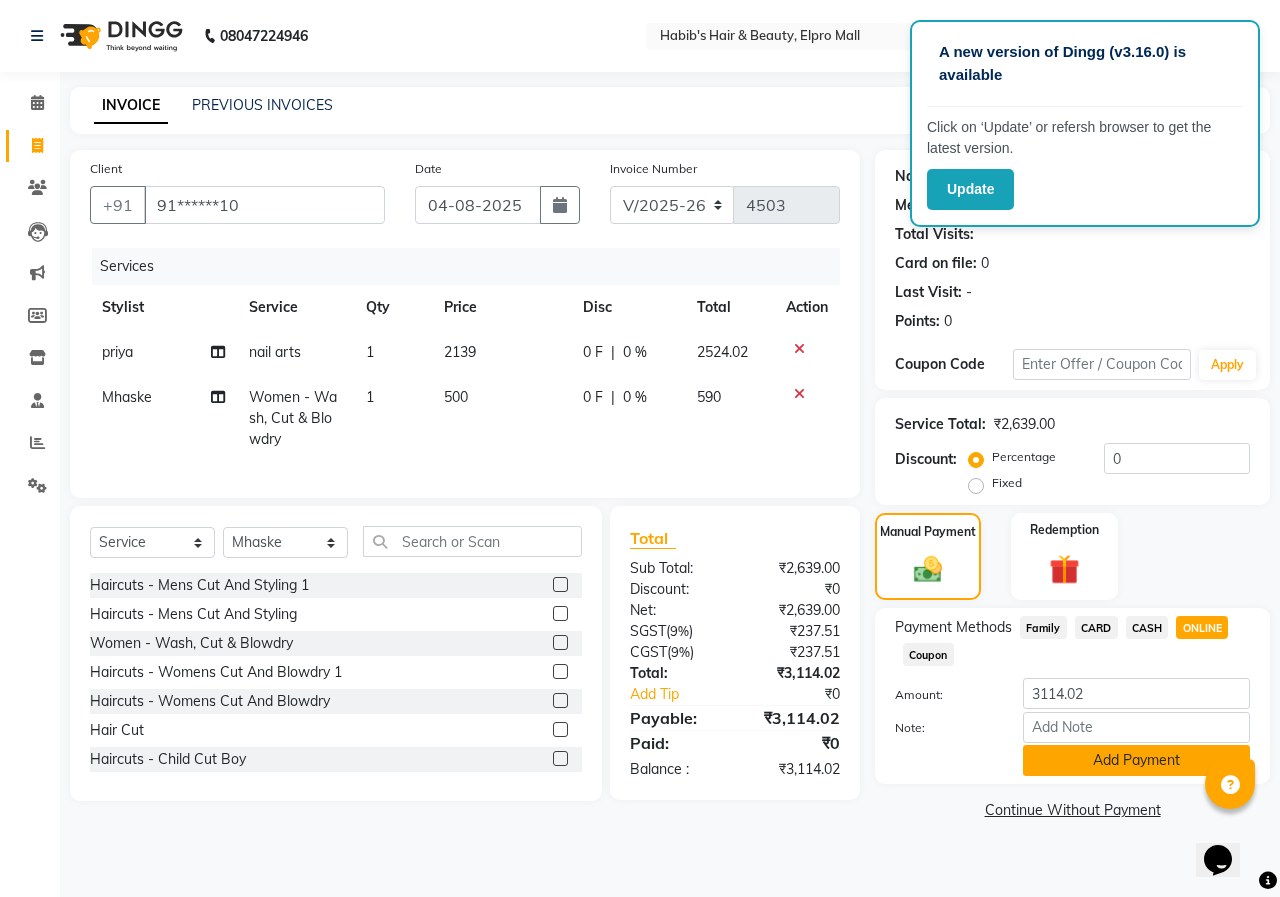 click on "Add Payment" 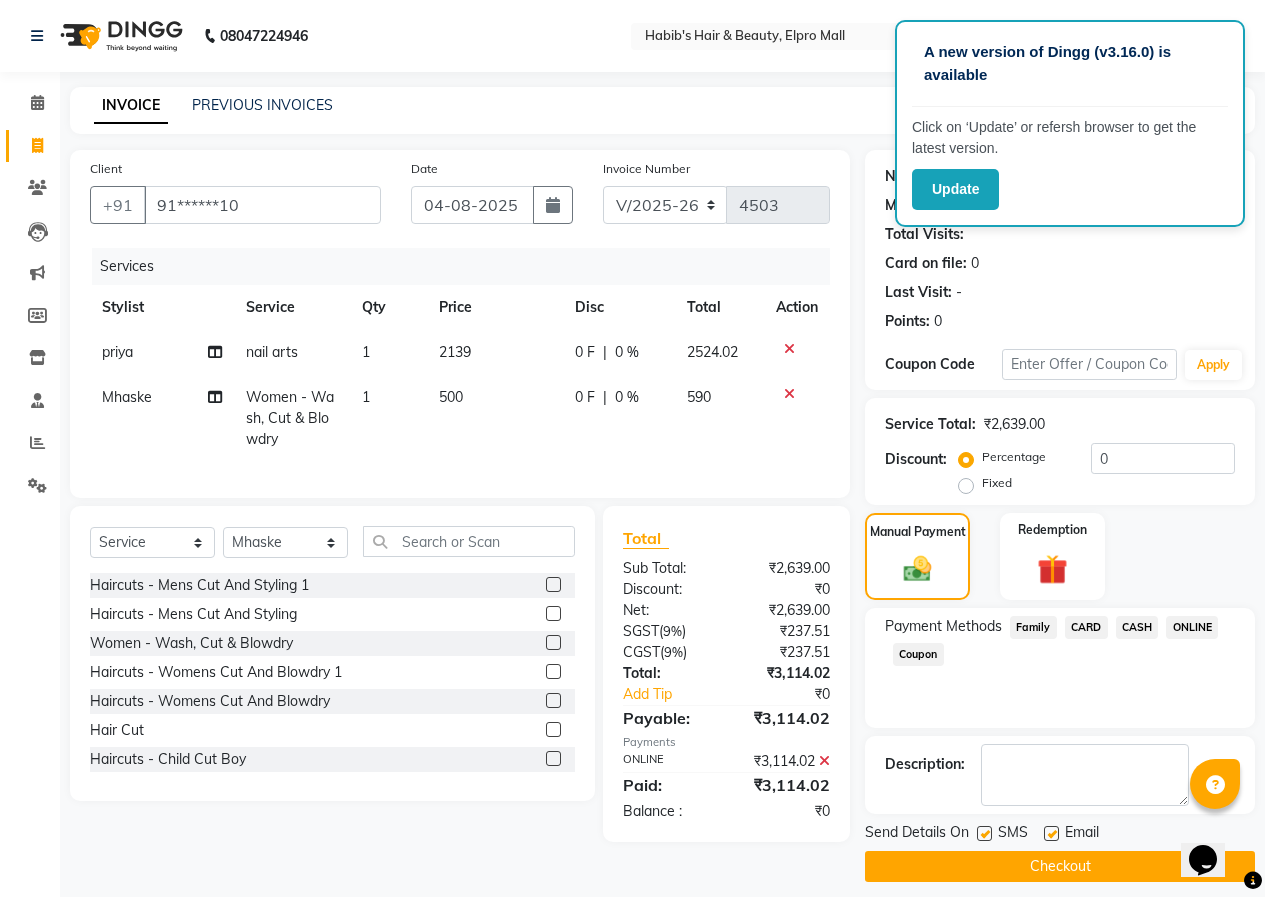 click on "Checkout" 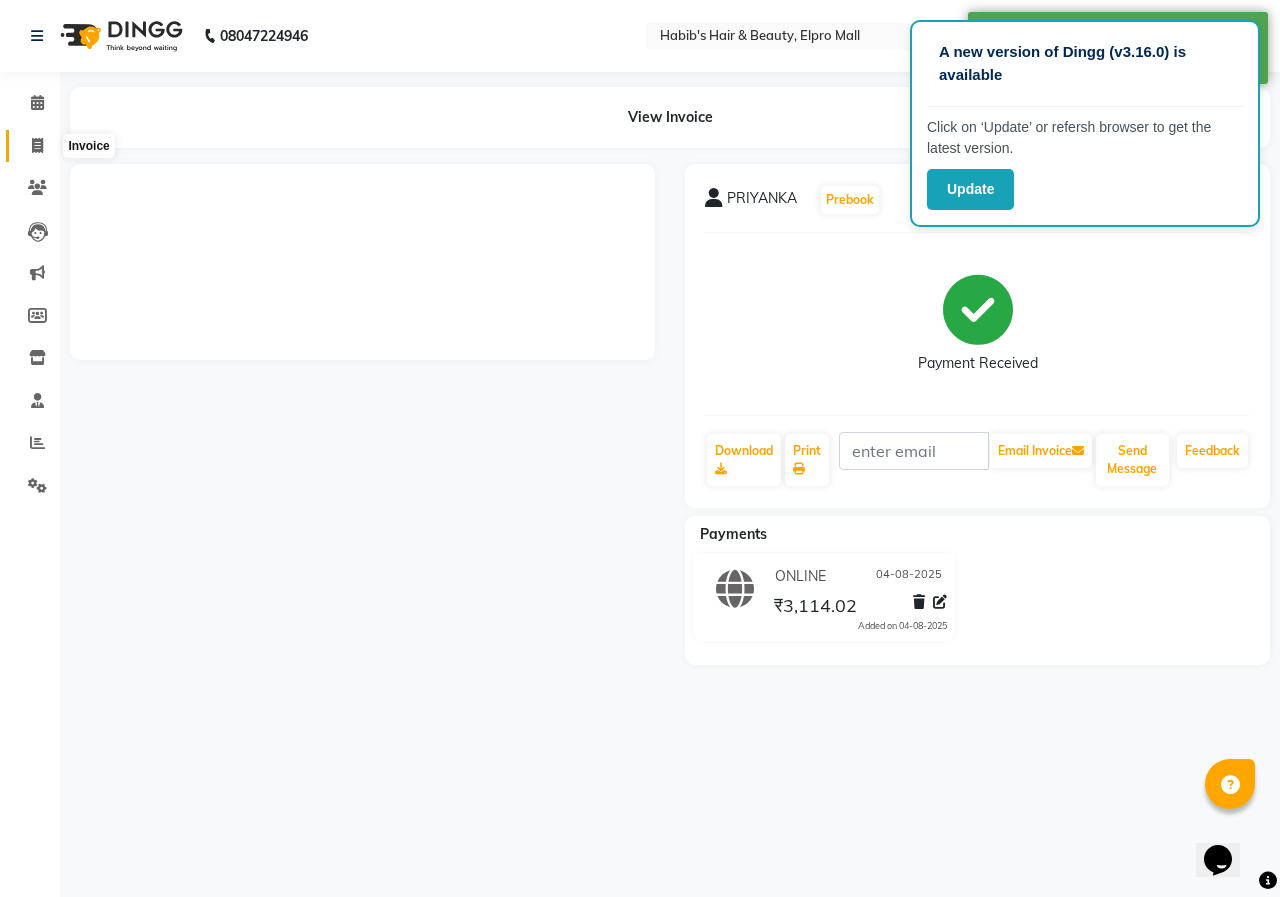 click 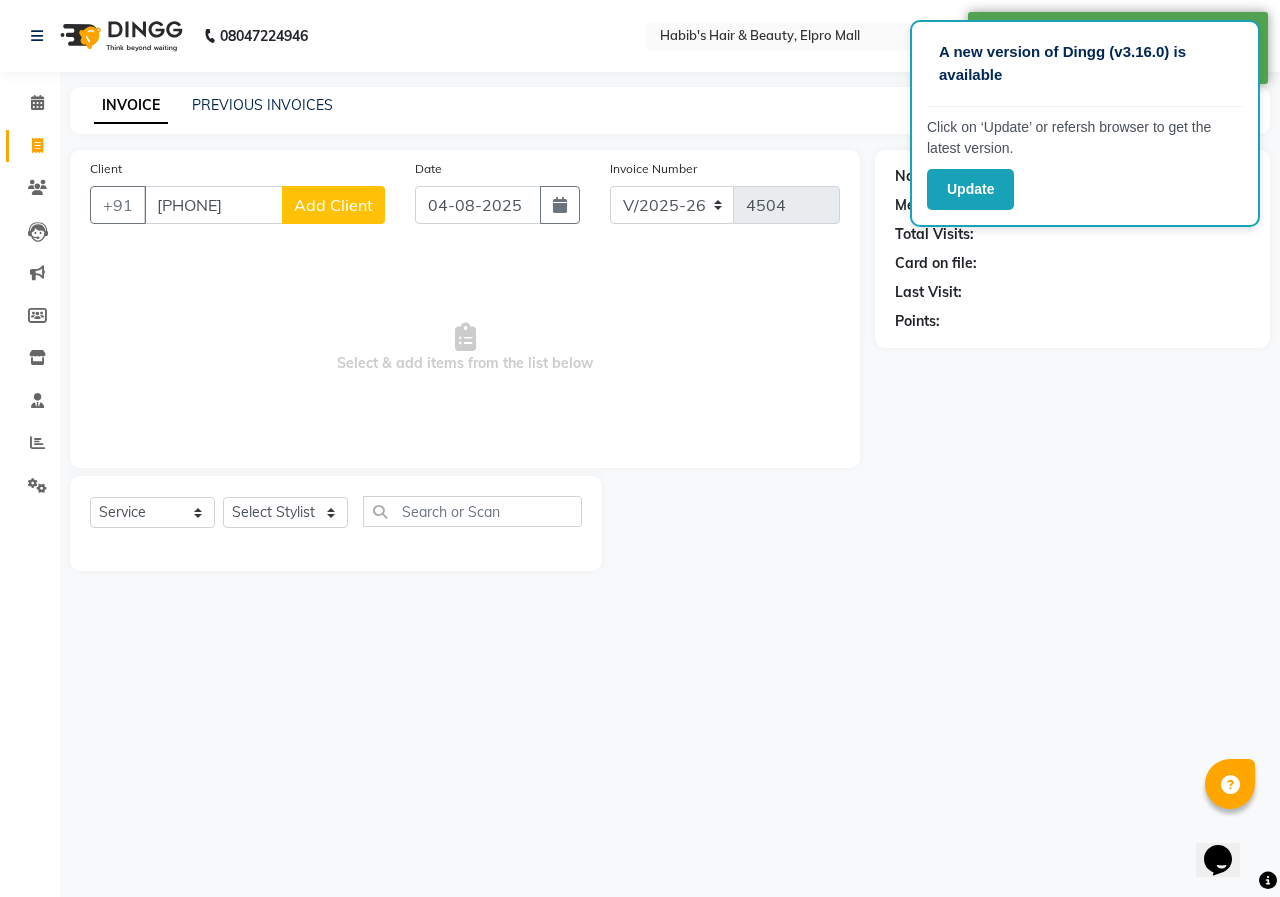 click on "Add Client" 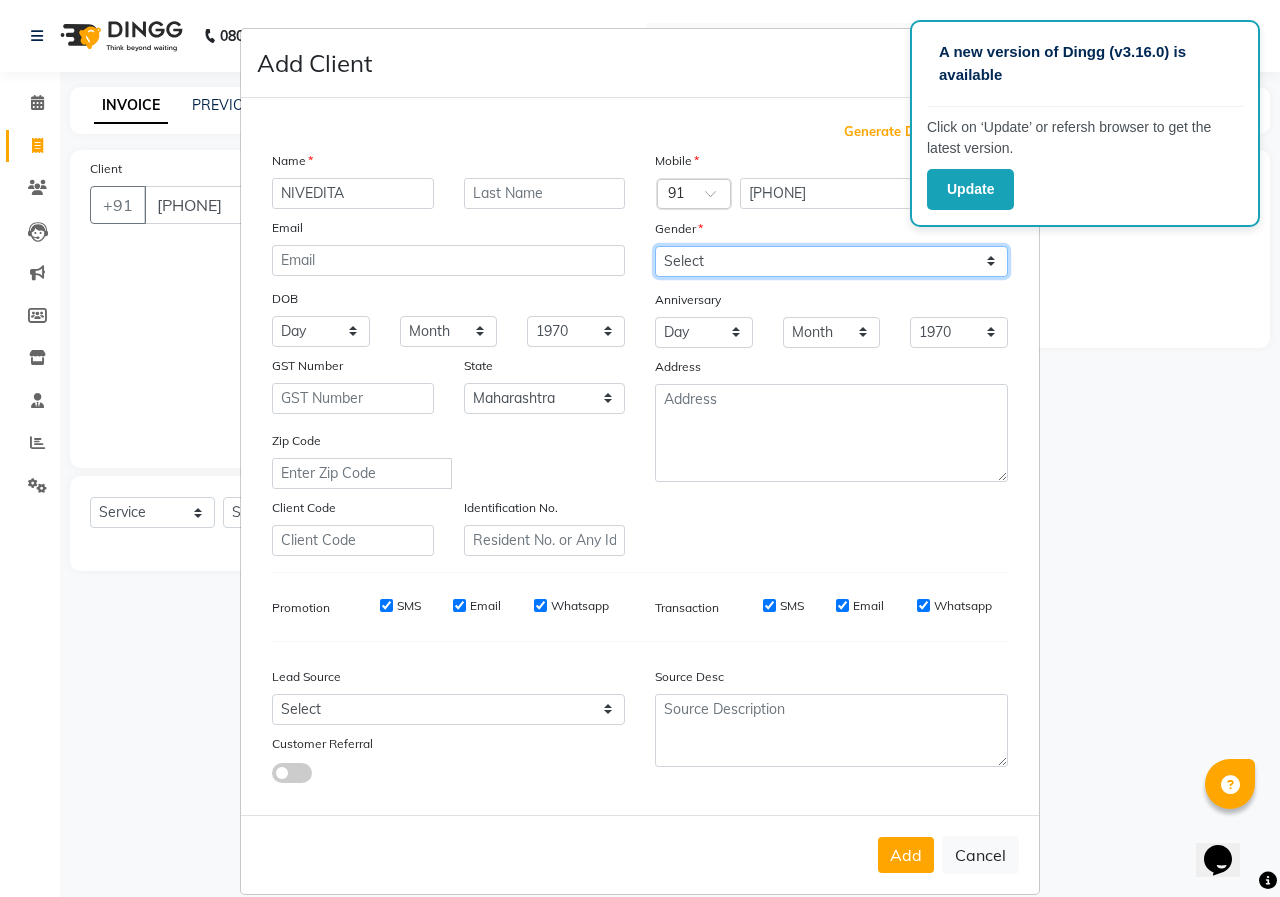 click on "Select Male Female Other Prefer Not To Say" at bounding box center (831, 261) 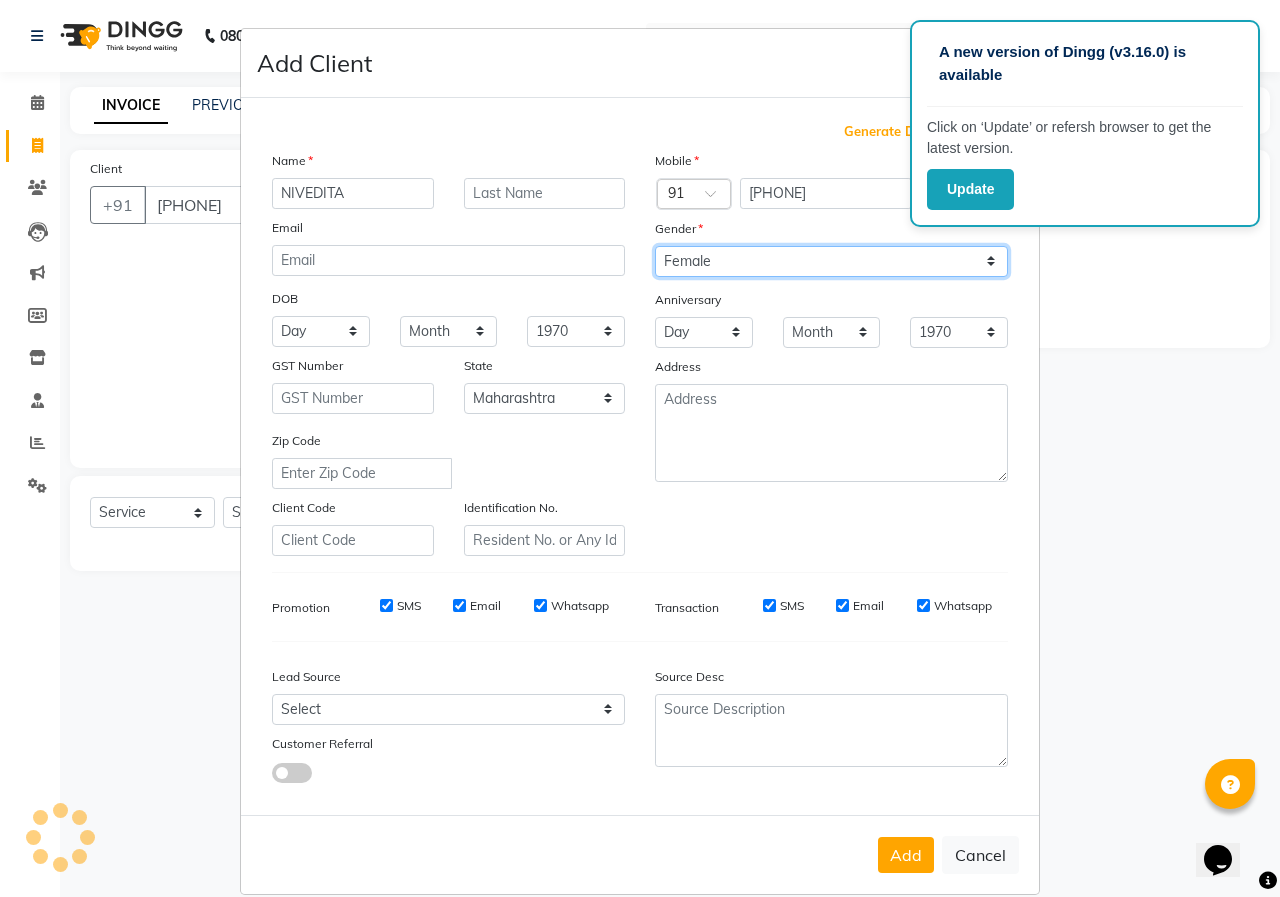 click on "Select Male Female Other Prefer Not To Say" at bounding box center (831, 261) 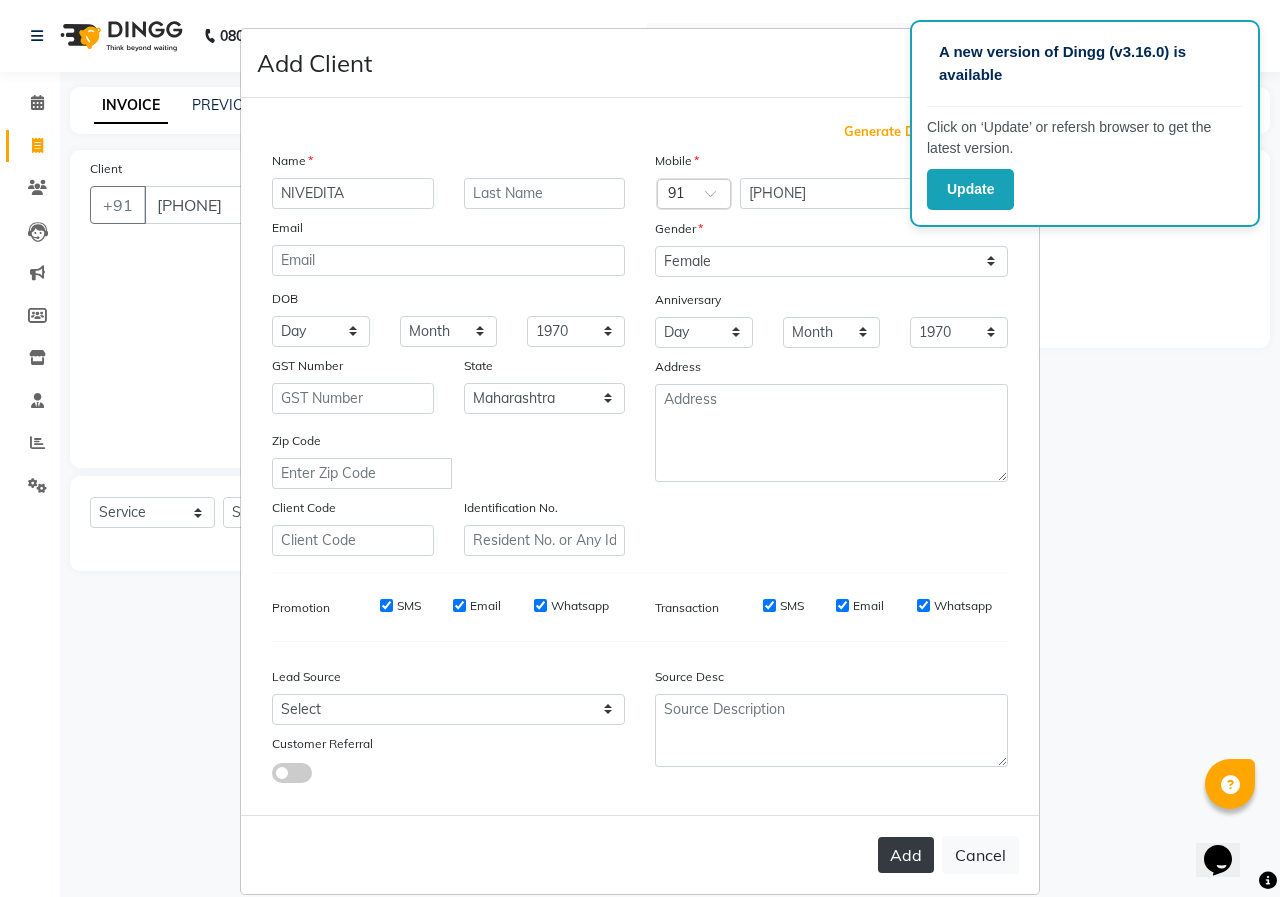 click on "Add" at bounding box center (906, 855) 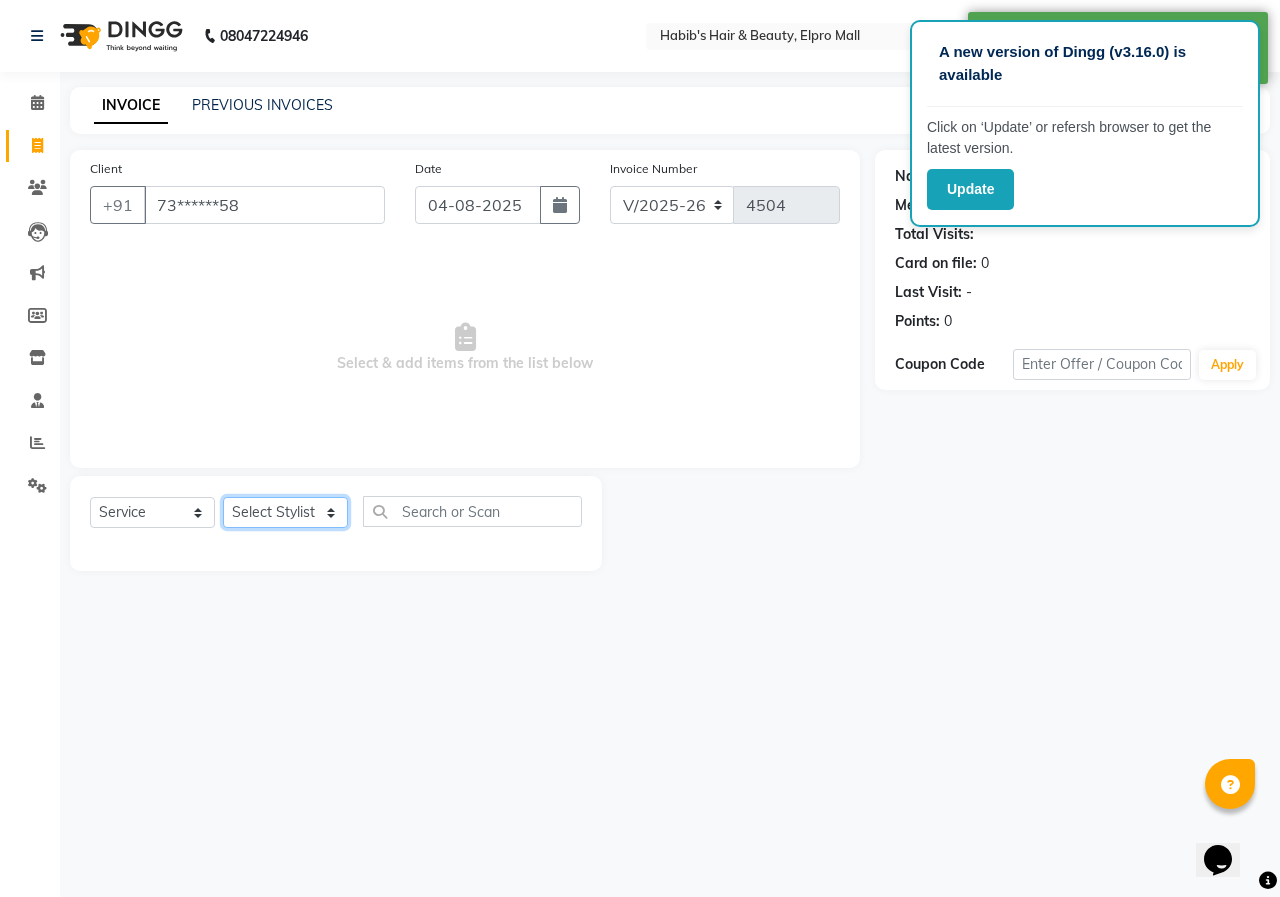 click on "Select Stylist ANUSHKA GAURI GUDDU Keshav Maushi Mhaske  priya  Rahul Ravi  Roshan Sagar SANA Sangam Sanika shabnam SONALI  subhan" 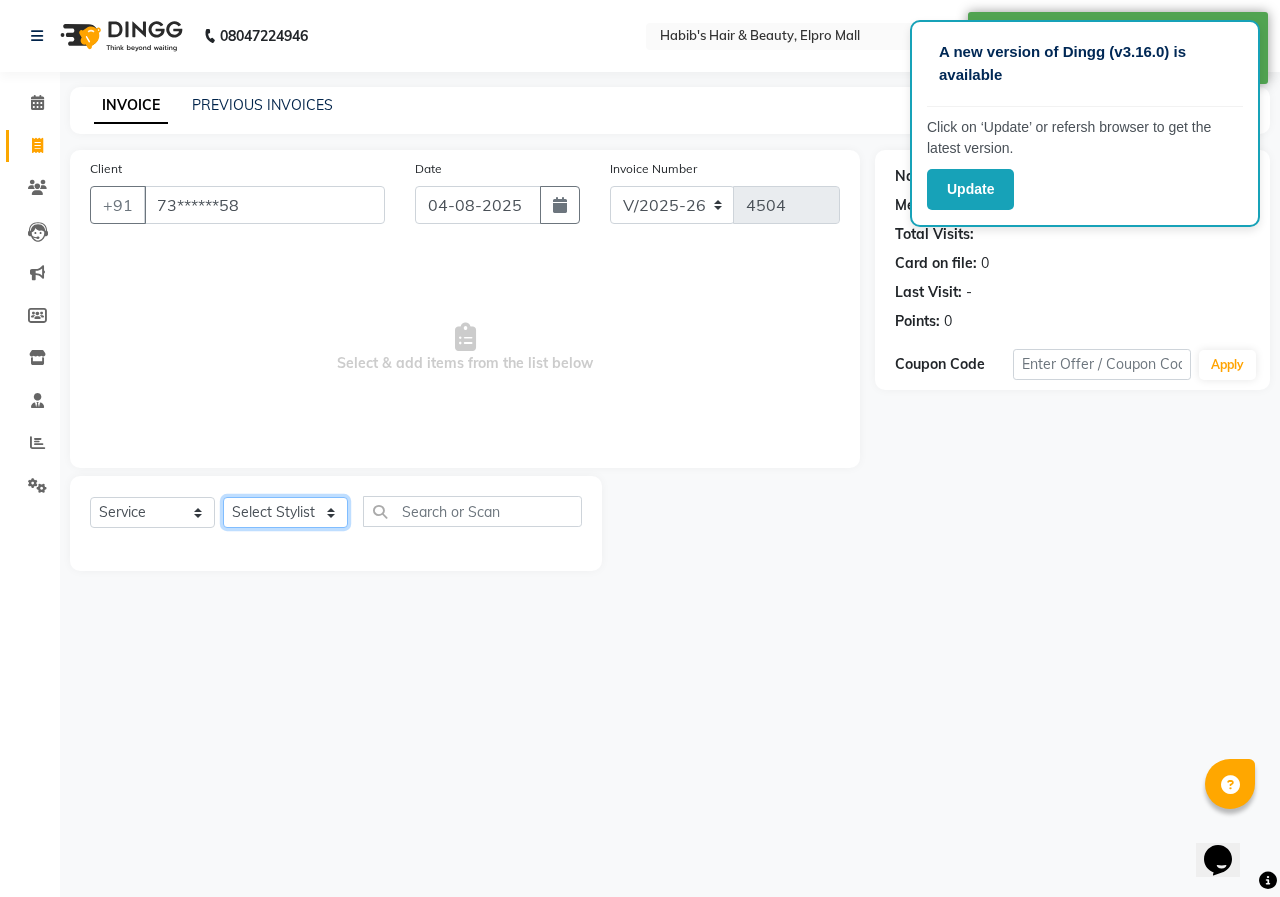 click on "Select Stylist ANUSHKA GAURI GUDDU Keshav Maushi Mhaske  priya  Rahul Ravi  Roshan Sagar SANA Sangam Sanika shabnam SONALI  subhan" 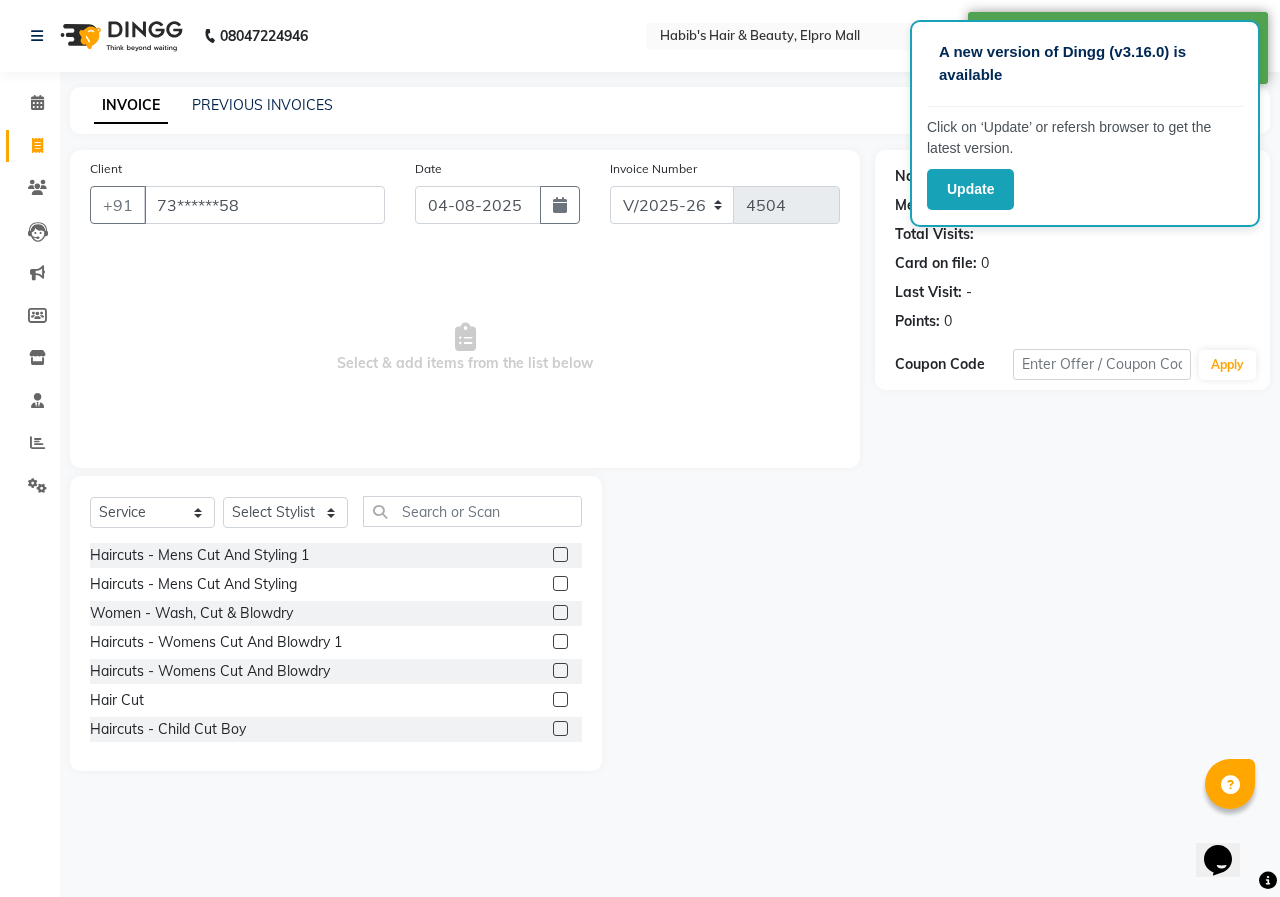 drag, startPoint x: 546, startPoint y: 701, endPoint x: 569, endPoint y: 701, distance: 23 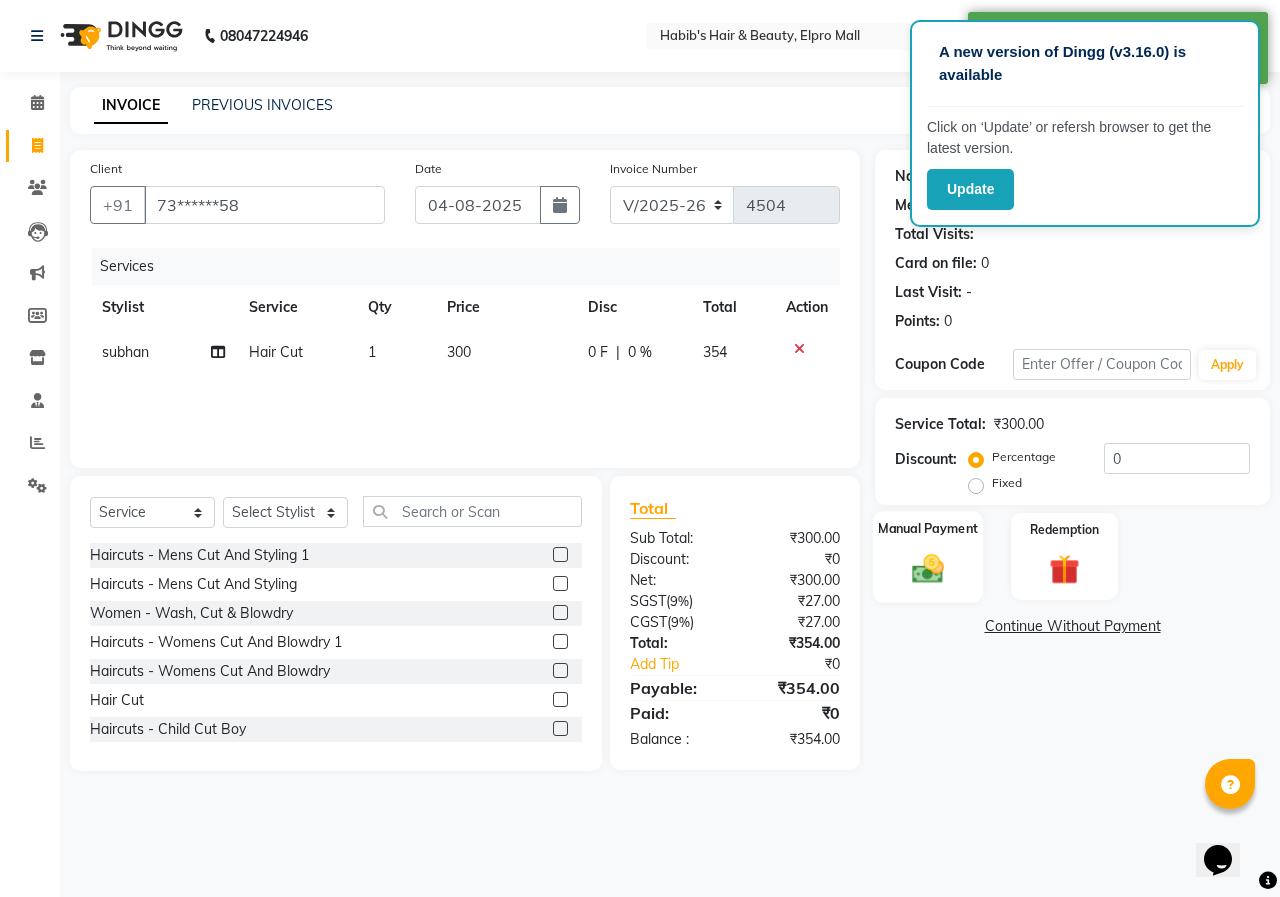 click on "Manual Payment" 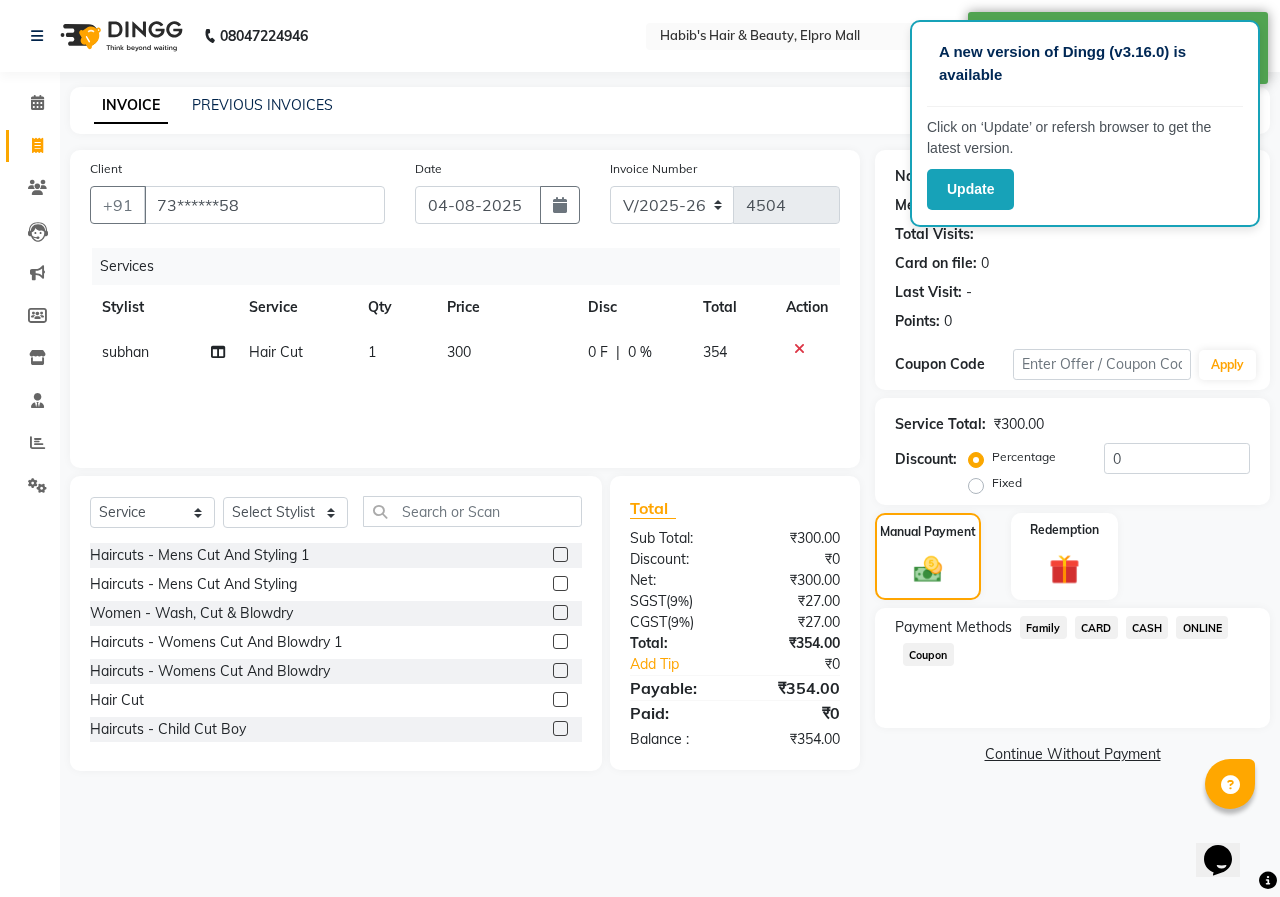 click on "ONLINE" 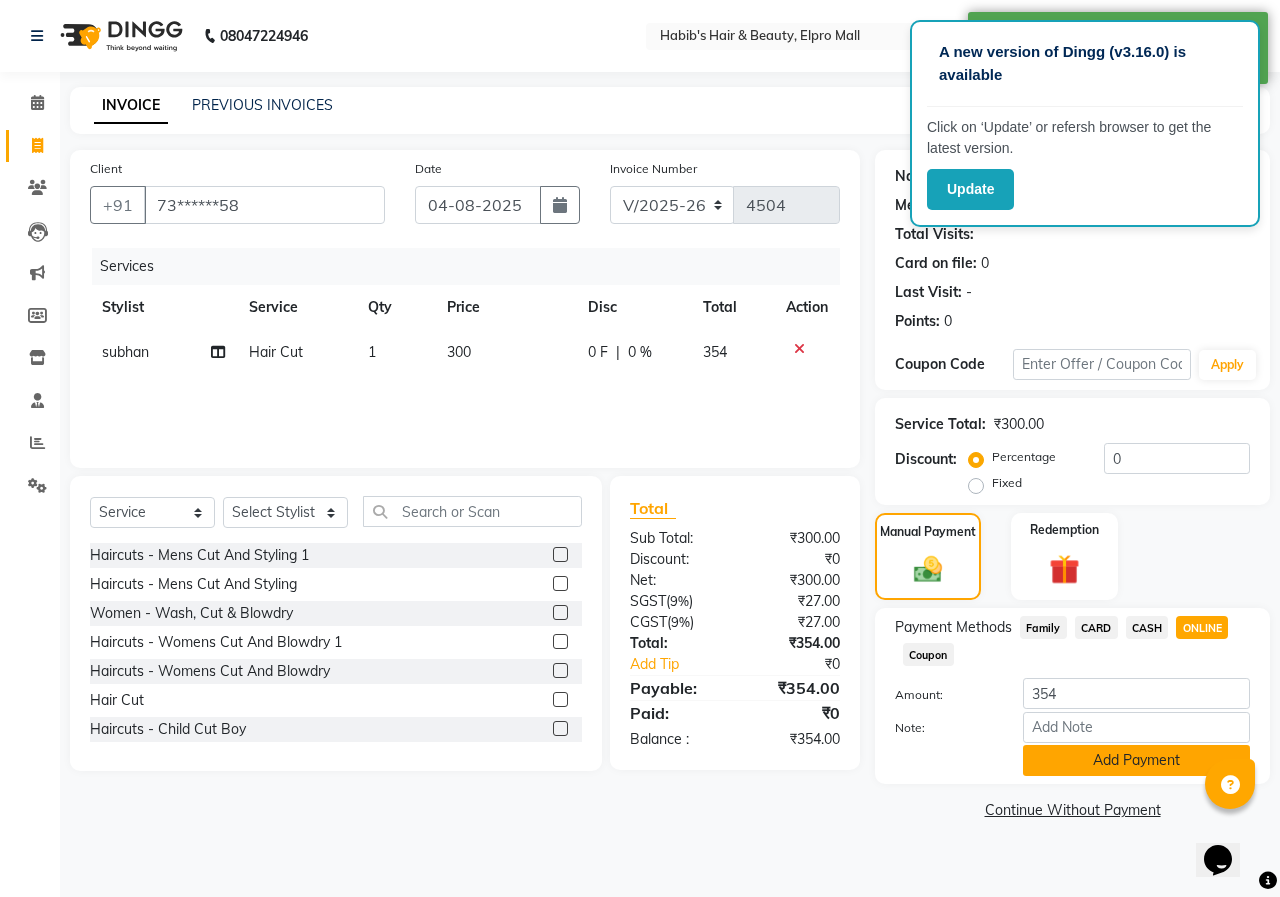 click on "Add Payment" 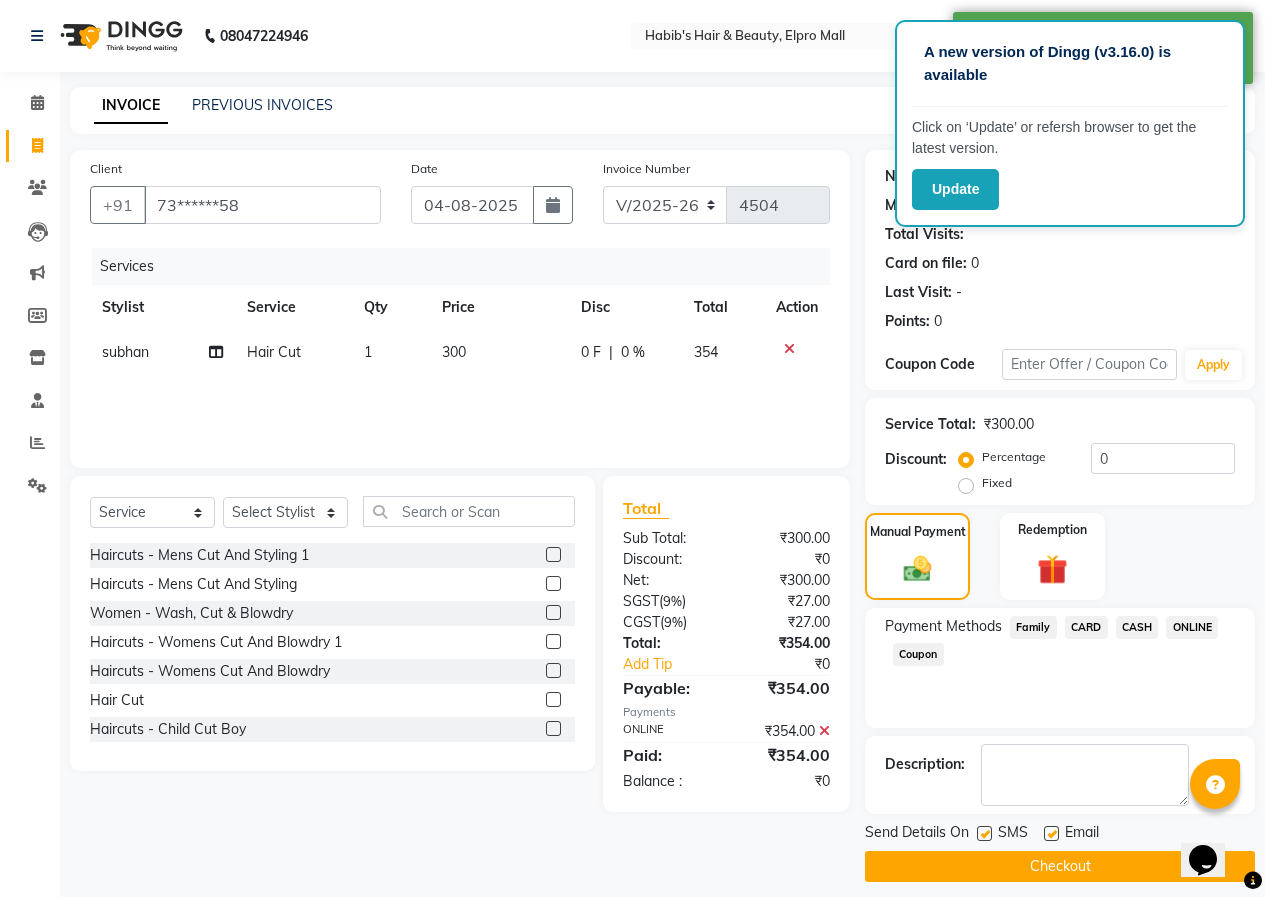 click on "Checkout" 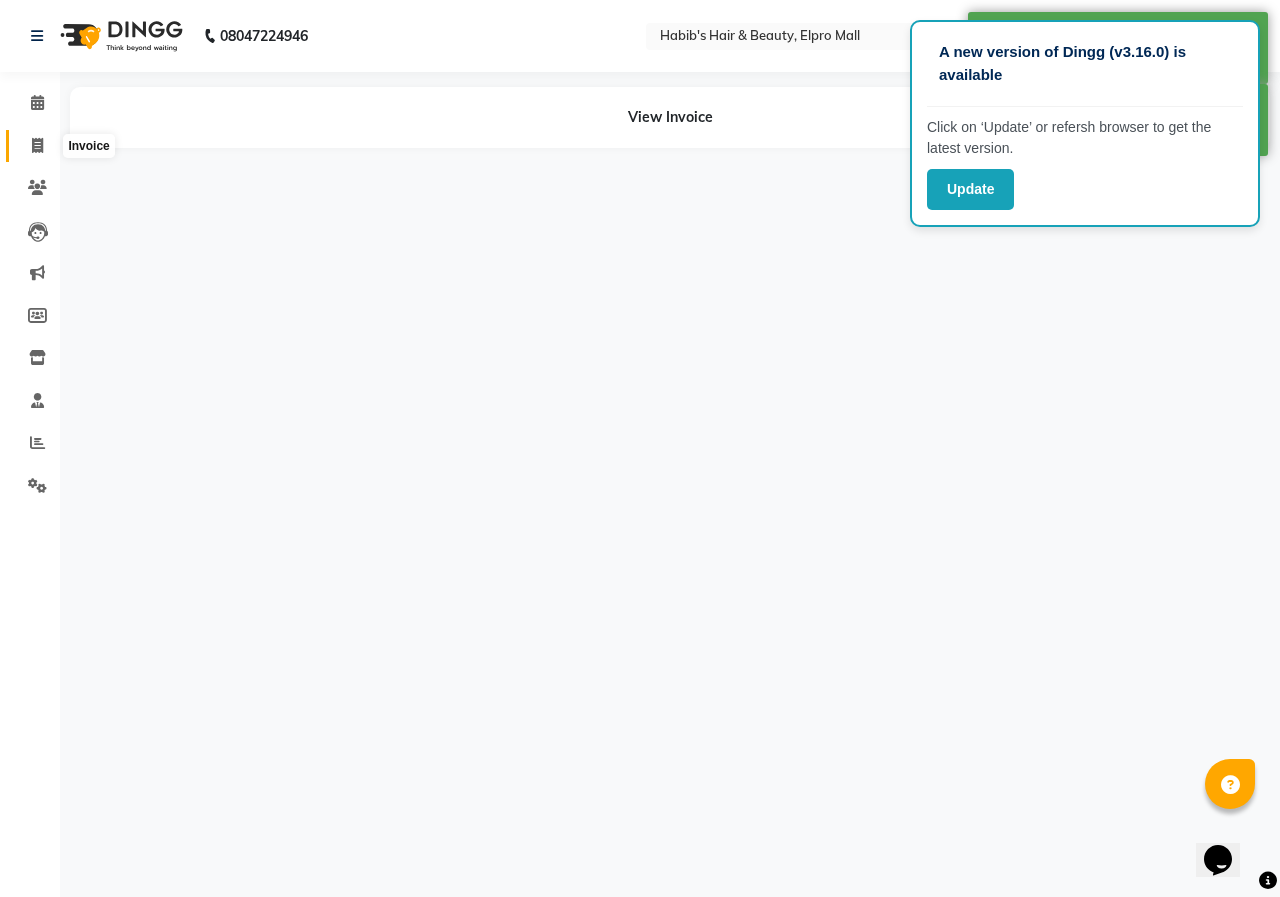 click 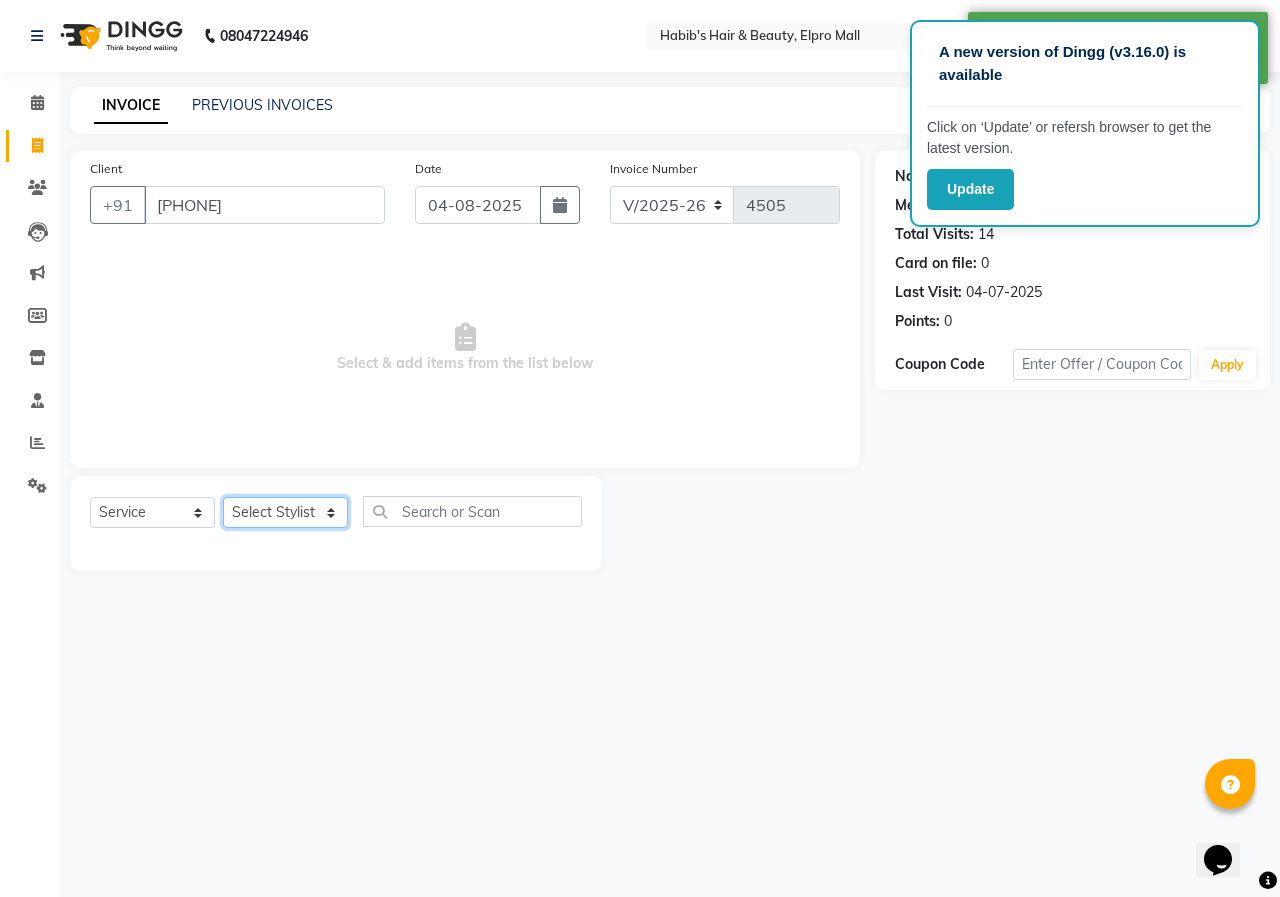 click on "Select Stylist ANUSHKA GAURI GUDDU Keshav Maushi Mhaske  priya  Rahul Ravi  Roshan Sagar SANA Sangam Sanika shabnam SONALI  subhan" 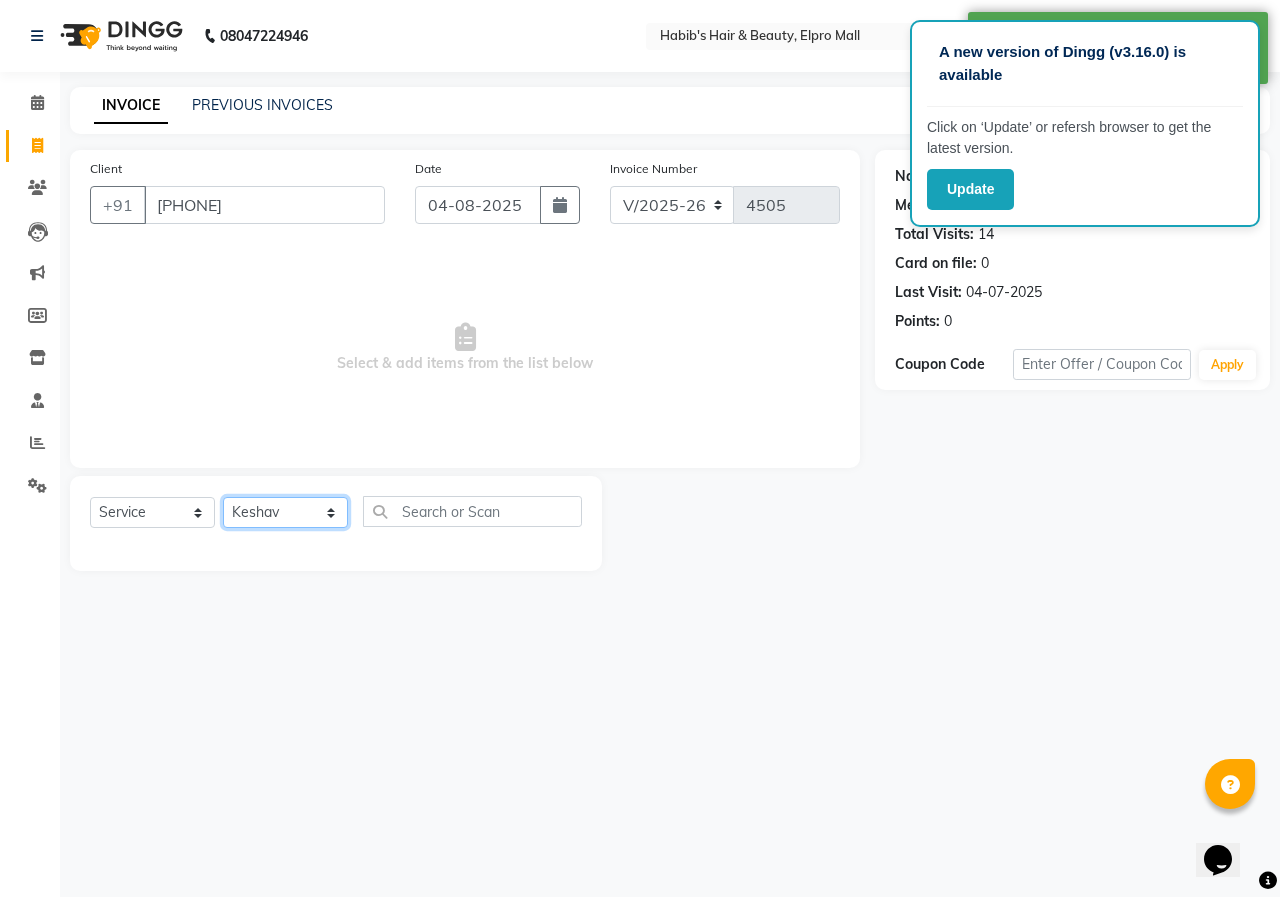 click on "Select Stylist ANUSHKA GAURI GUDDU Keshav Maushi Mhaske  priya  Rahul Ravi  Roshan Sagar SANA Sangam Sanika shabnam SONALI  subhan" 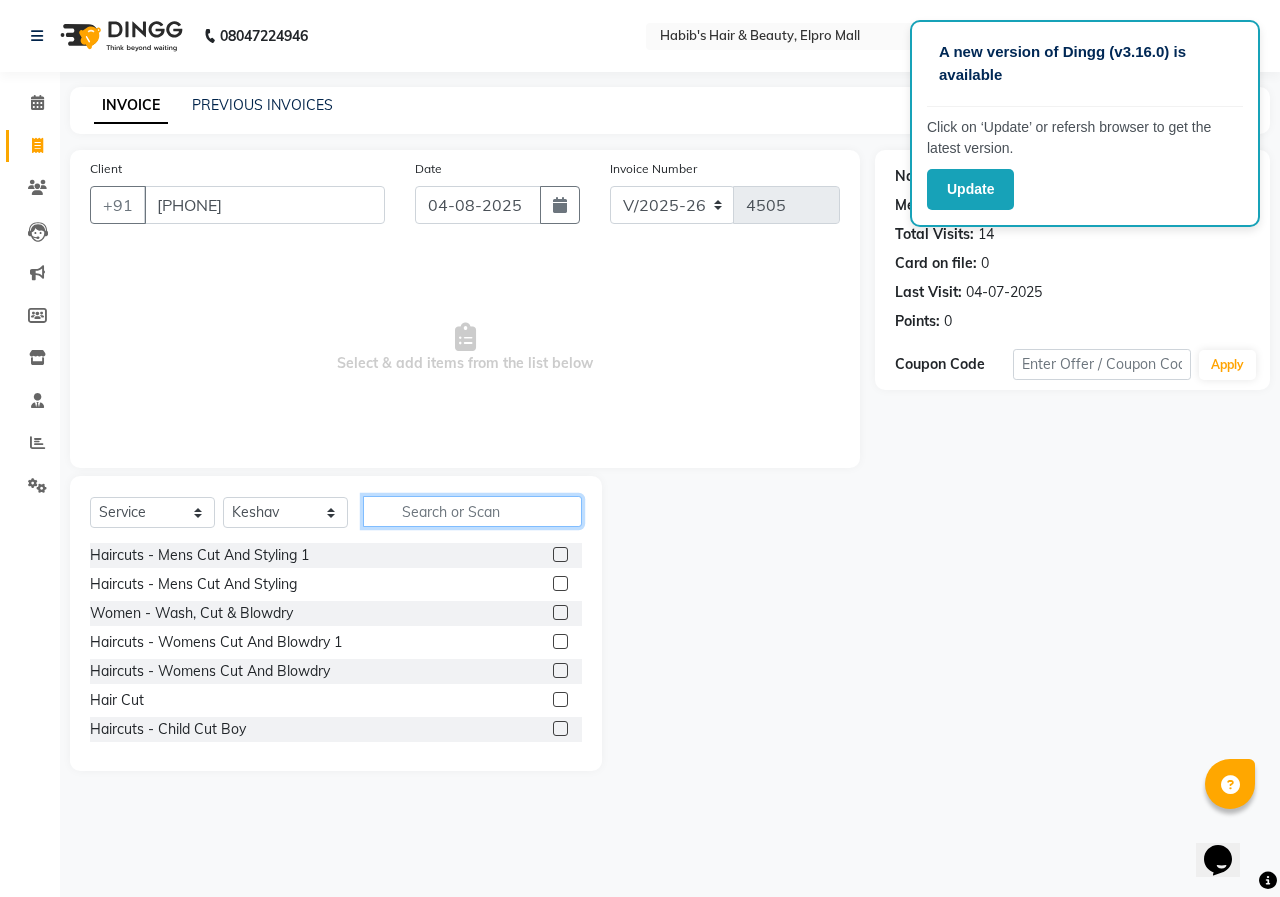 click 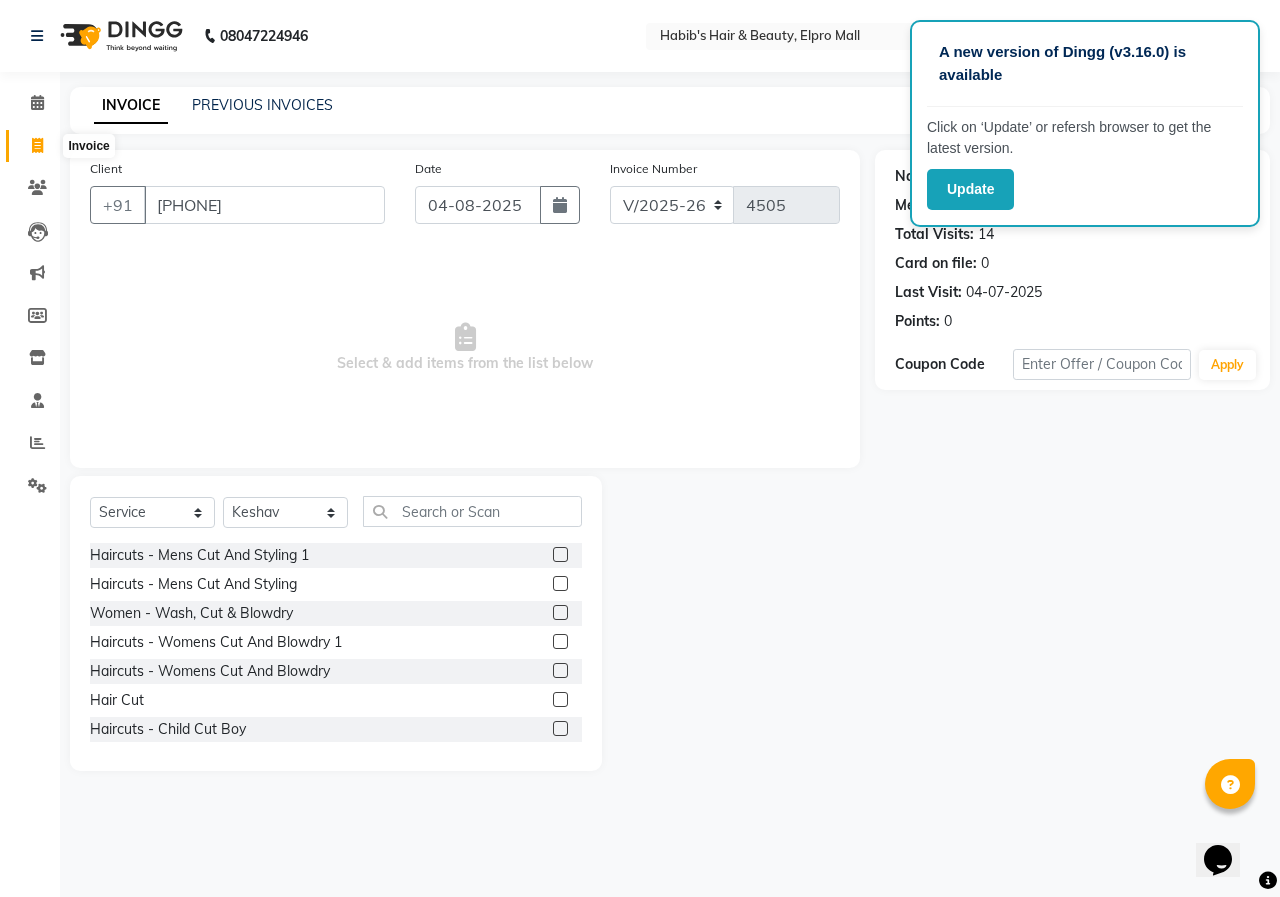 click 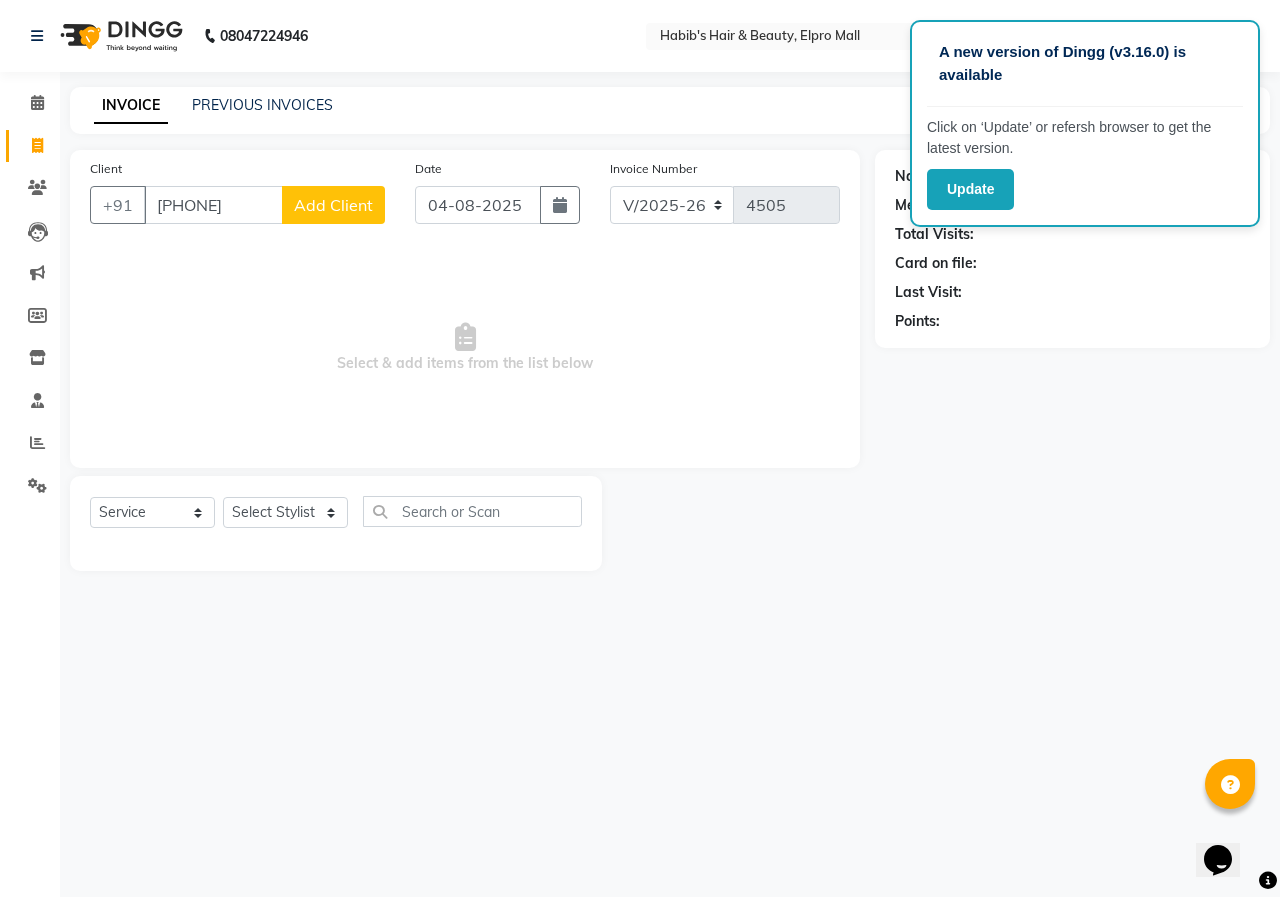 click on "Add Client" 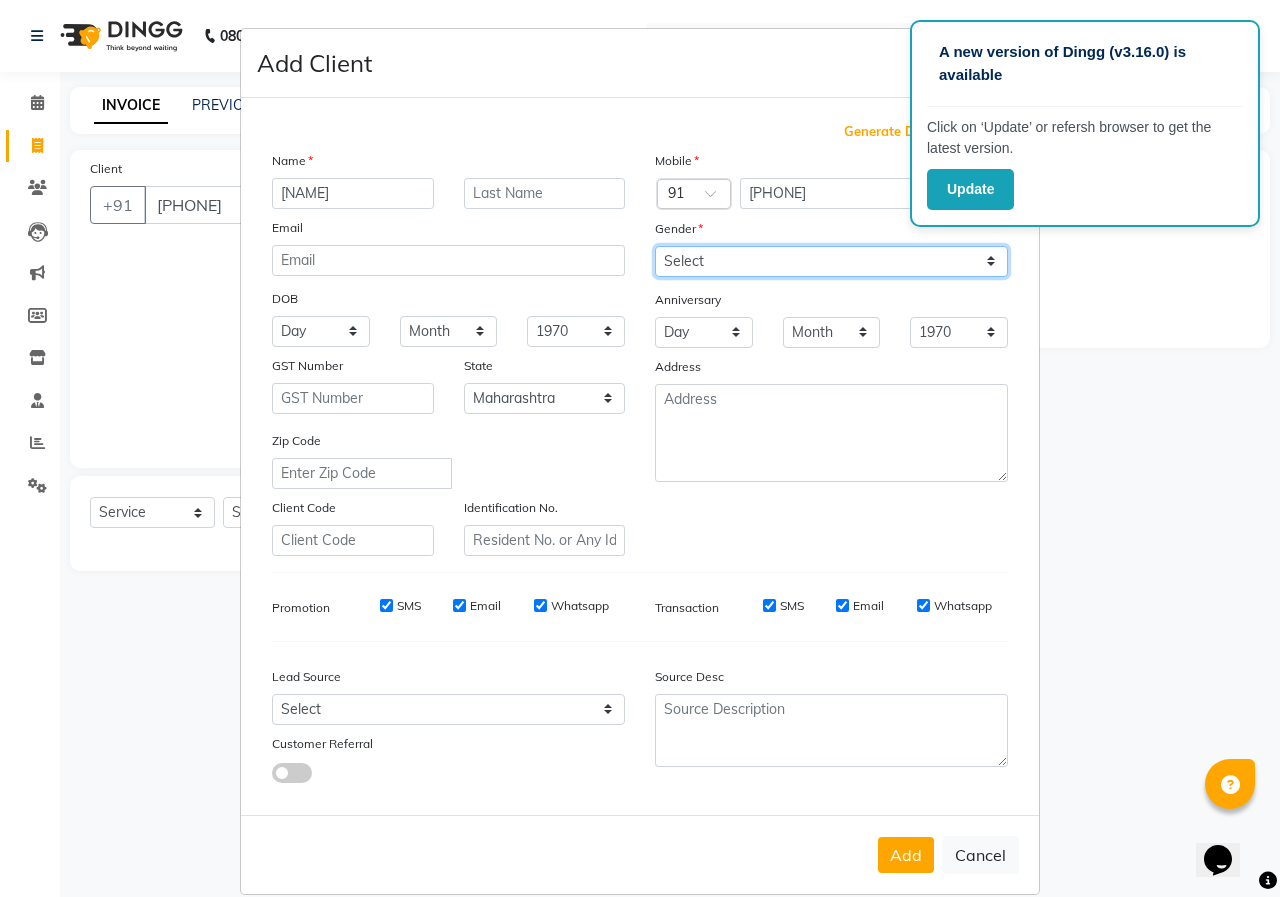 click on "Select Male Female Other Prefer Not To Say" at bounding box center [831, 261] 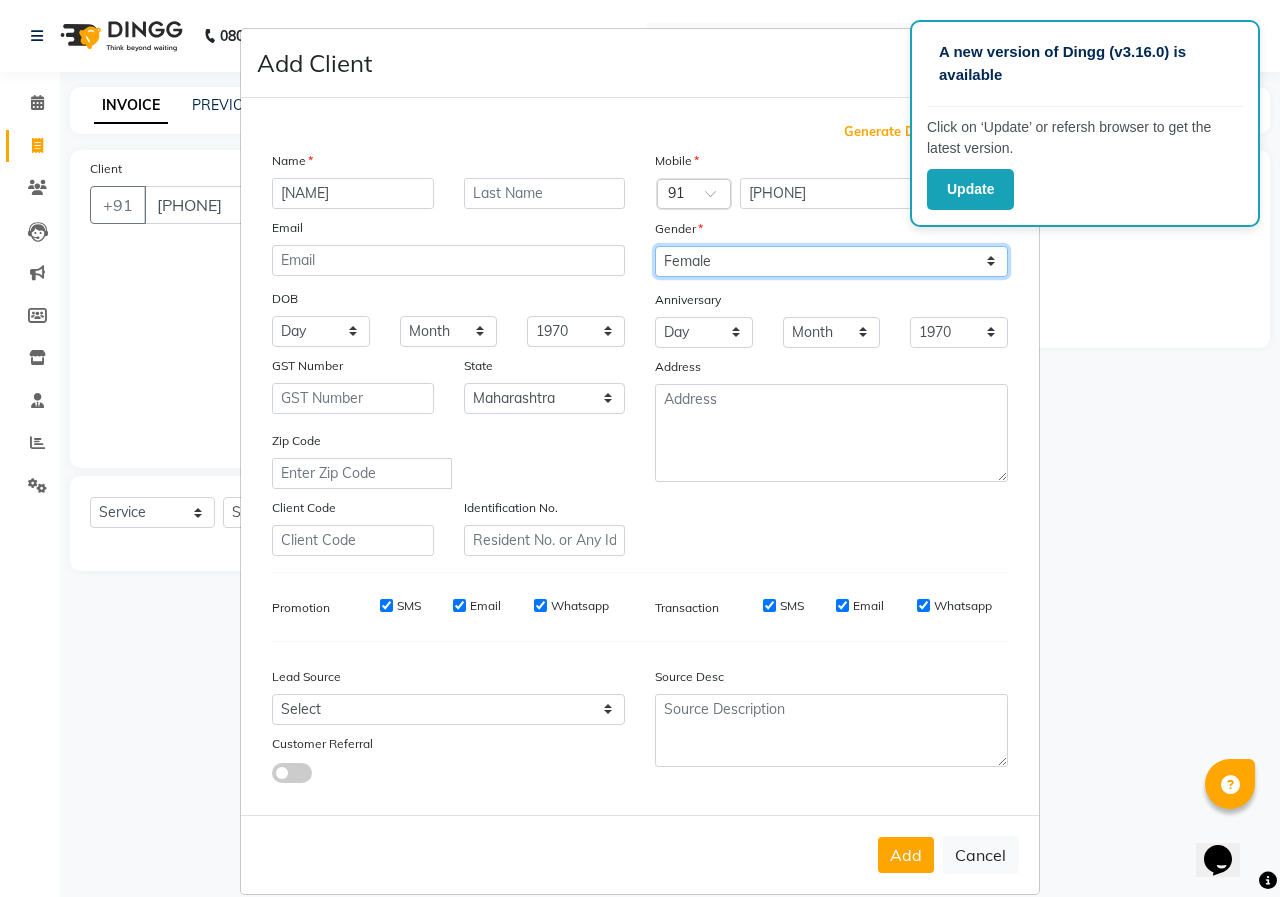 click on "Select Male Female Other Prefer Not To Say" at bounding box center [831, 261] 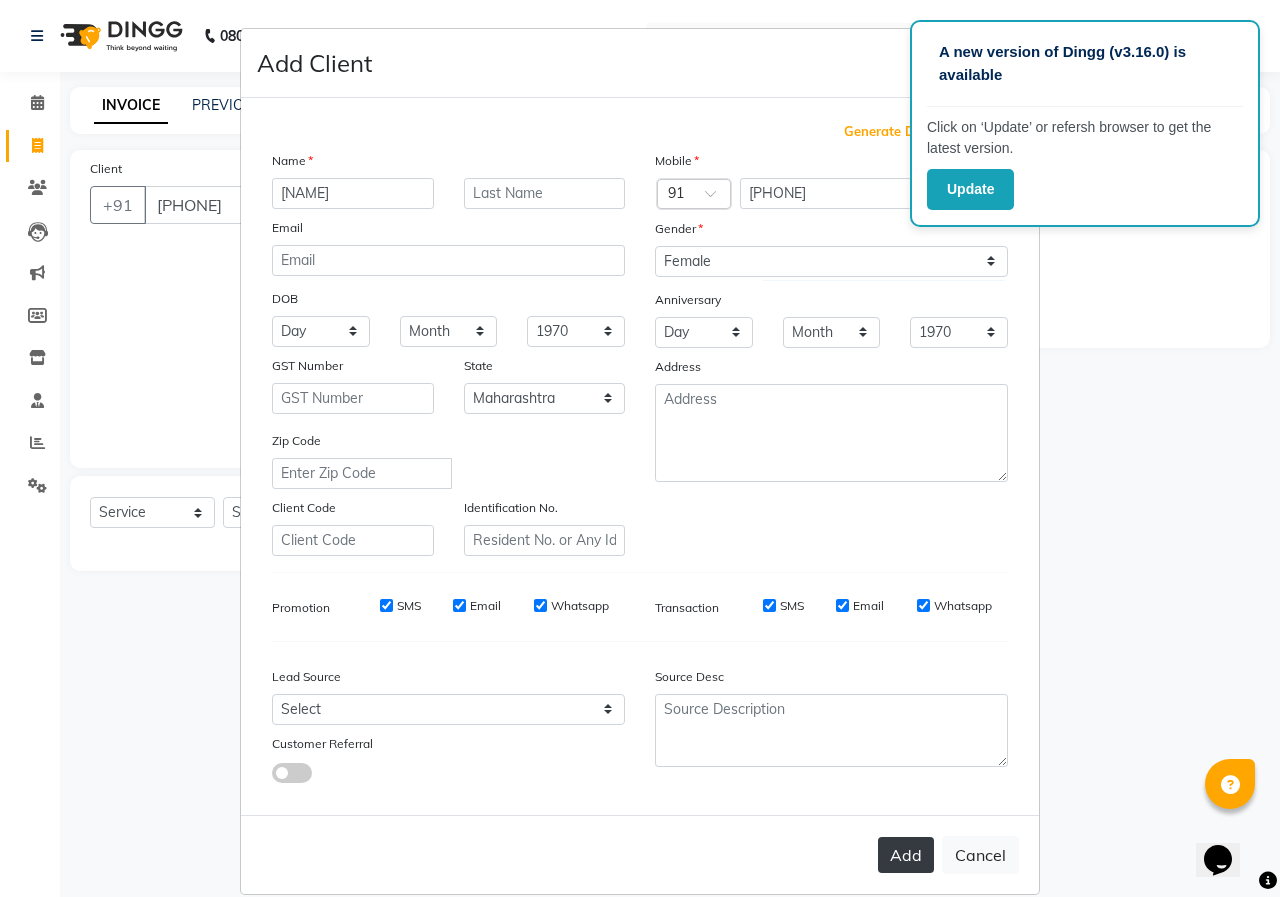 click on "Add" at bounding box center [906, 855] 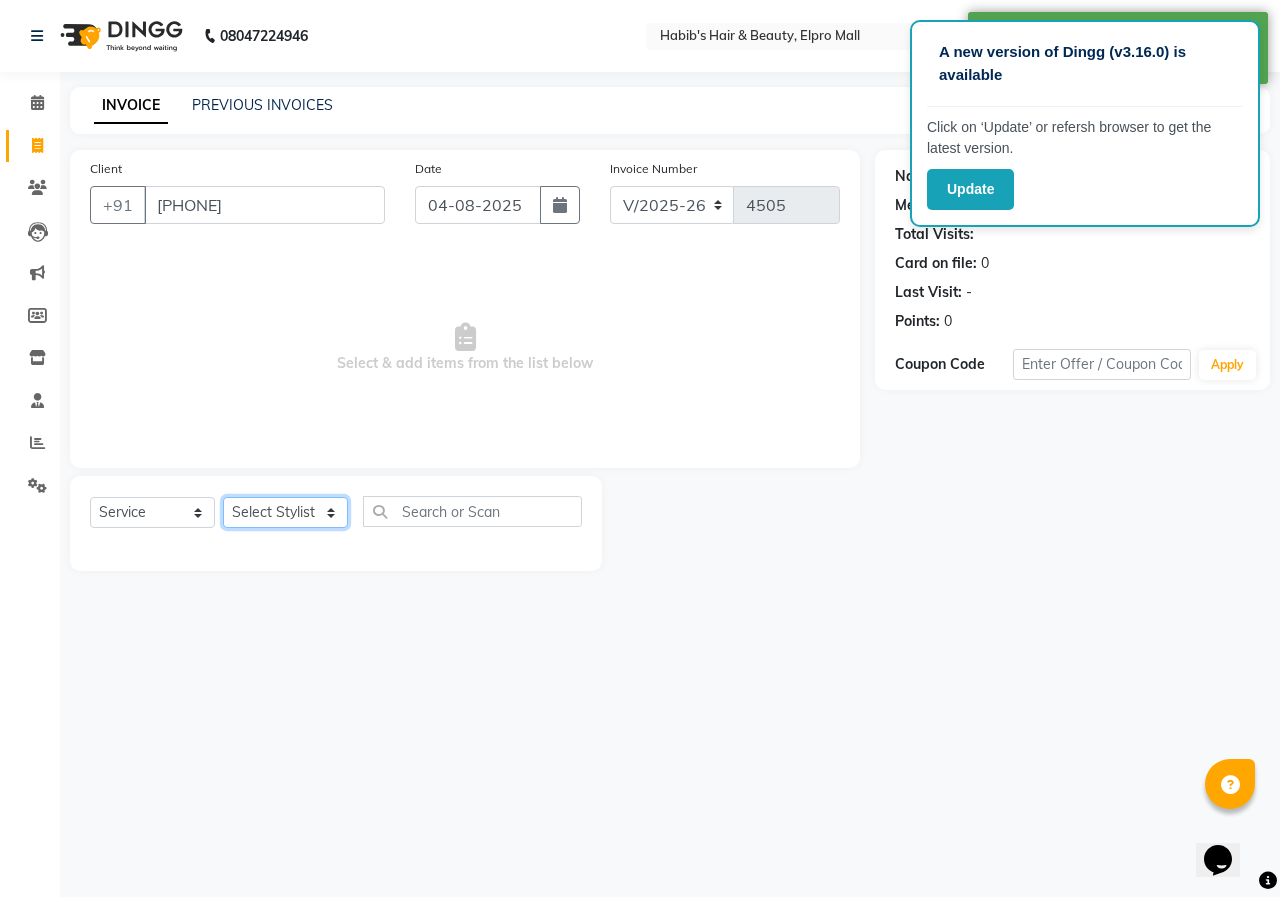 click on "Select Stylist ANUSHKA GAURI GUDDU Keshav Maushi Mhaske  priya  Rahul Ravi  Roshan Sagar SANA Sangam Sanika shabnam SONALI  subhan" 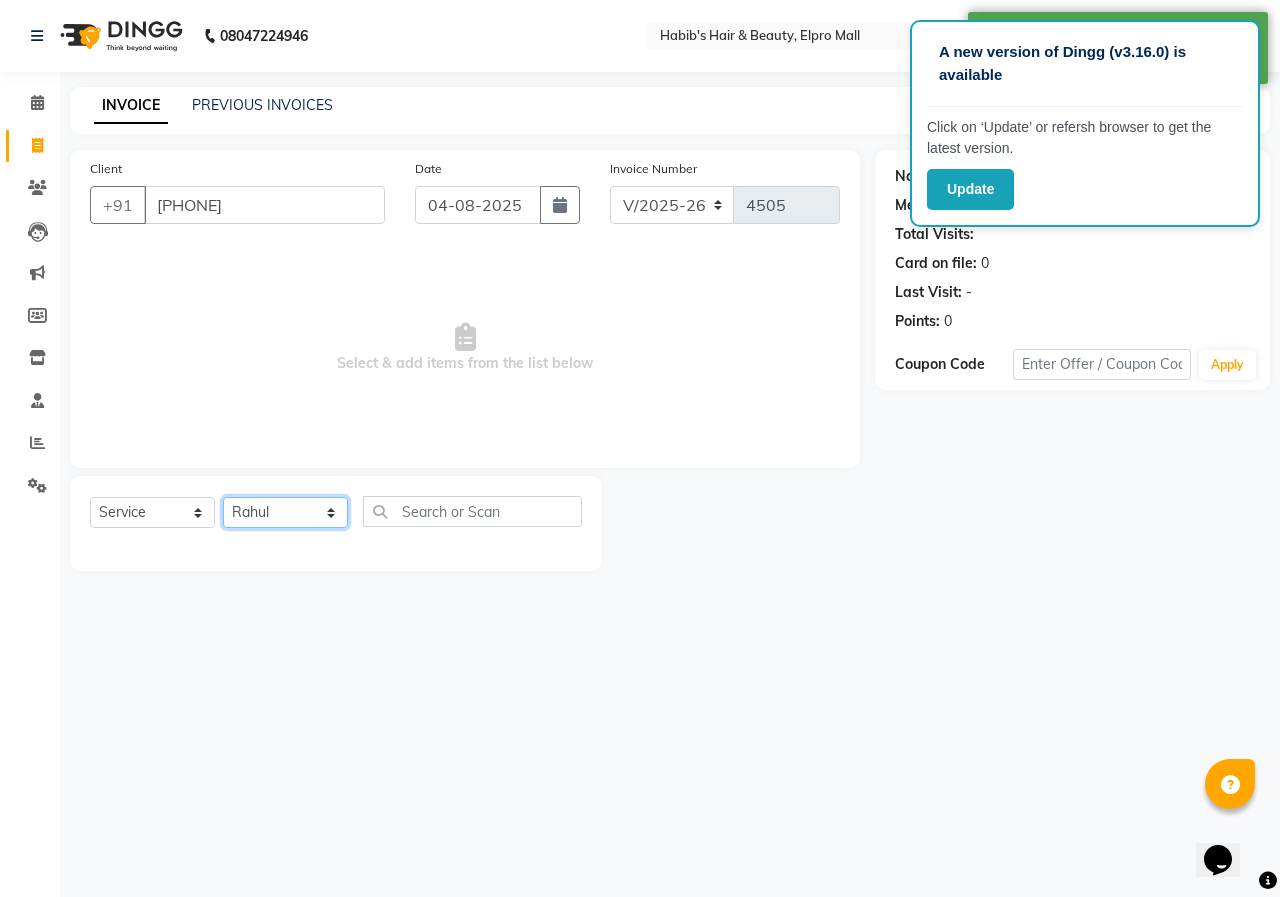 click on "Select Stylist ANUSHKA GAURI GUDDU Keshav Maushi Mhaske  priya  Rahul Ravi  Roshan Sagar SANA Sangam Sanika shabnam SONALI  subhan" 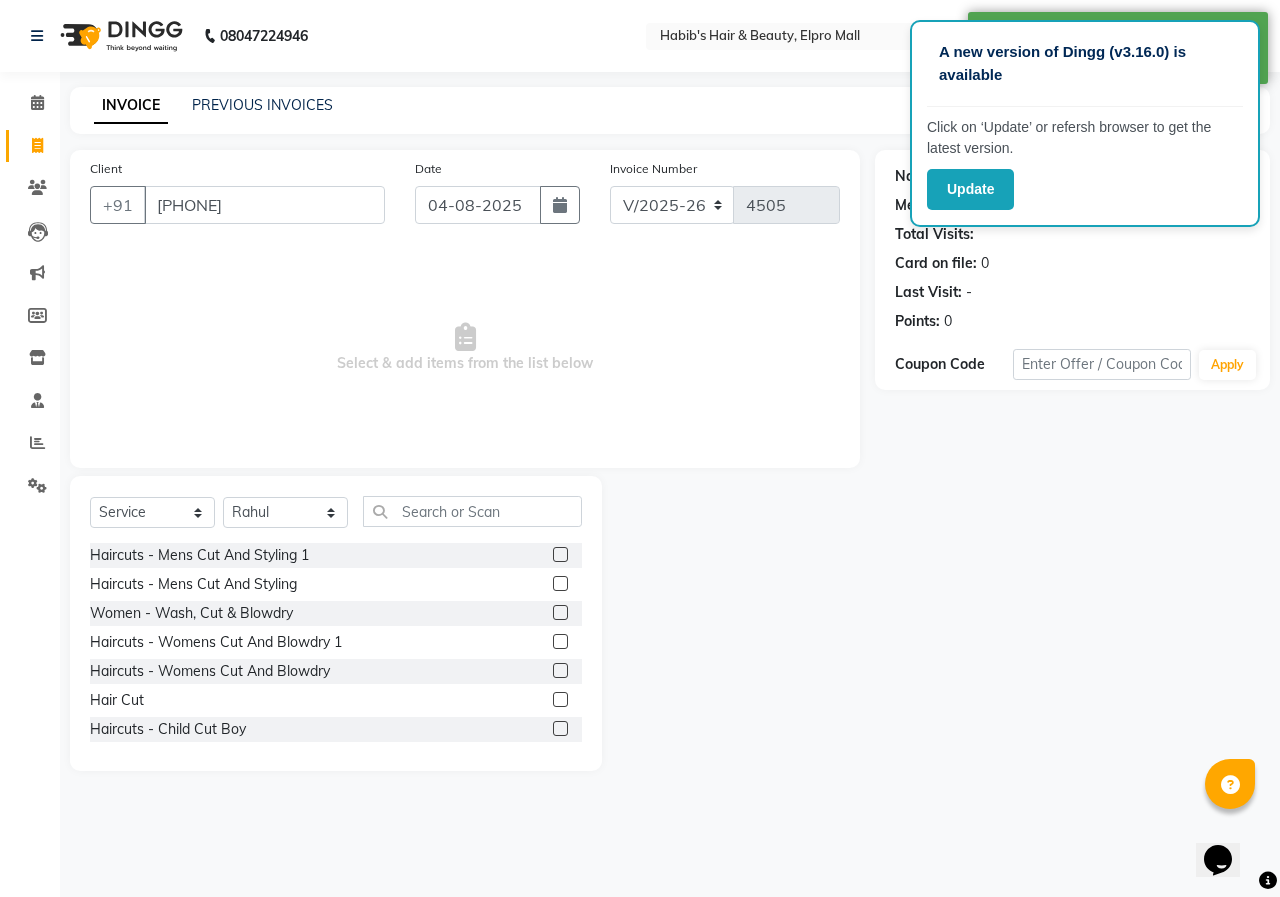click 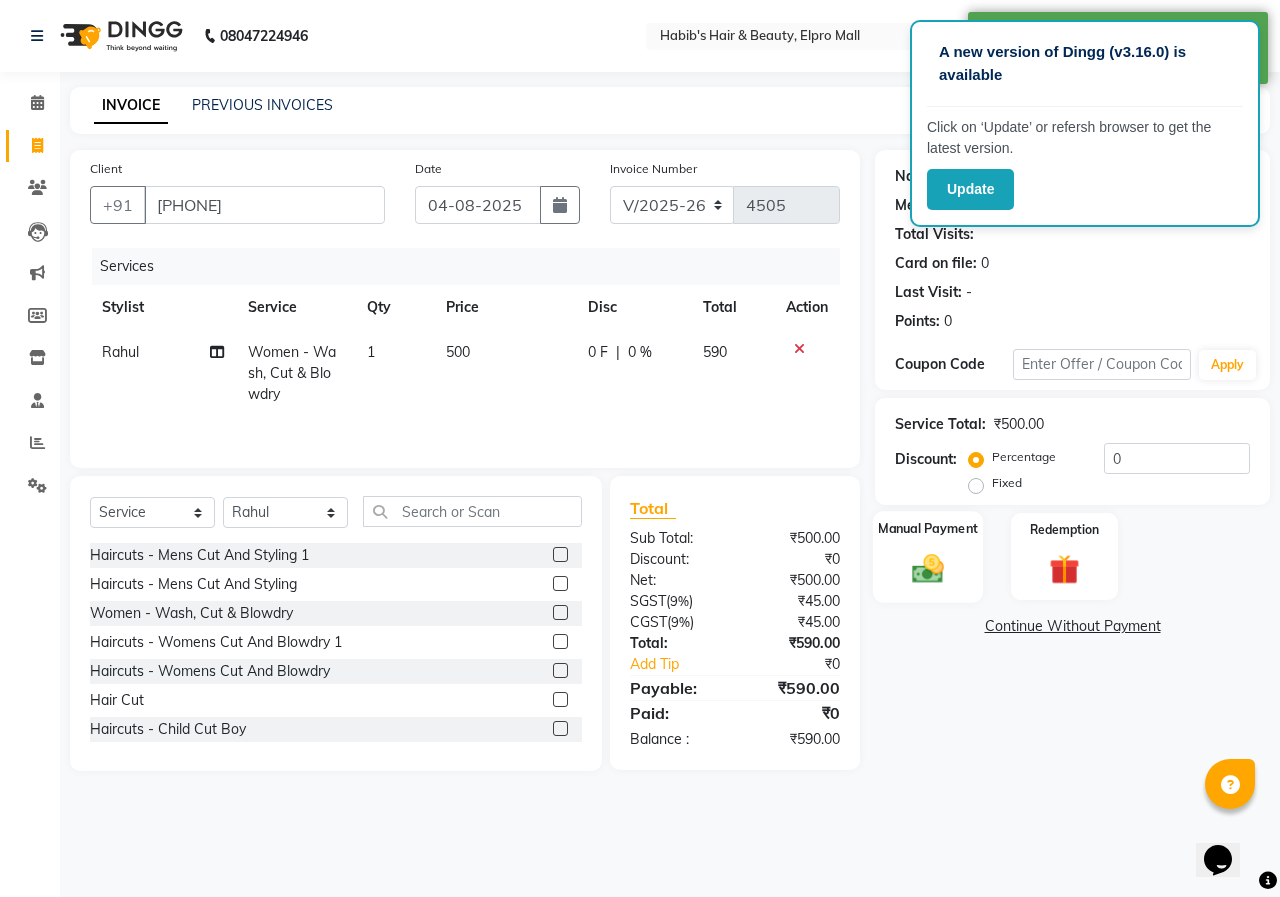 click 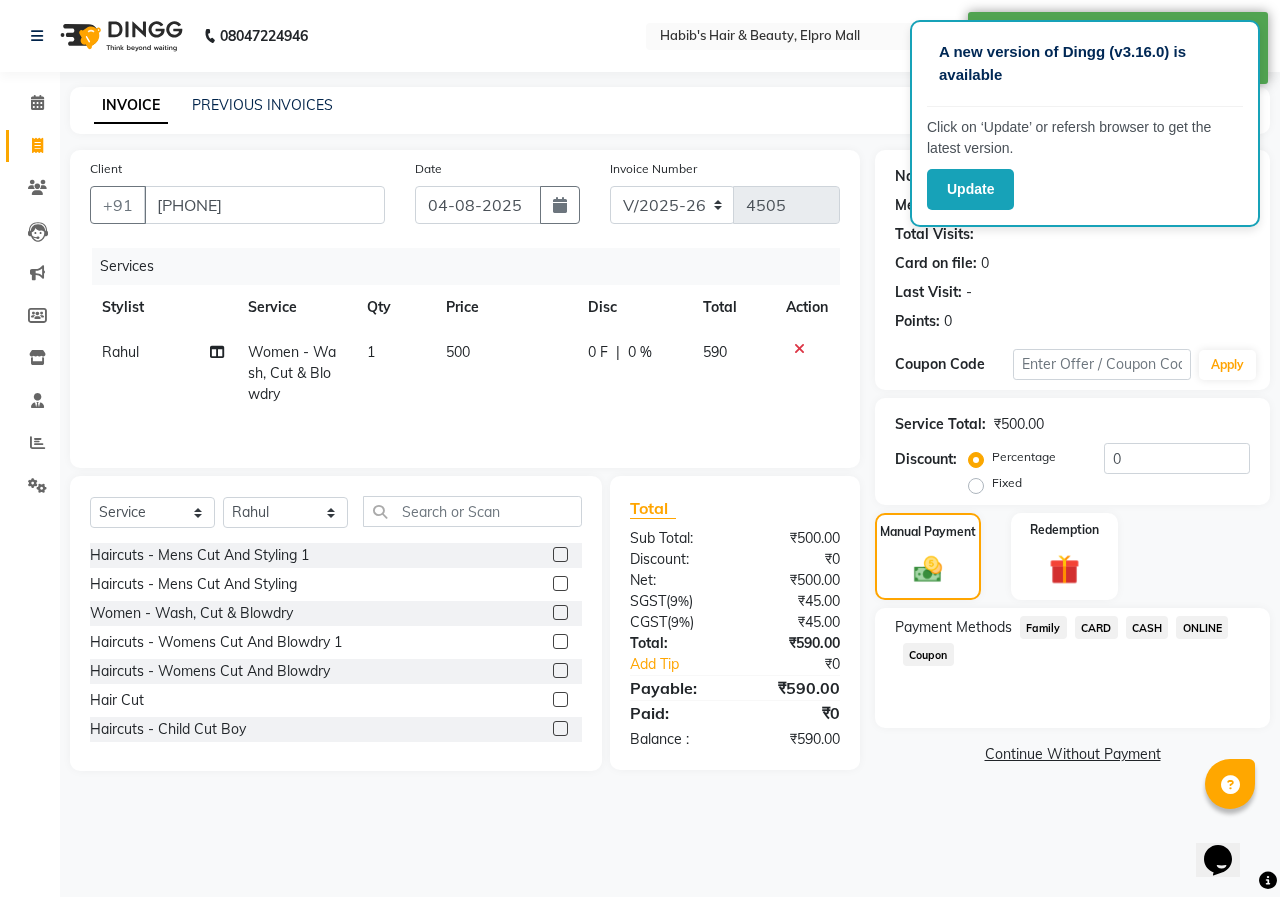 click on "ONLINE" 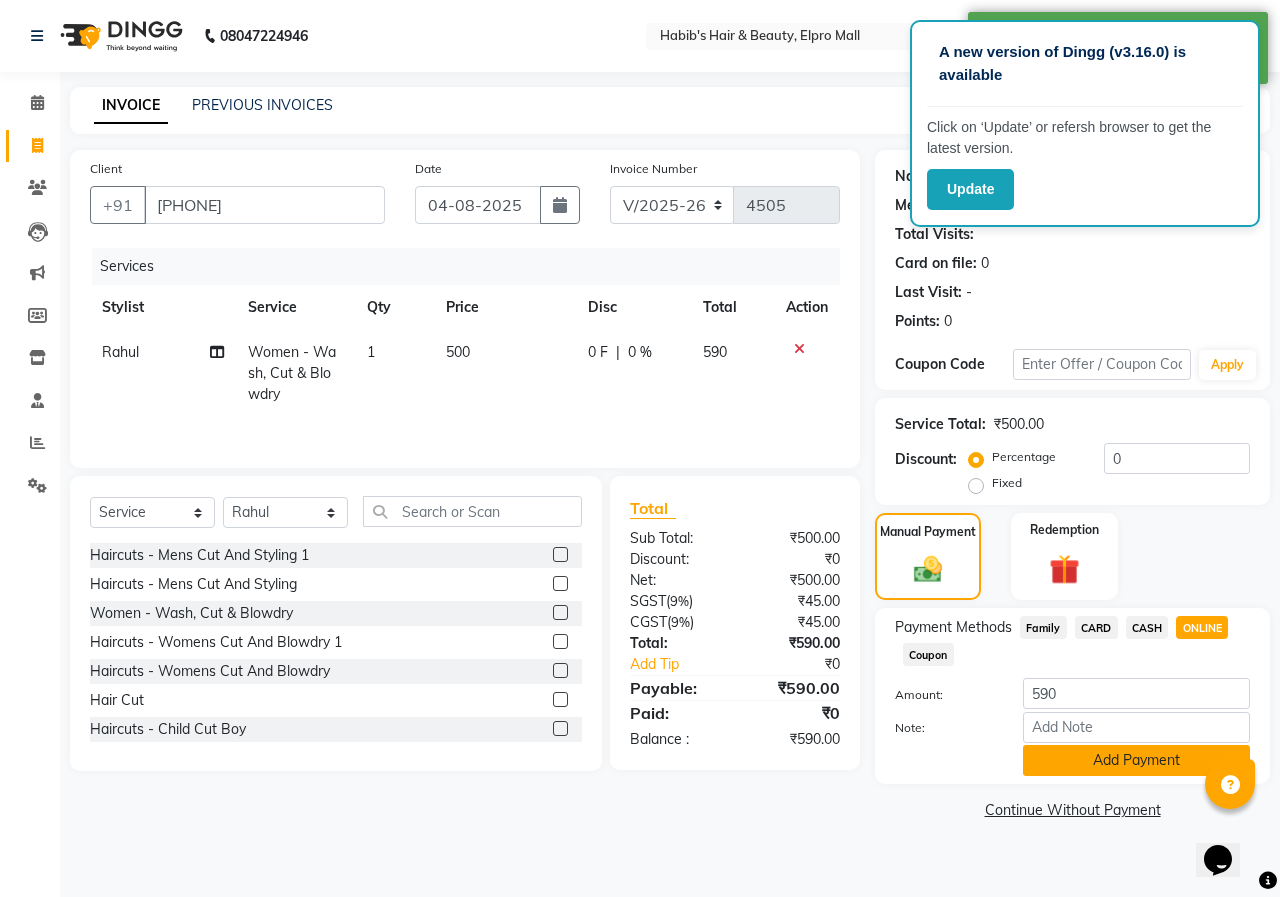 click on "Add Payment" 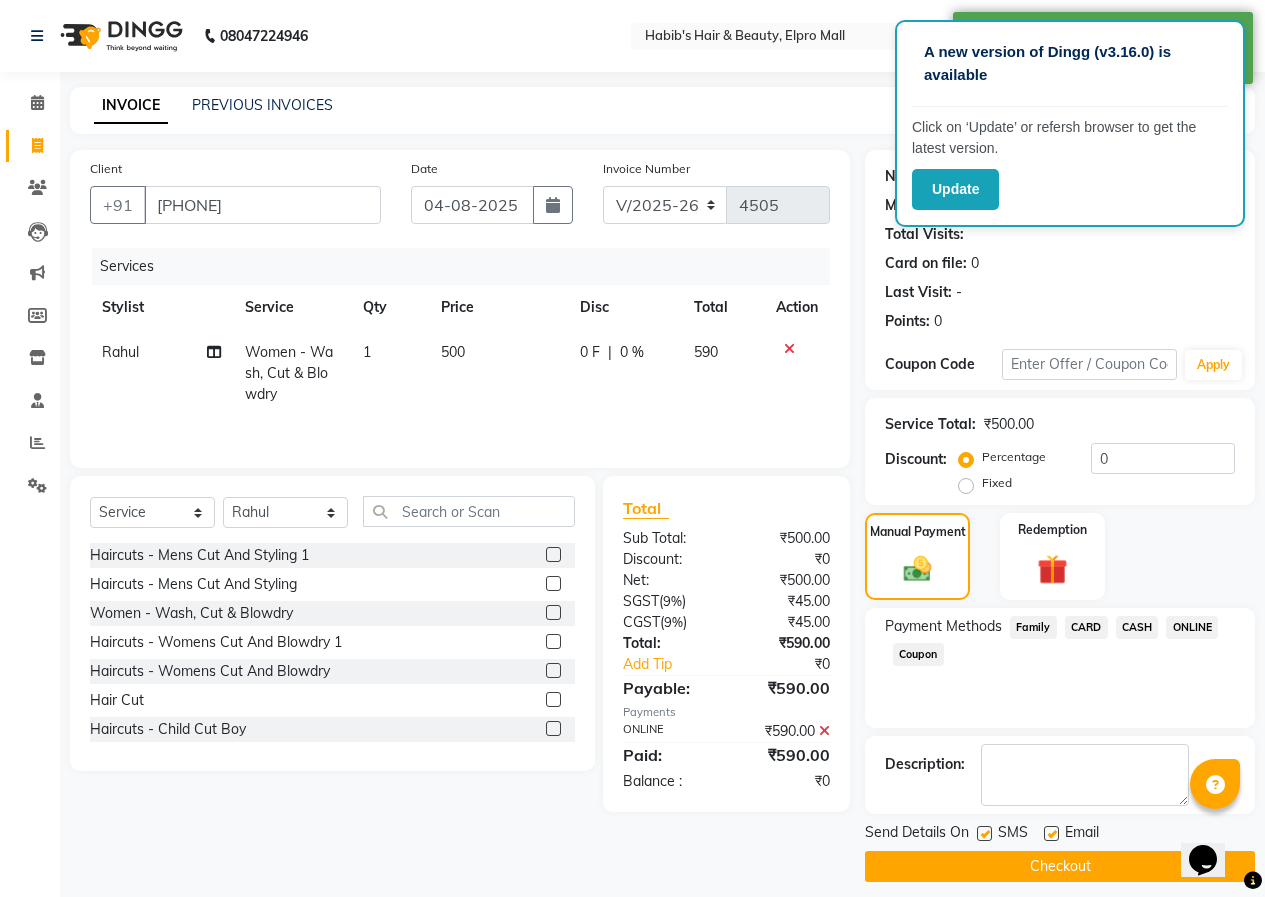 click on "Checkout" 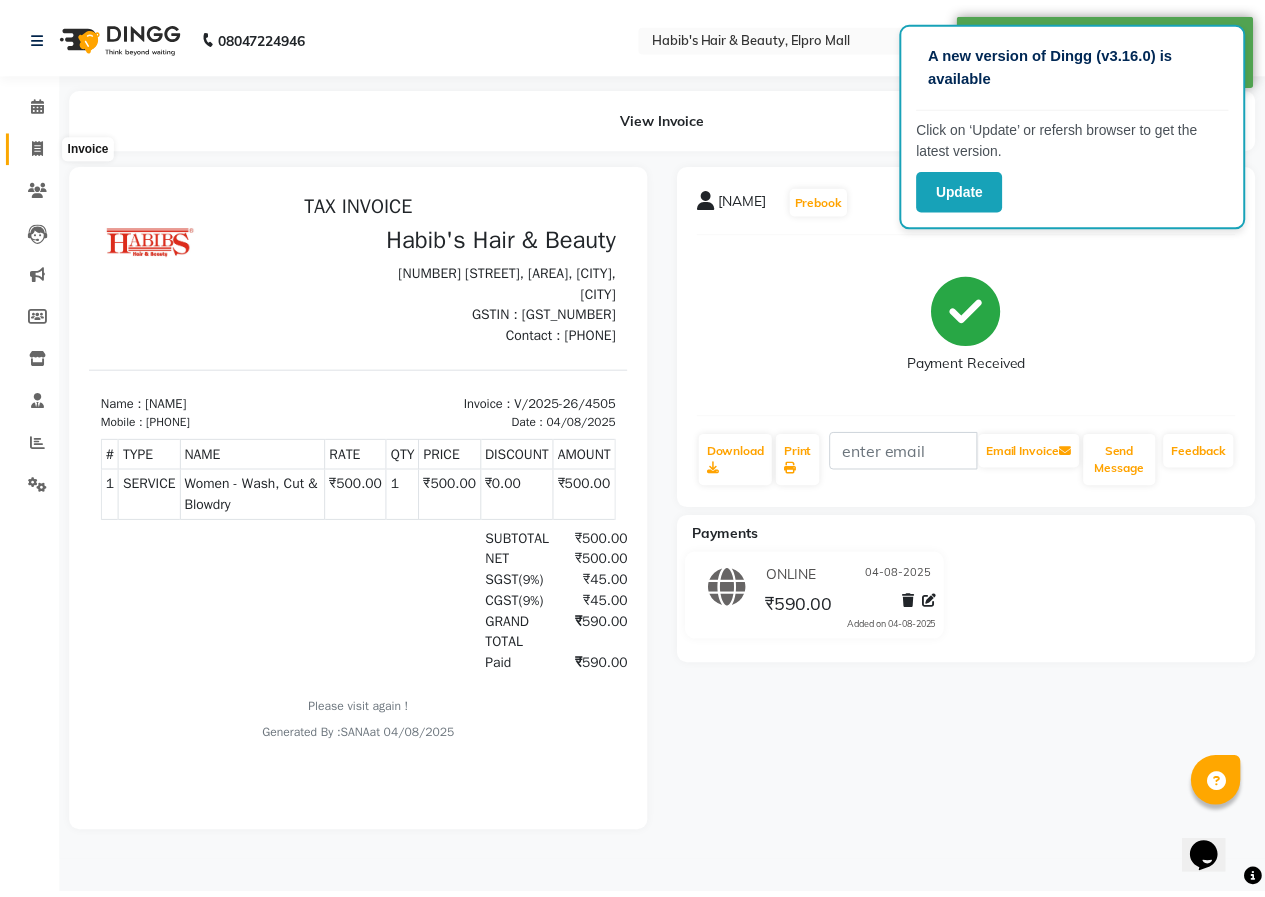 scroll, scrollTop: 0, scrollLeft: 0, axis: both 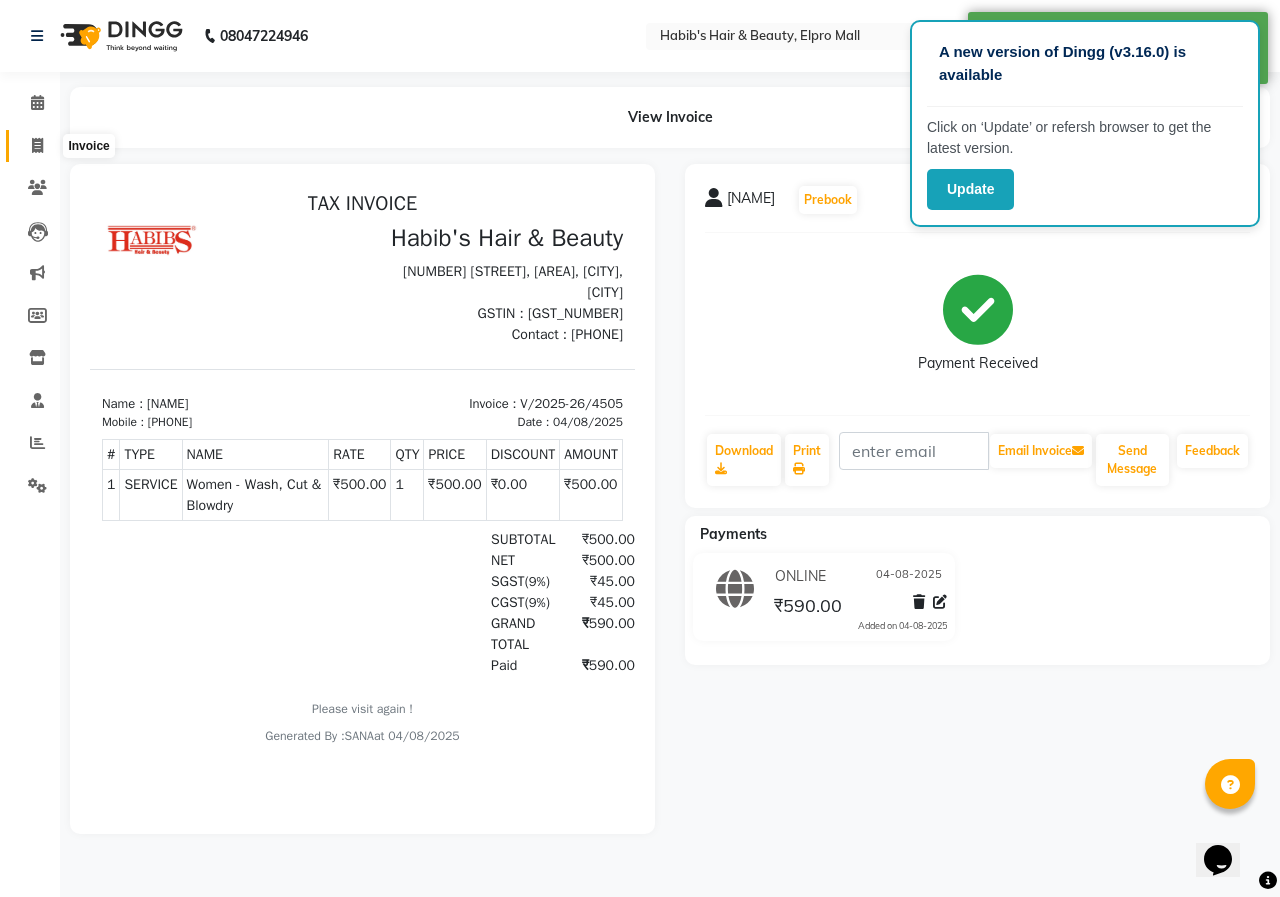click 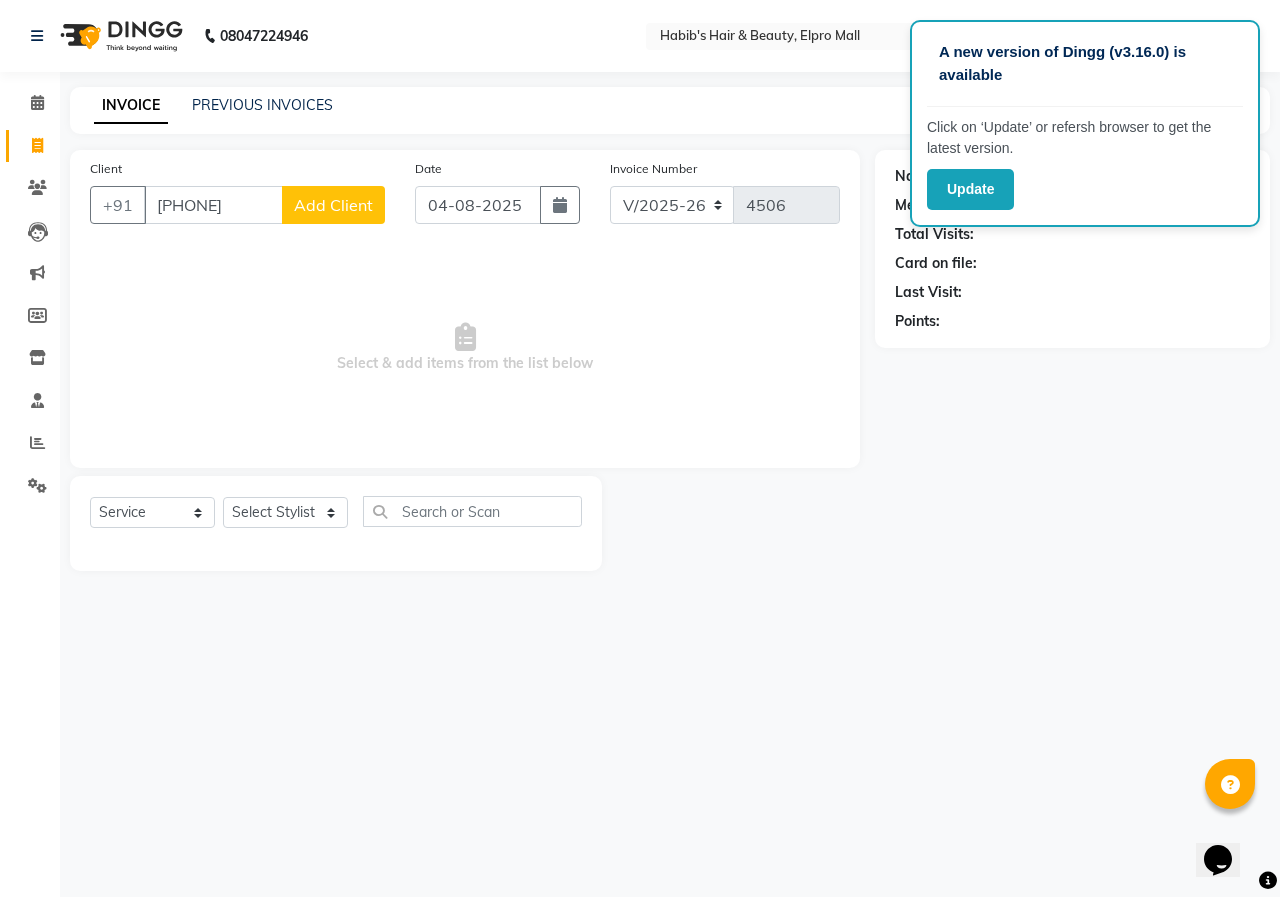 click on "Add Client" 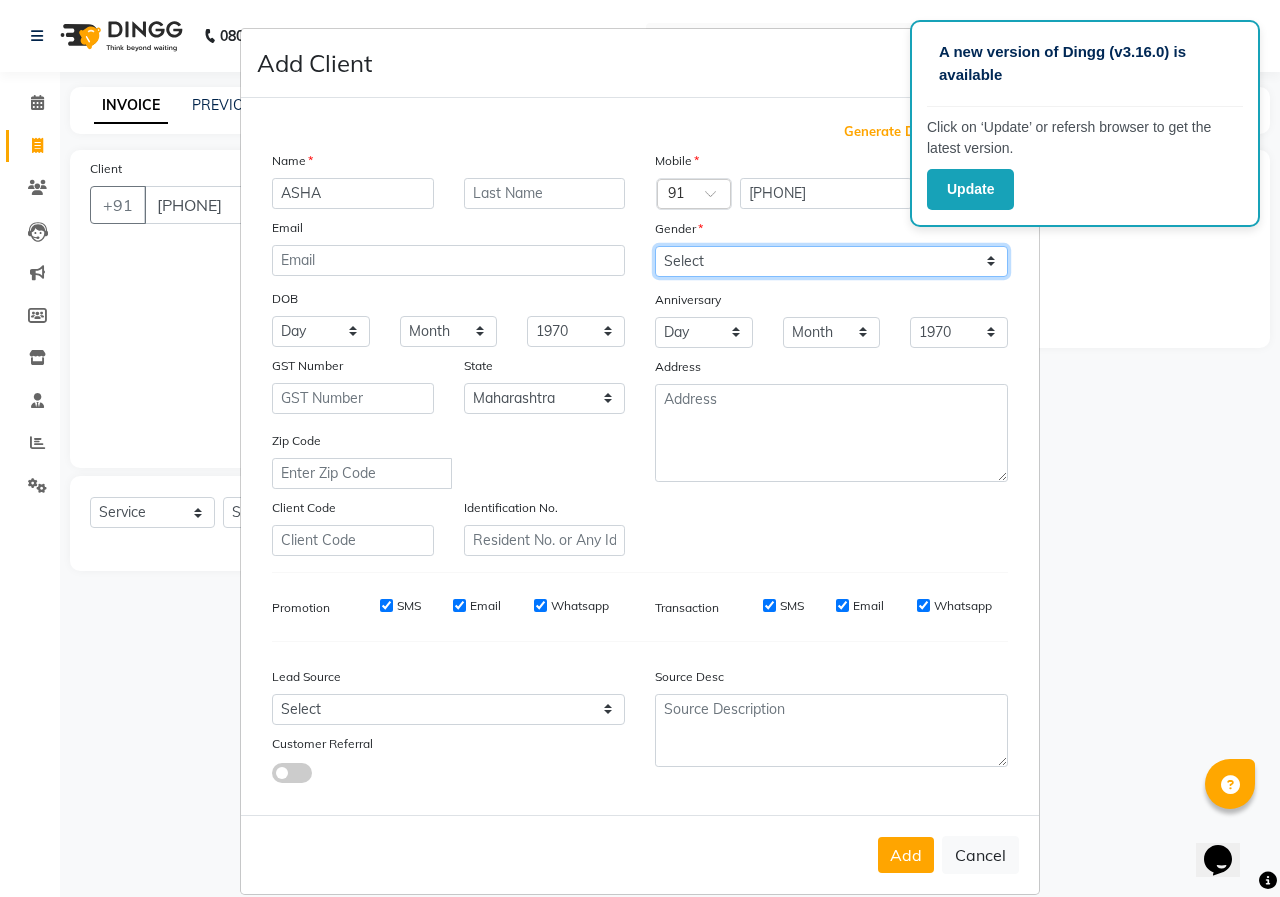 click on "Select Male Female Other Prefer Not To Say" at bounding box center (831, 261) 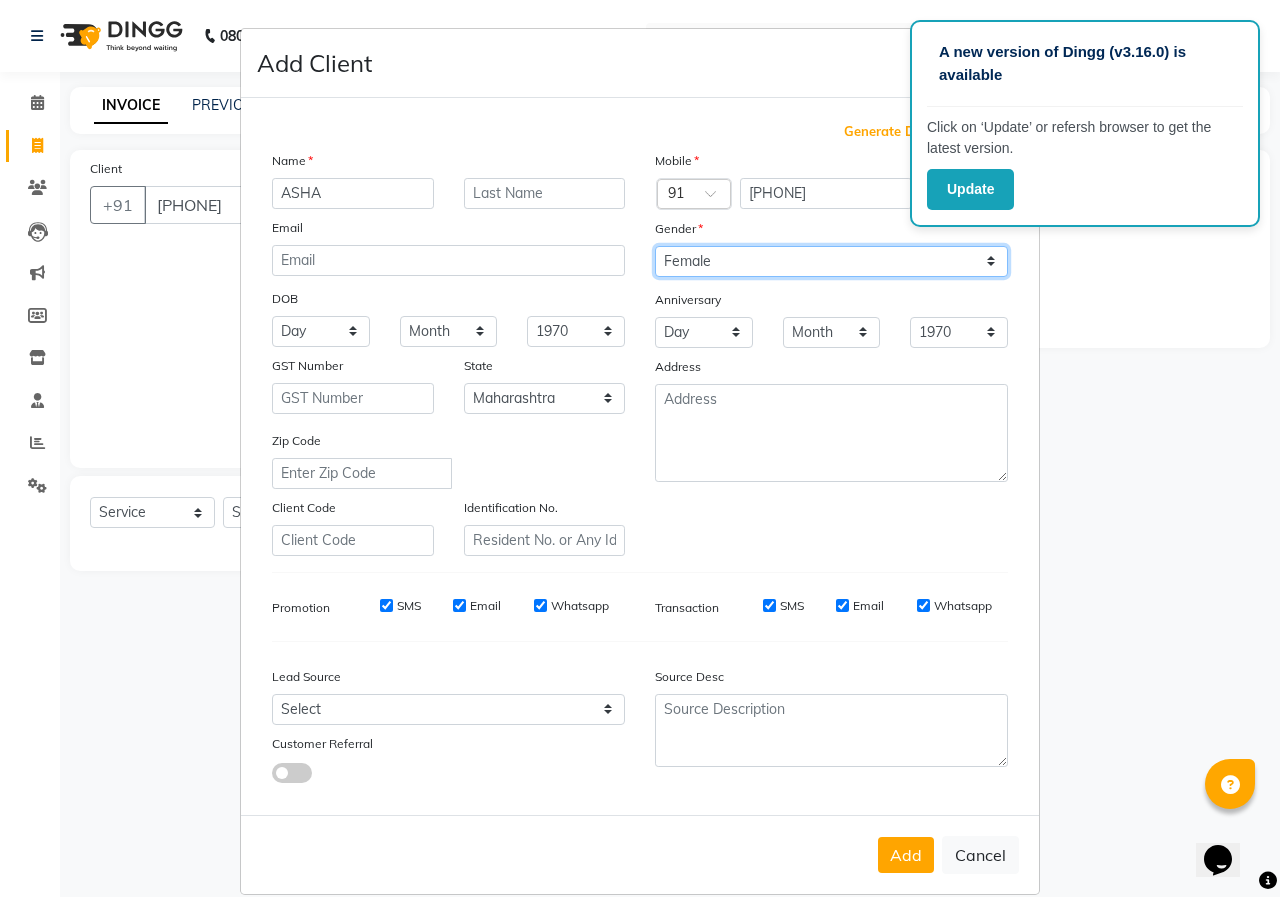 click on "Select Male Female Other Prefer Not To Say" at bounding box center [831, 261] 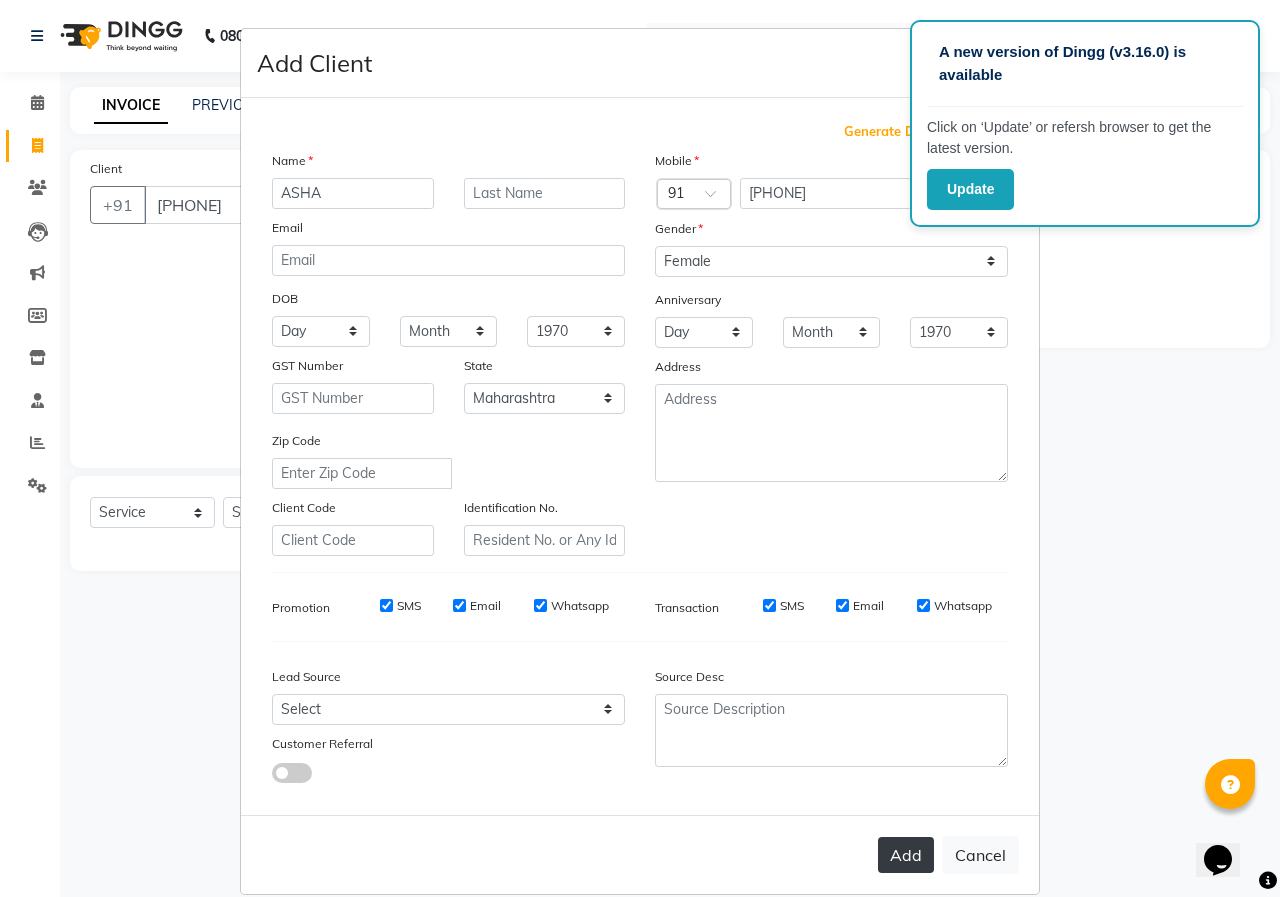 click on "Add" at bounding box center [906, 855] 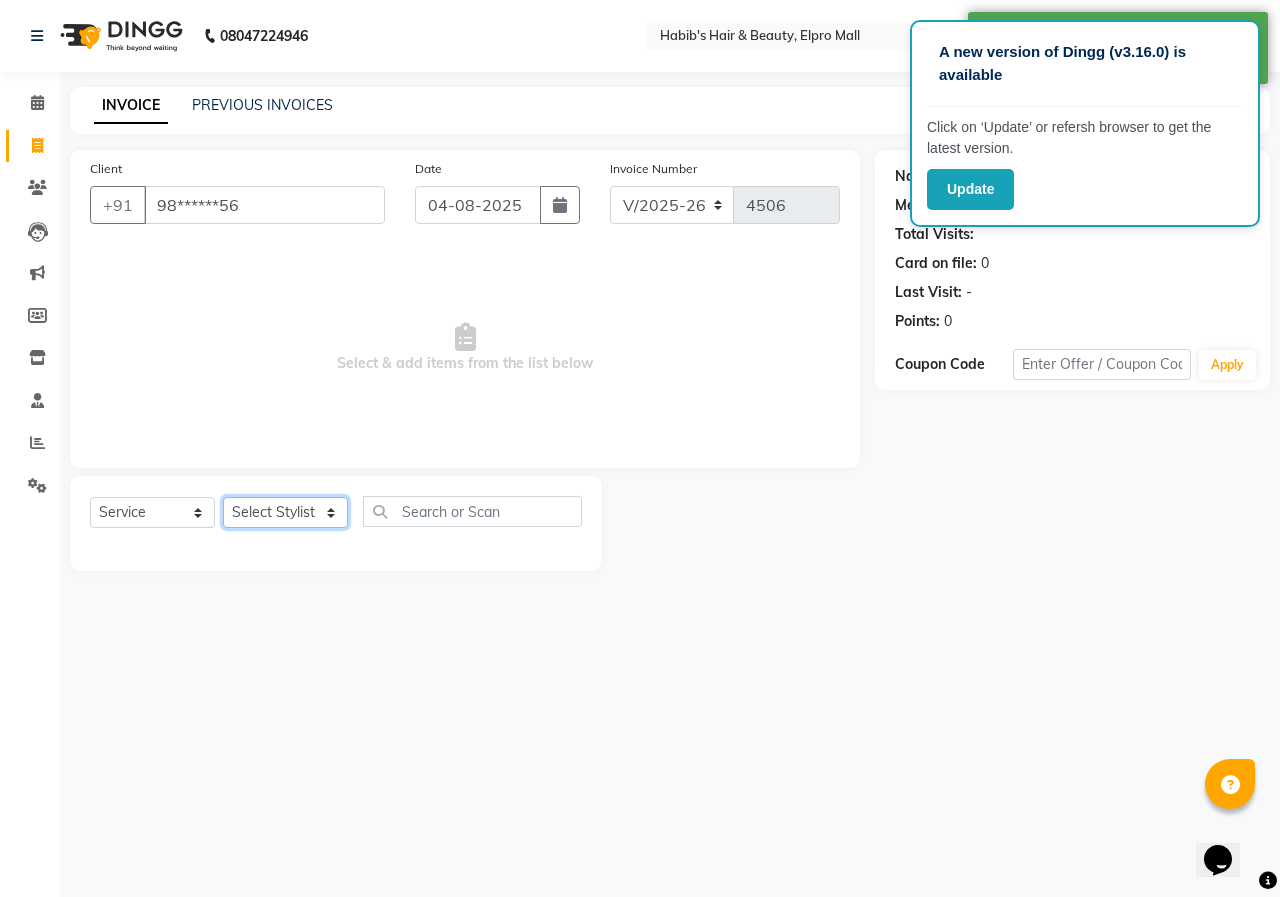 click on "Select Stylist ANUSHKA GAURI GUDDU Keshav Maushi Mhaske  priya  Rahul Ravi  Roshan Sagar SANA Sangam Sanika shabnam SONALI  subhan" 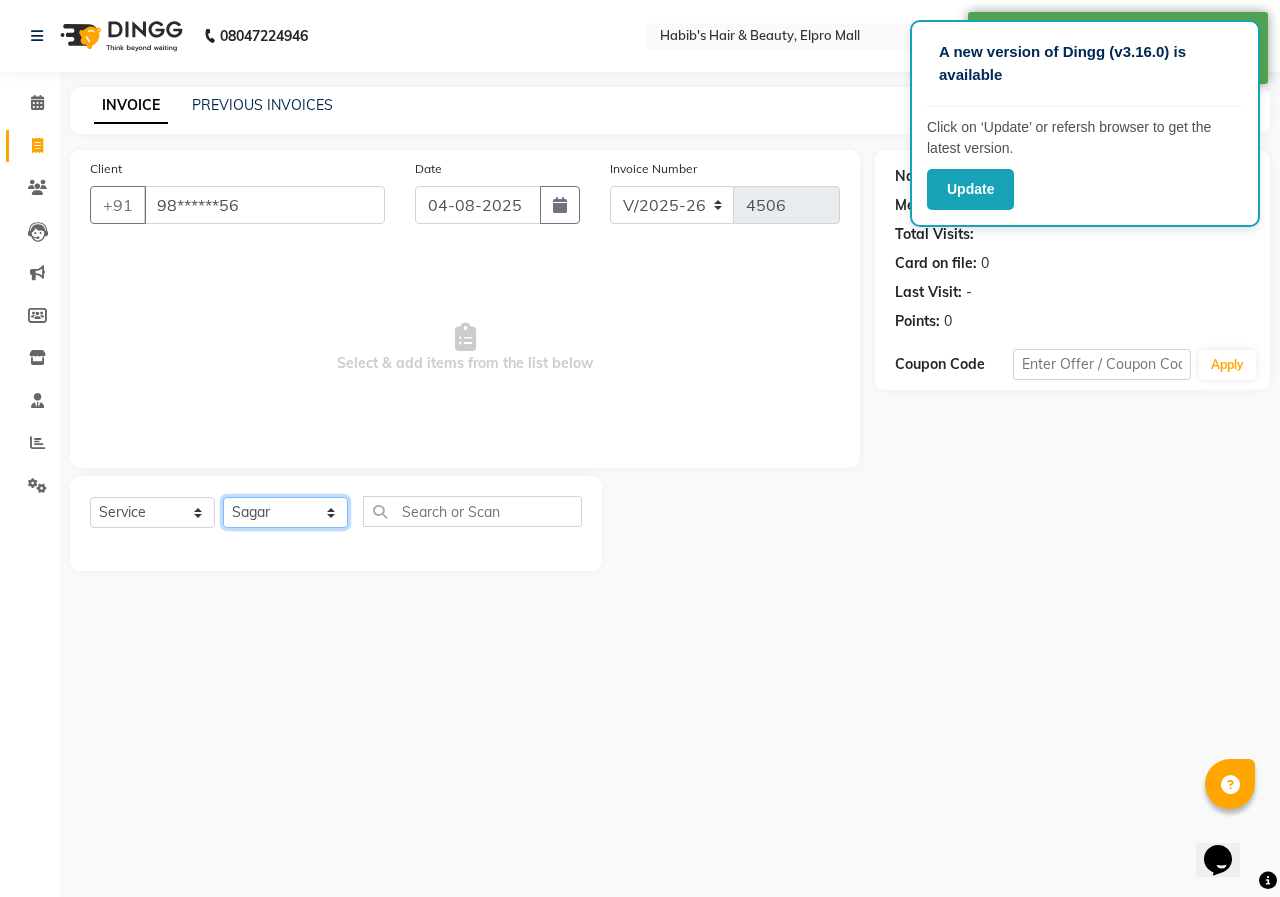 click on "Select Stylist ANUSHKA GAURI GUDDU Keshav Maushi Mhaske  priya  Rahul Ravi  Roshan Sagar SANA Sangam Sanika shabnam SONALI  subhan" 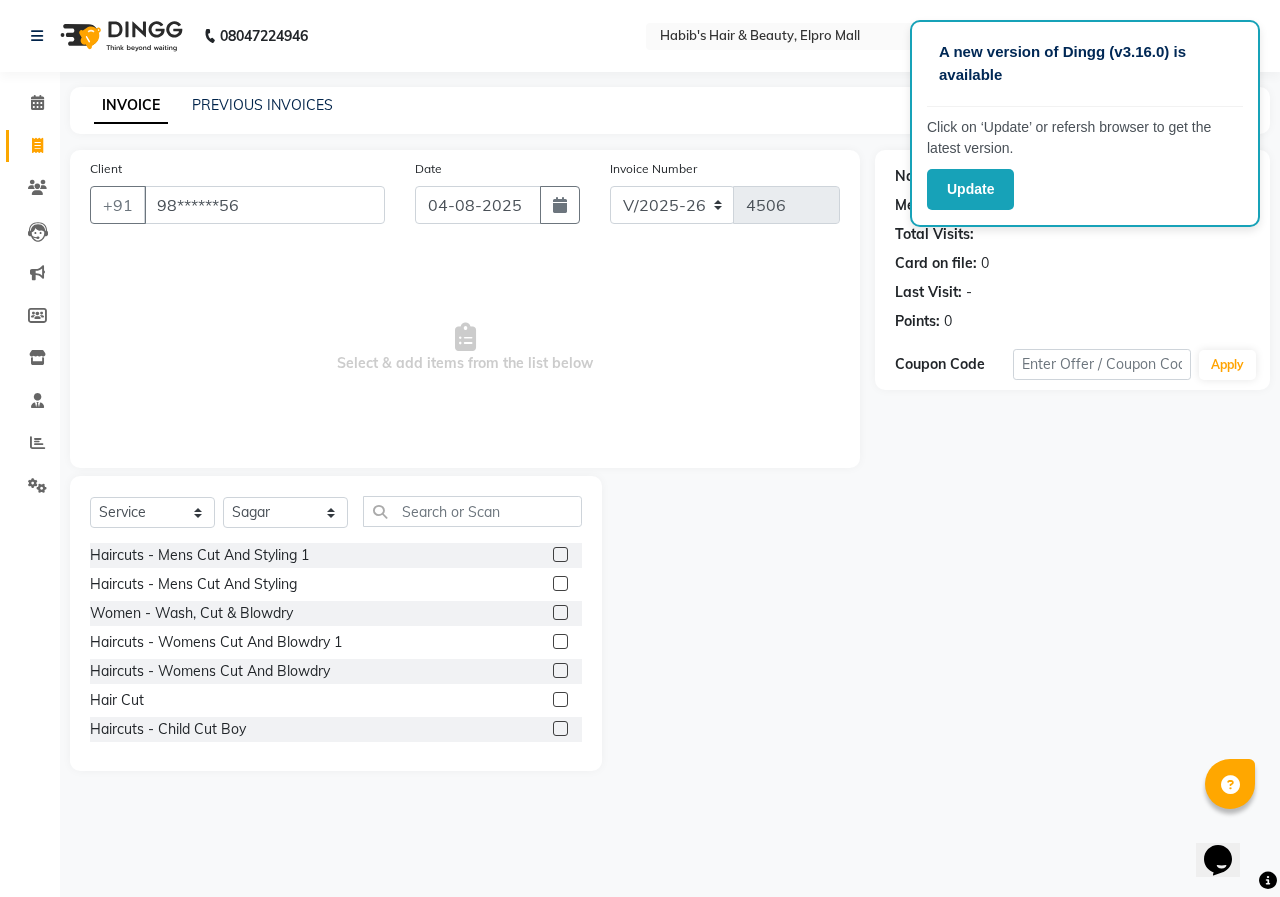 click 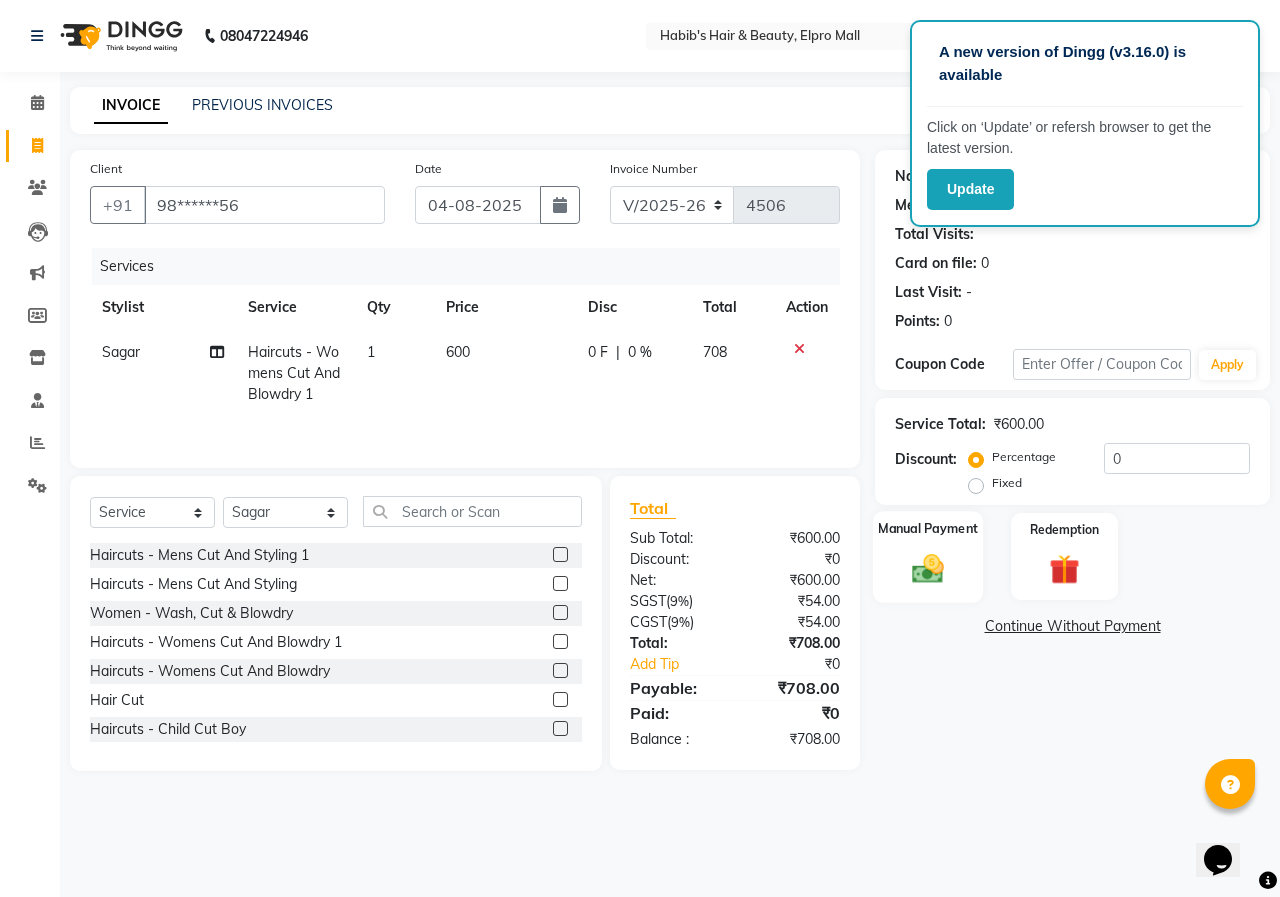 click on "Manual Payment" 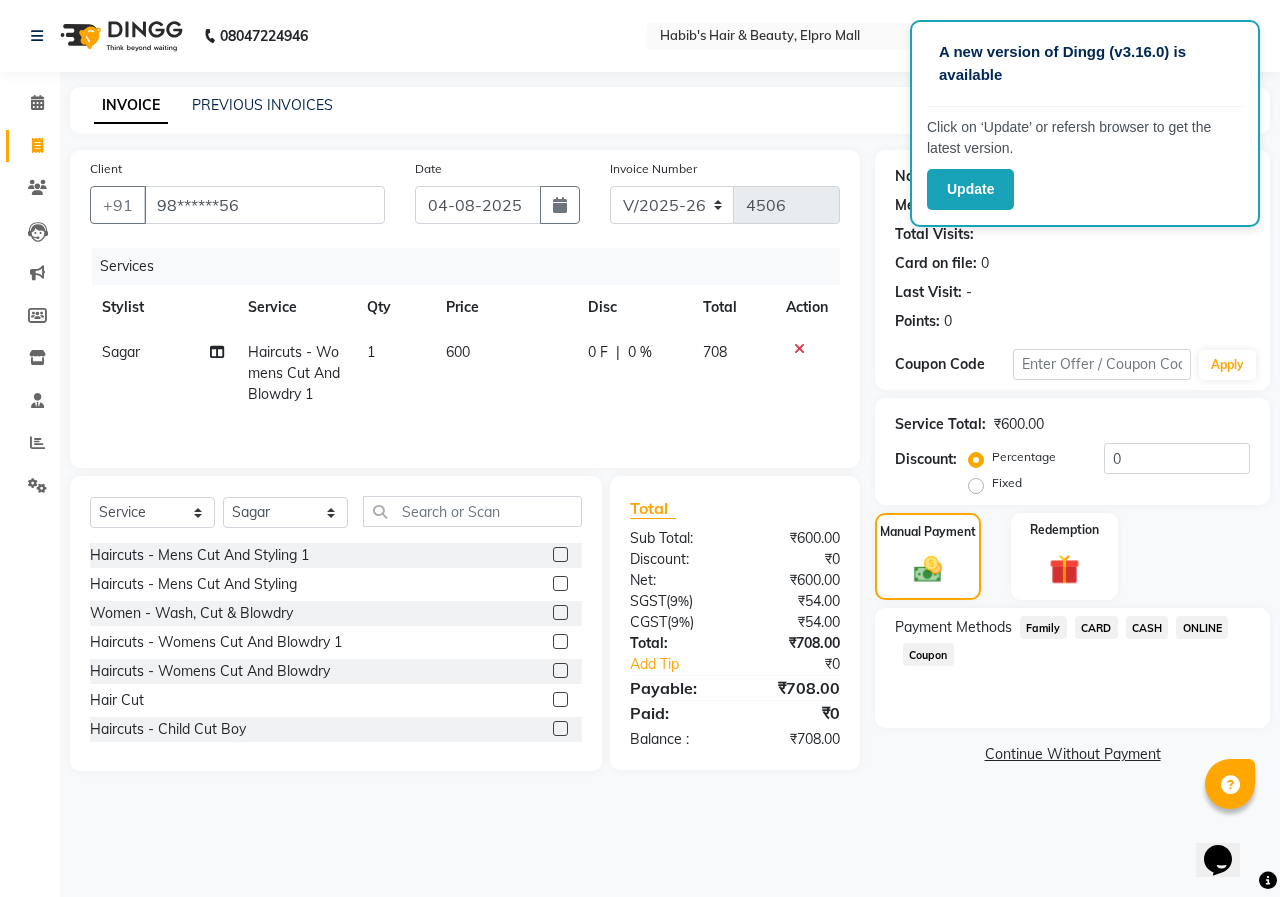 click on "ONLINE" 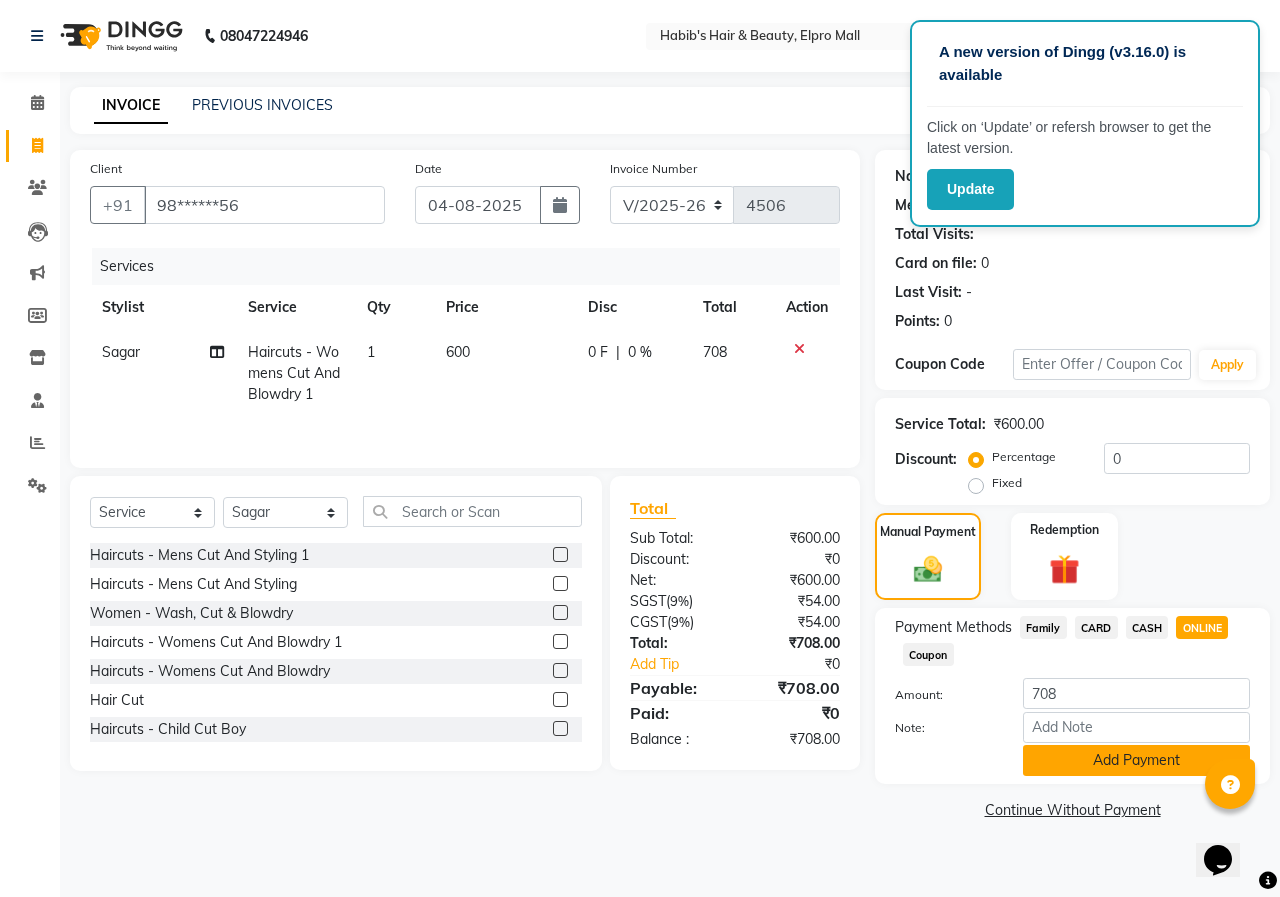 click on "Add Payment" 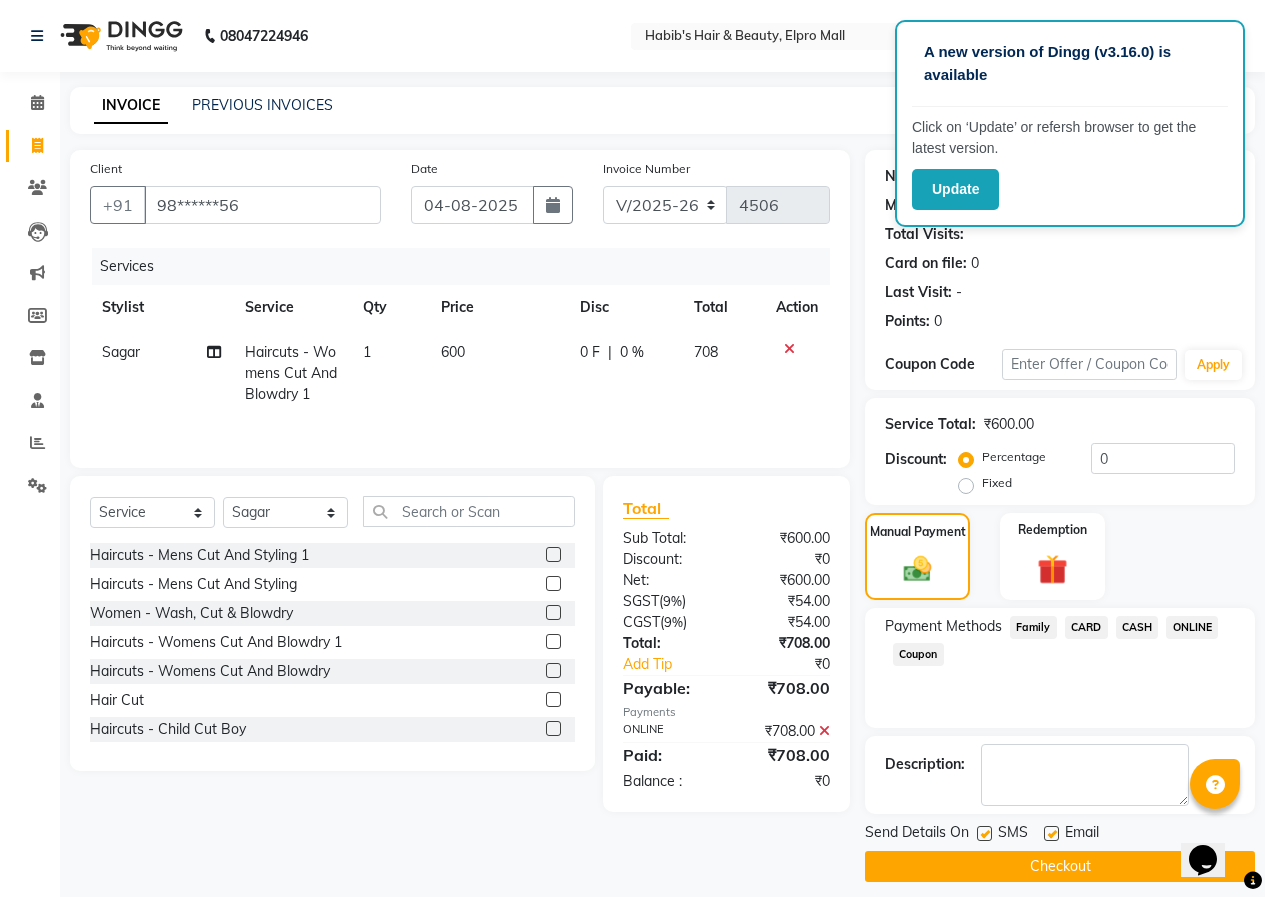 click on "Checkout" 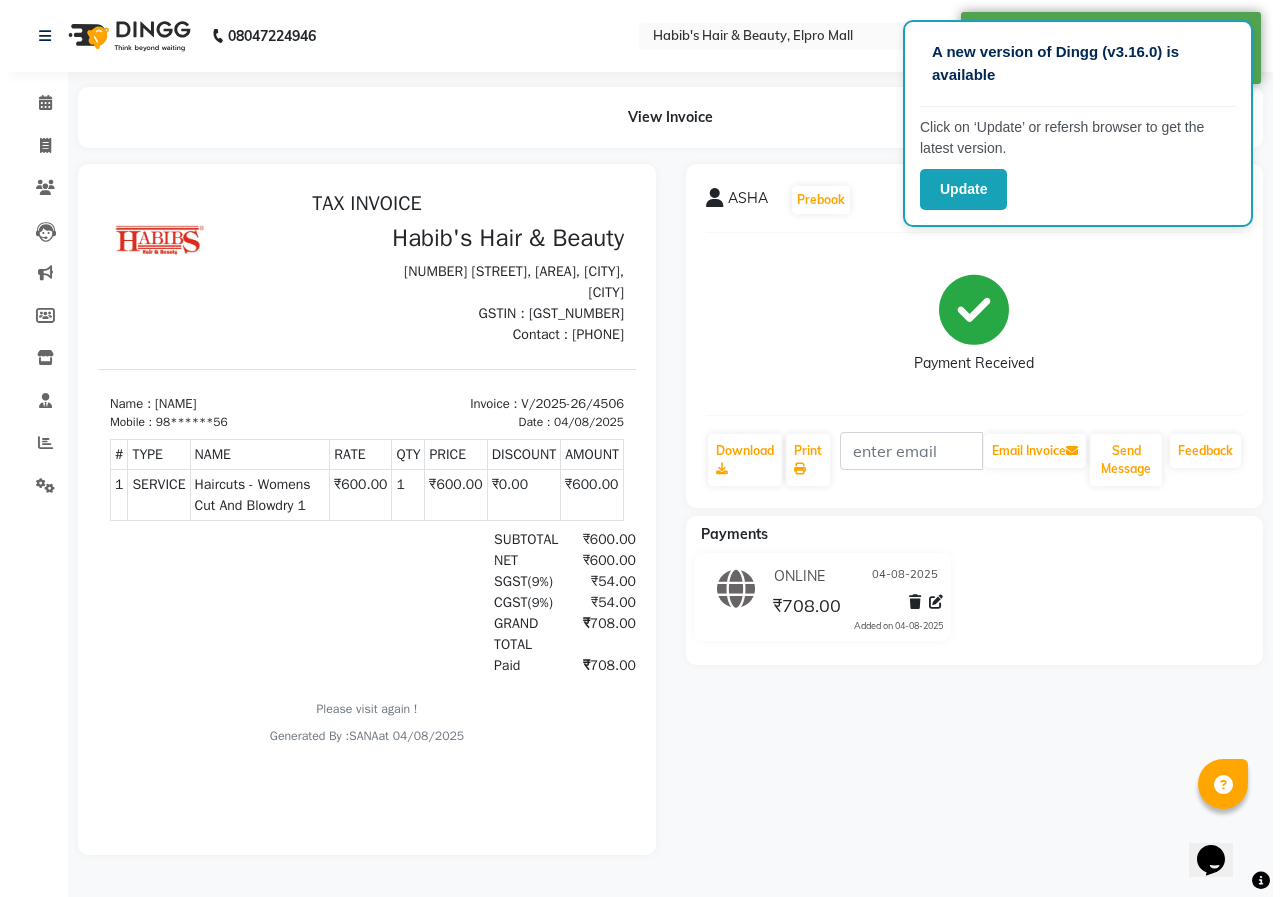 scroll, scrollTop: 0, scrollLeft: 0, axis: both 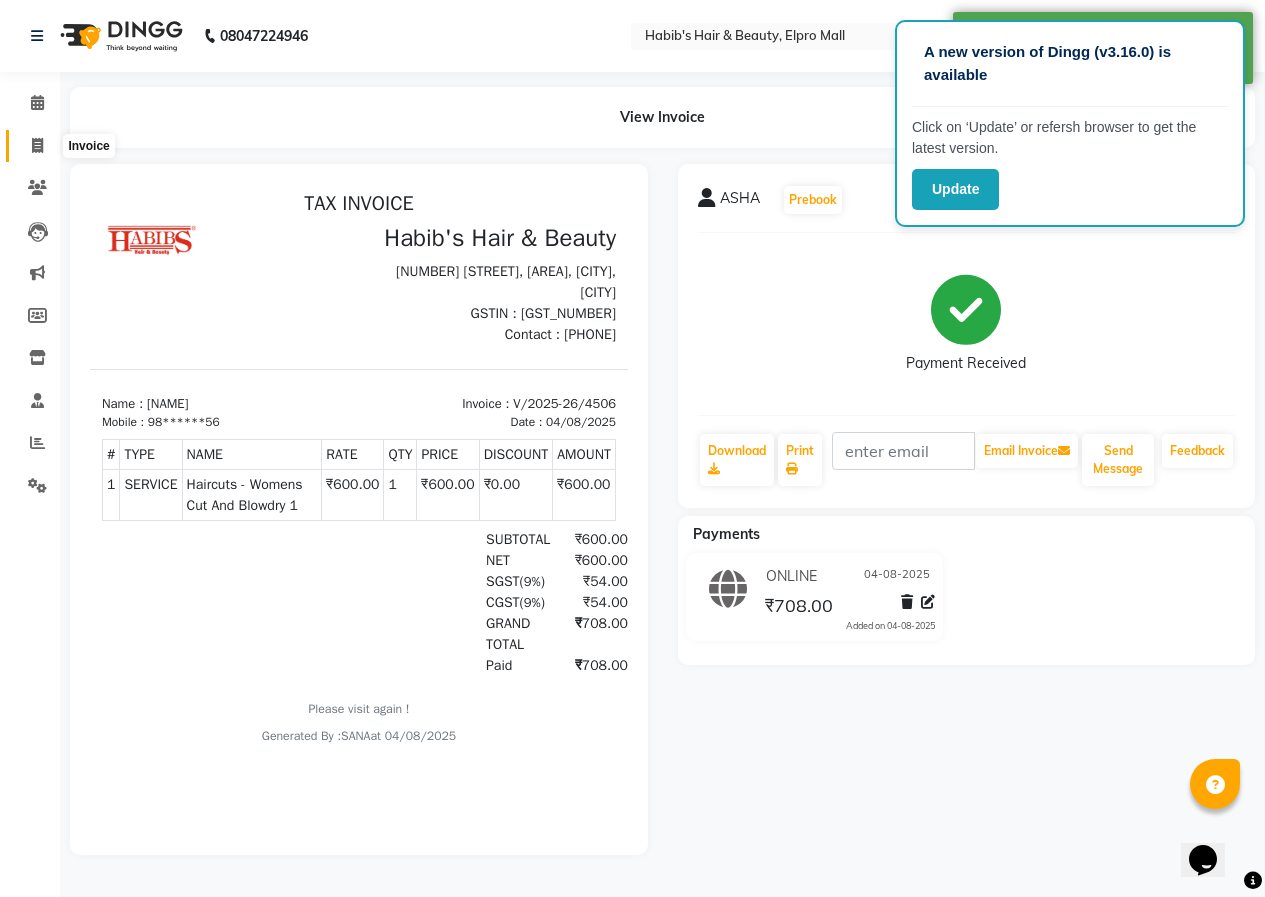 click 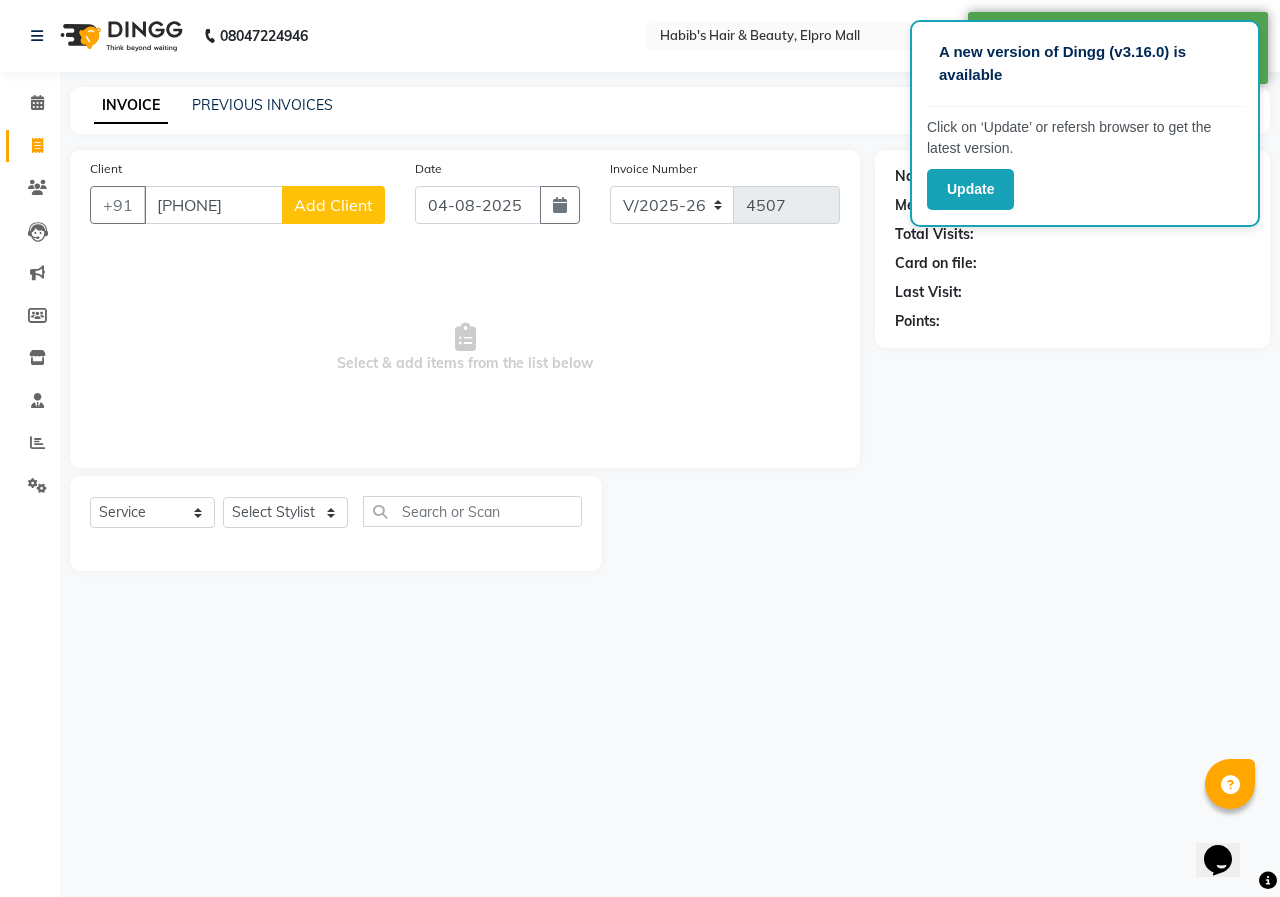 click on "Add Client" 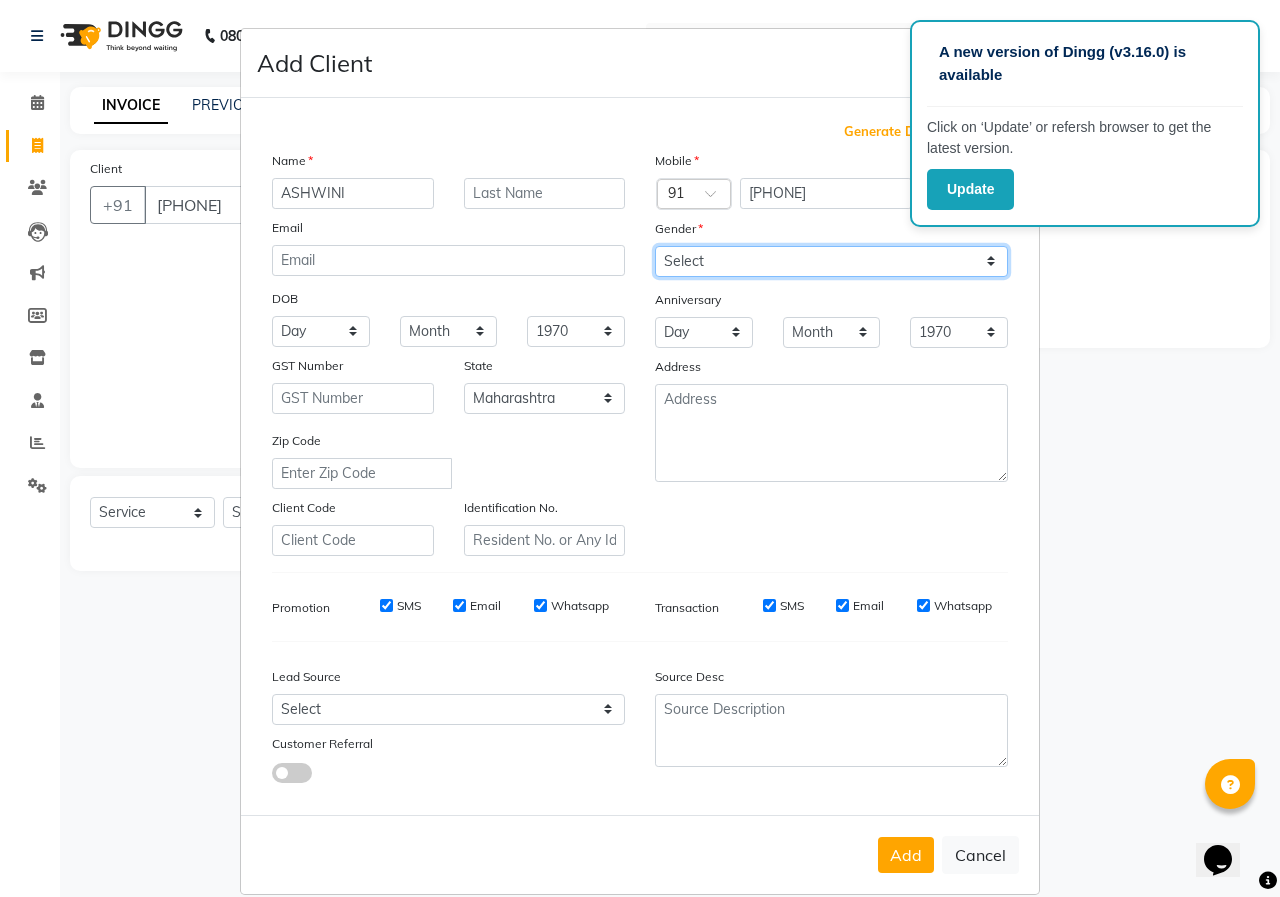 click on "Select Male Female Other Prefer Not To Say" at bounding box center (831, 261) 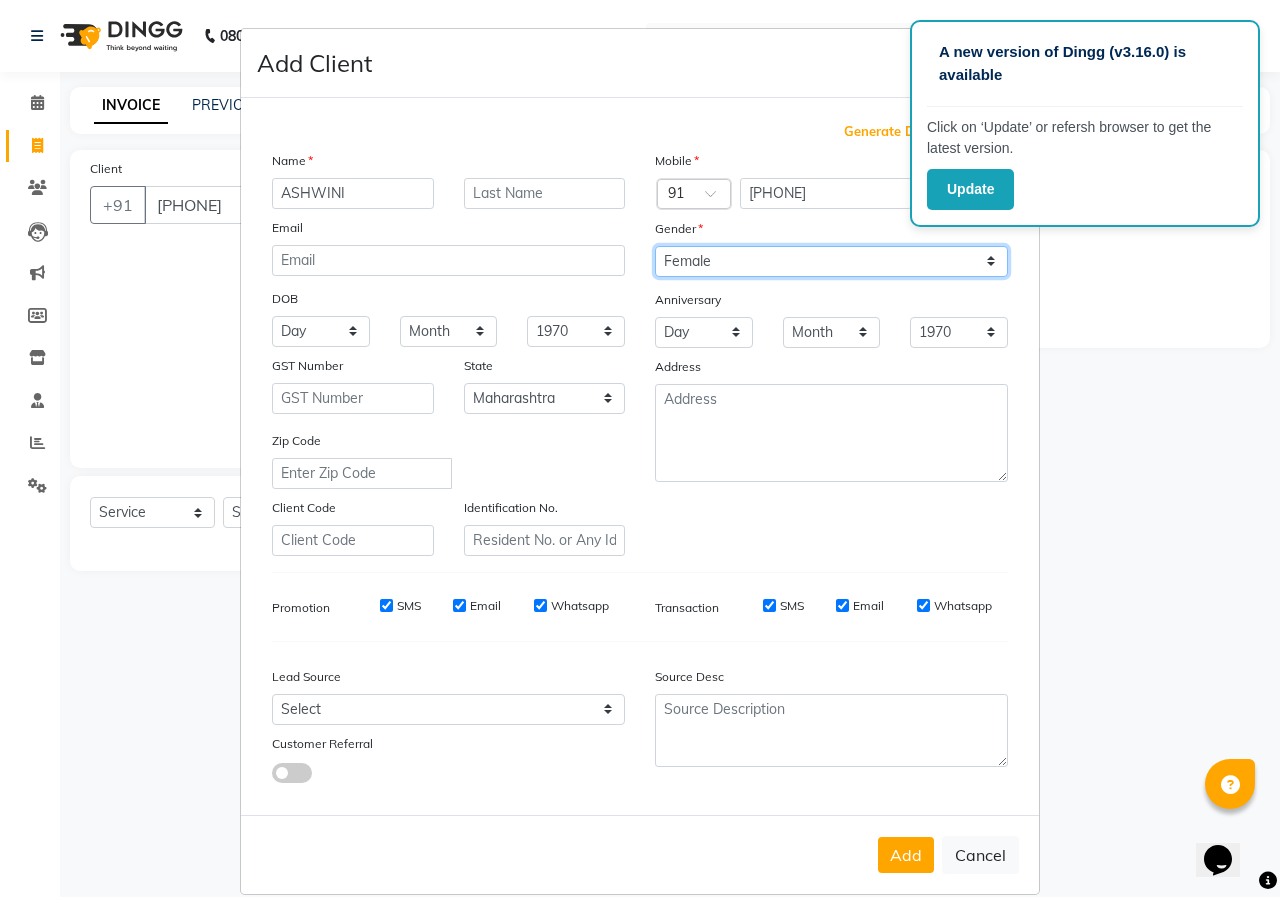 click on "Select Male Female Other Prefer Not To Say" at bounding box center [831, 261] 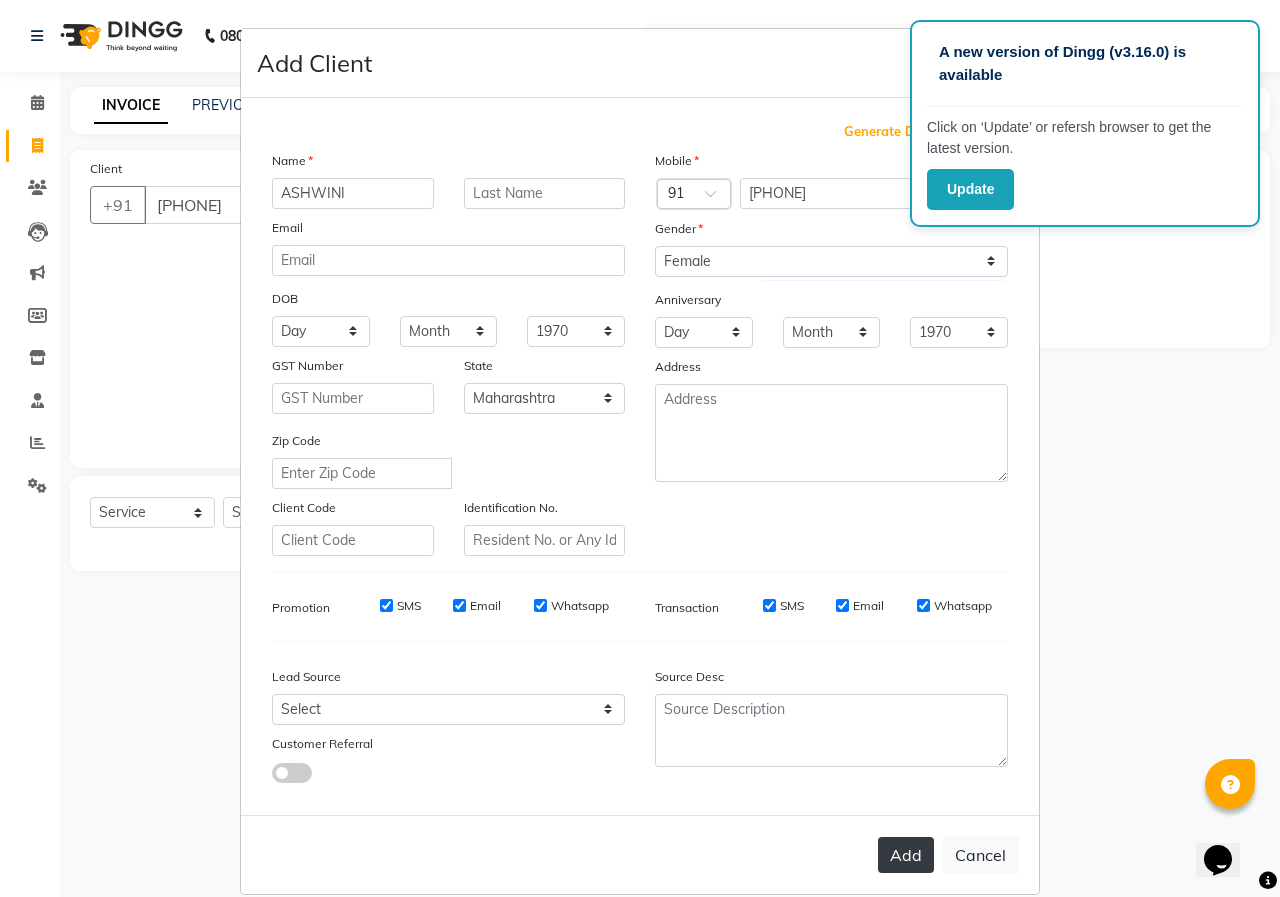 click on "Add" at bounding box center (906, 855) 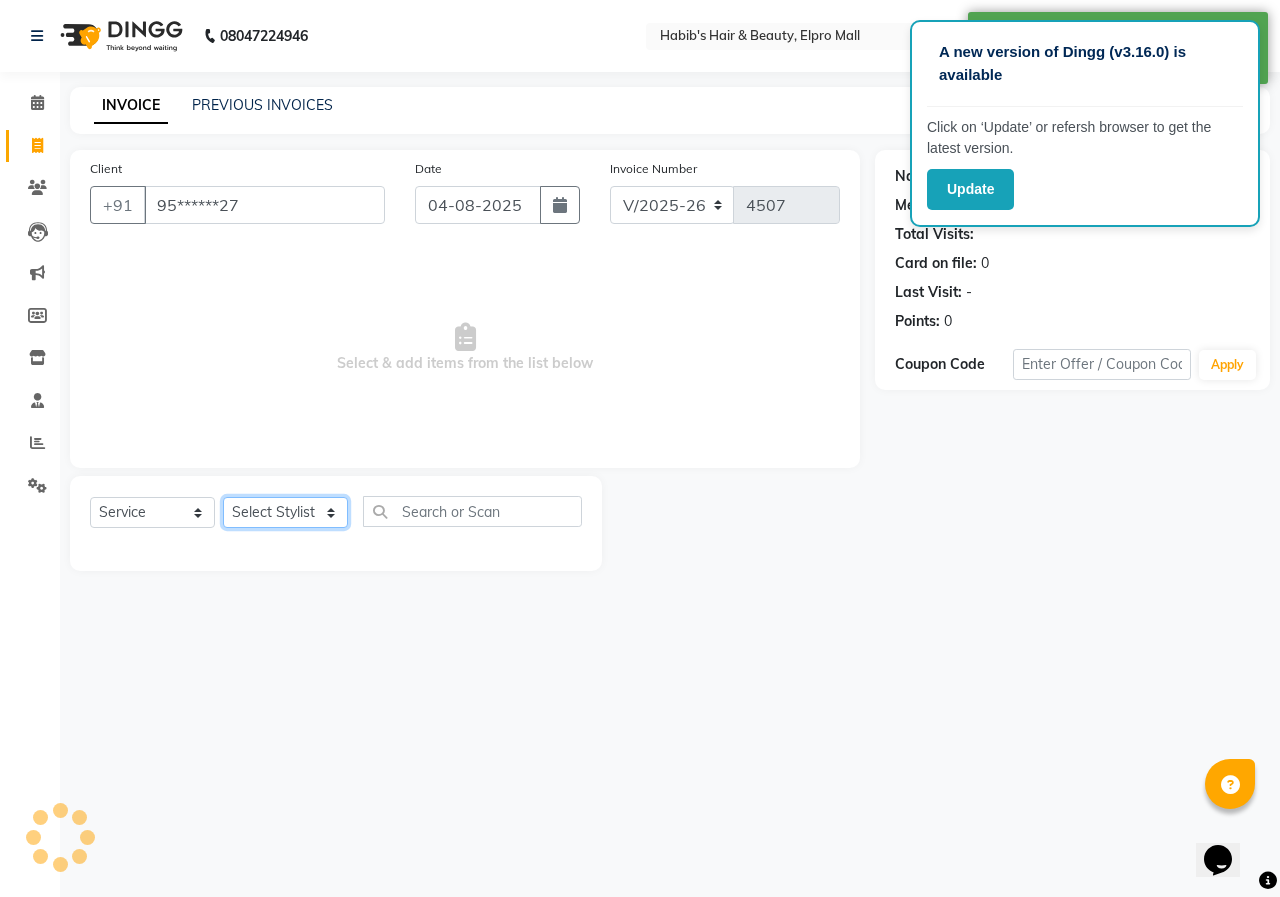 click on "Select Stylist ANUSHKA GAURI GUDDU Keshav Maushi Mhaske  priya  Rahul Ravi  Roshan Sagar SANA Sangam Sanika shabnam SONALI  subhan" 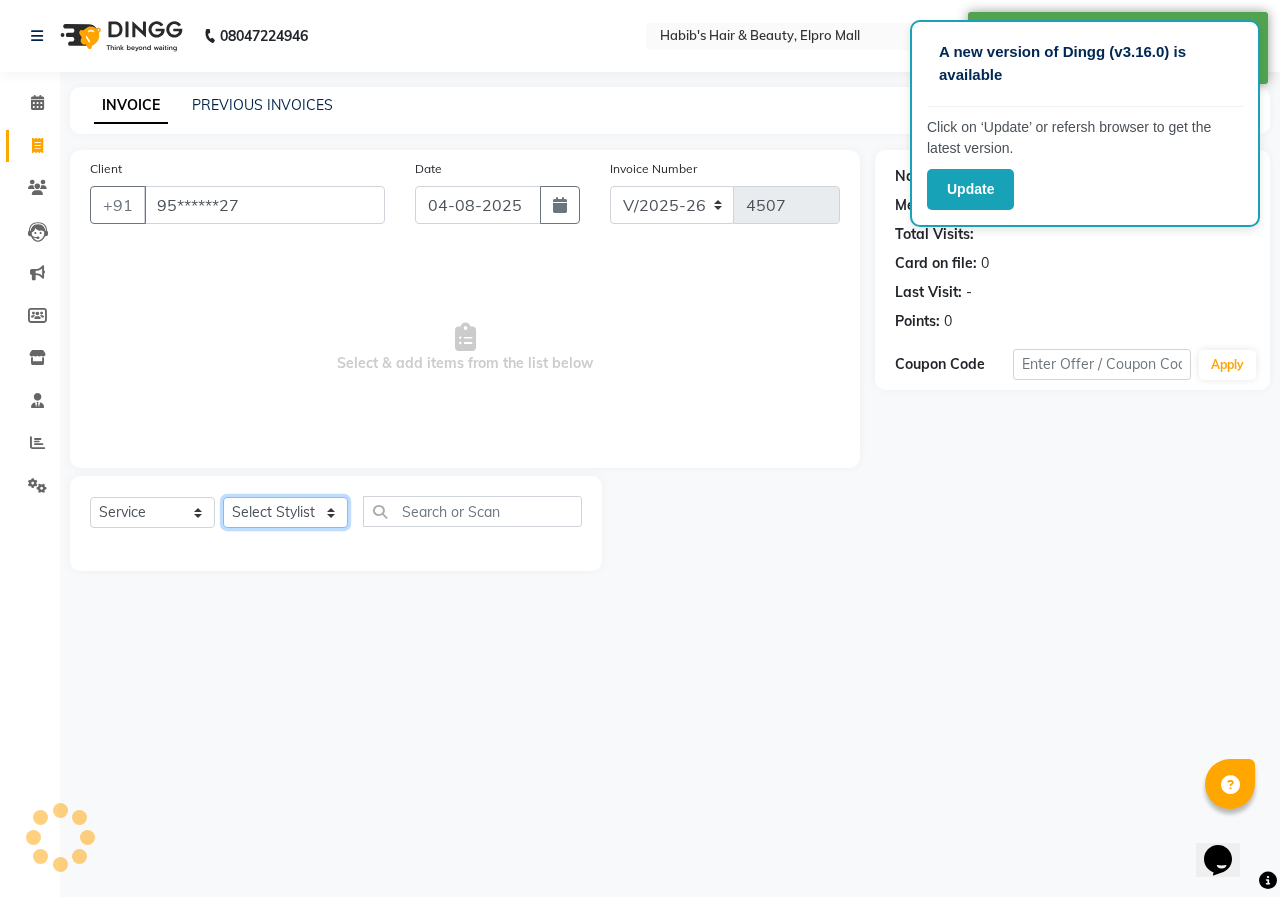 click on "Select Stylist ANUSHKA GAURI GUDDU Keshav Maushi Mhaske  priya  Rahul Ravi  Roshan Sagar SANA Sangam Sanika shabnam SONALI  subhan" 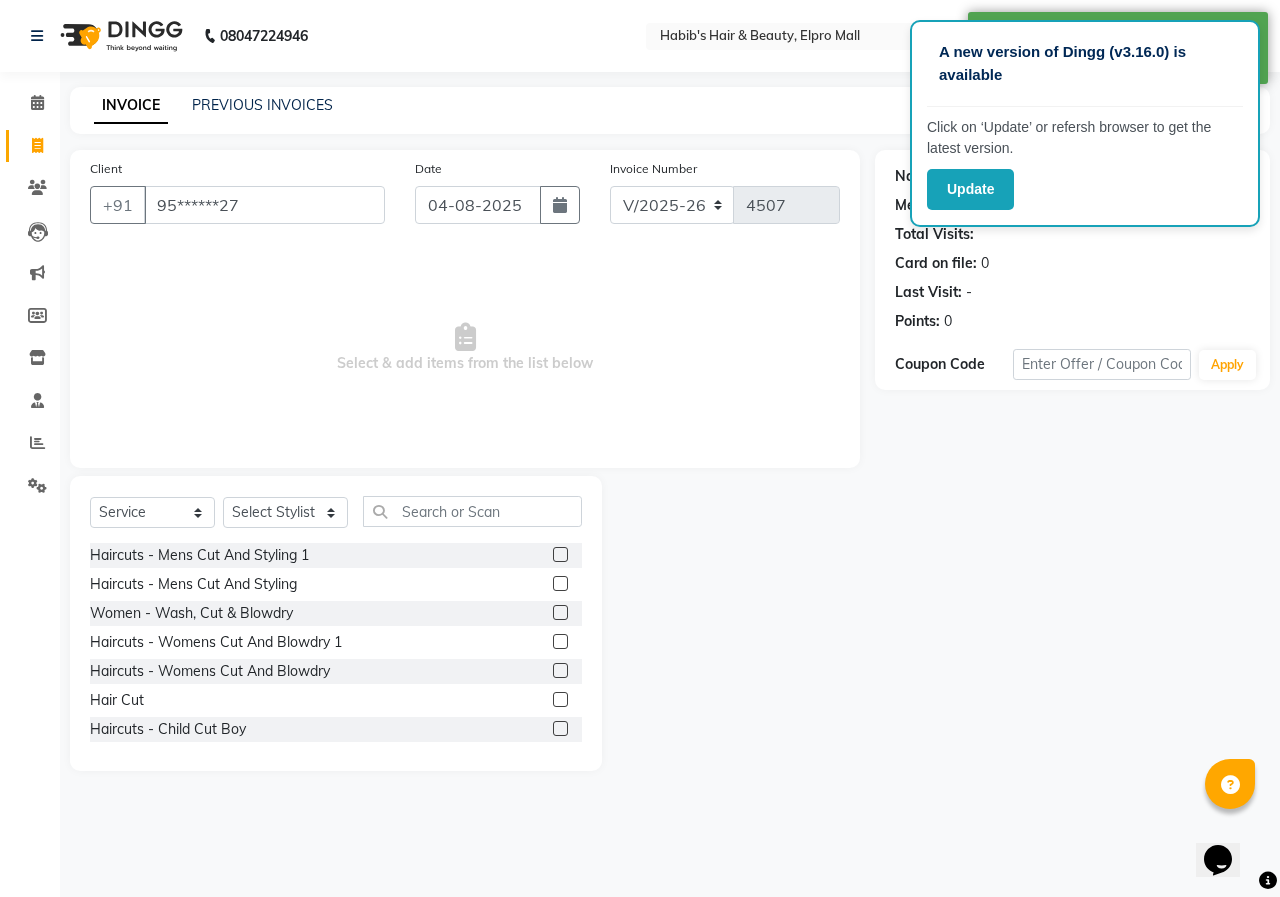 click 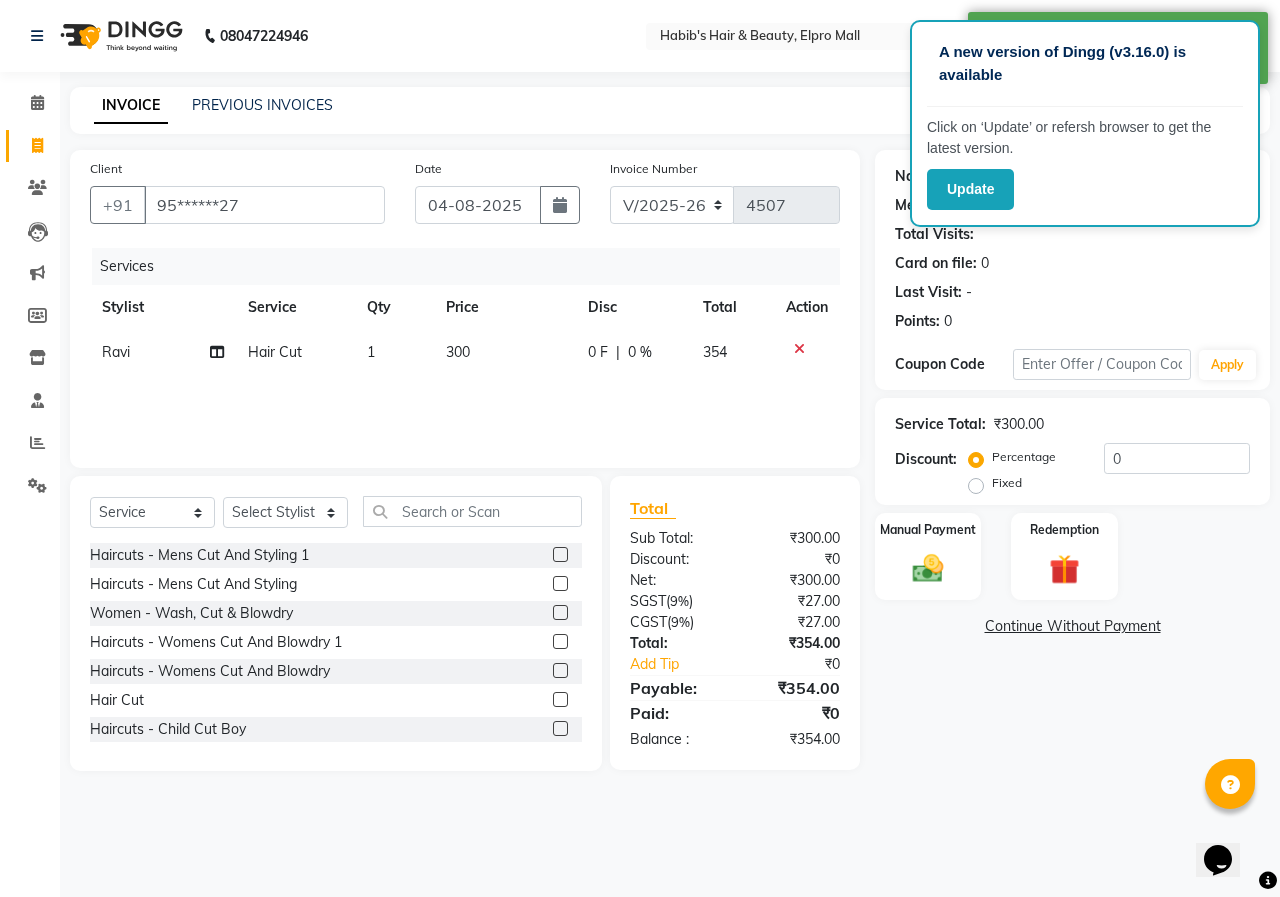 click 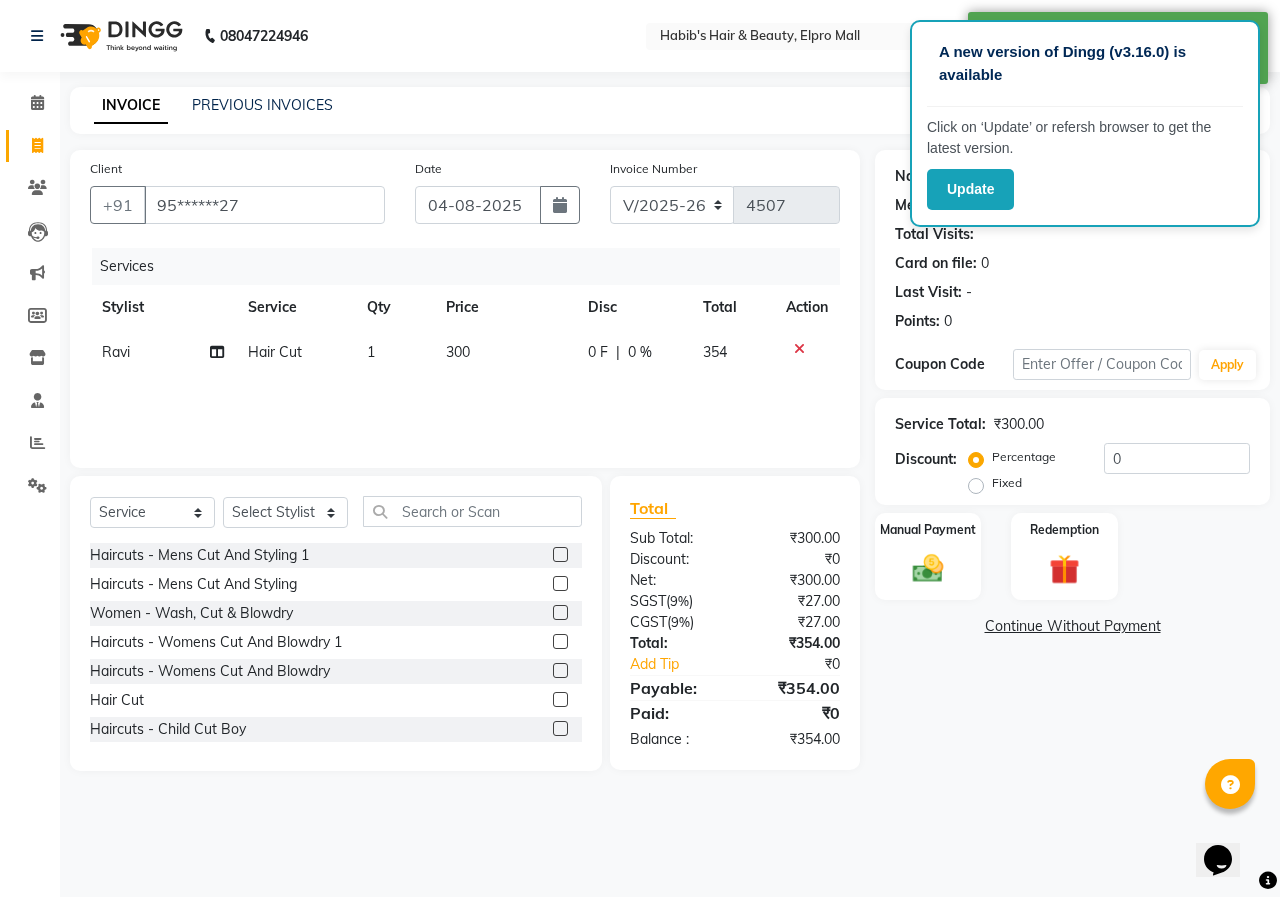 click at bounding box center [559, 700] 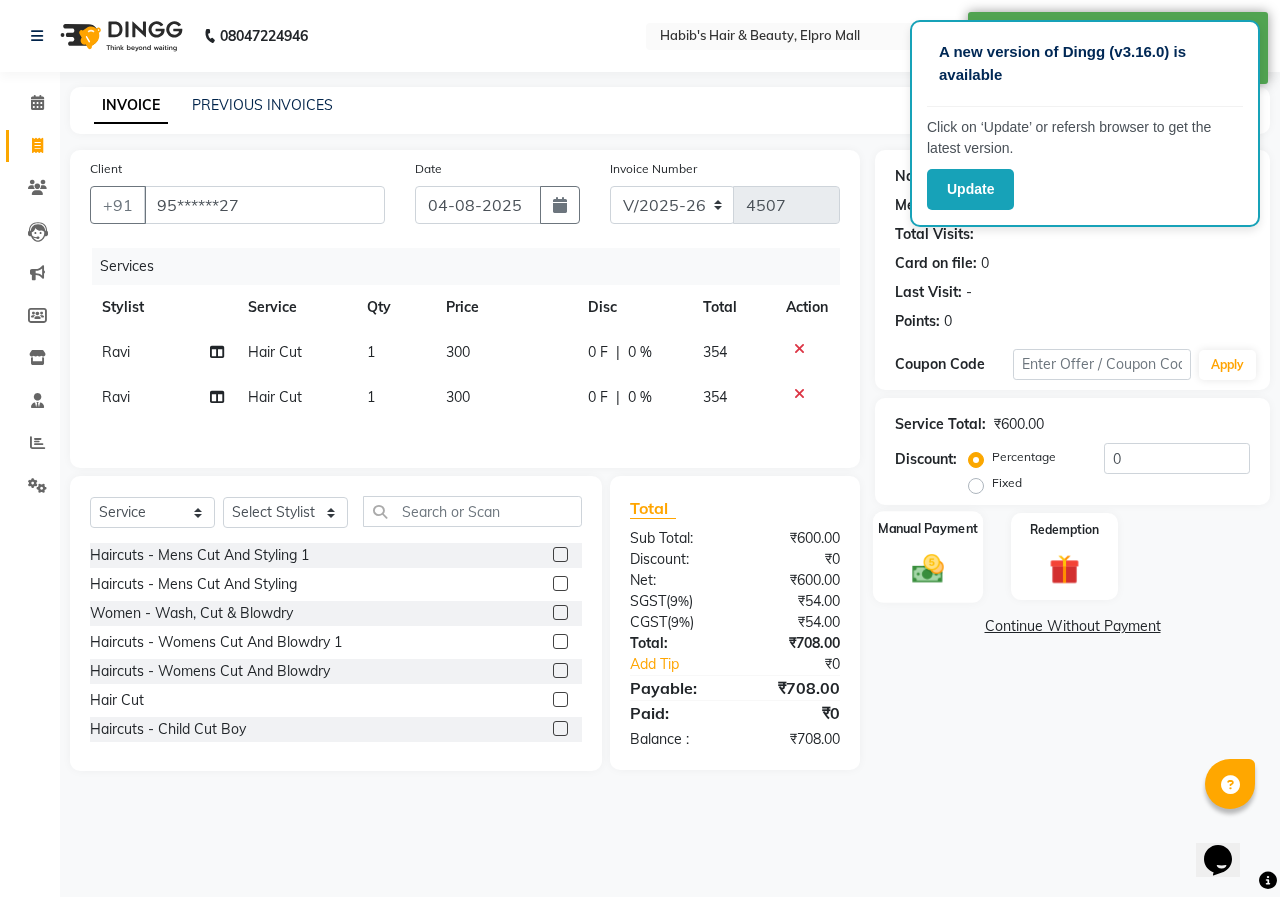 click on "Manual Payment" 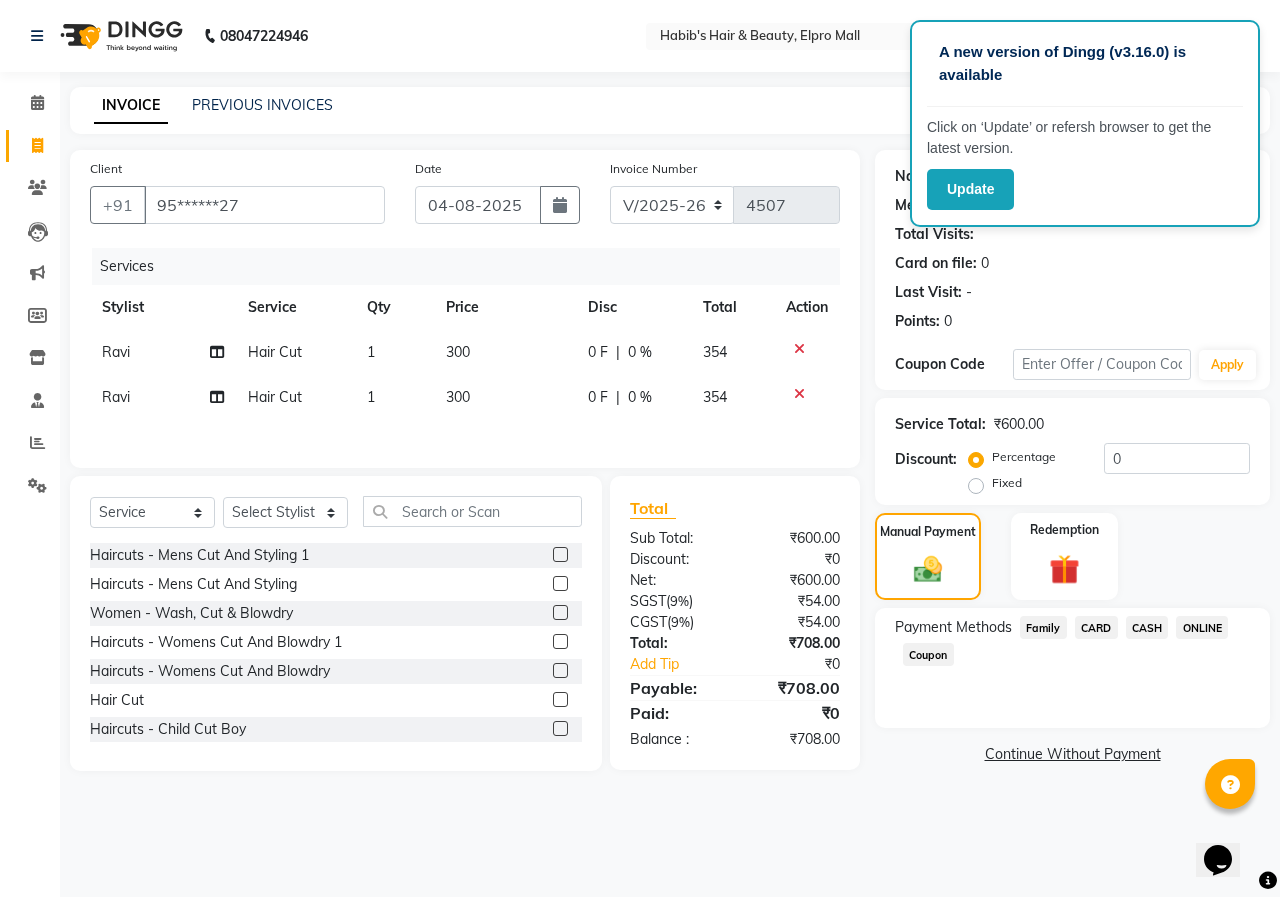 click on "ONLINE" 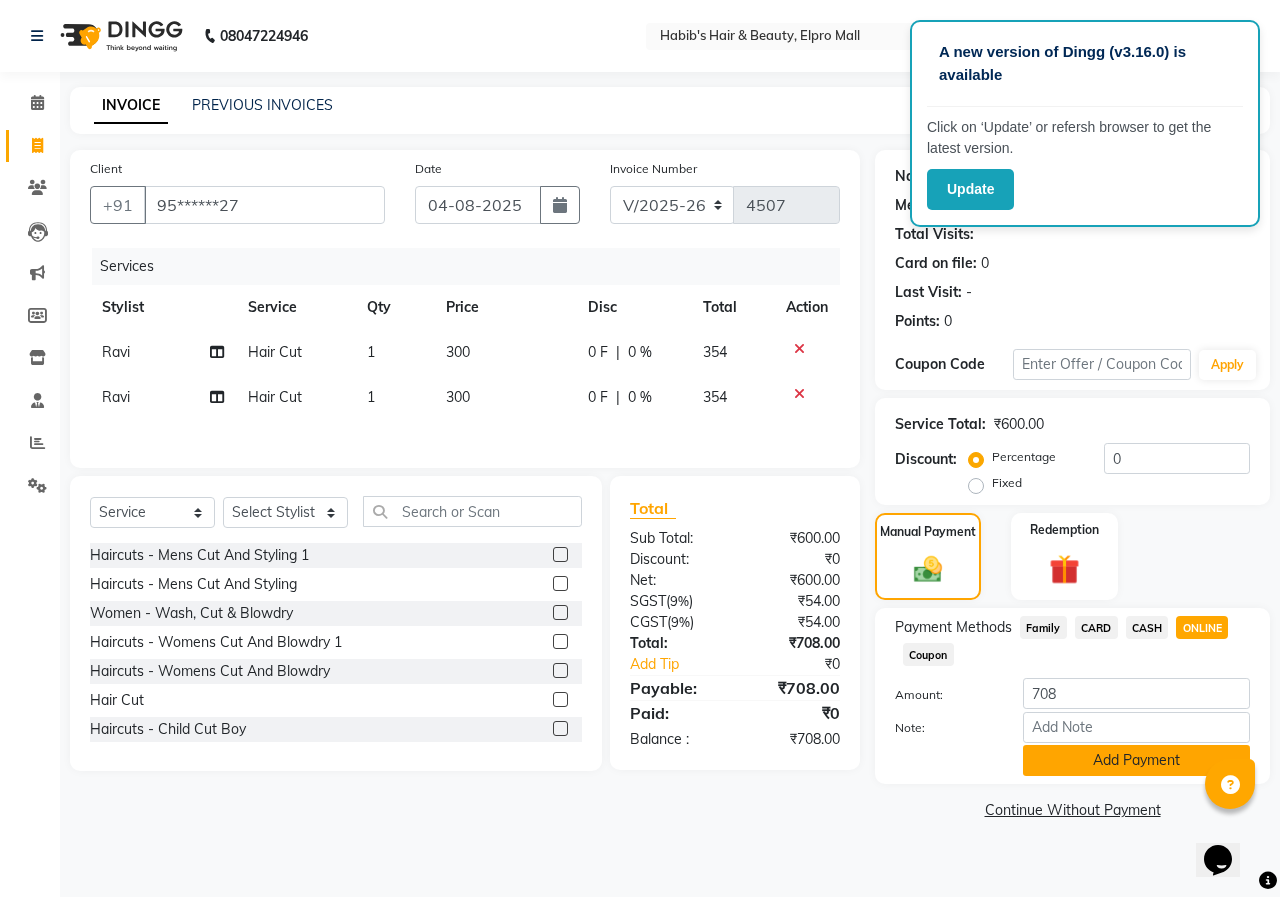 click on "Add Payment" 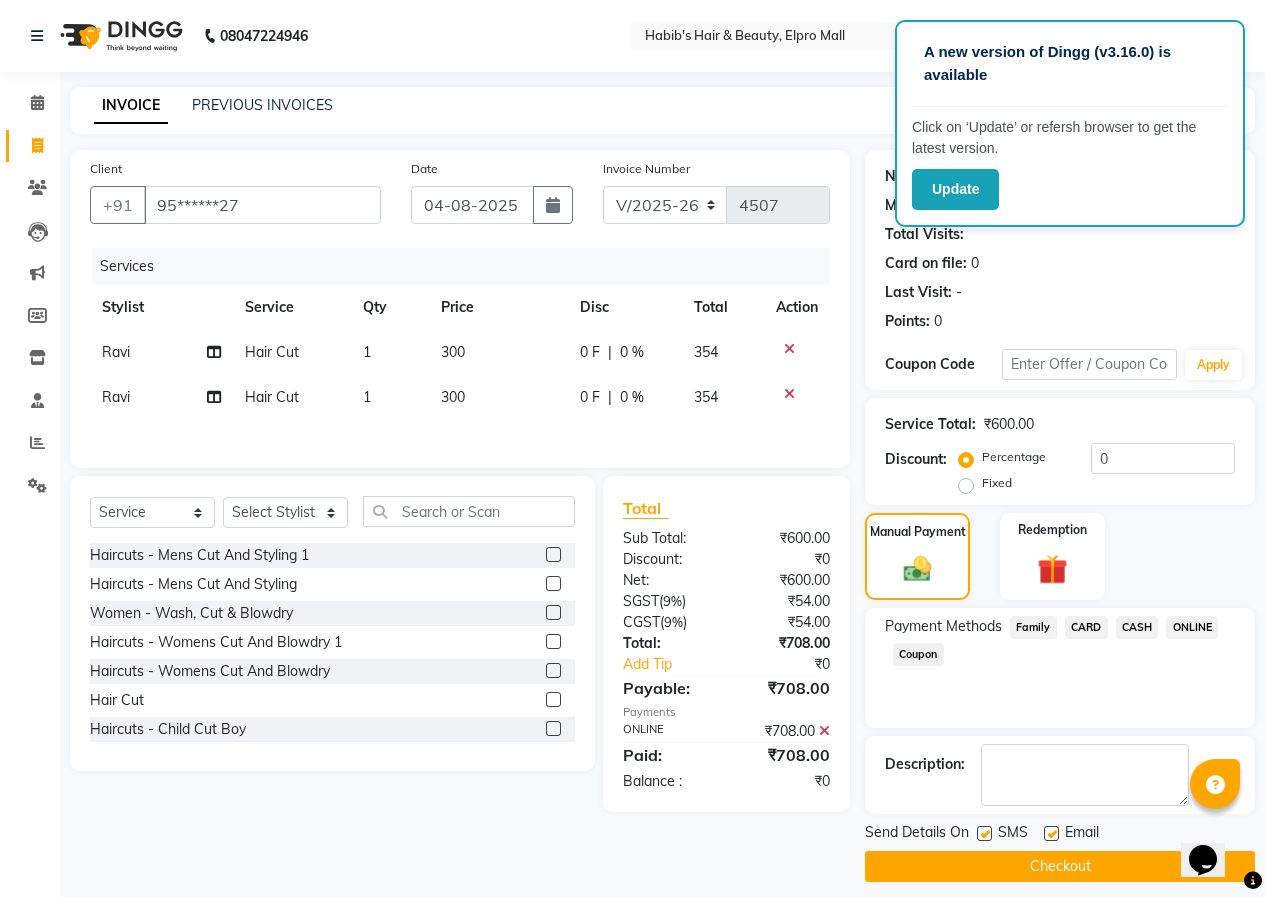 click on "Checkout" 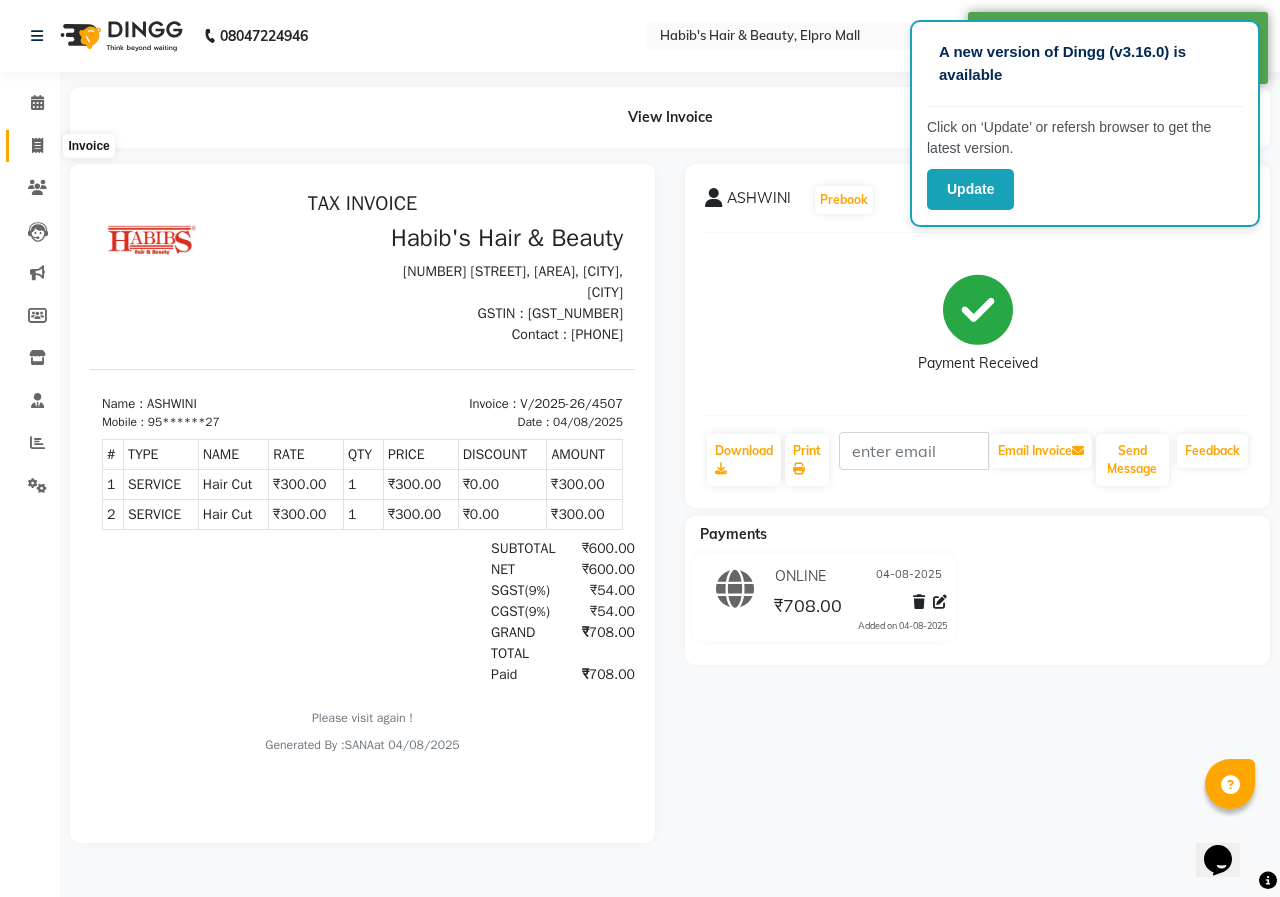 scroll, scrollTop: 0, scrollLeft: 0, axis: both 